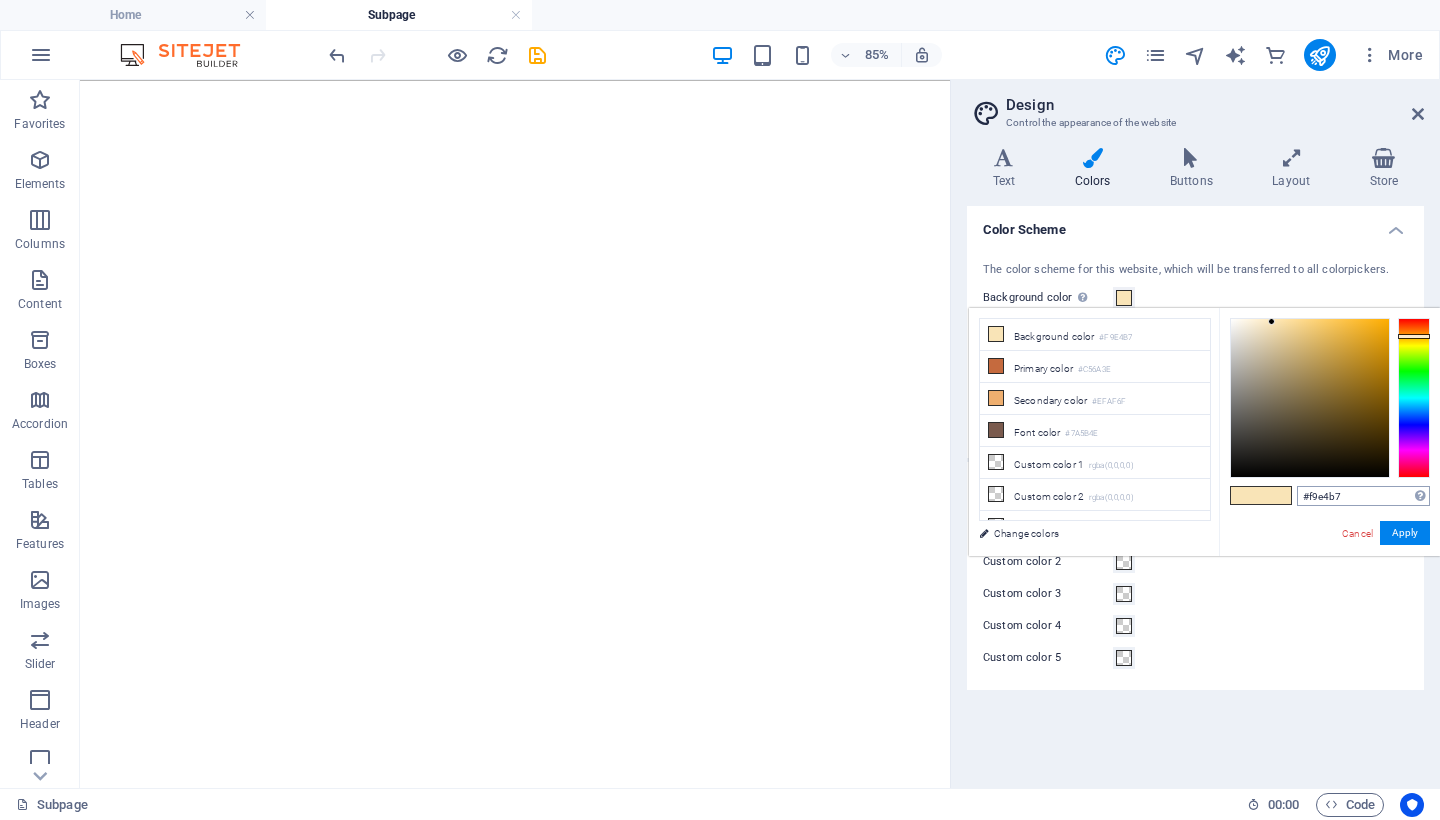 scroll, scrollTop: 0, scrollLeft: 0, axis: both 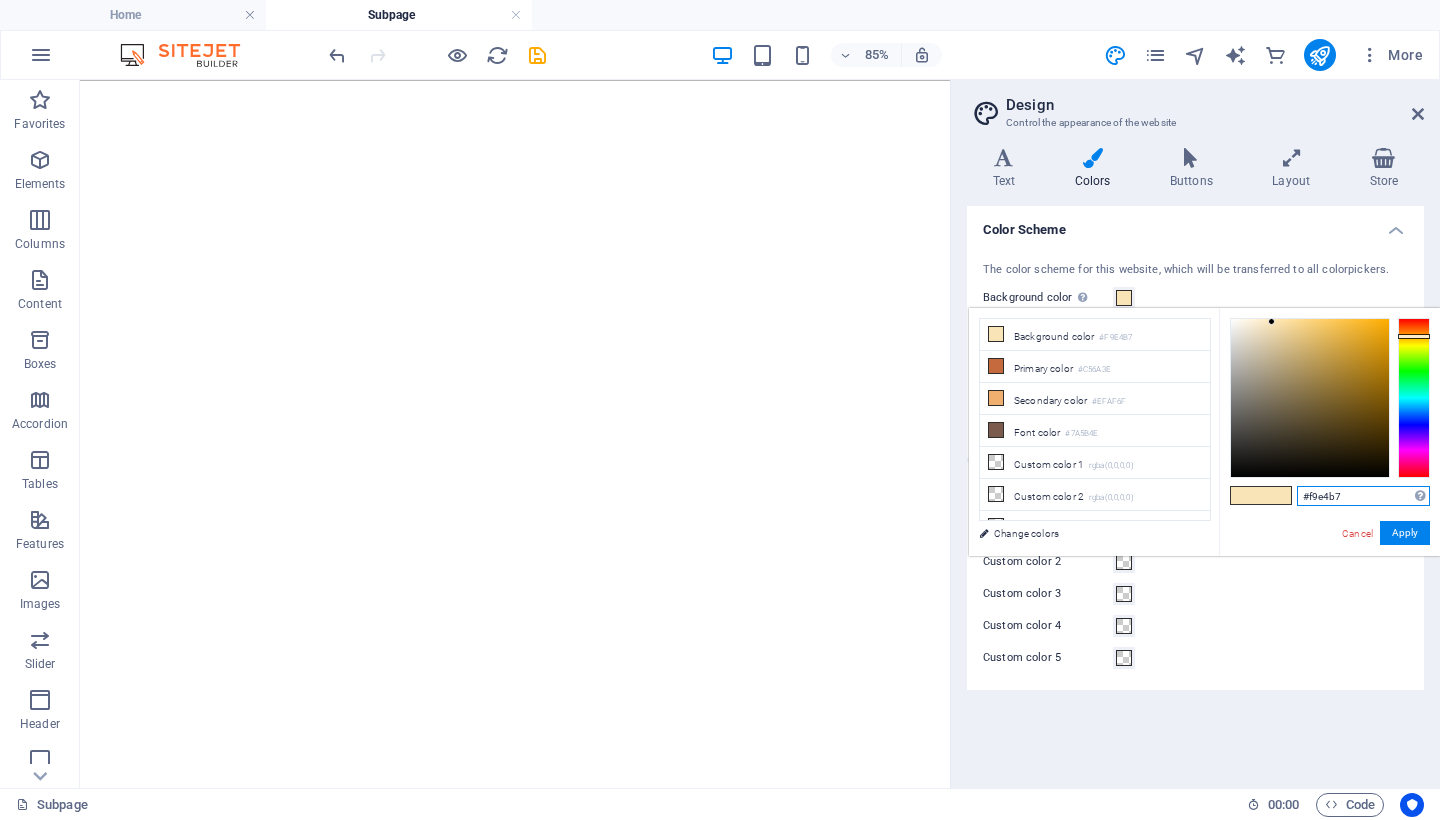 click on "#f9e4b7" at bounding box center (1363, 496) 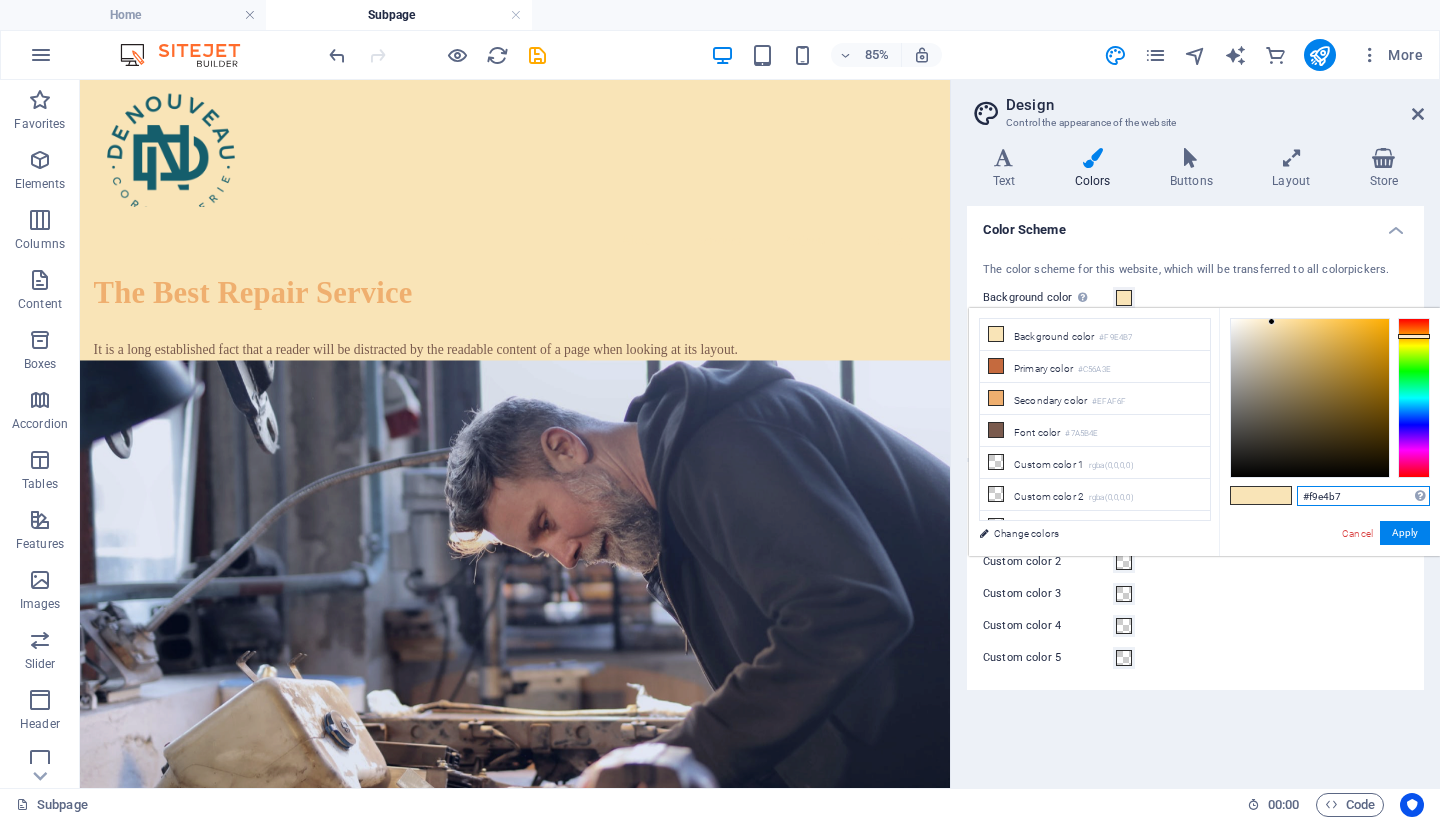 scroll, scrollTop: 2749, scrollLeft: 0, axis: vertical 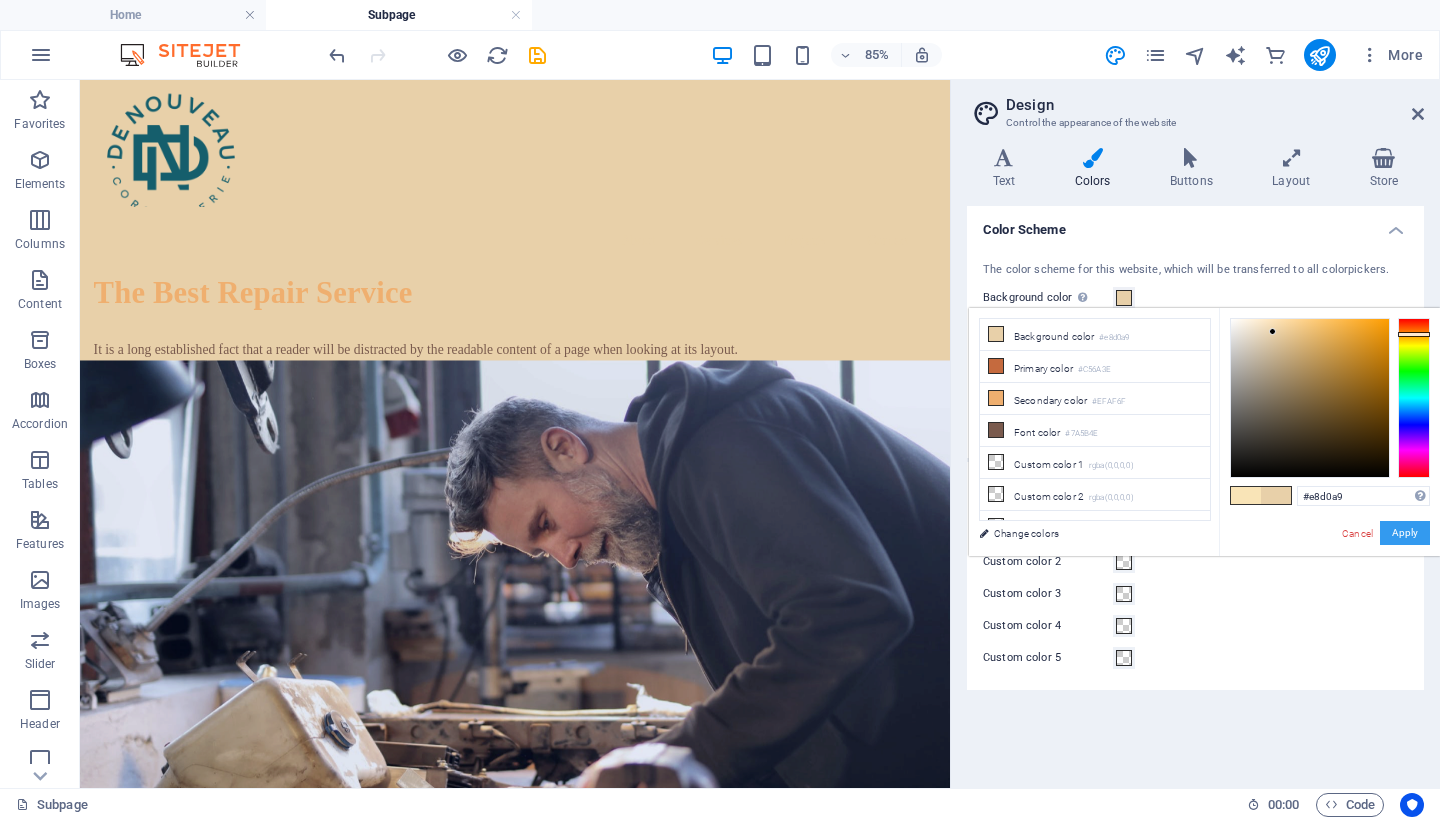 click on "Apply" at bounding box center (1405, 533) 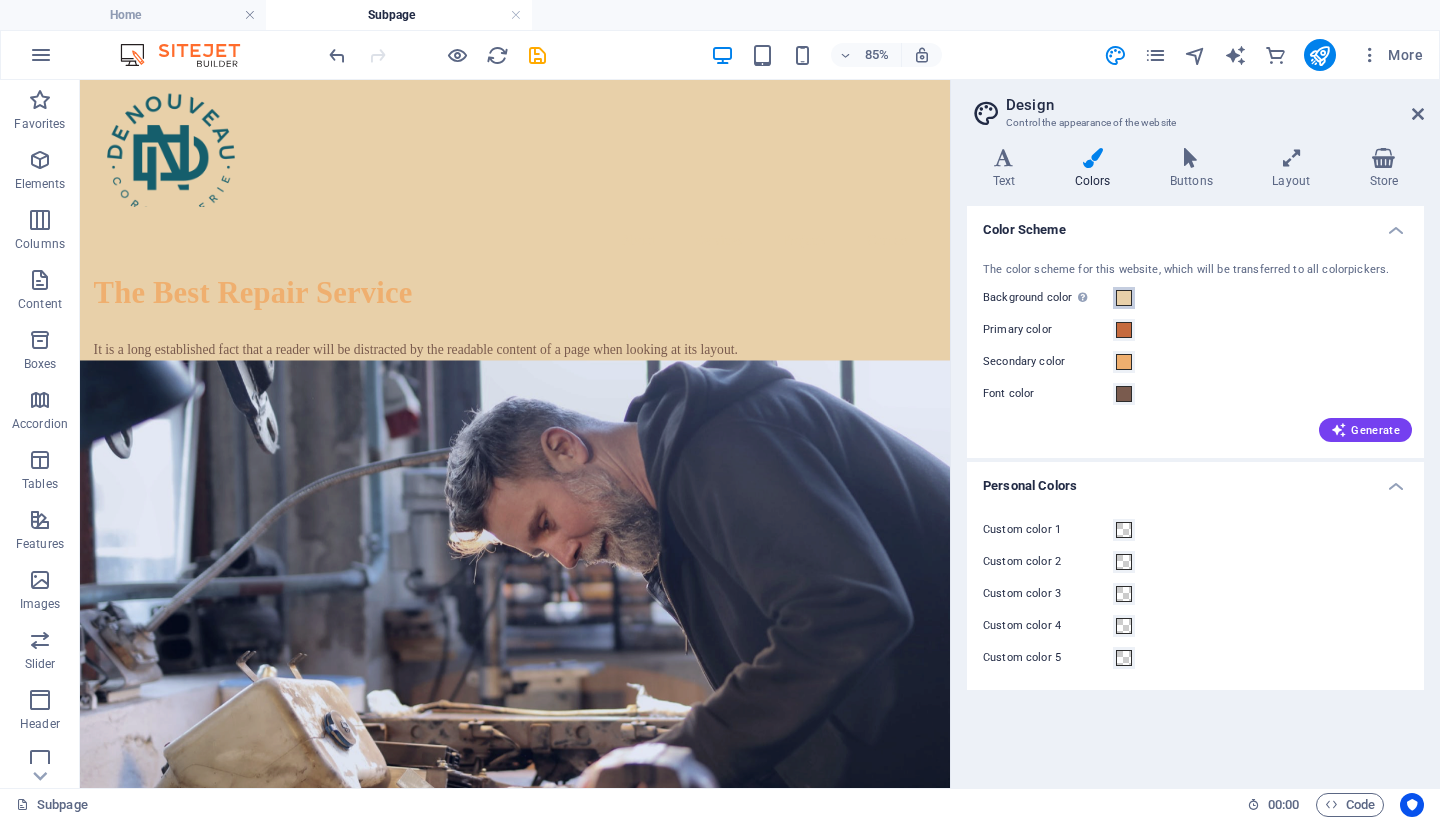 click at bounding box center (1124, 298) 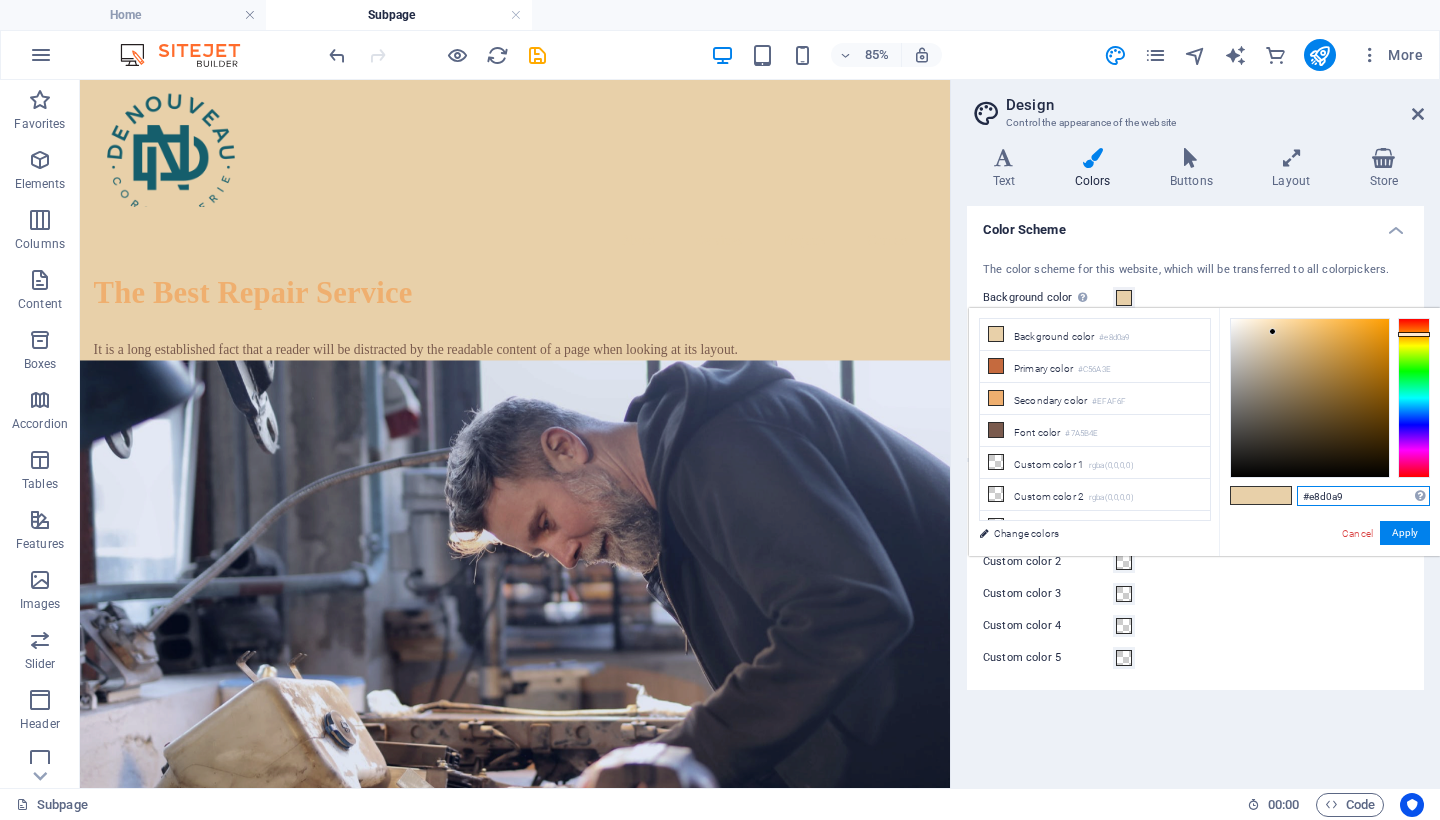 drag, startPoint x: 1352, startPoint y: 493, endPoint x: 1298, endPoint y: 493, distance: 54 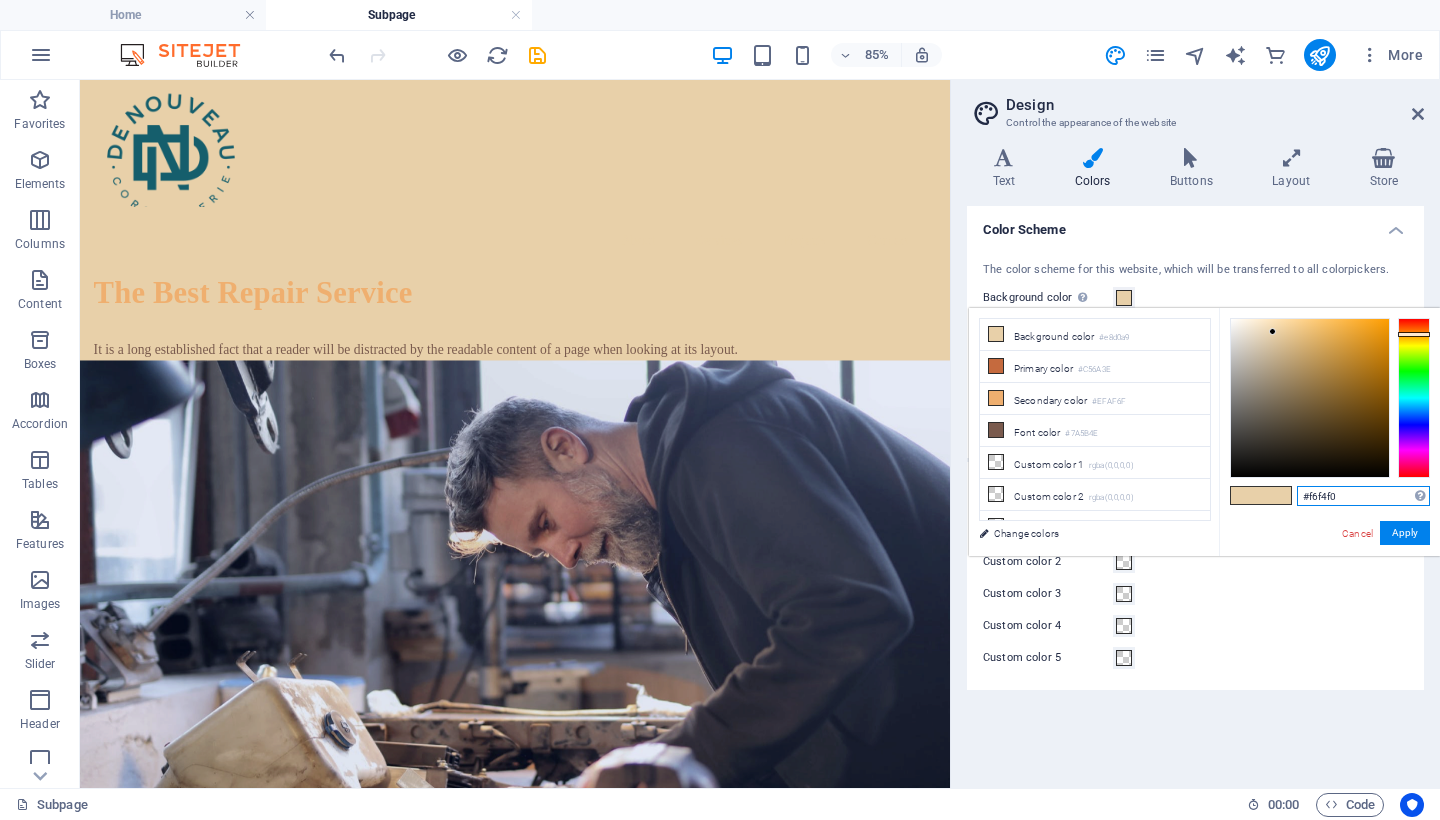 type on "#f6f4f0" 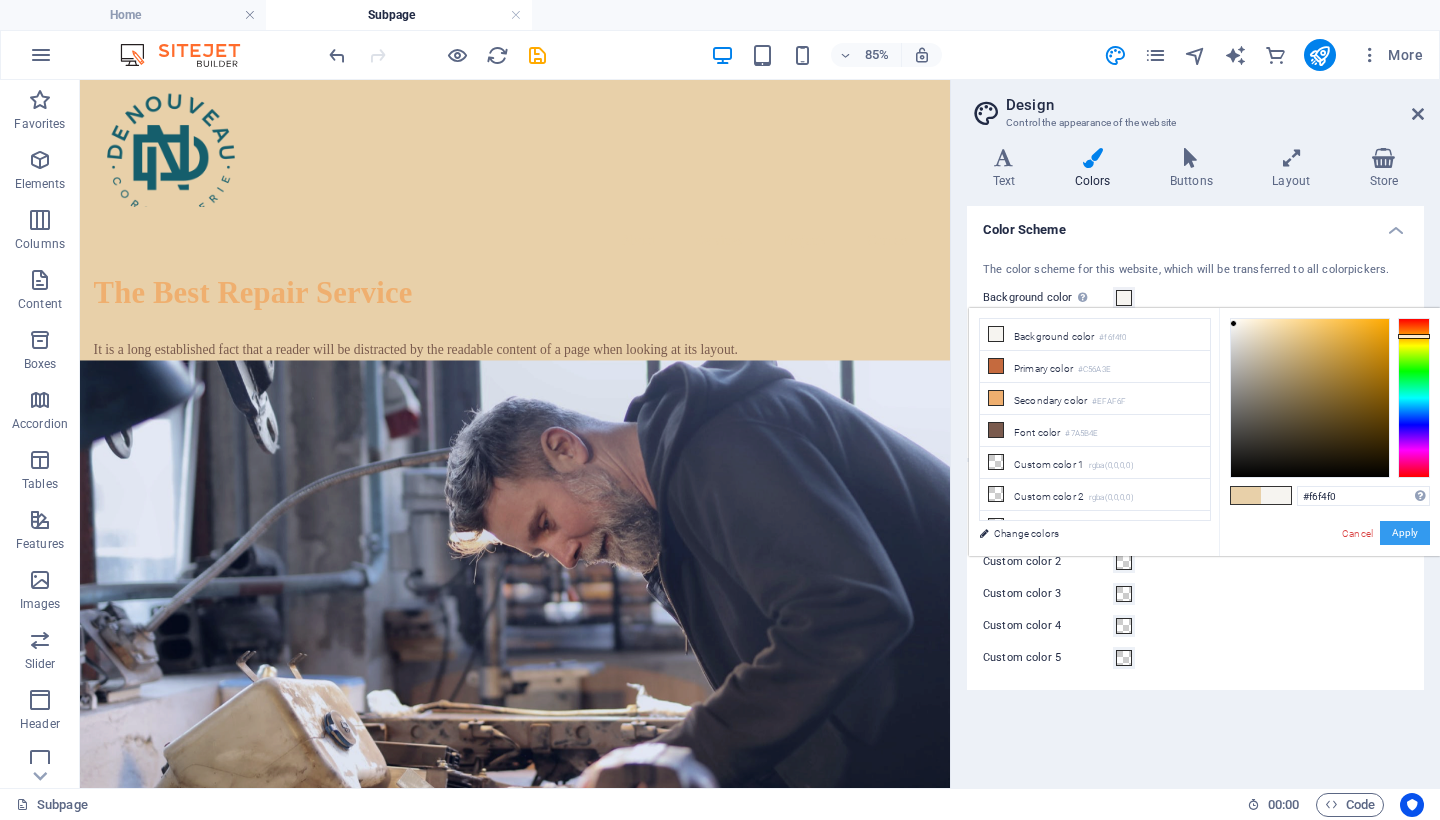 click on "Apply" at bounding box center [1405, 533] 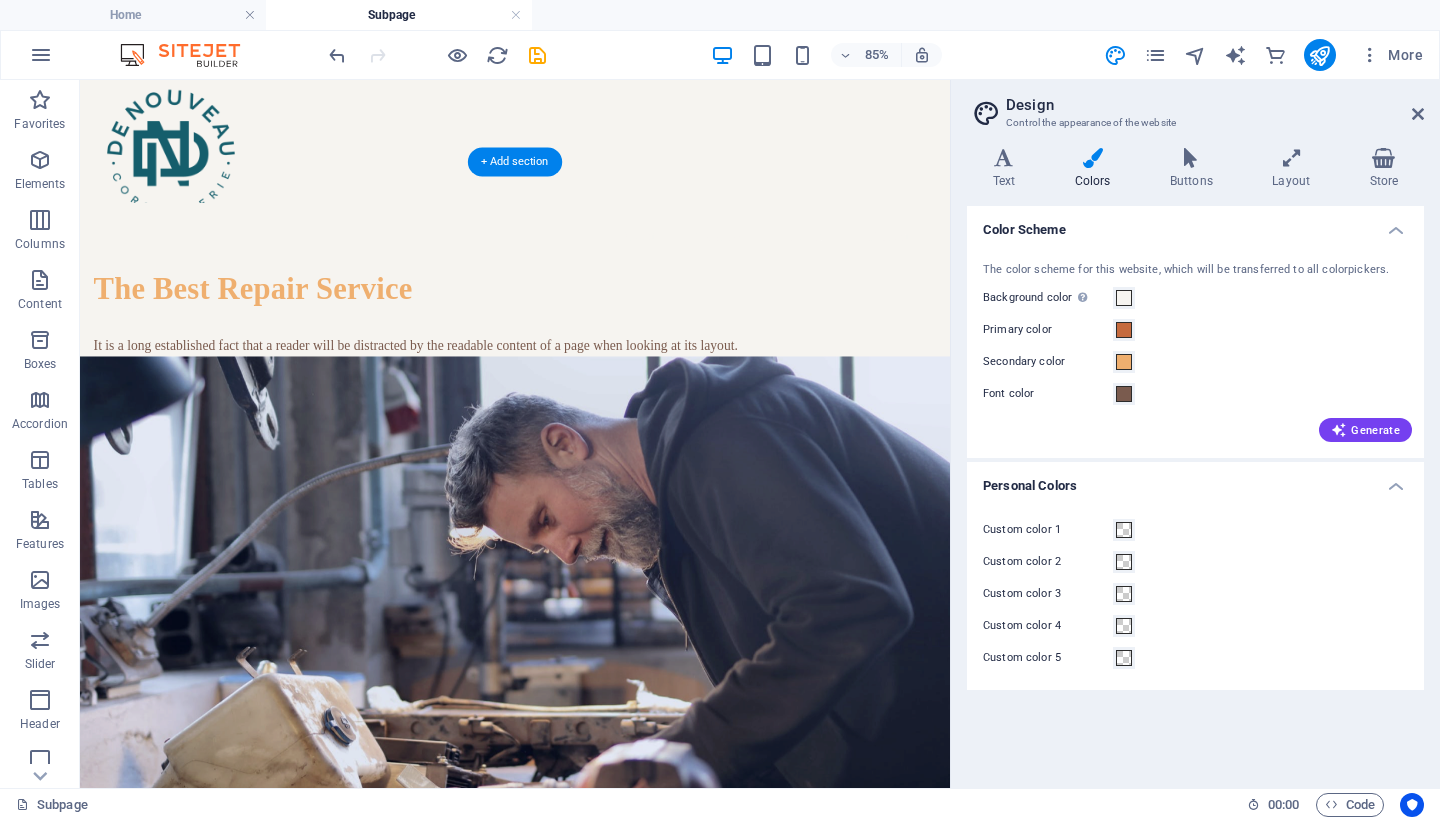 scroll, scrollTop: 0, scrollLeft: 0, axis: both 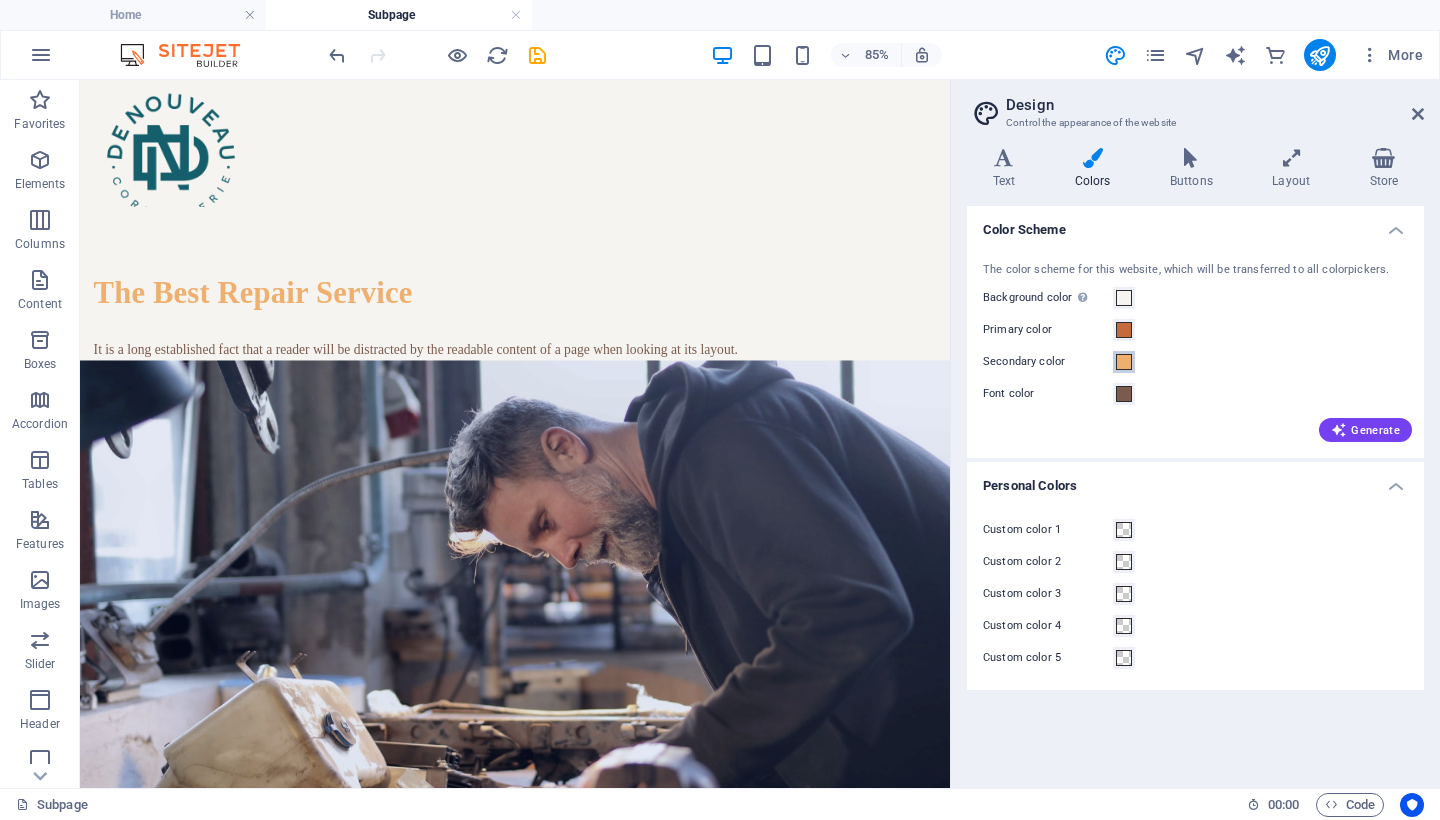 click at bounding box center [1124, 362] 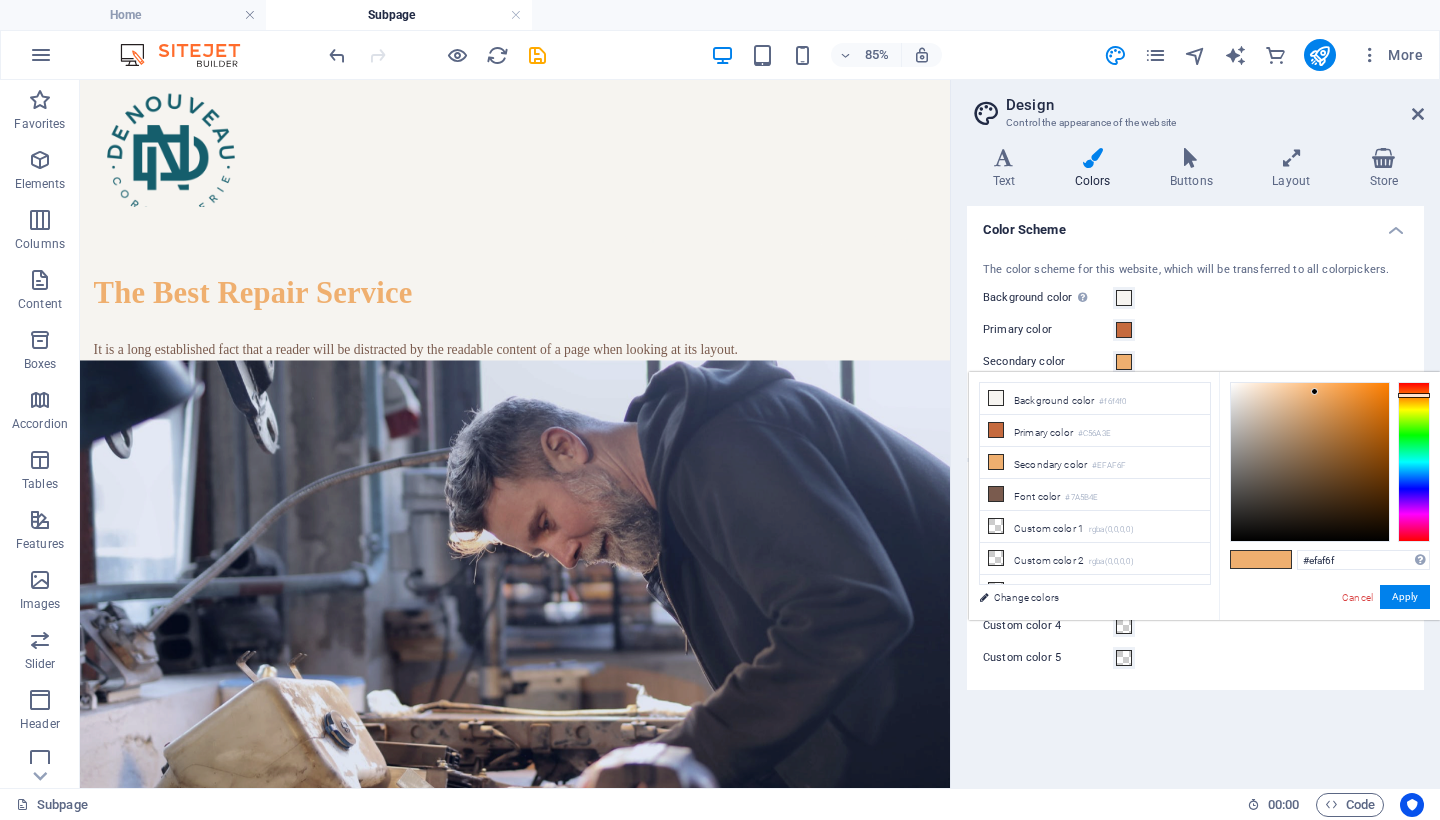 click at bounding box center [1124, 362] 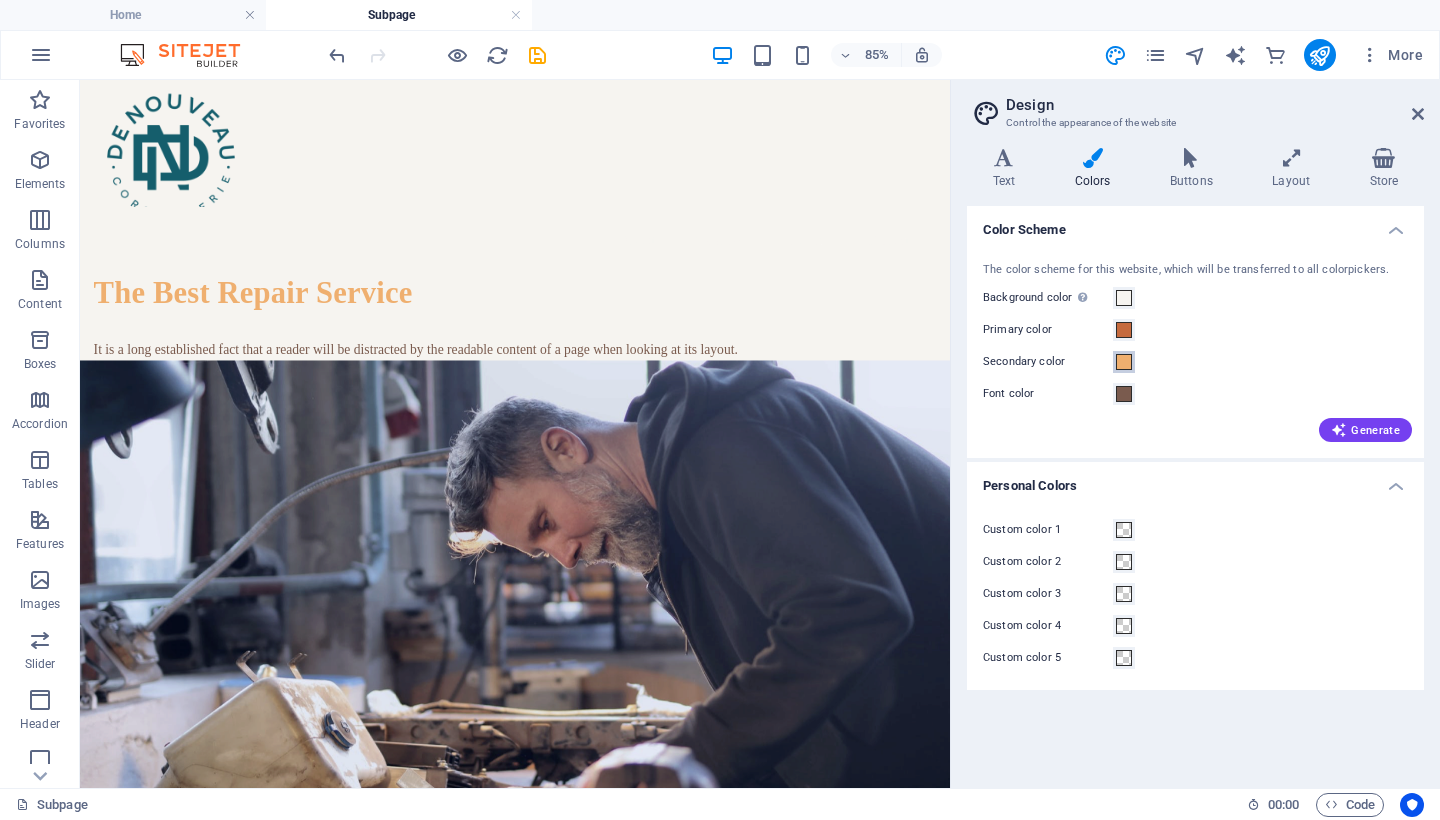 click on "Secondary color" at bounding box center (1124, 362) 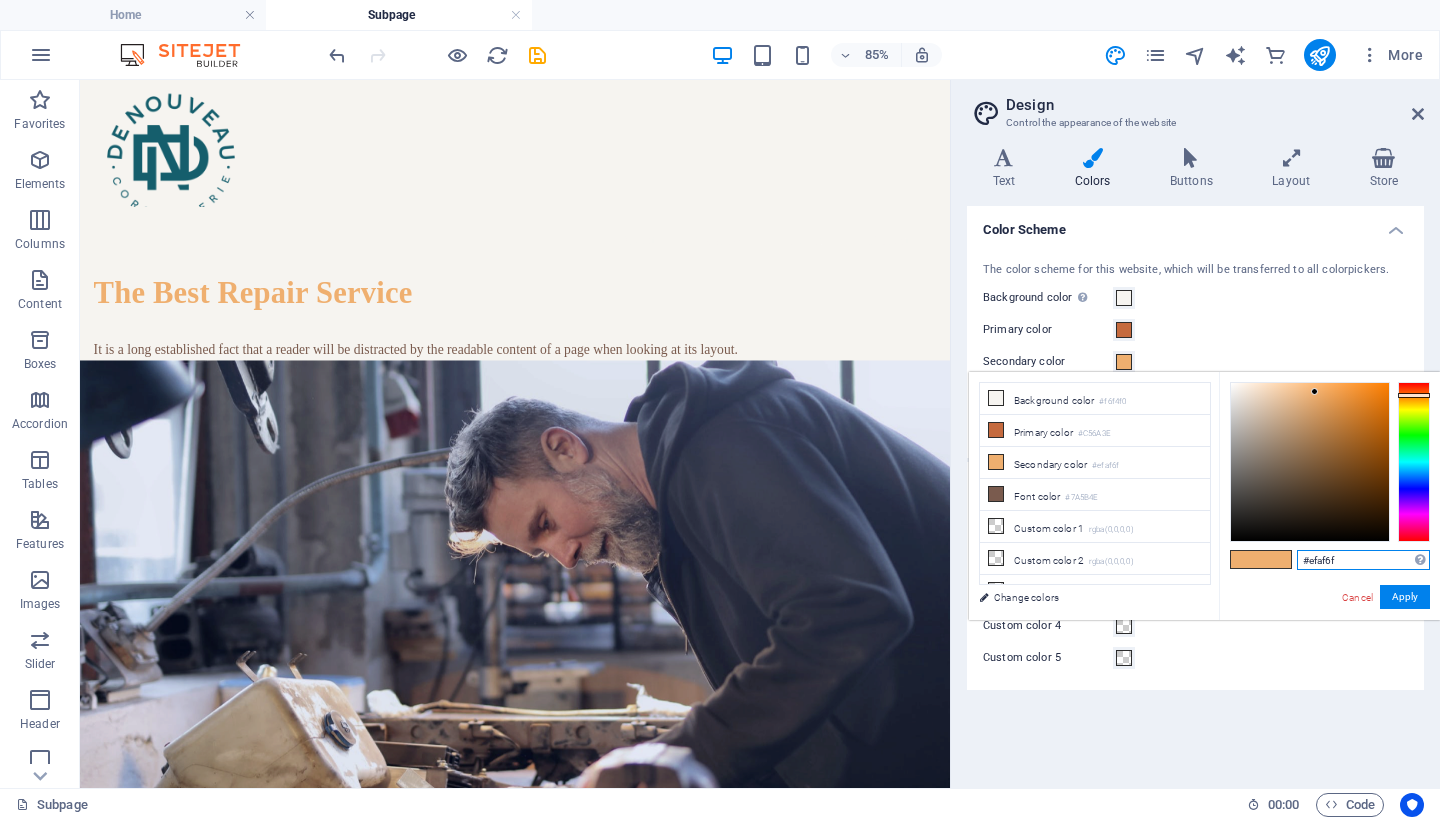 click on "#efaf6f" at bounding box center (1363, 560) 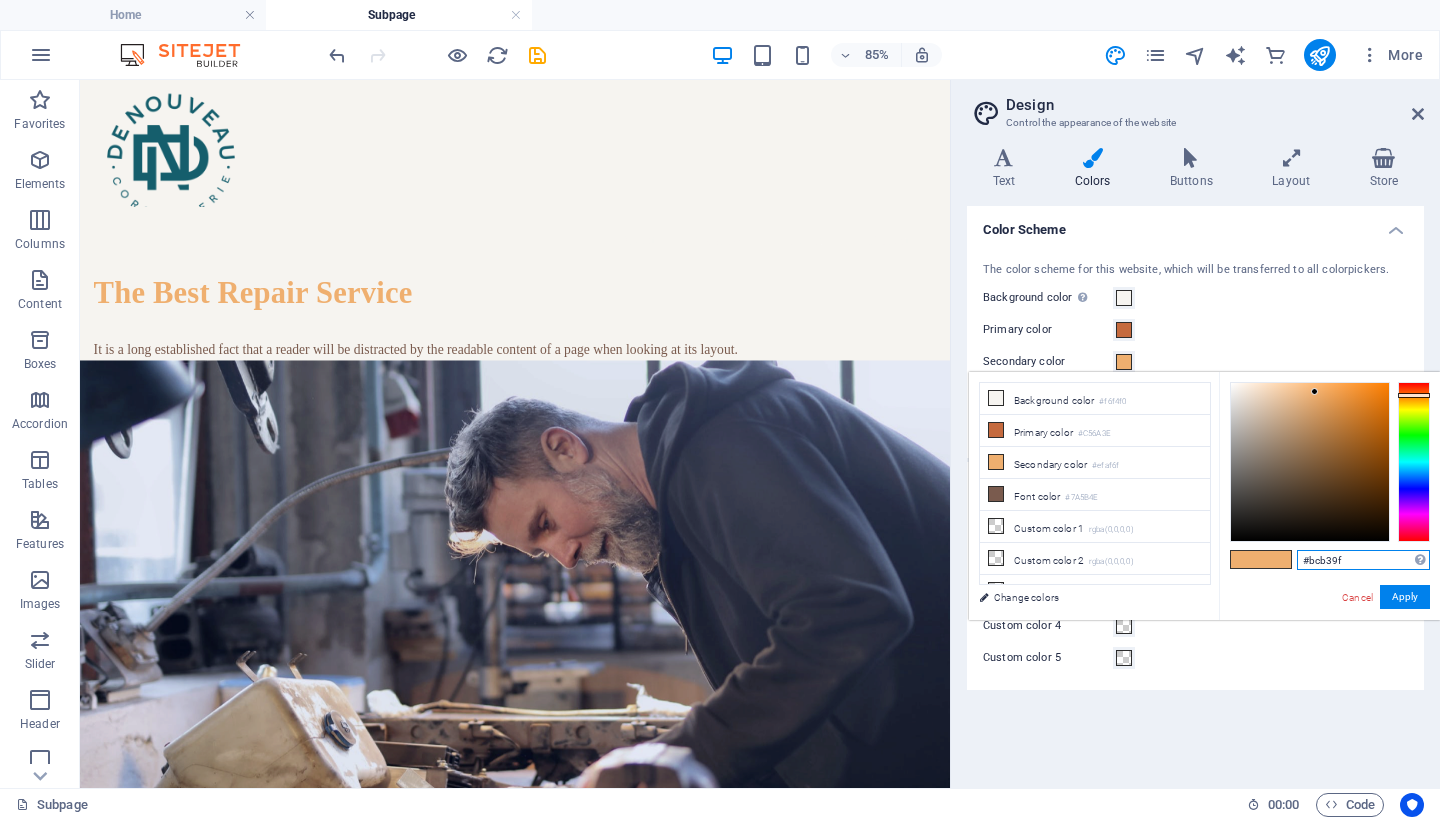 type on "#bcb39f" 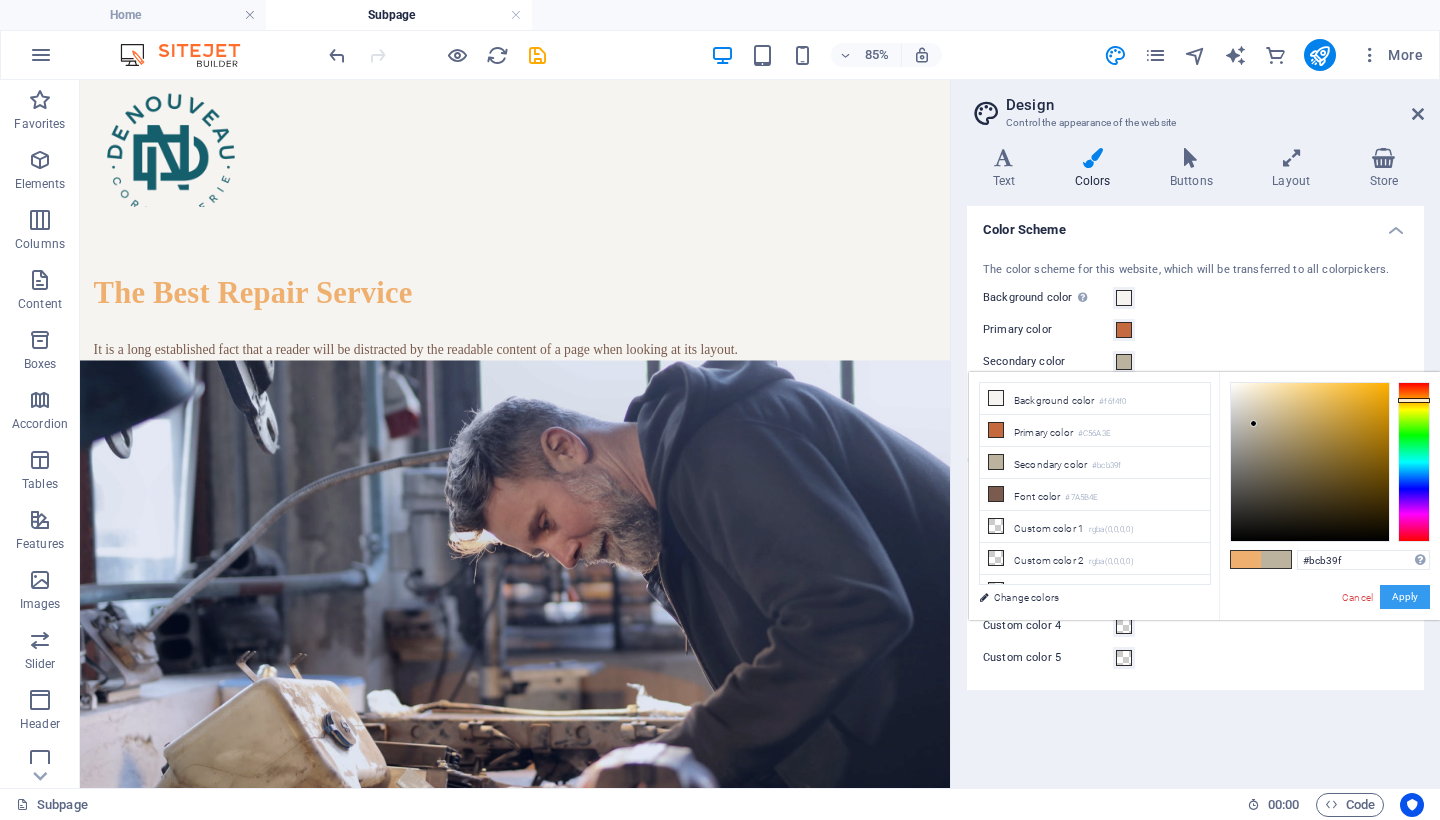 click on "Apply" at bounding box center [1405, 597] 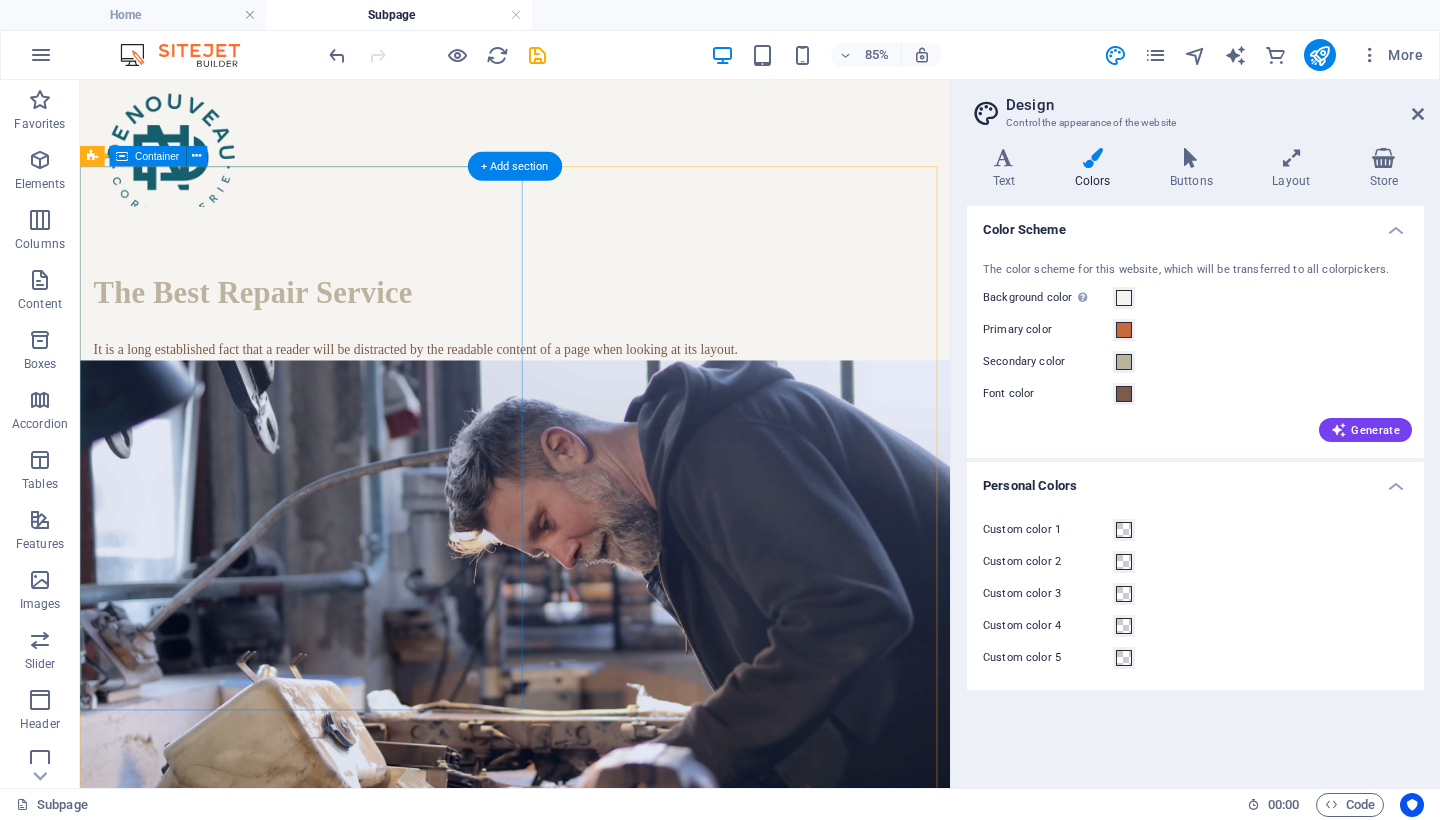 click on "The Best Repair Service It is a long established fact that a reader will be distracted by the readable content of a page when looking at its layout." at bounding box center [592, 319] 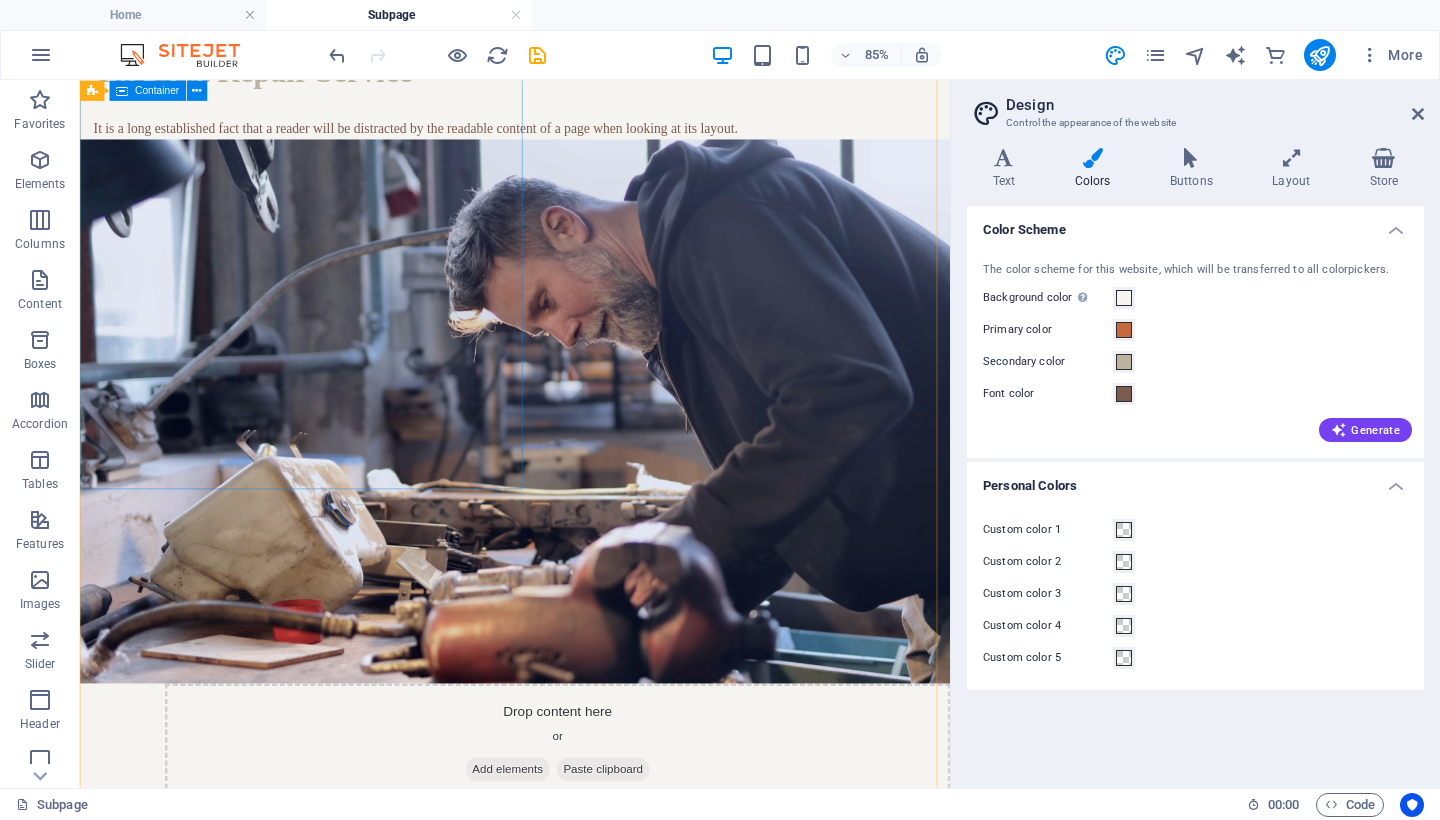 scroll, scrollTop: 0, scrollLeft: 0, axis: both 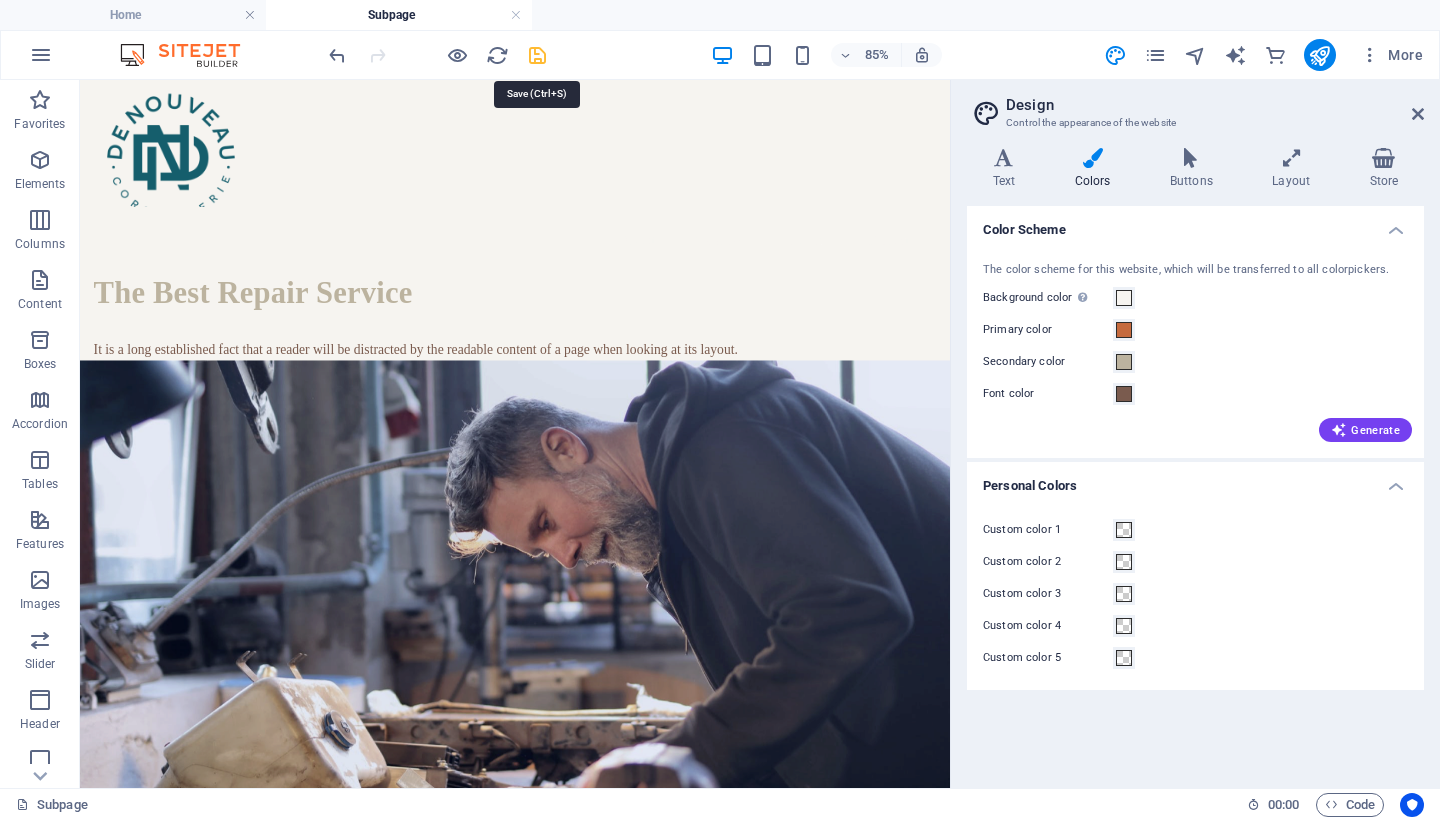 click at bounding box center [537, 55] 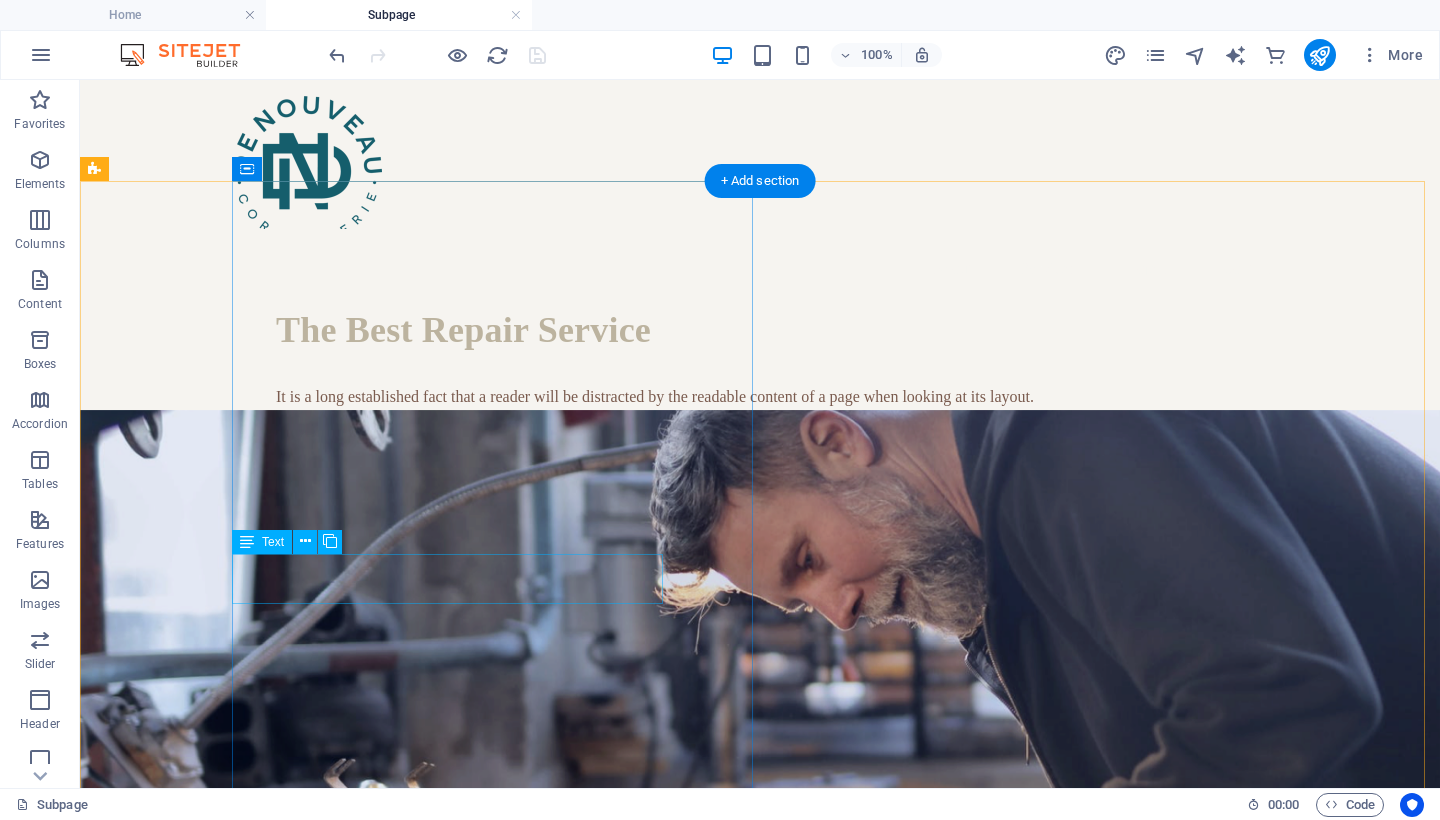 click on "It is a long established fact that a reader will be distracted by the readable content of a page when looking at its layout." at bounding box center [791, 397] 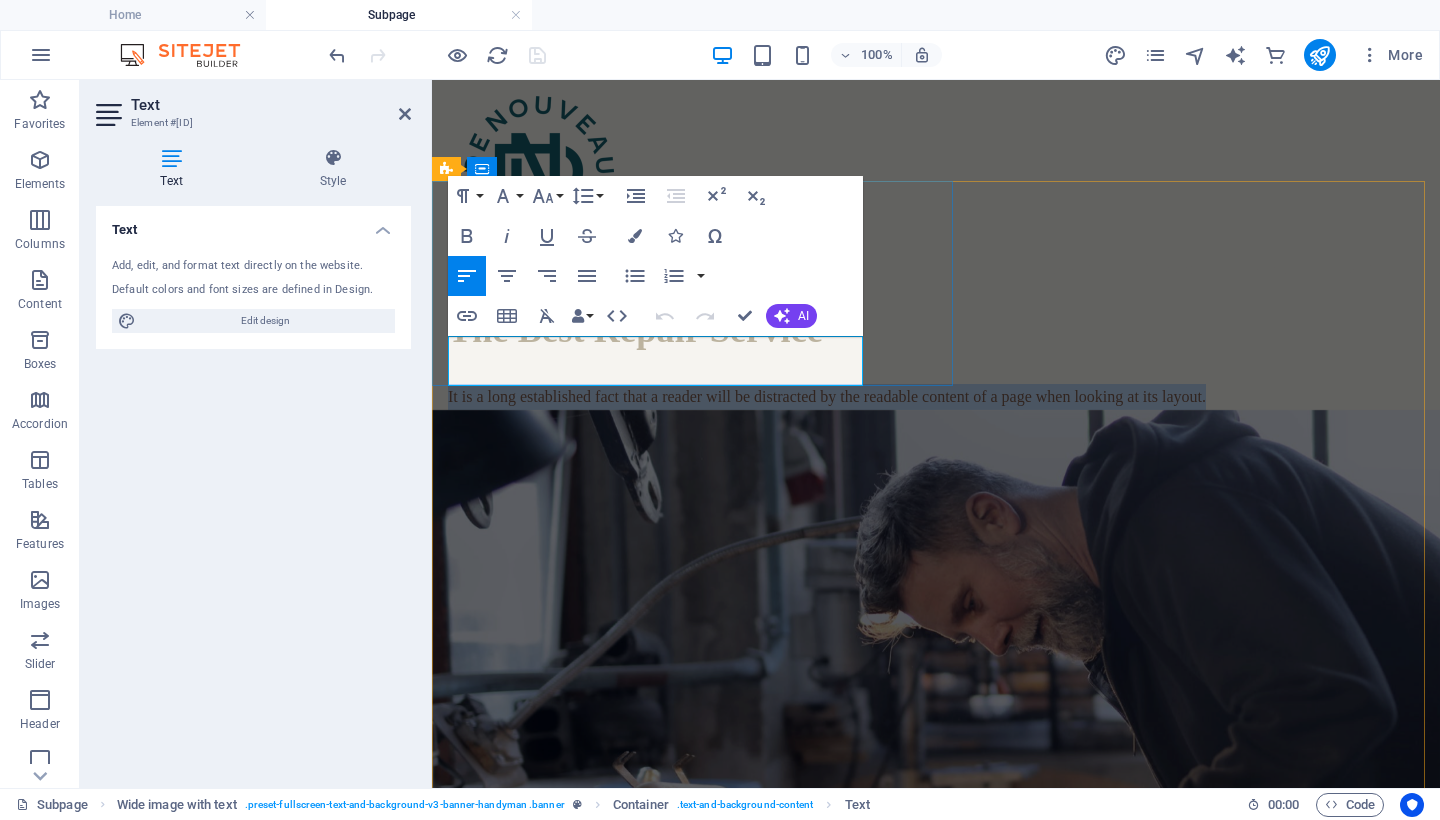 drag, startPoint x: 809, startPoint y: 371, endPoint x: 450, endPoint y: 341, distance: 360.2513 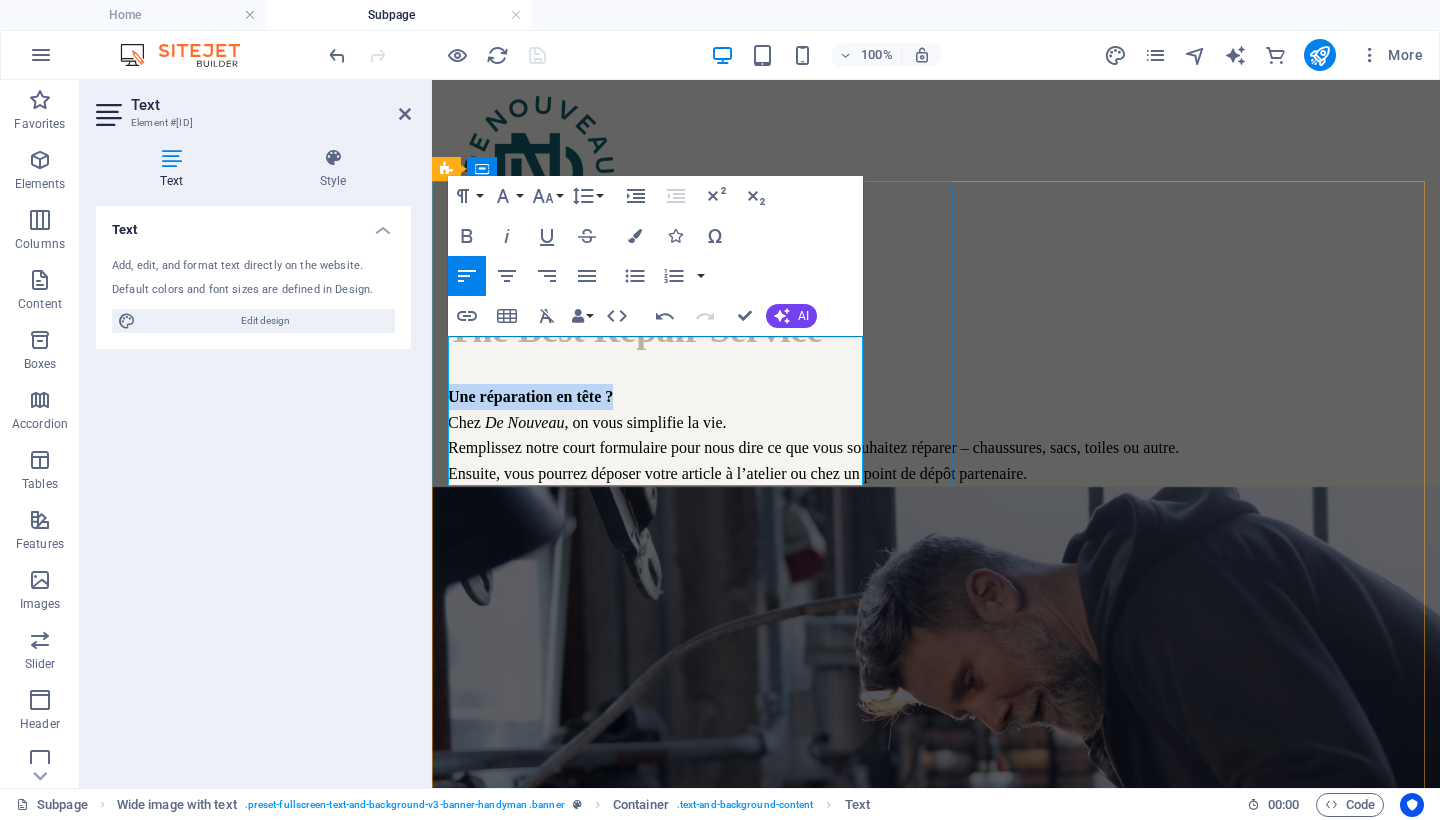 drag, startPoint x: 615, startPoint y: 346, endPoint x: 443, endPoint y: 341, distance: 172.07266 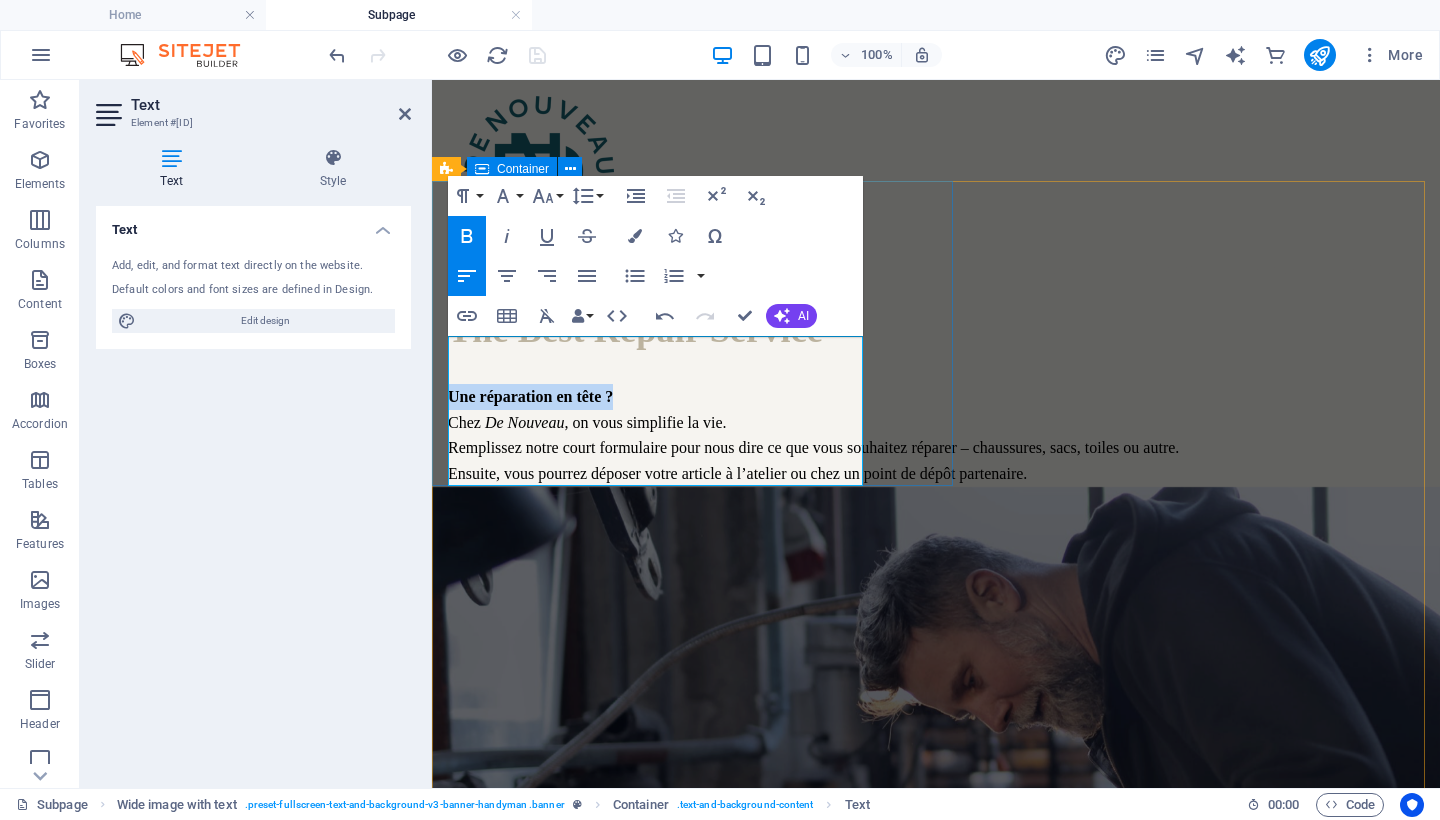 copy on "Une réparation en tête ?" 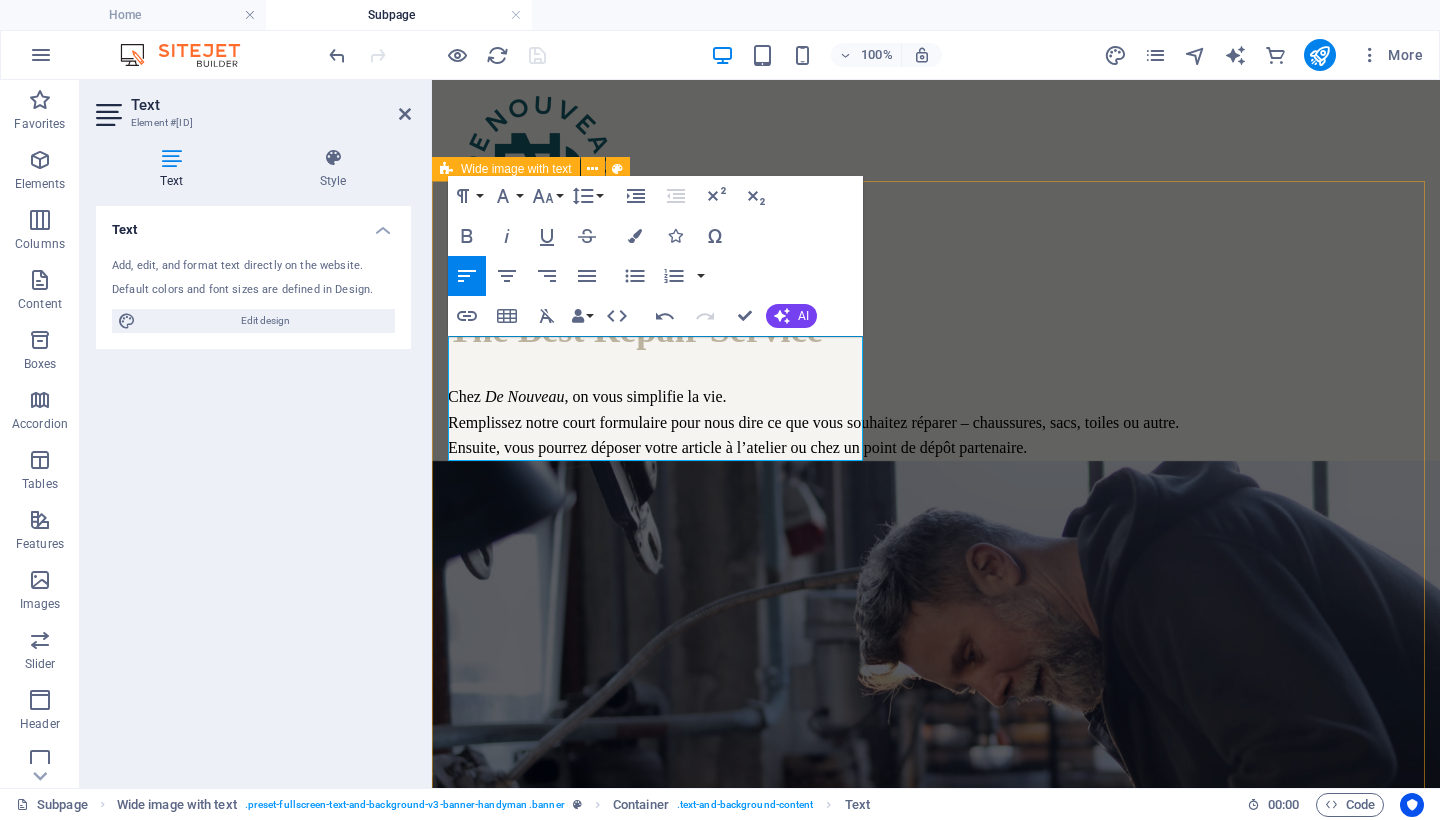 click on "The Best Repair Service [FIRST] , on vous simplifie la vie. Remplissez notre court formulaire pour nous dire ce que vous souhaitez réparer – chaussures, sacs, toiles ou autre. Ensuite, vous pourrez déposer votre article à l’atelier ou chez un point de dépôt partenaire. Drop content here or  Add elements  Paste clipboard Drop content here or  Add elements  Paste clipboard" at bounding box center [936, 1127] 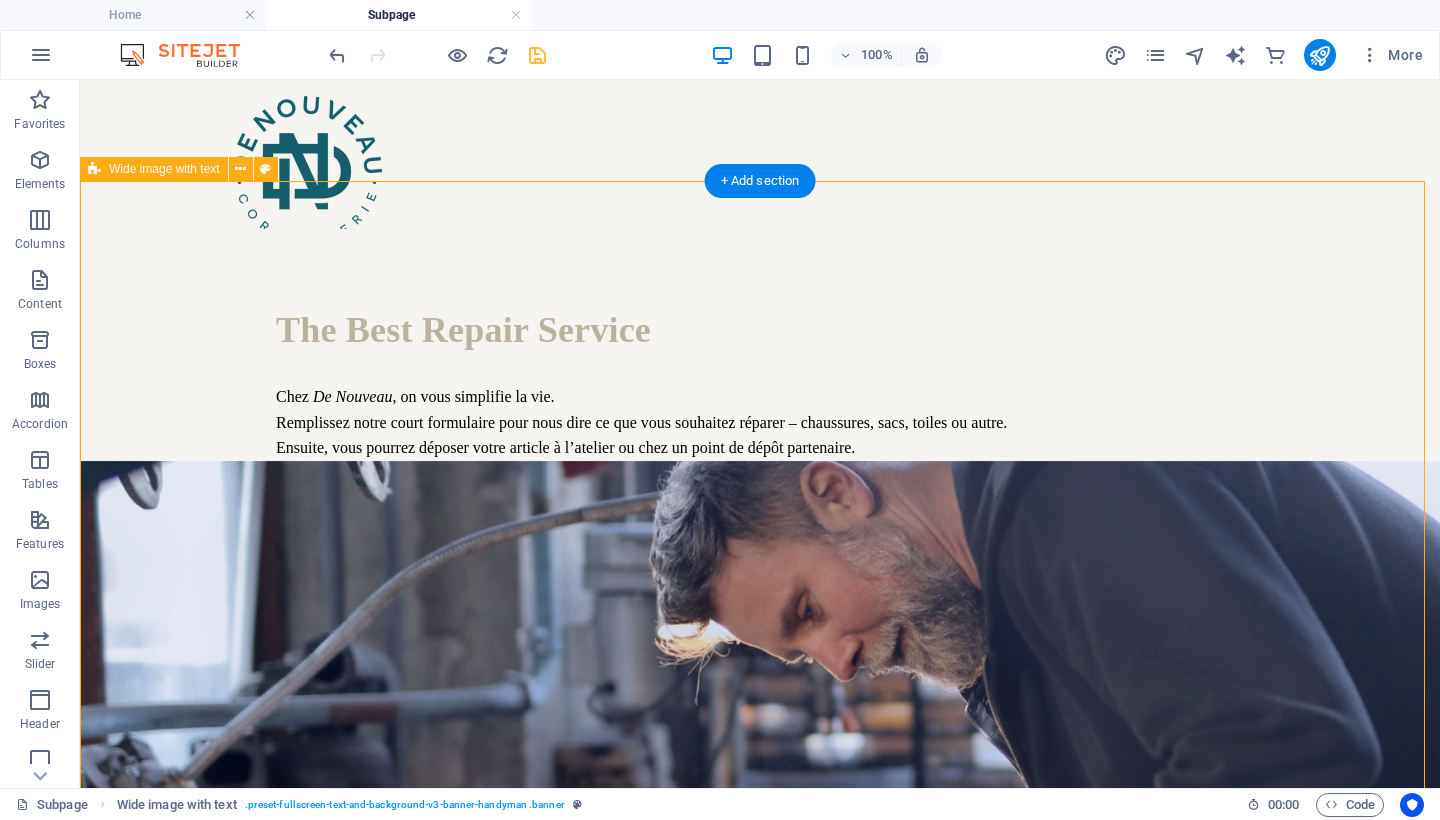click at bounding box center [760, 781] 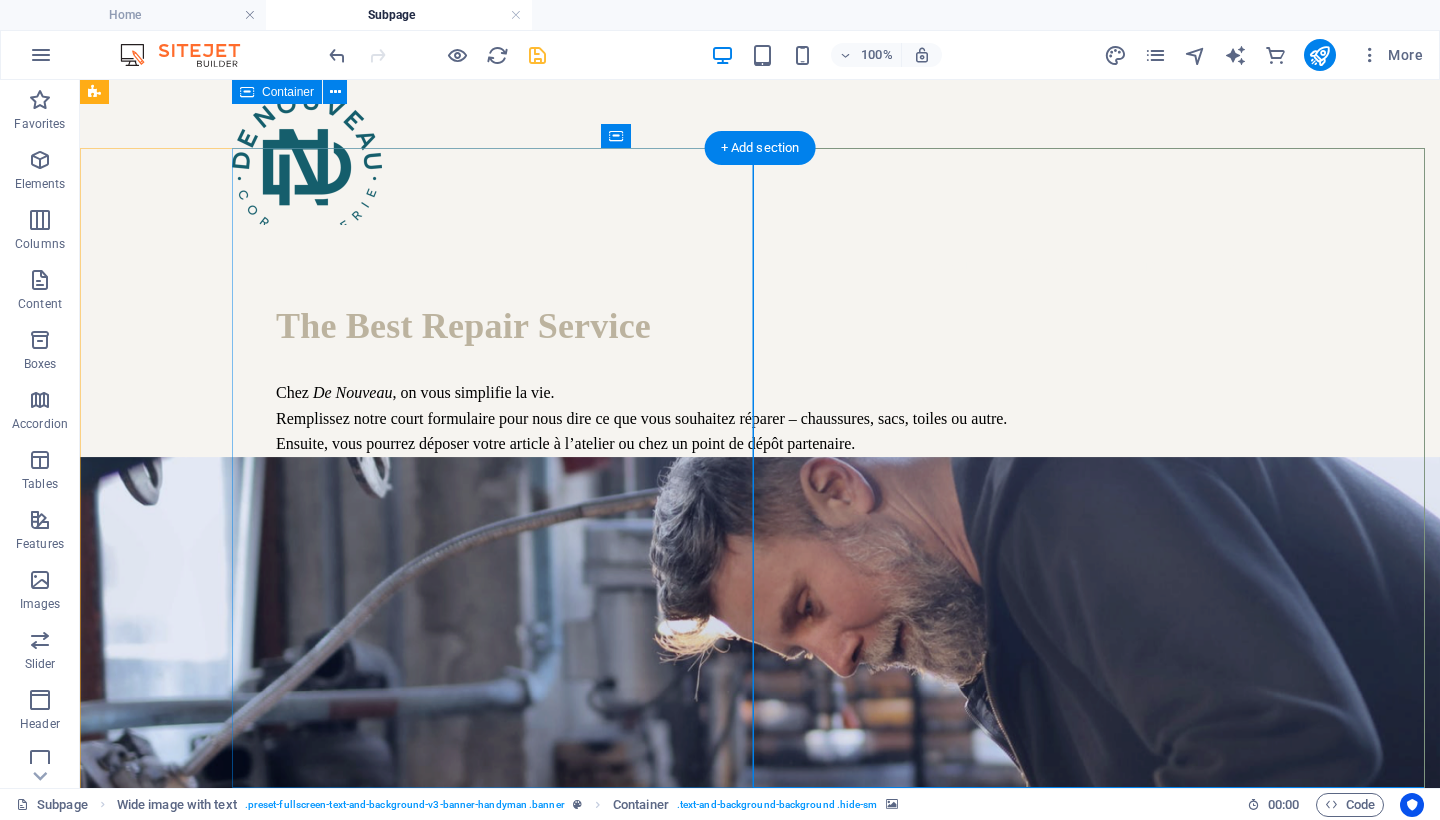 scroll, scrollTop: 320, scrollLeft: 0, axis: vertical 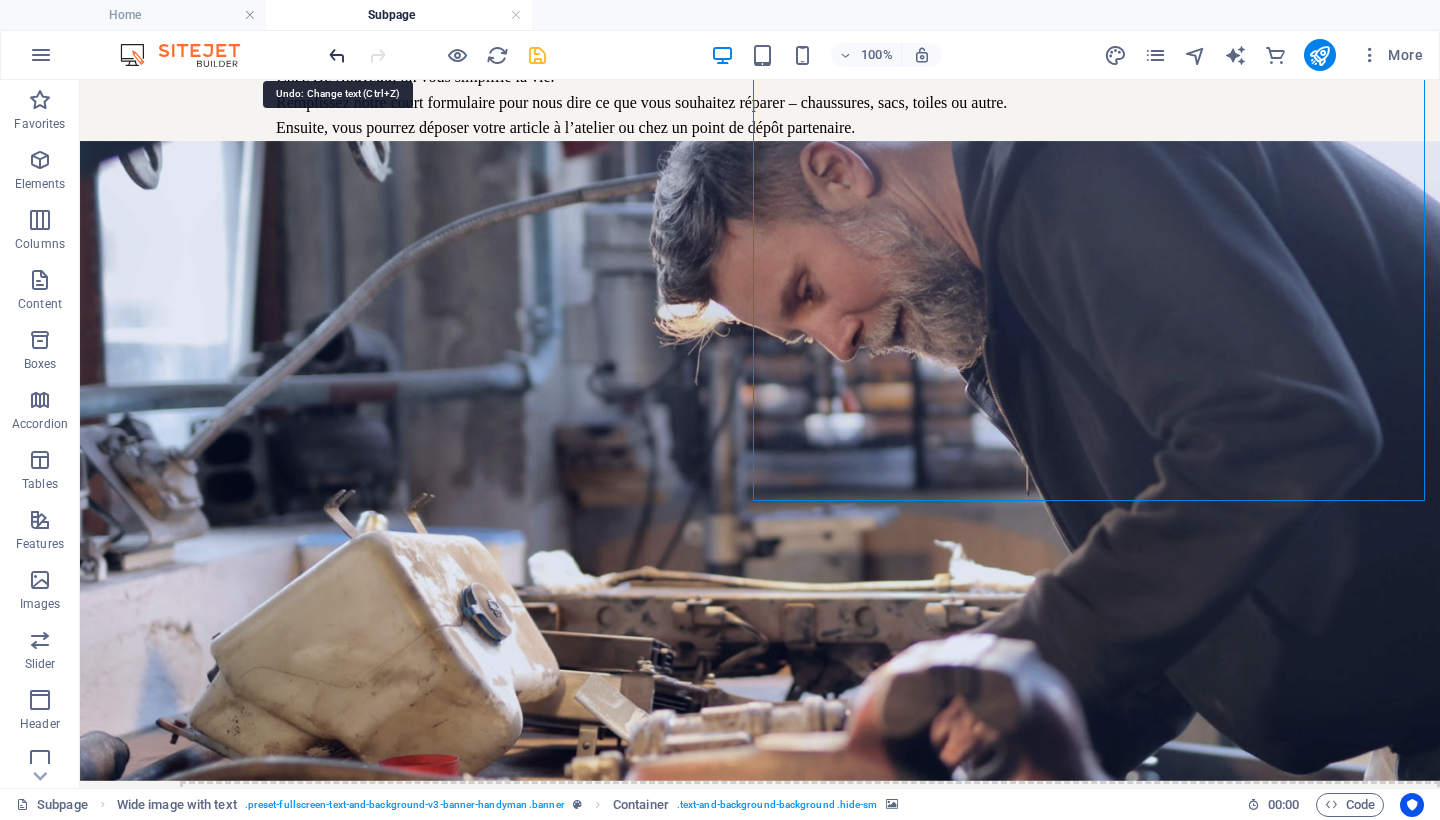 click at bounding box center [337, 55] 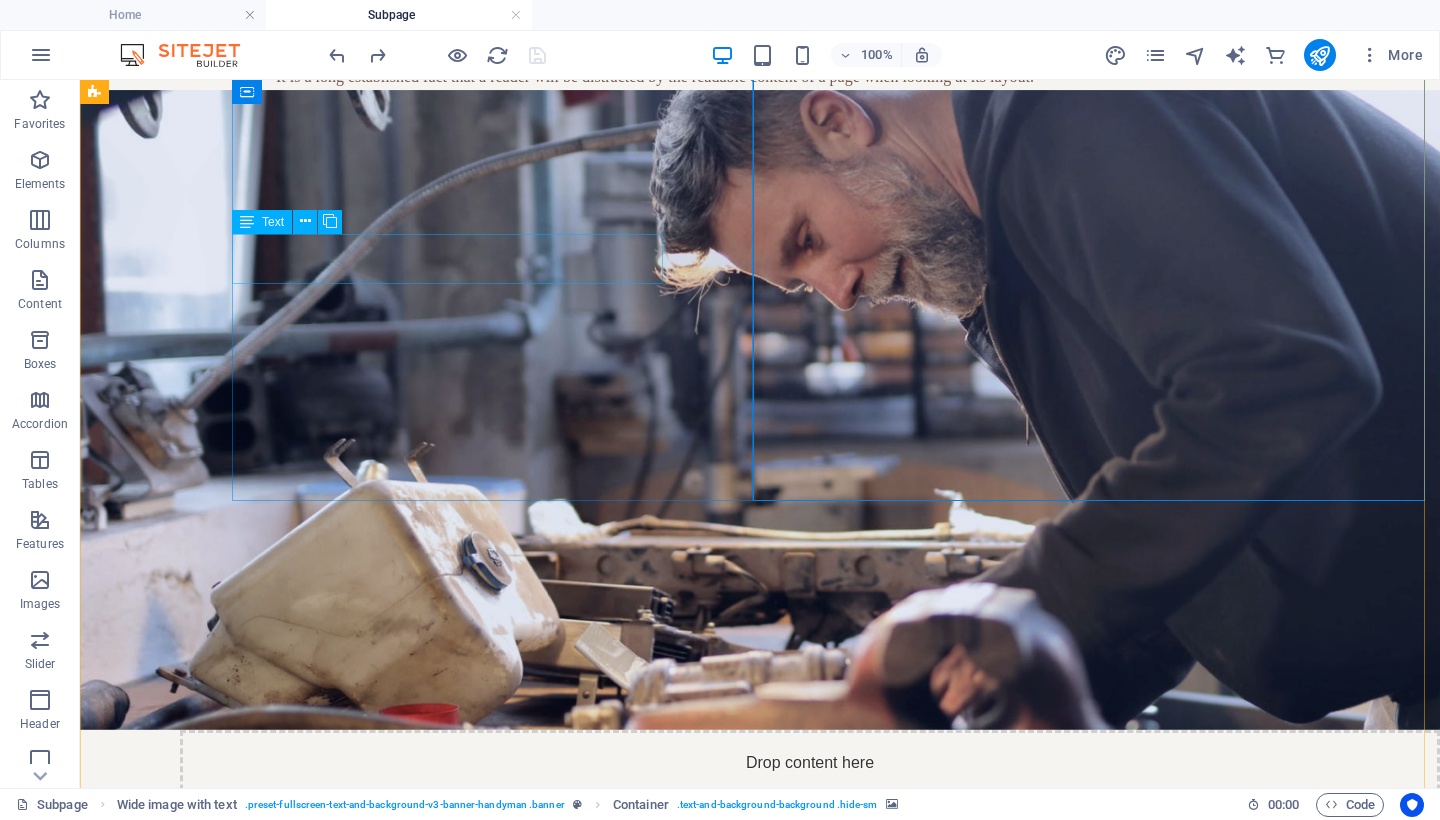 click on "It is a long established fact that a reader will be distracted by the readable content of a page when looking at its layout." at bounding box center (791, 77) 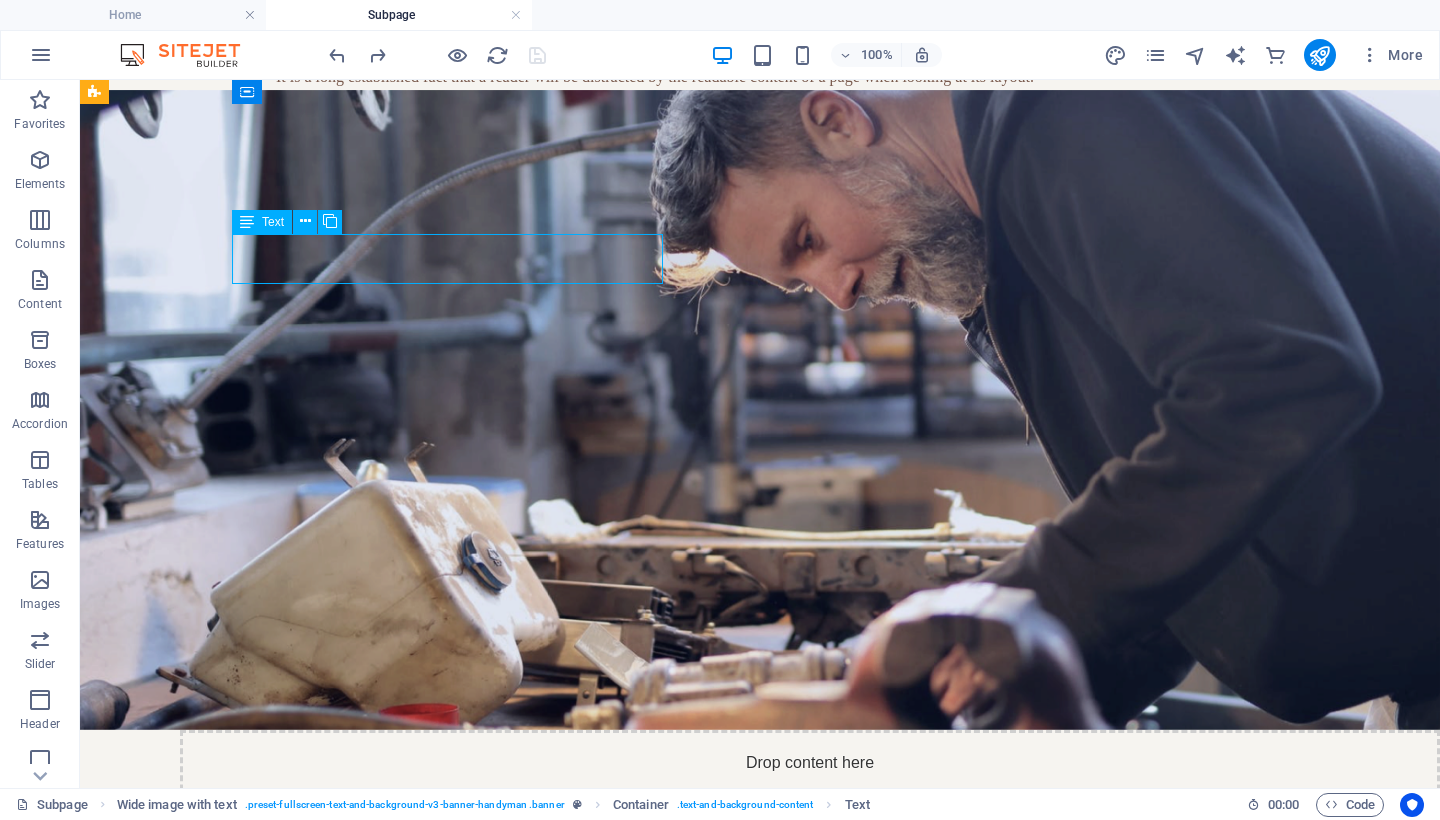 click on "It is a long established fact that a reader will be distracted by the readable content of a page when looking at its layout." at bounding box center [791, 77] 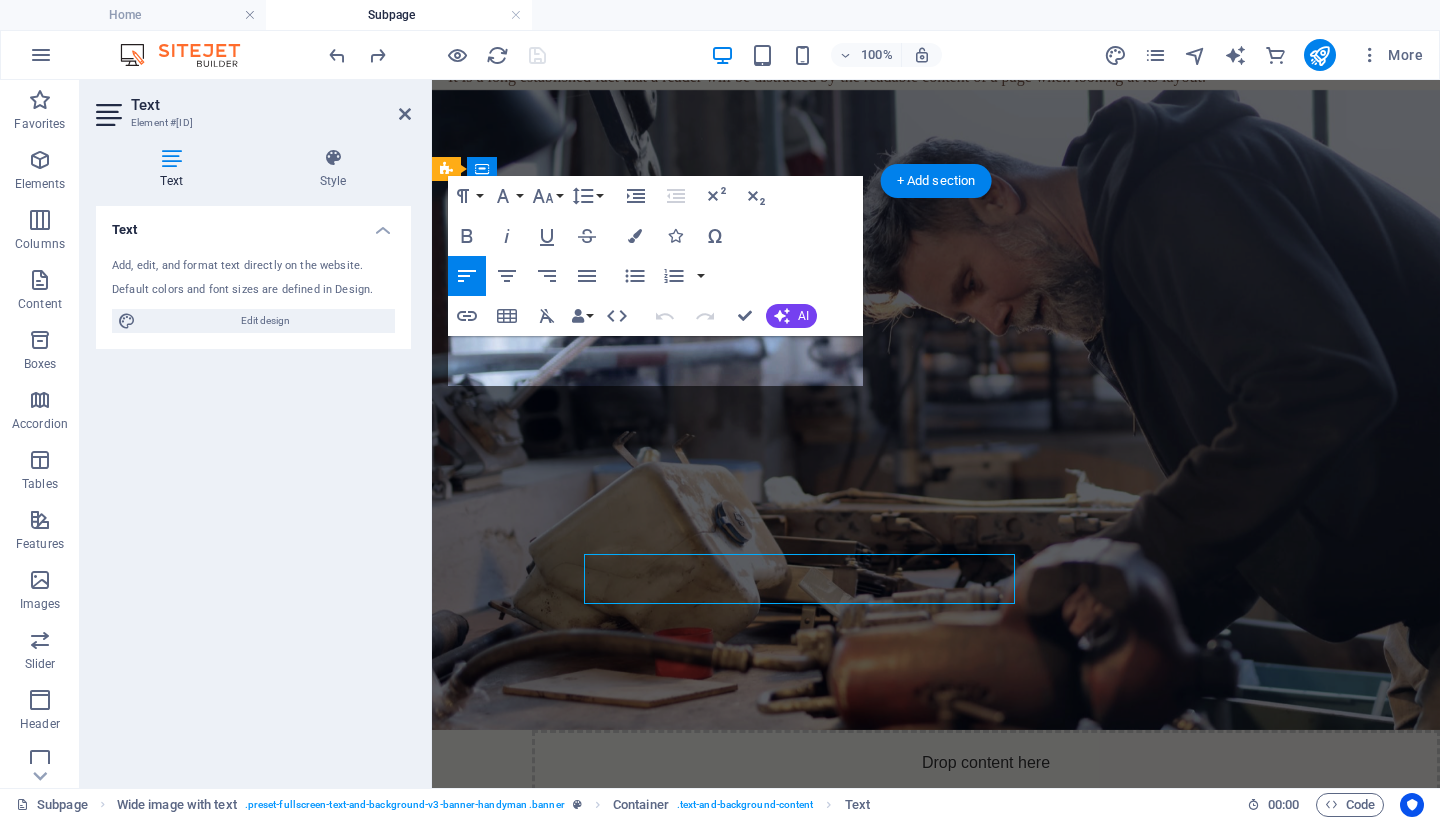 scroll, scrollTop: 0, scrollLeft: 0, axis: both 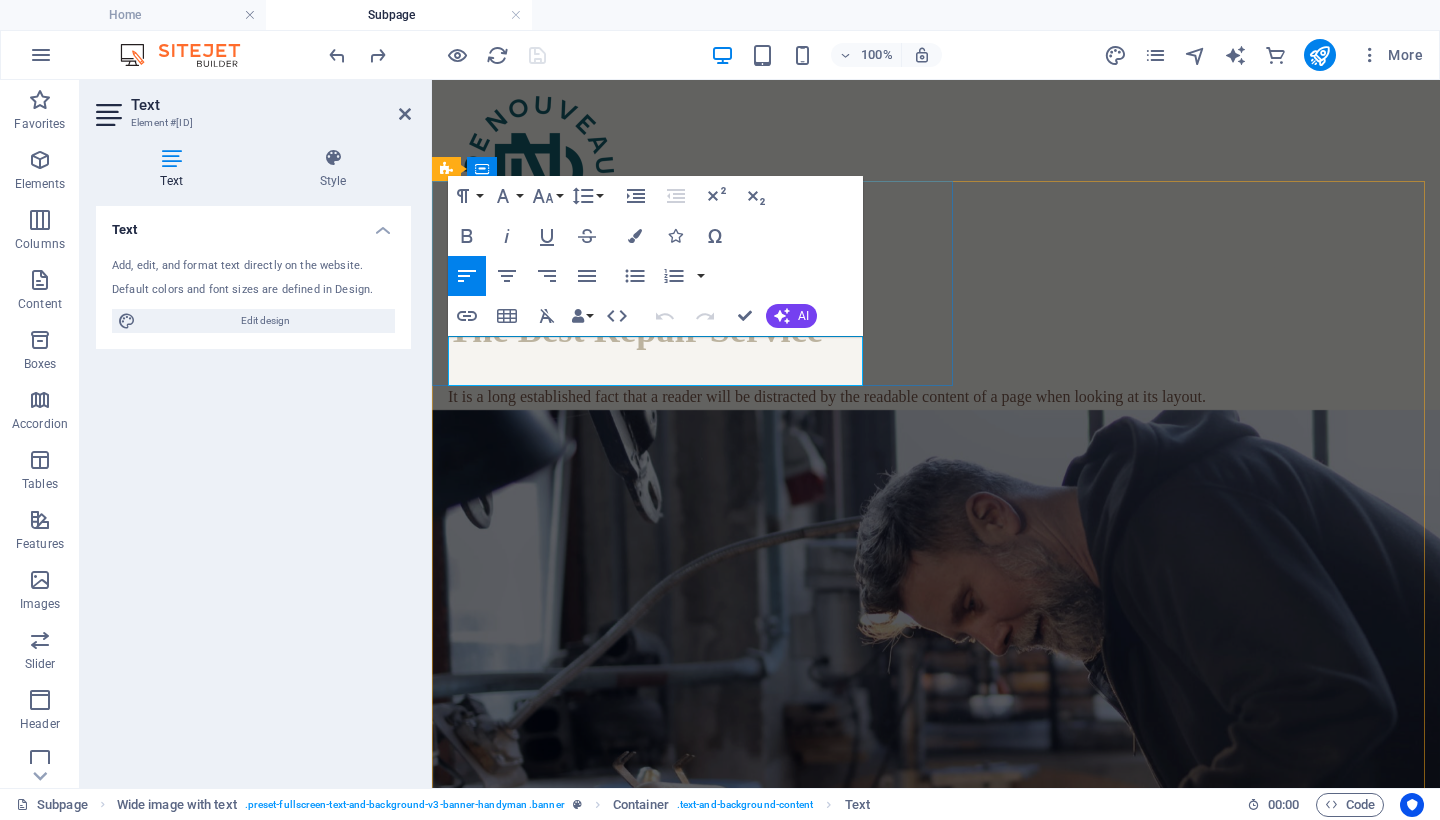 click on "It is a long established fact that a reader will be distracted by the readable content of a page when looking at its layout." at bounding box center (899, 397) 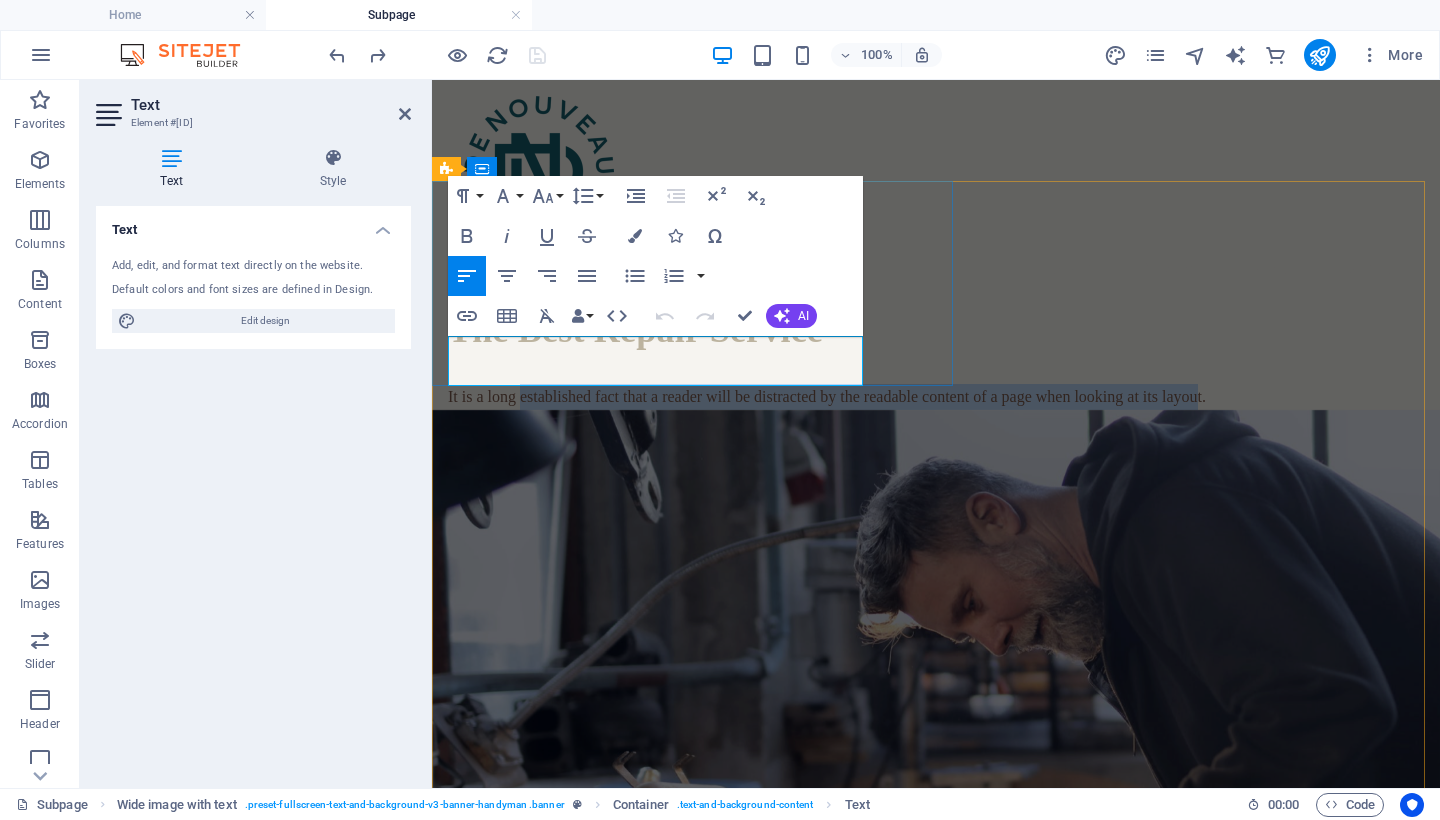 drag, startPoint x: 519, startPoint y: 347, endPoint x: 783, endPoint y: 367, distance: 264.7565 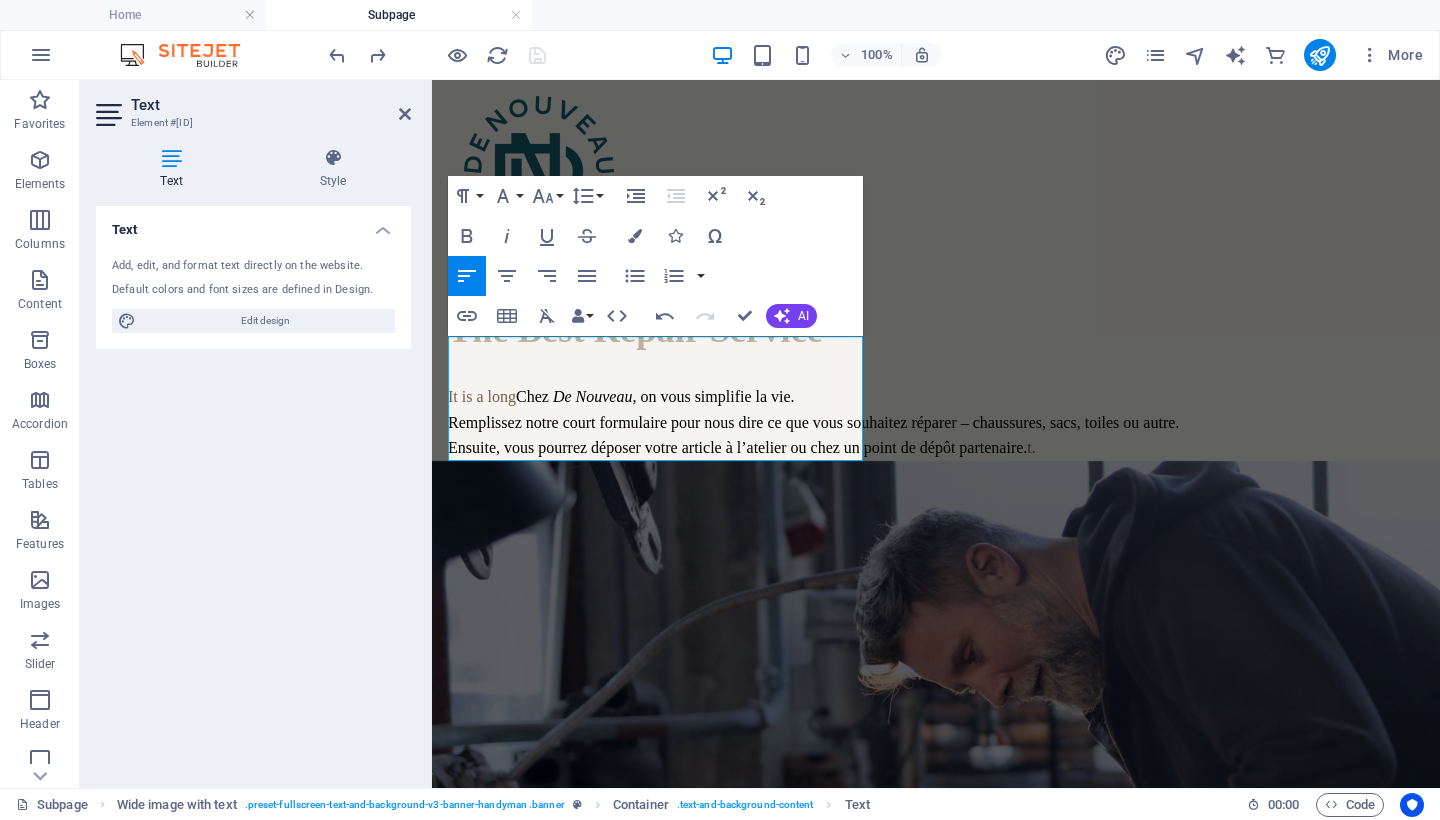 click on "It is a long  Chez   De Nouveau , on vous simplifie la vie. Remplissez notre court formulaire pour nous dire ce que vous souhaitez réparer – chaussures, sacs, toiles ou autre. Ensuite, vous pourrez déposer votre article à l’atelier ou chez un point de dépôt partenaire. t." at bounding box center (899, 422) 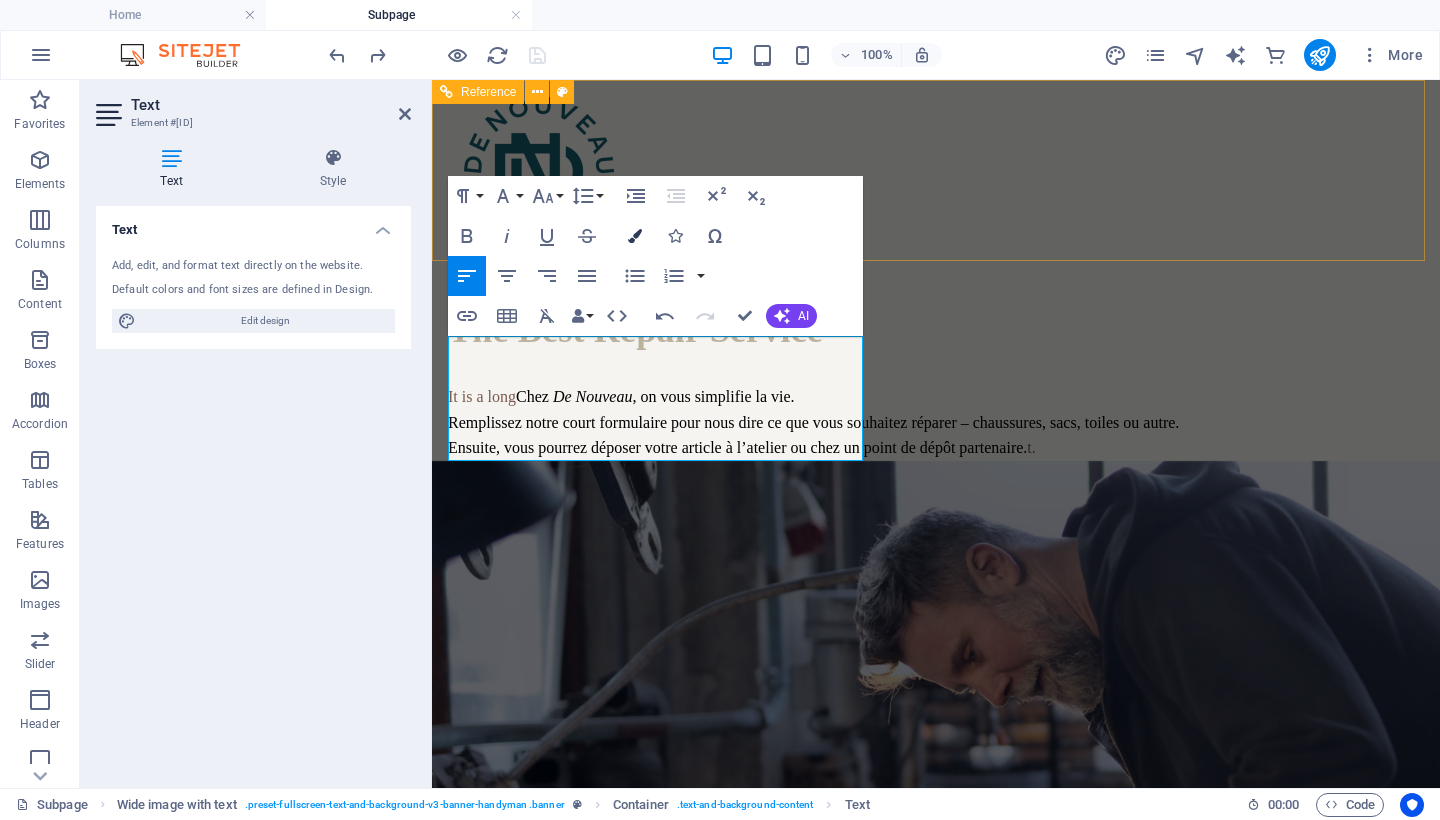 click at bounding box center [635, 236] 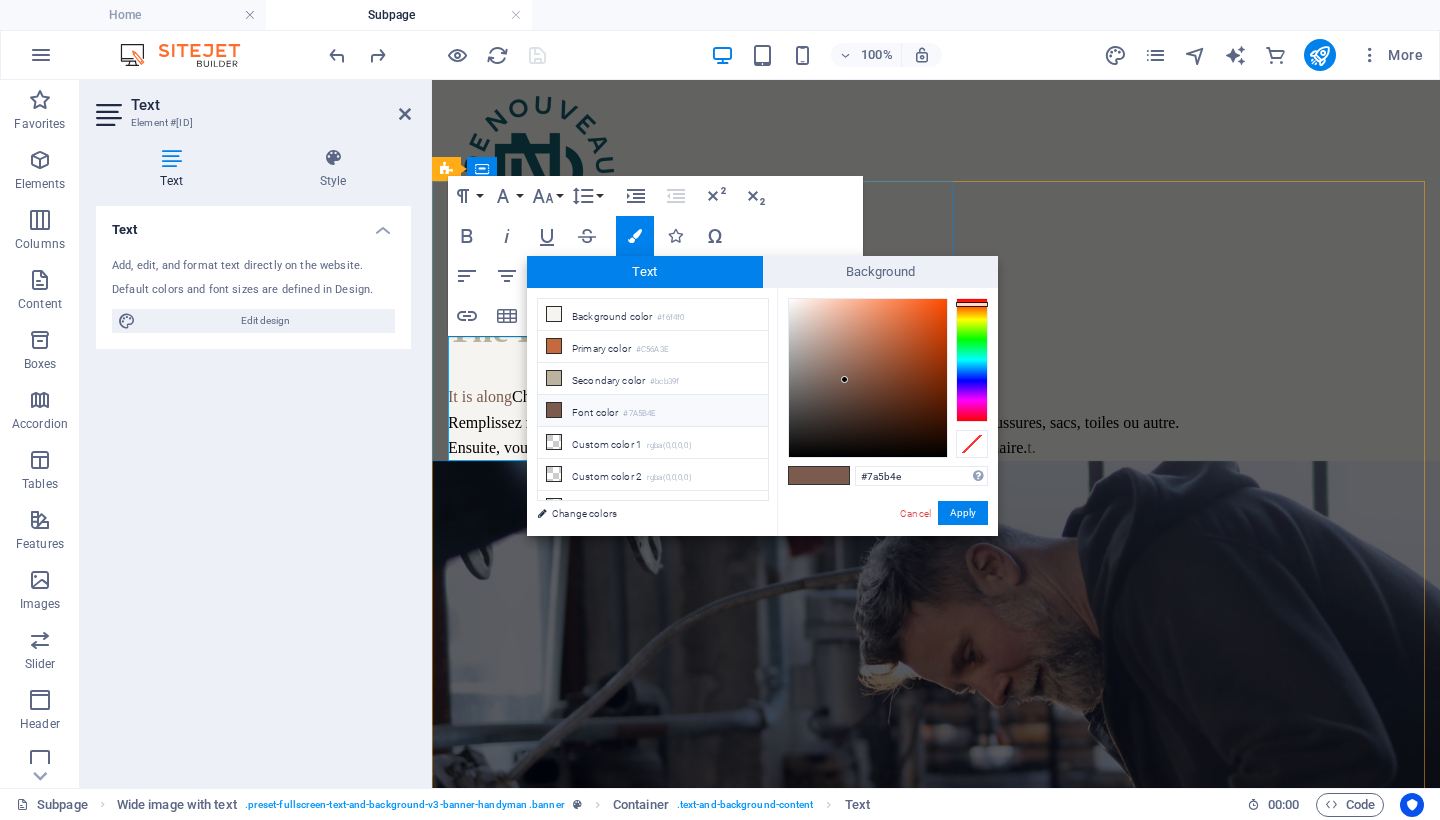 drag, startPoint x: 520, startPoint y: 345, endPoint x: 524, endPoint y: 441, distance: 96.0833 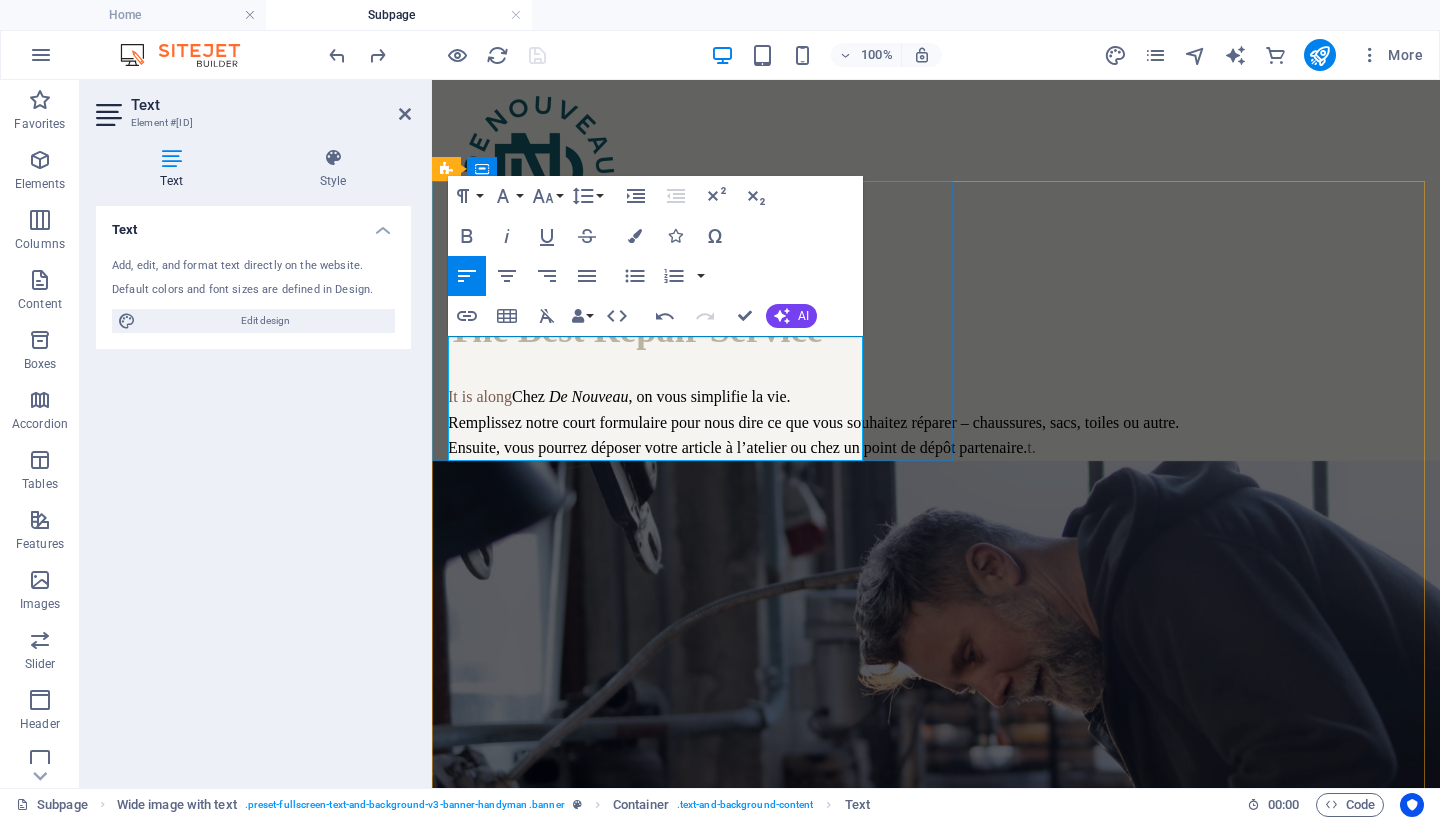 click on "It is a  long  Chez   De Nouveau , on vous simplifie la vie. Remplissez notre court formulaire pour nous dire ce que vous souhaitez réparer – chaussures, sacs, toiles ou autre. Ensuite, vous pourrez déposer votre article à l’atelier ou chez un point de dépôt partenaire. t." at bounding box center (899, 422) 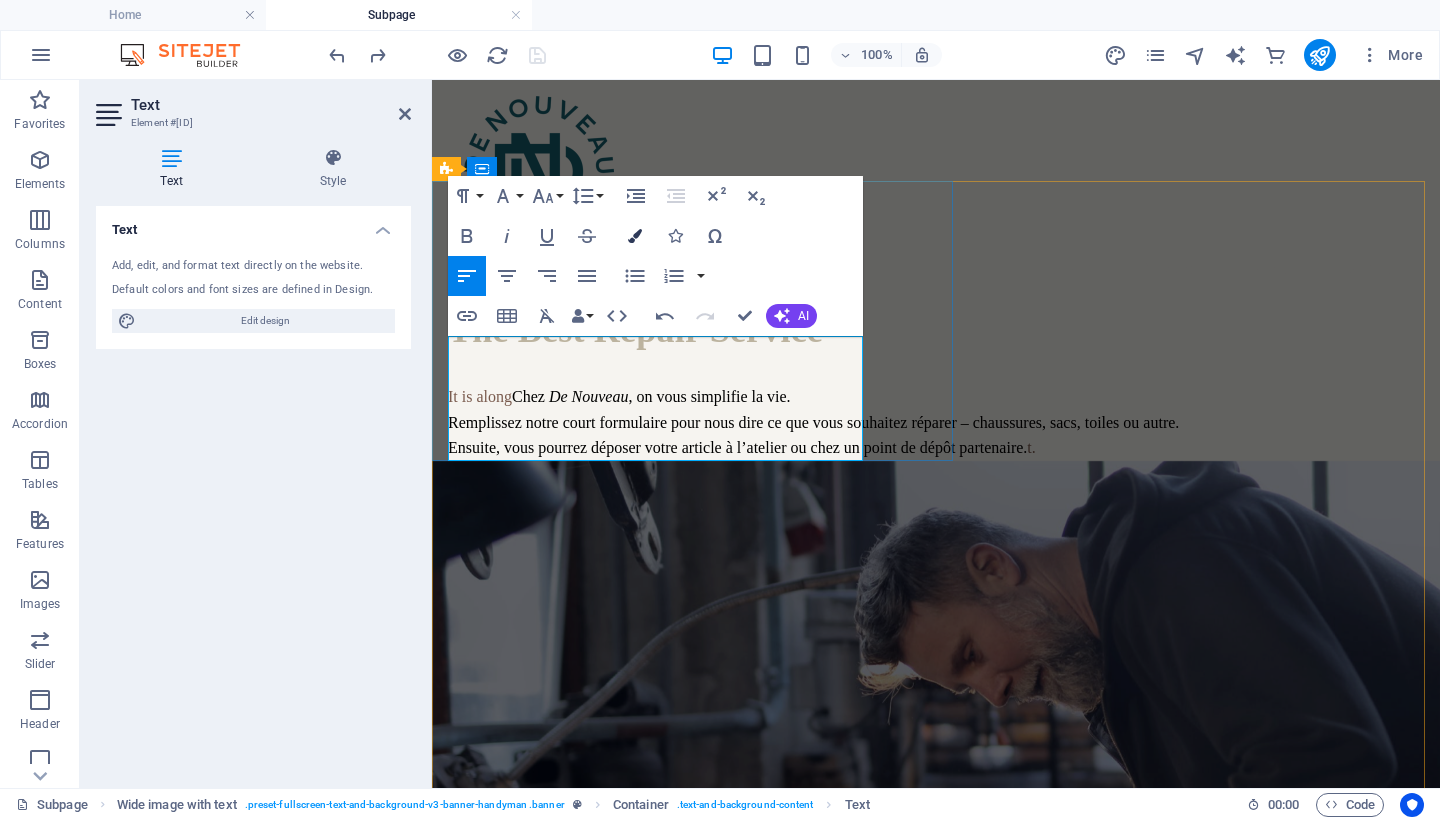 click at bounding box center (635, 236) 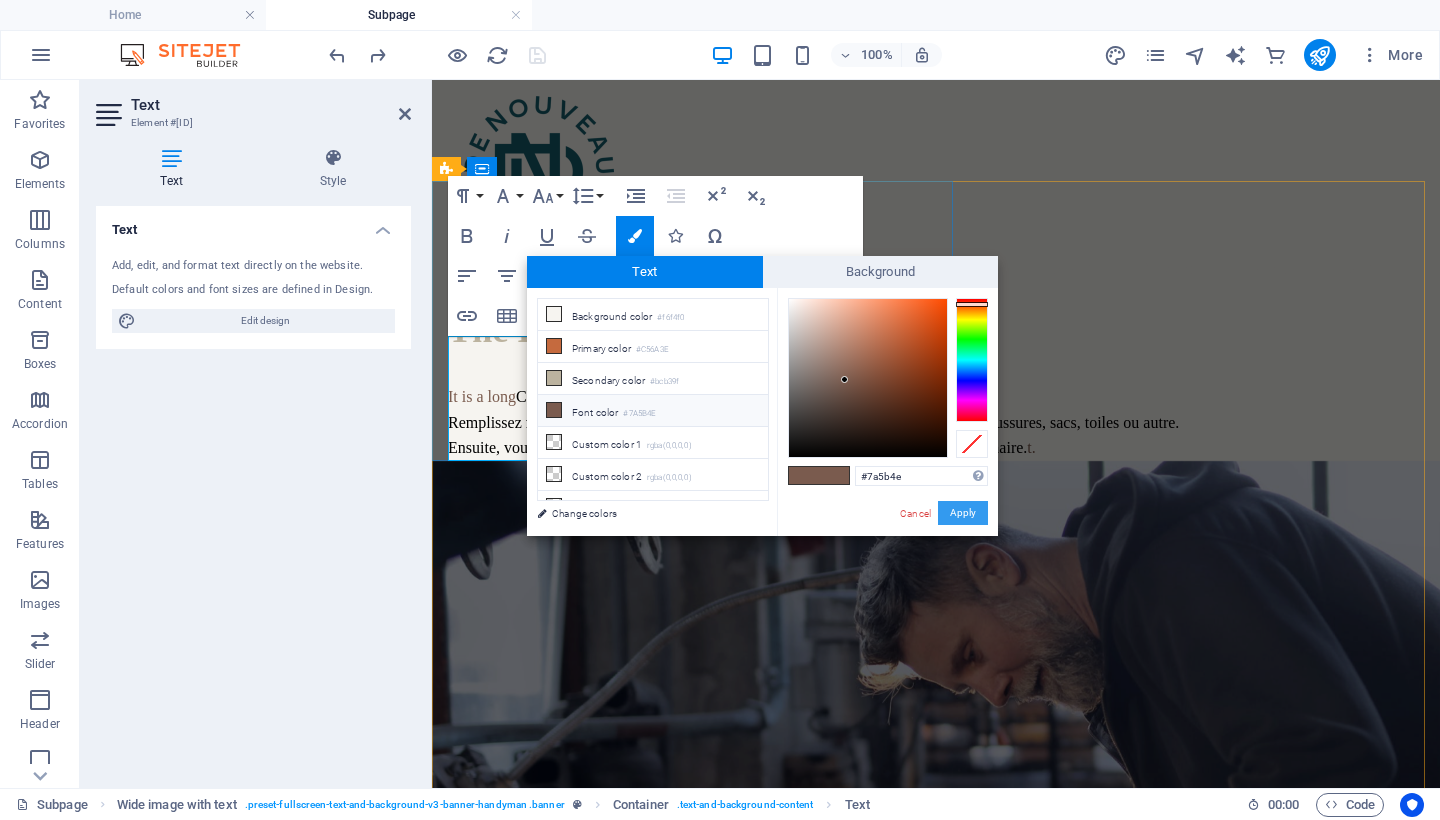 click on "Apply" at bounding box center (963, 513) 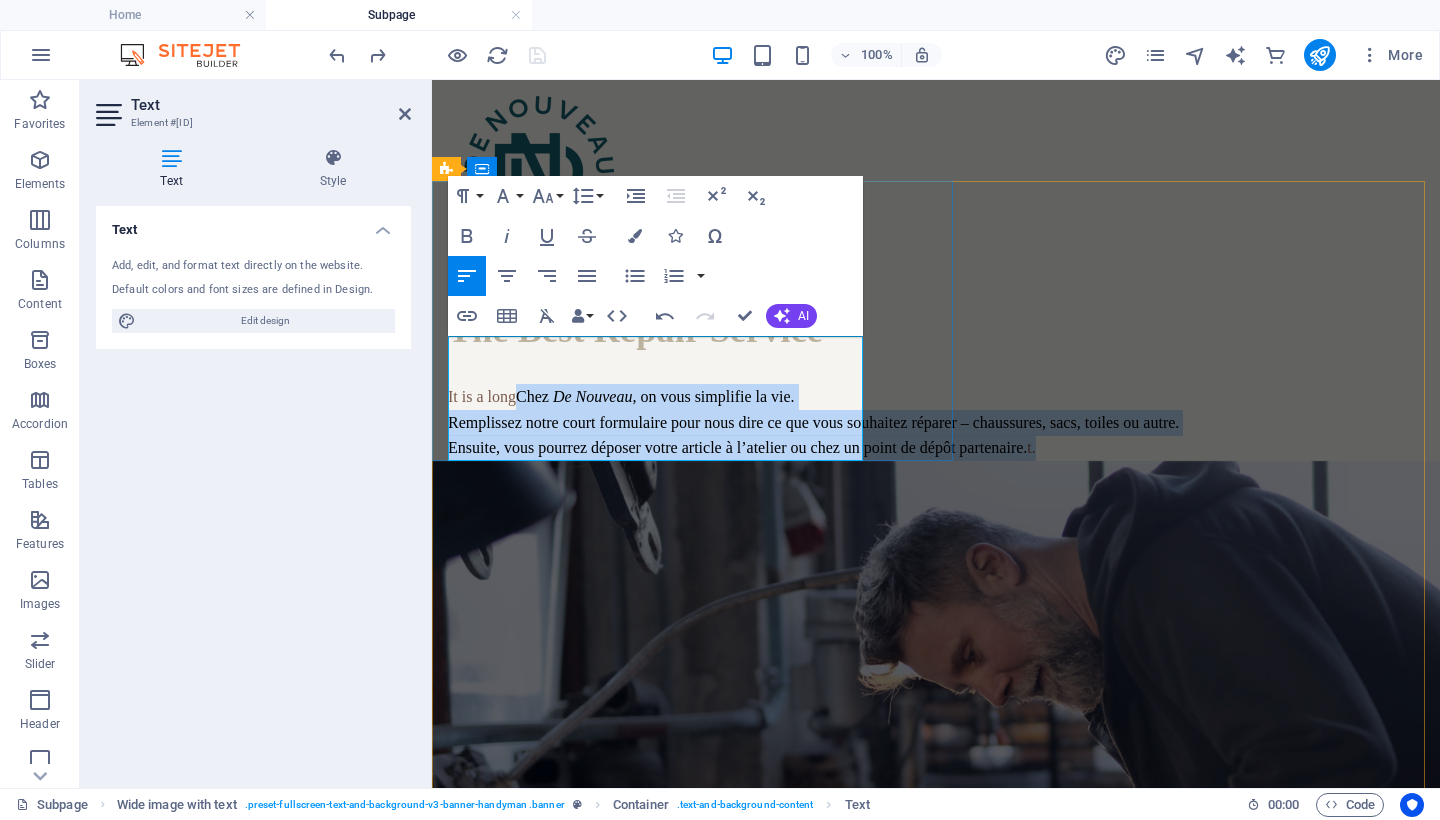 drag, startPoint x: 517, startPoint y: 343, endPoint x: 634, endPoint y: 439, distance: 151.34398 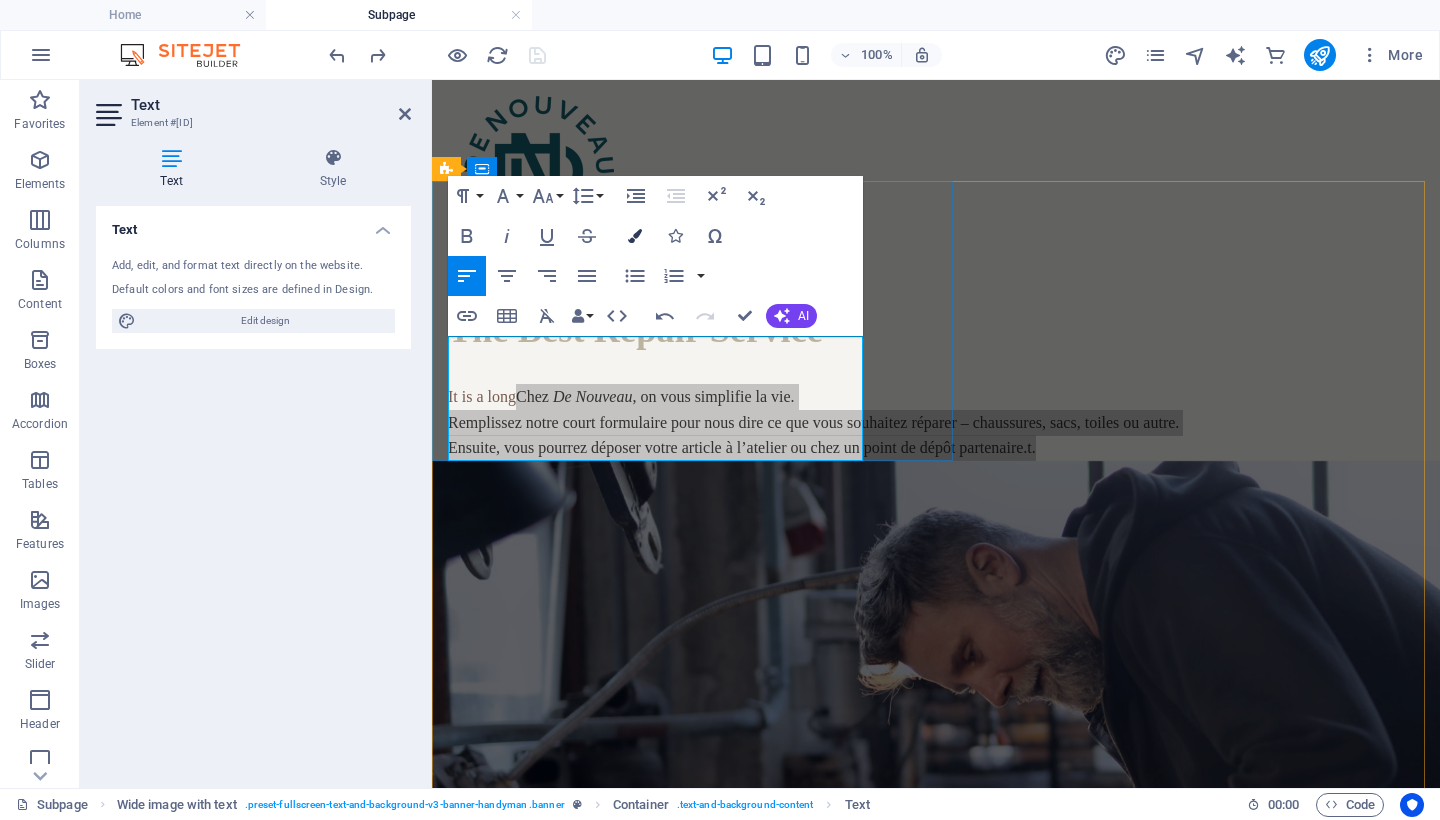 click at bounding box center [635, 236] 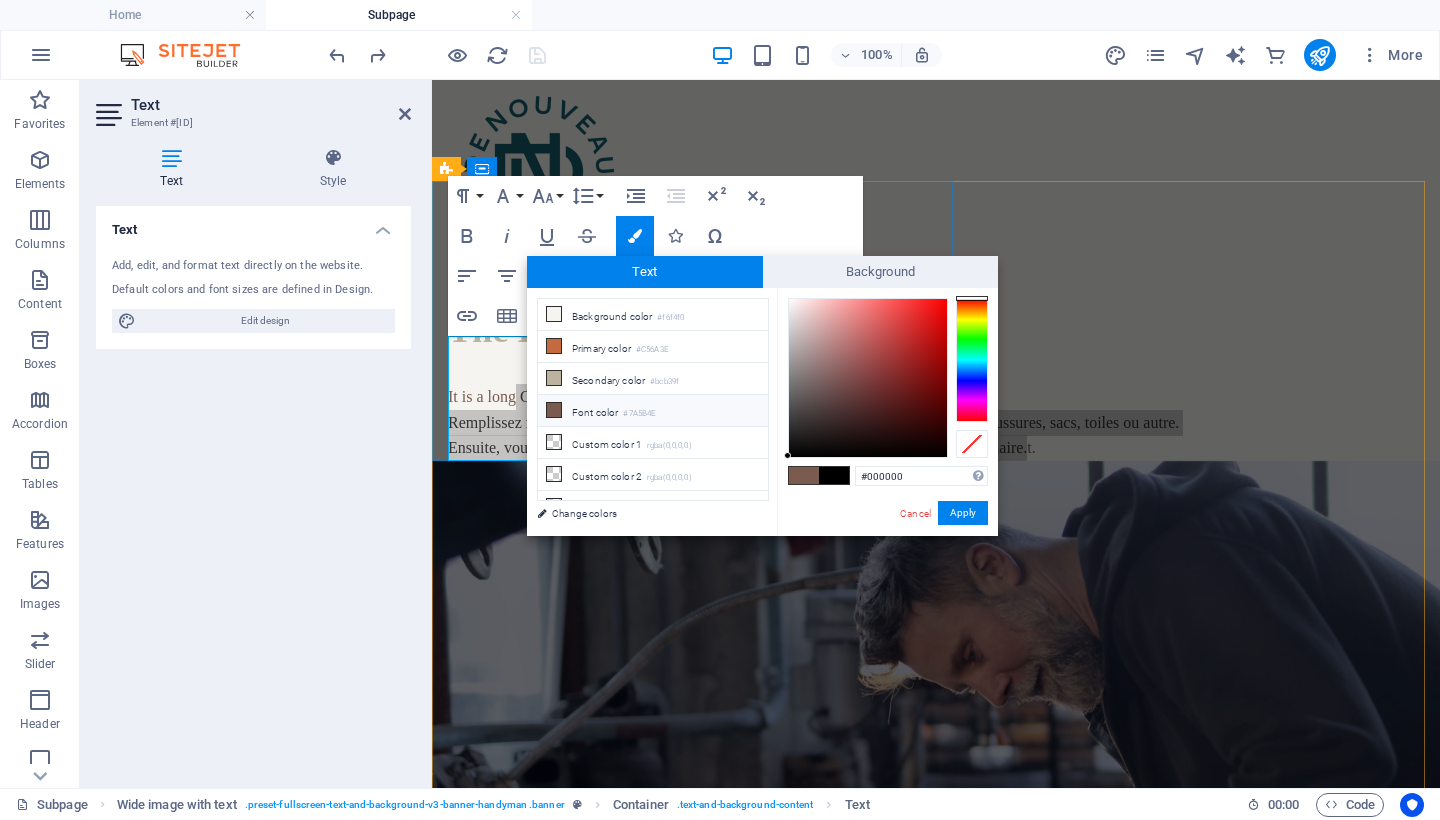 click at bounding box center (804, 475) 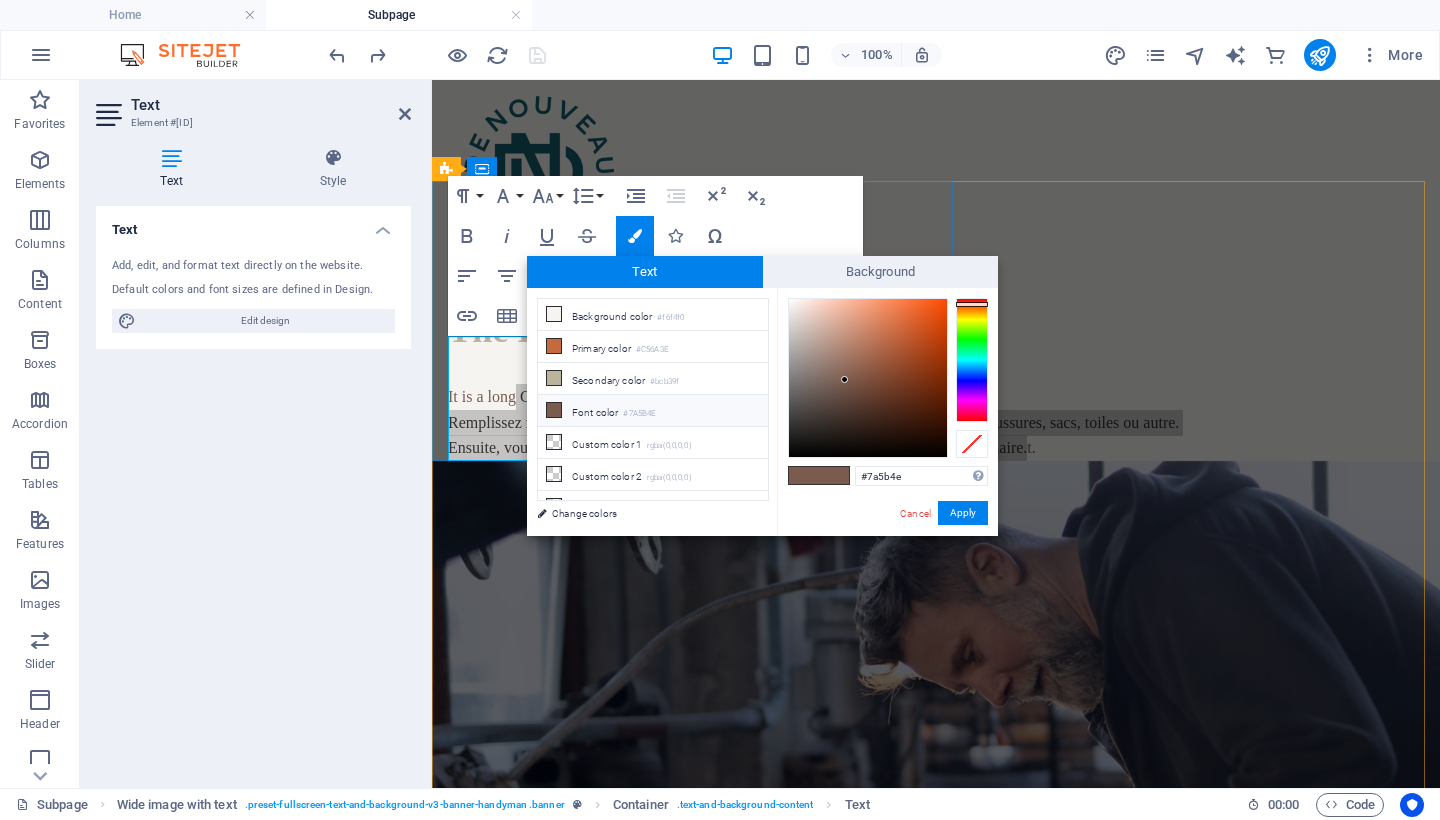 click on "Font color
#7A5B4E" at bounding box center (653, 411) 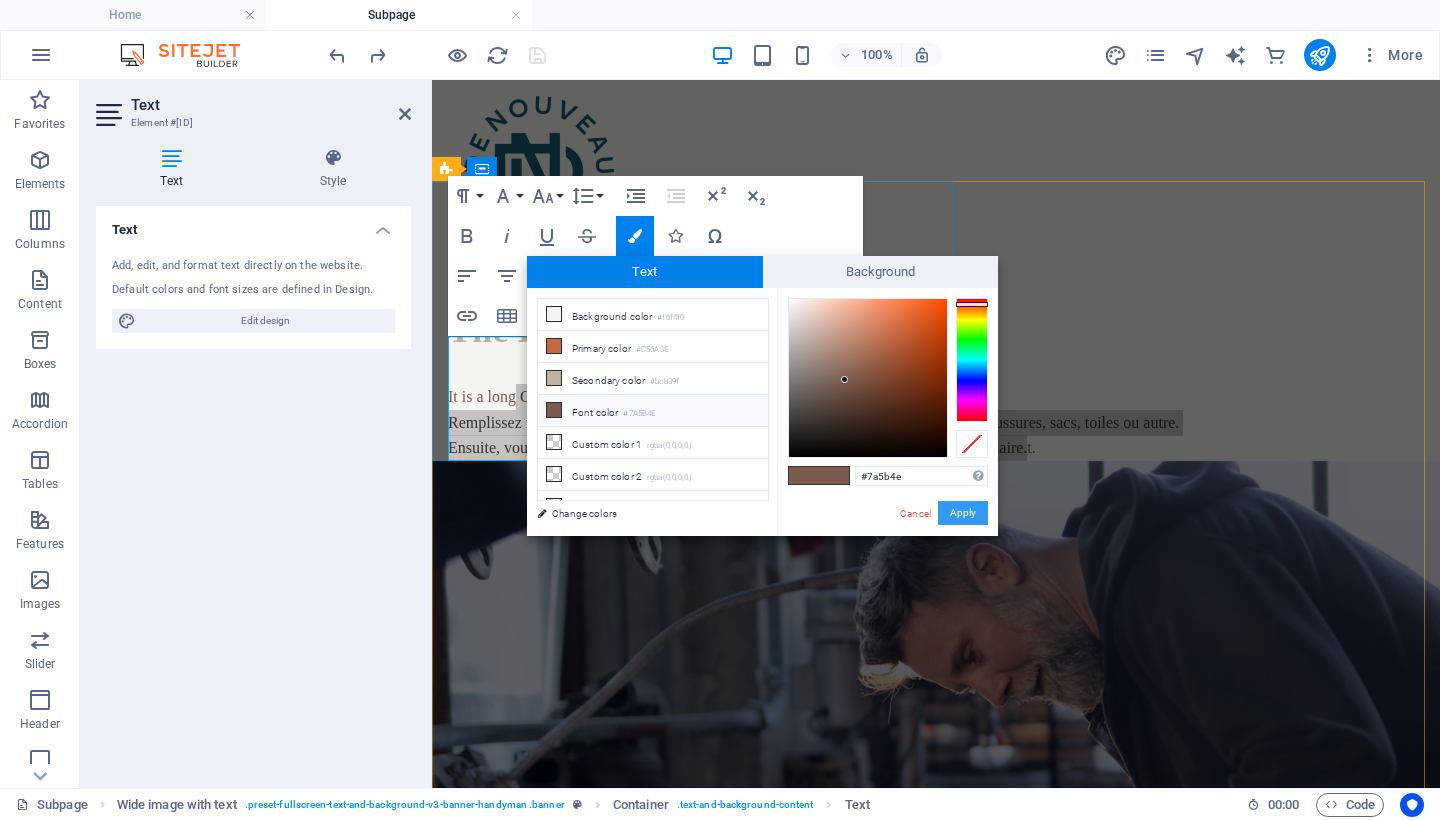drag, startPoint x: 952, startPoint y: 514, endPoint x: 519, endPoint y: 434, distance: 440.32828 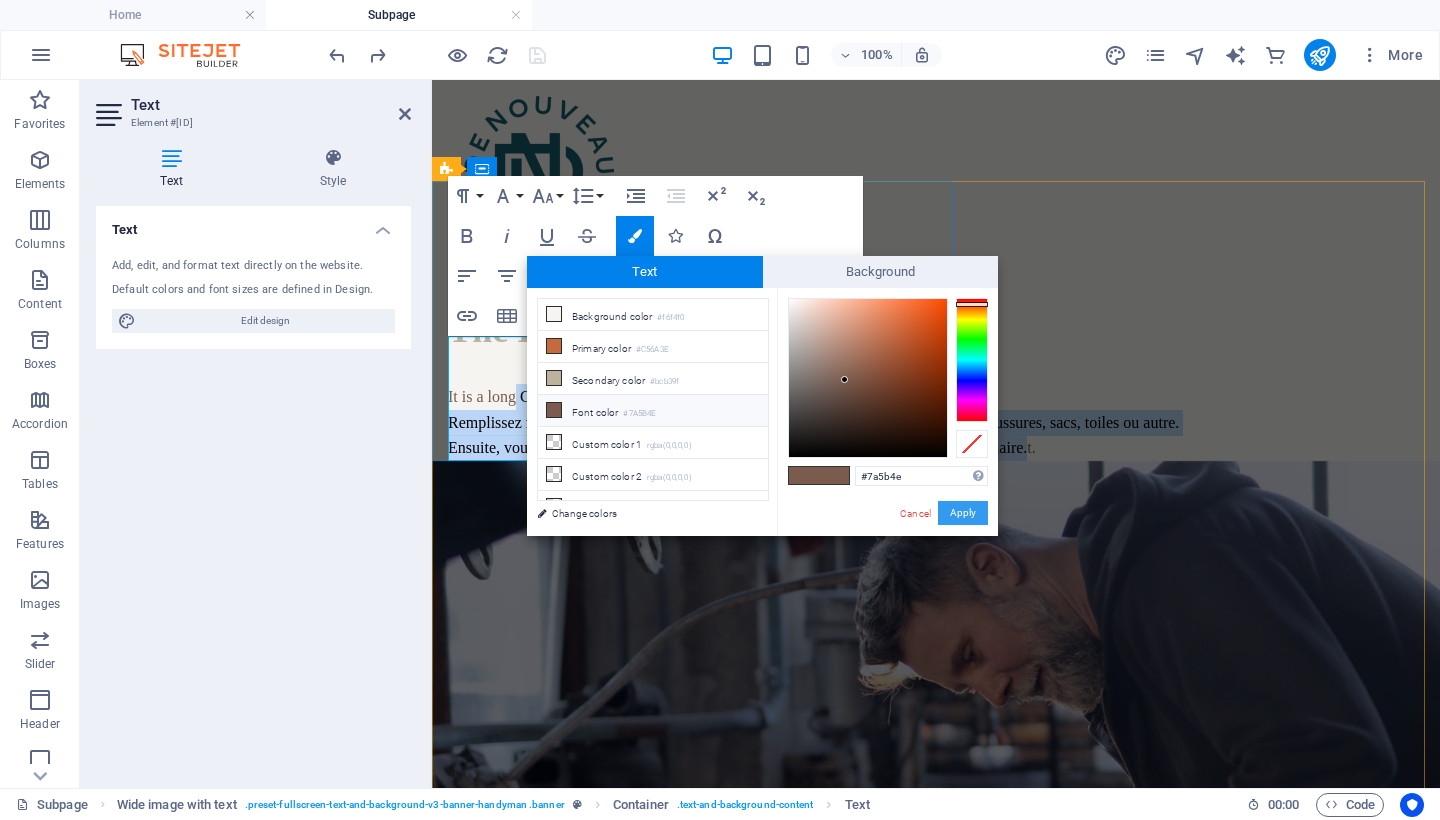 click on "Apply" at bounding box center [963, 513] 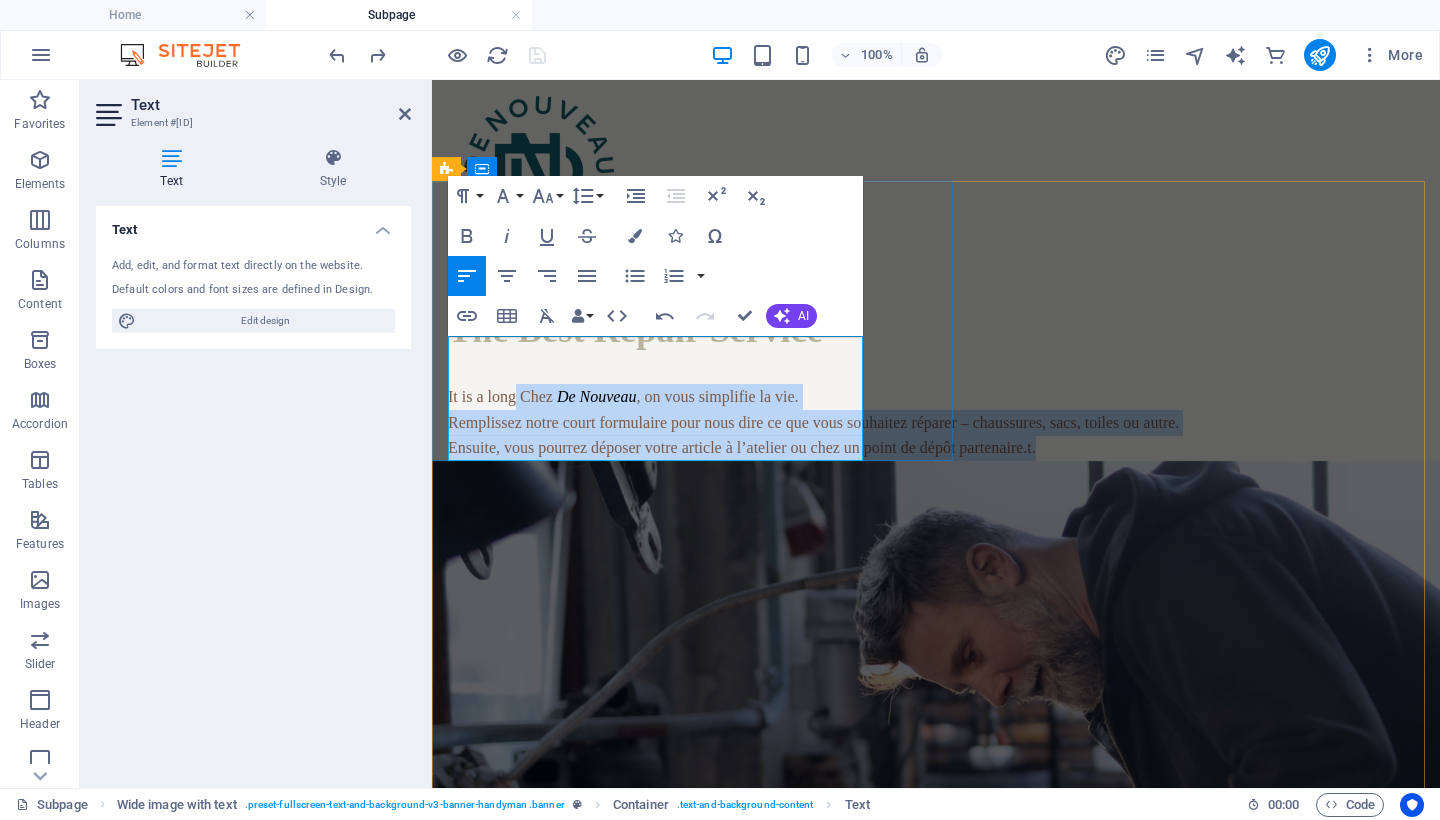 click on "Ensuite, vous pourrez déposer votre article à l’atelier ou chez un point de dépôt partenaire." at bounding box center [737, 447] 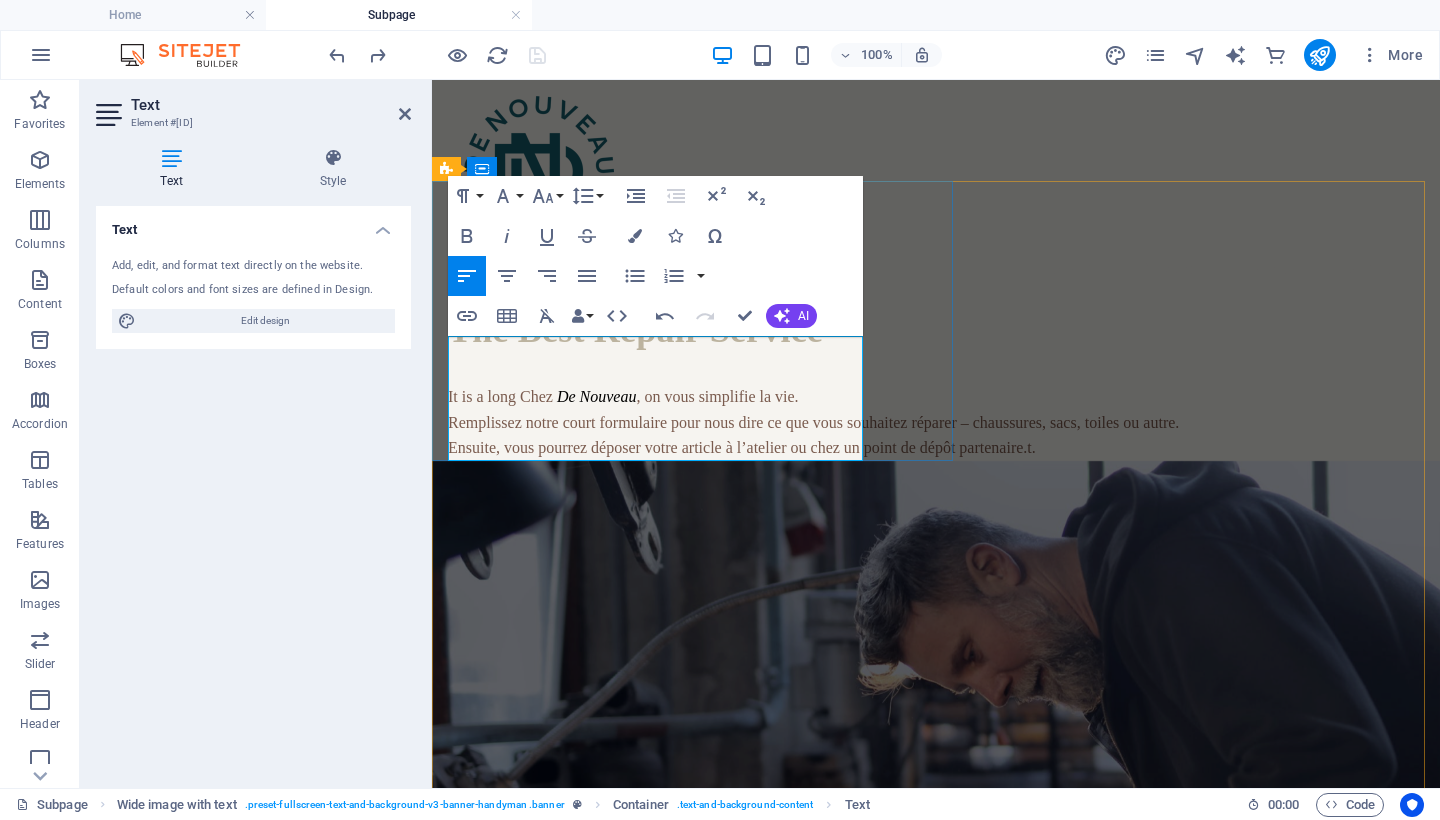 drag, startPoint x: 637, startPoint y: 345, endPoint x: 673, endPoint y: 374, distance: 46.227695 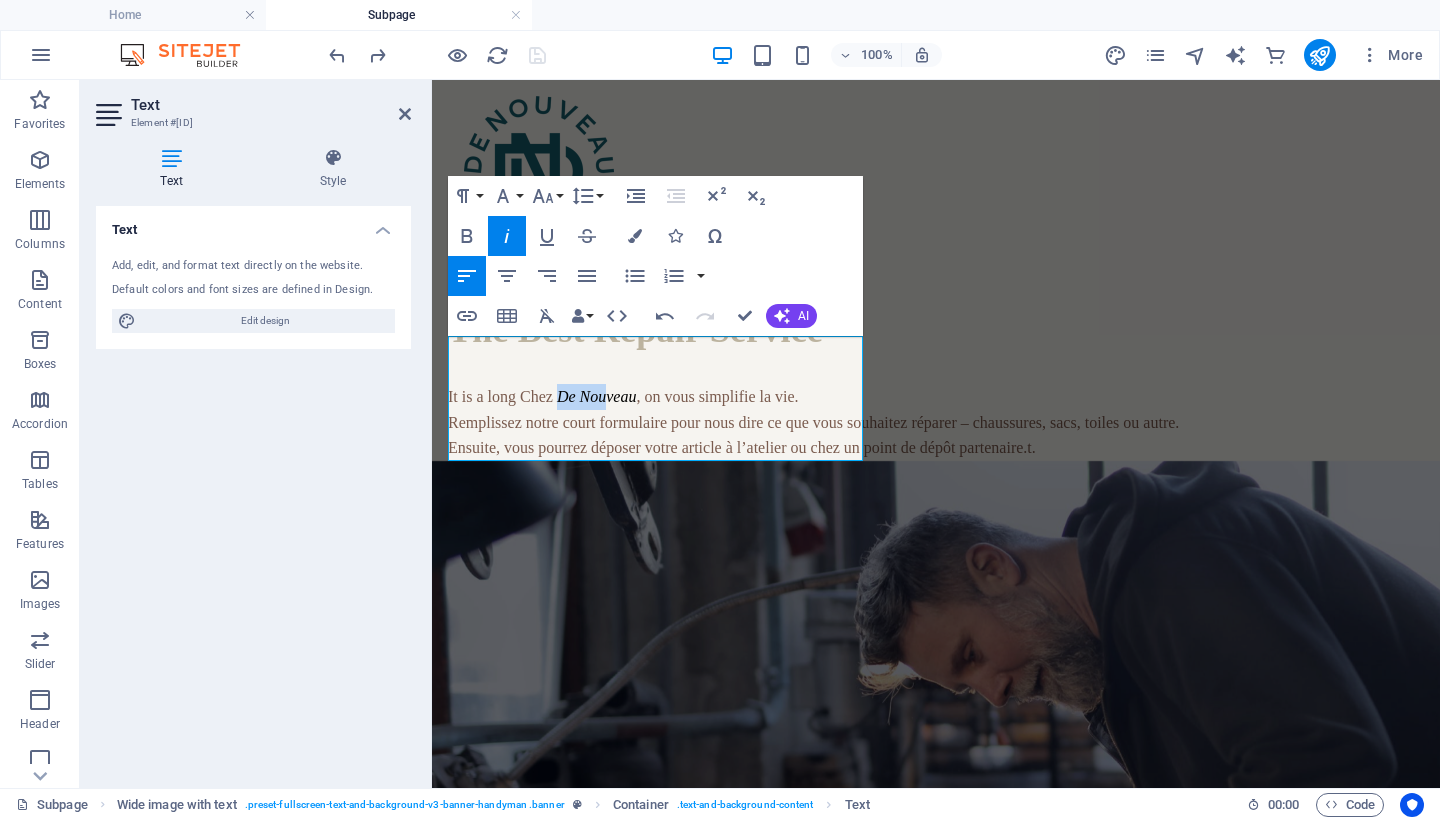 drag, startPoint x: 559, startPoint y: 346, endPoint x: 606, endPoint y: 348, distance: 47.042534 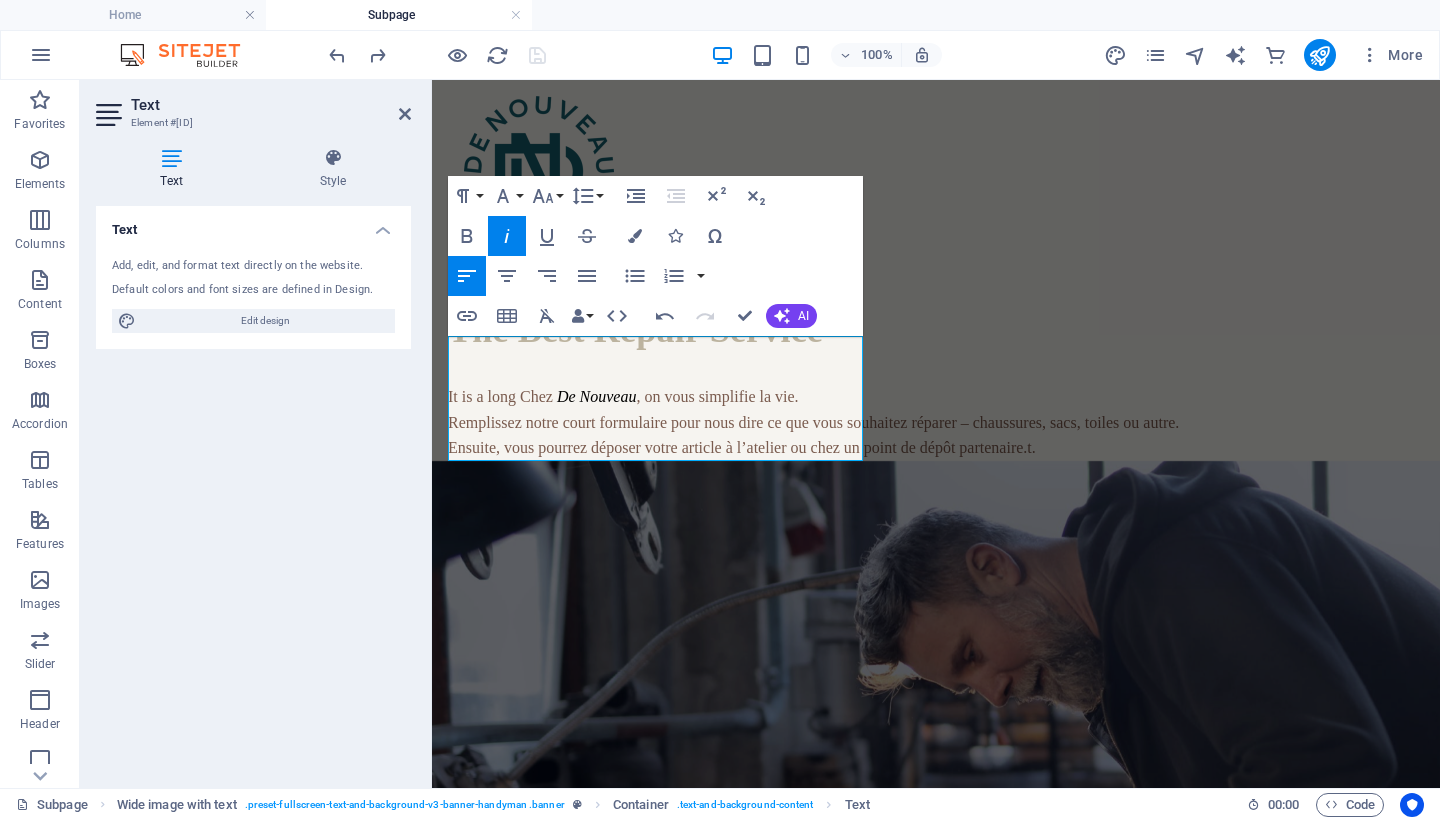 drag, startPoint x: 522, startPoint y: 352, endPoint x: 537, endPoint y: 362, distance: 18.027756 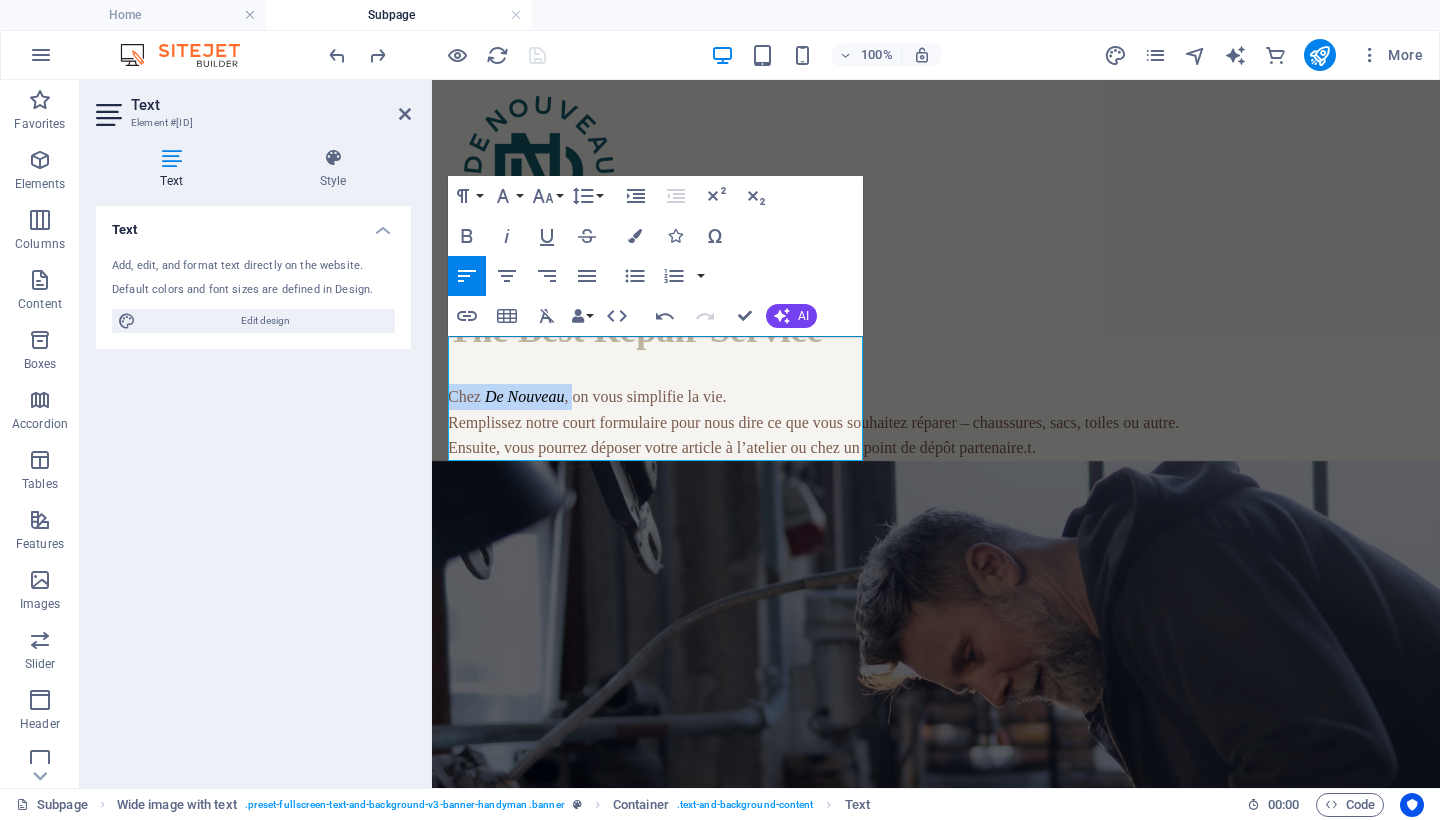 drag, startPoint x: 571, startPoint y: 348, endPoint x: 450, endPoint y: 341, distance: 121.20231 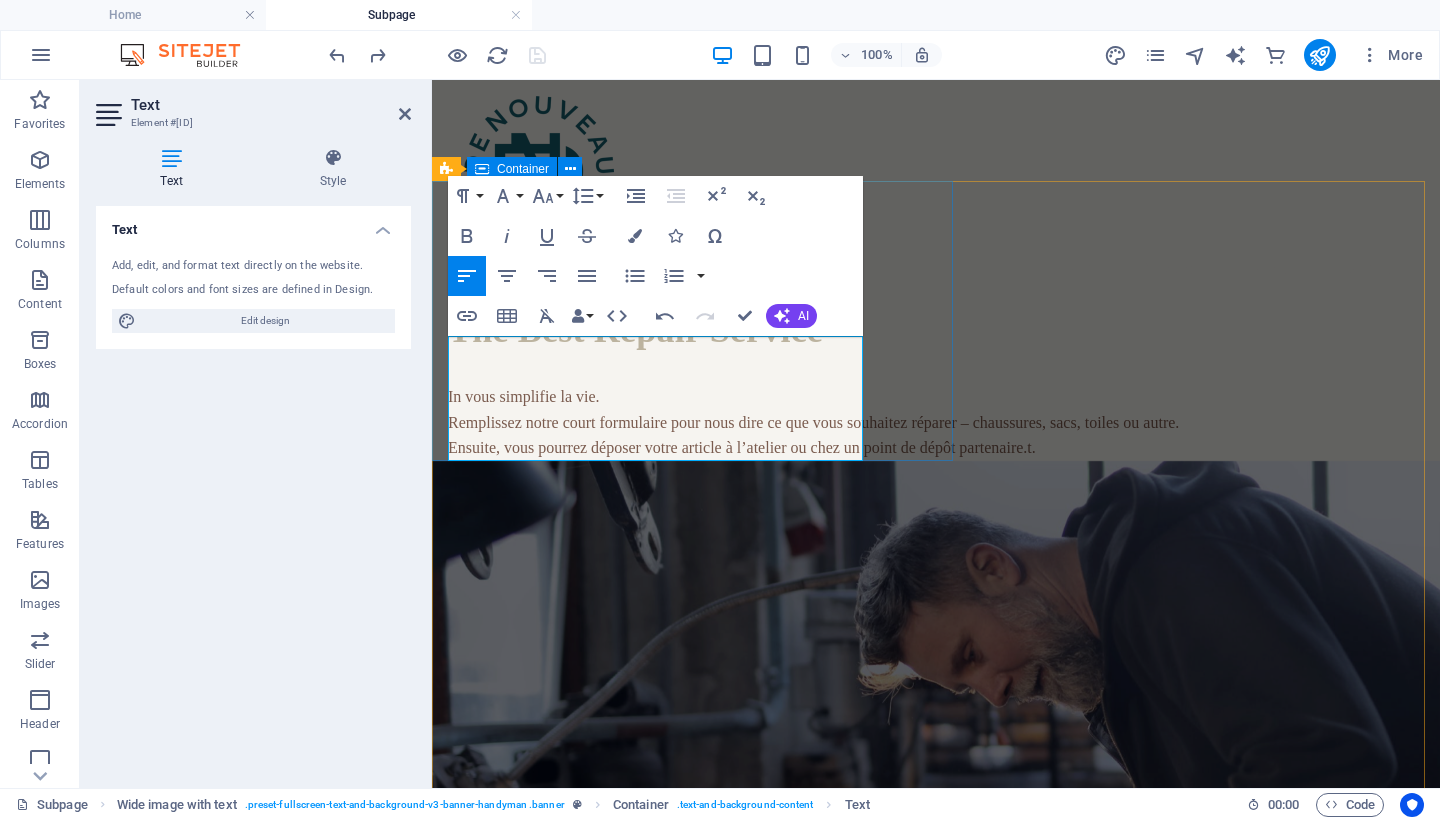 type 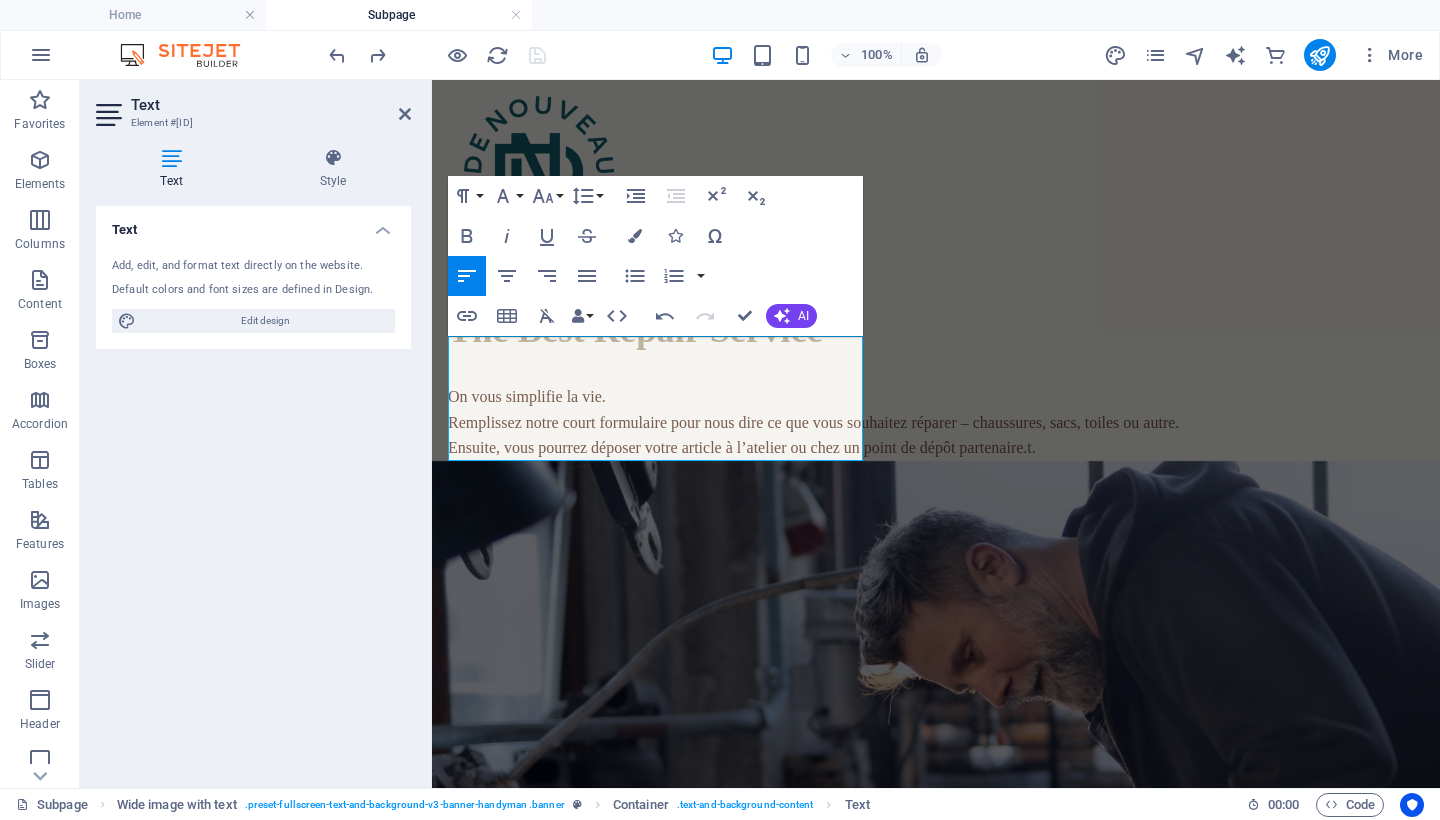 click on "On vous simplifie la vie. Remplissez notre court formulaire pour nous dire ce que vous souhaitez réparer – chaussures, sacs, toiles ou autre. Ensuite, vous pourrez déposer votre article à l’atelier ou chez un point de dépôt partenaire. t." at bounding box center (899, 422) 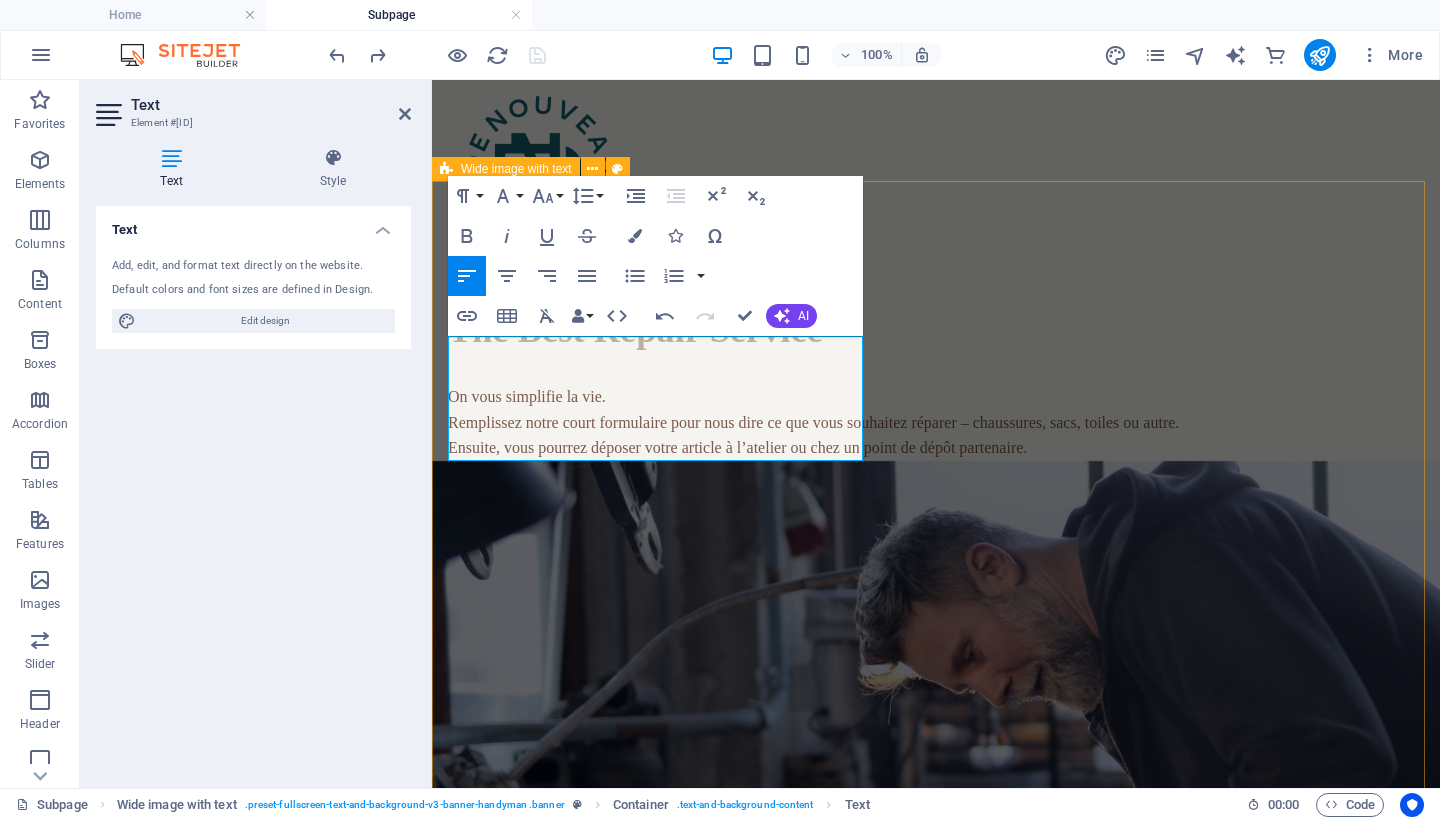 click on "The Best Repair Service On vous simplifie la vie. Remplissez notre court formulaire pour nous dire ce que vous souhaitez réparer – chaussures, sacs, toiles ou autre. Ensuite, vous pourrez déposer votre article à l’atelier ou chez un point de dépôt partenaire. ​ Drop content here or  Add elements  Paste clipboard Drop content here or  Add elements  Paste clipboard" at bounding box center (936, 1127) 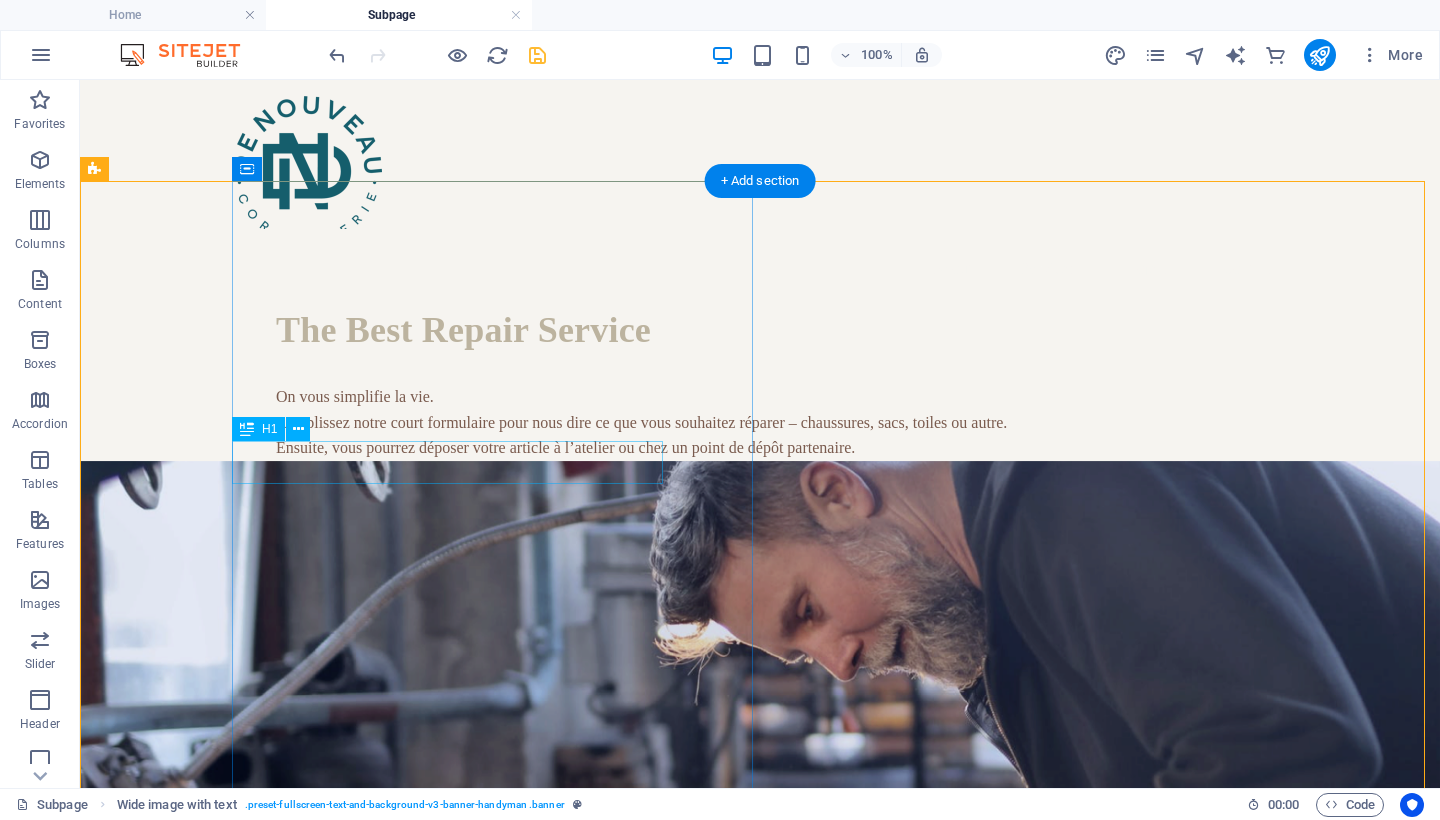 click on "The Best Repair Service" at bounding box center [791, 330] 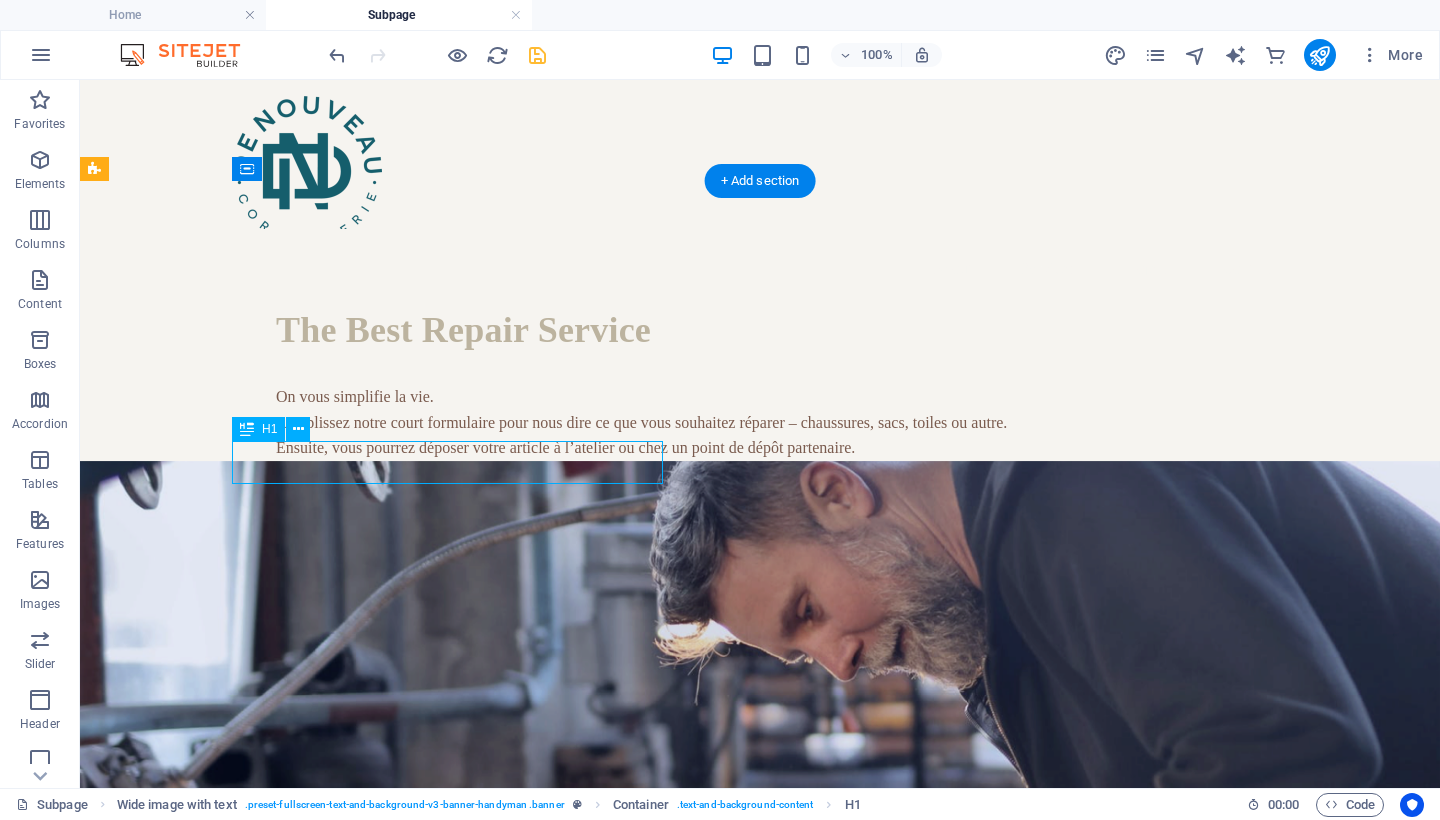 click on "The Best Repair Service" at bounding box center [791, 330] 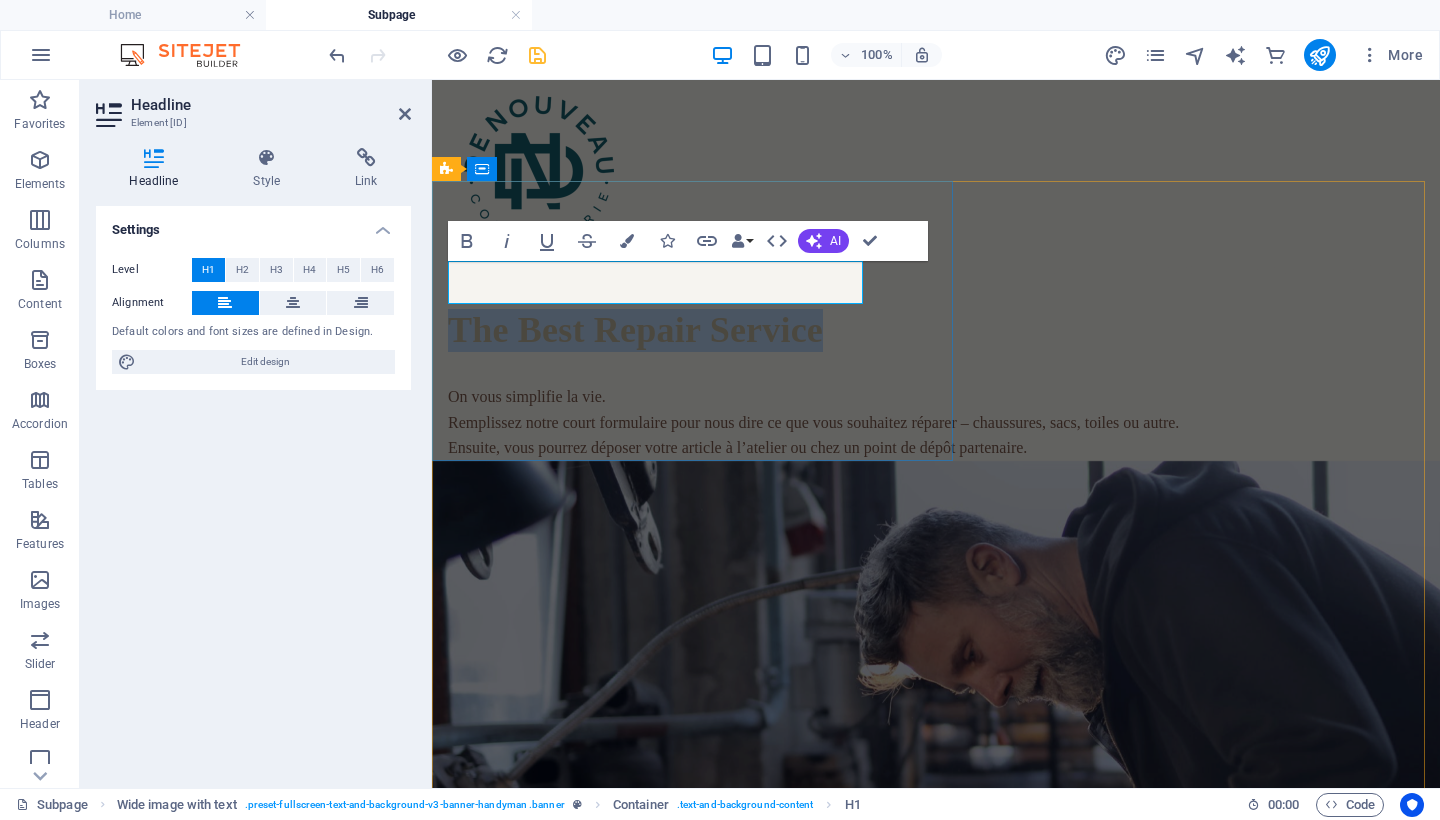 click on "The Best Repair Service" at bounding box center (635, 330) 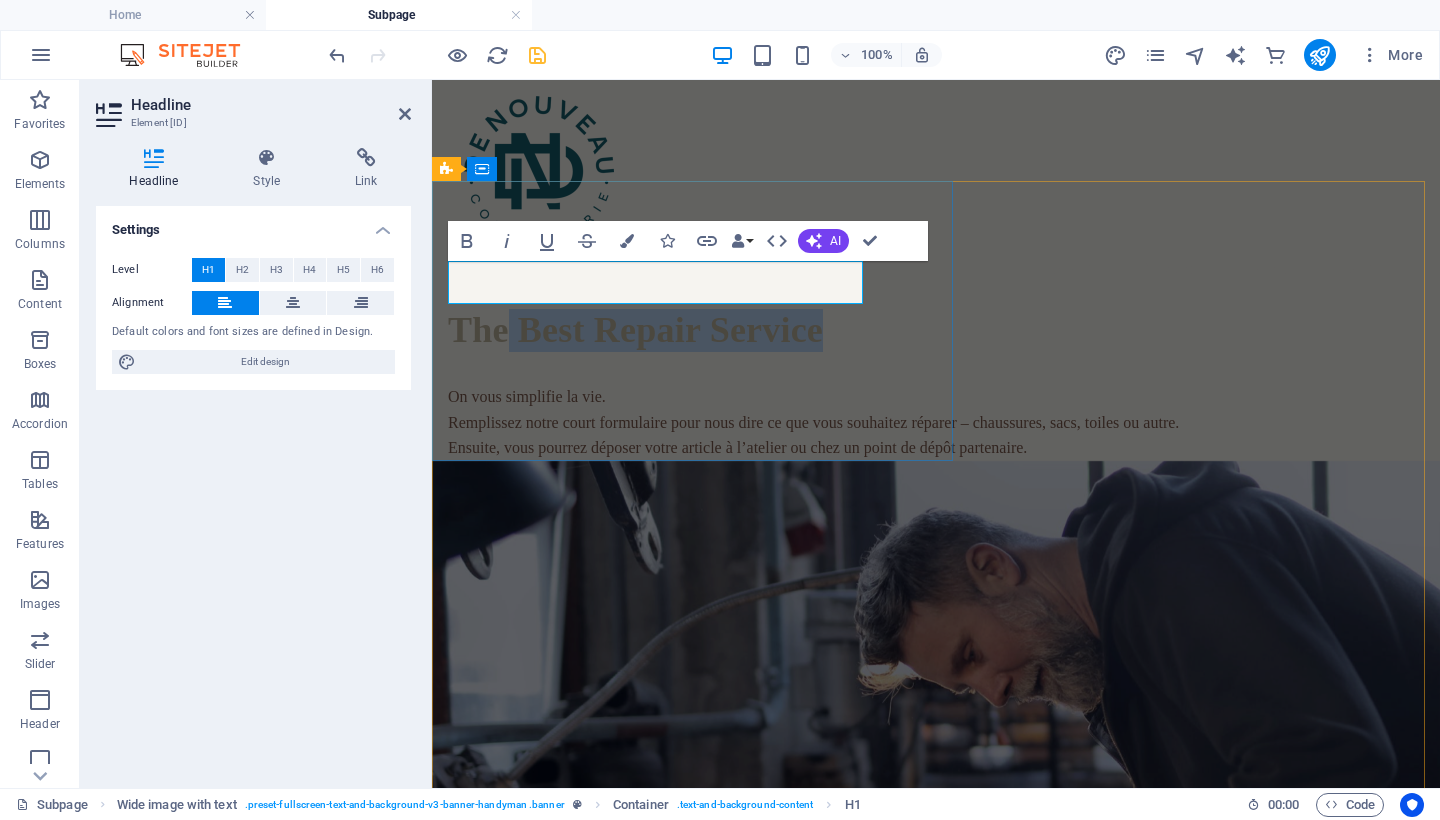 drag, startPoint x: 822, startPoint y: 281, endPoint x: 513, endPoint y: 277, distance: 309.02588 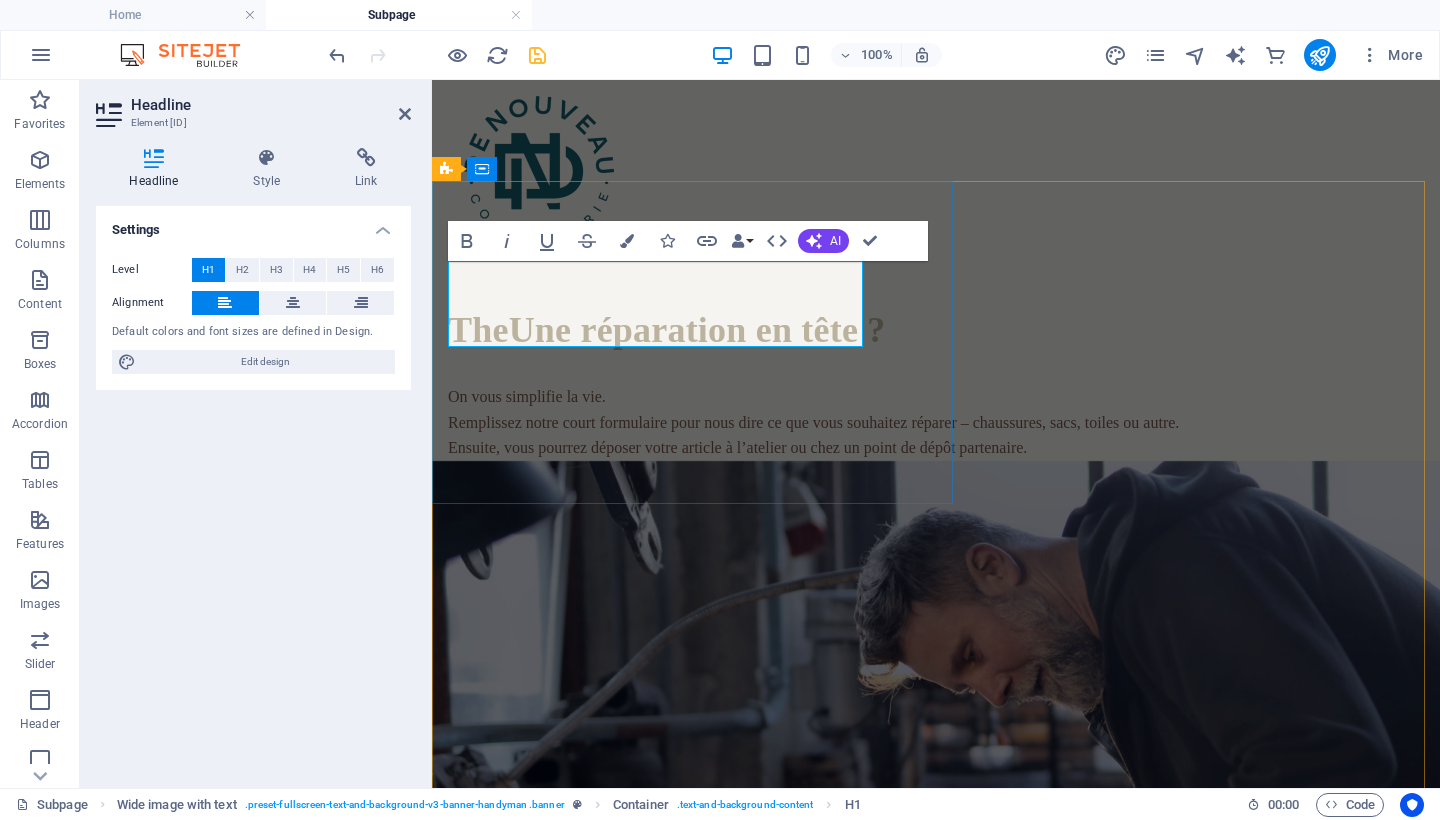 click on "TheUne réparation en tête ?" at bounding box center (667, 330) 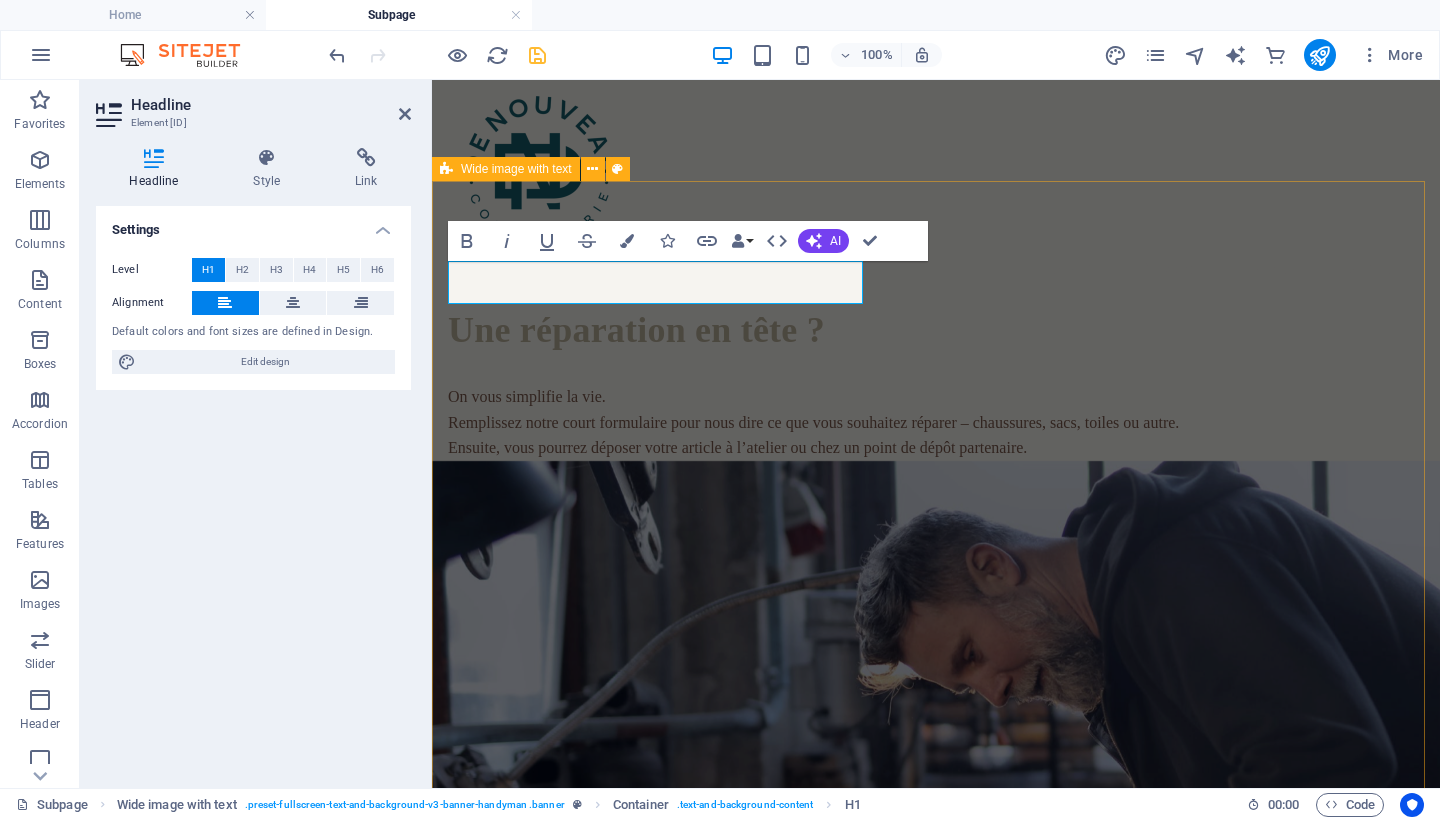 click on "Une réparation en tête ? On vous simplifie la vie. Remplissez notre court formulaire pour nous dire ce que vous souhaitez réparer – chaussures, sacs, toiles ou autre. Ensuite, vous pourrez déposer votre article à l’atelier ou chez un point de dépôt partenaire. Drop content here or  Add elements  Paste clipboard Drop content here or  Add elements  Paste clipboard" at bounding box center [936, 1127] 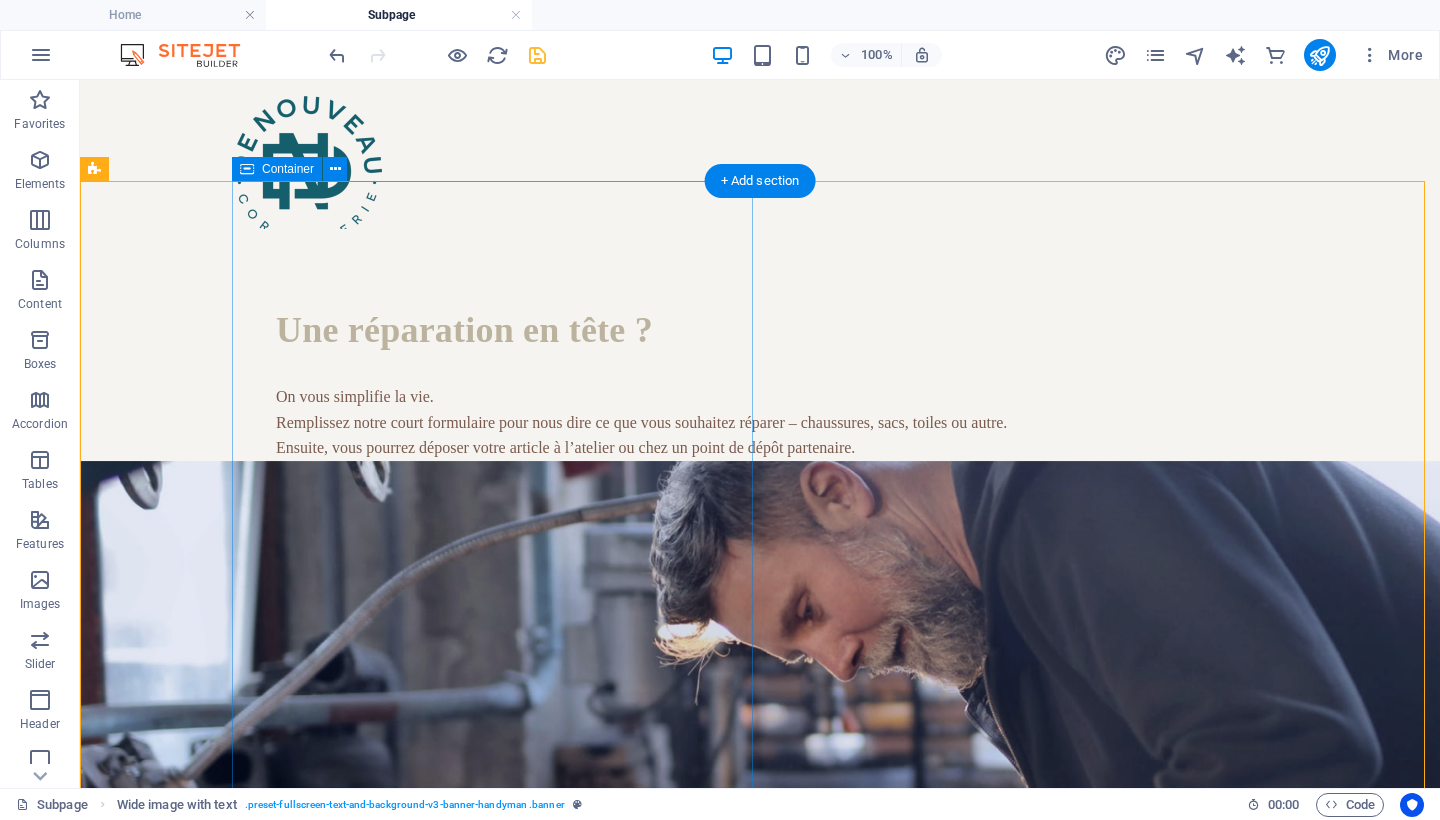 click on "Une réparation en tête ? On vous simplifie la vie. Remplissez notre court formulaire pour nous dire ce que vous souhaitez réparer – chaussures, sacs, toiles ou autre. Ensuite, vous pourrez déposer votre article à l’atelier ou chez un point de dépôt partenaire." at bounding box center (836, 345) 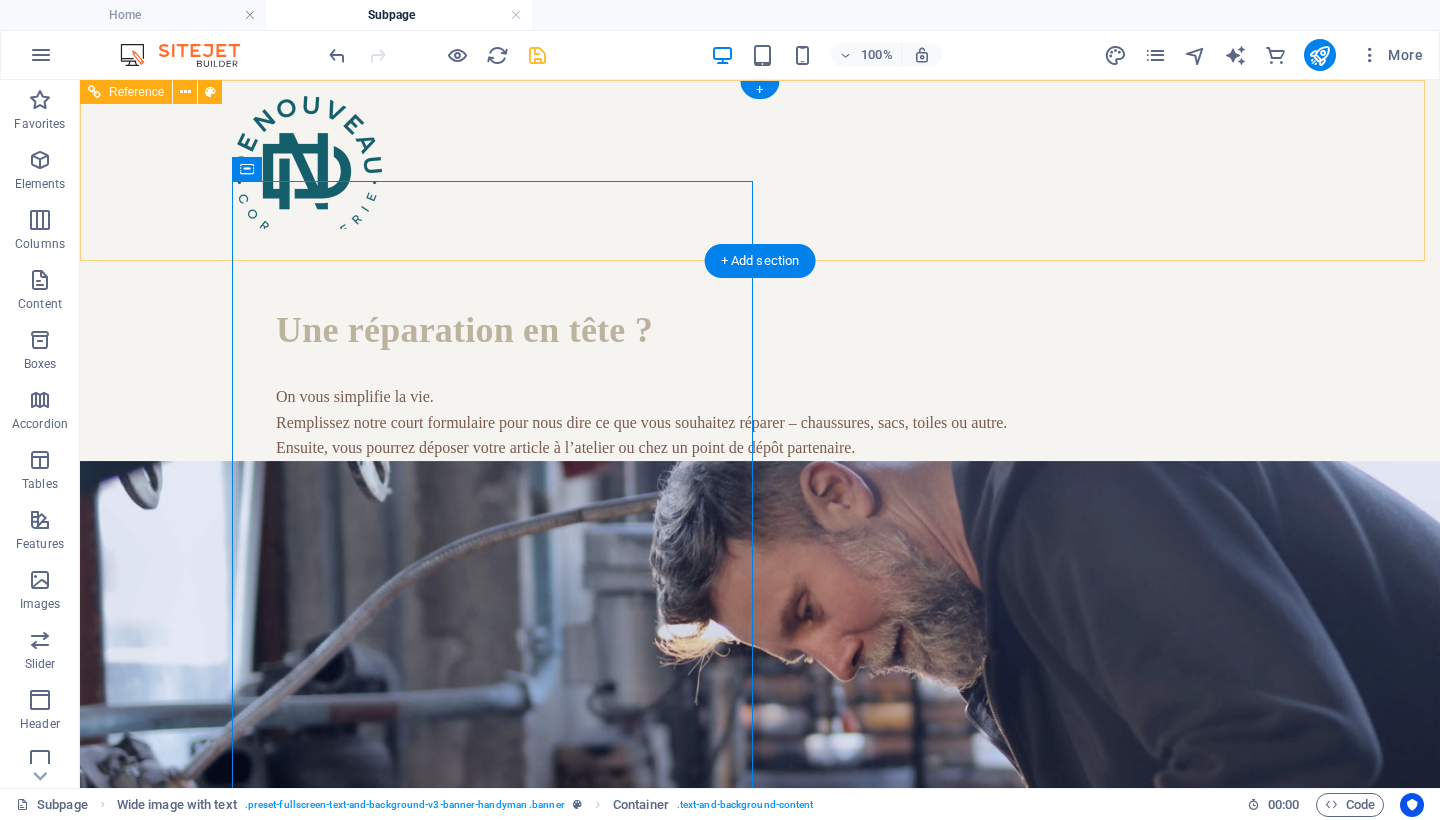 click on "About Services Projects Contact" at bounding box center (760, 194) 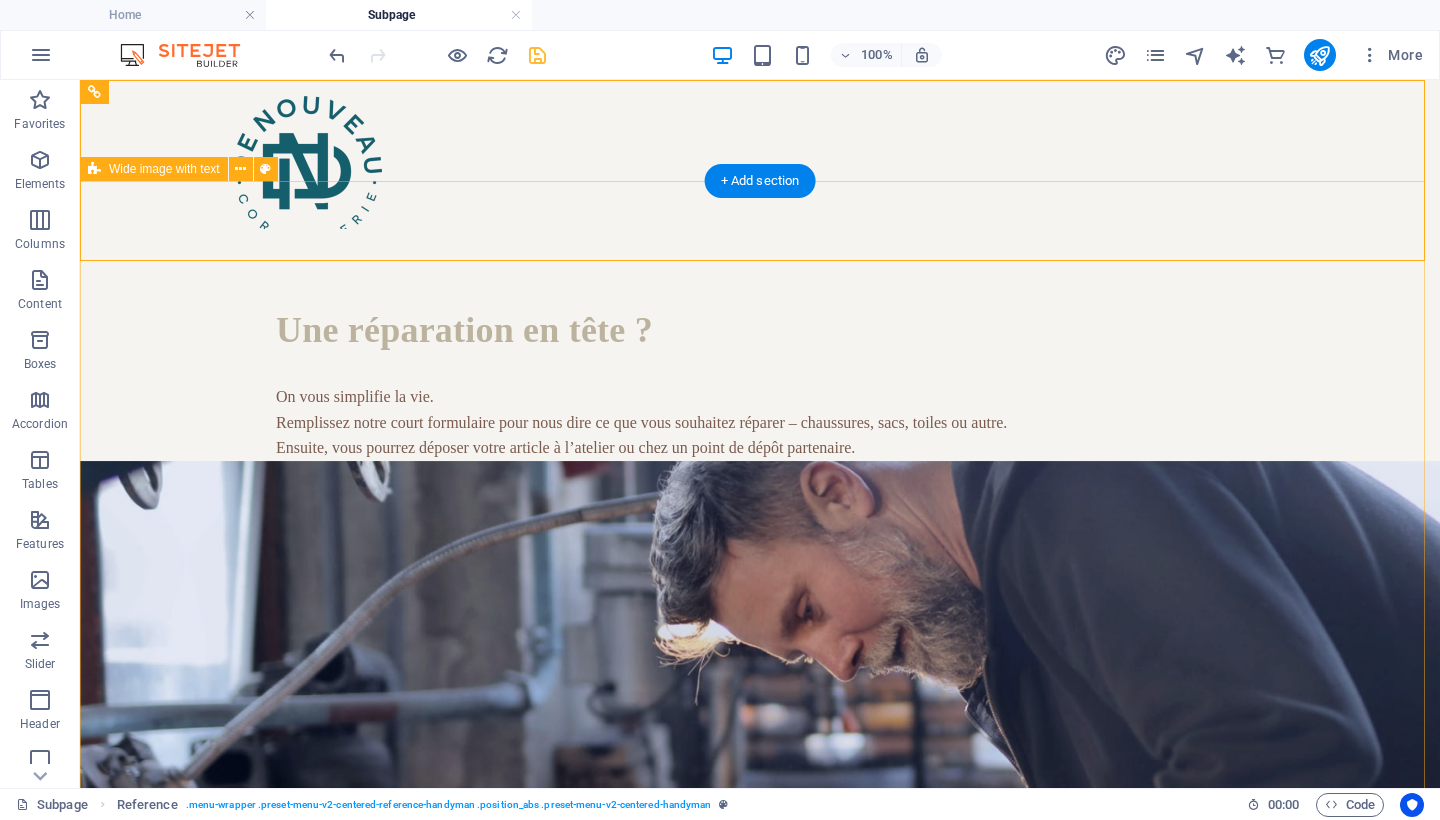 click on "Une réparation en tête ? On vous simplifie la vie. Remplissez notre court formulaire pour nous dire ce que vous souhaitez réparer – chaussures, sacs, toiles ou autre. Ensuite, vous pourrez déposer votre article à l’atelier ou chez un point de dépôt partenaire. Drop content here or  Add elements  Paste clipboard Drop content here or  Add elements  Paste clipboard" at bounding box center (760, 1127) 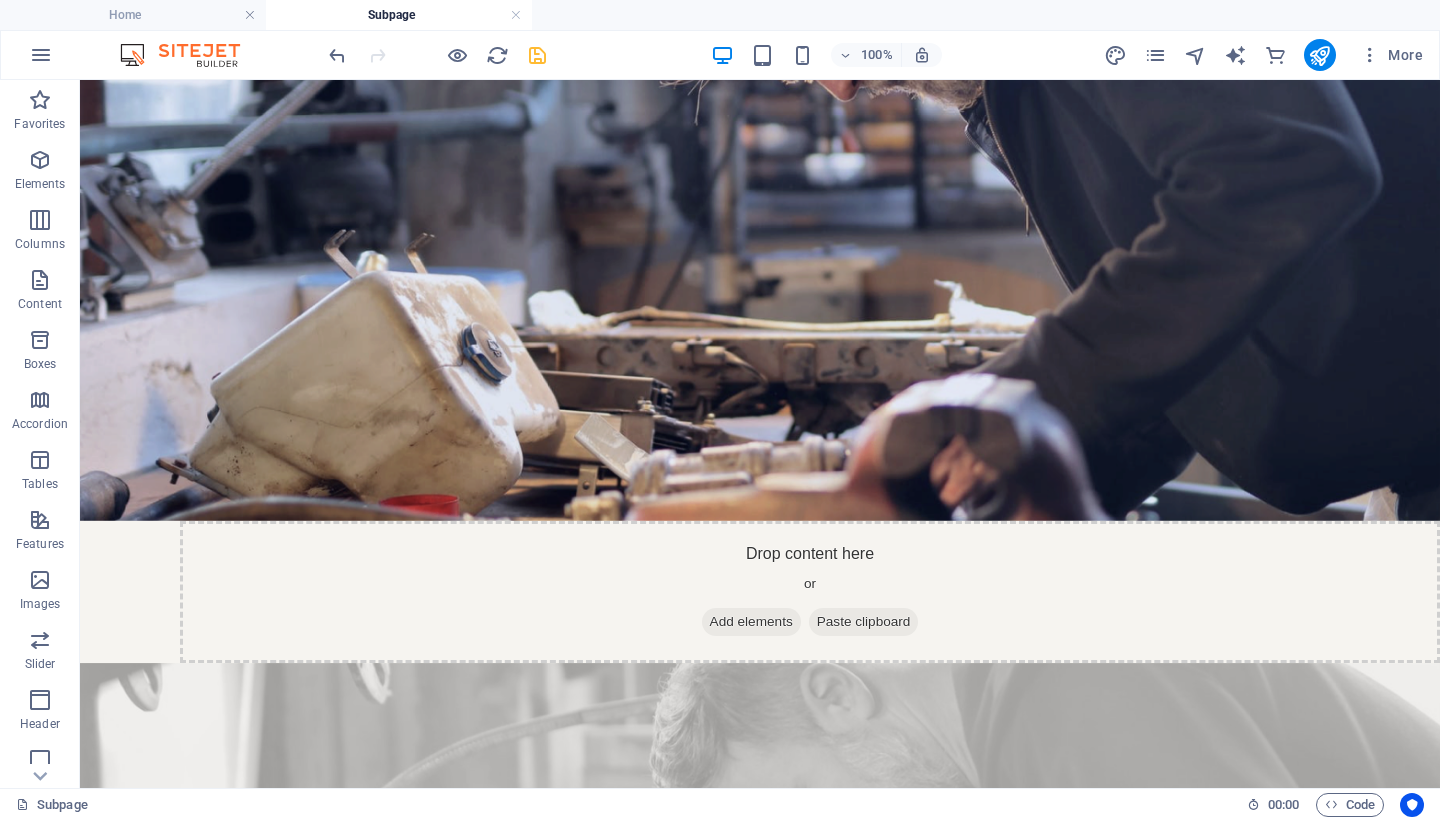 scroll, scrollTop: 184, scrollLeft: 0, axis: vertical 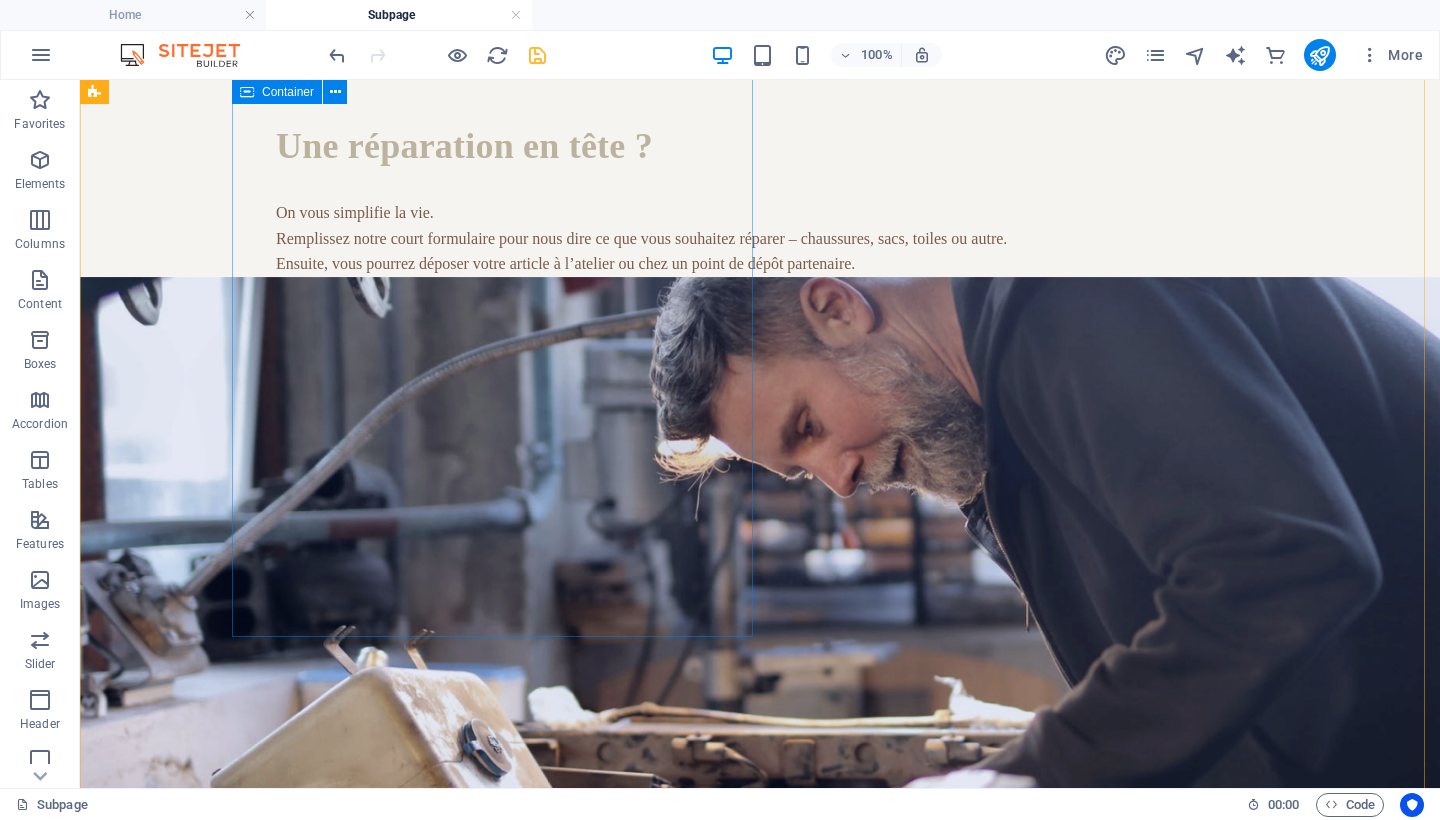 click on "Une réparation en tête ? On vous simplifie la vie. Remplissez notre court formulaire pour nous dire ce que vous souhaitez réparer – chaussures, sacs, toiles ou autre. Ensuite, vous pourrez déposer votre article à l’atelier ou chez un point de dépôt partenaire." at bounding box center (836, 161) 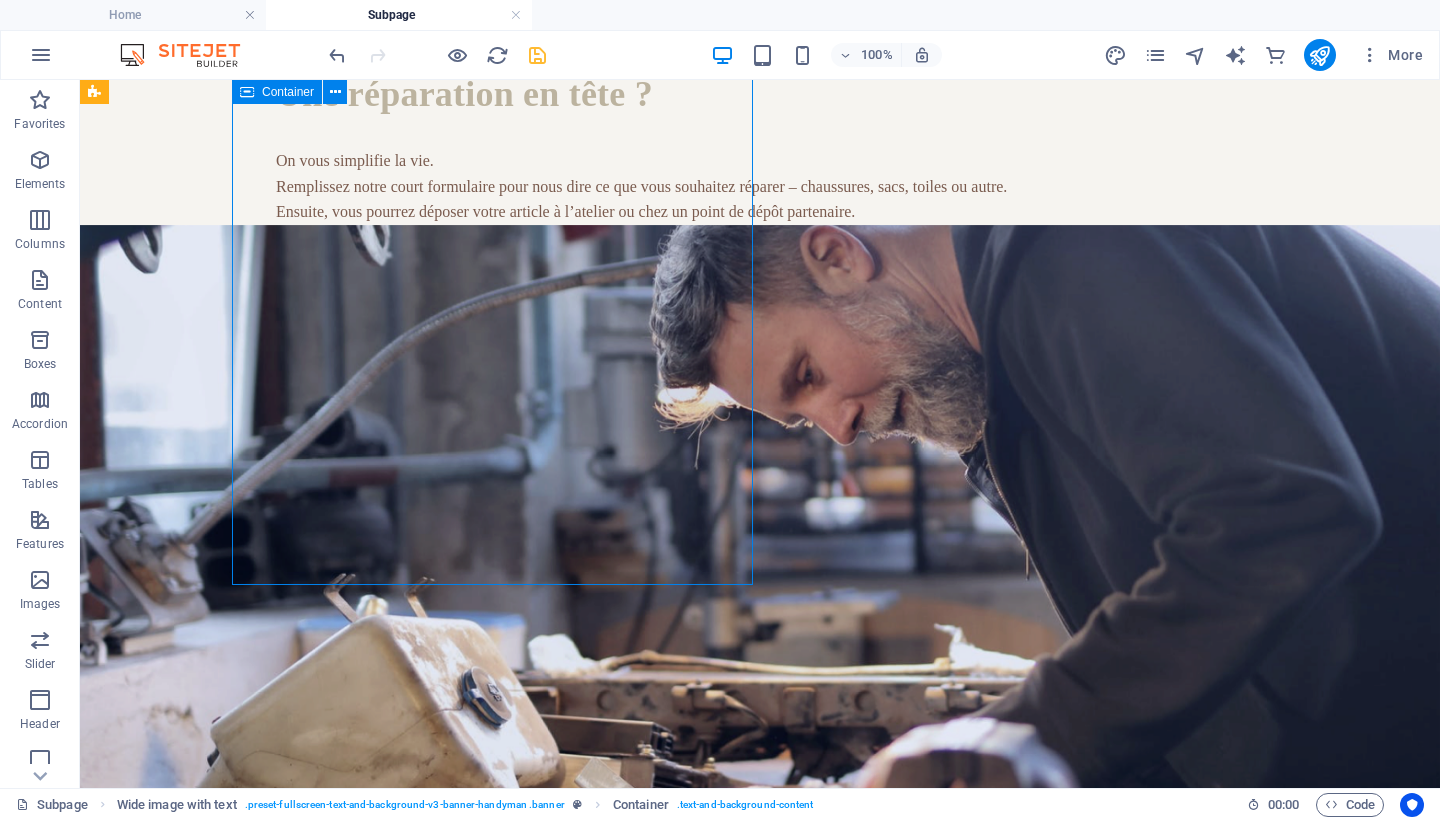 scroll, scrollTop: 0, scrollLeft: 0, axis: both 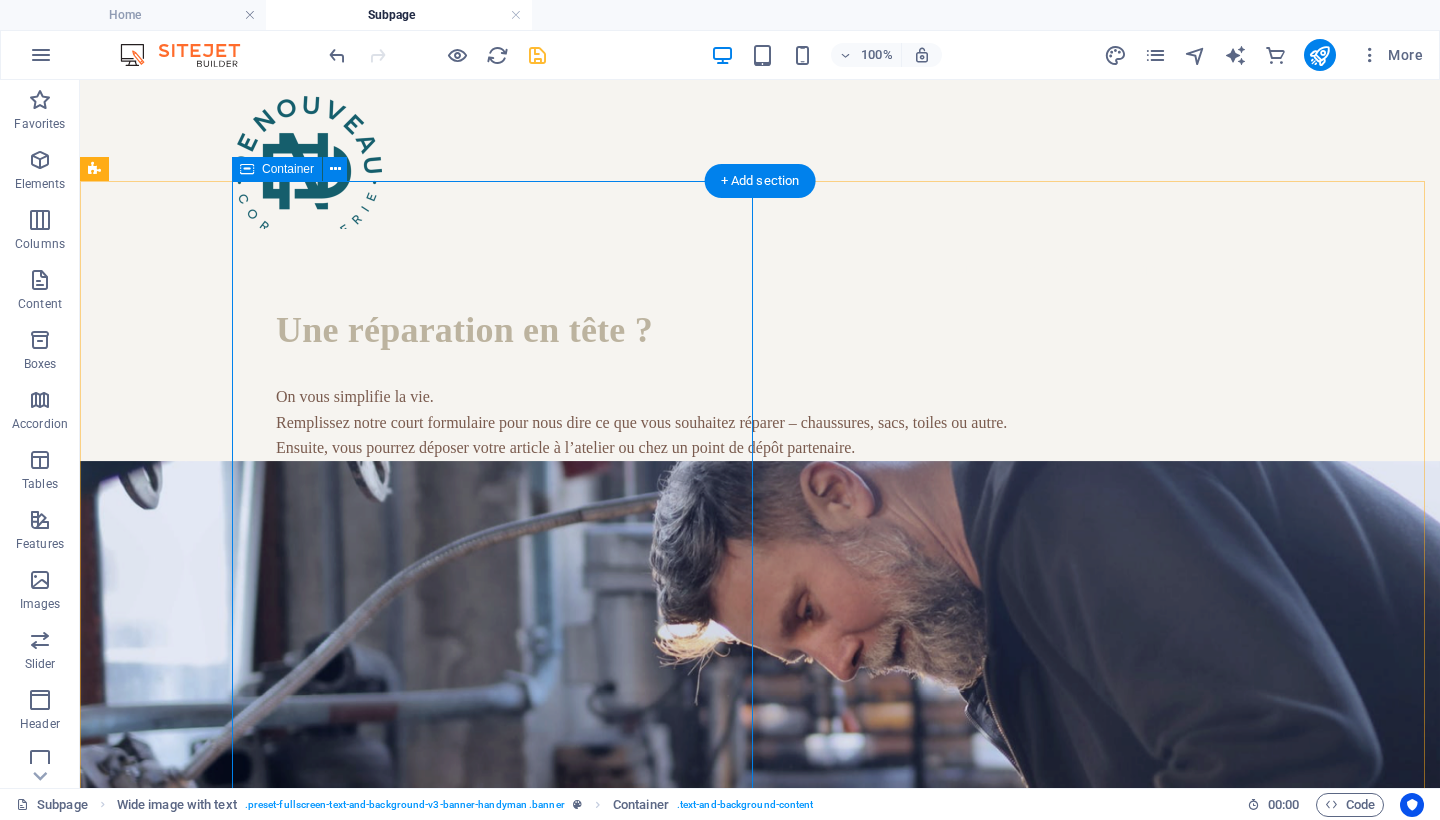 drag, startPoint x: 425, startPoint y: 554, endPoint x: 353, endPoint y: 421, distance: 151.23822 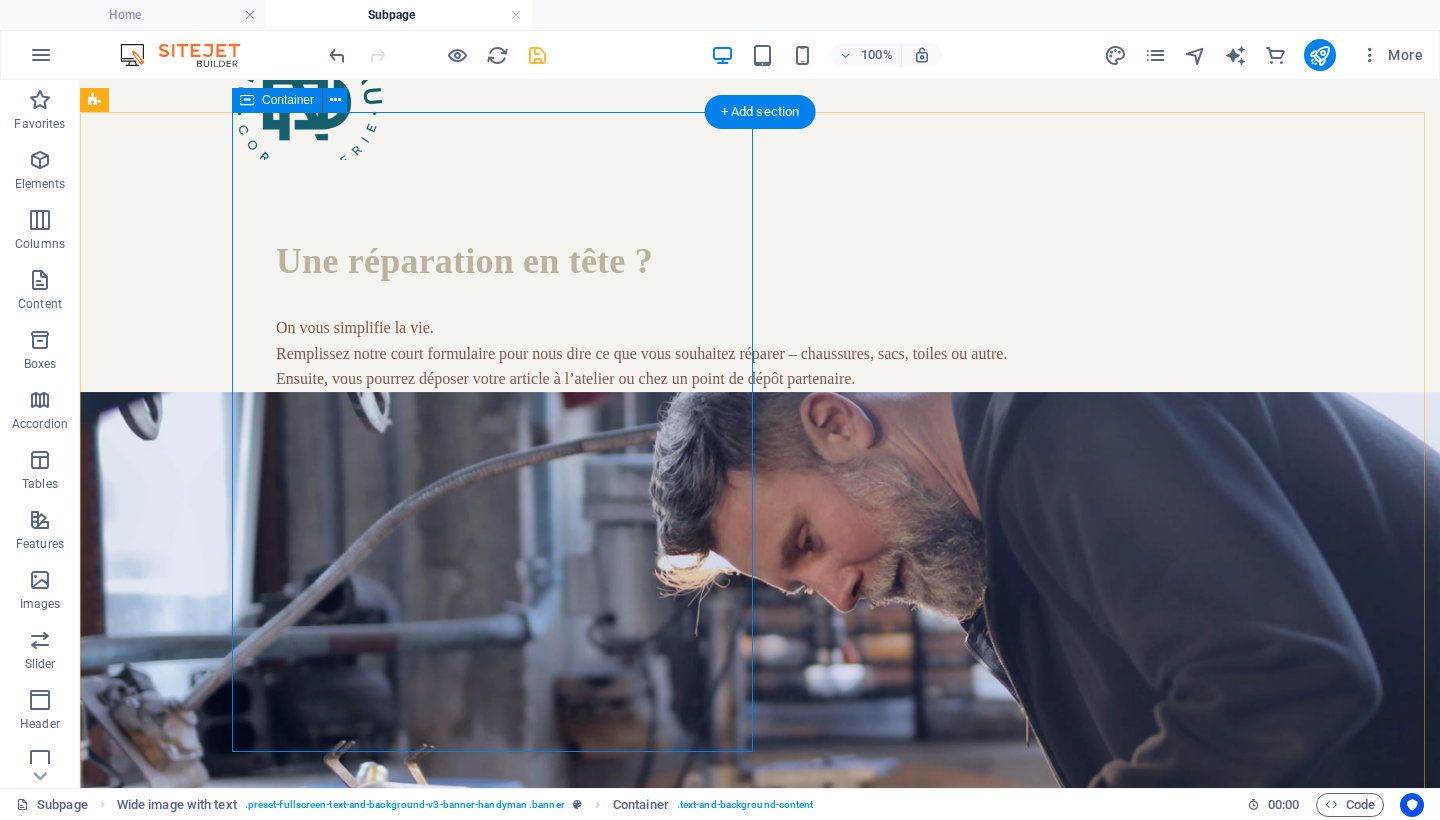 click on "Une réparation en tête ? On vous simplifie la vie. Remplissez notre court formulaire pour nous dire ce que vous souhaitez réparer – chaussures, sacs, toiles ou autre. Ensuite, vous pourrez déposer votre article à l’atelier ou chez un point de dépôt partenaire." at bounding box center (836, 276) 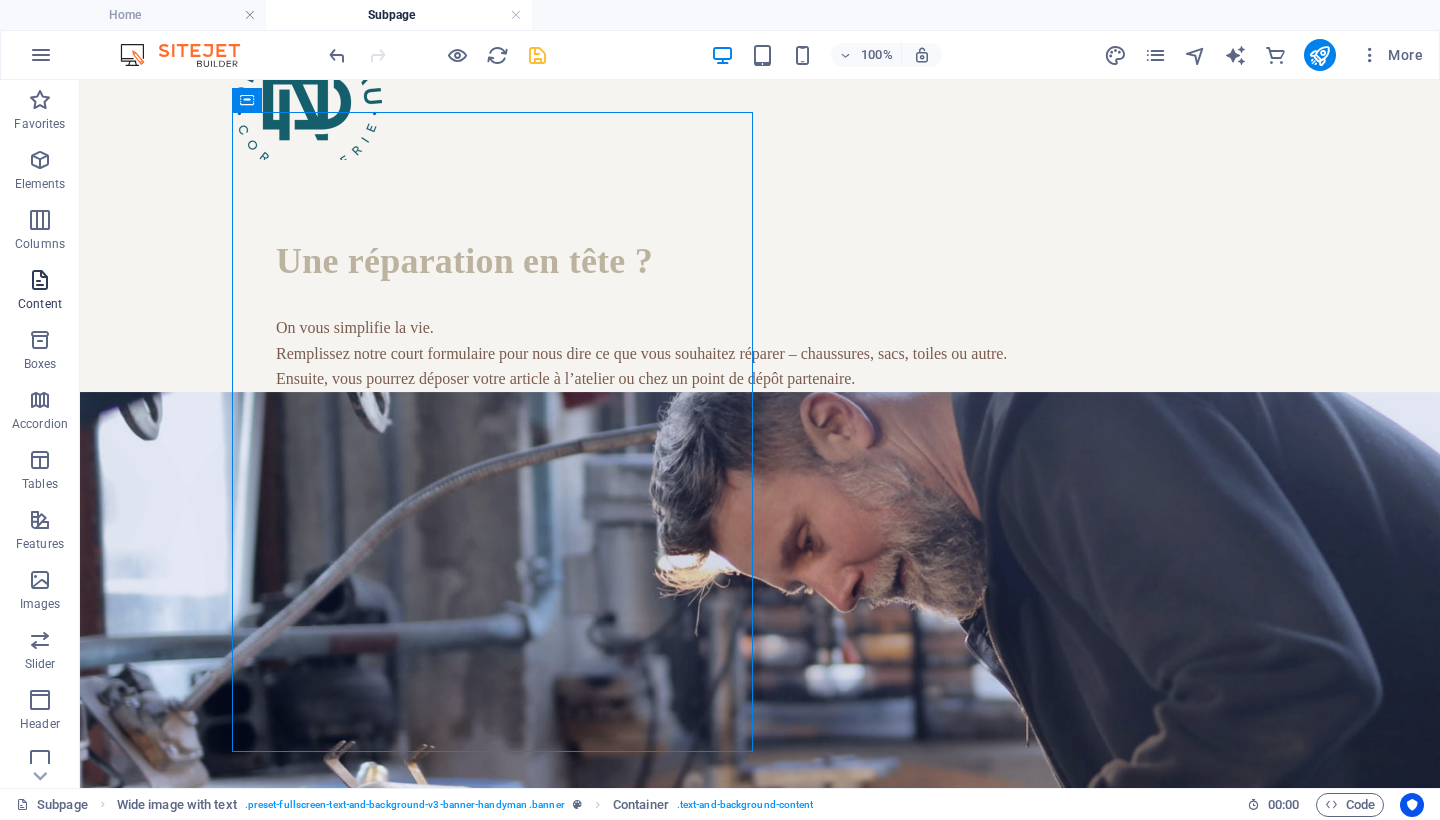 click at bounding box center [40, 280] 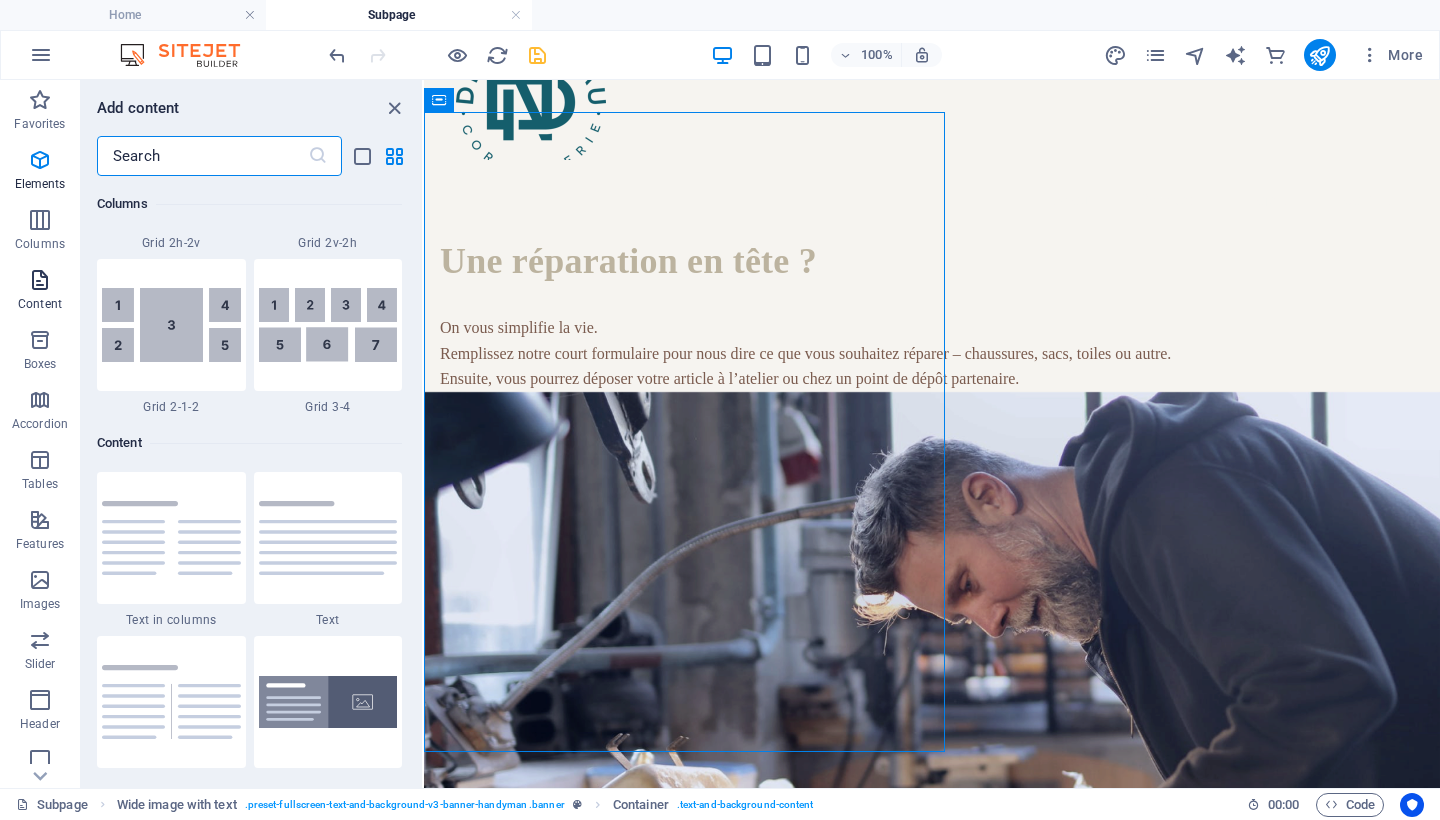 scroll, scrollTop: 3499, scrollLeft: 0, axis: vertical 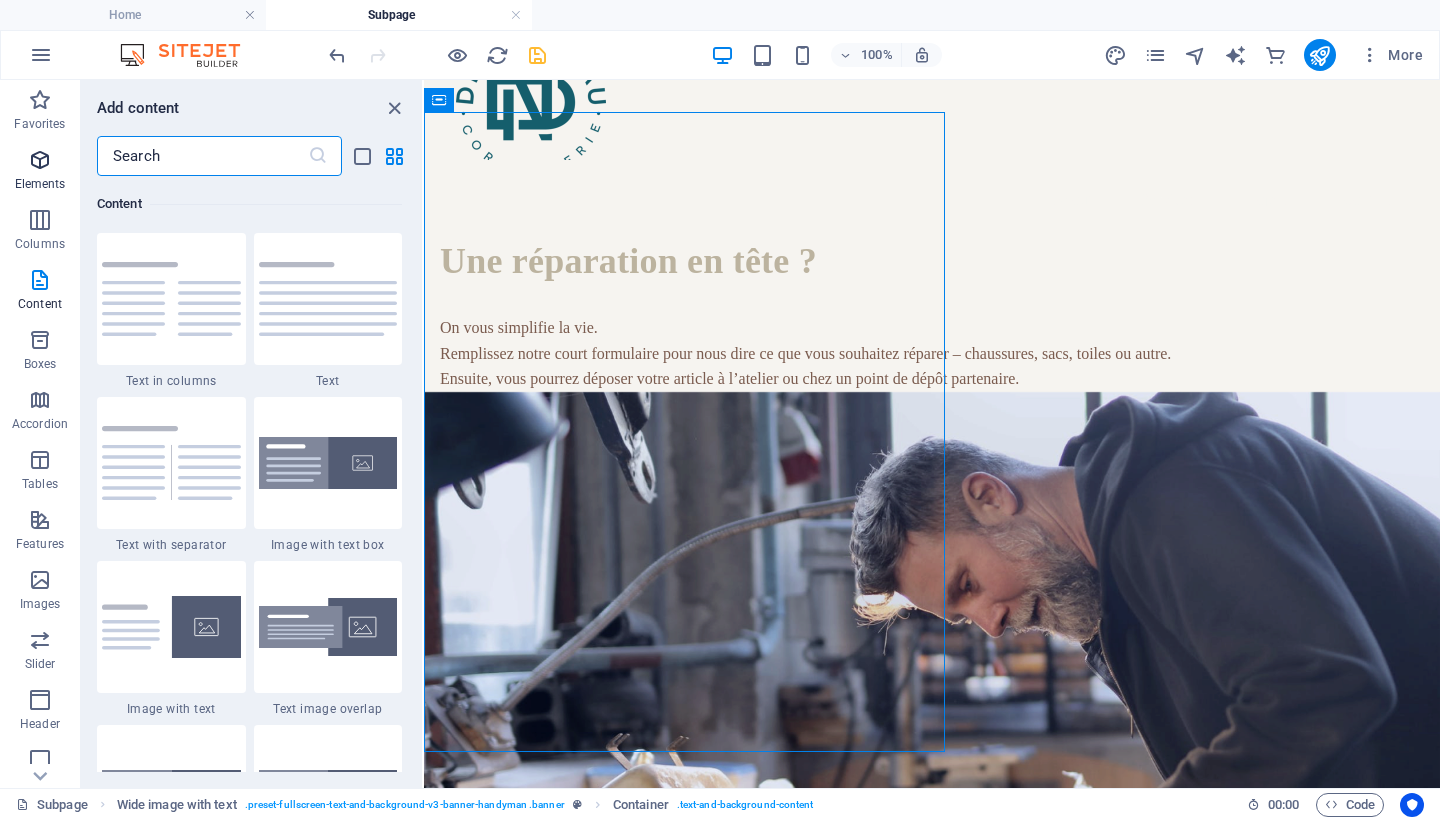 click on "Elements" at bounding box center (40, 184) 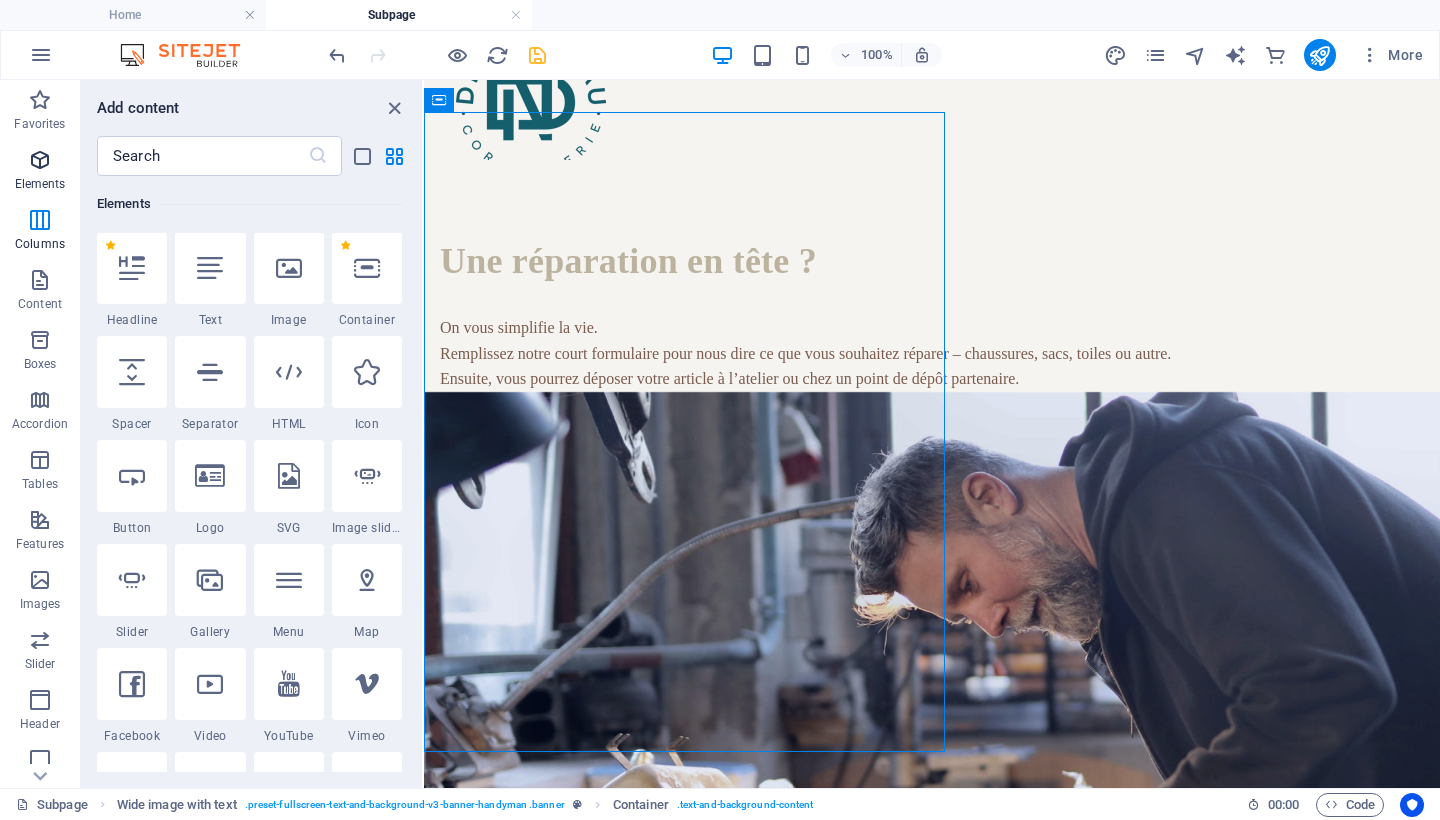 scroll, scrollTop: 213, scrollLeft: 0, axis: vertical 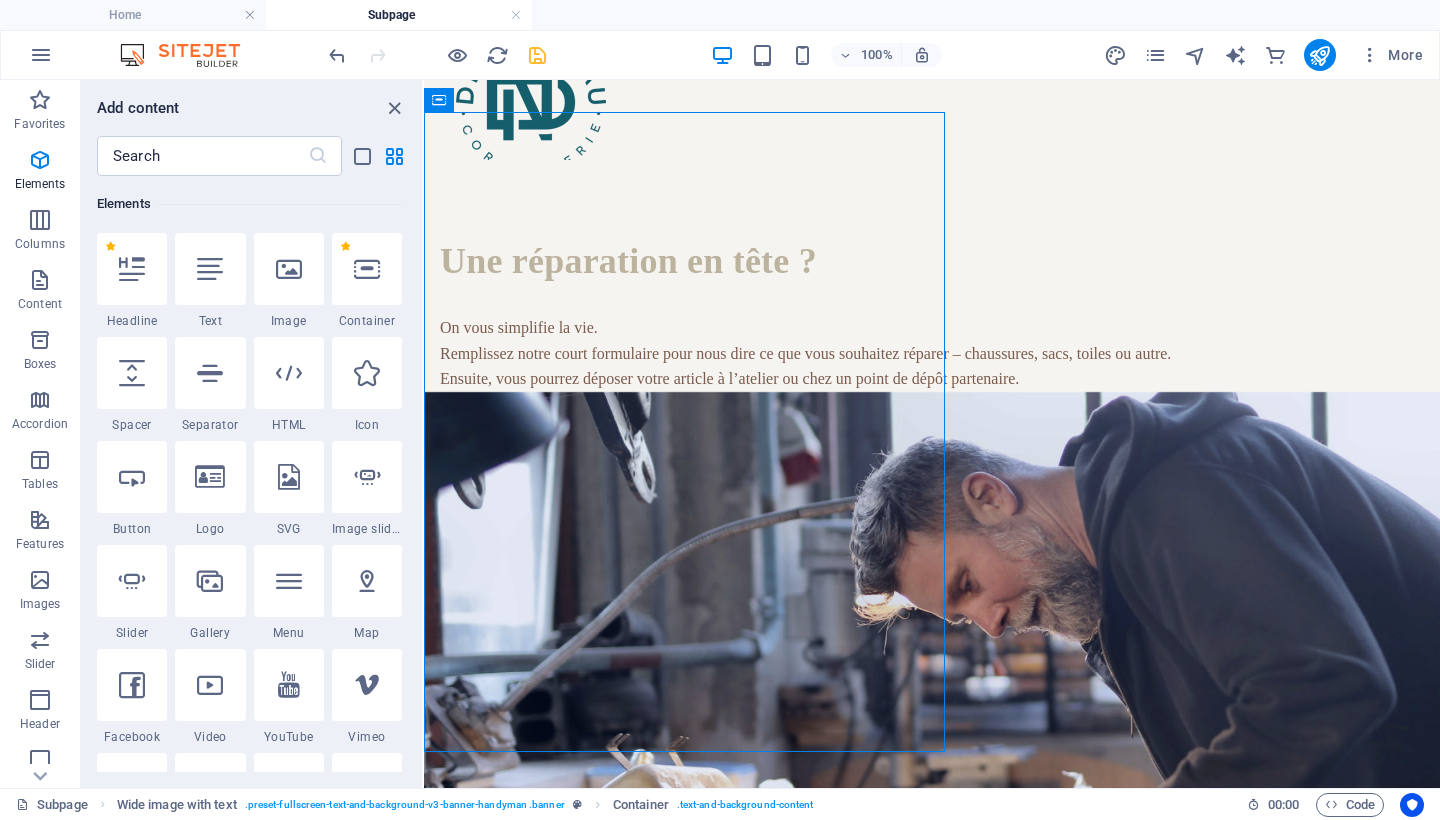 click at bounding box center (132, 477) 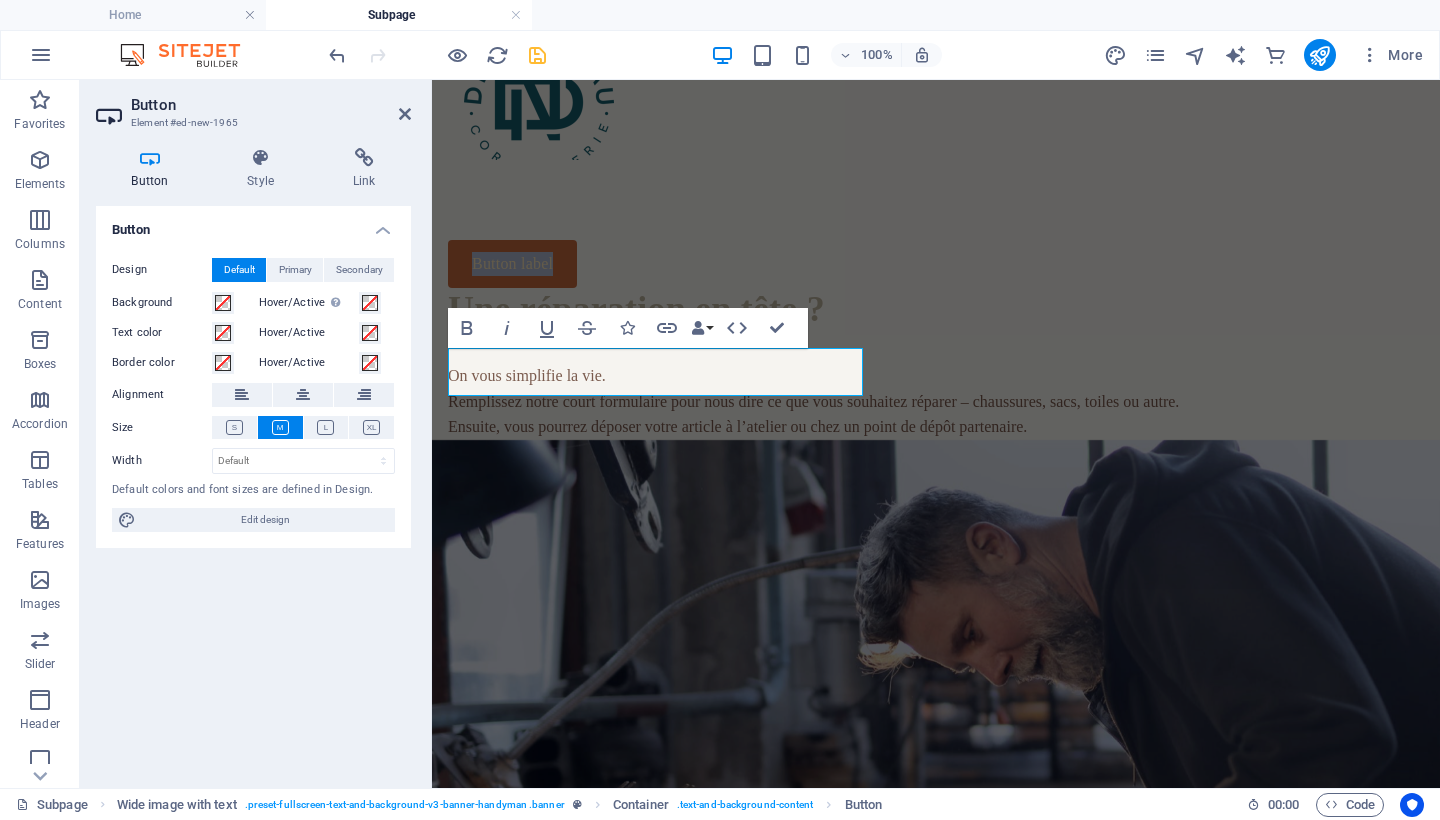 type 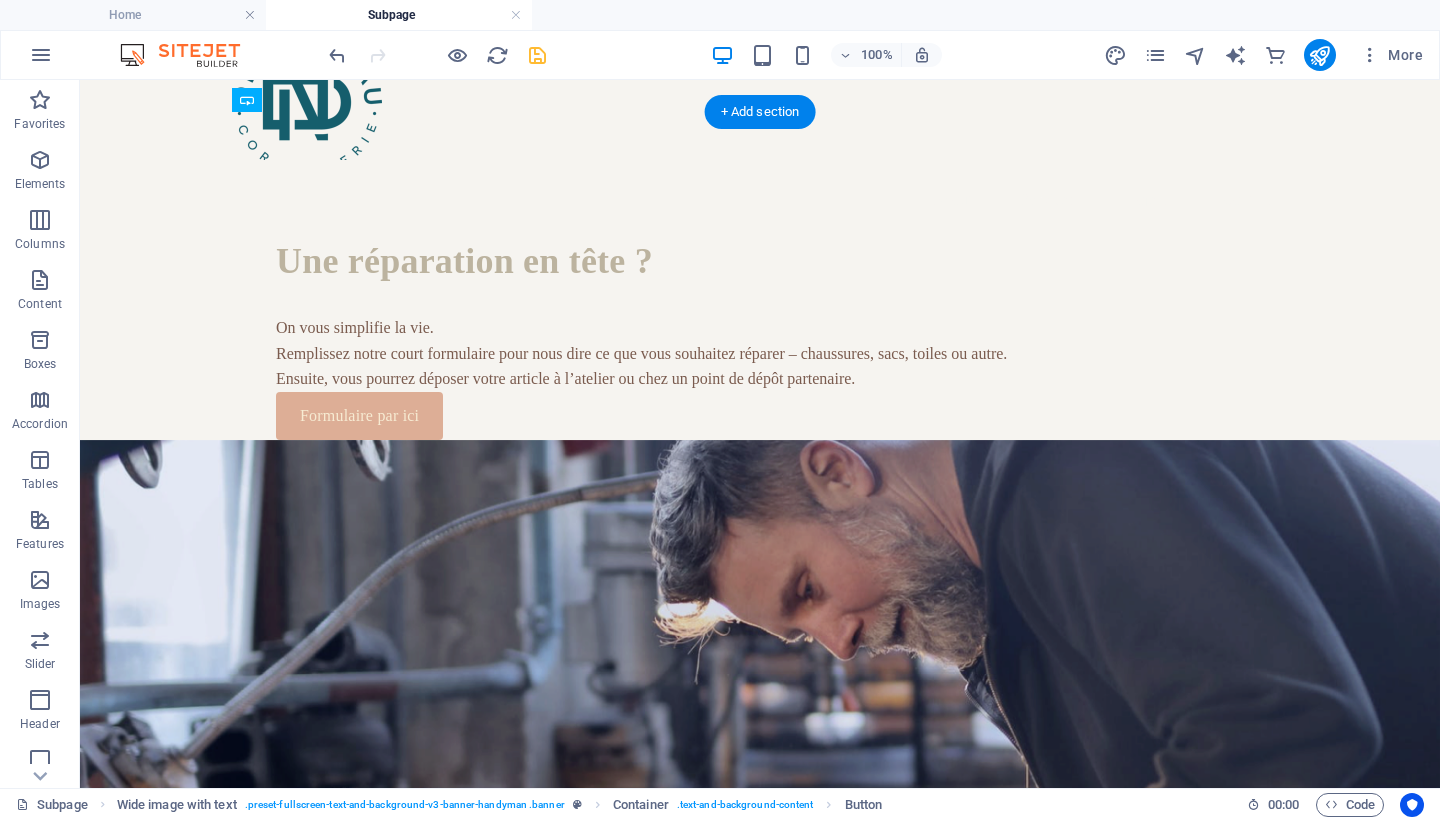 drag, startPoint x: 260, startPoint y: 365, endPoint x: 263, endPoint y: 590, distance: 225.02 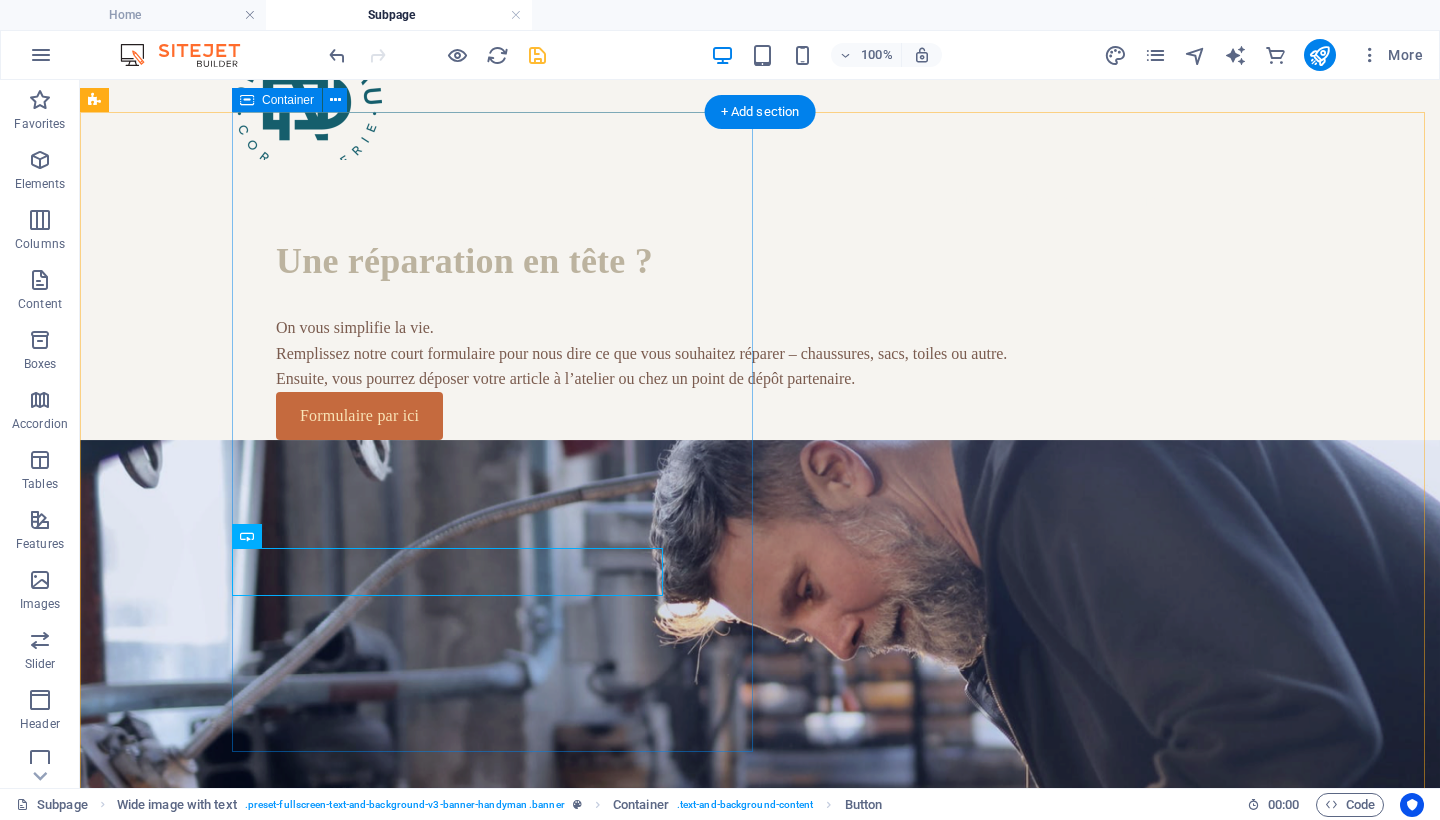 click on "Une réparation en tête ? On vous simplifie la vie. Remplissez notre court formulaire pour nous dire ce que vous souhaitez réparer – chaussures, sacs, toiles ou autre. Ensuite, vous pourrez déposer votre article à l’atelier ou chez un point de dépôt partenaire. Formulaire par ici" at bounding box center [836, 300] 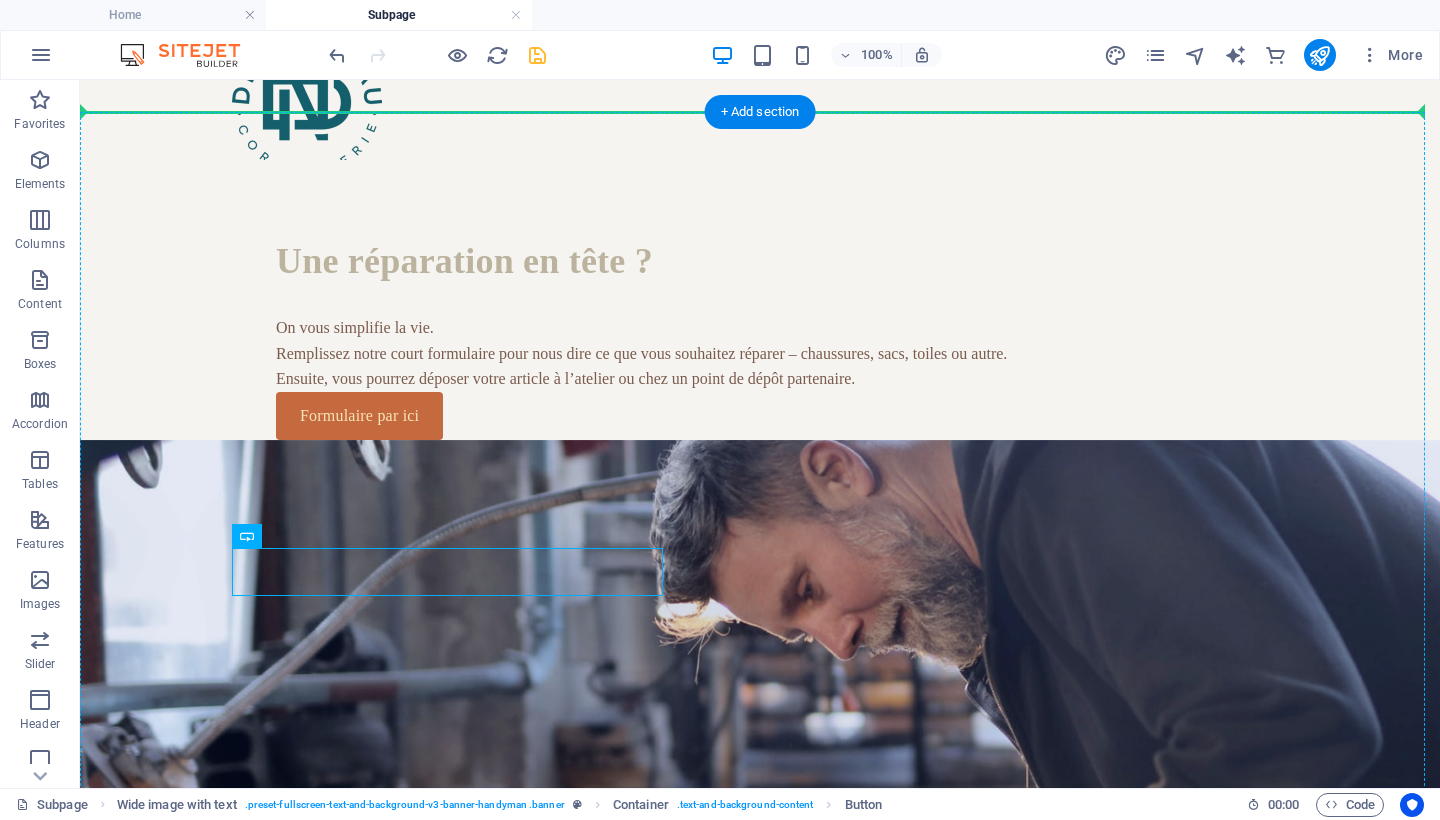 drag, startPoint x: 280, startPoint y: 577, endPoint x: 280, endPoint y: 597, distance: 20 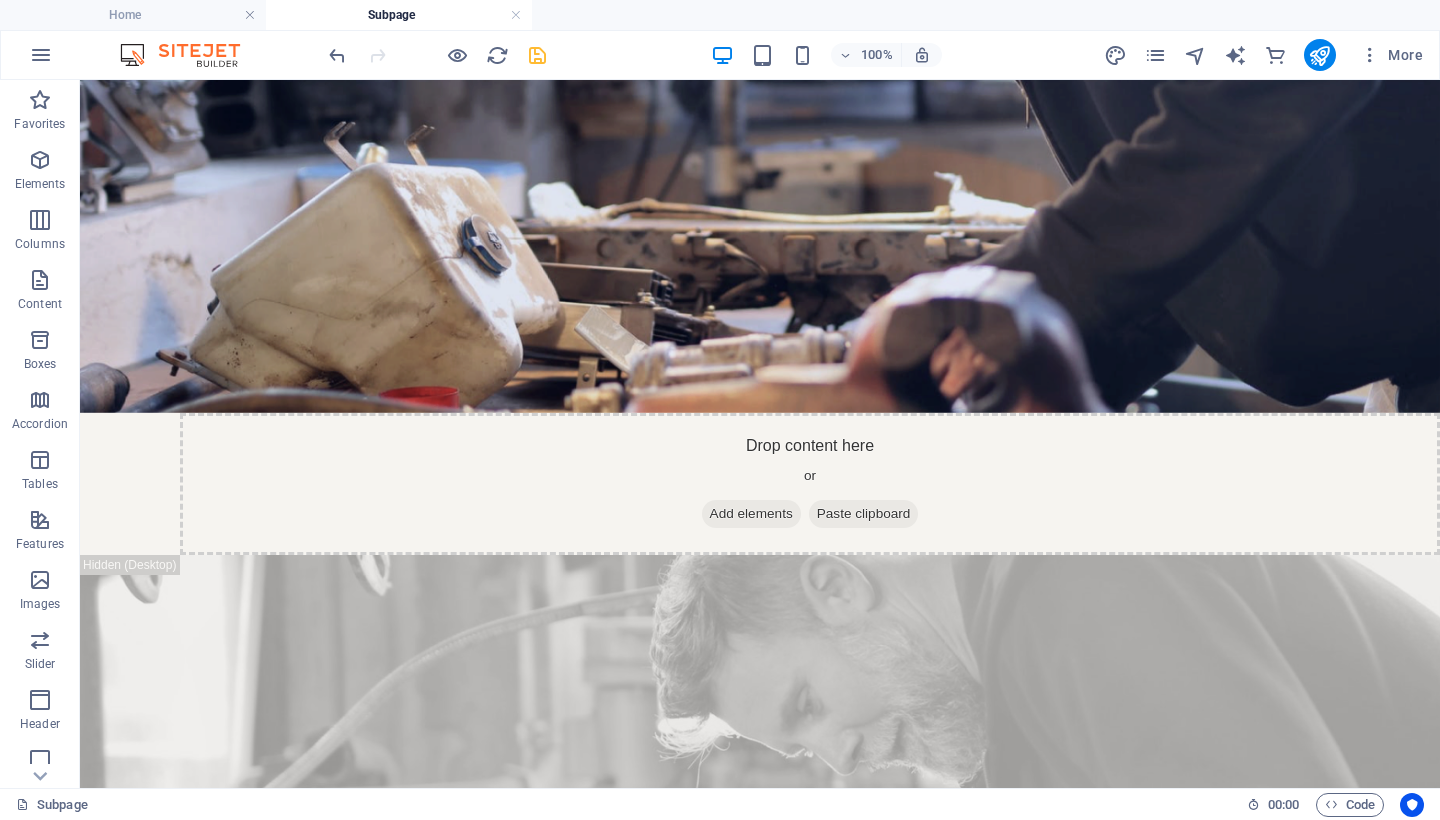 scroll, scrollTop: 332, scrollLeft: 0, axis: vertical 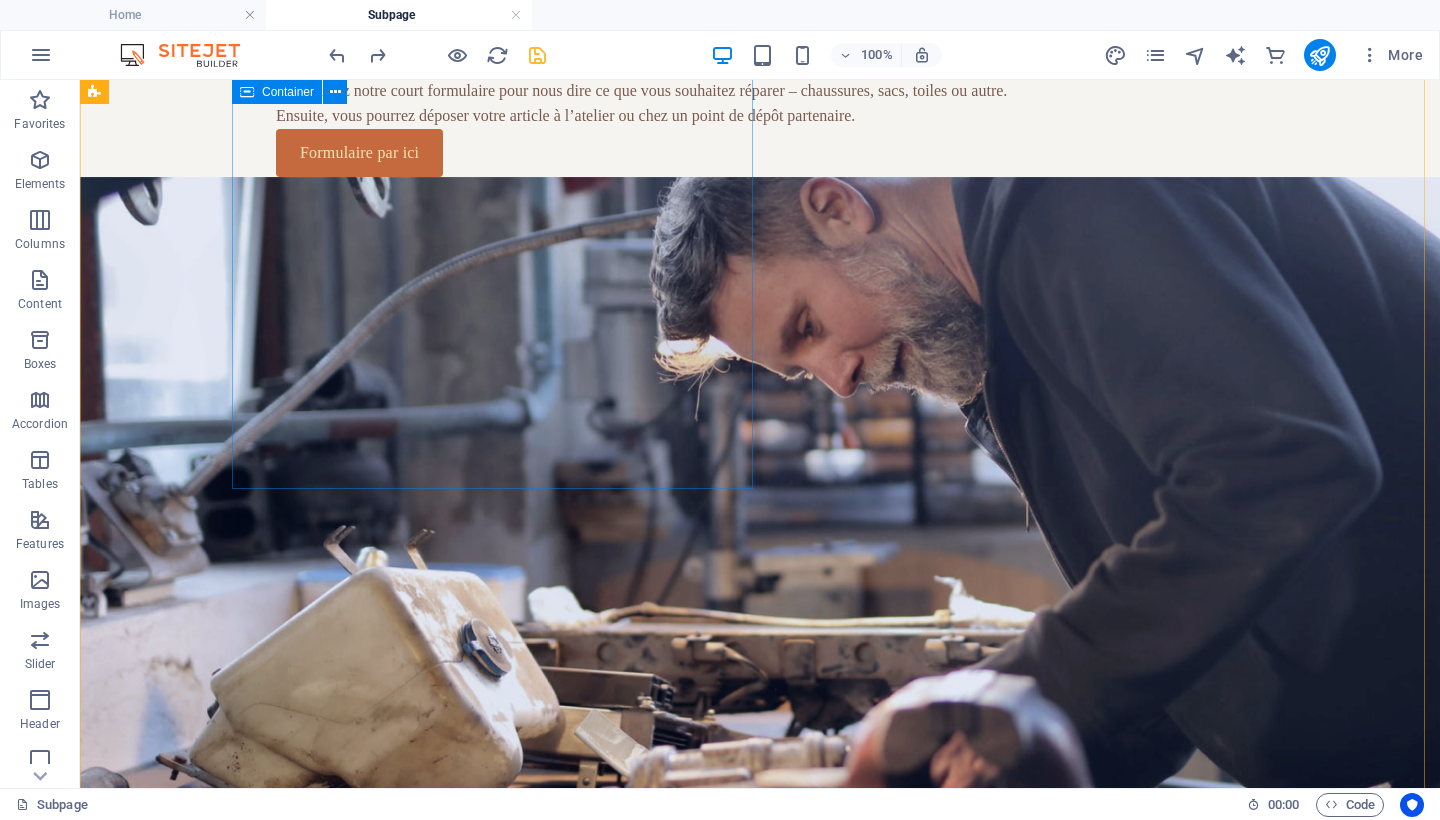 click on "Une réparation en tête ? On vous simplifie la vie. Remplissez notre court formulaire pour nous dire ce que vous souhaitez réparer – chaussures, sacs, toiles ou autre. Ensuite, vous pourrez déposer votre article à l’atelier ou chez un point de dépôt partenaire. Formulaire par ici" at bounding box center [836, 37] 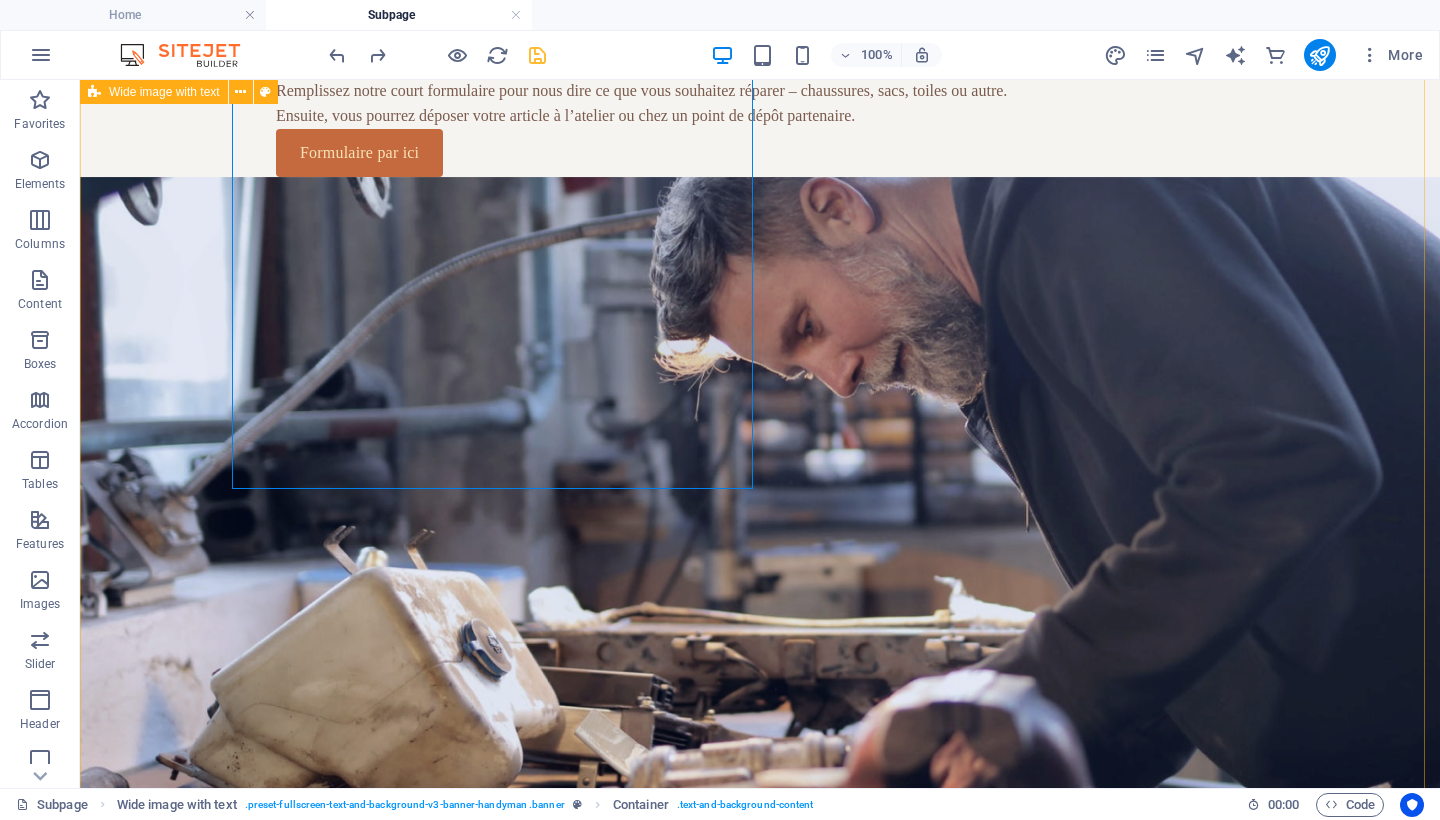 click on "Une réparation en tête ? On vous simplifie la vie. Remplissez notre court formulaire pour nous dire ce que vous souhaitez réparer – chaussures, sacs, toiles ou autre. Ensuite, vous pourrez déposer votre article à l’atelier ou chez un point de dépôt partenaire. Formulaire par ici Drop content here or  Add elements  Paste clipboard Drop content here or  Add elements  Paste clipboard" at bounding box center (760, 819) 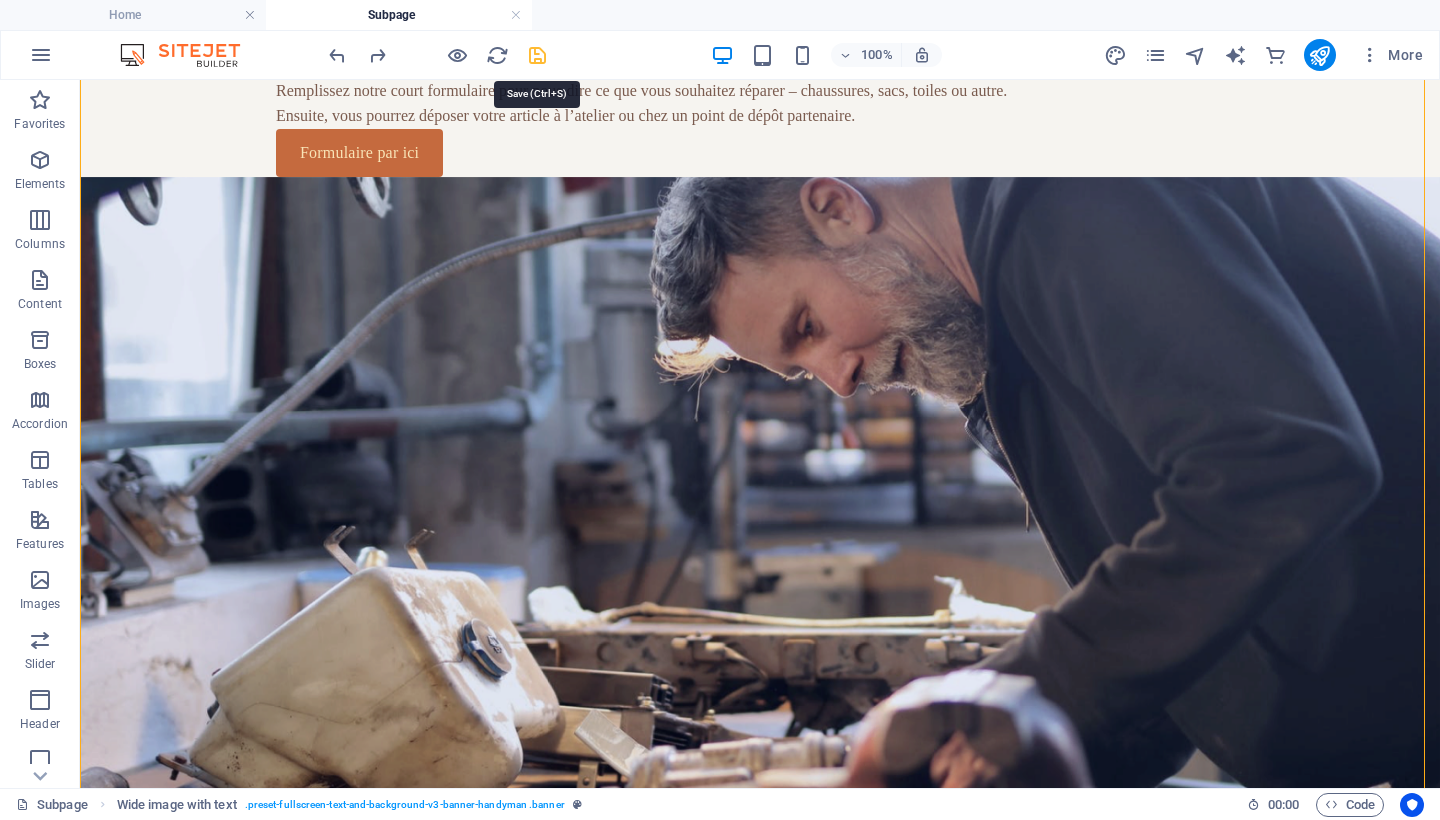 click at bounding box center [537, 55] 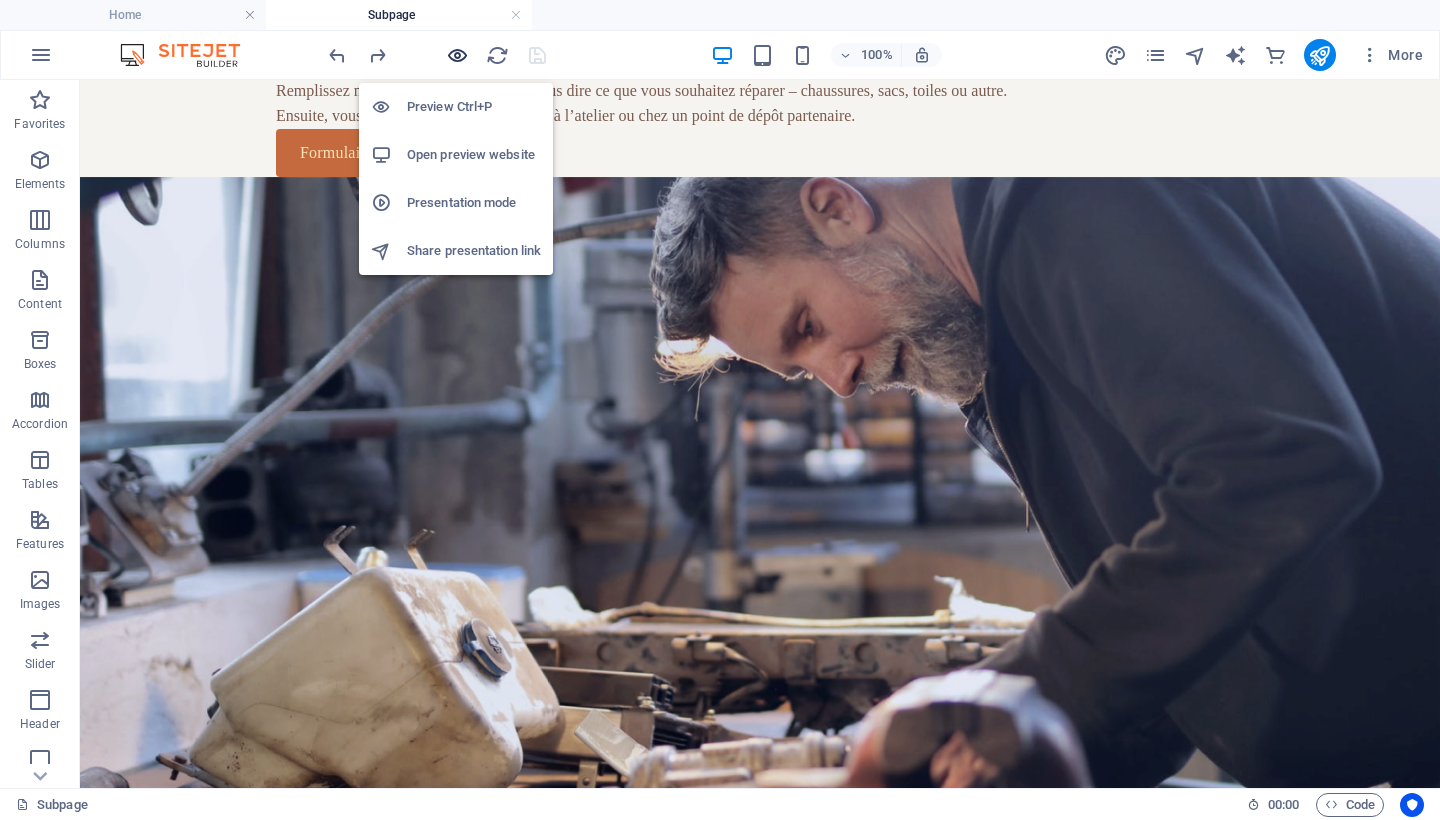 click at bounding box center (457, 55) 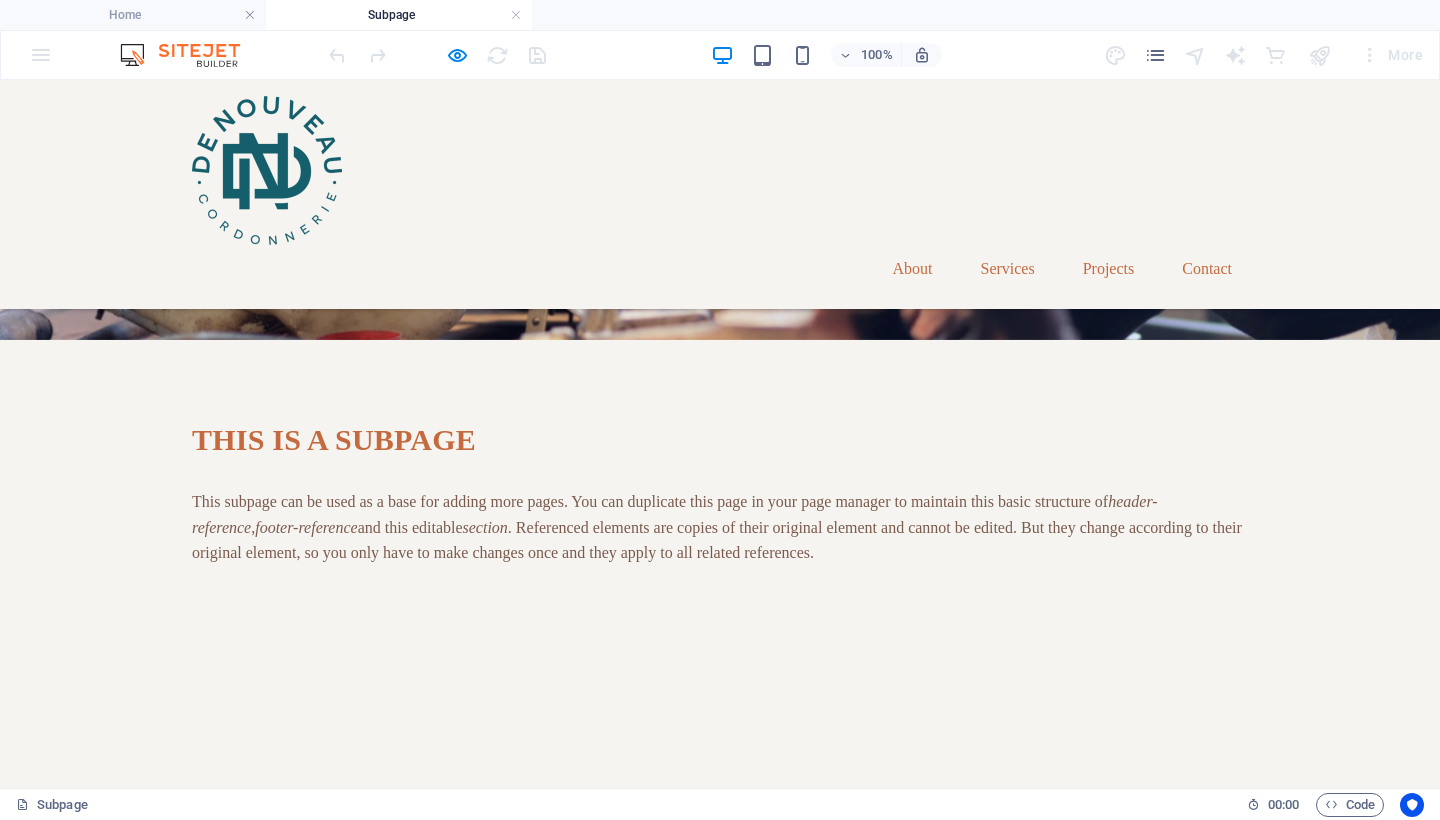 scroll, scrollTop: 969, scrollLeft: 0, axis: vertical 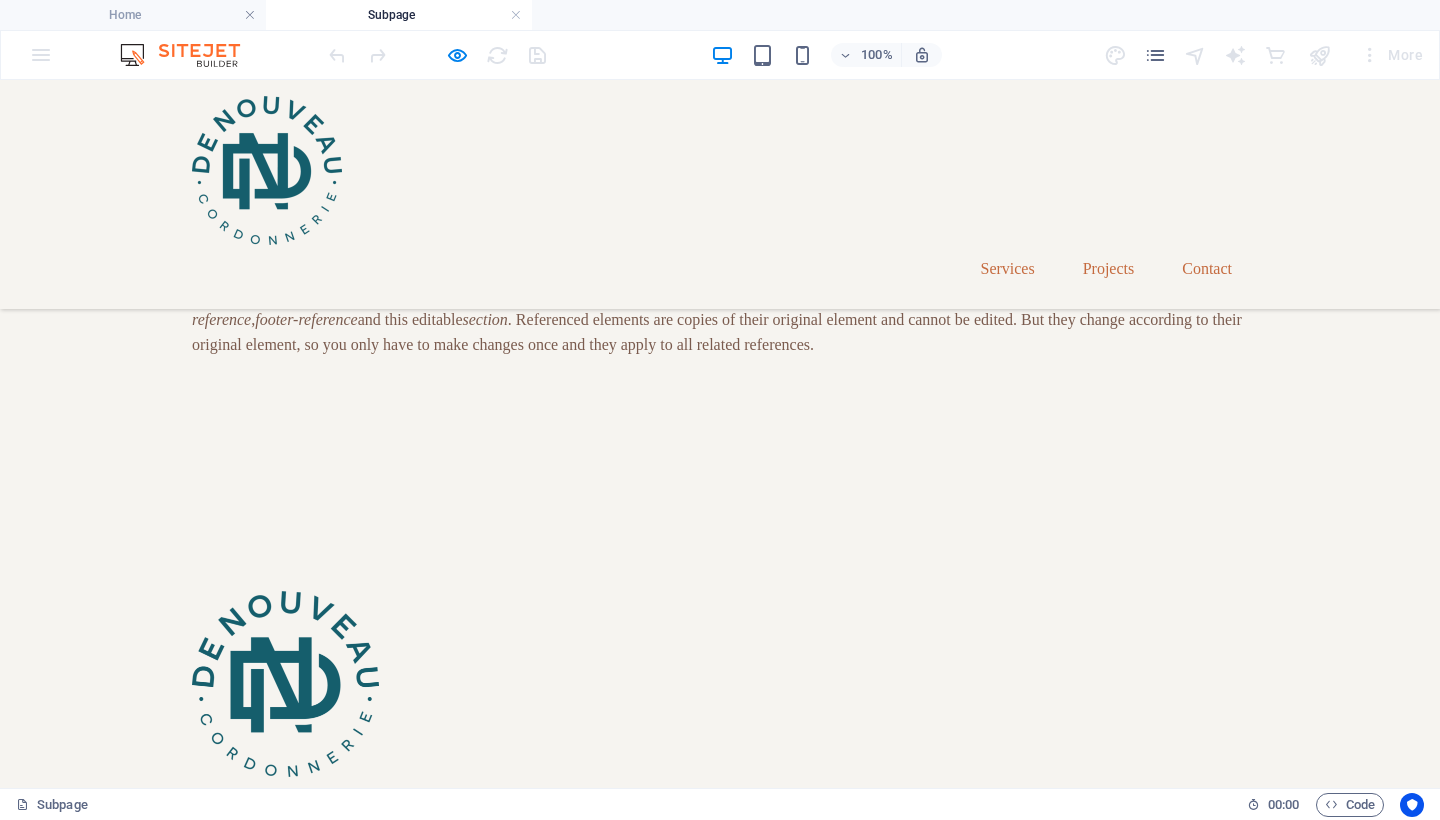 click on "About" at bounding box center [912, 269] 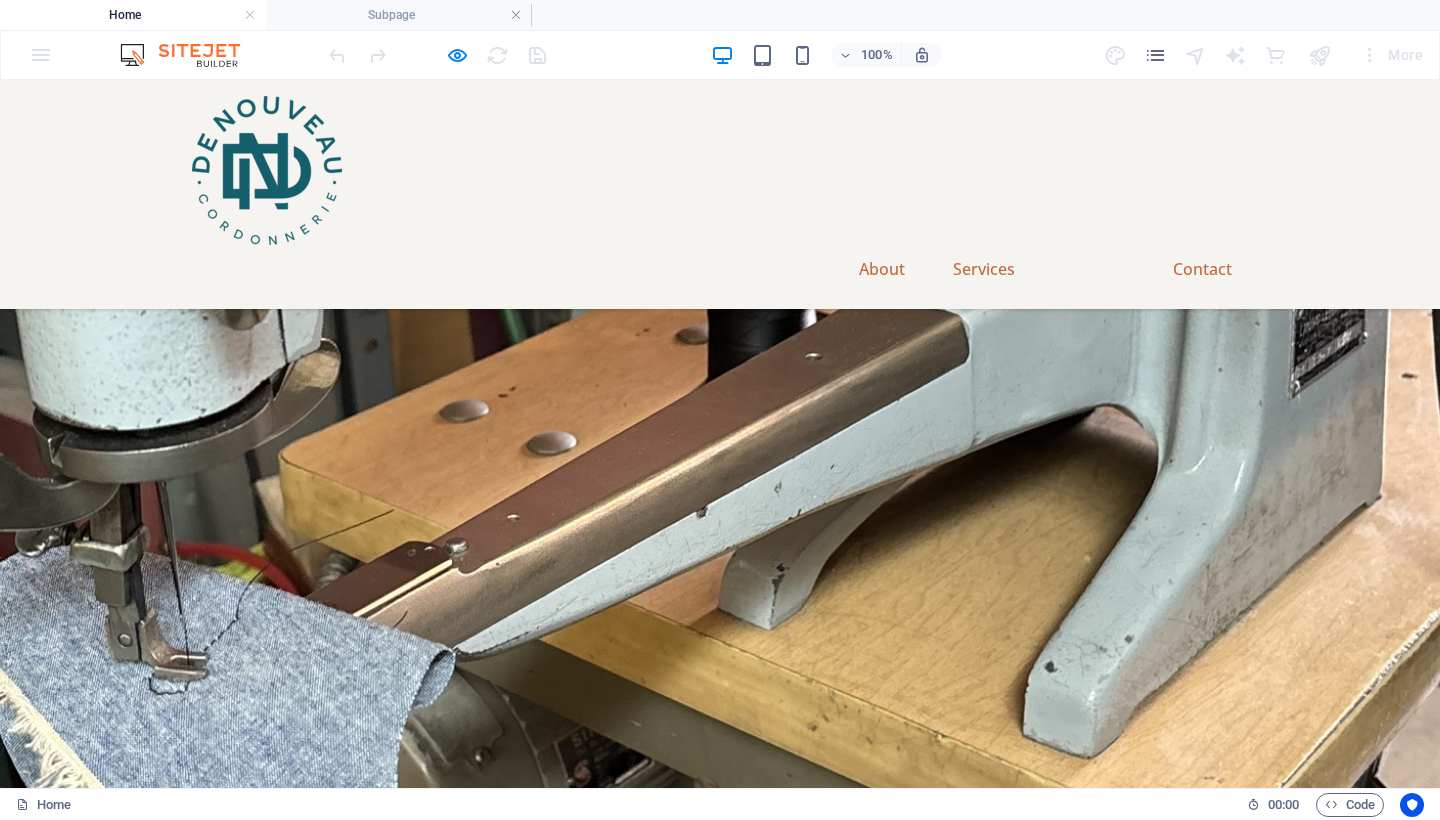 scroll, scrollTop: 2838, scrollLeft: 0, axis: vertical 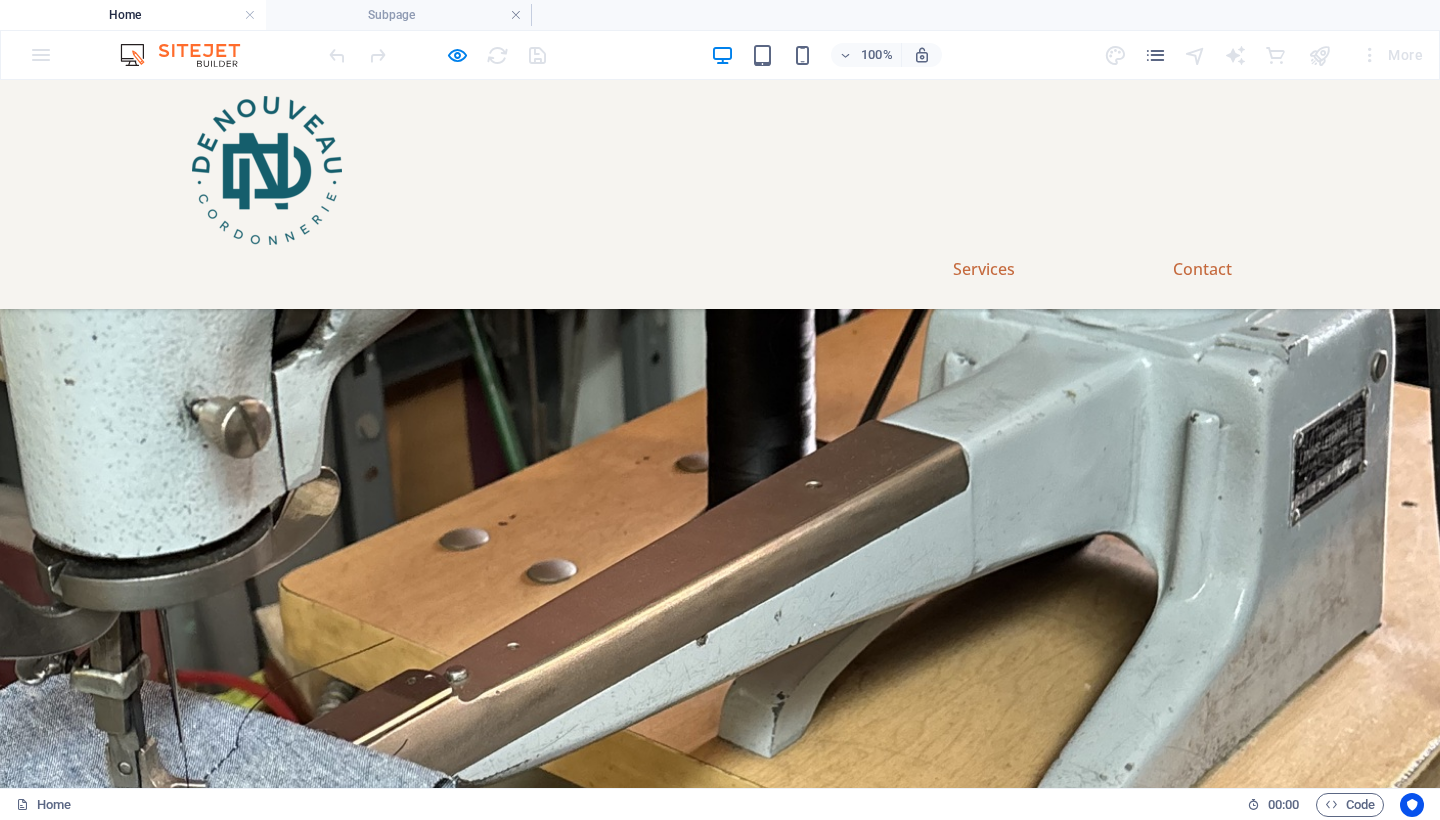 click on "About" at bounding box center (882, 269) 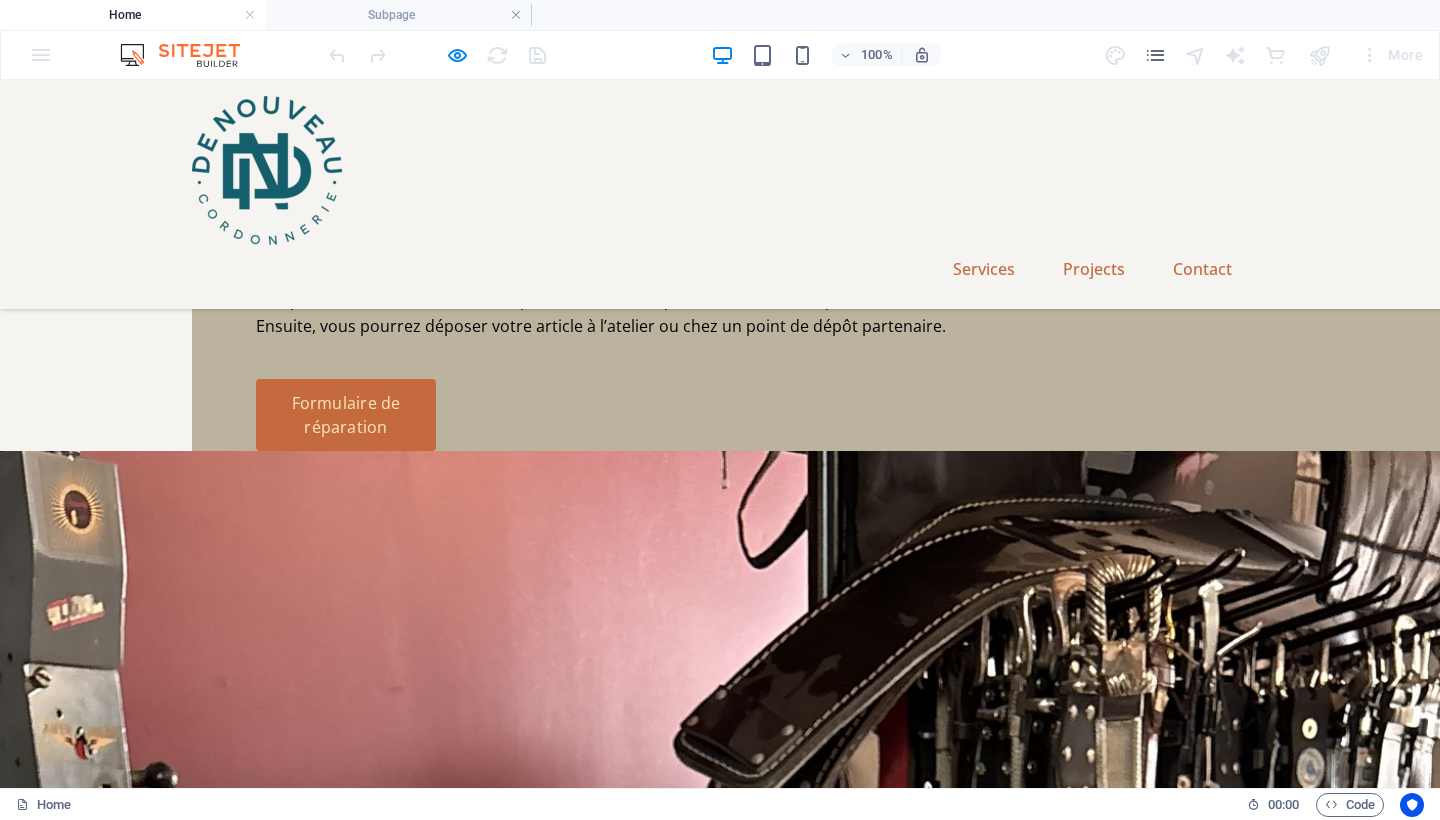 scroll, scrollTop: 1183, scrollLeft: 0, axis: vertical 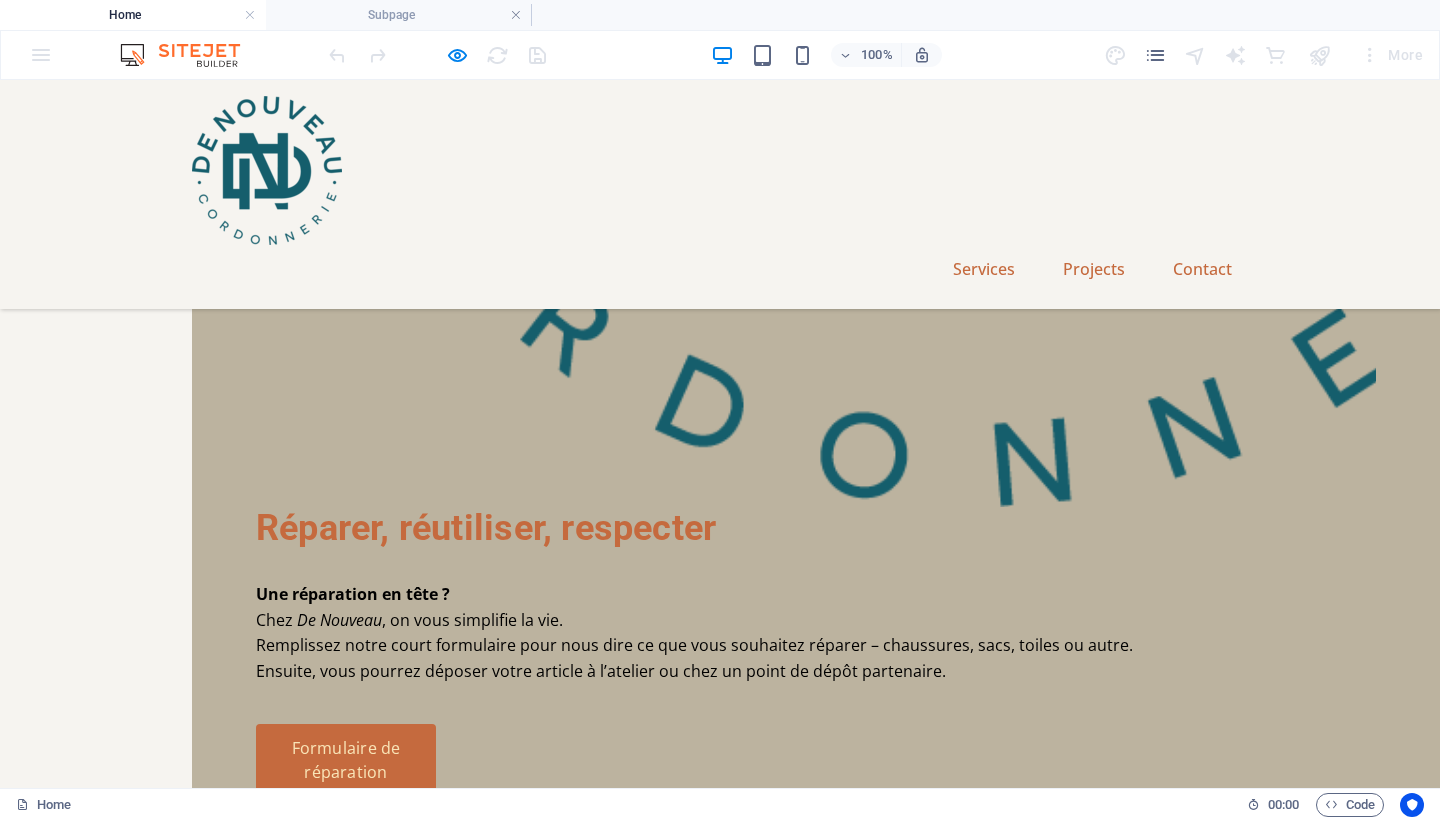 click on "About Us" at bounding box center (766, 3213) 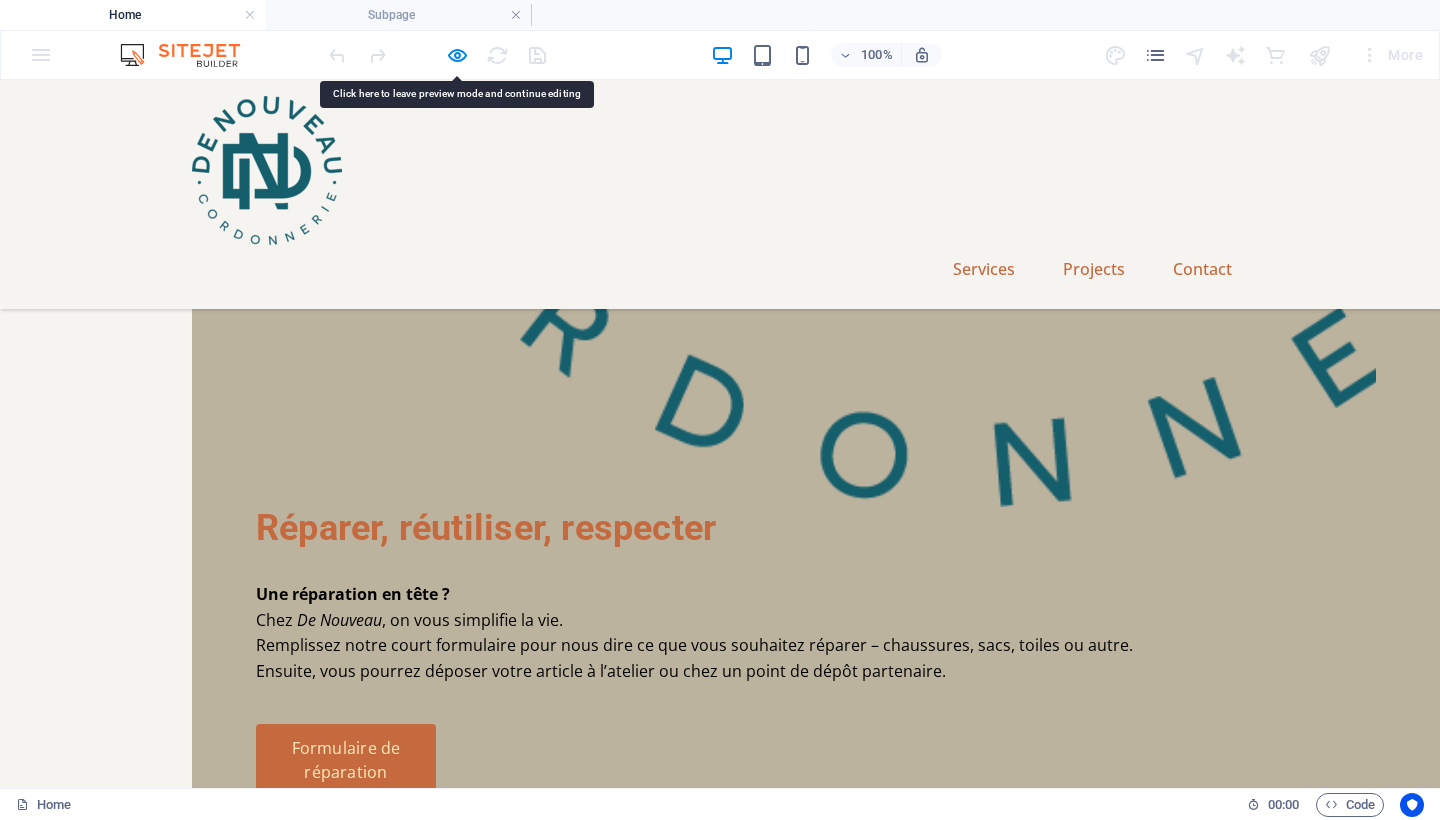 click on "About Us" at bounding box center [766, 3213] 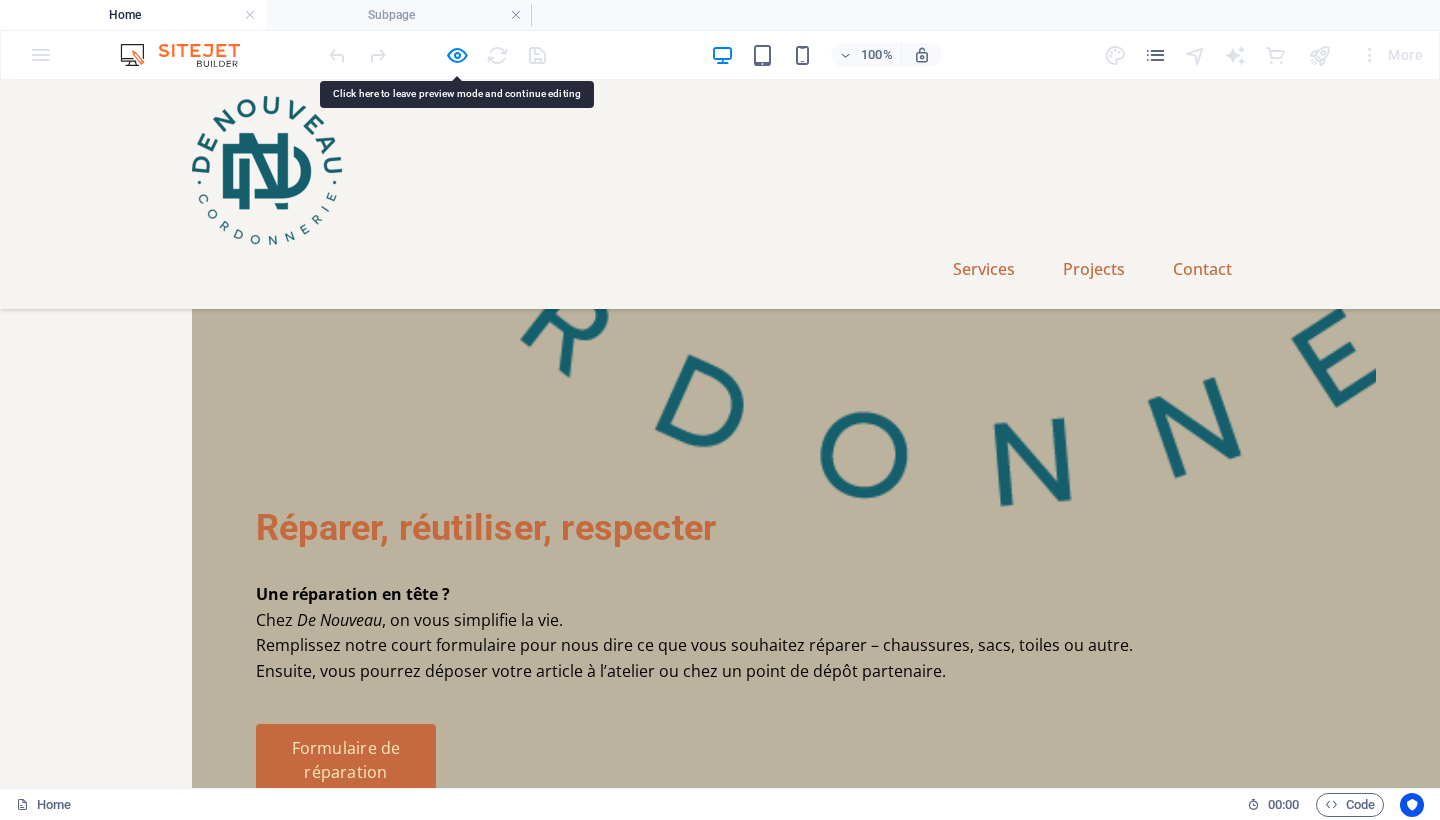 click on "About Us" at bounding box center (766, 3213) 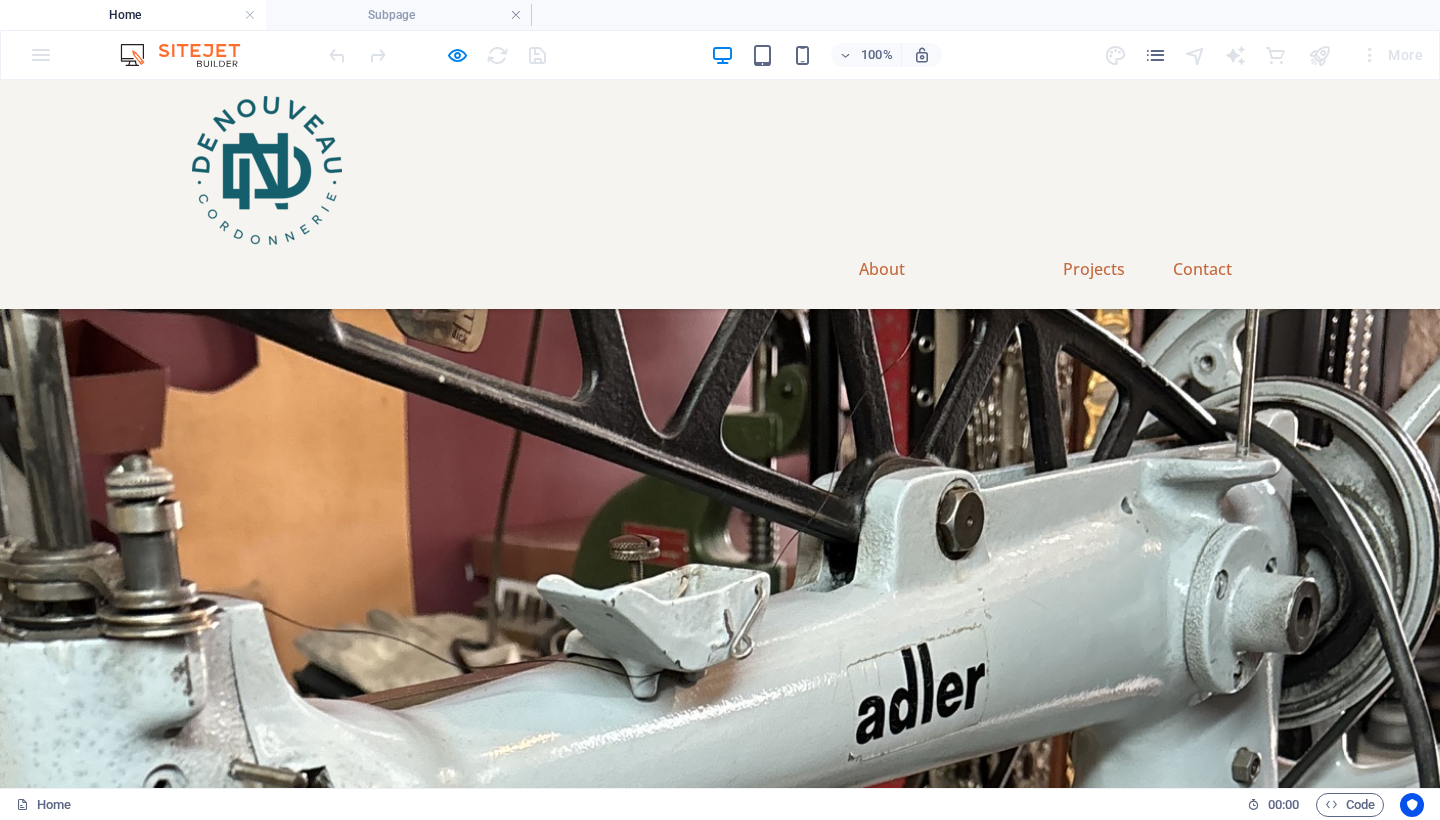 scroll, scrollTop: 2211, scrollLeft: 0, axis: vertical 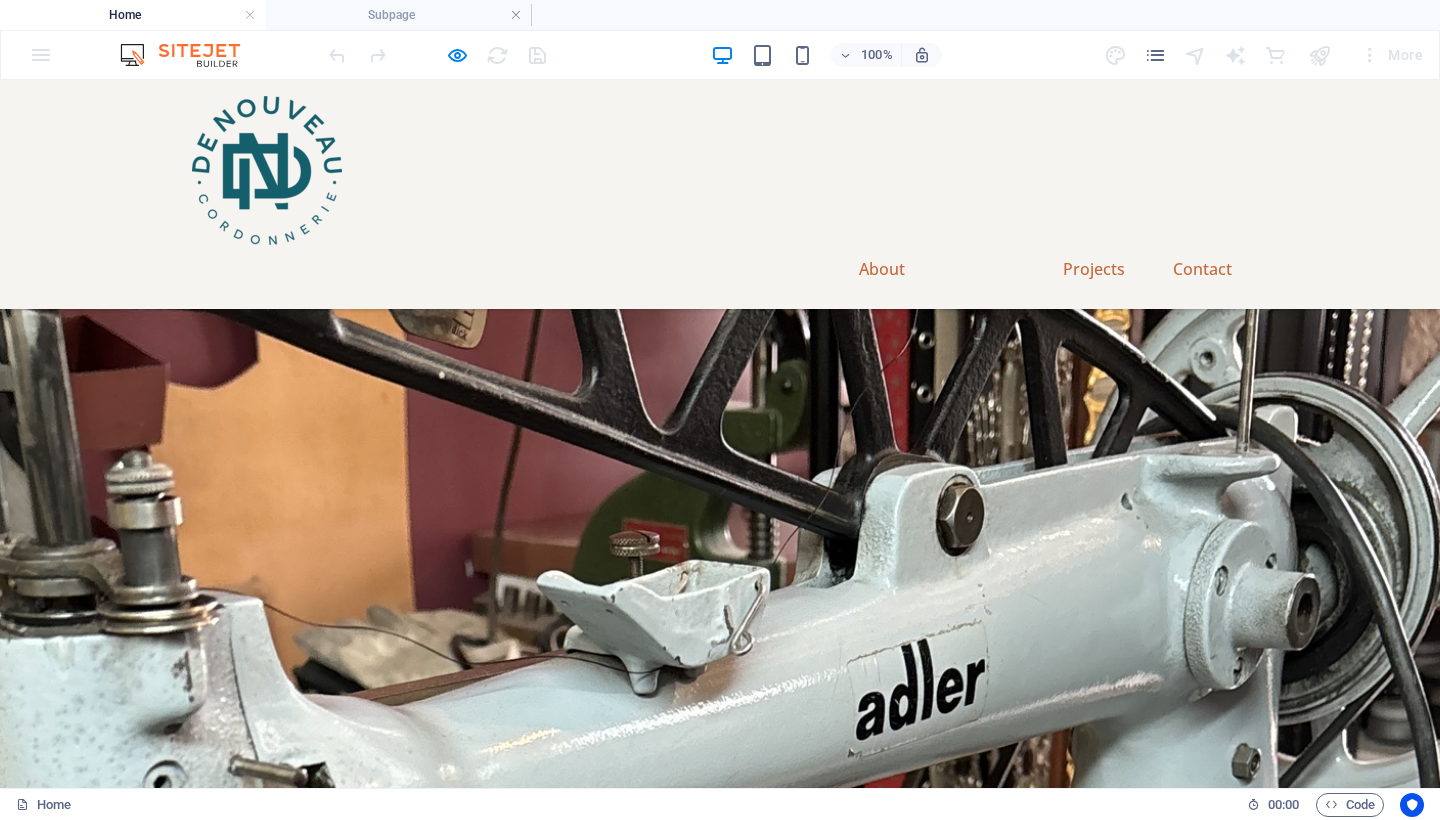 click 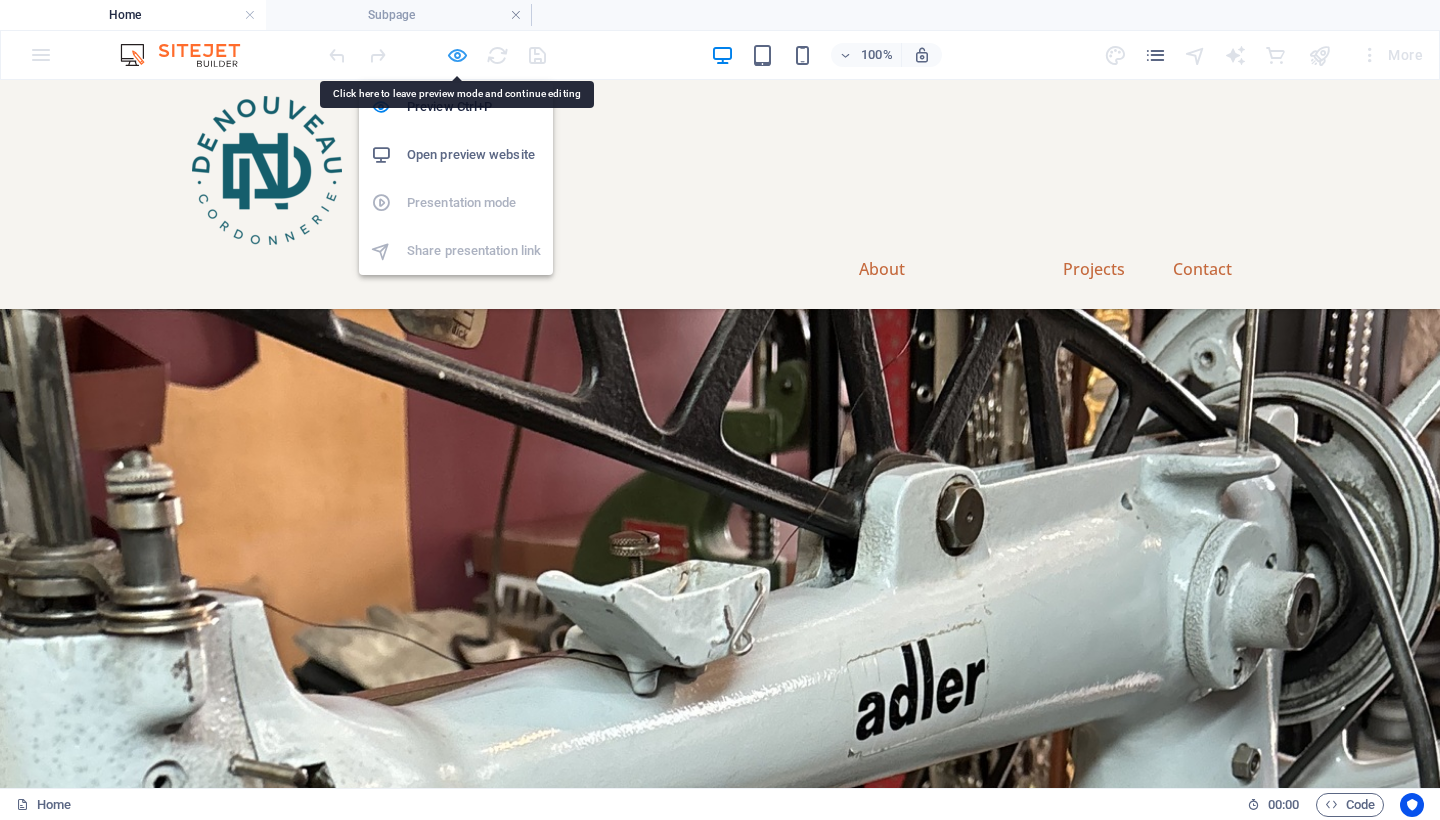 click at bounding box center [457, 55] 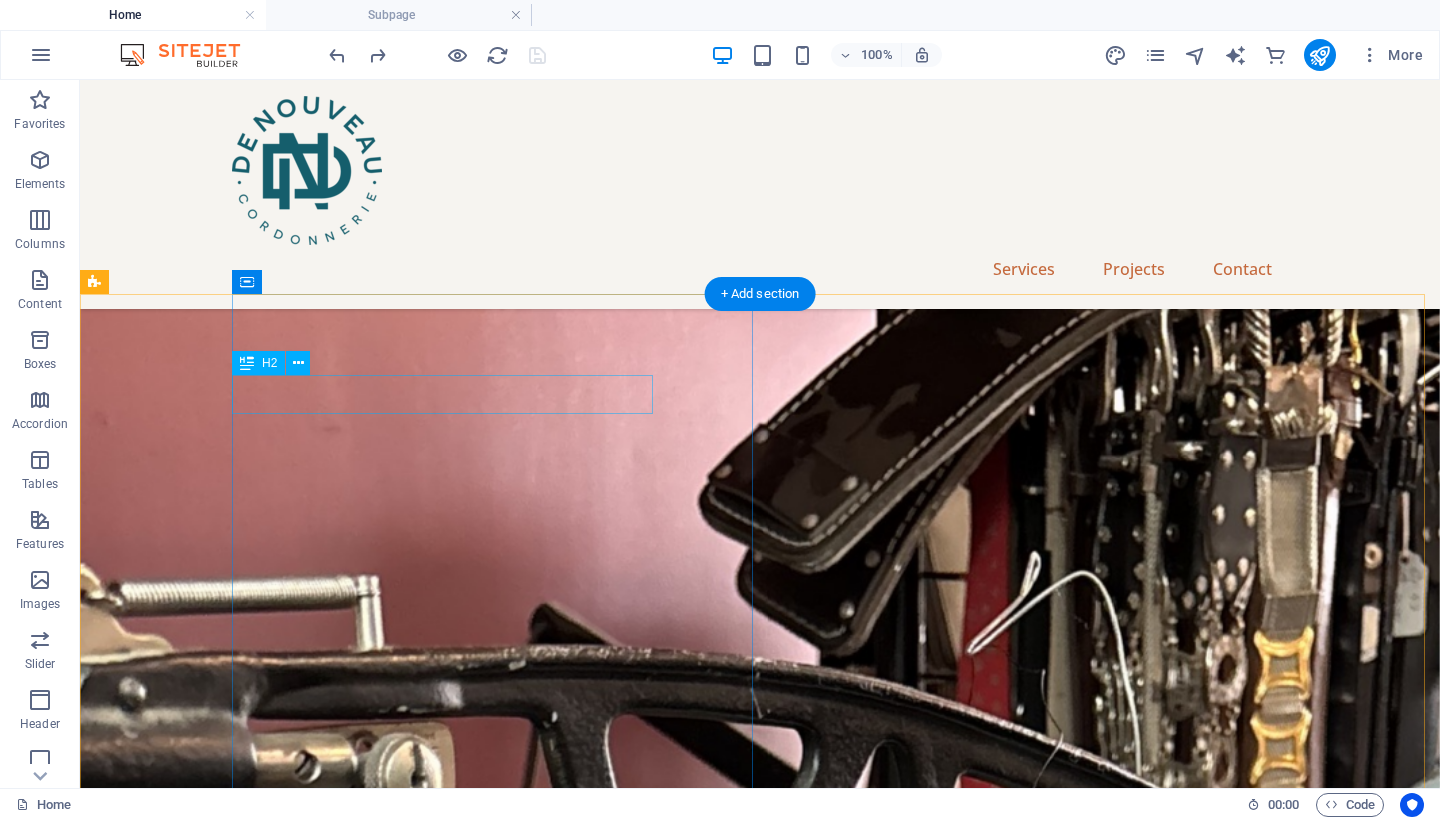scroll, scrollTop: 1782, scrollLeft: 0, axis: vertical 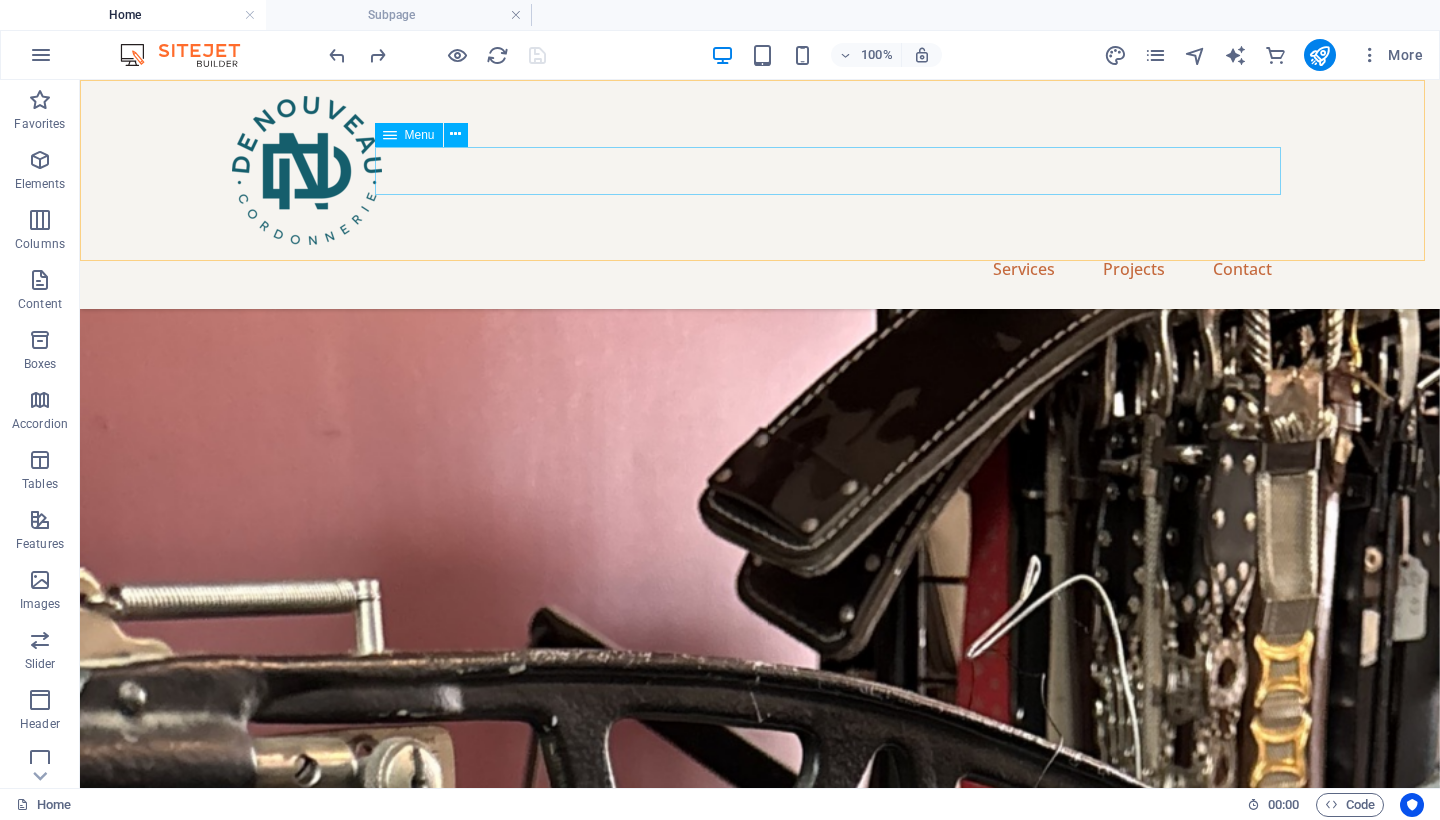 click on "About Services Projects Contact" at bounding box center [760, 269] 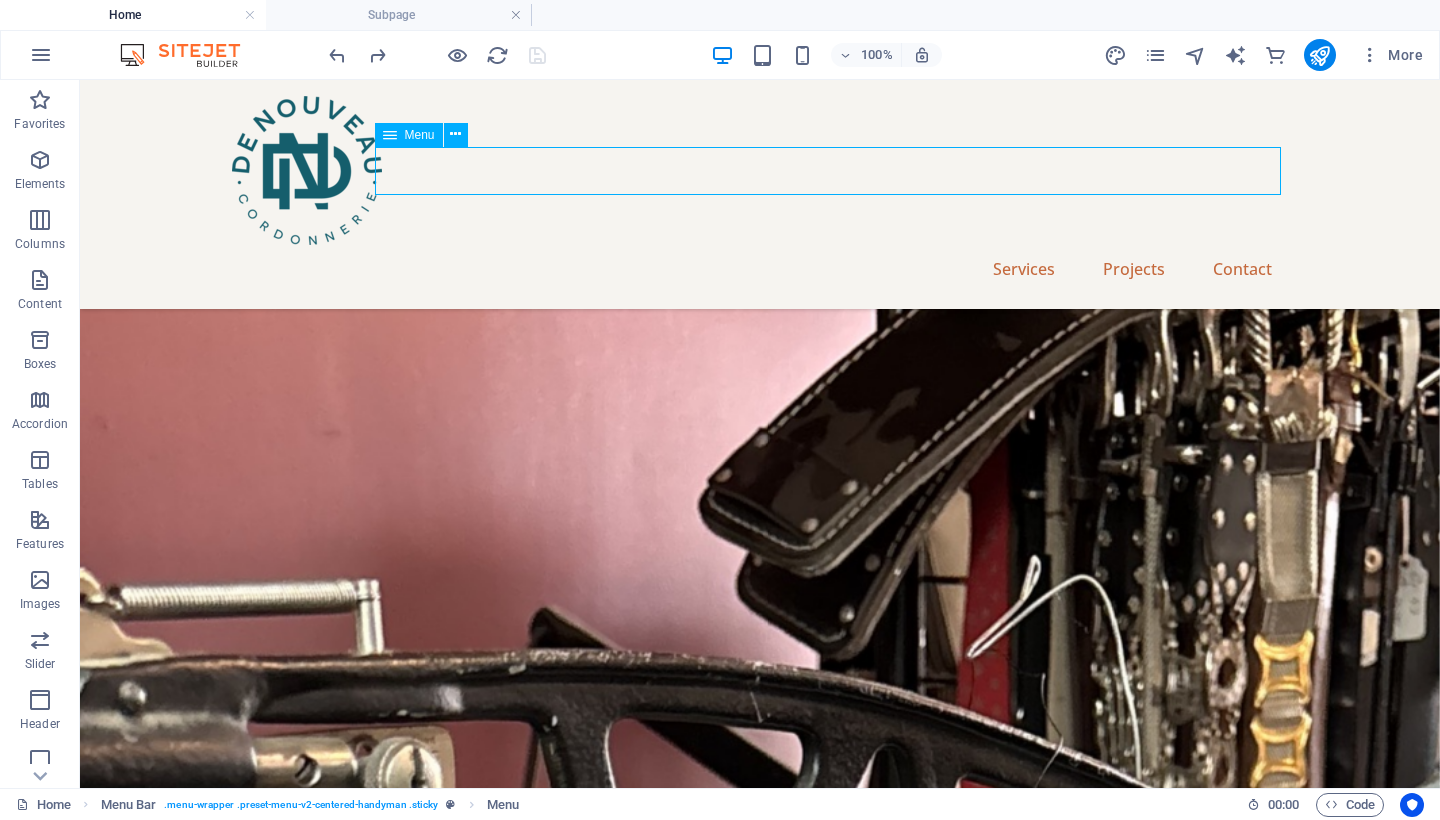 click on "About Services Projects Contact" at bounding box center [760, 269] 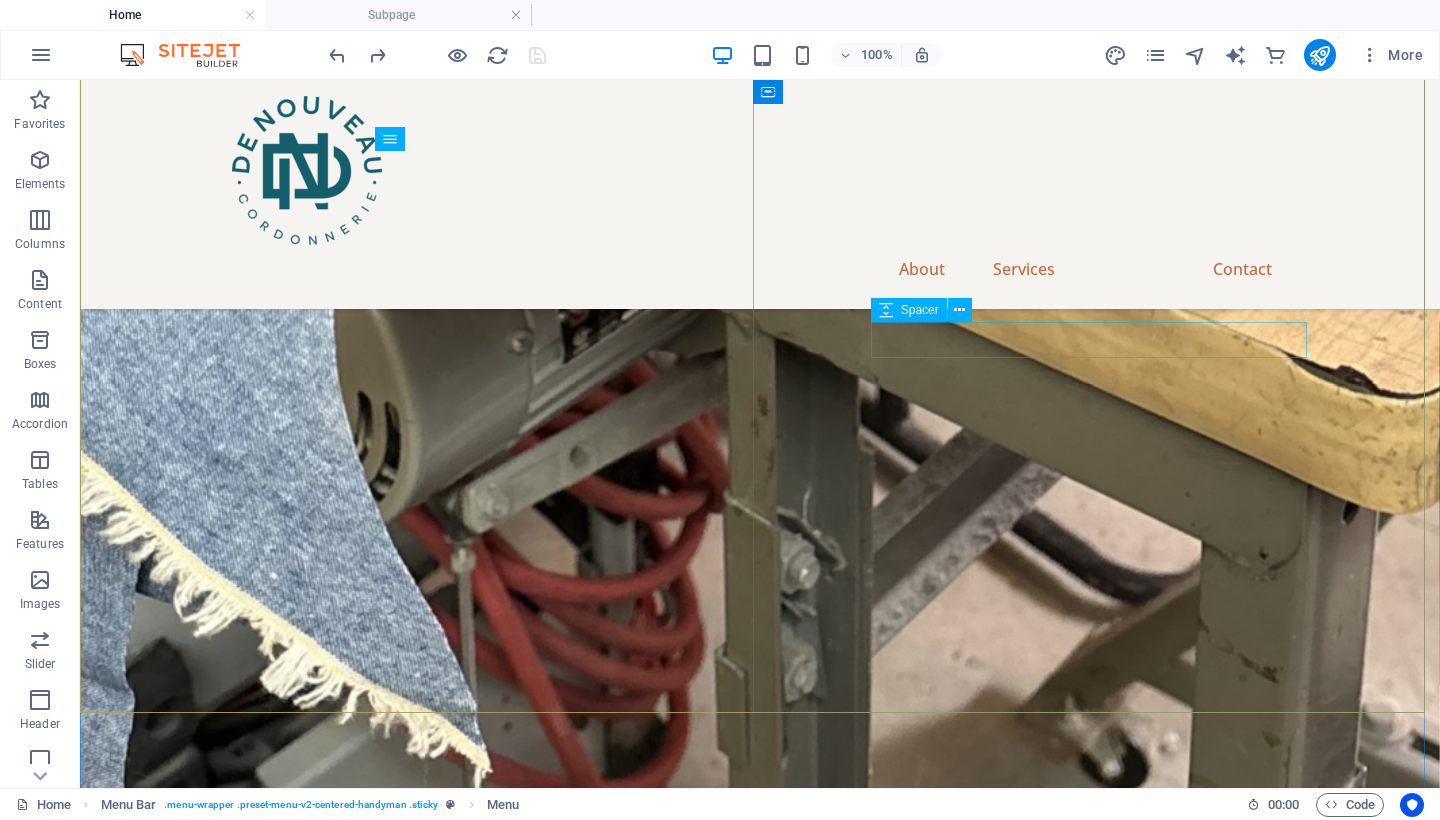 scroll, scrollTop: 3547, scrollLeft: 0, axis: vertical 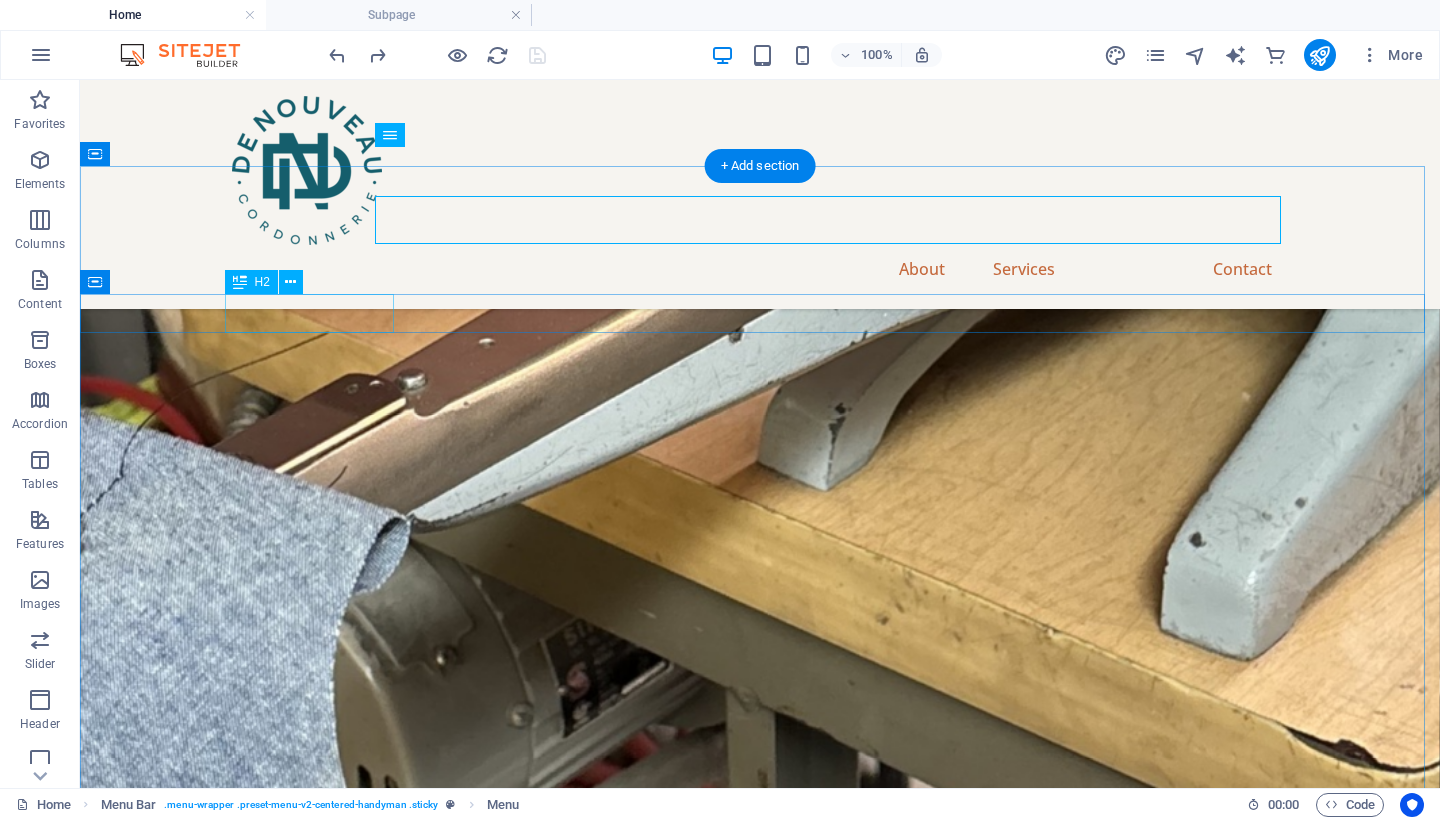 click on "Our Projects" at bounding box center (760, 5881) 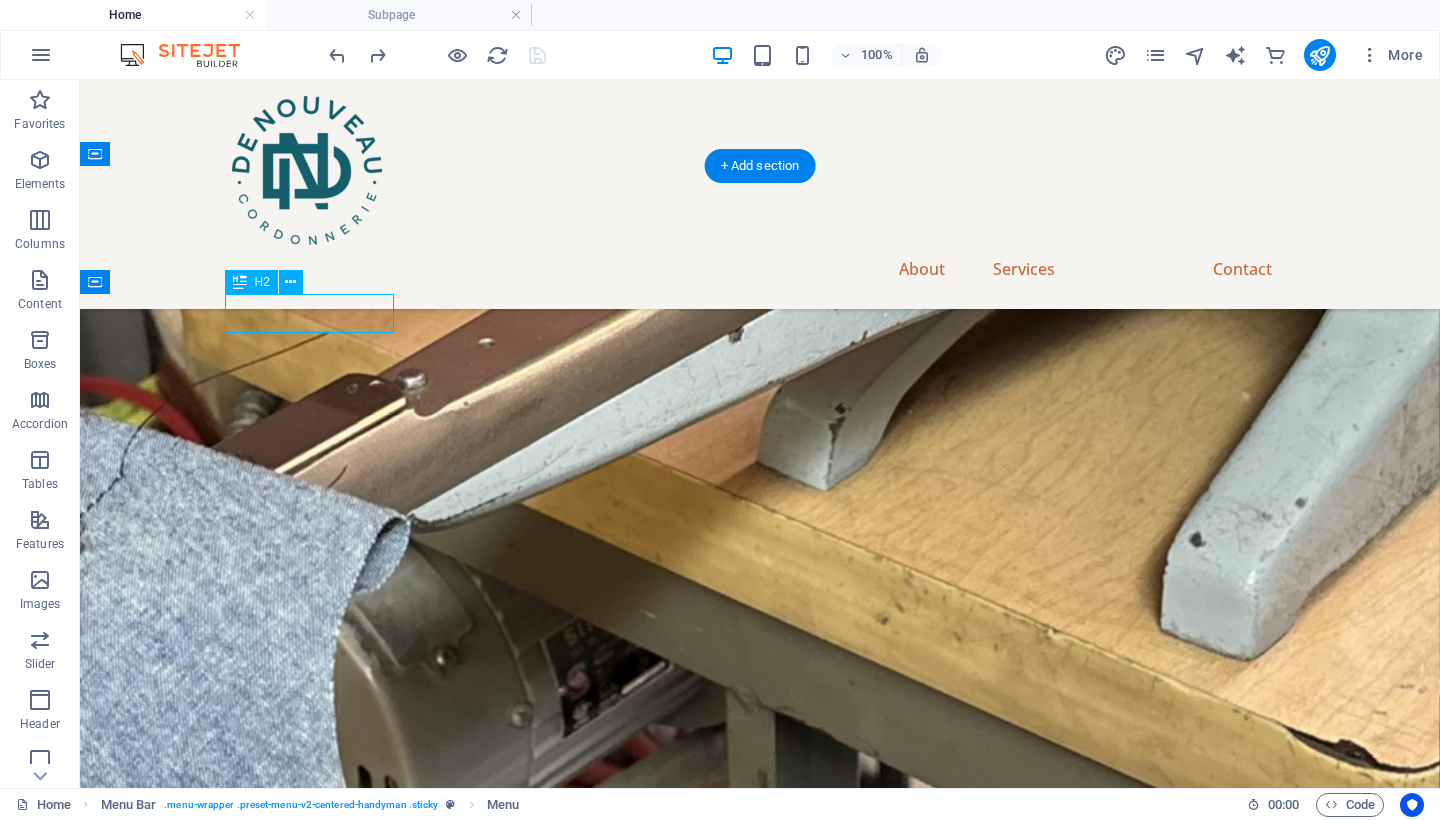 click on "Our Projects" at bounding box center [760, 5881] 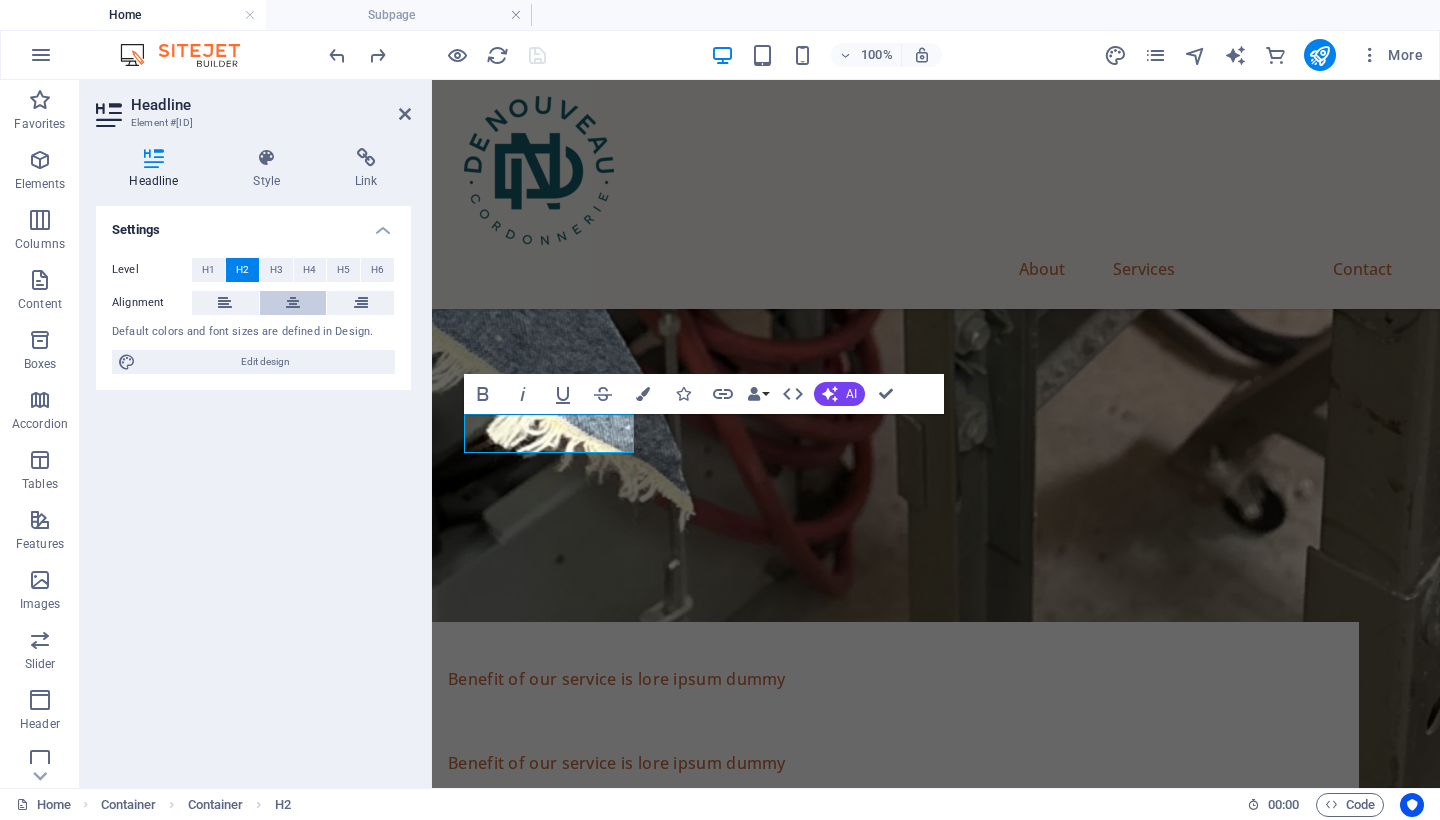 scroll, scrollTop: 3962, scrollLeft: 0, axis: vertical 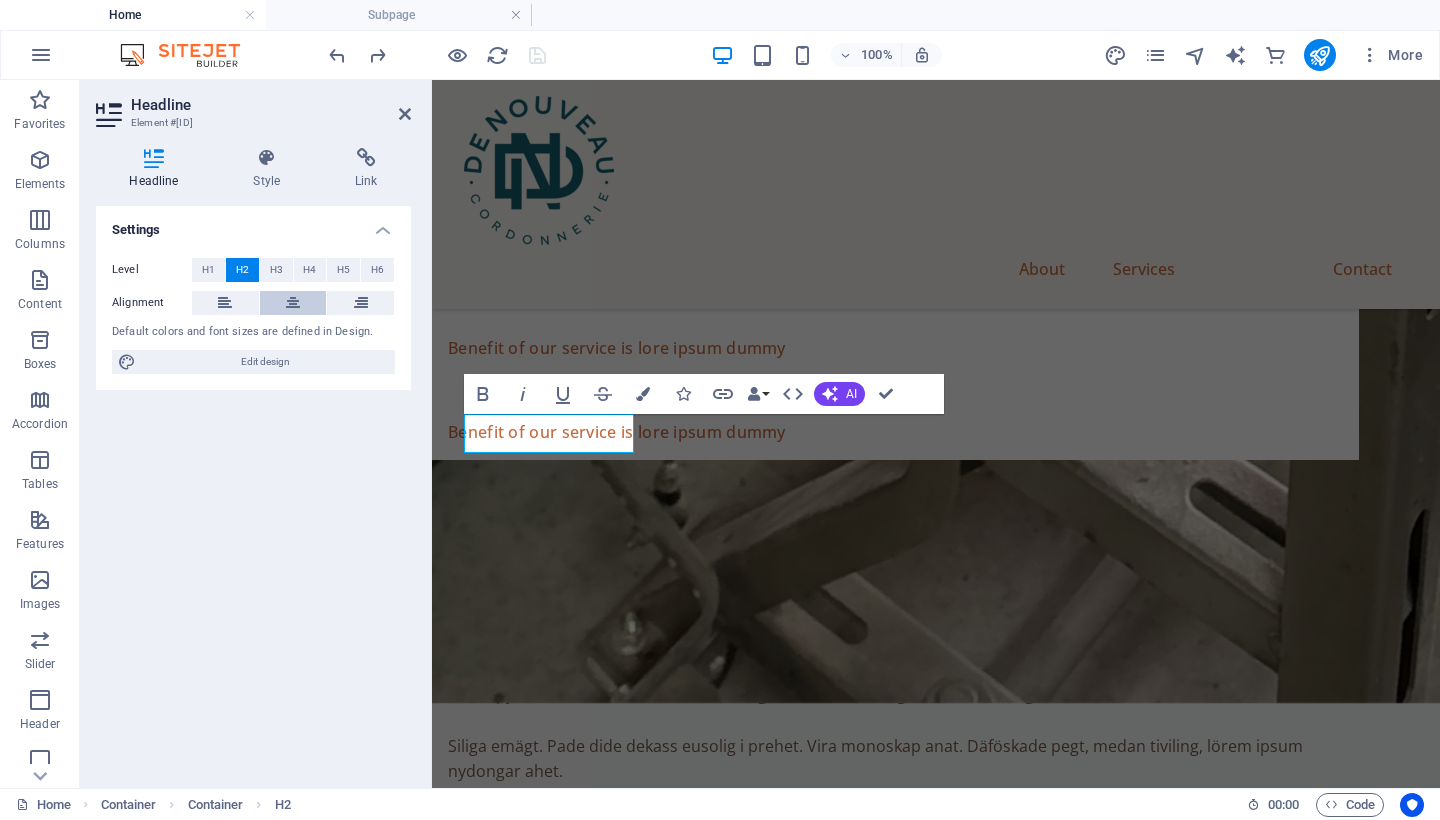 type 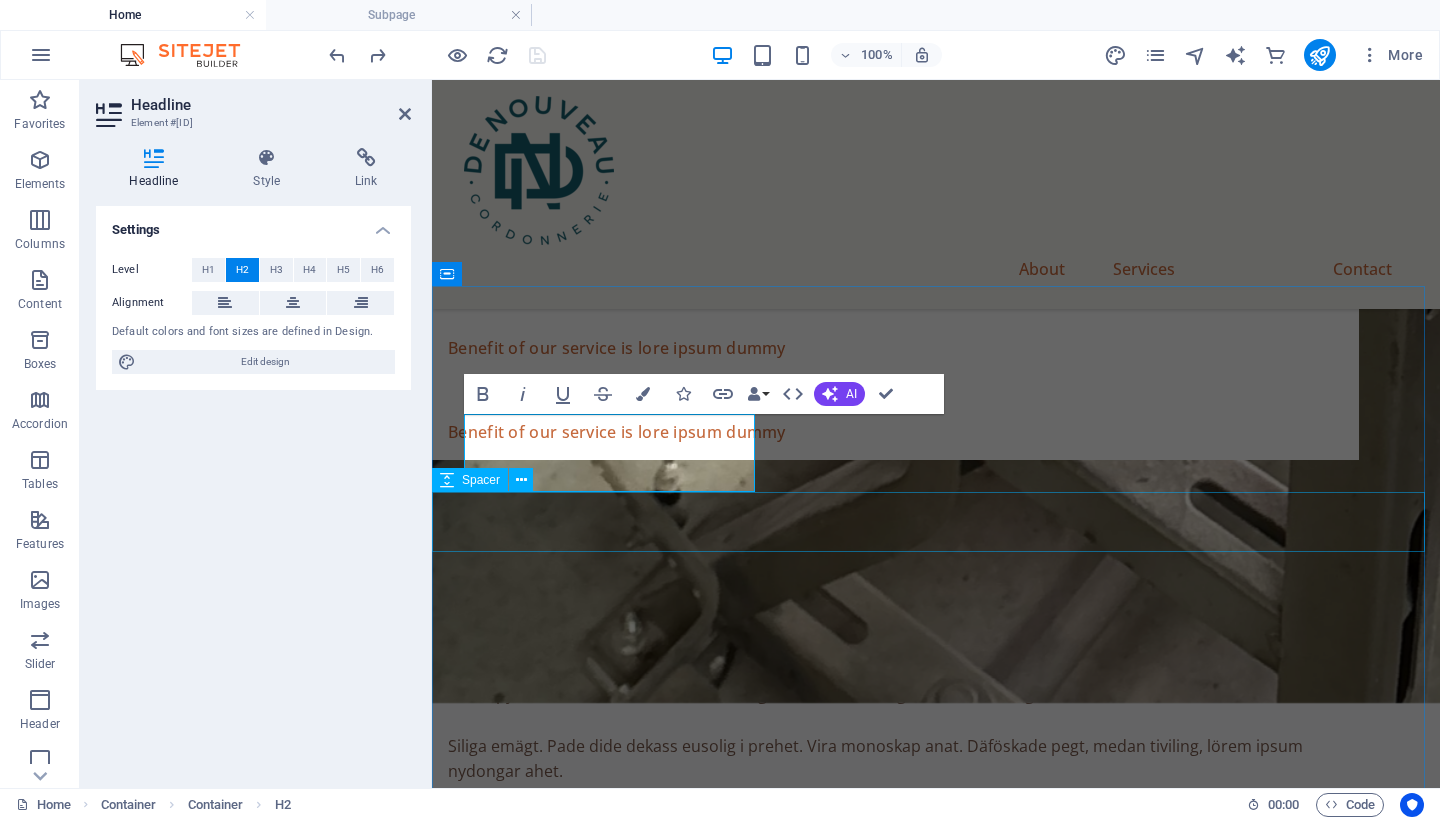 click at bounding box center [936, 4968] 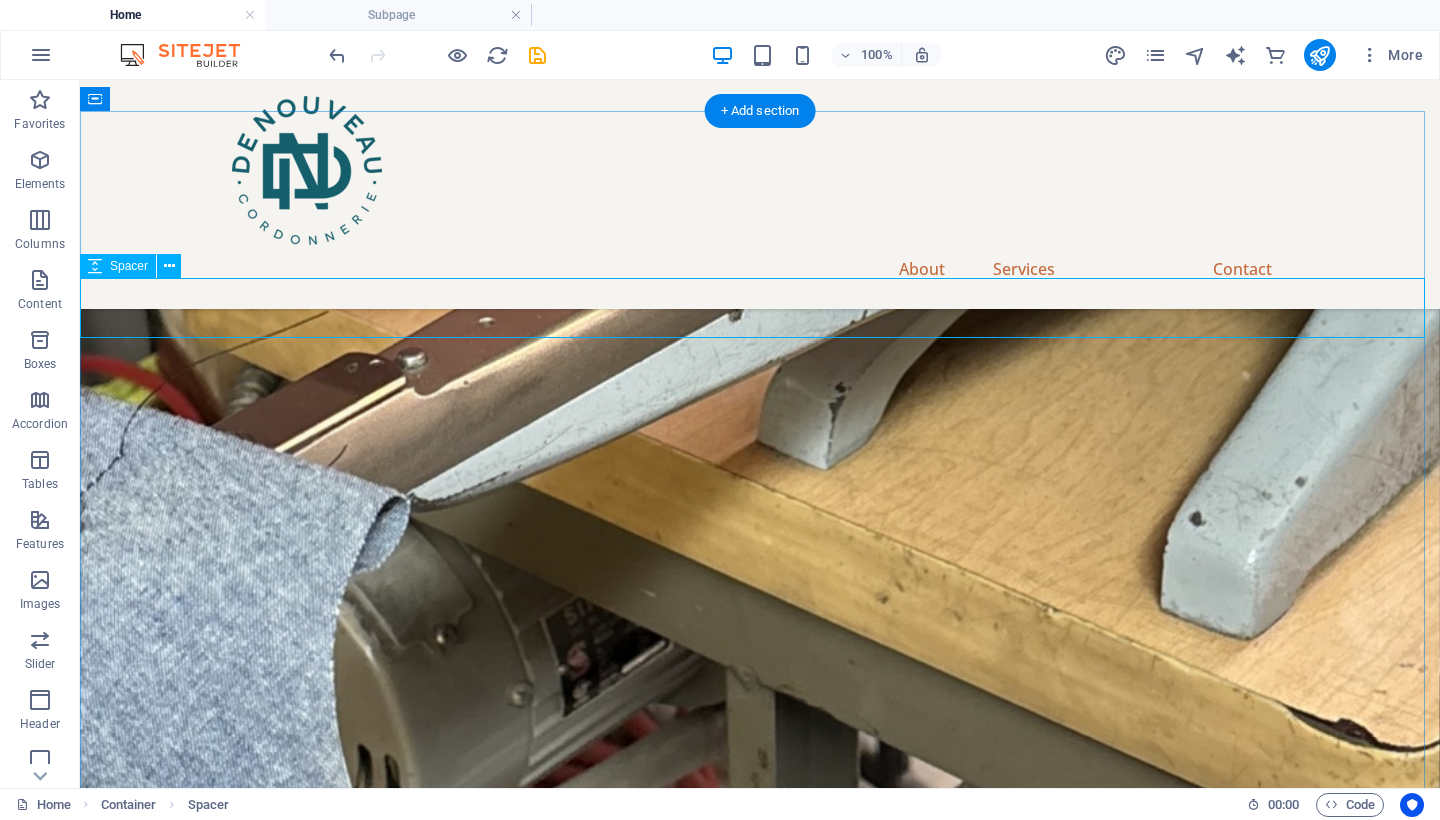 scroll, scrollTop: 3707, scrollLeft: 0, axis: vertical 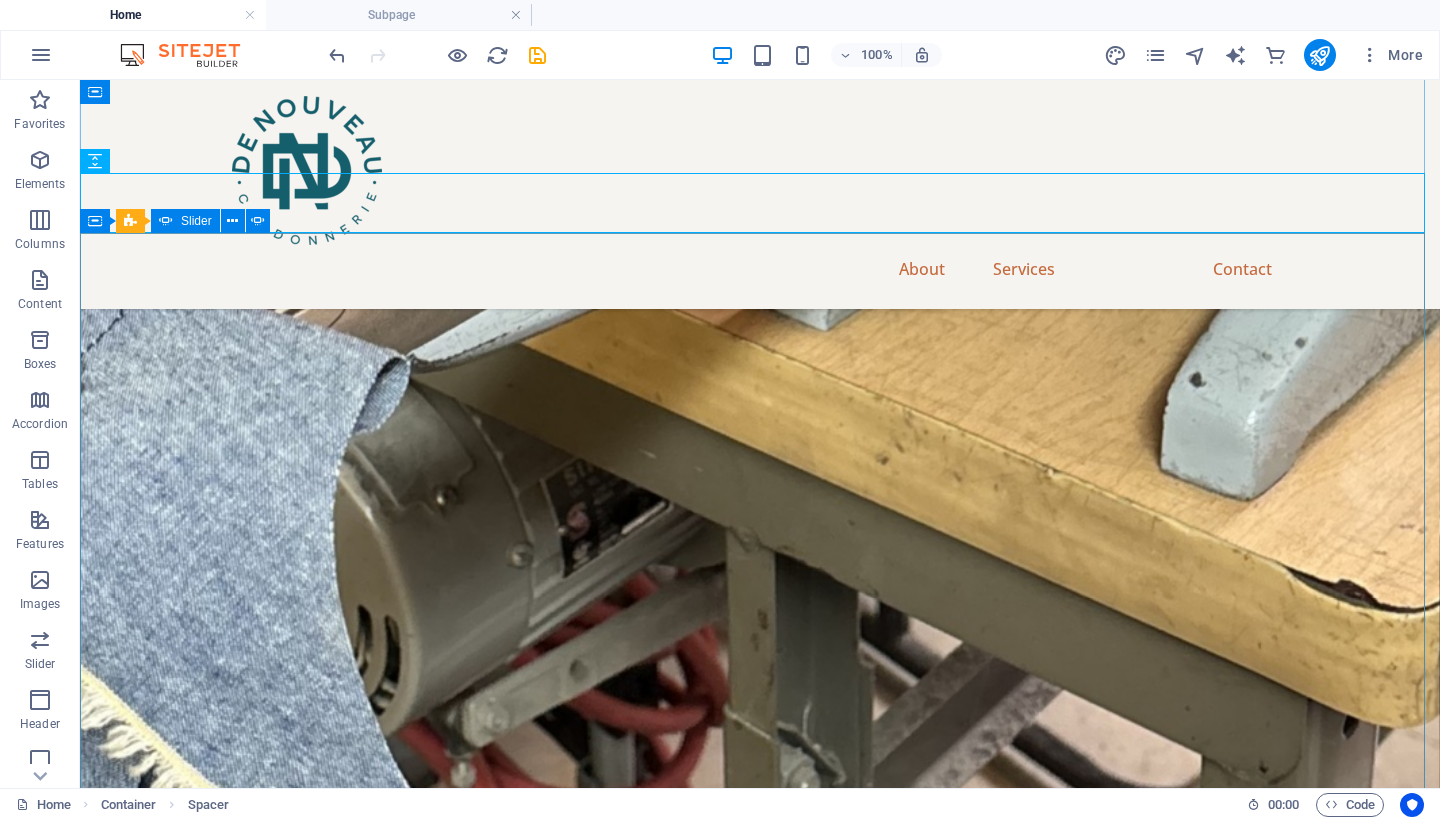 click at bounding box center [760, 5825] 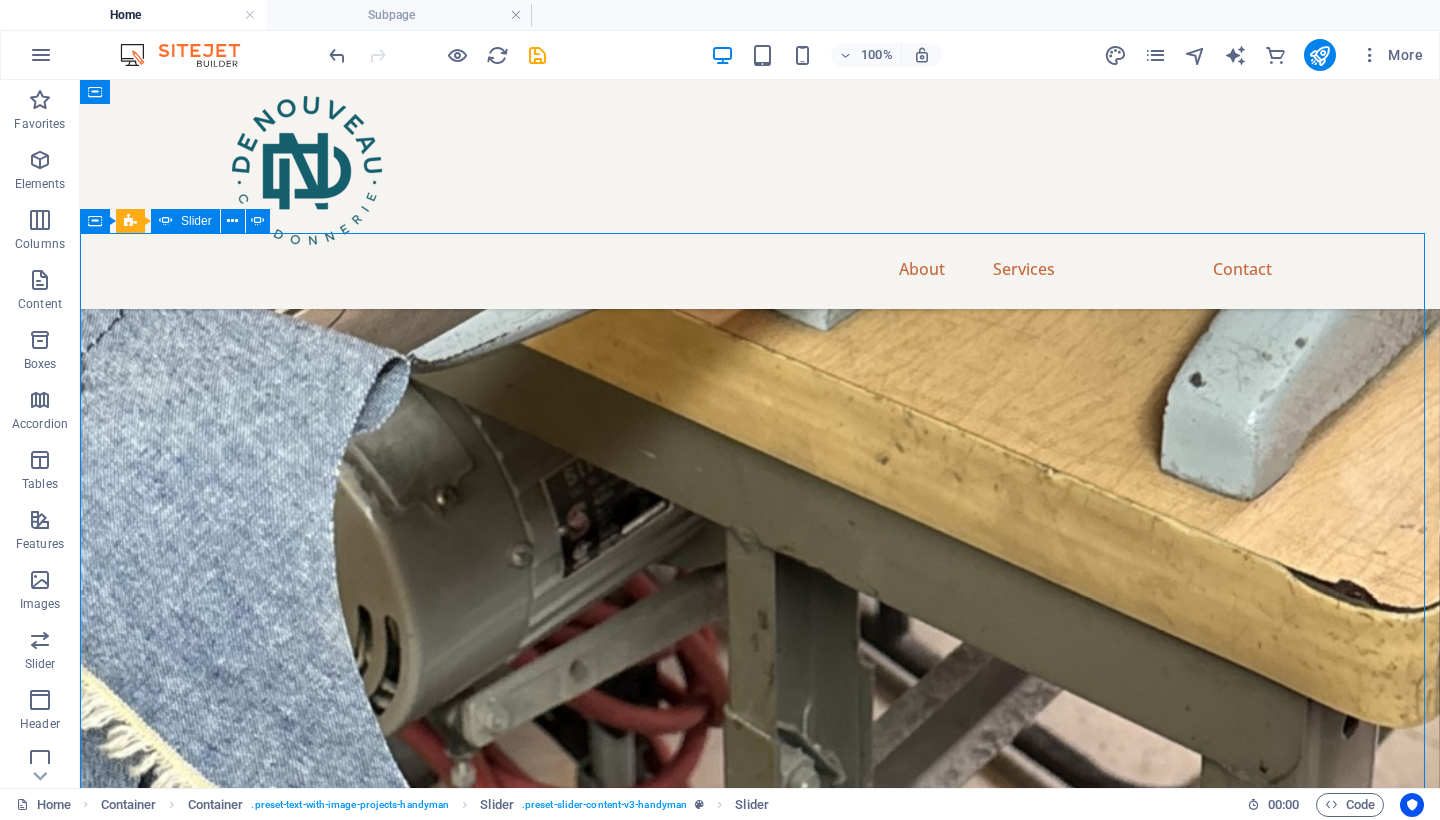 click at bounding box center (760, 5825) 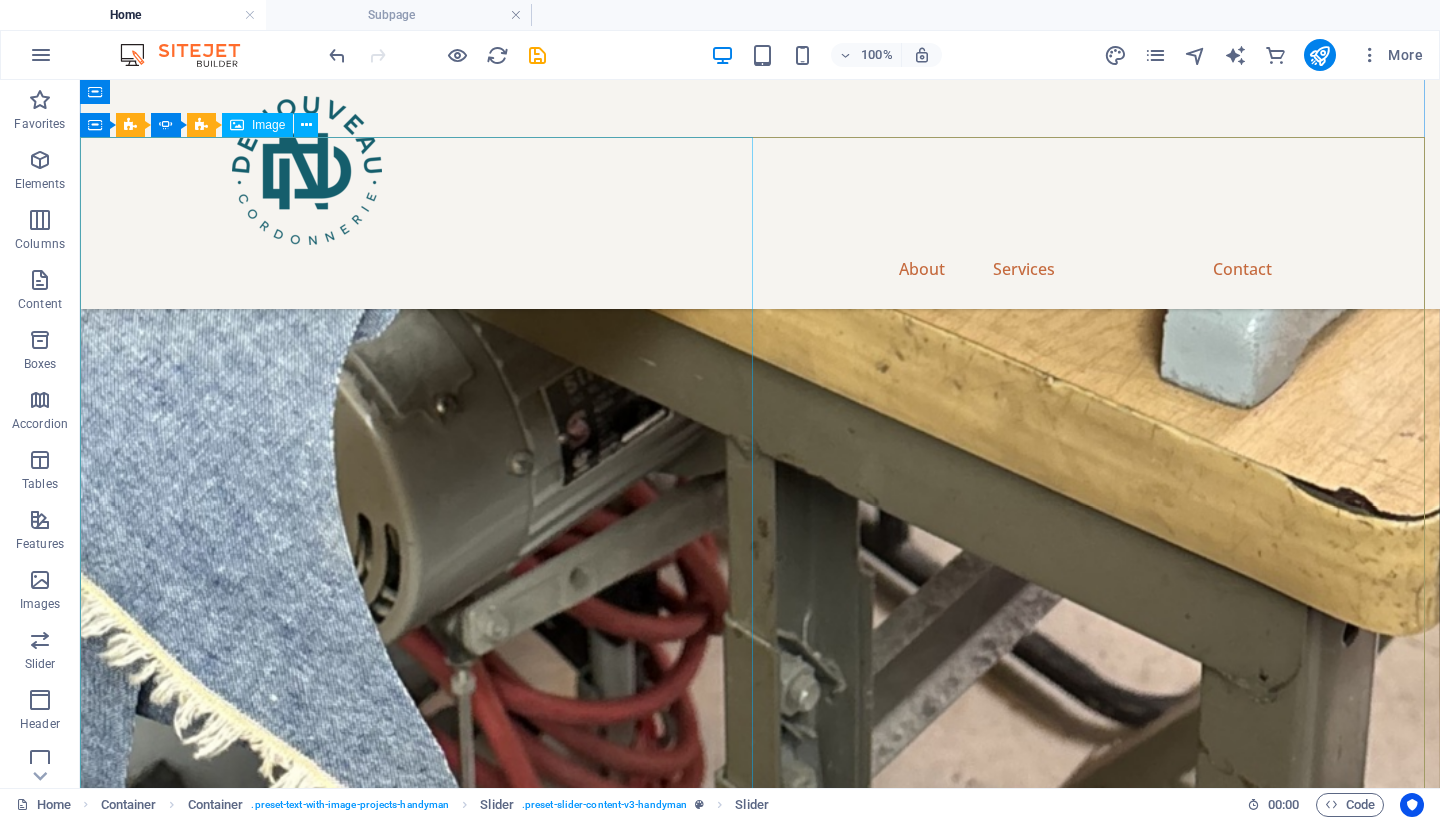 scroll, scrollTop: 3803, scrollLeft: 0, axis: vertical 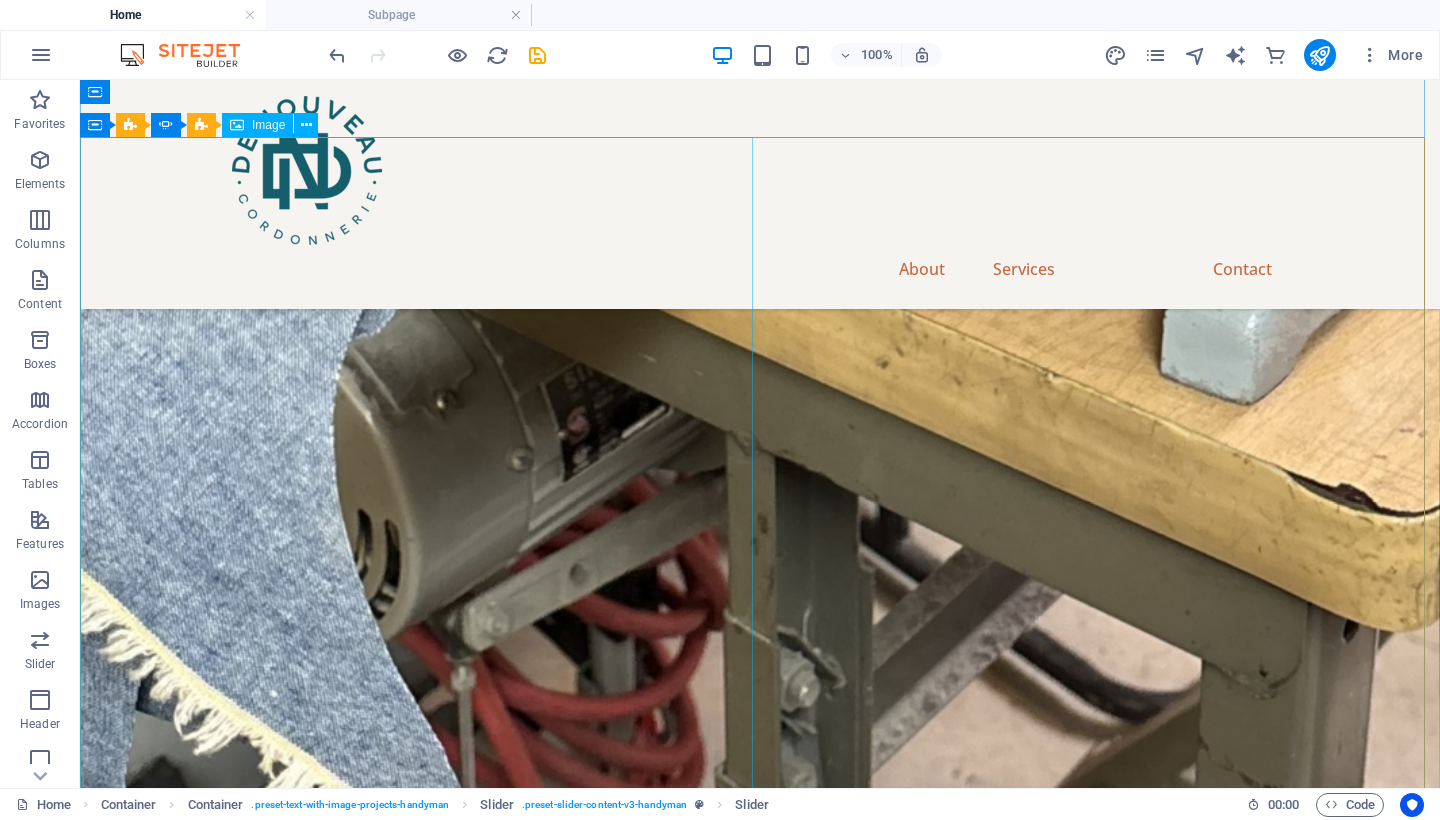 click at bounding box center (-1938, 8954) 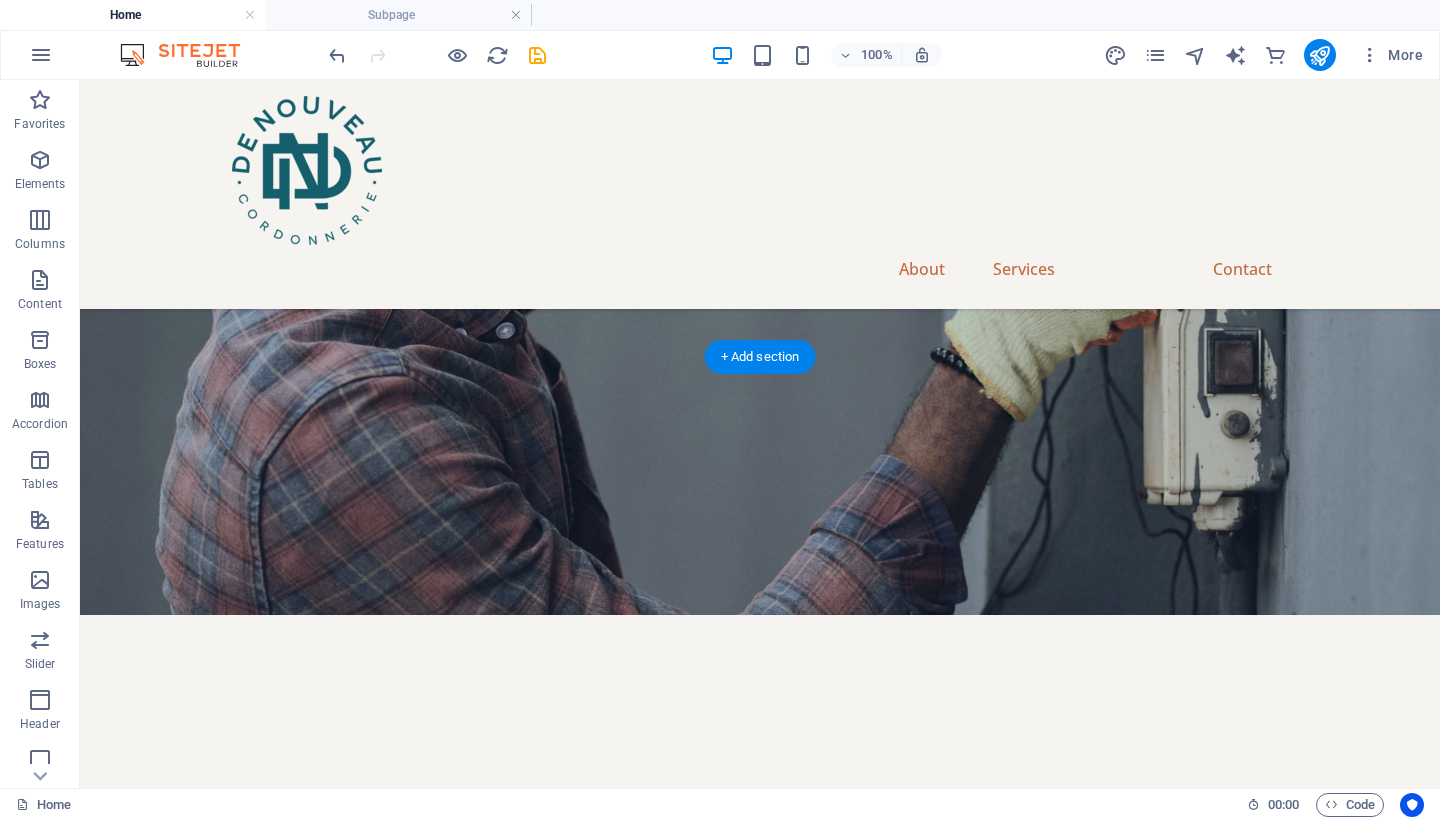 scroll, scrollTop: 5618, scrollLeft: 0, axis: vertical 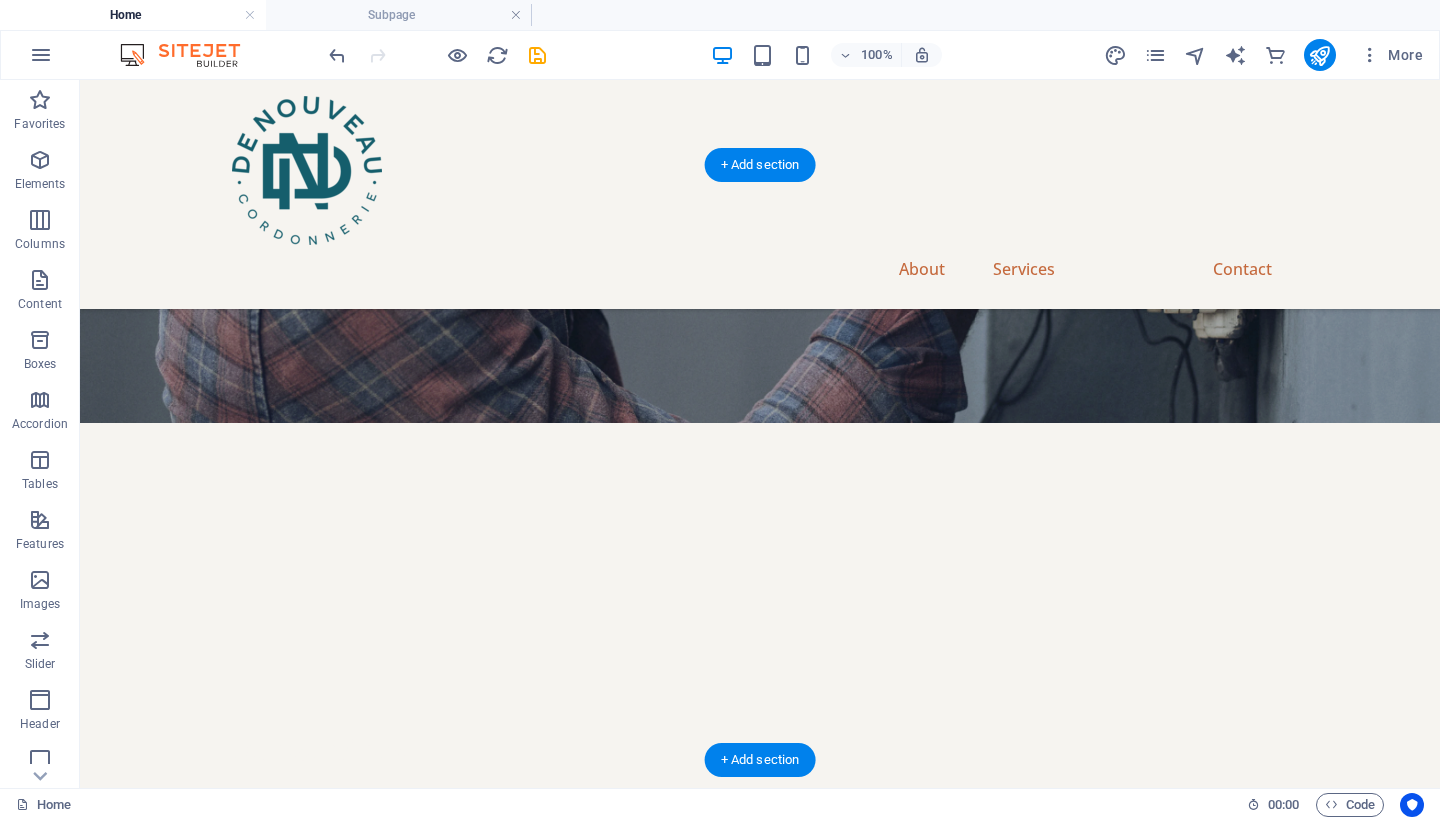 click at bounding box center [760, 16298] 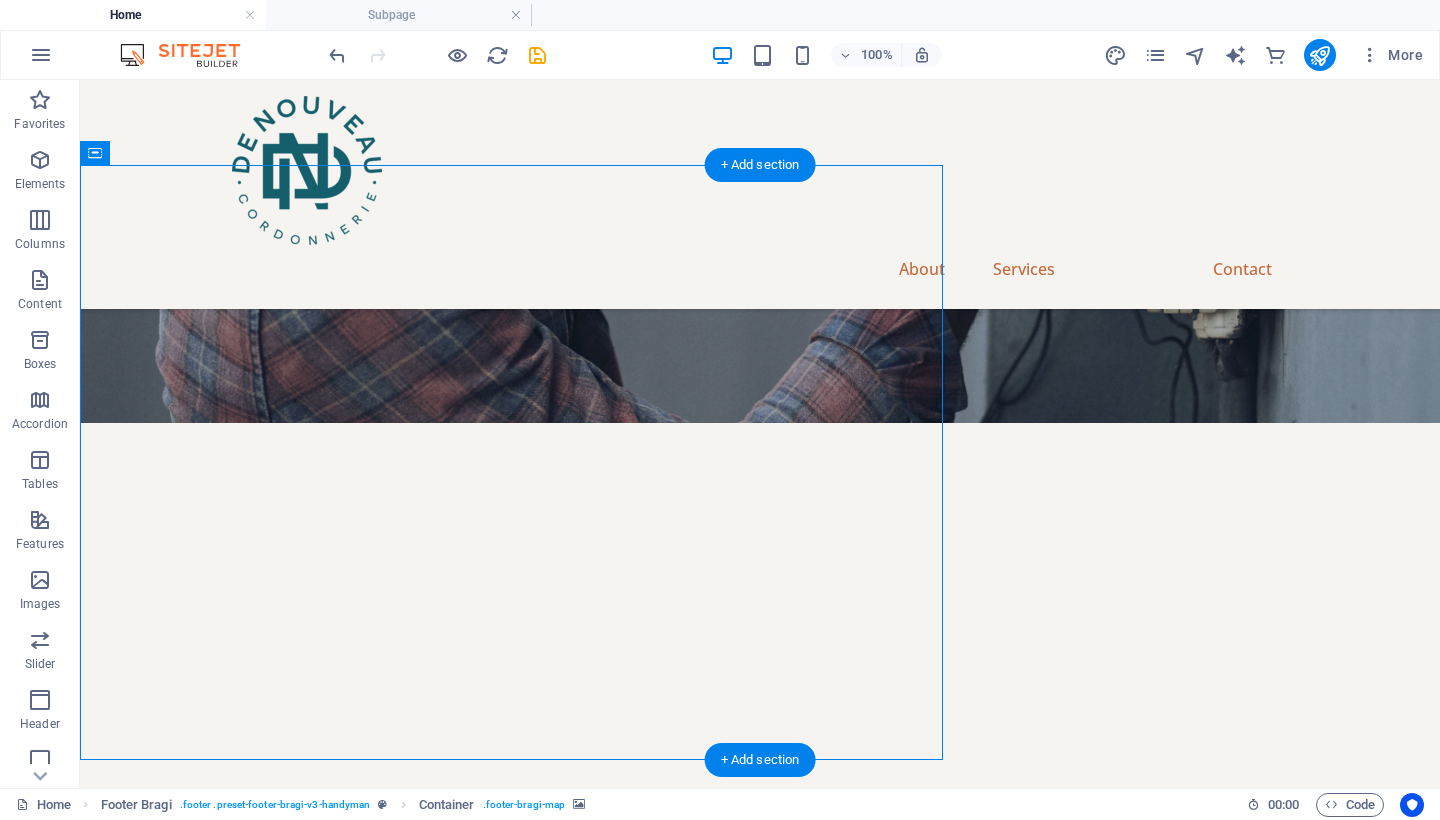 click at bounding box center [760, 16298] 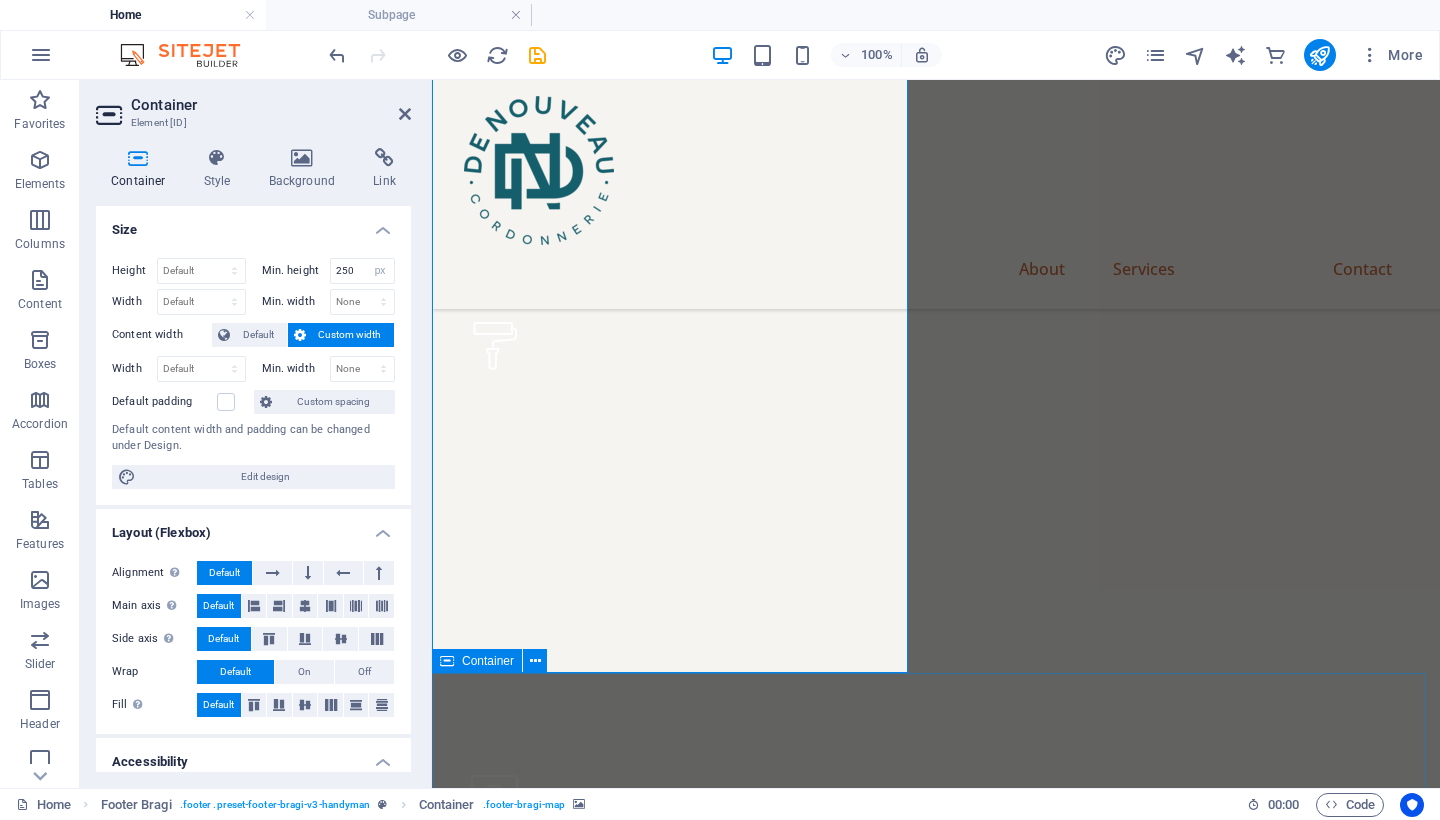 scroll, scrollTop: 6211, scrollLeft: 0, axis: vertical 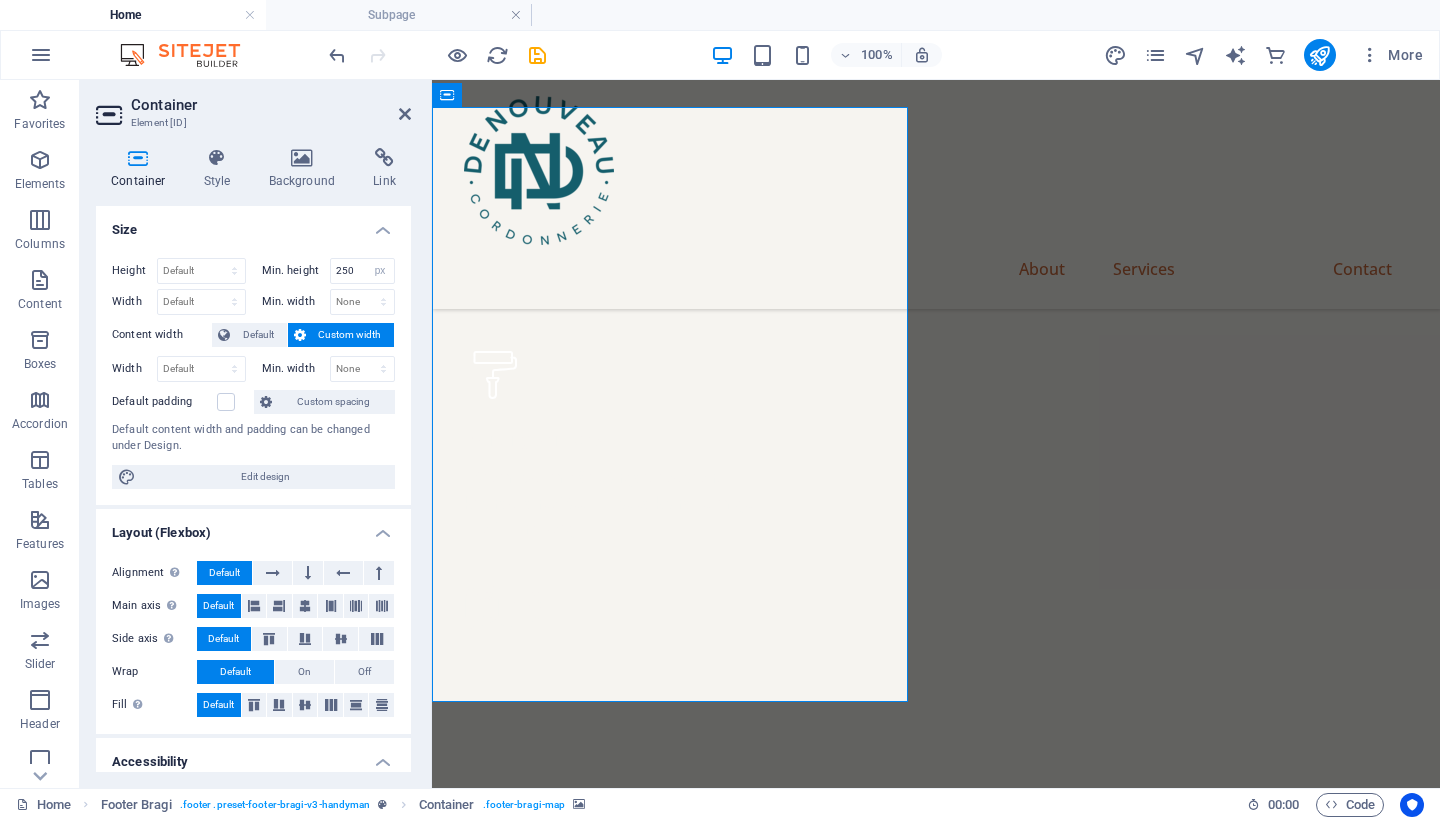 click at bounding box center (936, 15119) 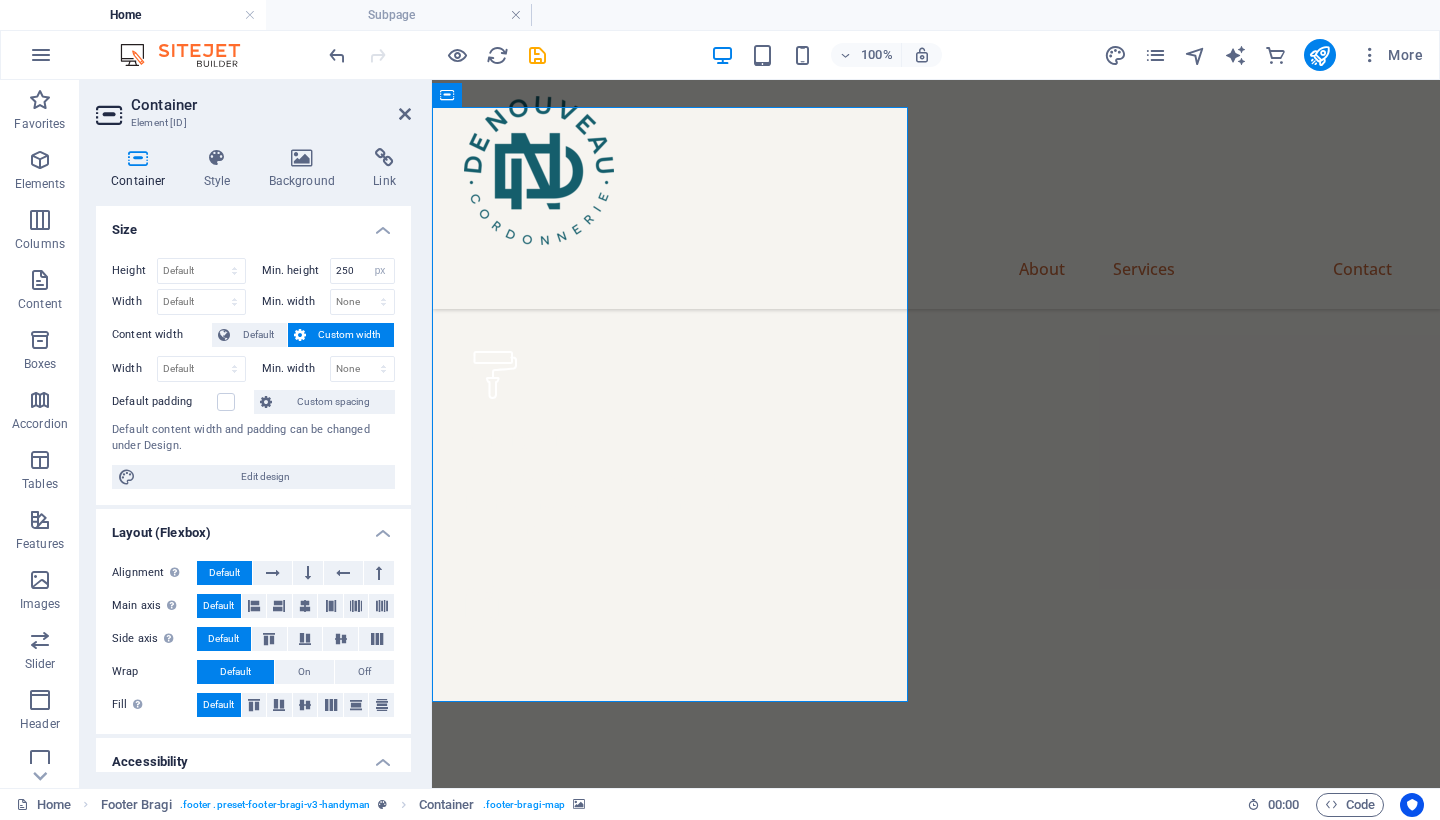 click at bounding box center [936, 15119] 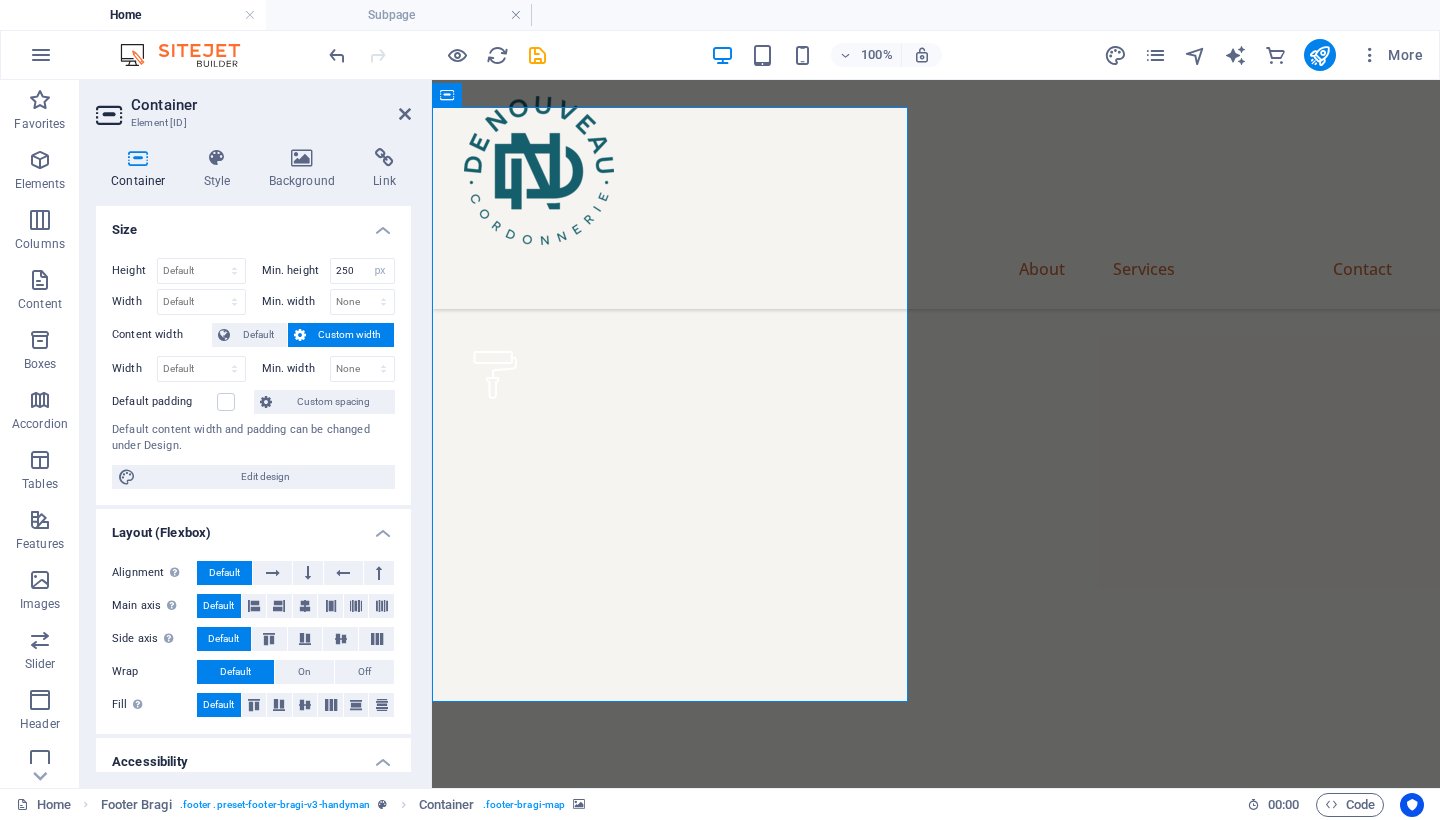 click at bounding box center (936, 15119) 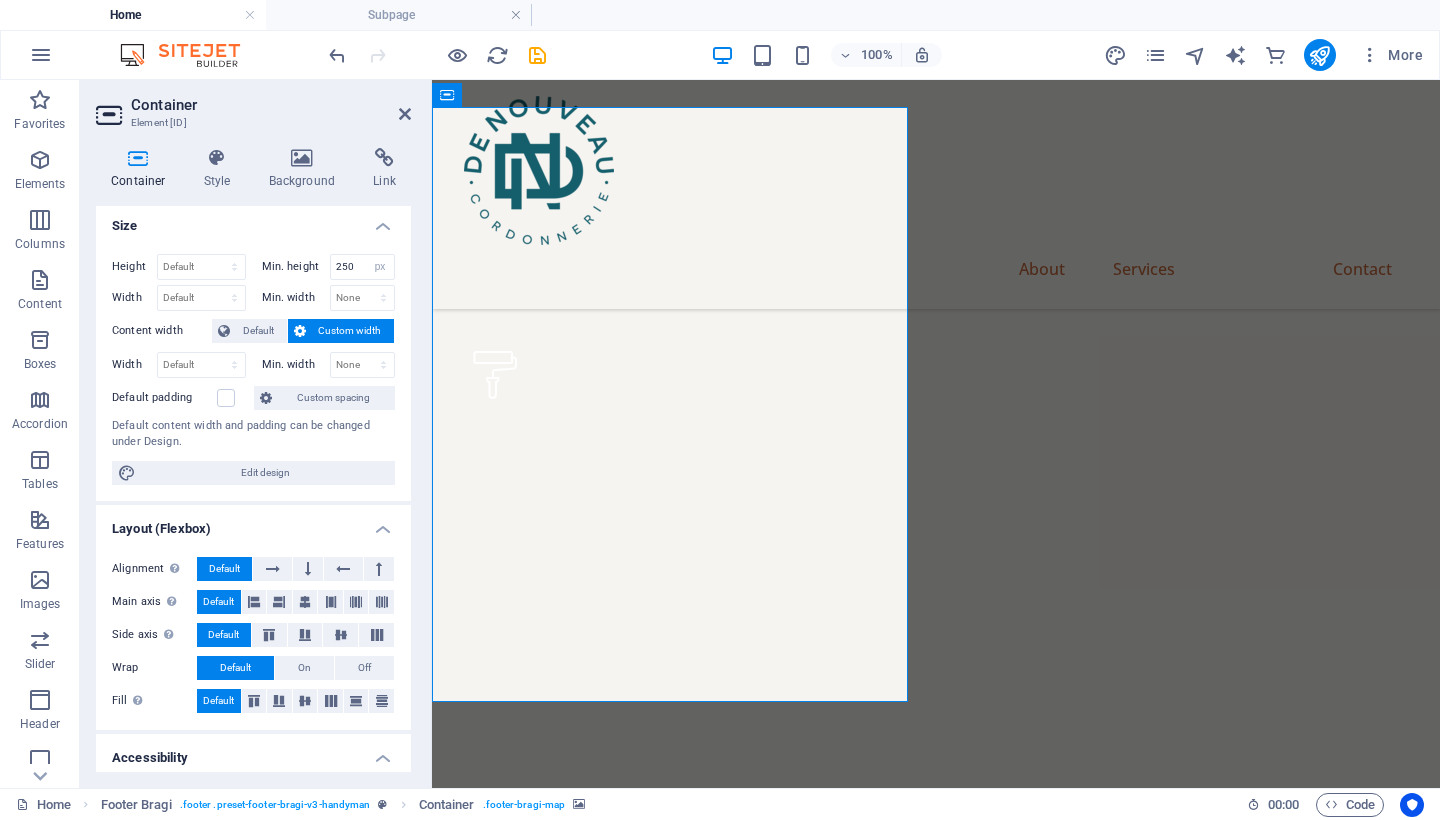 click at bounding box center (936, 15119) 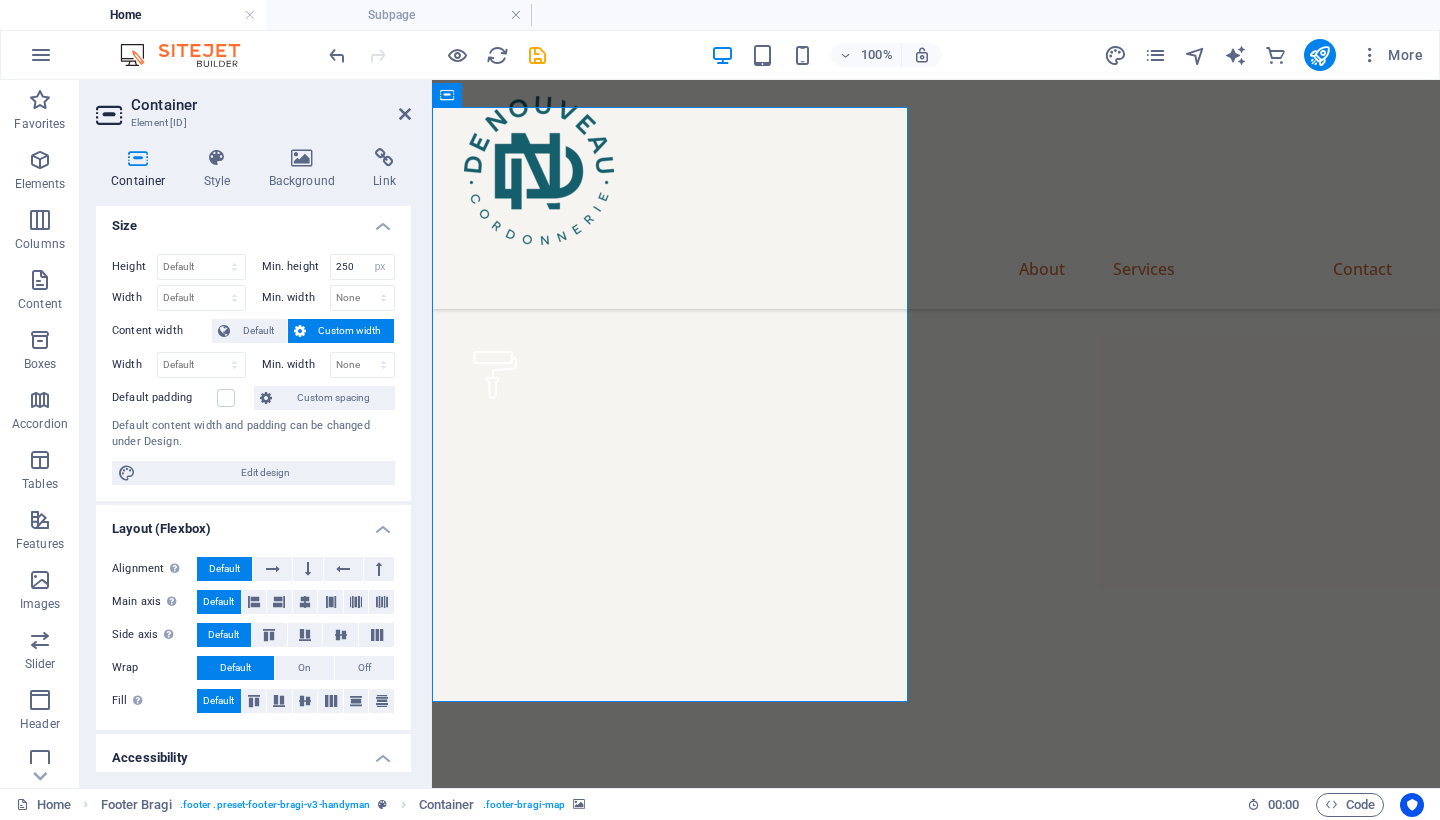 click at bounding box center (936, 15119) 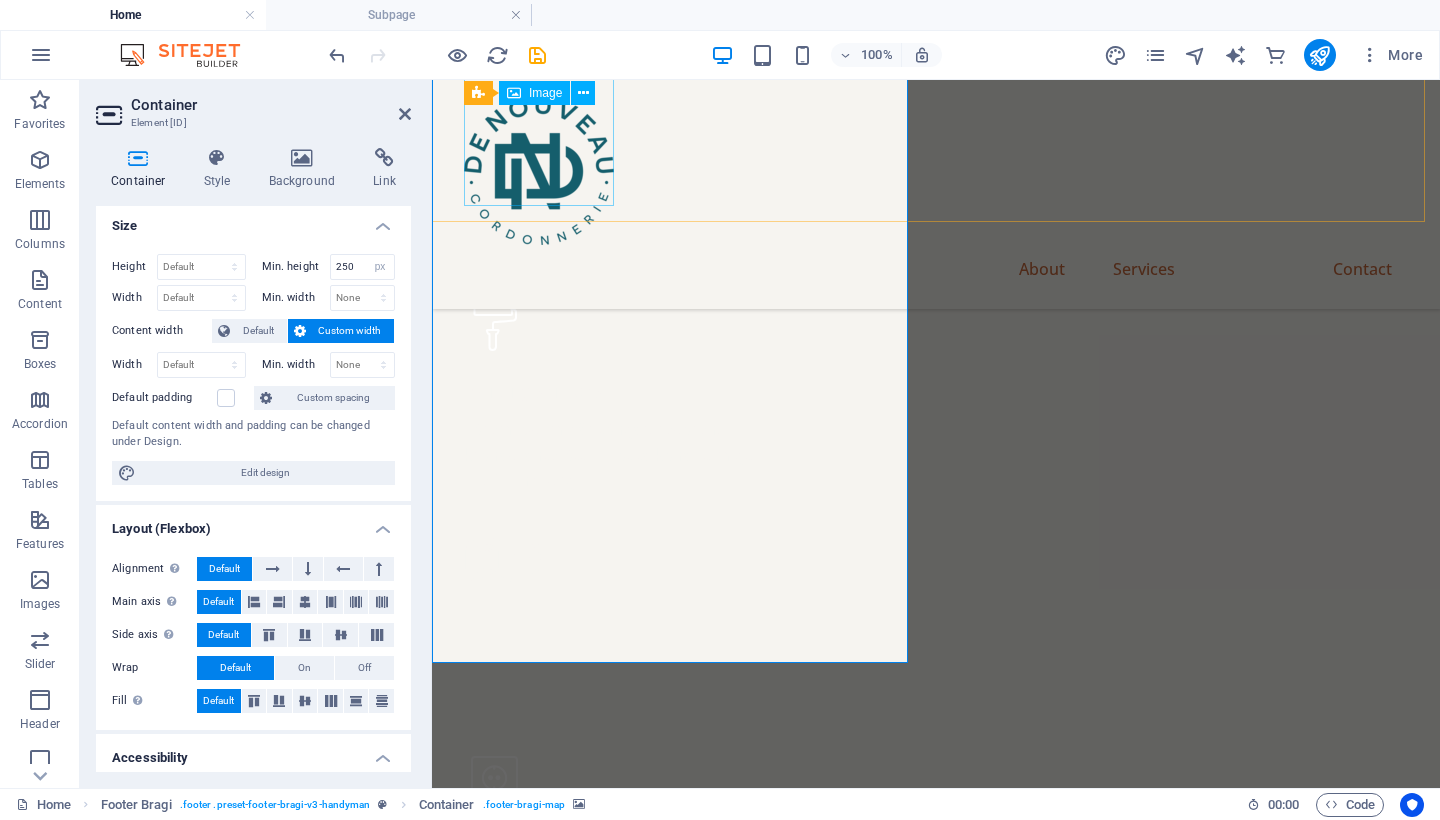 scroll, scrollTop: 6250, scrollLeft: 0, axis: vertical 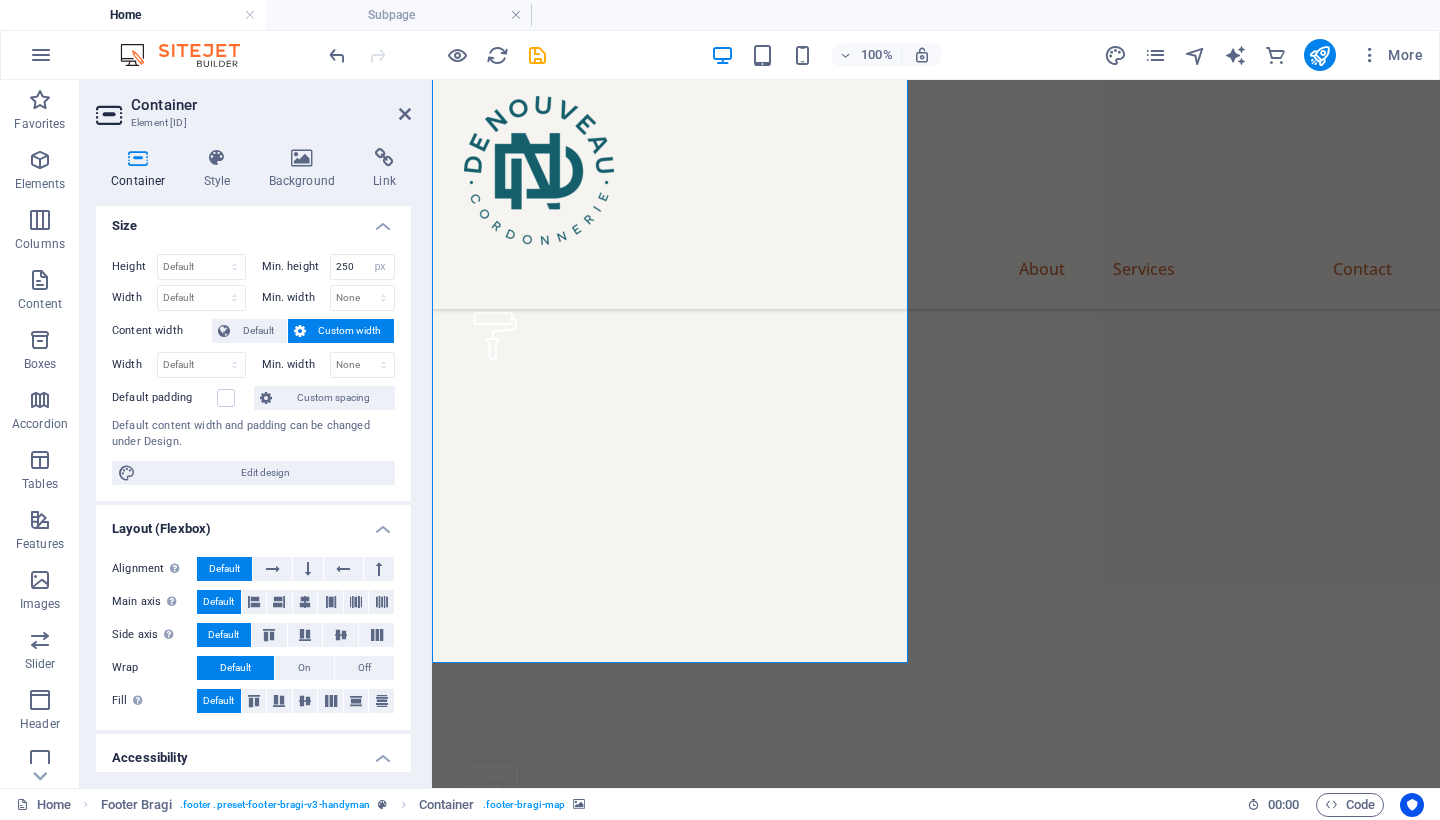 click at bounding box center (936, 15080) 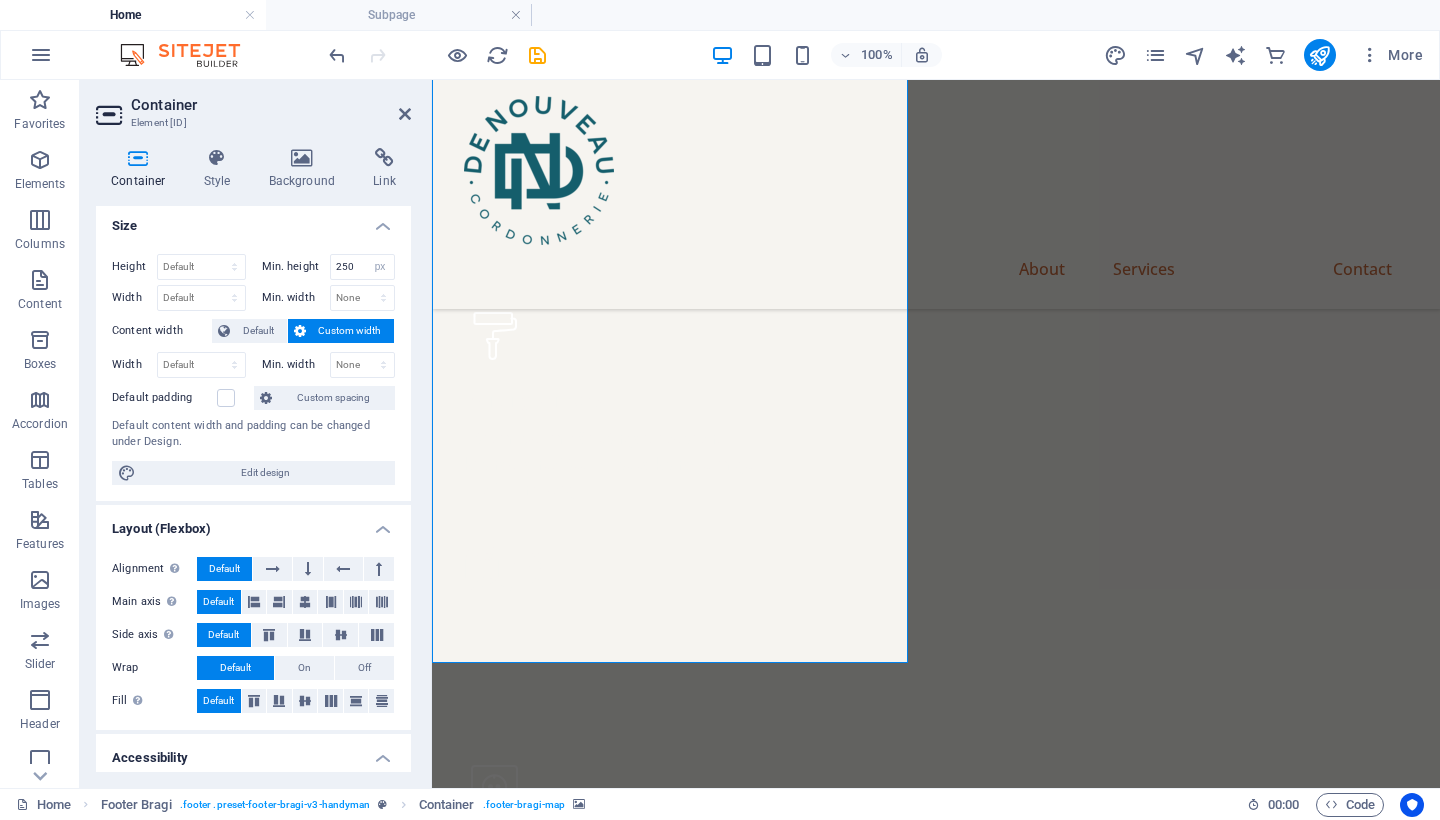 click at bounding box center (936, 15080) 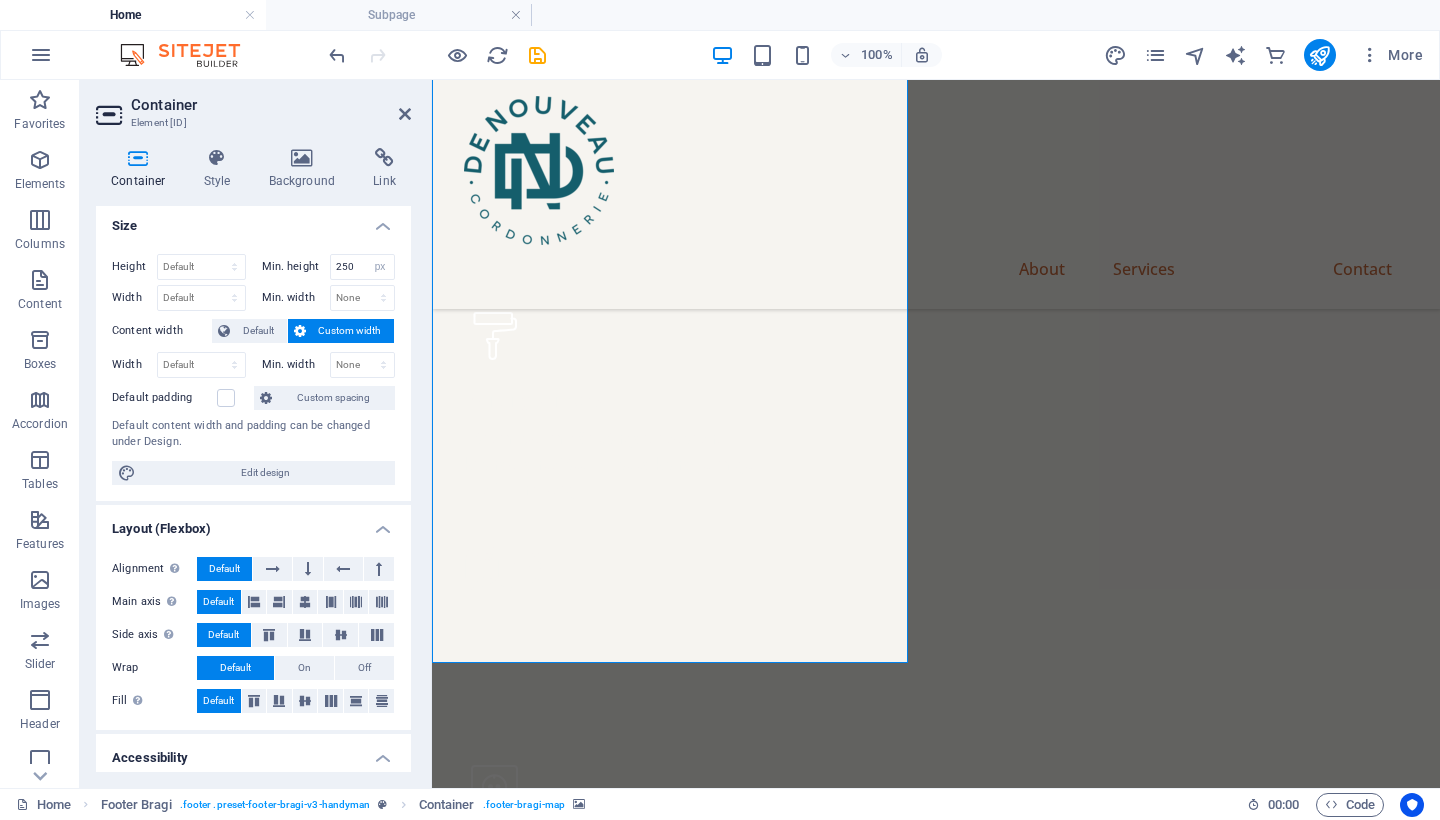 click at bounding box center [936, 15080] 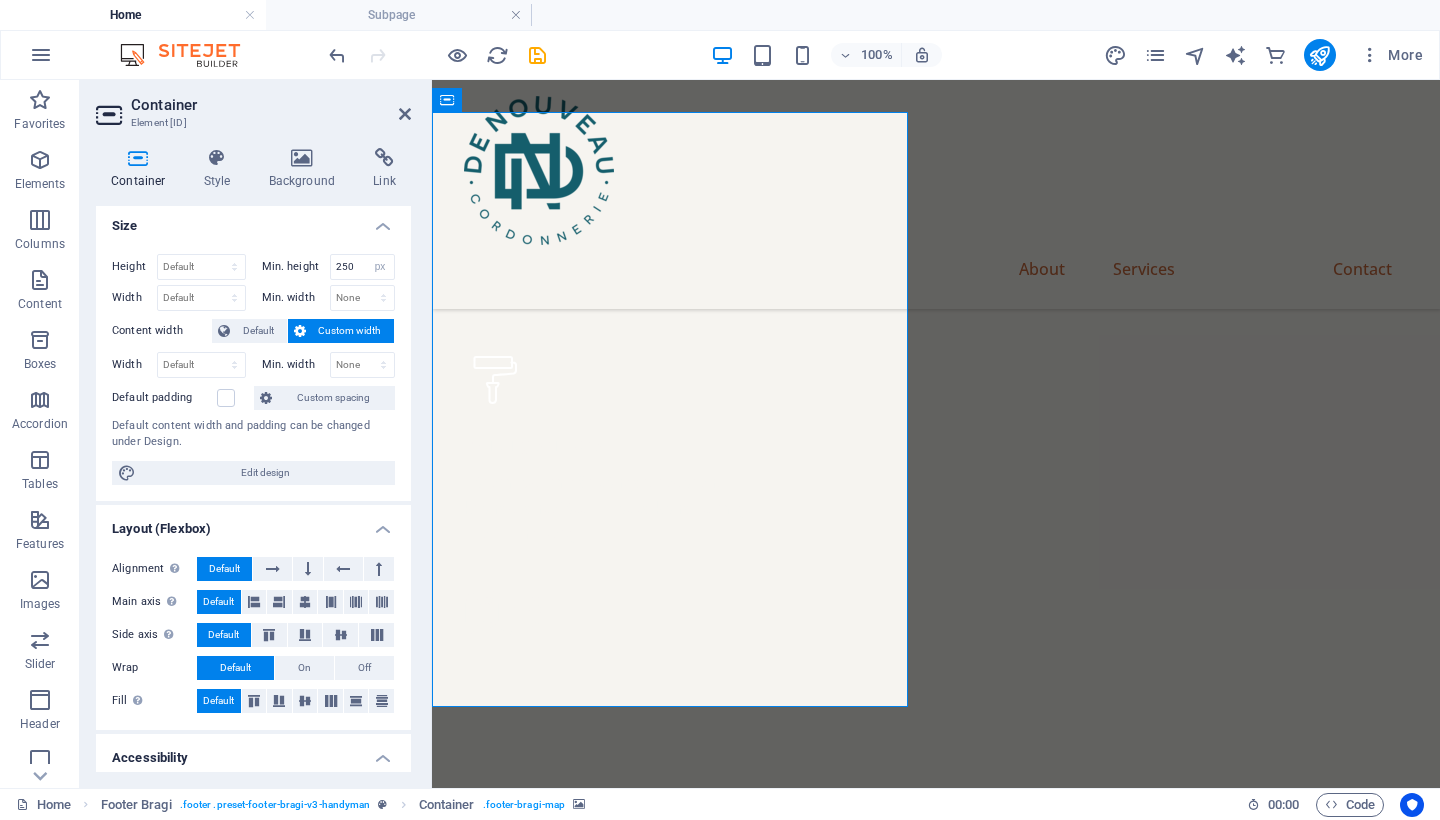 scroll, scrollTop: 6183, scrollLeft: 0, axis: vertical 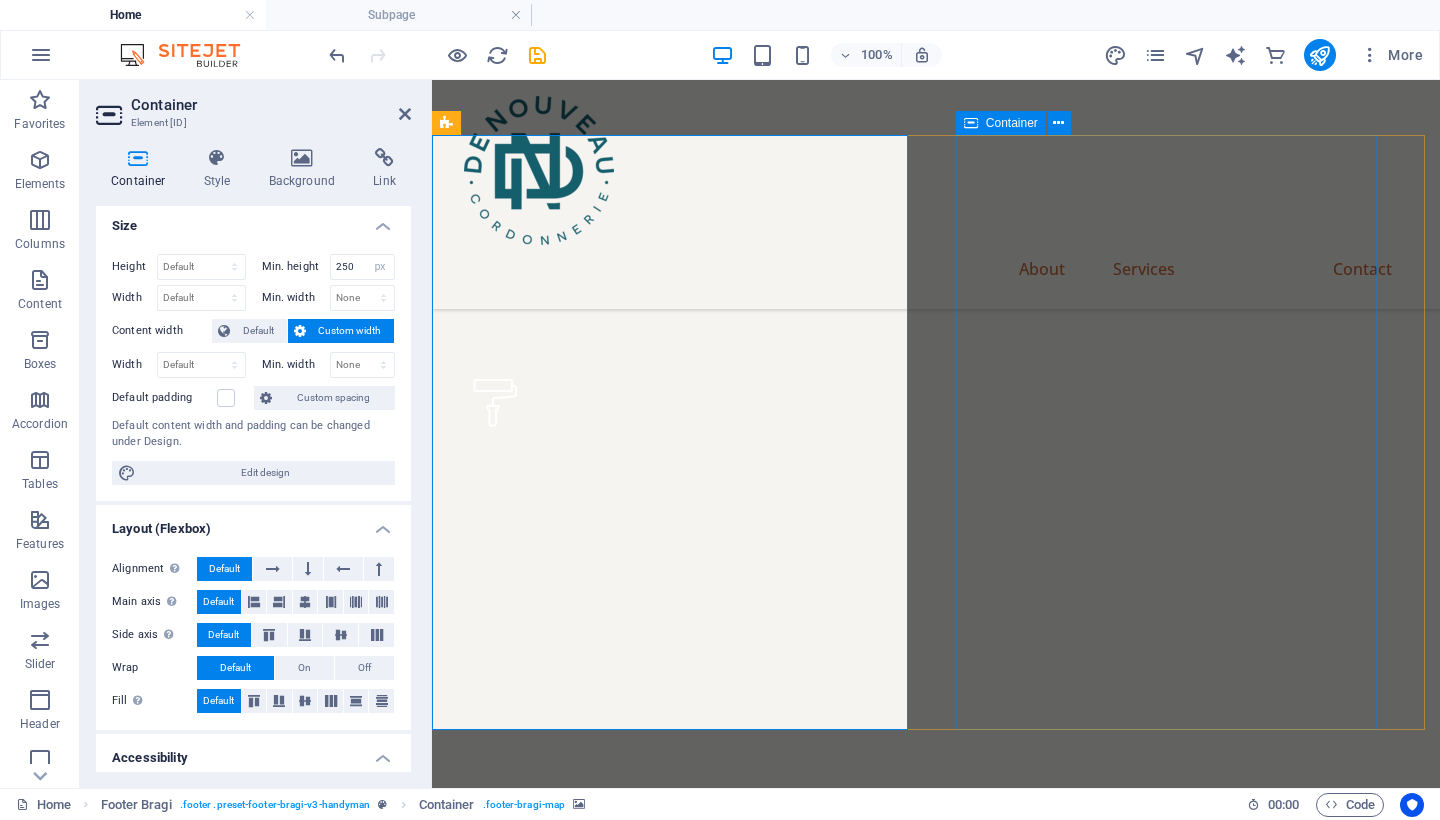 click on "Contact Us [NUMBER] [STREET] ,  [CITY] ,  [POSTAL_CODE] [PHONE] [PHONE] [EMAIL]@[DOMAIN]" at bounding box center [936, 16032] 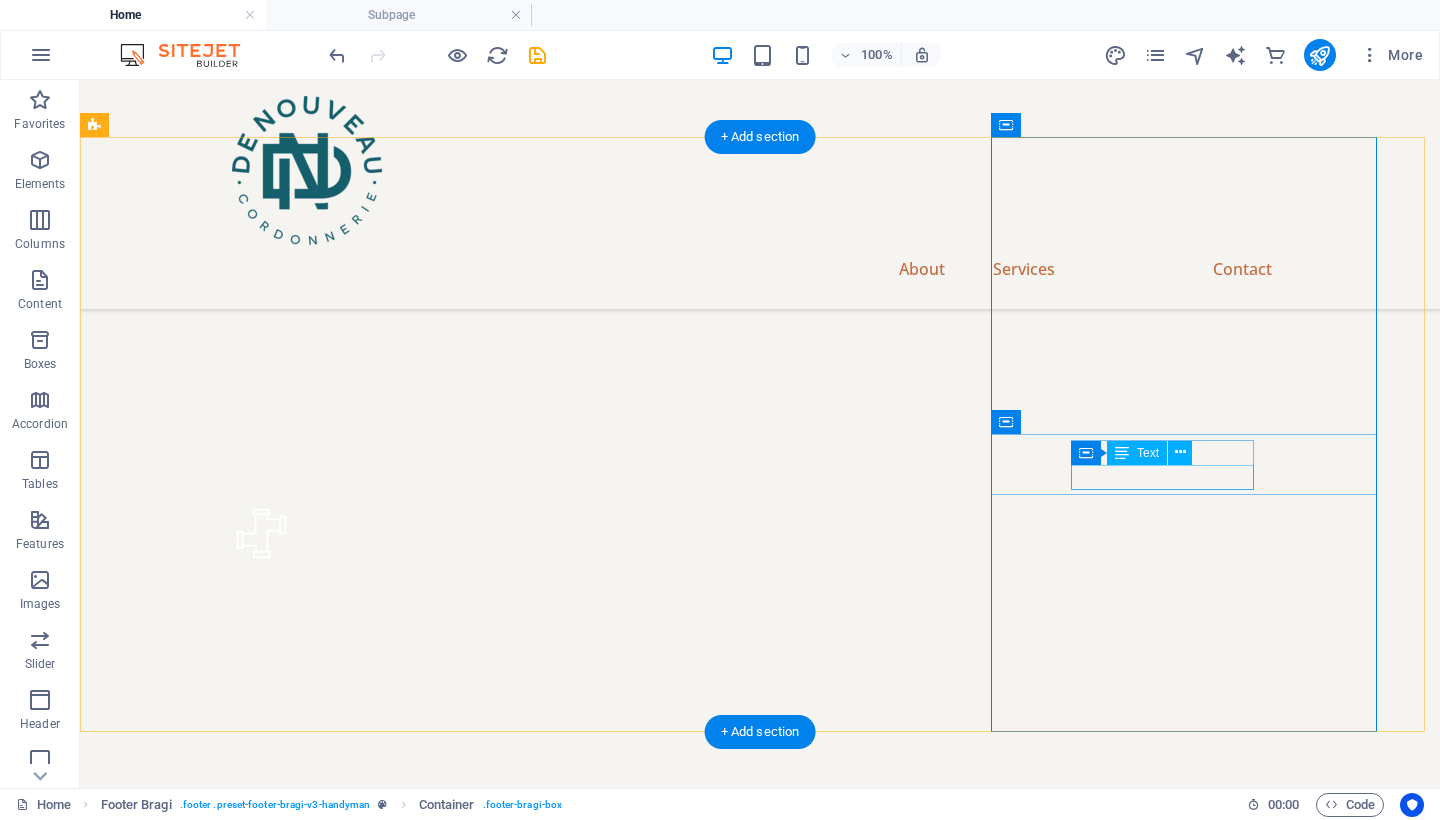 scroll, scrollTop: 5646, scrollLeft: 0, axis: vertical 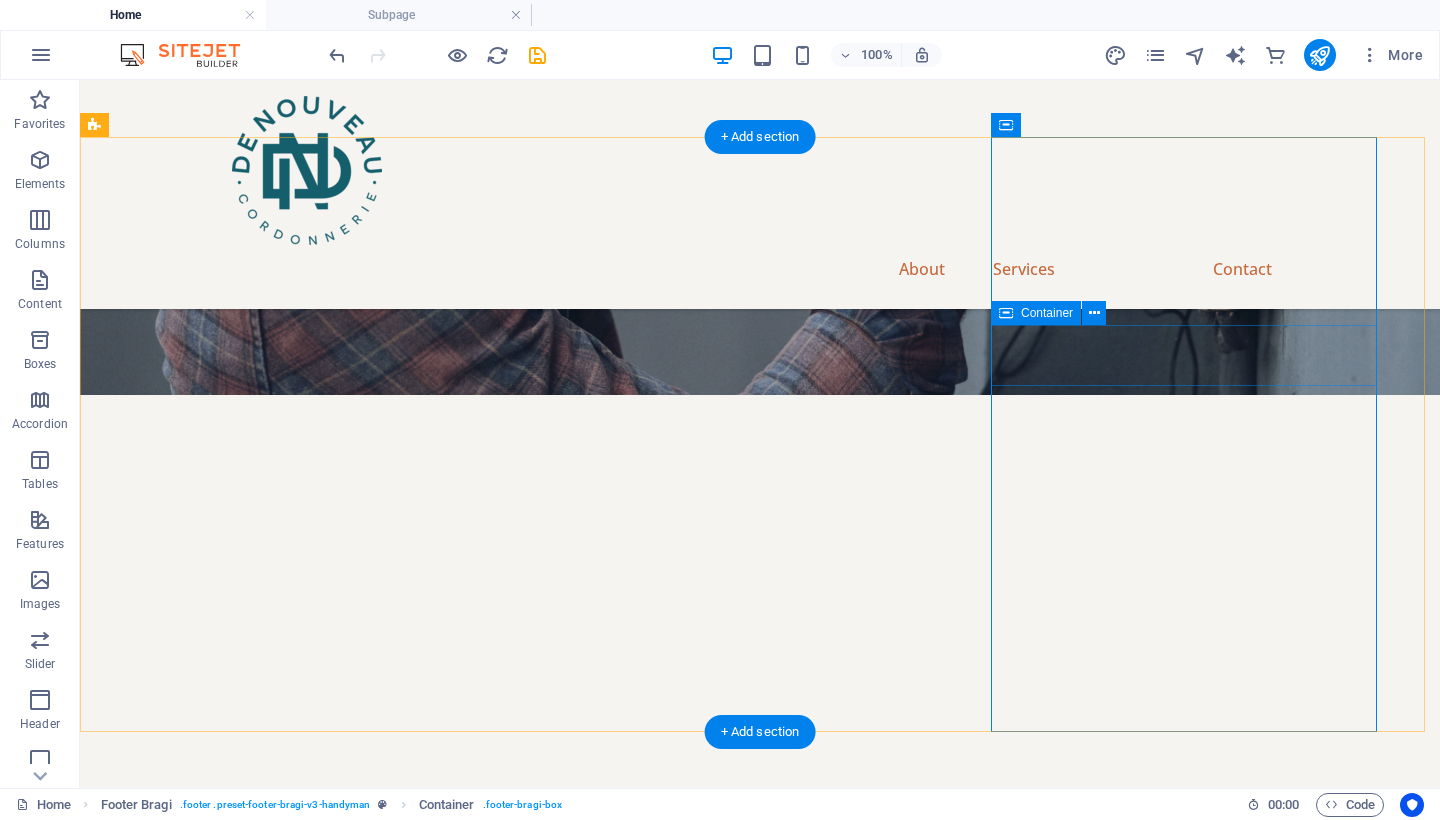 click on "[NUMBER] [STREET] ,  [CITY] ,  [POSTAL_CODE]" at bounding box center (760, 16975) 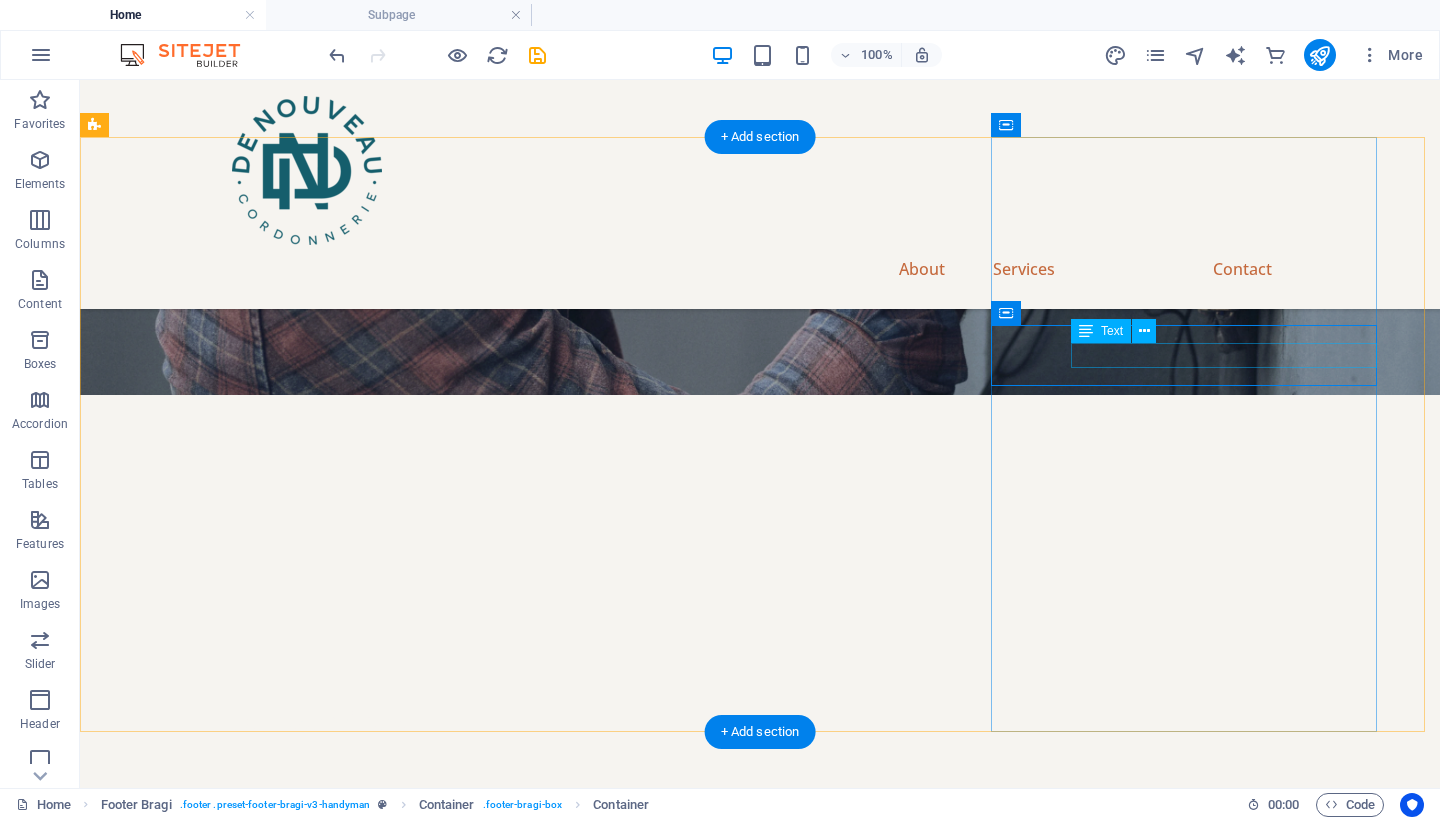 click on "[NUMBER] [STREET] ,  [CITY] ,  [POSTAL_CODE]" at bounding box center [760, 17040] 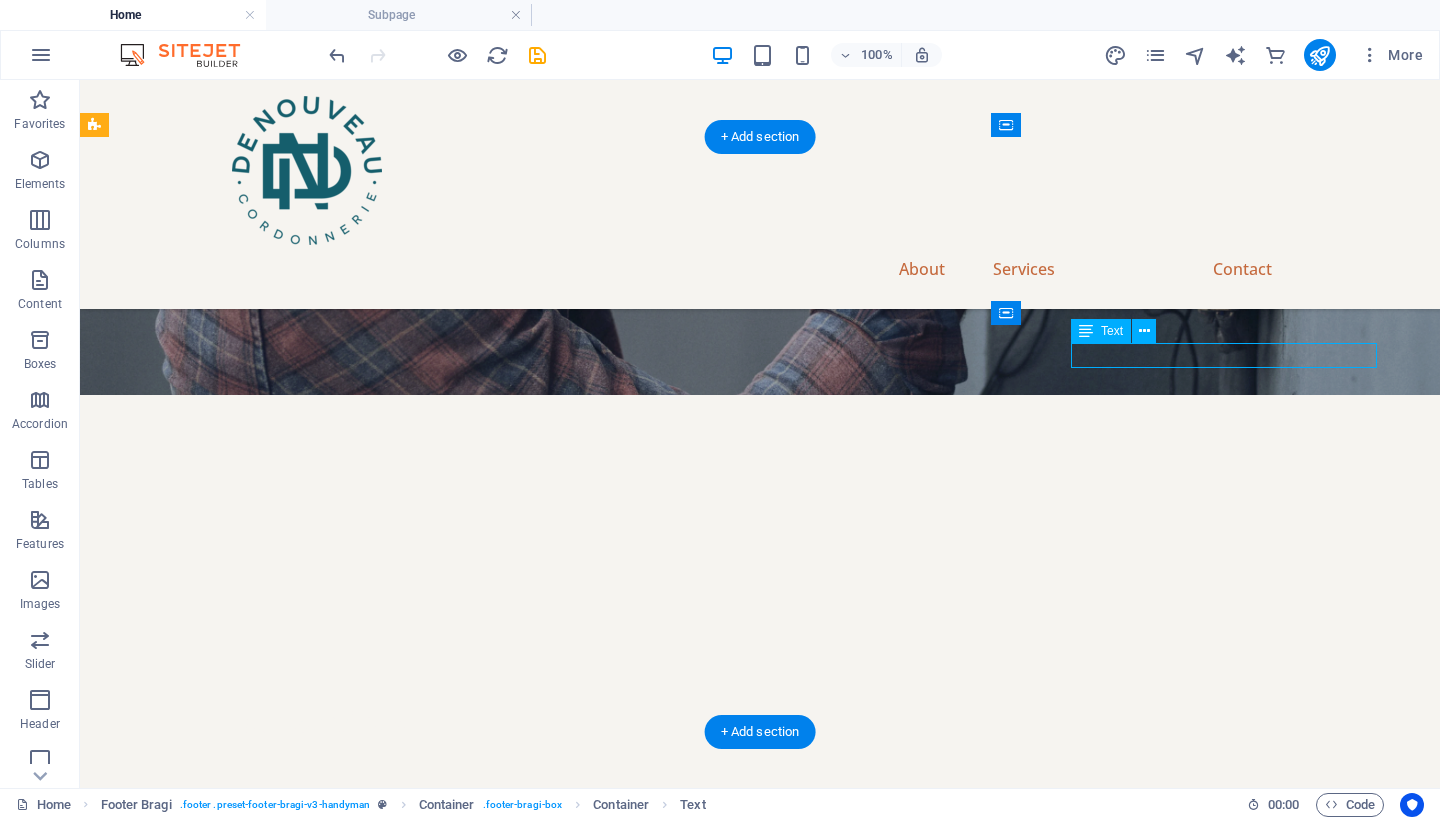 click on "[NUMBER] [STREET] ,  [CITY] ,  [POSTAL_CODE]" at bounding box center [760, 17040] 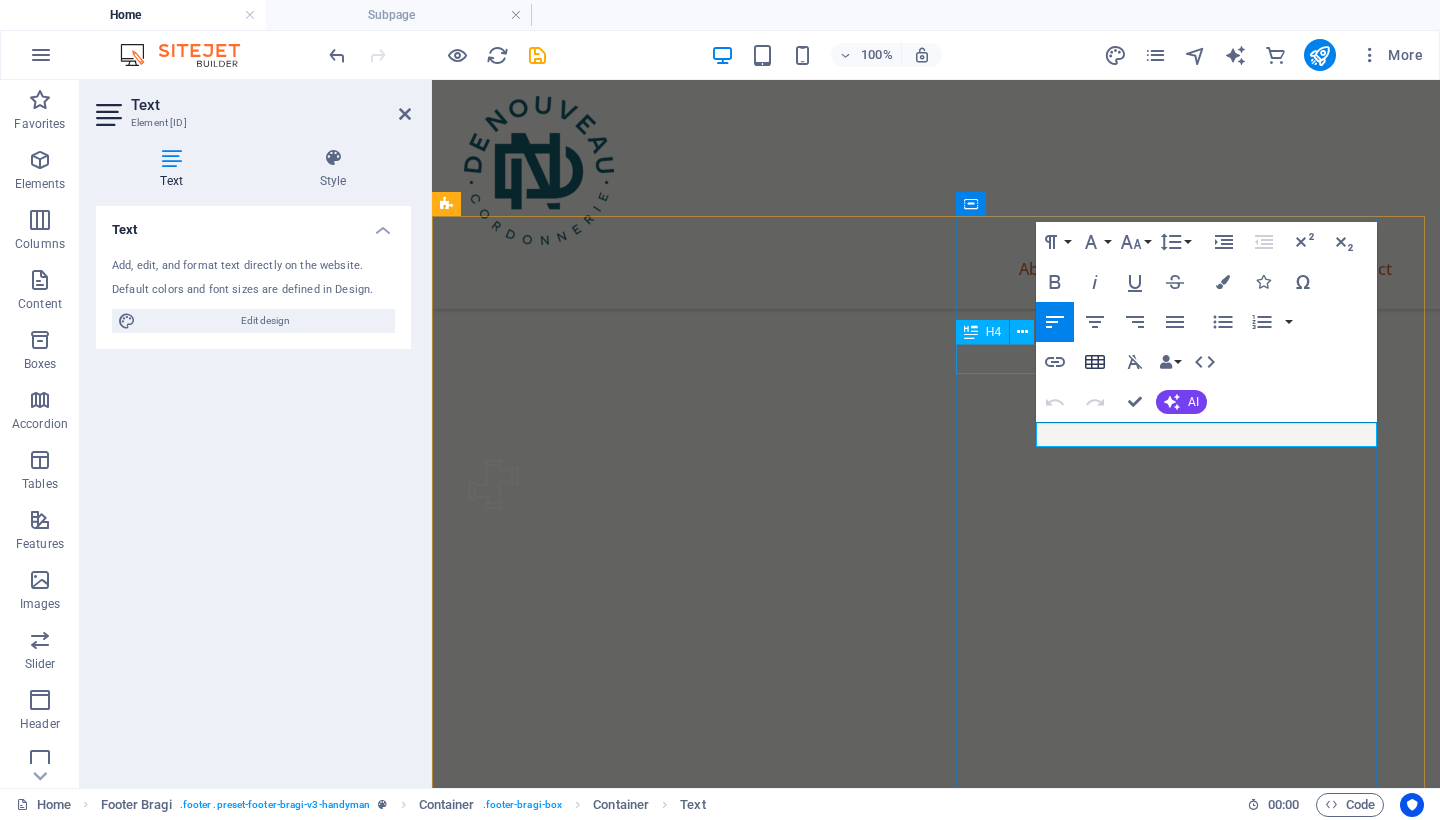 scroll, scrollTop: 6102, scrollLeft: 0, axis: vertical 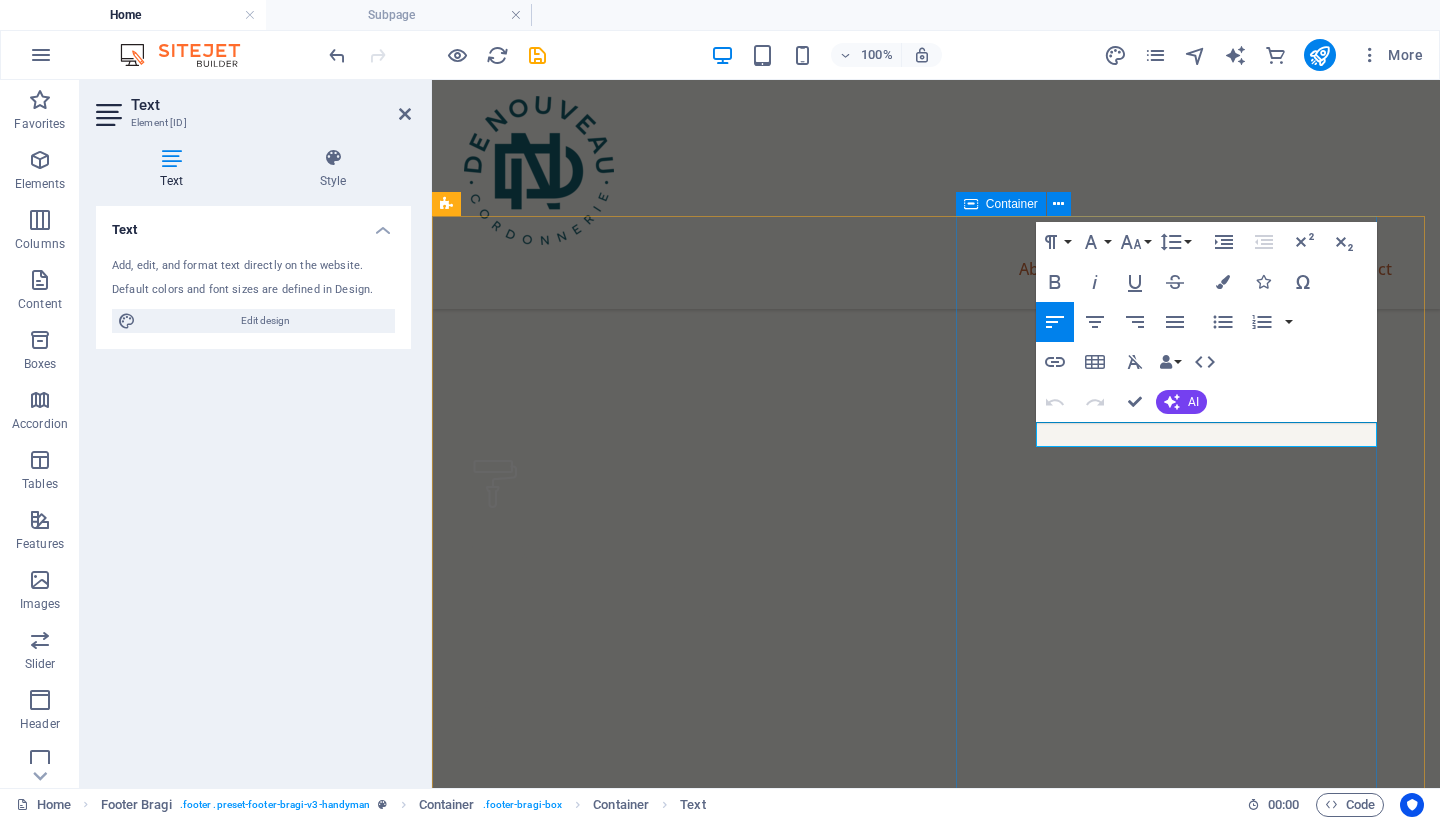 type 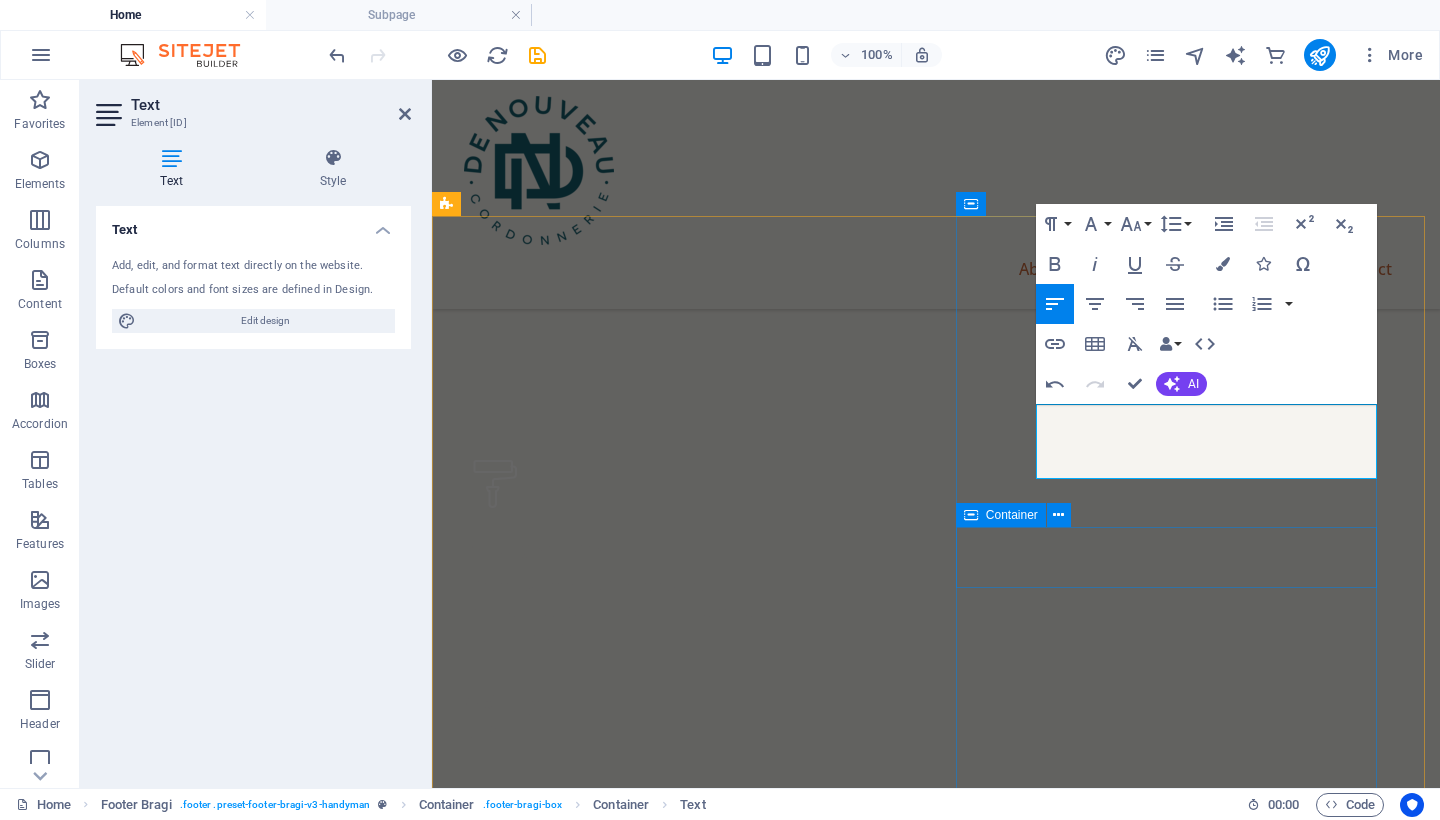 click on "[PHONE] [PHONE]" at bounding box center (936, 16188) 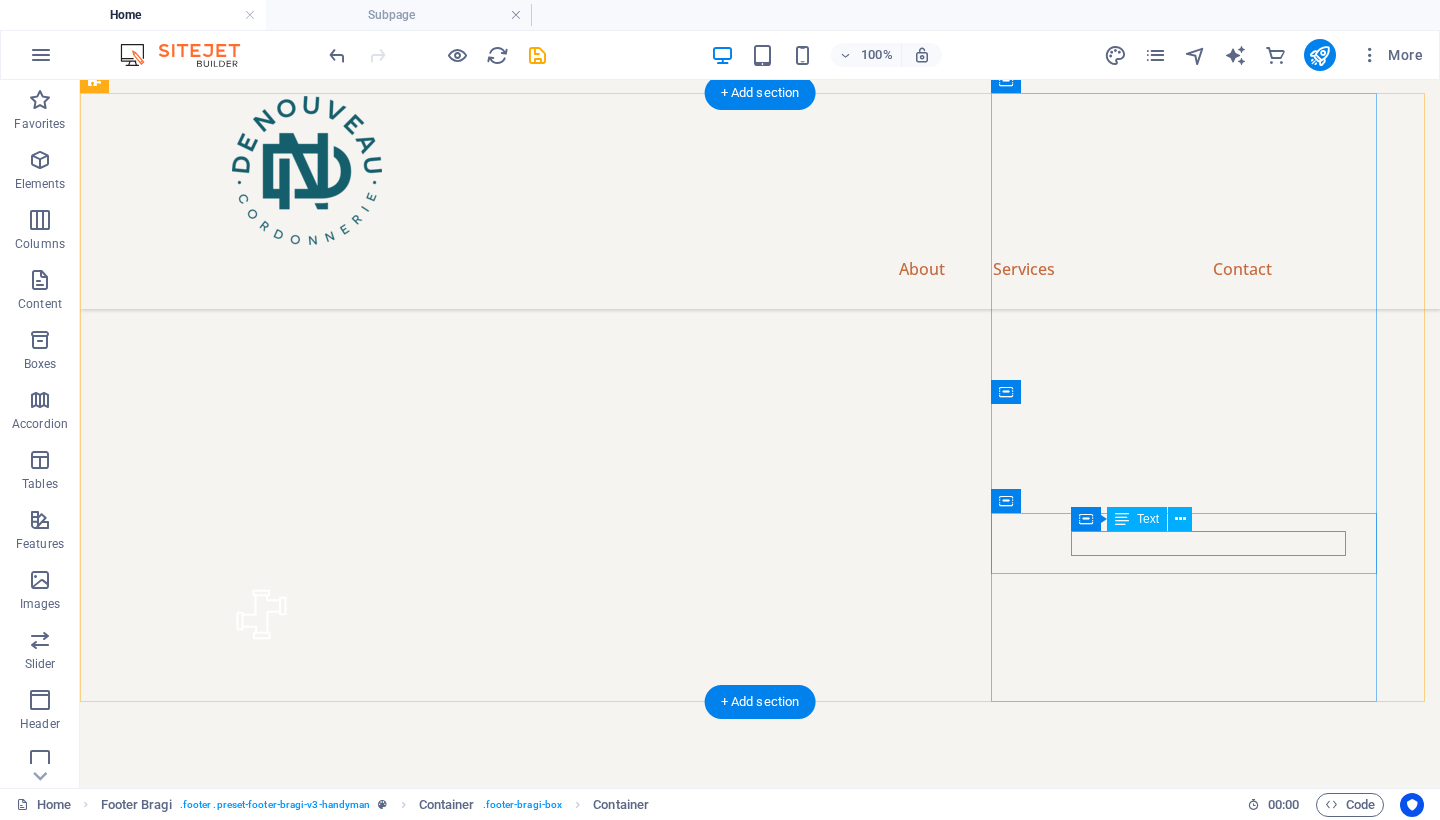 scroll, scrollTop: 5690, scrollLeft: 0, axis: vertical 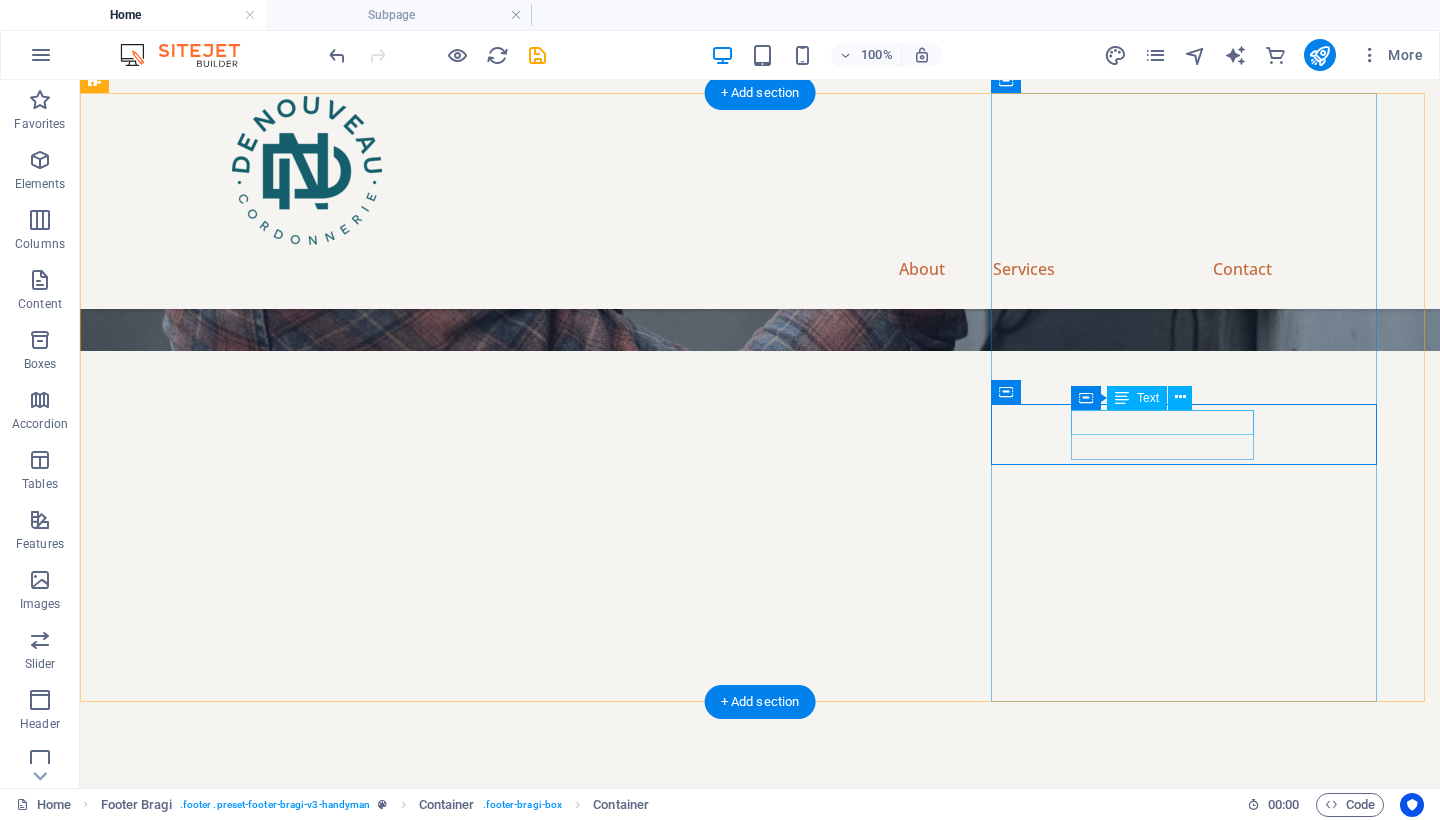 click on "[PHONE]" at bounding box center [760, 17238] 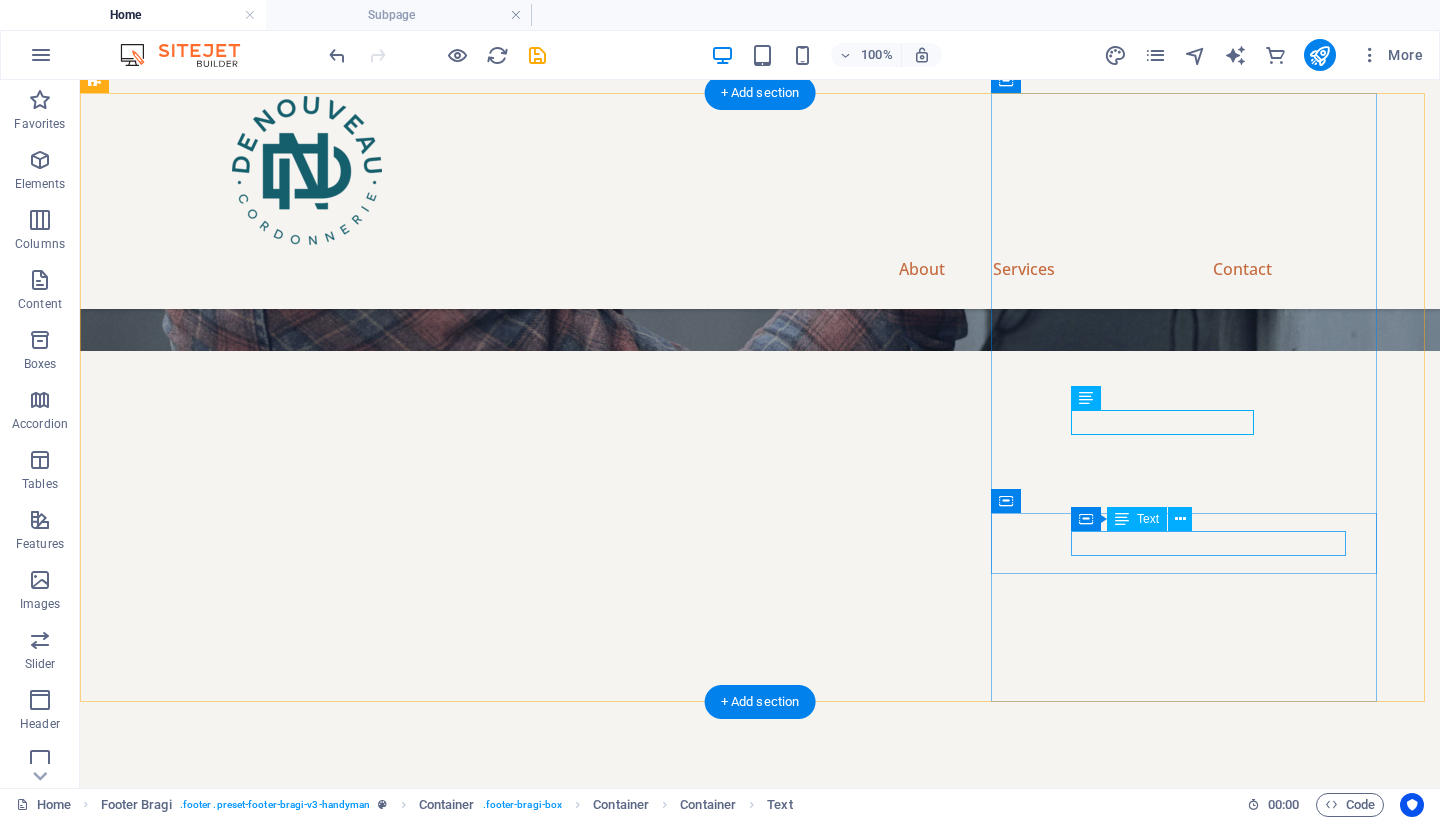 click on "[EMAIL]" at bounding box center [760, 17455] 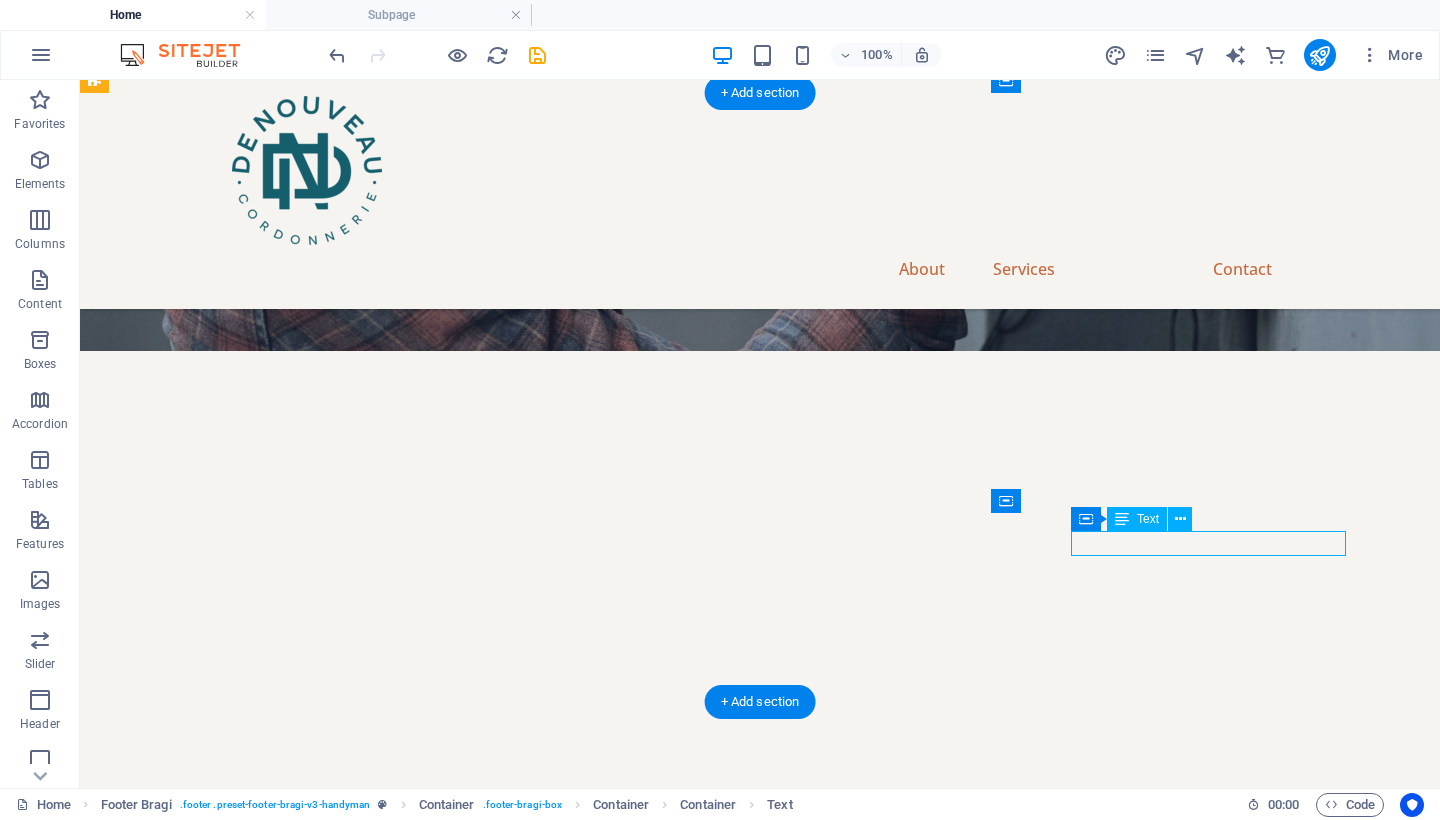 click on "[EMAIL]" at bounding box center (760, 17455) 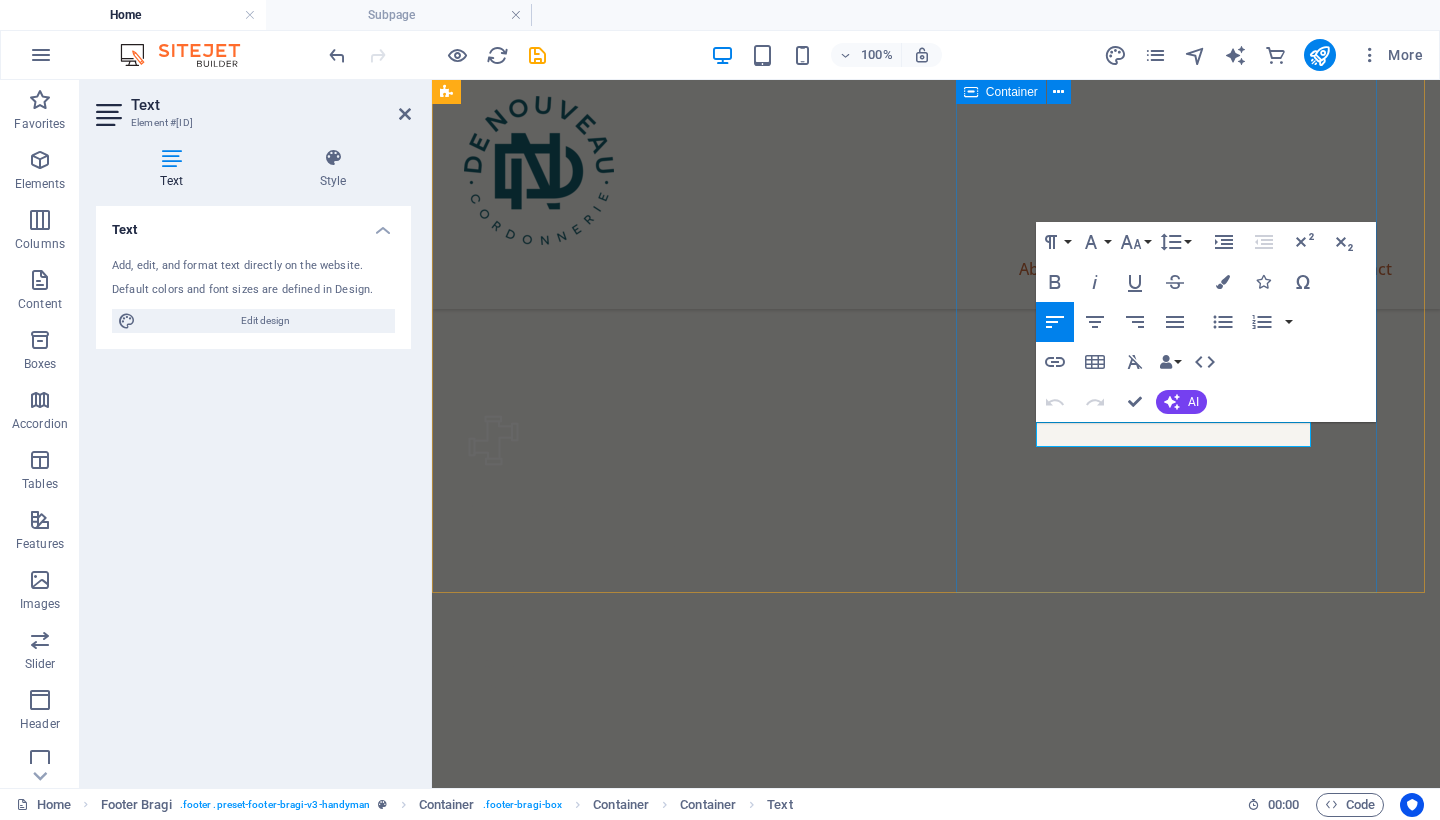scroll, scrollTop: 6334, scrollLeft: 0, axis: vertical 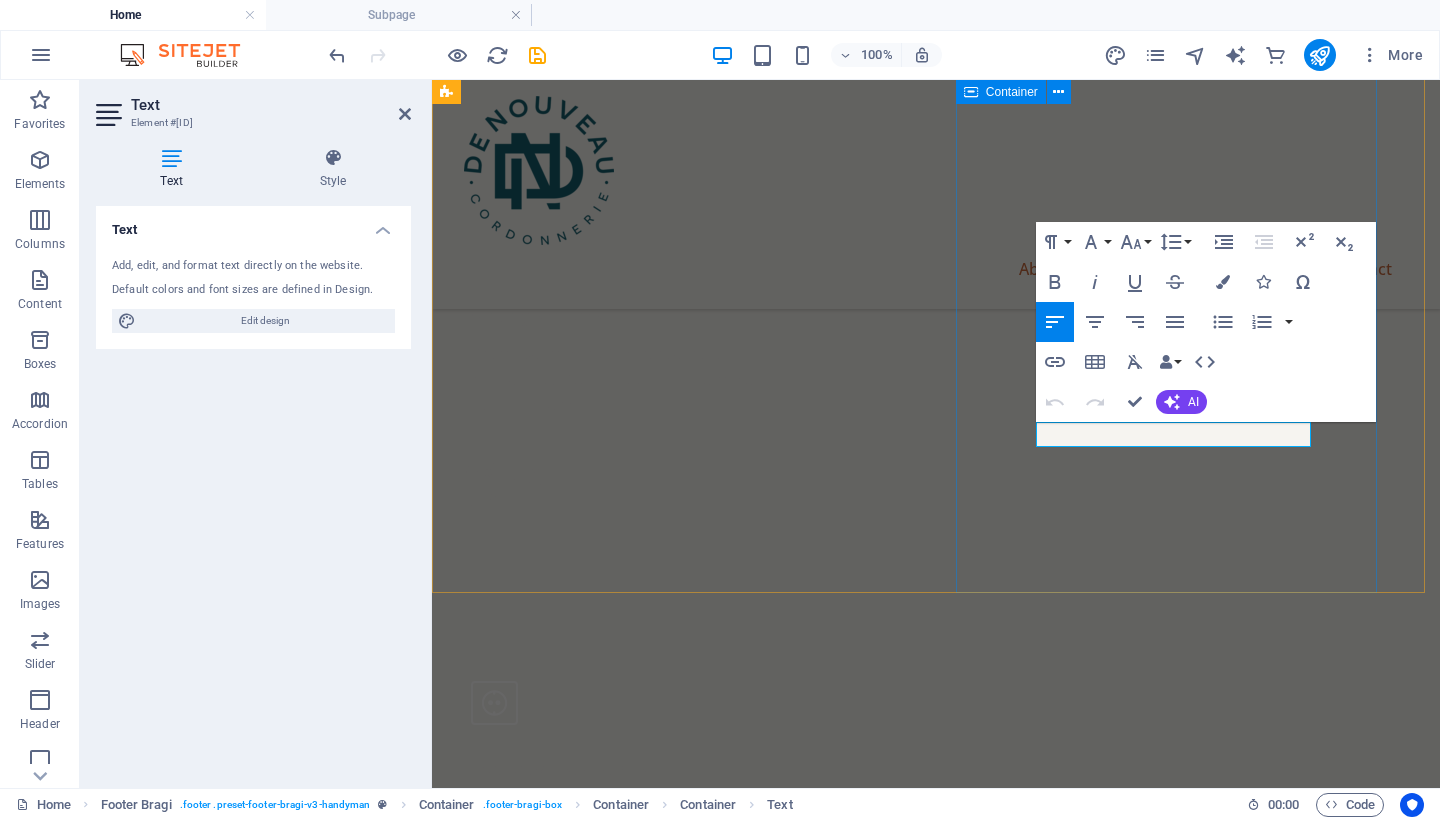 type 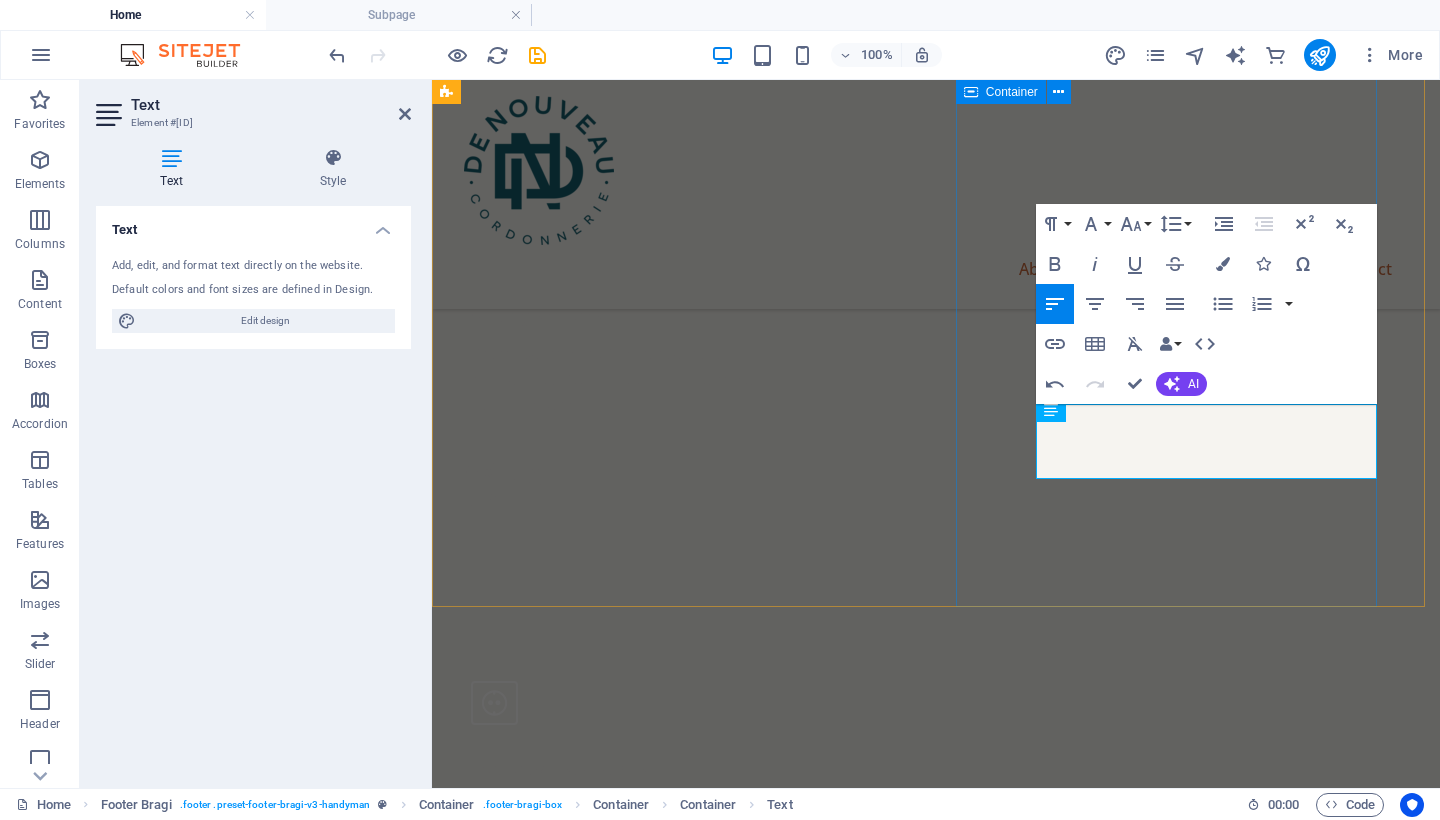 click on "Contact Us [NUMBER] [STREET] [CITY], [POSTAL CODE] [NUMBER] [STREET] ,  [CITY] ,  [POSTAL CODE] [PHONE] [PHONE] [EMAIL] [EMAIL]" at bounding box center [936, 15922] 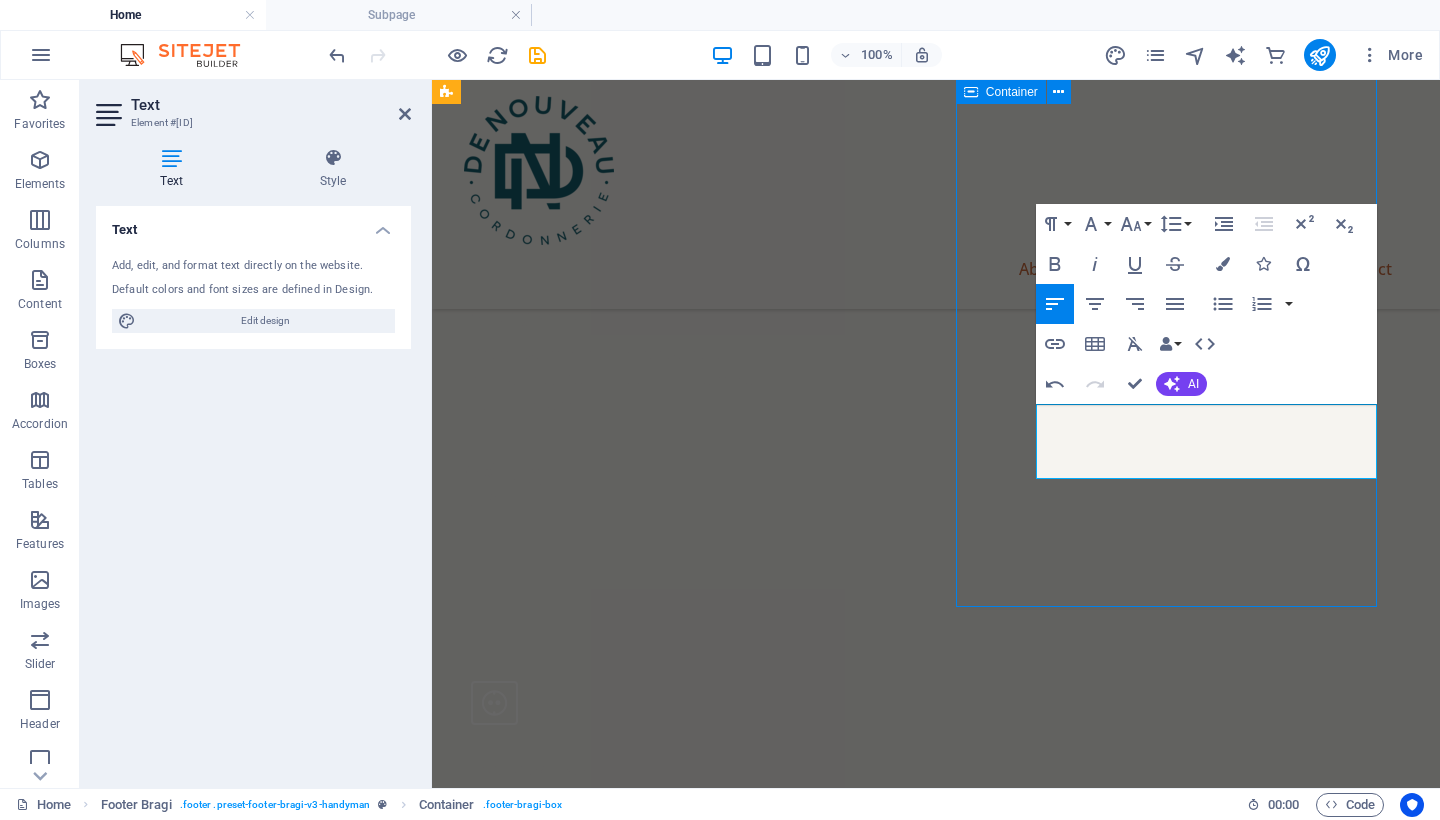scroll, scrollTop: 5660, scrollLeft: 0, axis: vertical 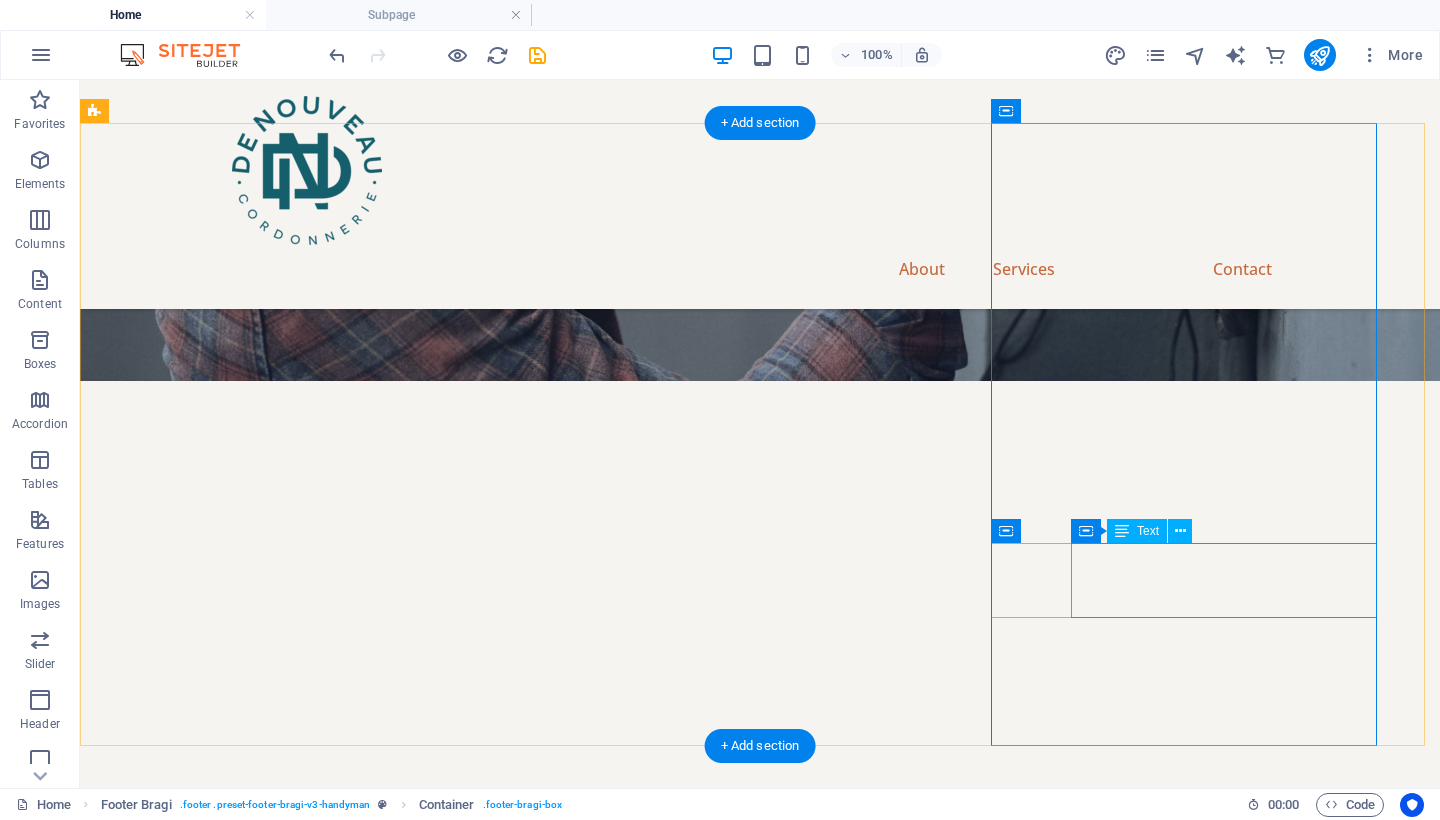 click at bounding box center [1122, 531] 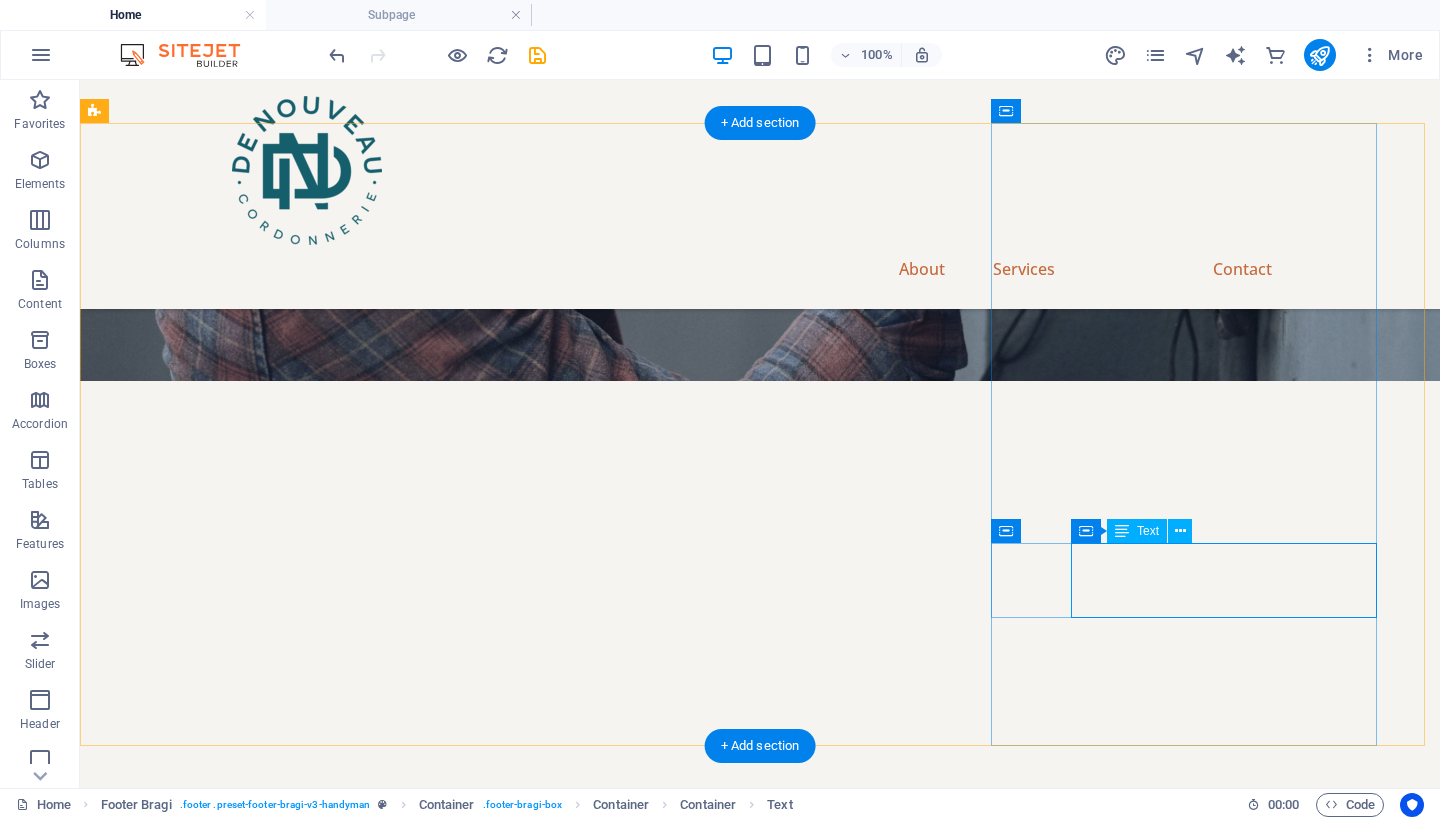 click on "[EMAIL] [EMAIL]" at bounding box center [760, 17499] 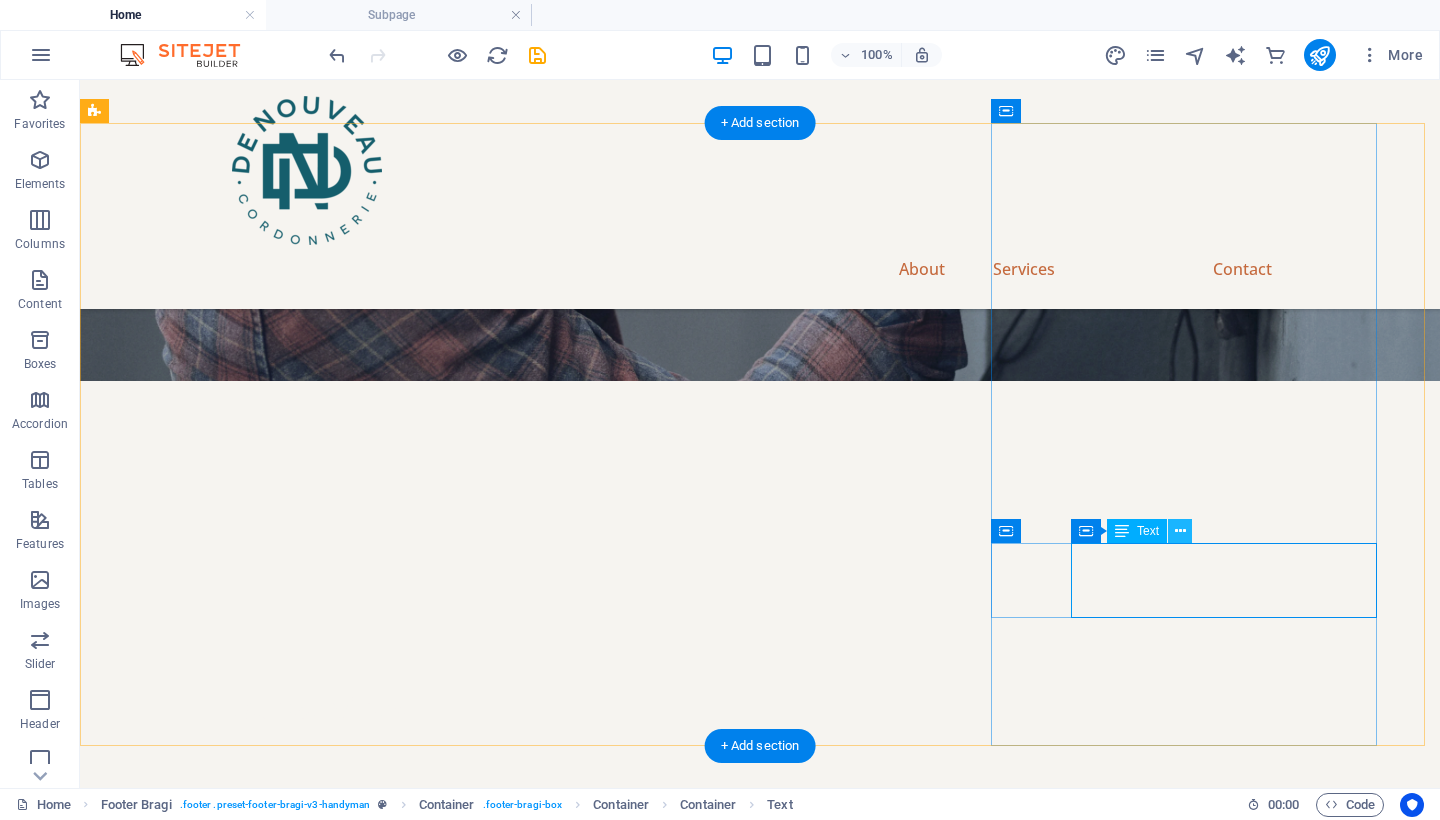 click at bounding box center (1180, 531) 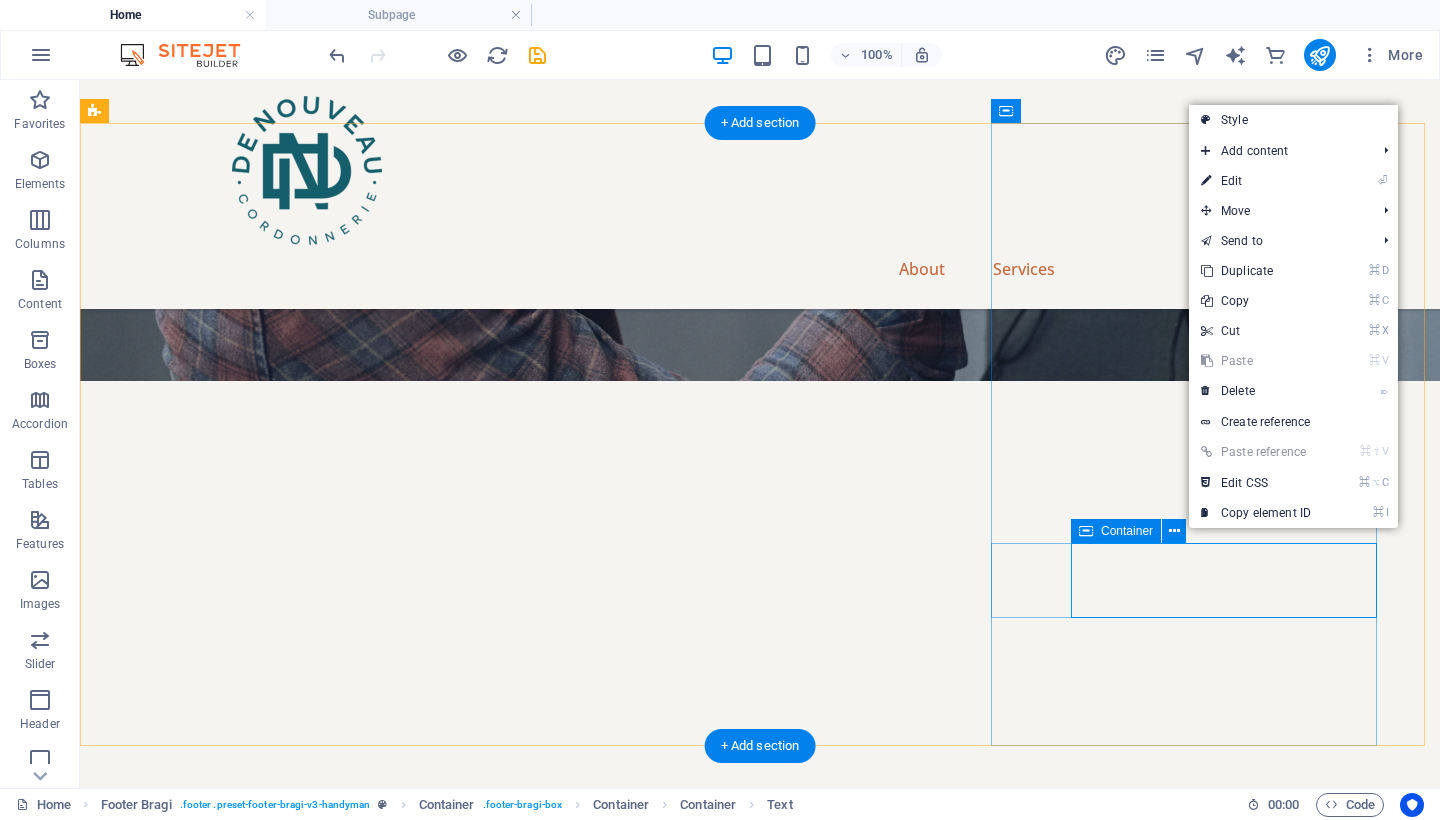 click at bounding box center [1086, 531] 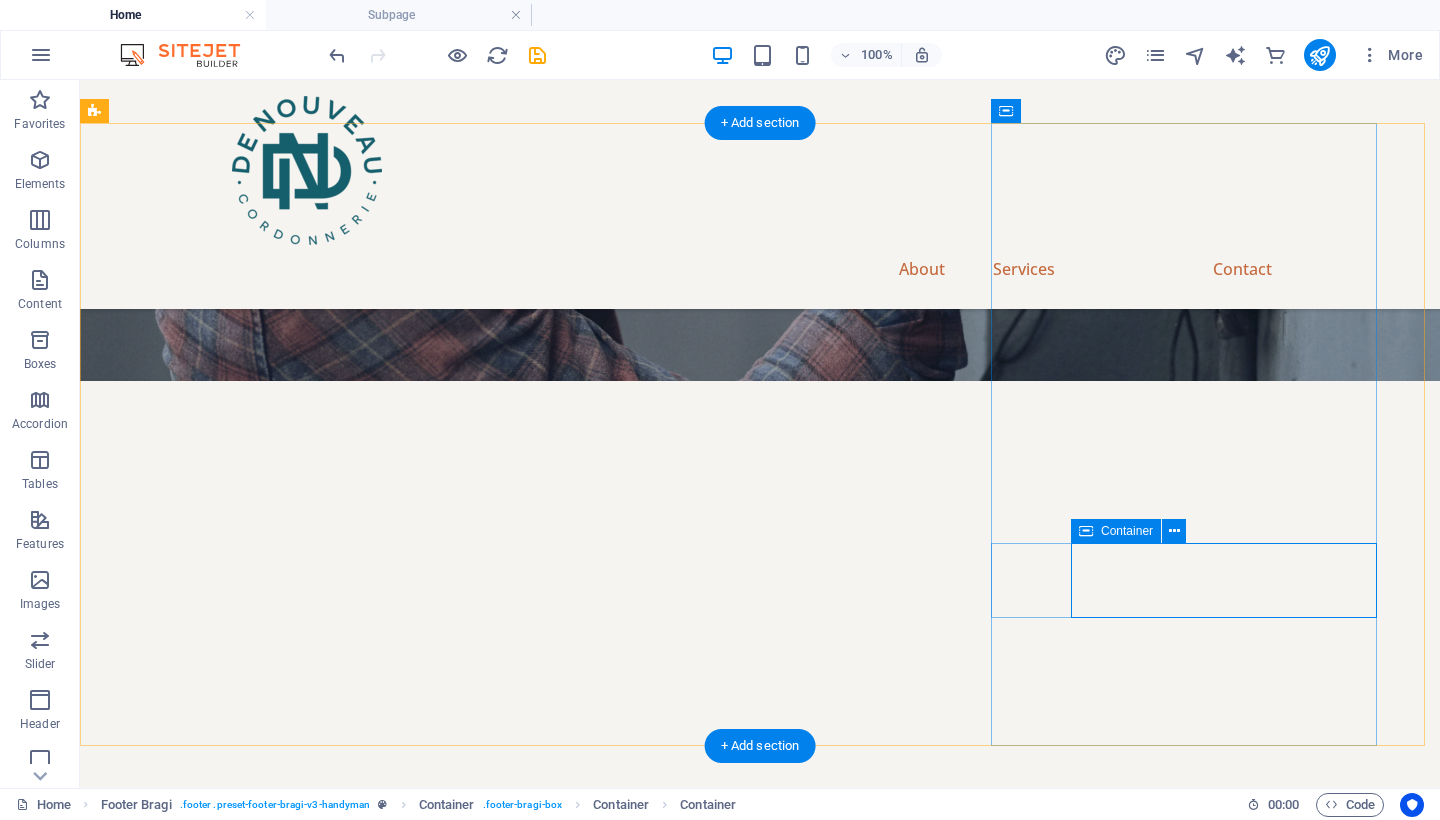 click on "Container" at bounding box center [1116, 531] 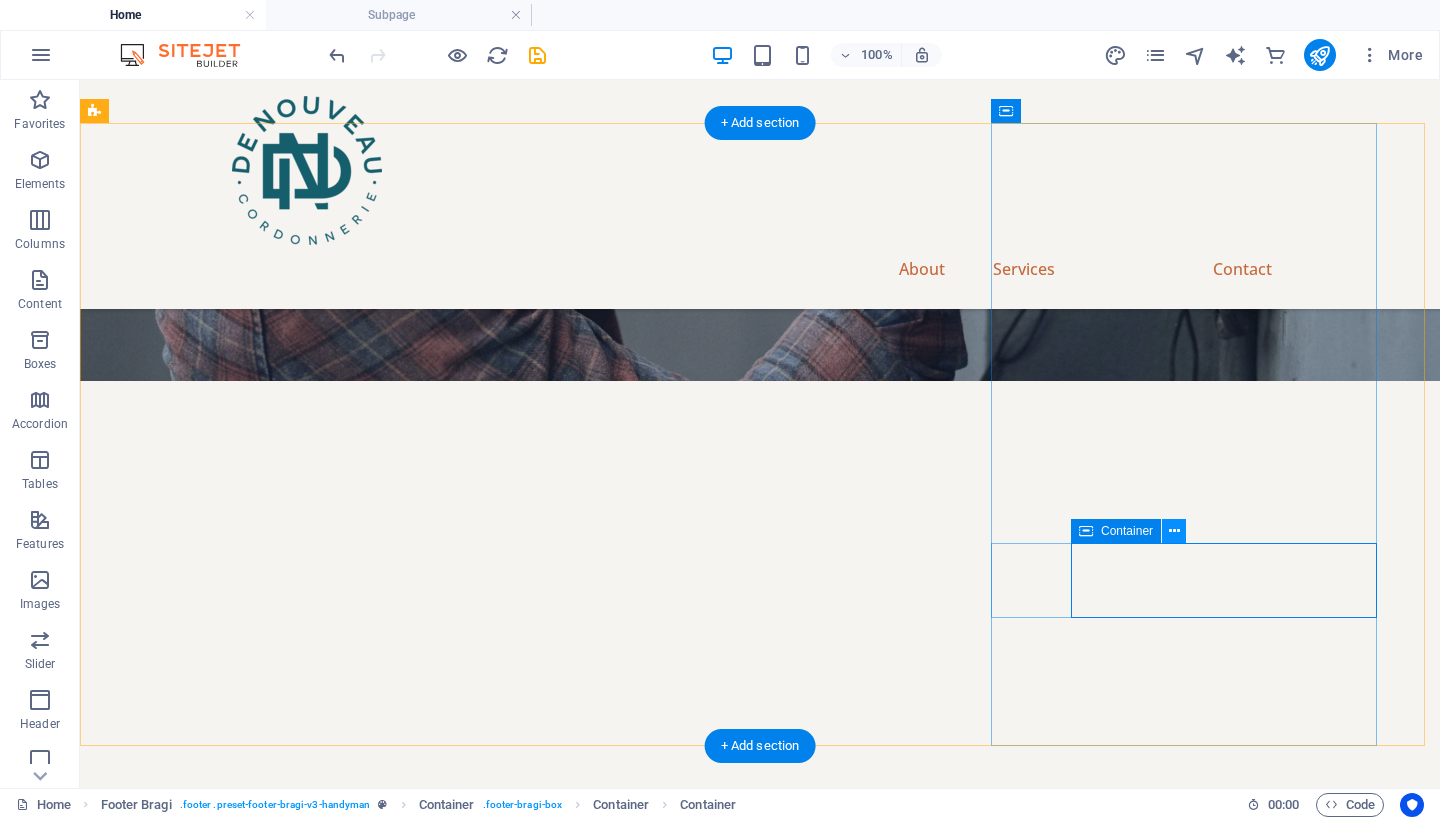 click at bounding box center [1174, 531] 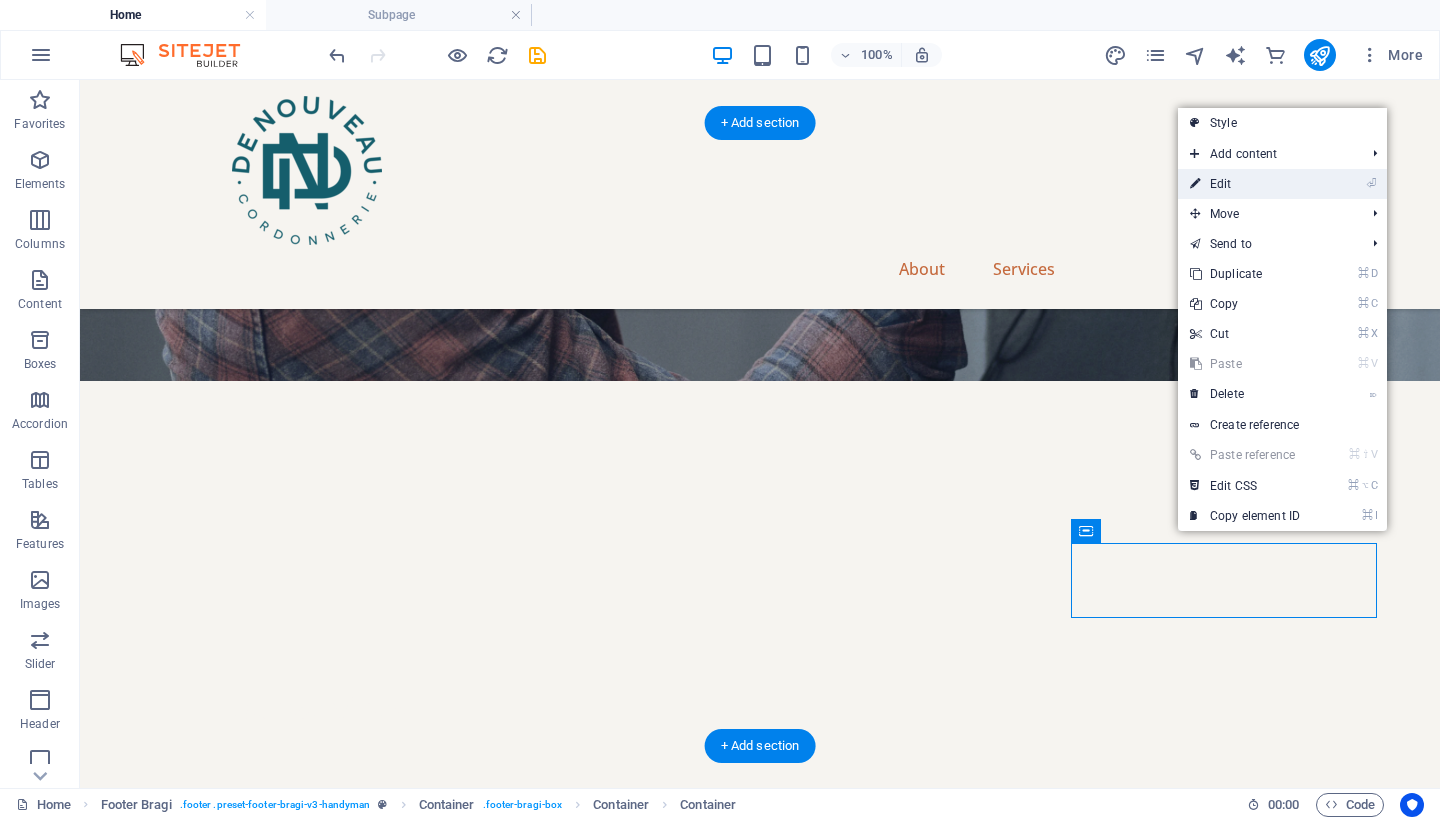 drag, startPoint x: 1298, startPoint y: 183, endPoint x: 866, endPoint y: 104, distance: 439.16397 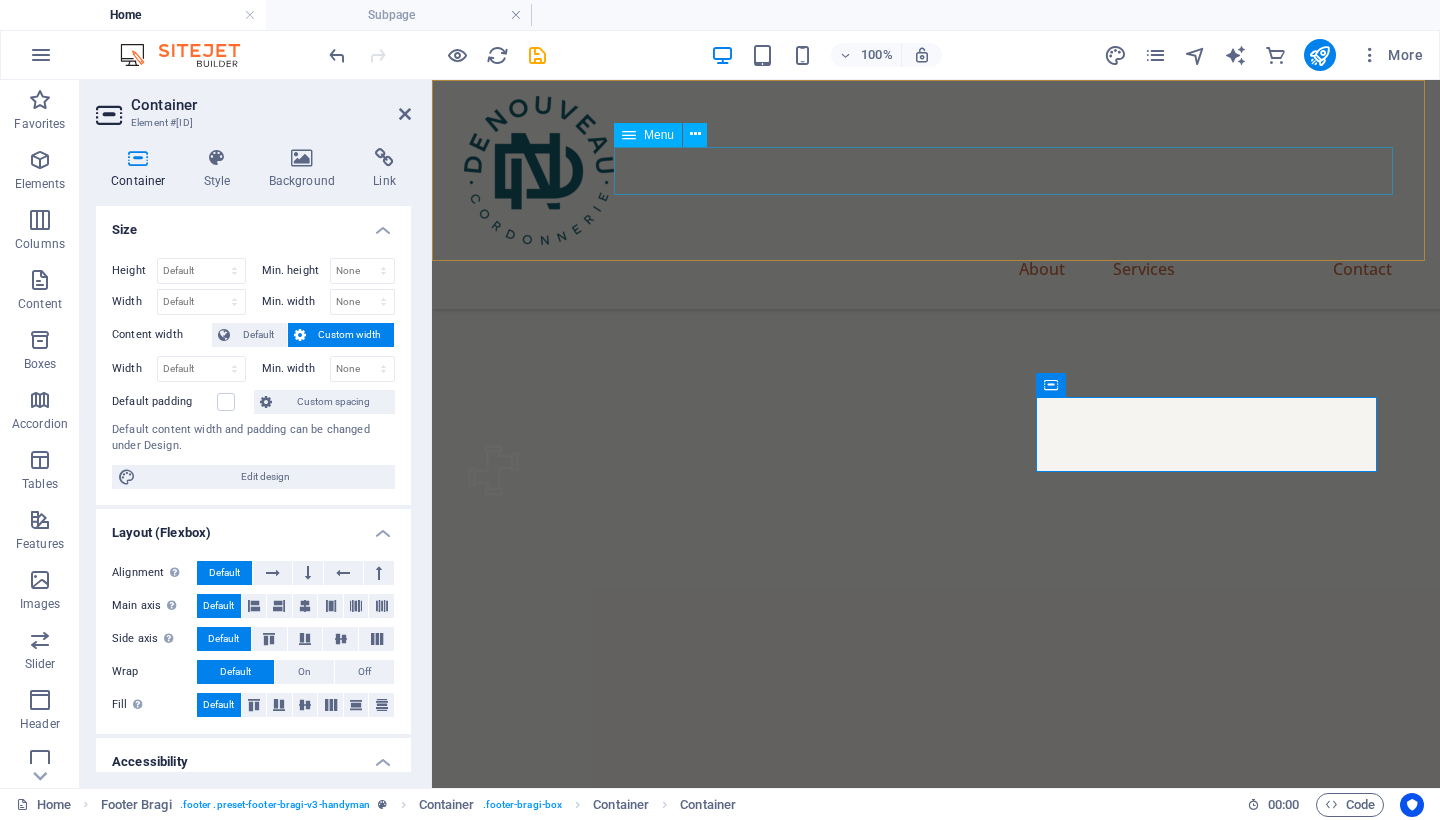 scroll, scrollTop: 6341, scrollLeft: 0, axis: vertical 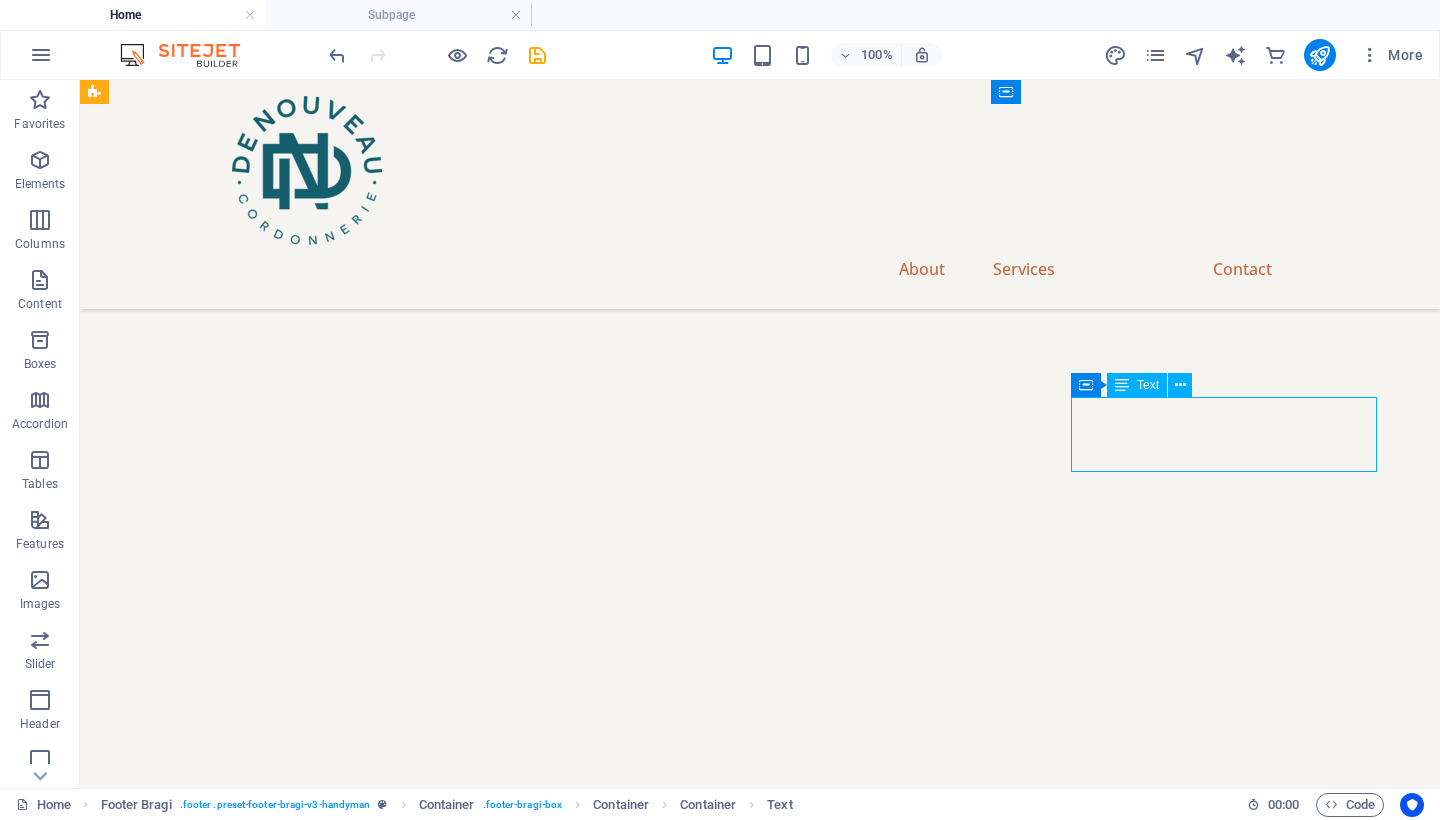 drag, startPoint x: 809, startPoint y: 430, endPoint x: 1069, endPoint y: 411, distance: 260.6933 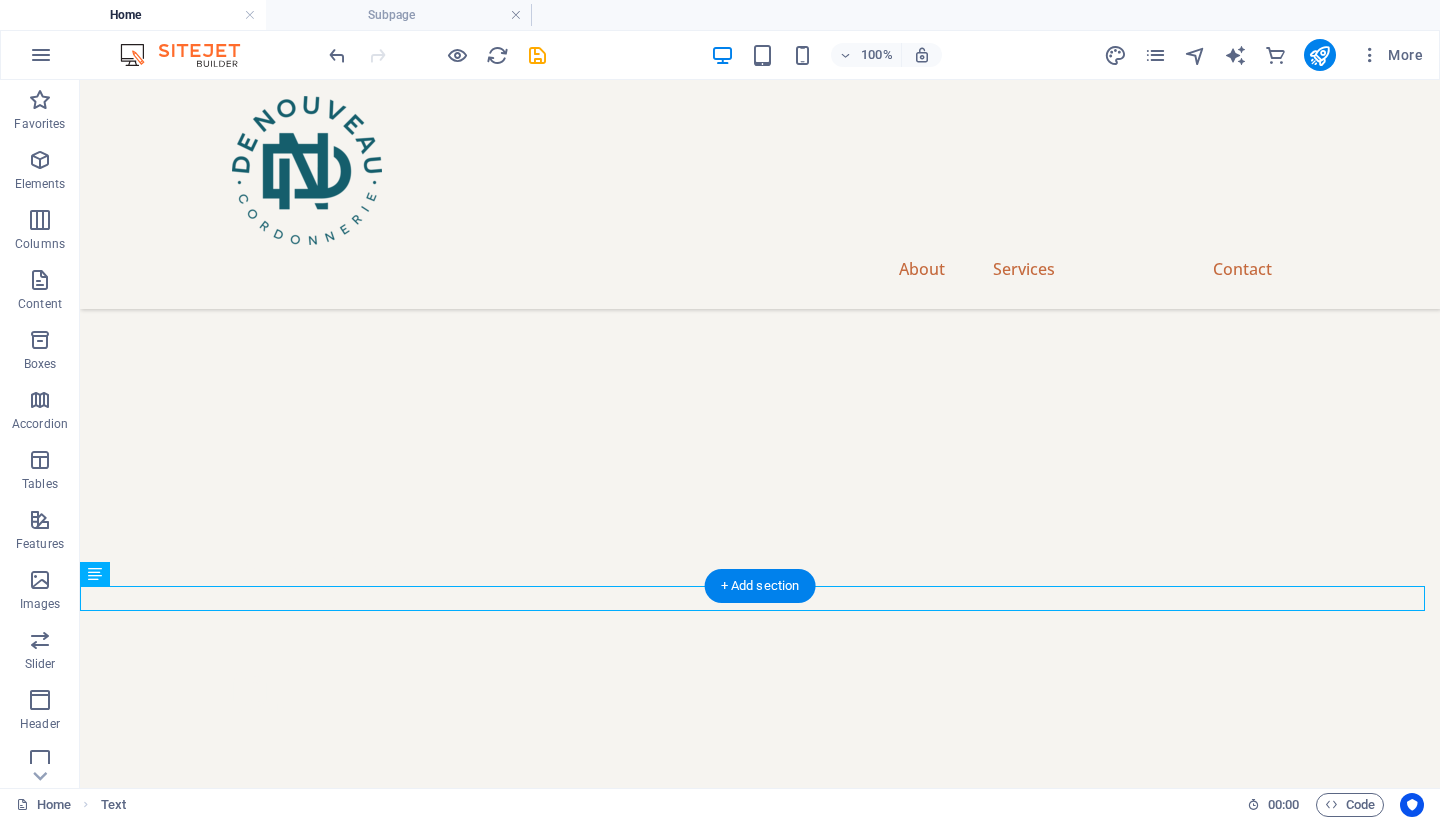 click at bounding box center (760, 17267) 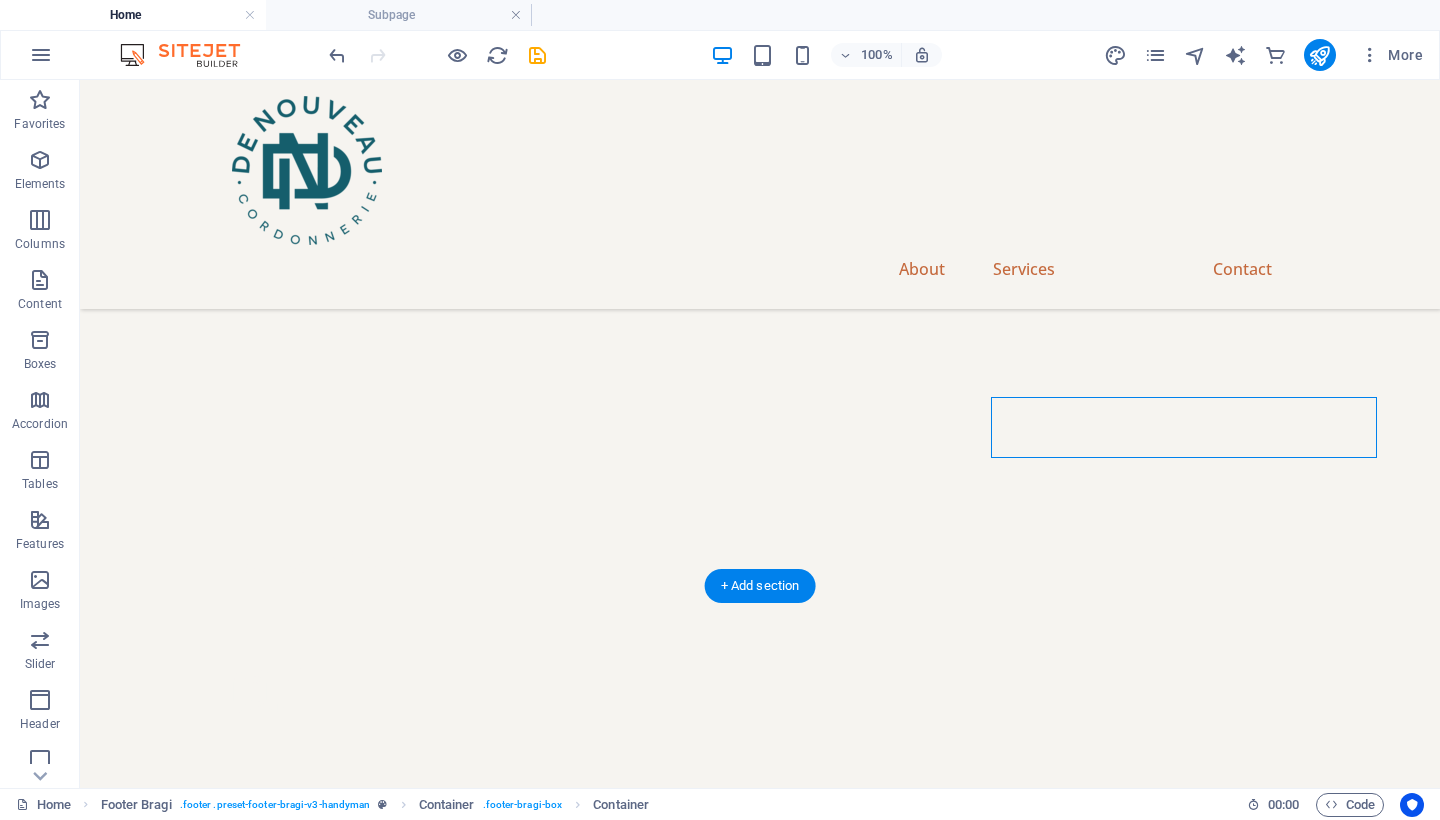 click at bounding box center (760, 17267) 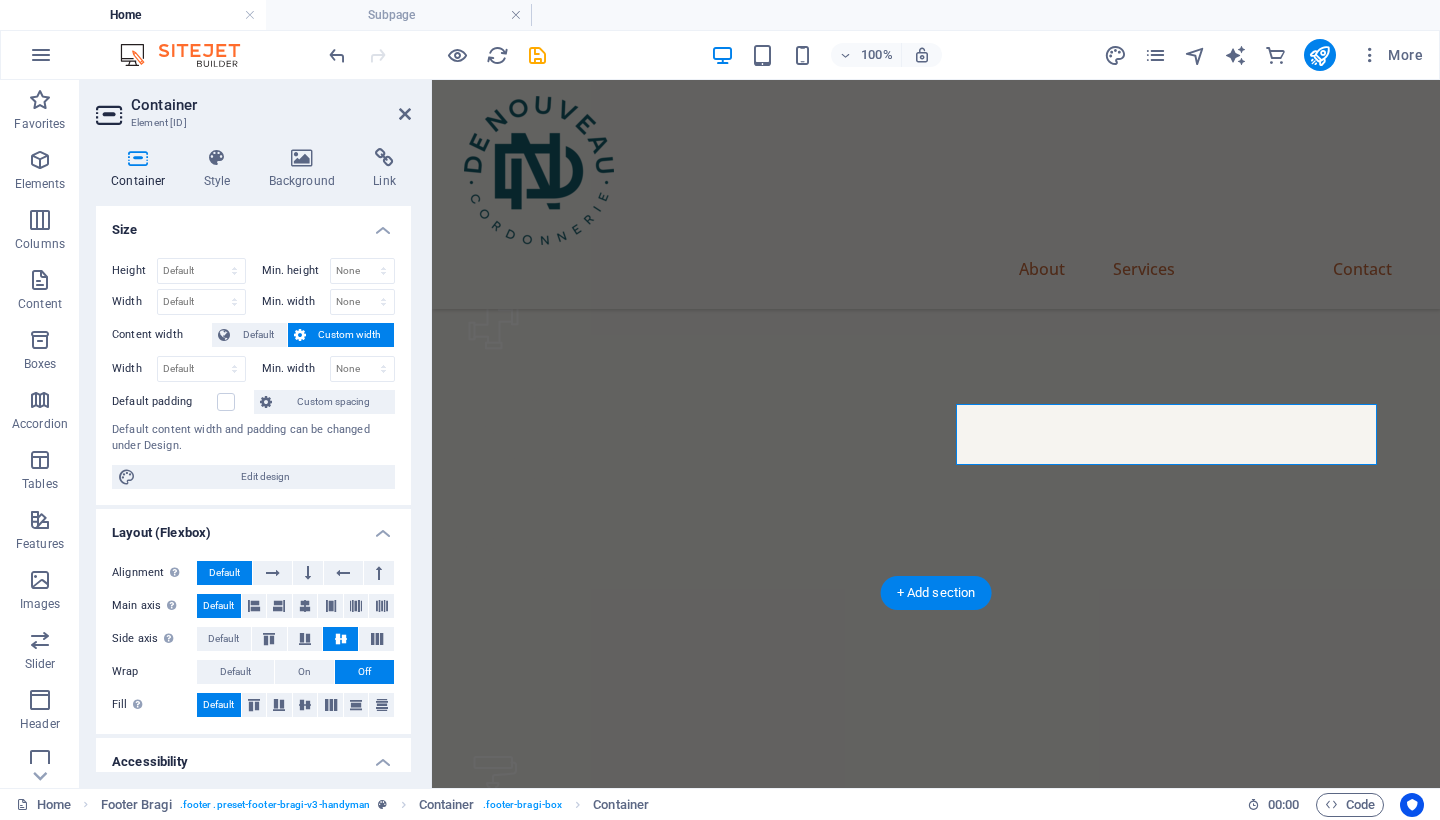 scroll, scrollTop: 6334, scrollLeft: 0, axis: vertical 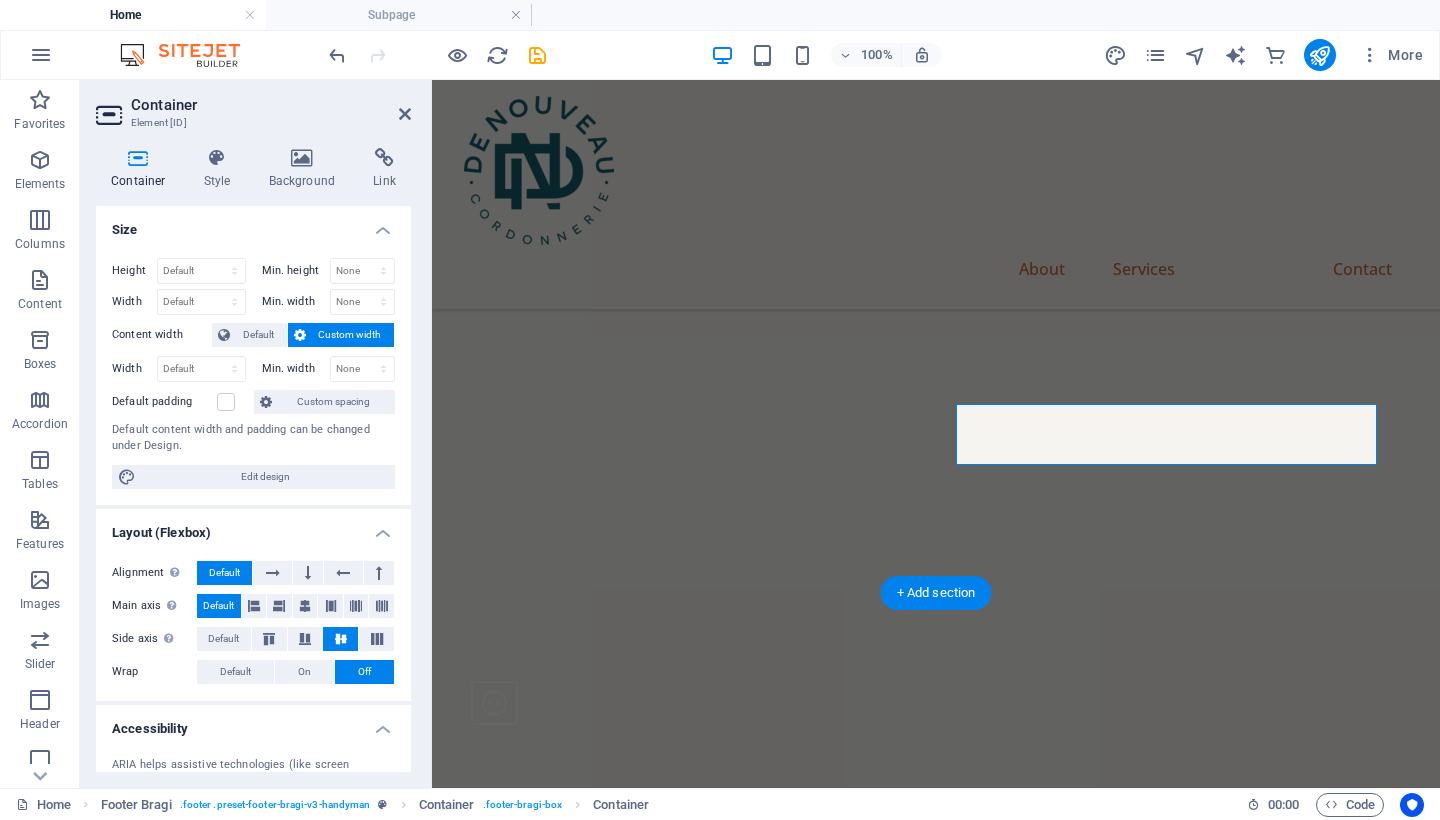 click at bounding box center (936, 16153) 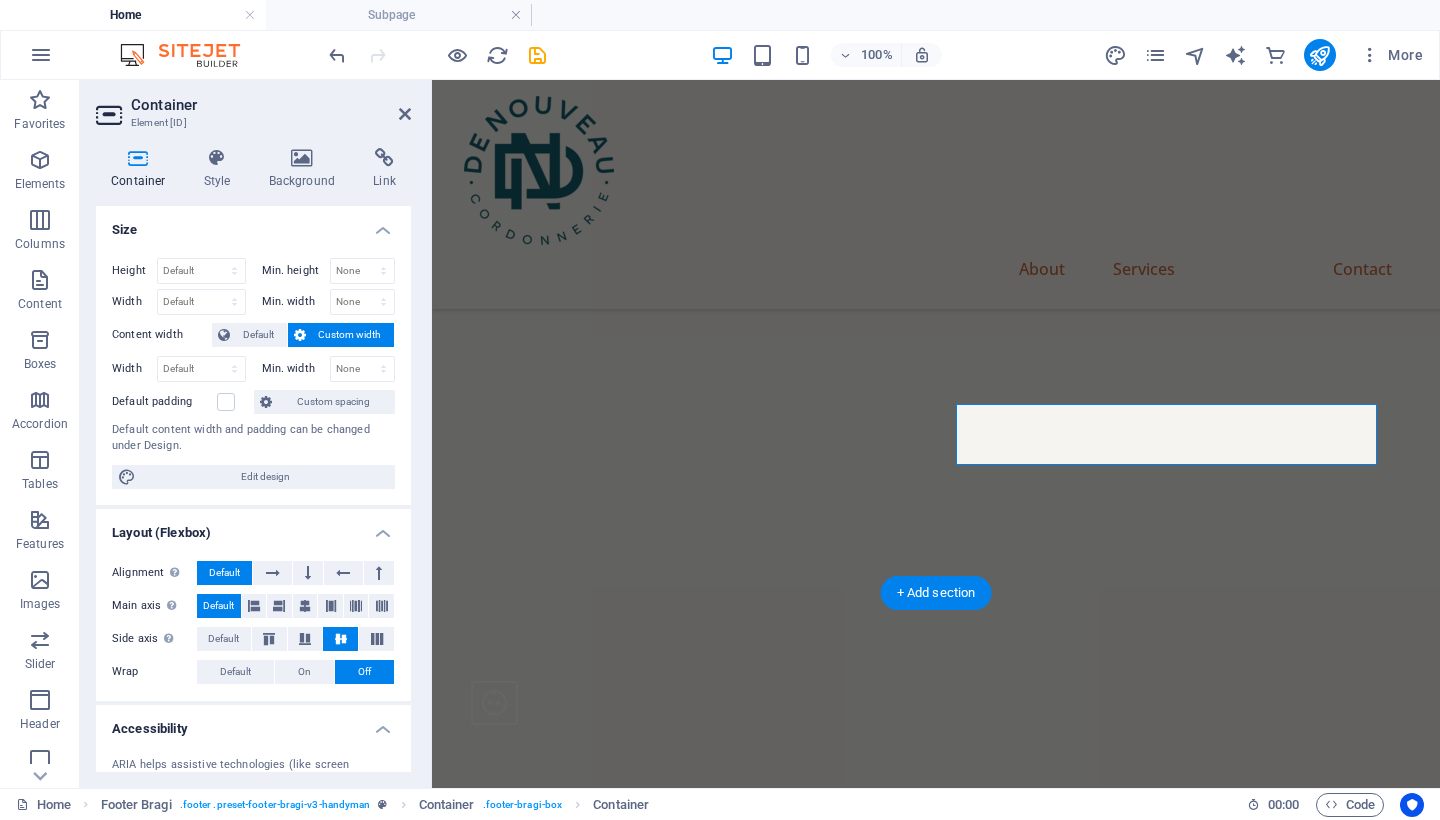 click at bounding box center (936, 16153) 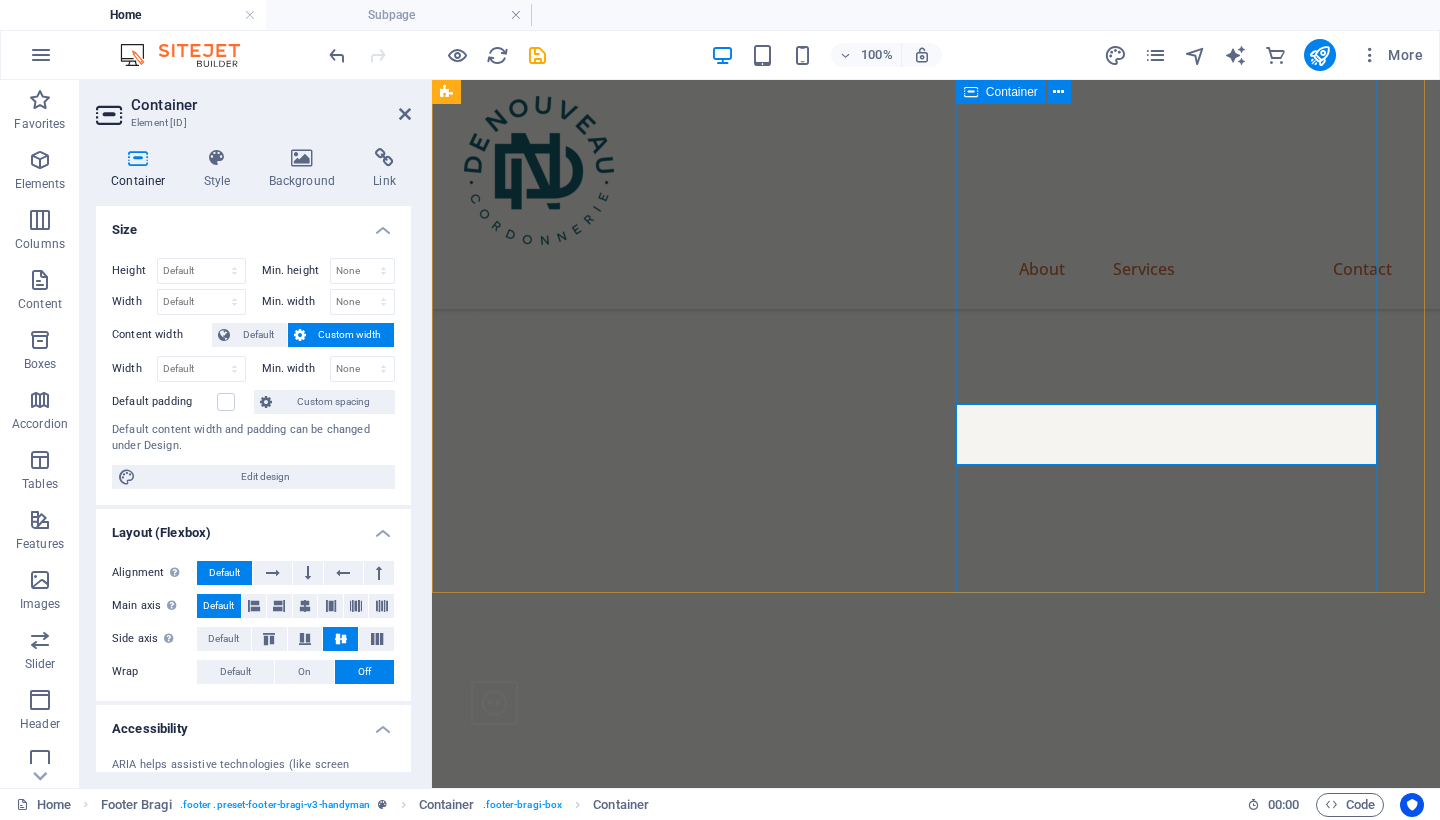 click on "Contact Us [NUMBER] [STREET] [CITY], [POSTAL_CODE] [NUMBER] [STREET] ,  [CITY] ,  [POSTAL_CODE] [PHONE] [PHONE]" at bounding box center (936, 15895) 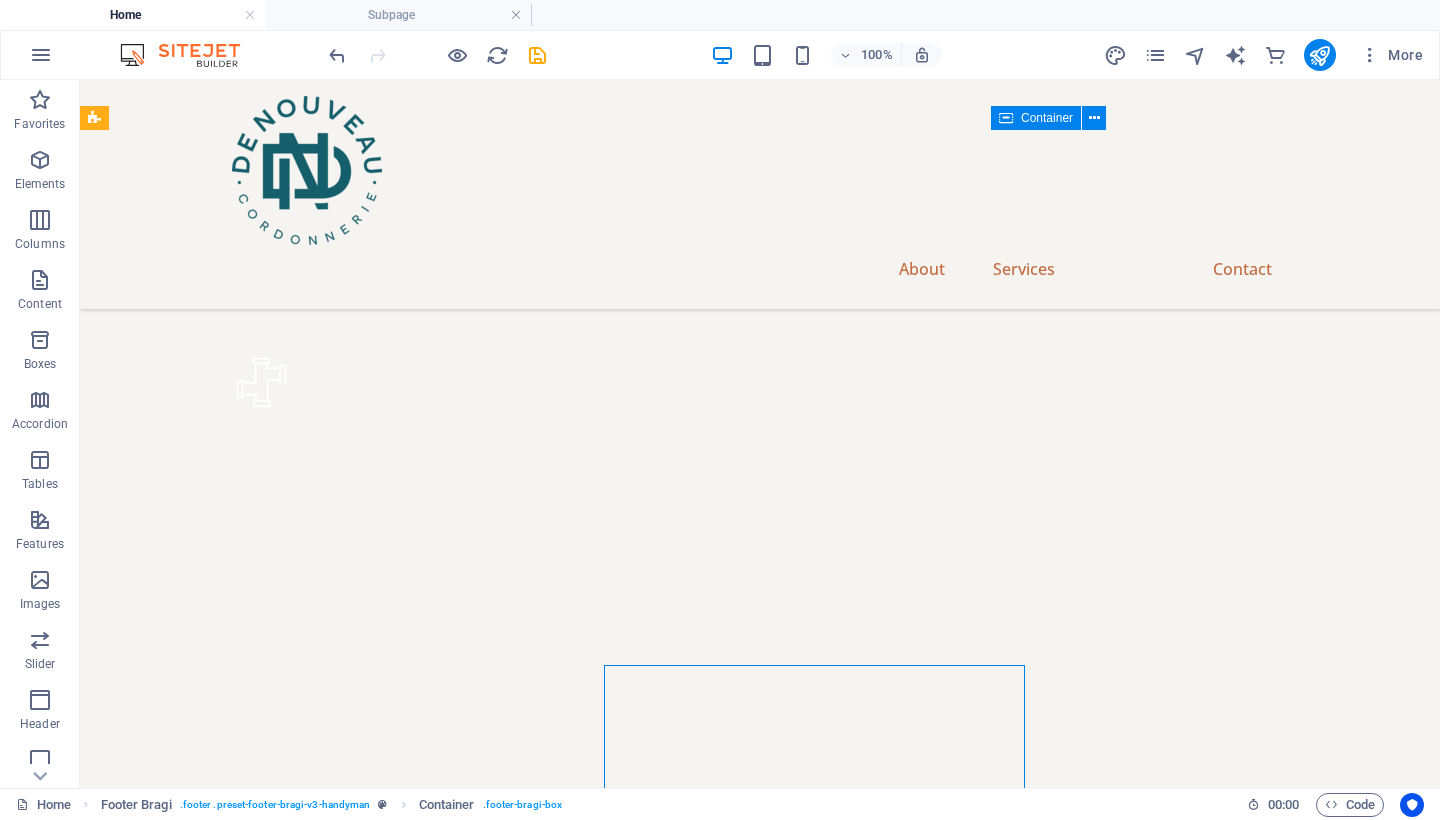 scroll, scrollTop: 5653, scrollLeft: 0, axis: vertical 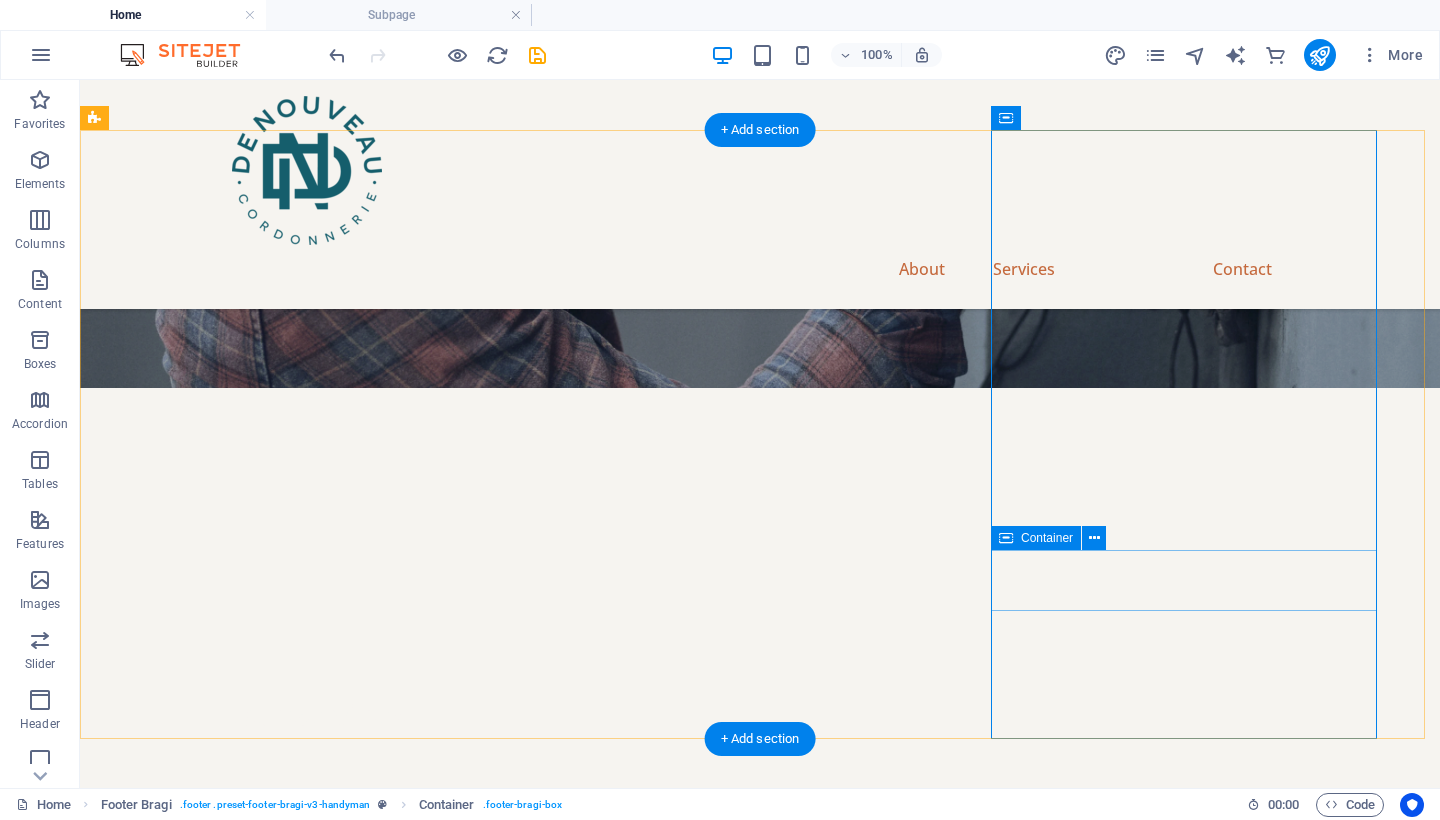 click at bounding box center (760, 17420) 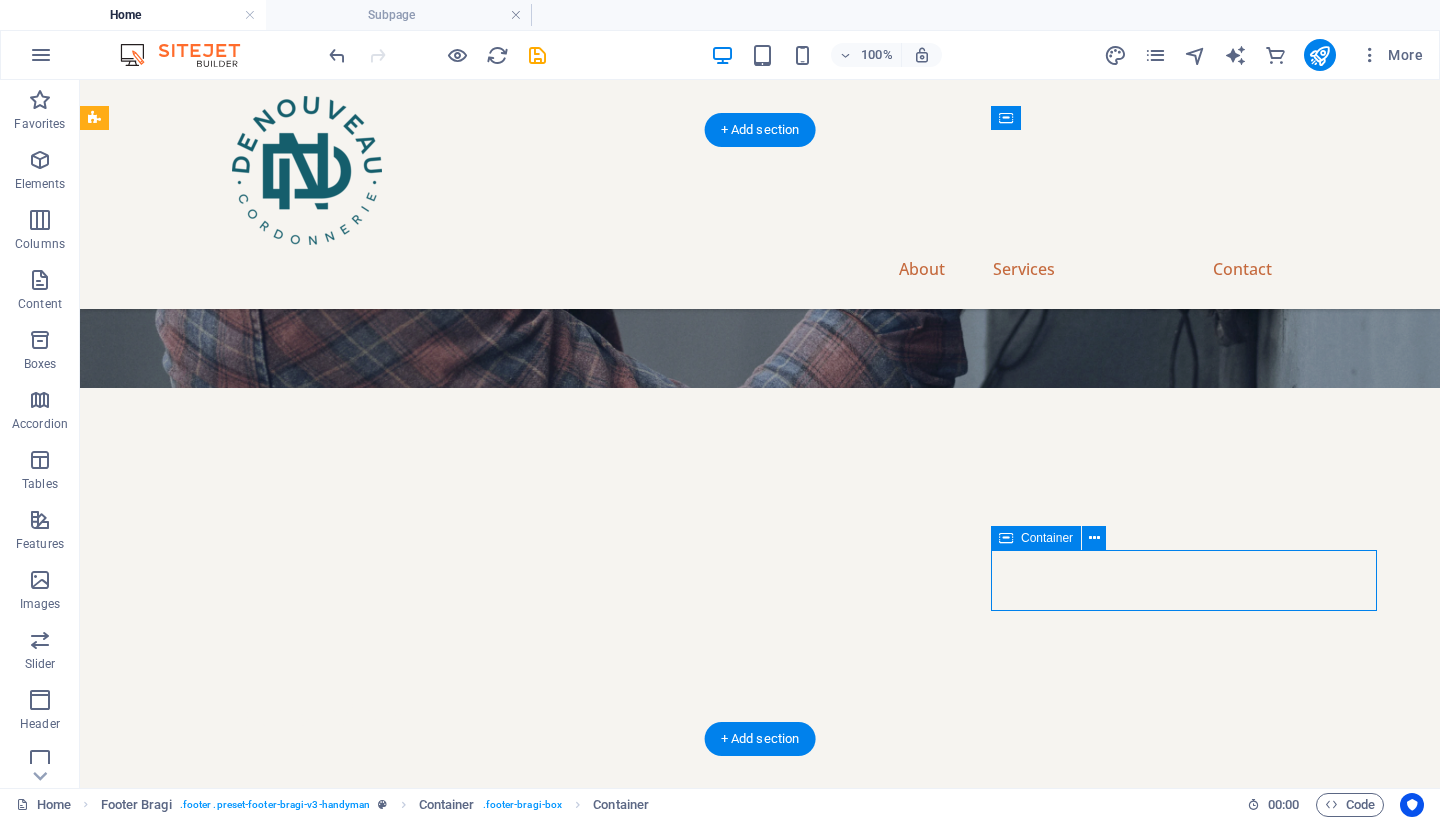 click at bounding box center [760, 17420] 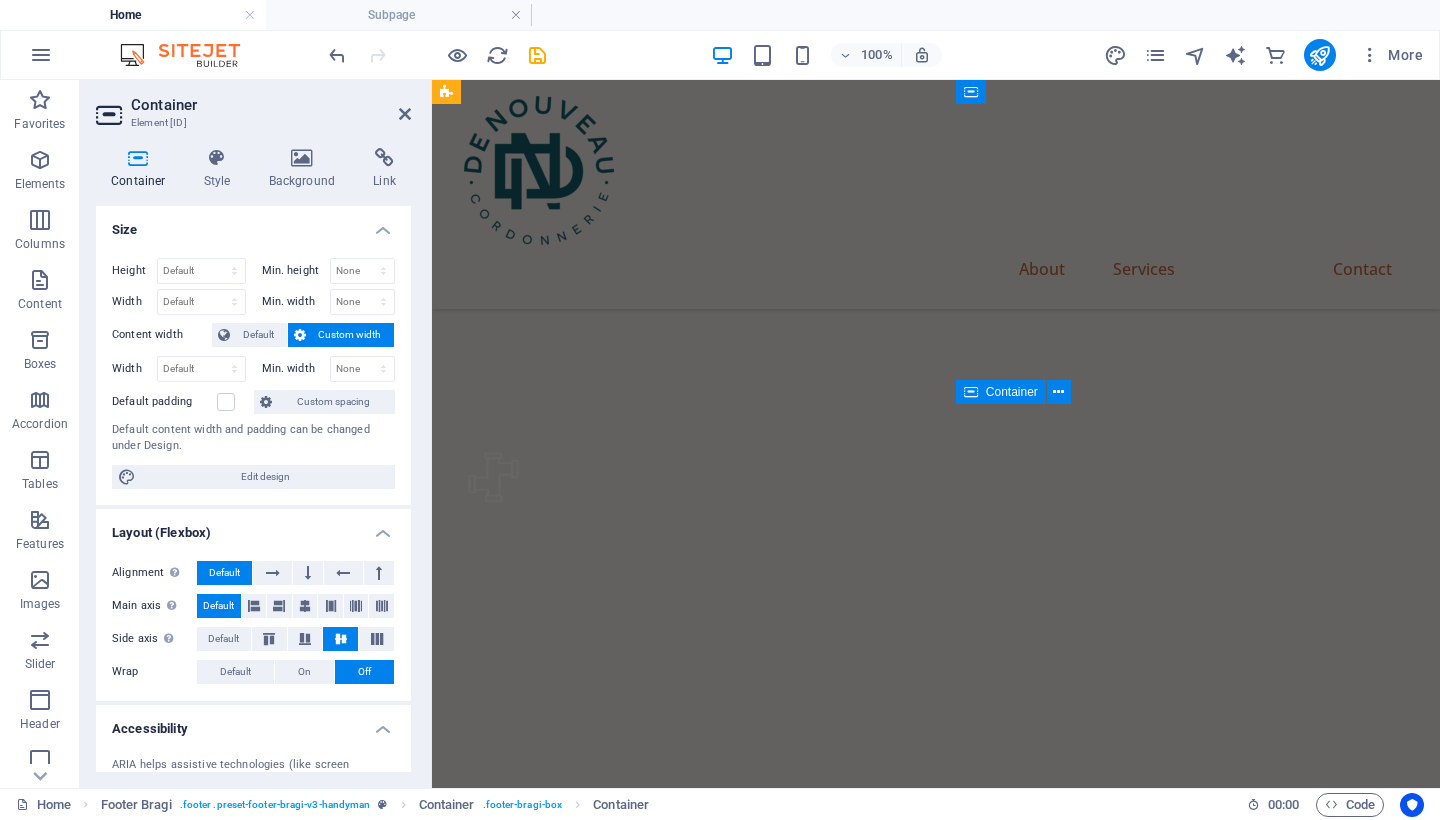 scroll, scrollTop: 6334, scrollLeft: 0, axis: vertical 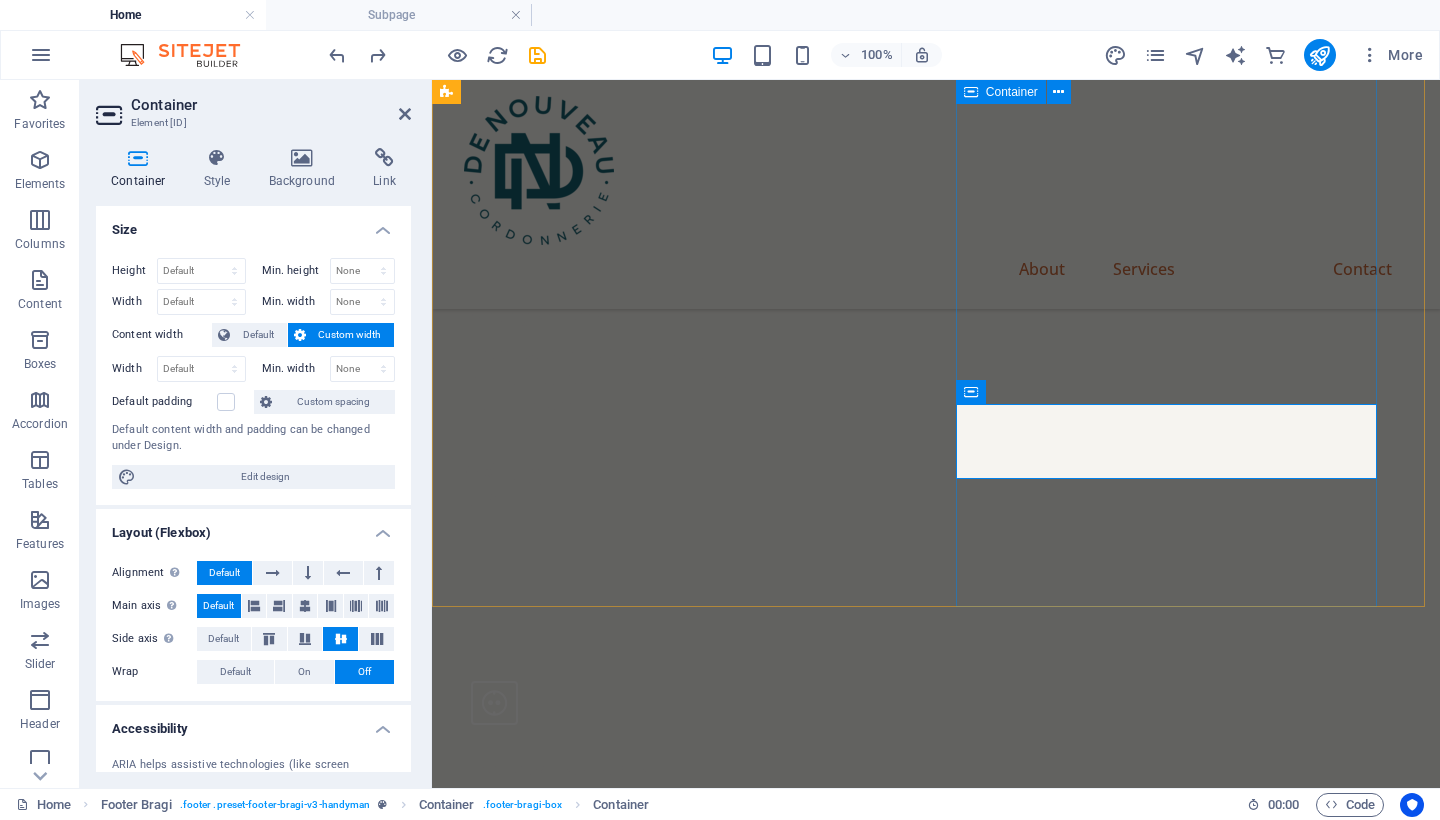 click on "Contact Us [NUMBER] [STREET] [CITY], [POSTAL CODE] [NUMBER] [STREET] ,  [CITY] ,  [POSTAL CODE] [PHONE] [PHONE] [EMAIL] [EMAIL]" at bounding box center (936, 15922) 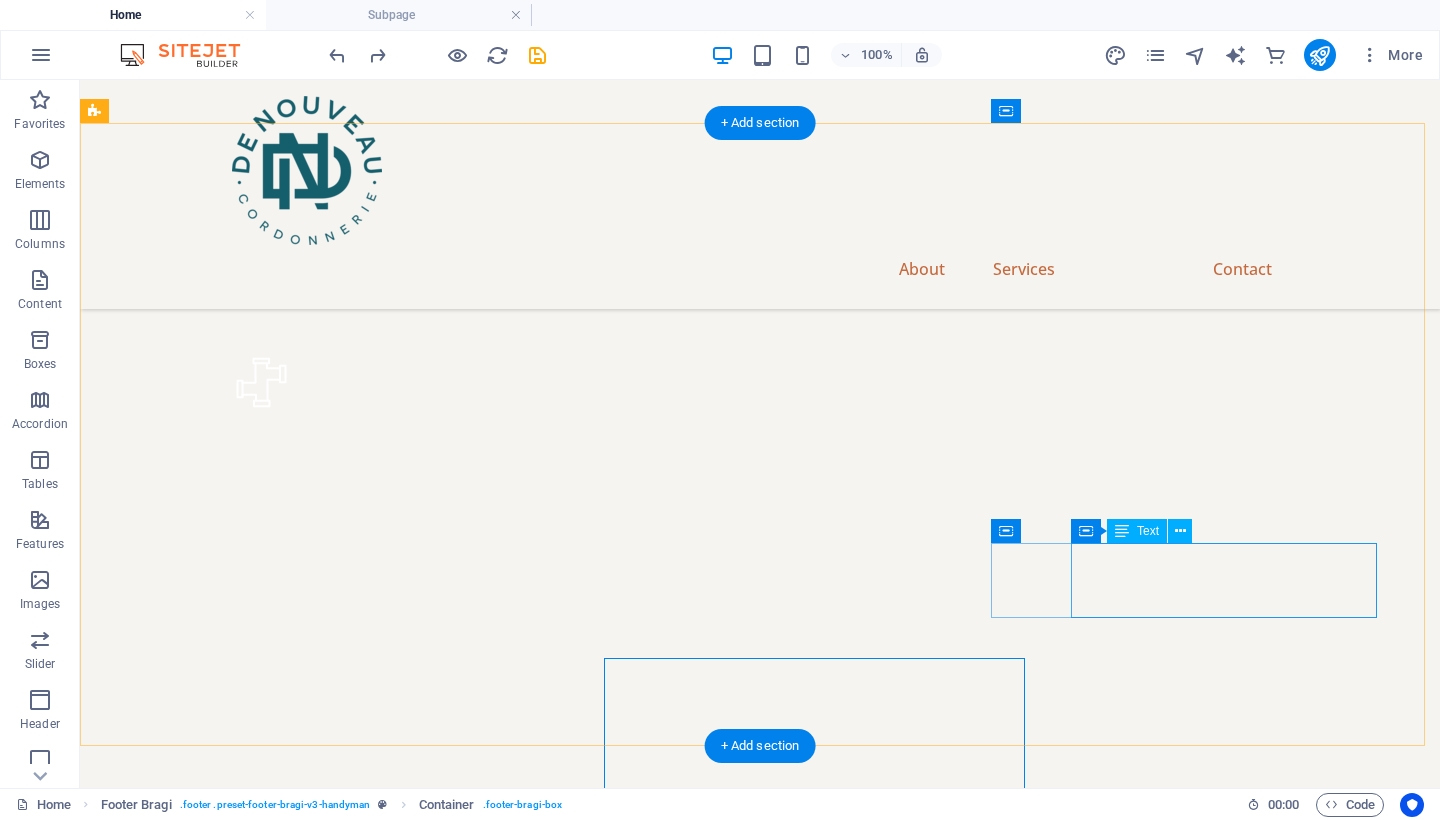 scroll, scrollTop: 5660, scrollLeft: 0, axis: vertical 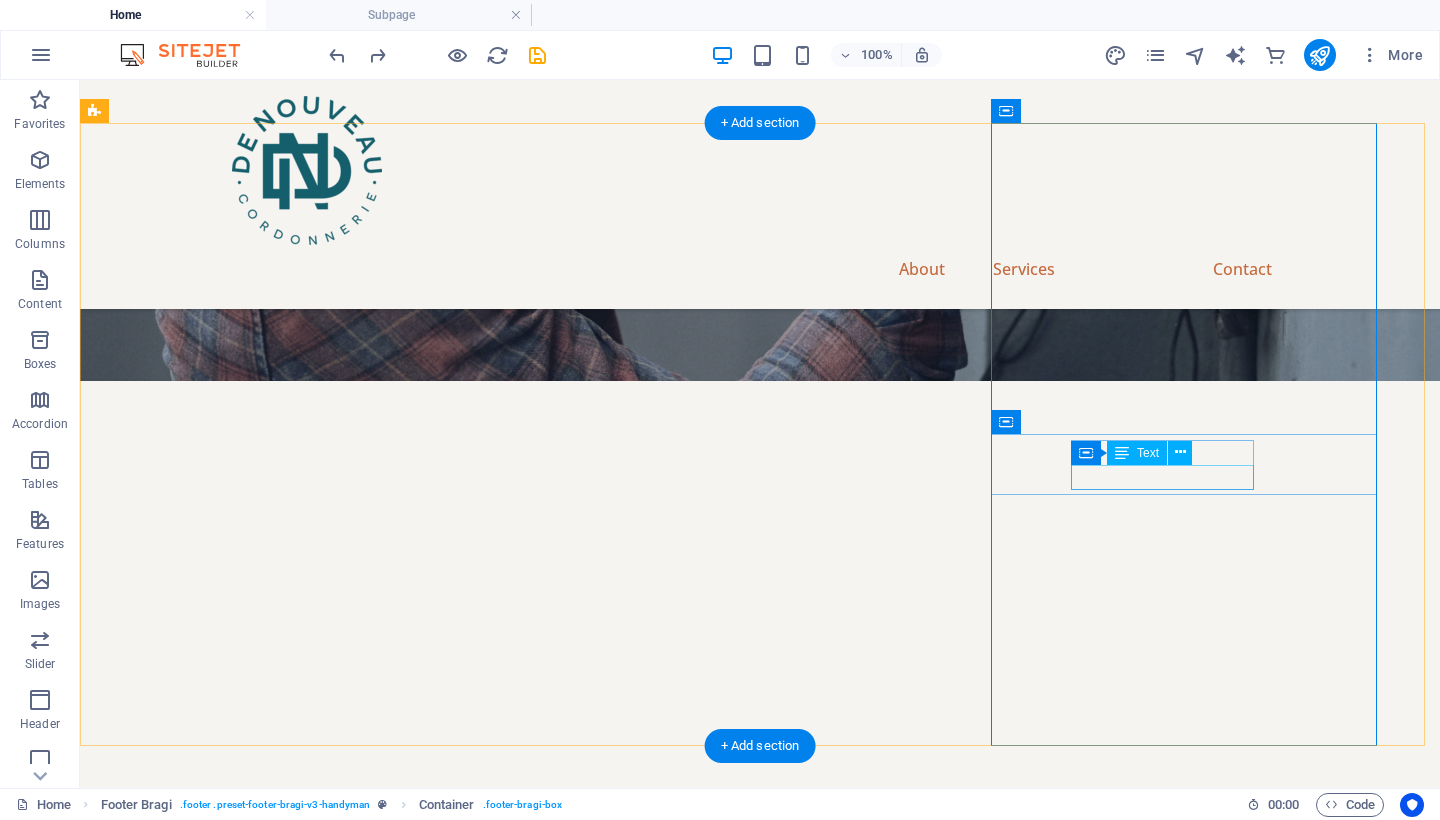 click on "[PHONE]" at bounding box center (760, 17307) 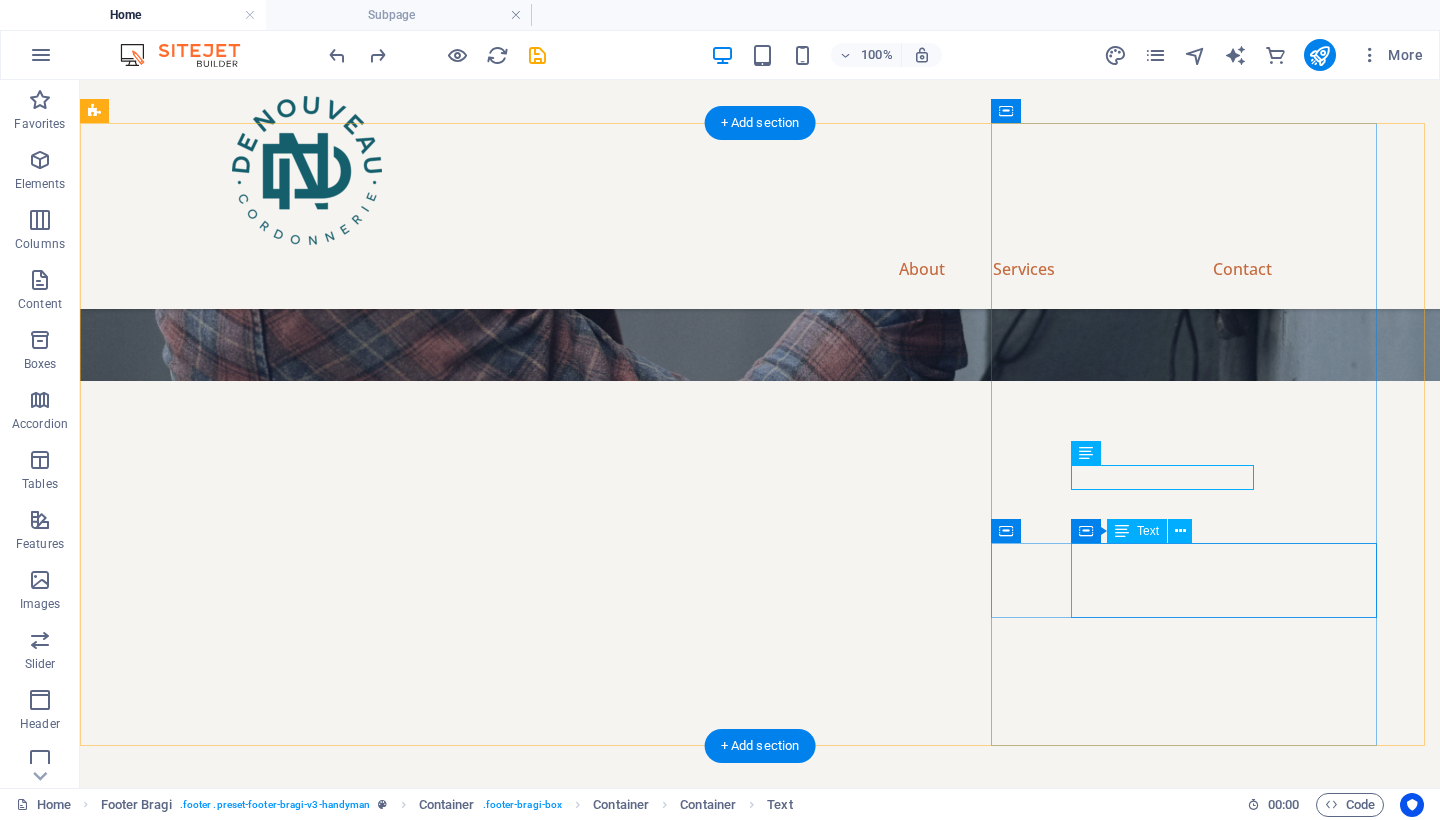 click on "[EMAIL] [EMAIL]" at bounding box center [760, 17499] 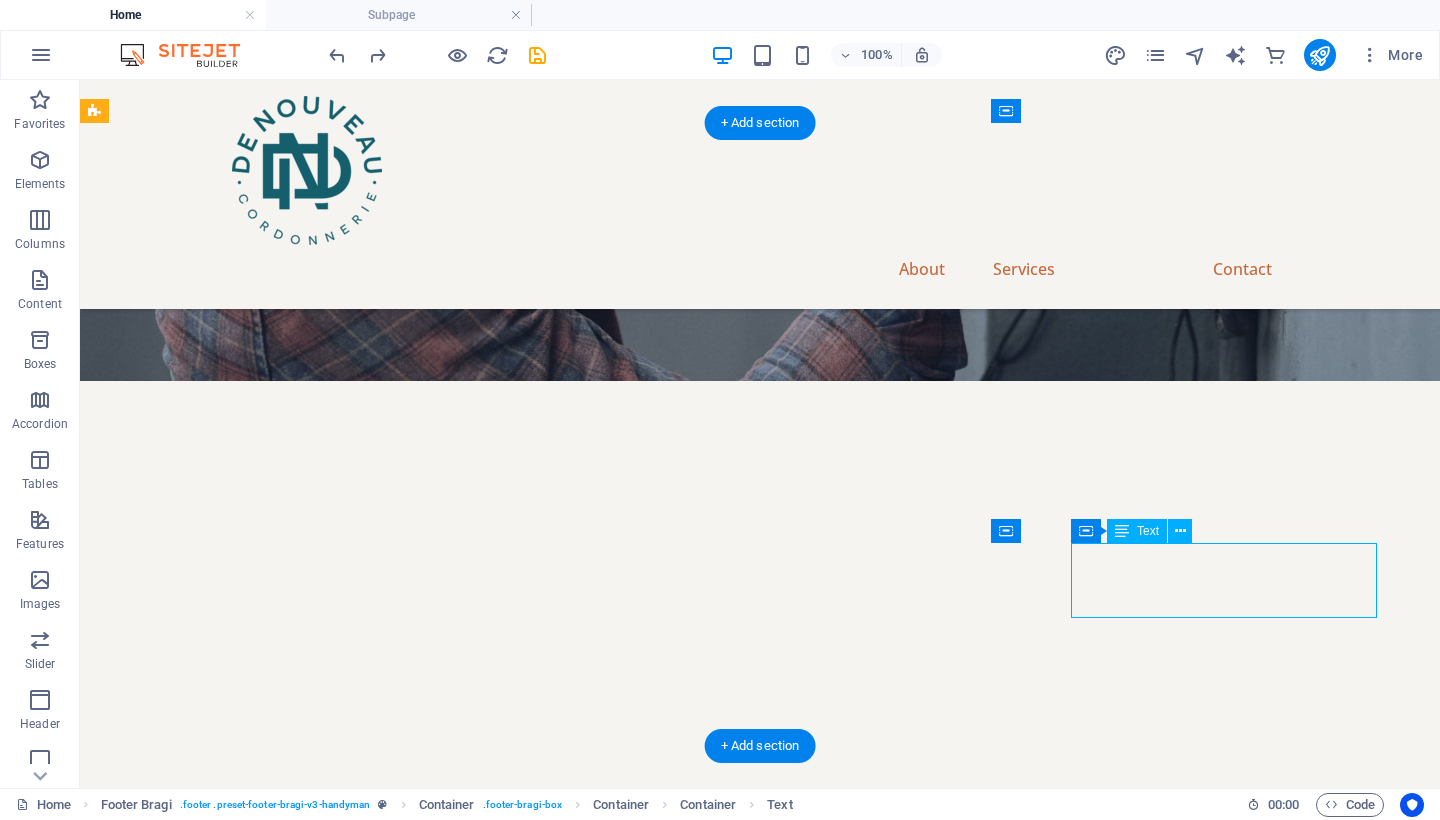 click on "[EMAIL] [EMAIL]" at bounding box center (760, 17499) 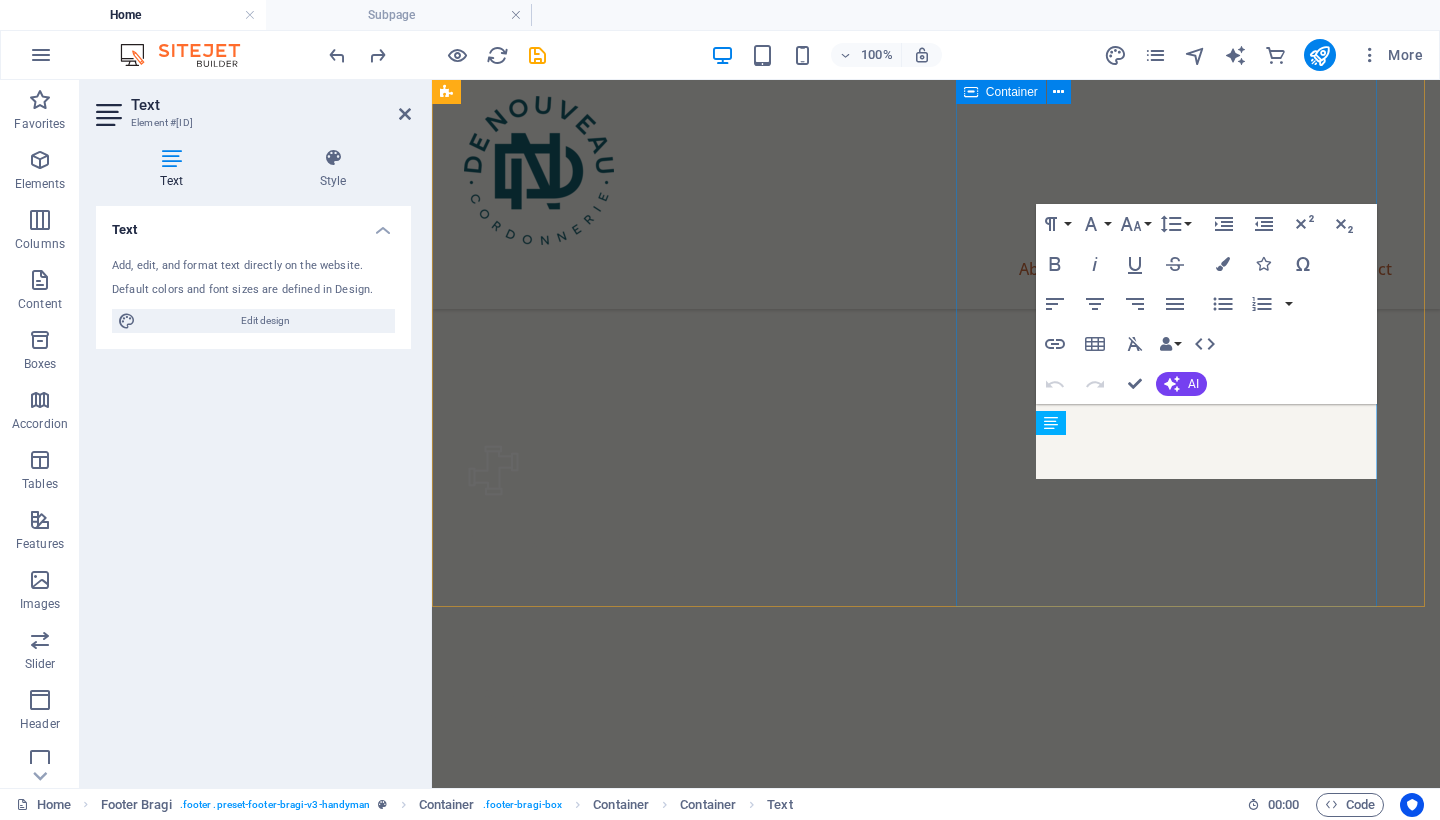 click on "Contact Us [NUMBER] [STREET] [CITY], [POSTAL CODE] [NUMBER] [STREET] ,  [CITY] ,  [POSTAL CODE] [PHONE] [PHONE] [EMAIL] [EMAIL]" at bounding box center [936, 16596] 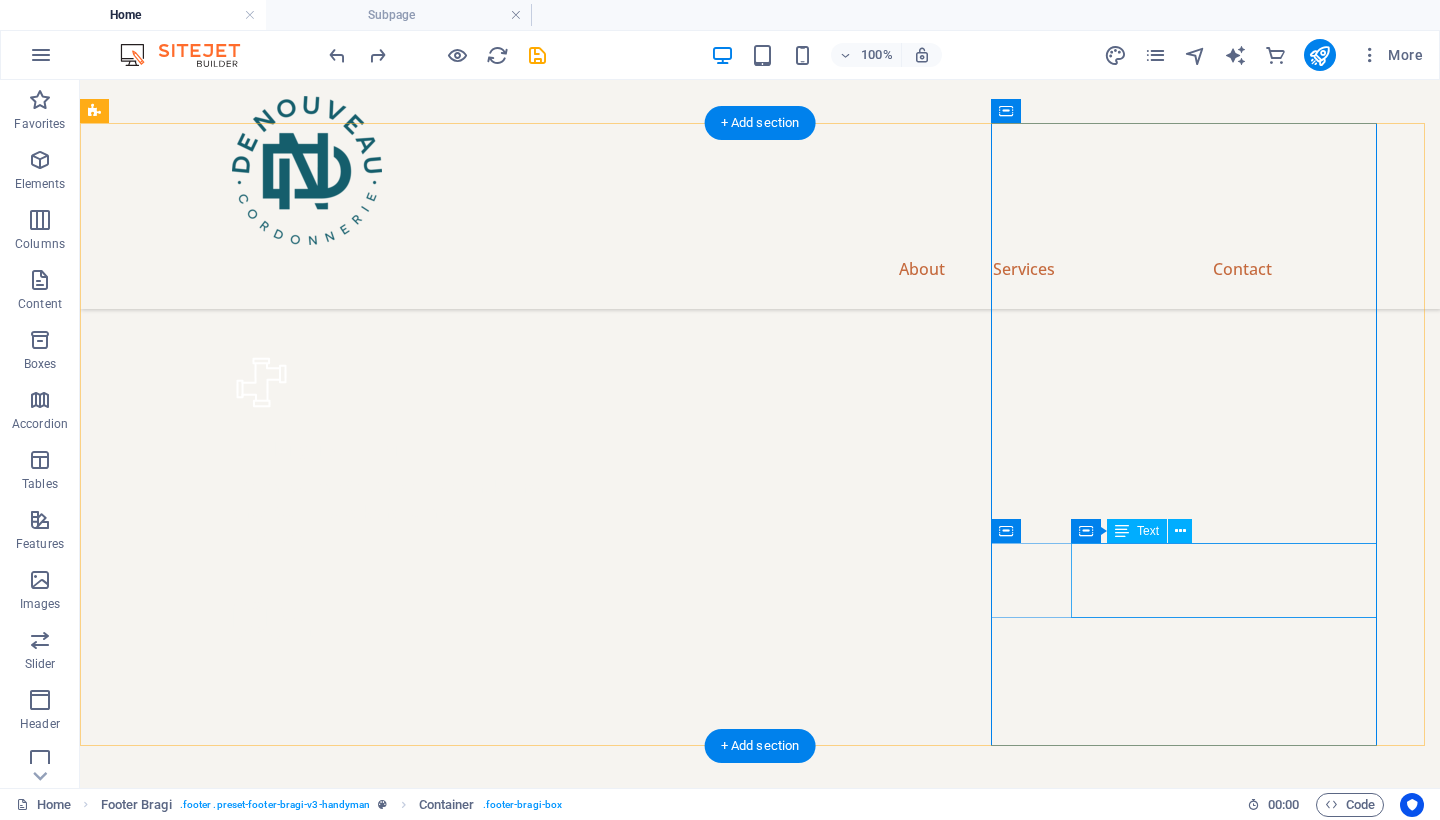 scroll, scrollTop: 5660, scrollLeft: 0, axis: vertical 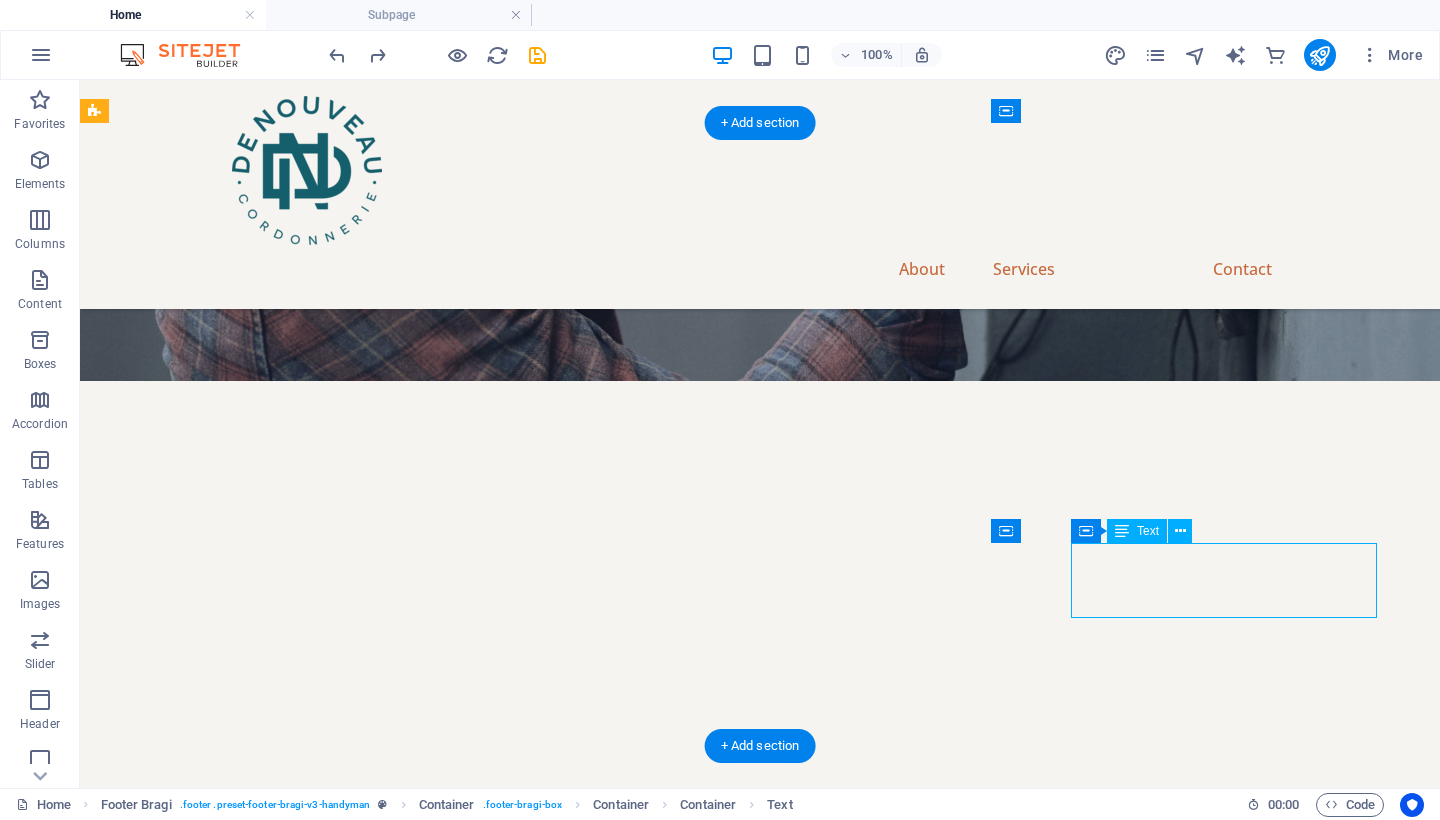 drag, startPoint x: 1189, startPoint y: 581, endPoint x: 1106, endPoint y: 567, distance: 84.17244 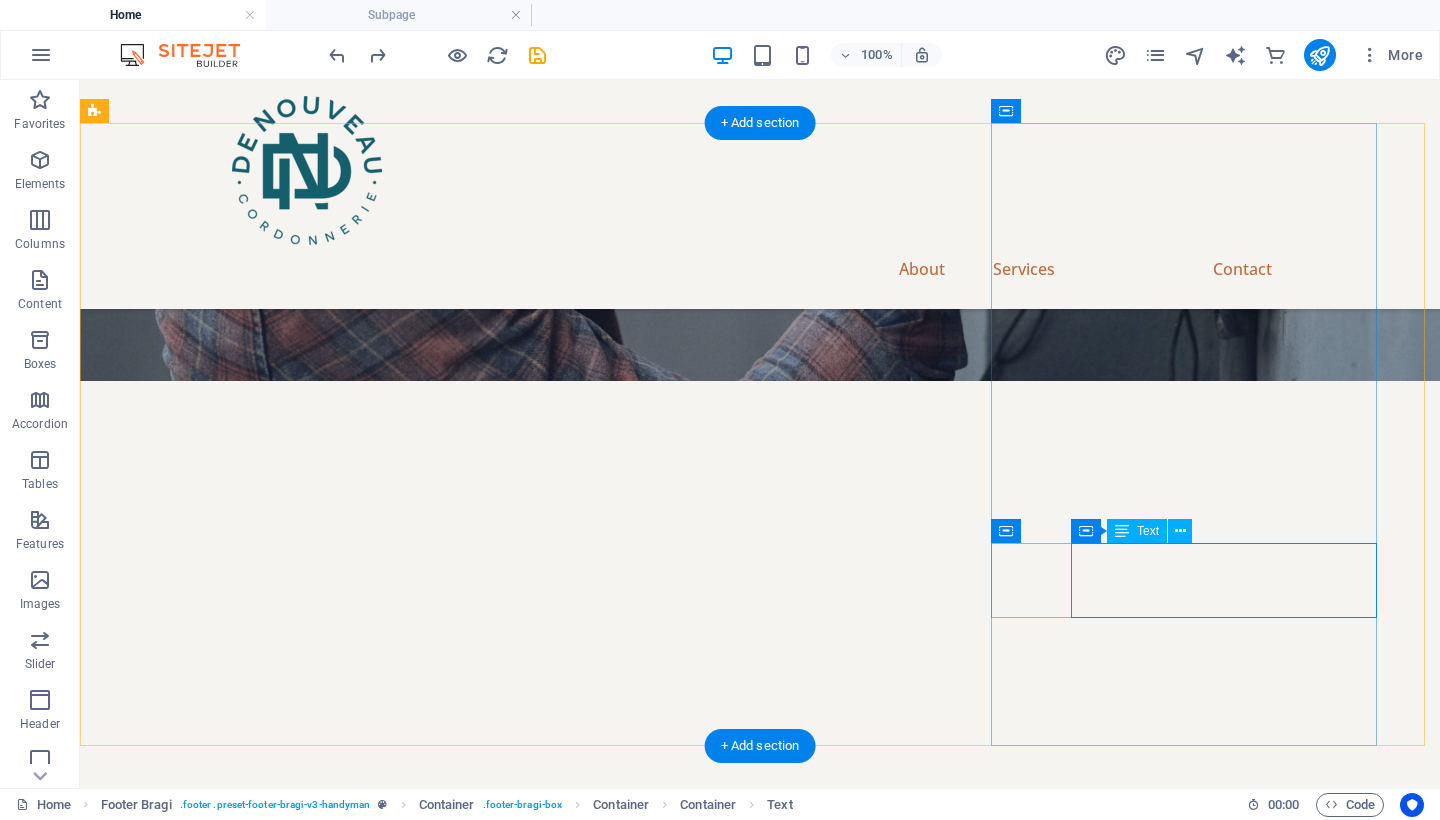 click on "Text" at bounding box center (1148, 531) 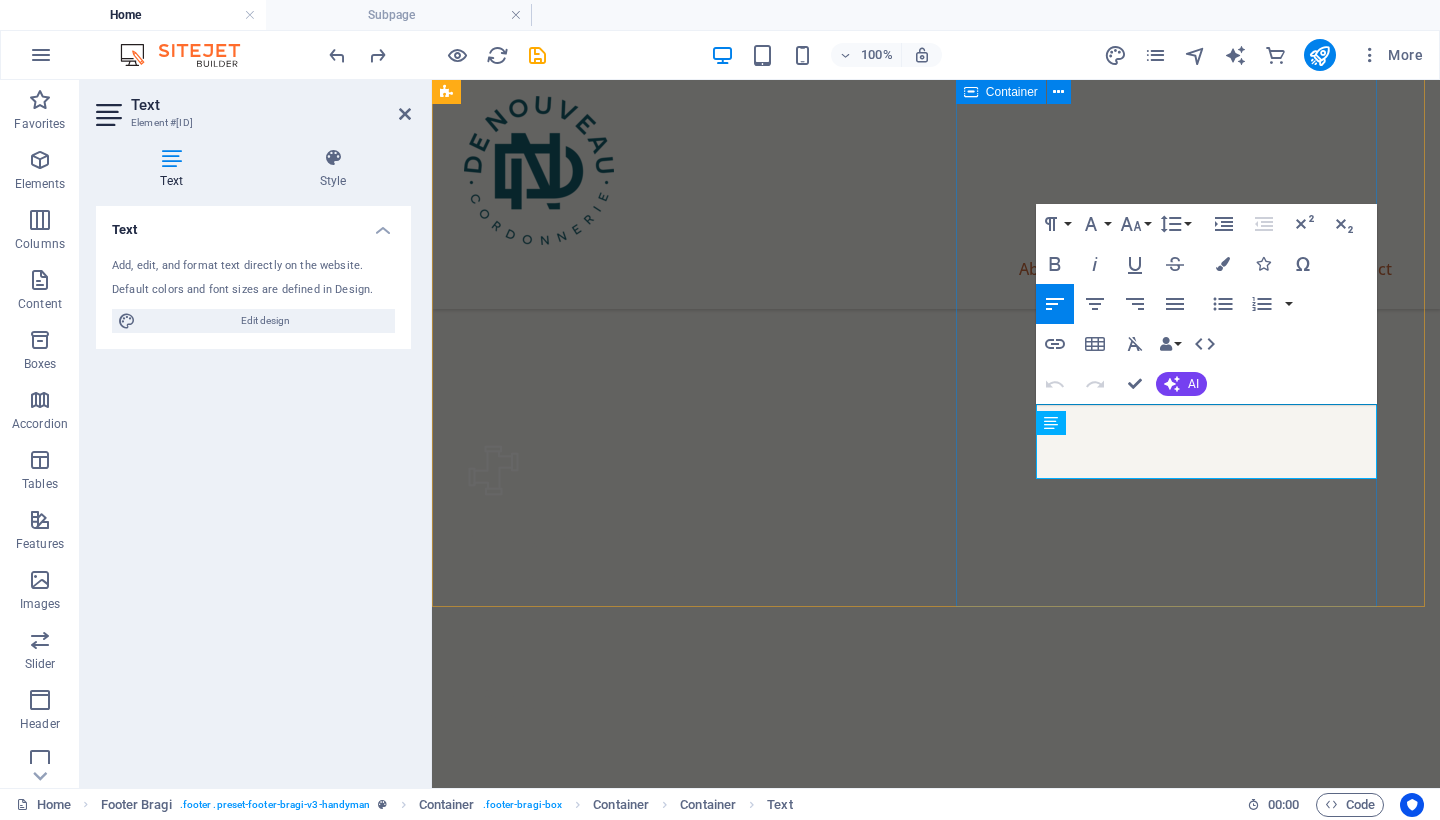 scroll, scrollTop: 6334, scrollLeft: 0, axis: vertical 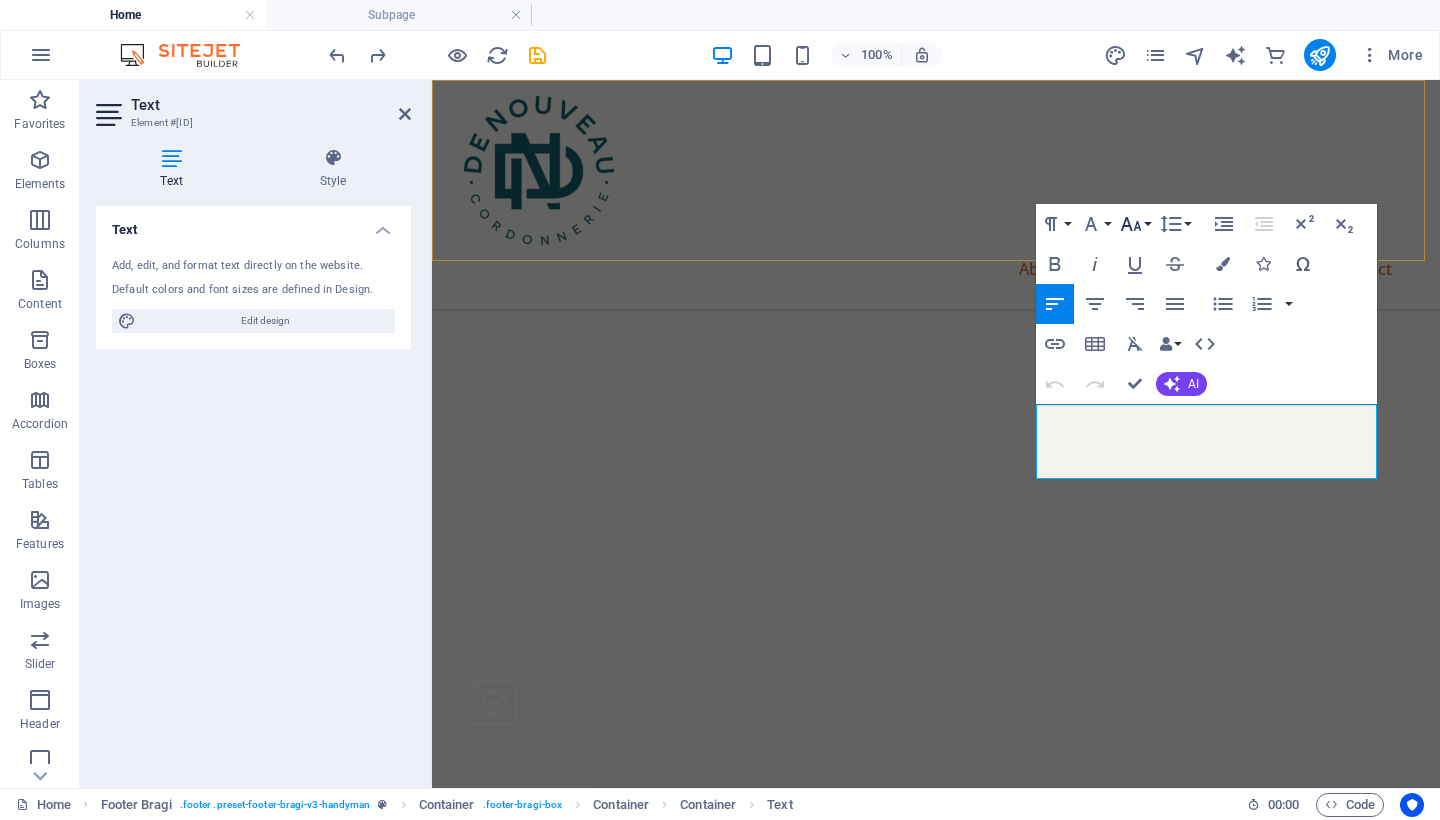 click on "Font Size" at bounding box center [1135, 224] 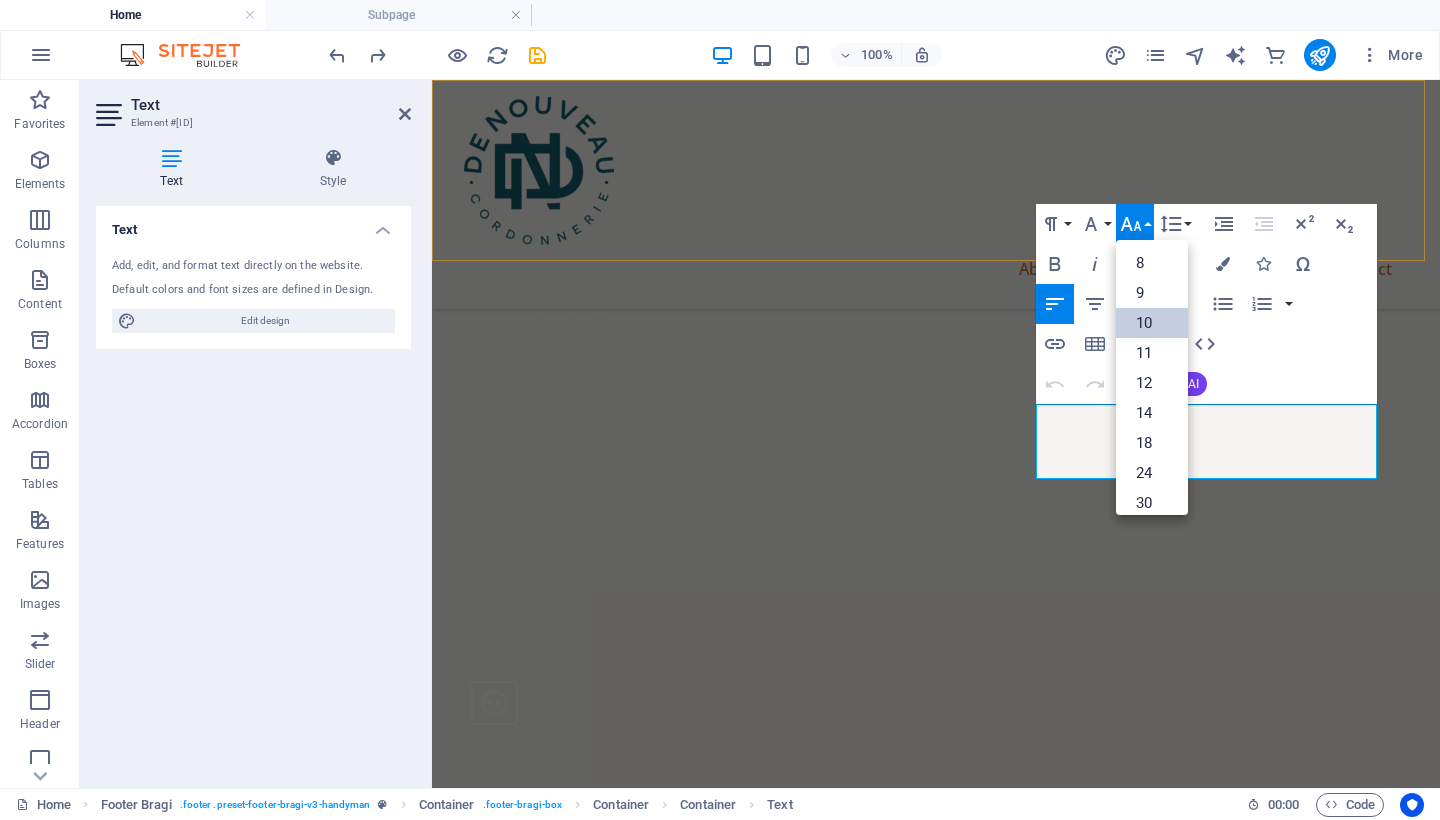 click on "10" at bounding box center (1152, 323) 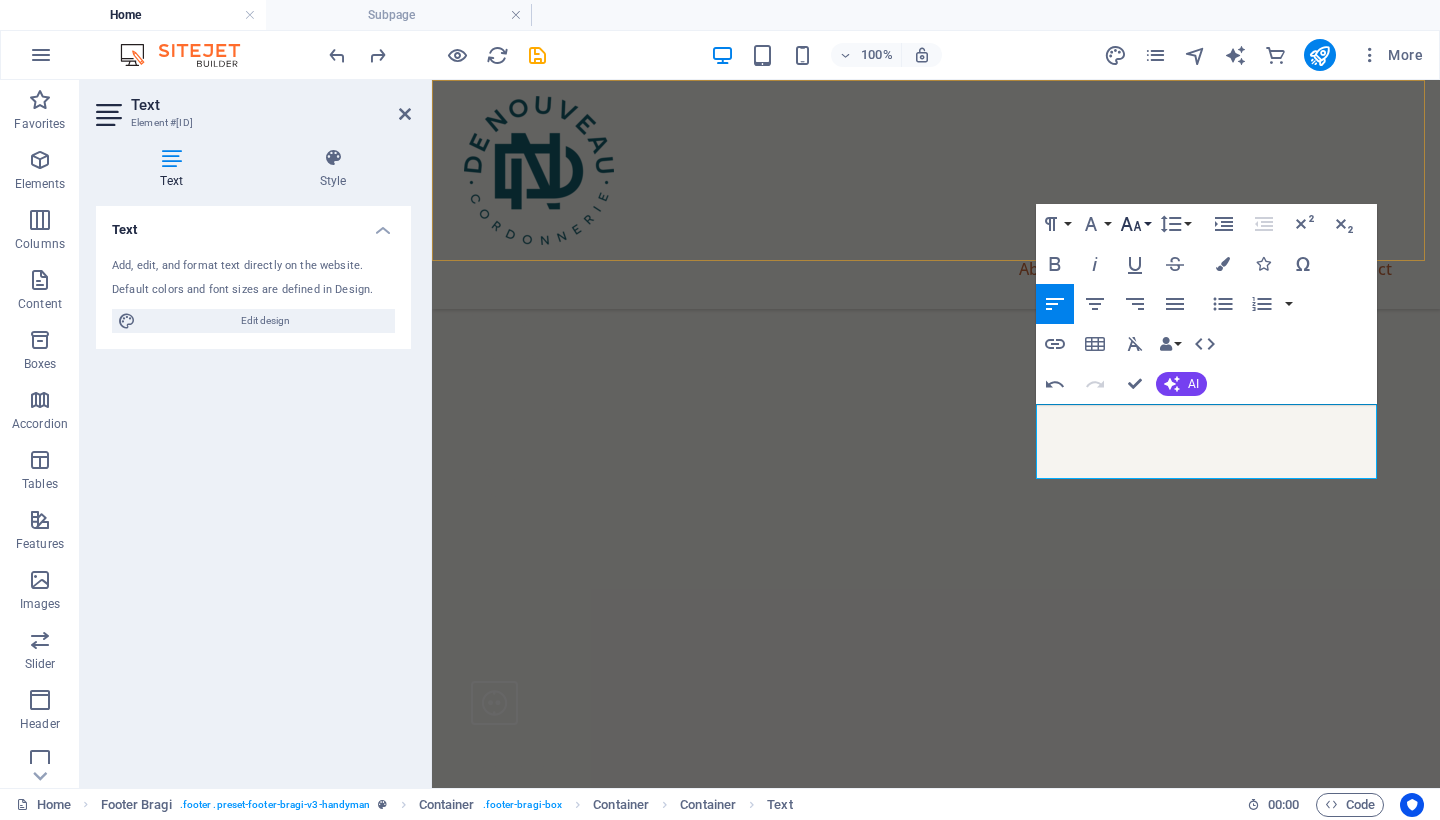 click on "Font Size" at bounding box center (1135, 224) 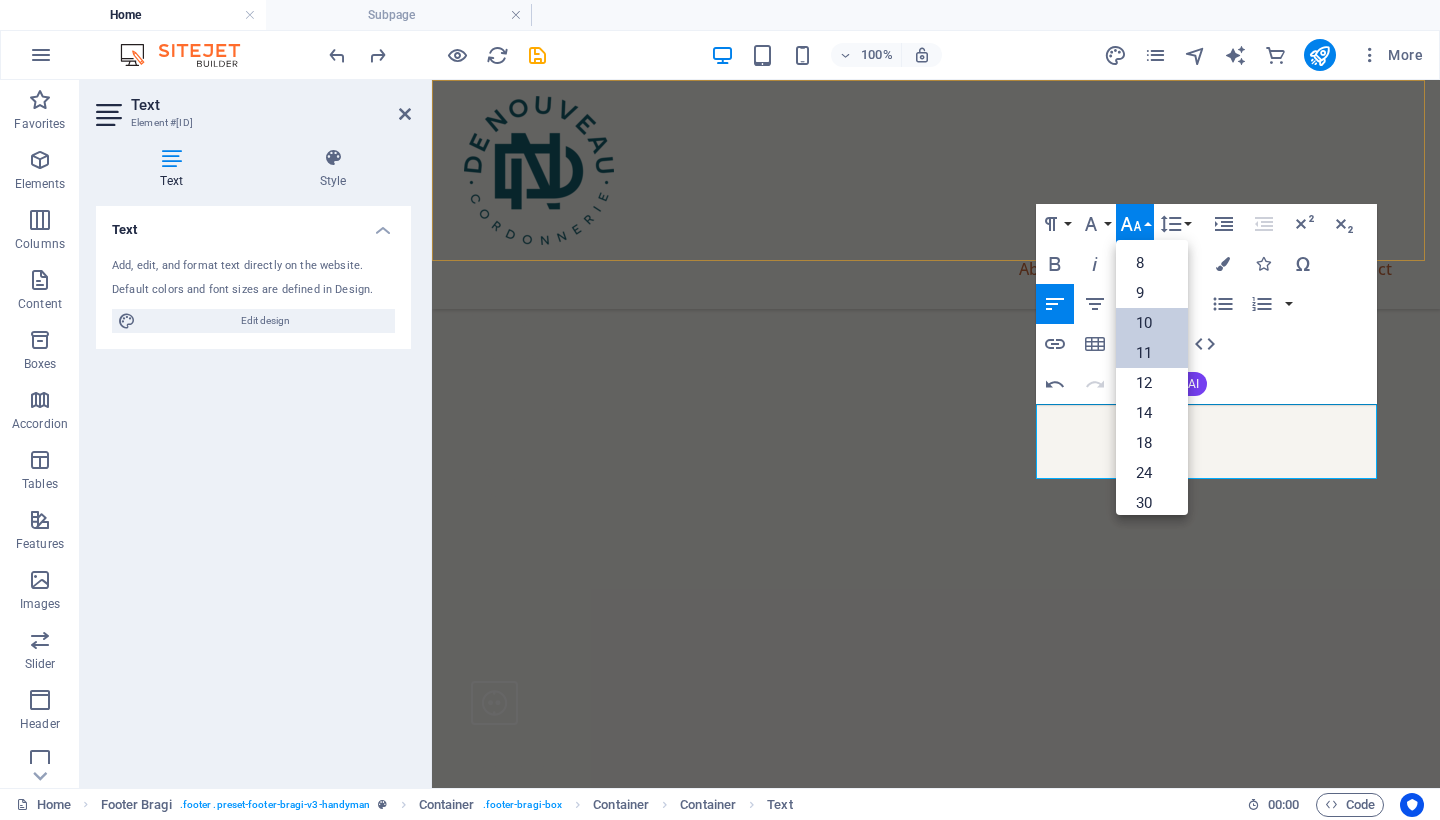 scroll, scrollTop: 83, scrollLeft: 0, axis: vertical 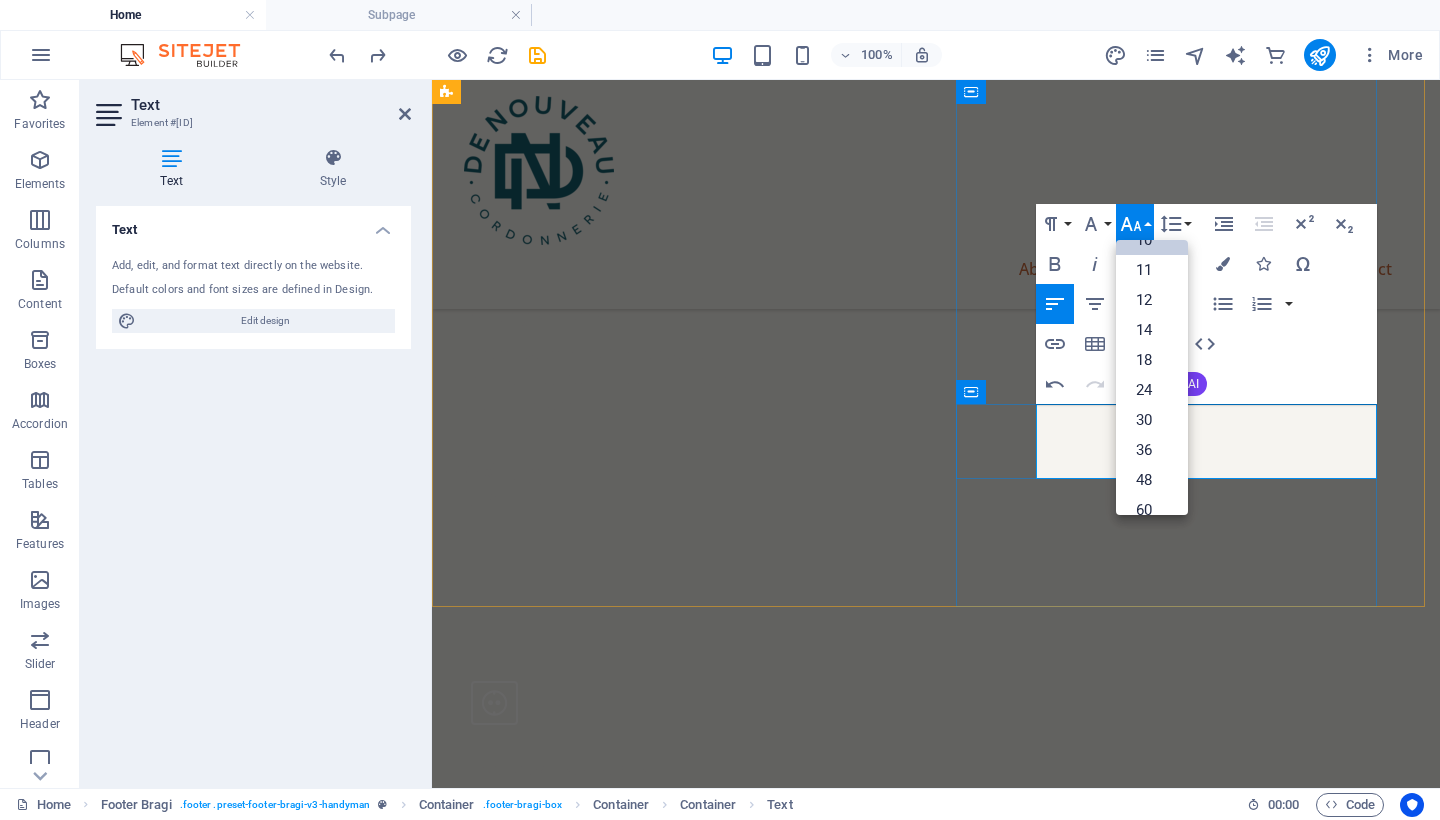 click on "[EMAIL] [EMAIL]" at bounding box center [936, 16239] 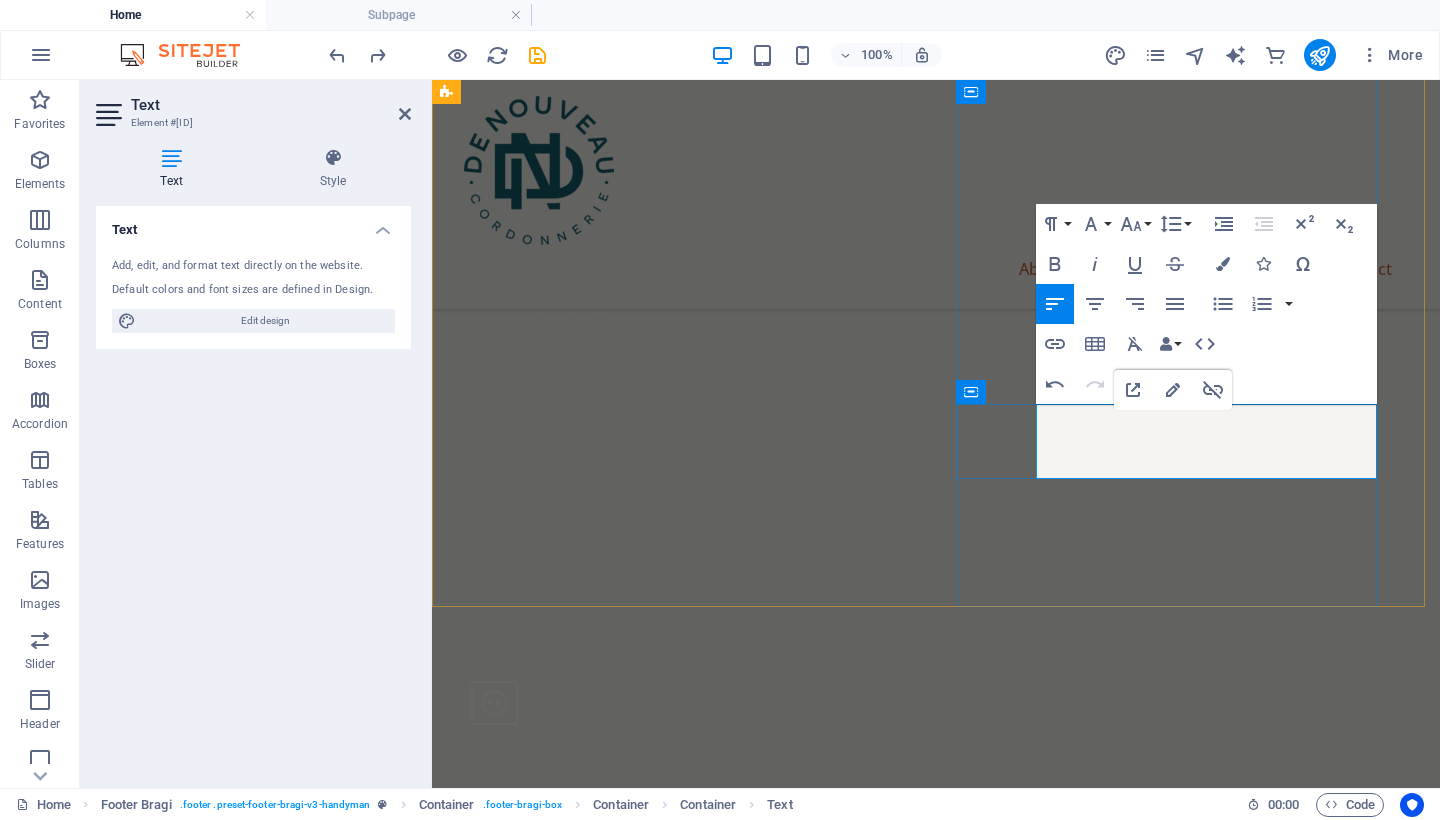 click on "[EMAIL] [EMAIL]" at bounding box center [936, 16239] 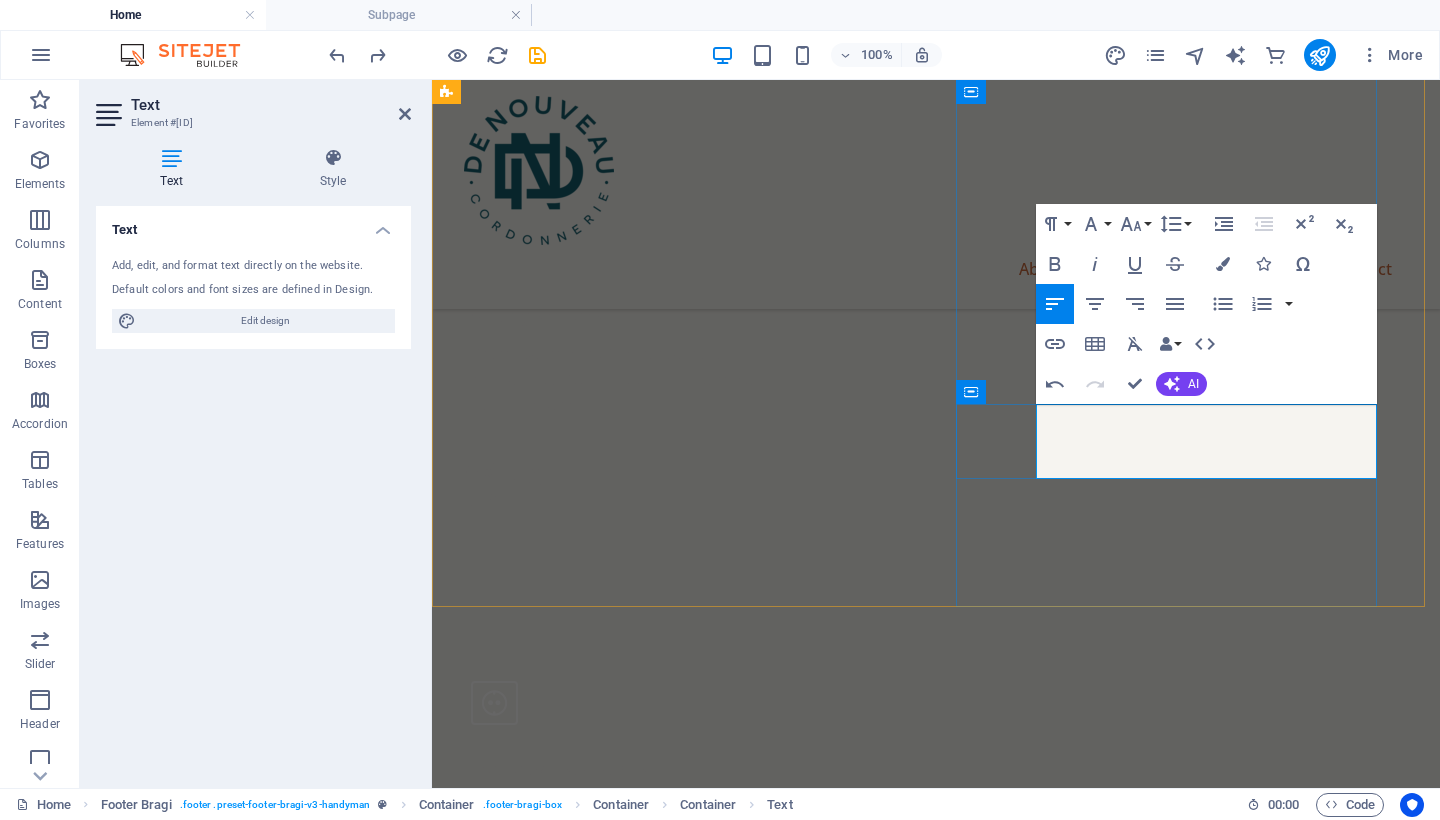 drag, startPoint x: 1148, startPoint y: 436, endPoint x: 1136, endPoint y: 436, distance: 12 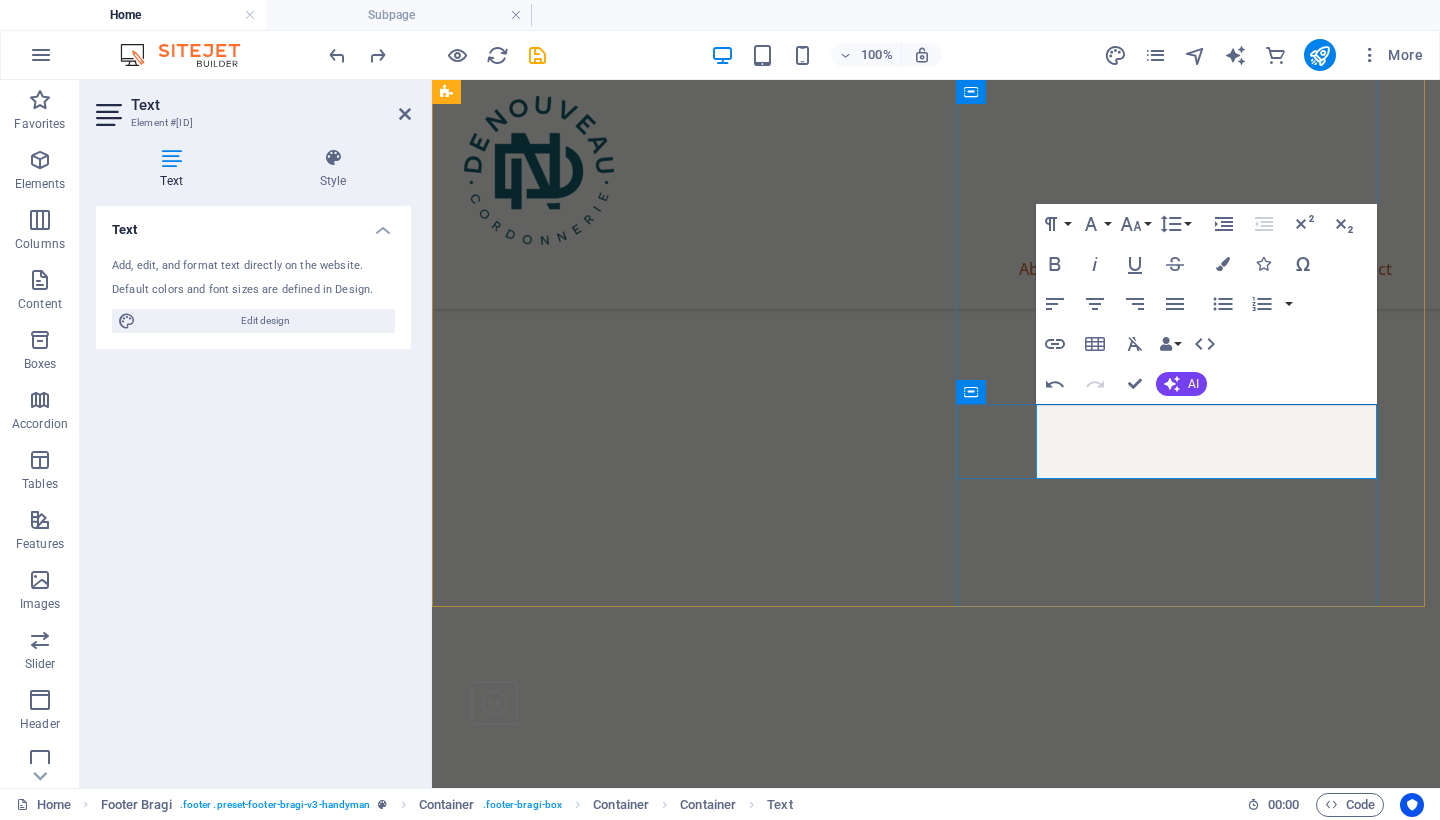 drag, startPoint x: 1477, startPoint y: 493, endPoint x: 1046, endPoint y: 412, distance: 438.54532 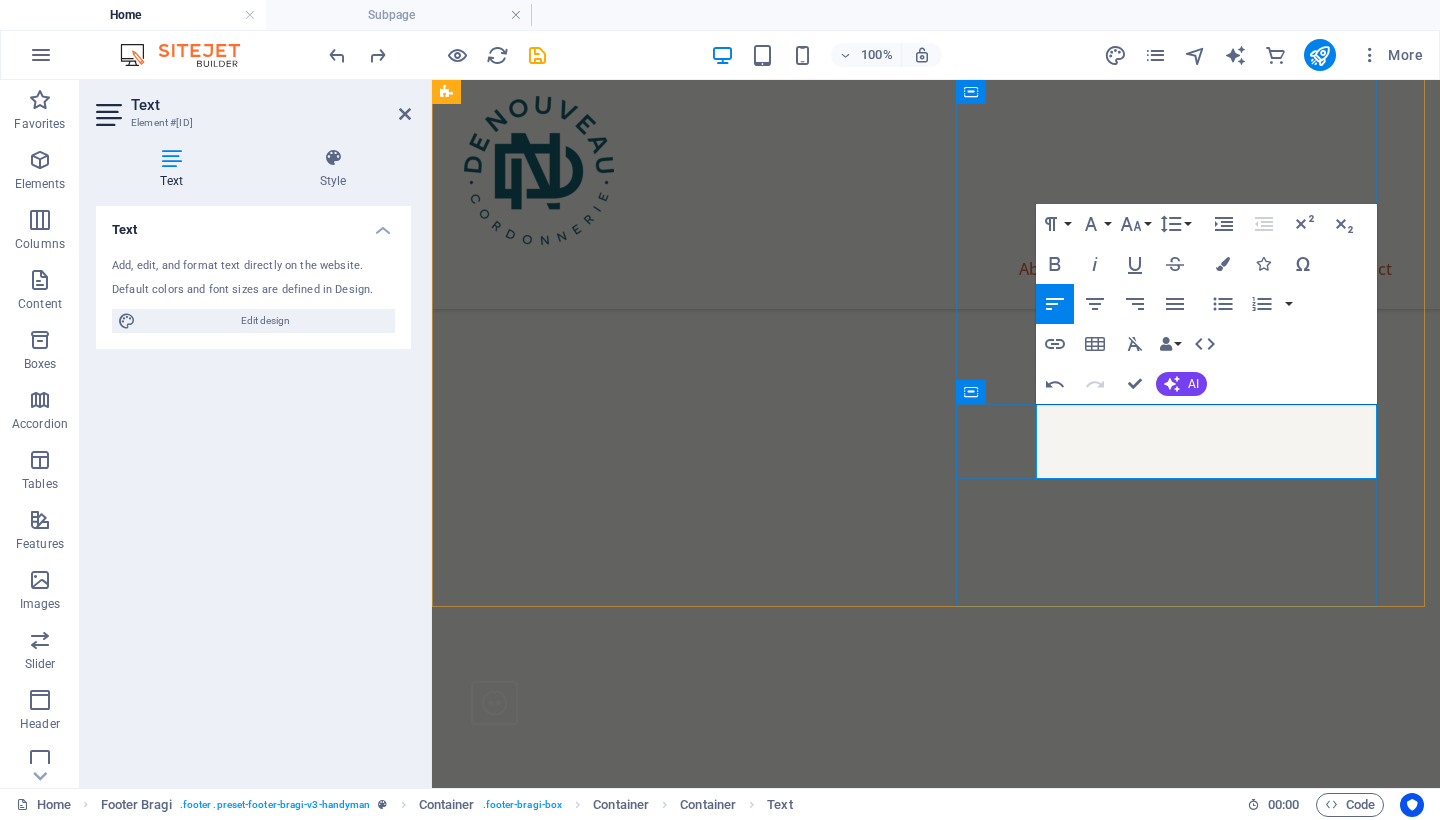 click on "[EMAIL] [EMAIL]" at bounding box center [936, 16239] 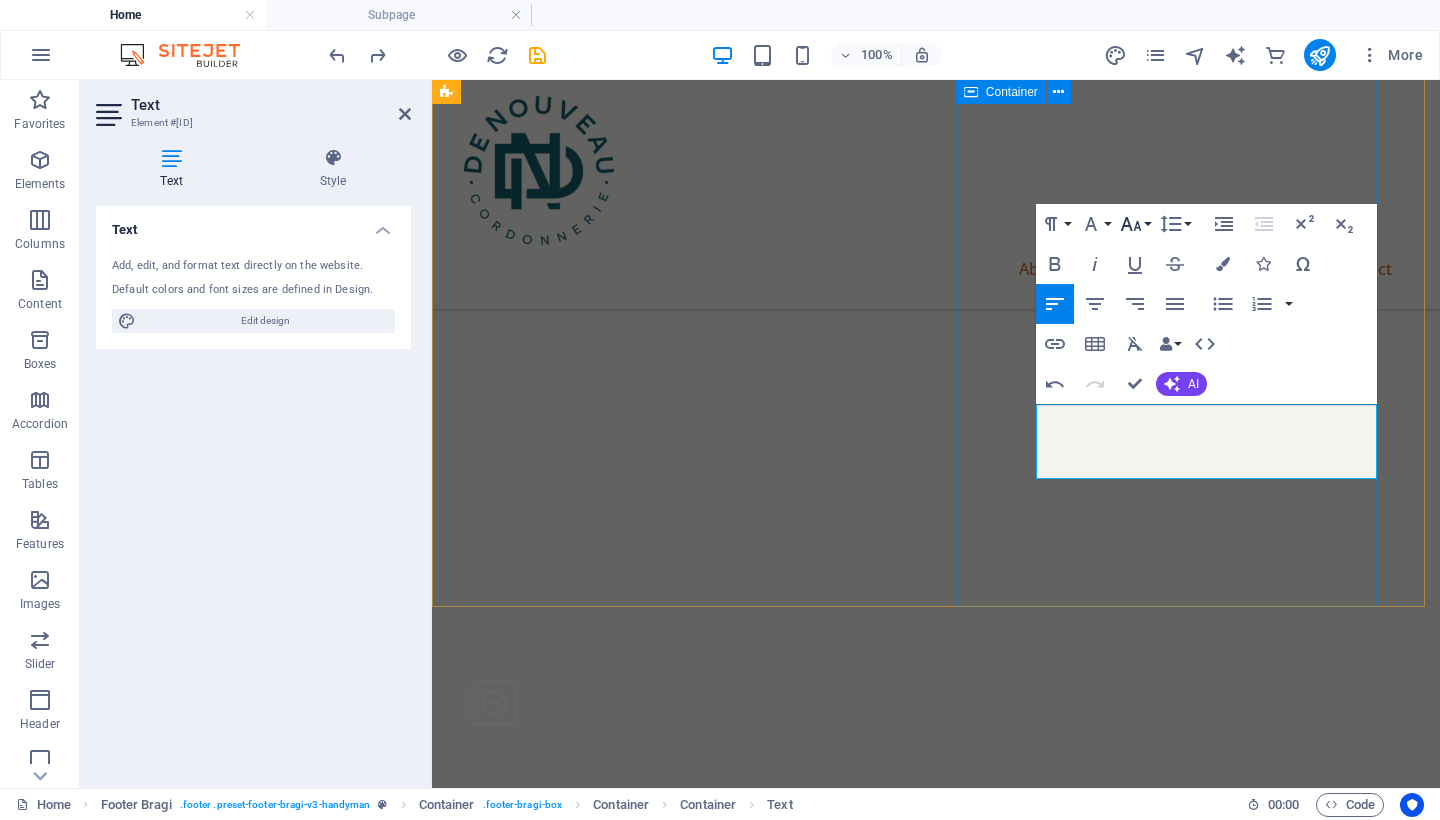 click on "Font Size" at bounding box center [1135, 224] 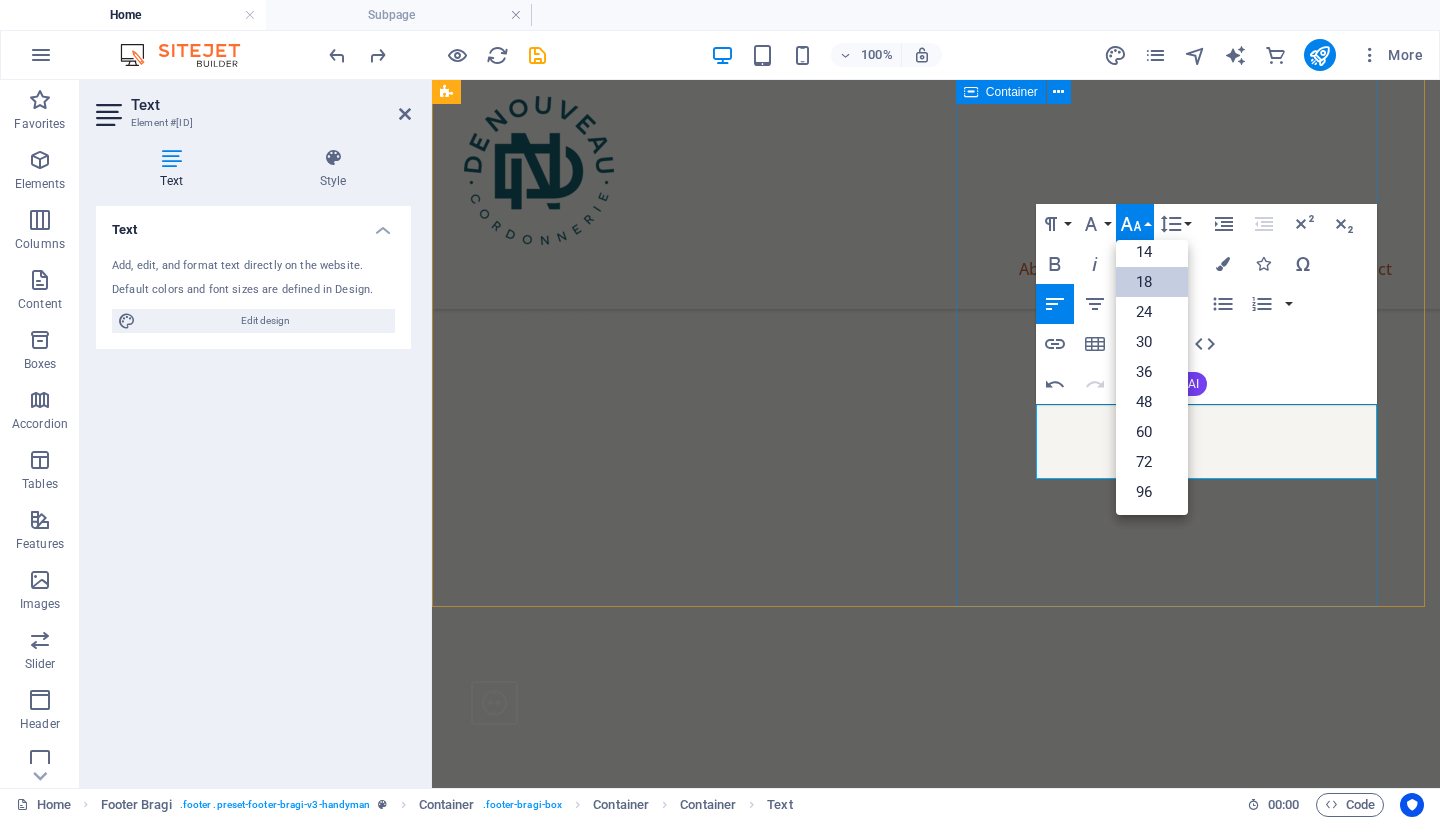 scroll, scrollTop: 0, scrollLeft: 0, axis: both 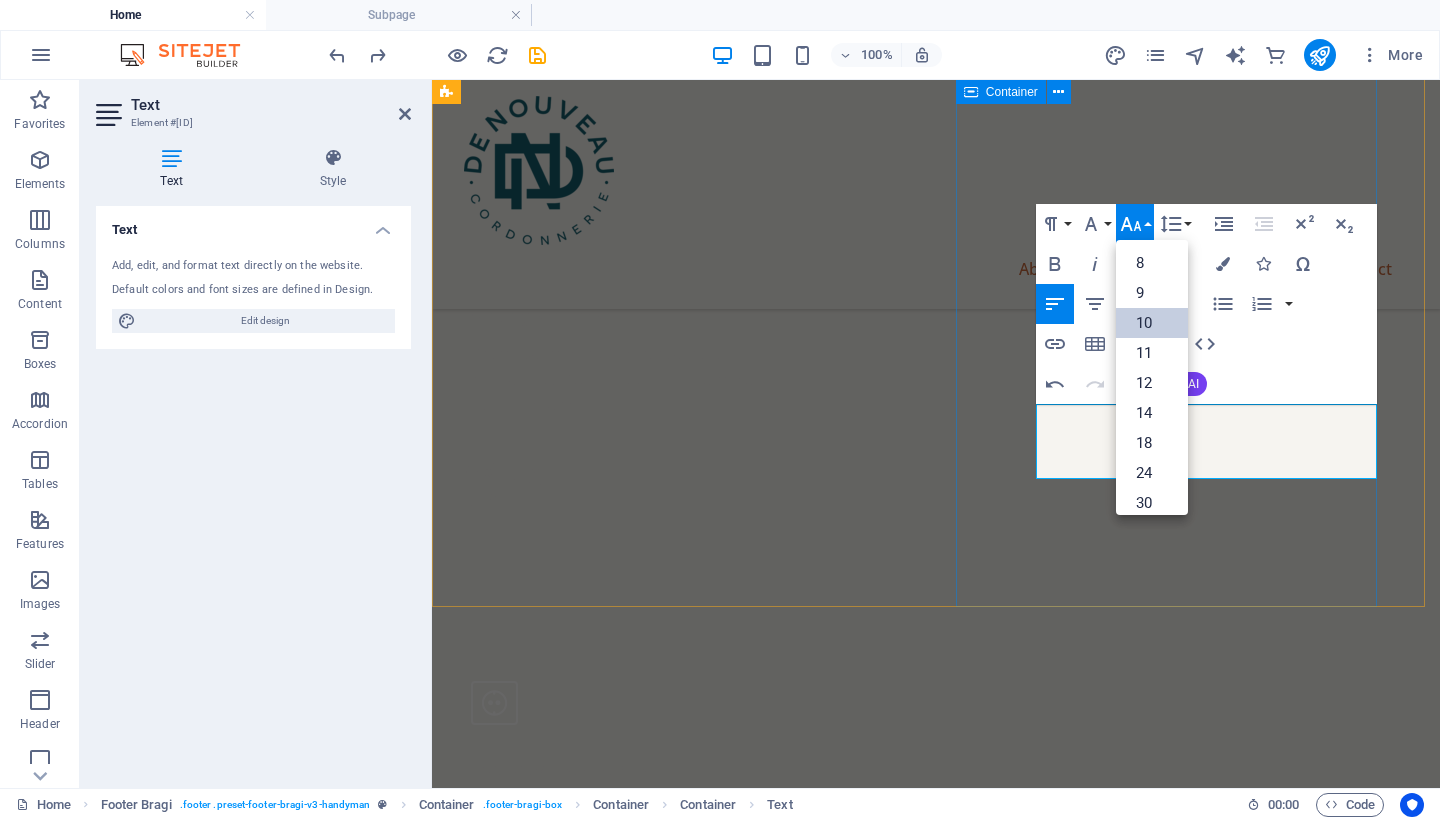 click on "10" at bounding box center (1152, 323) 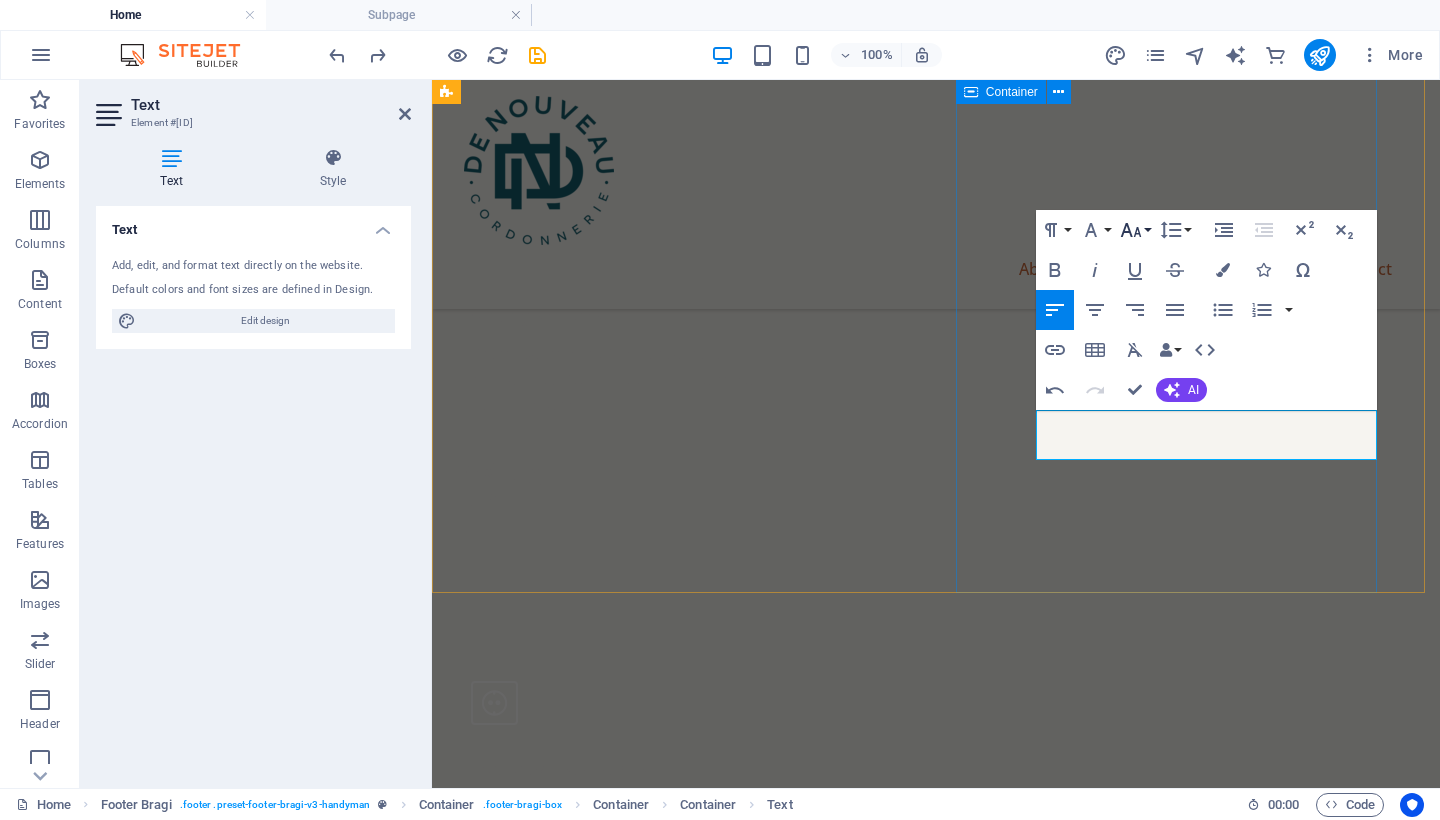 click on "Font Size" at bounding box center (1135, 230) 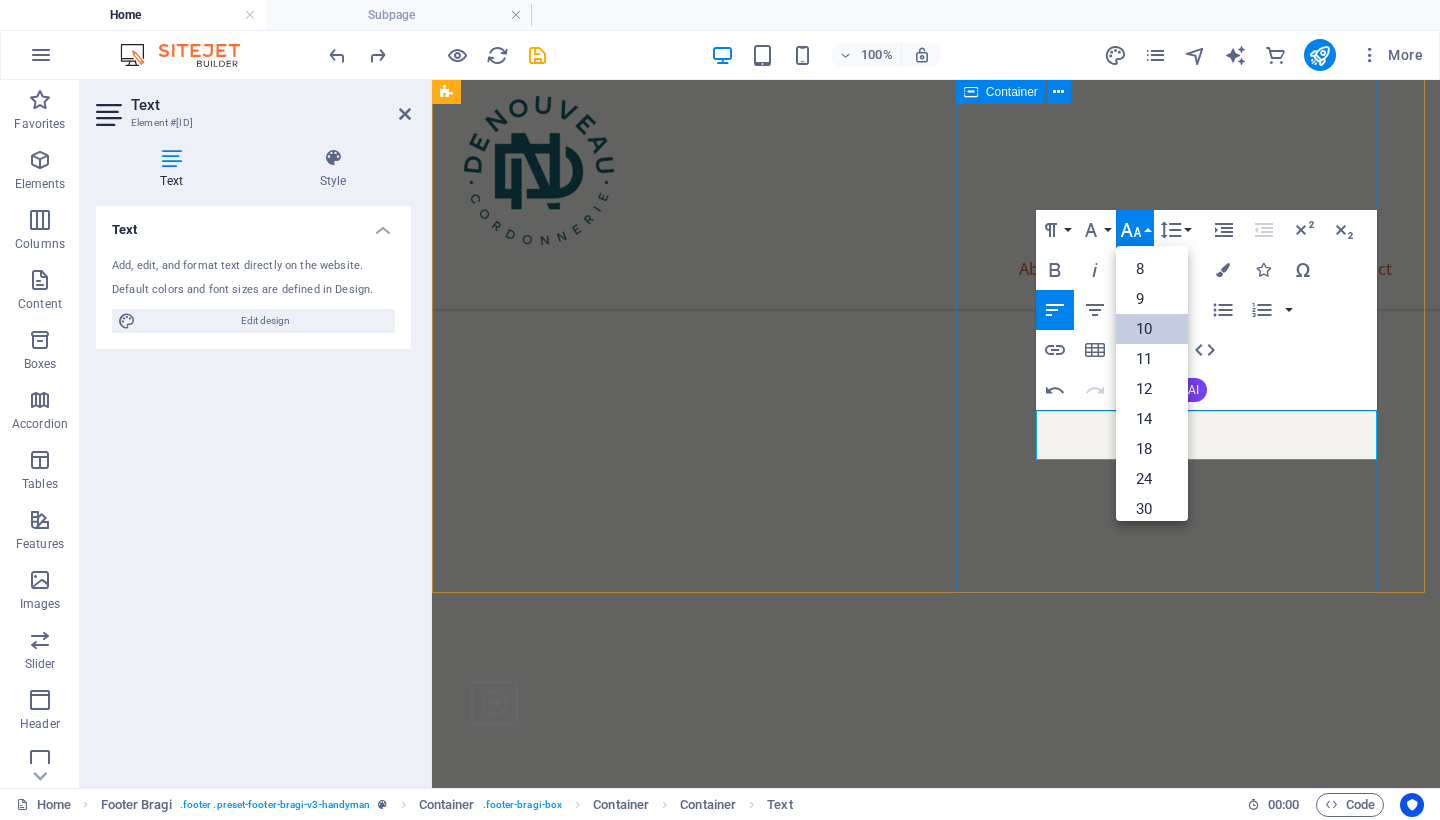 scroll, scrollTop: 83, scrollLeft: 0, axis: vertical 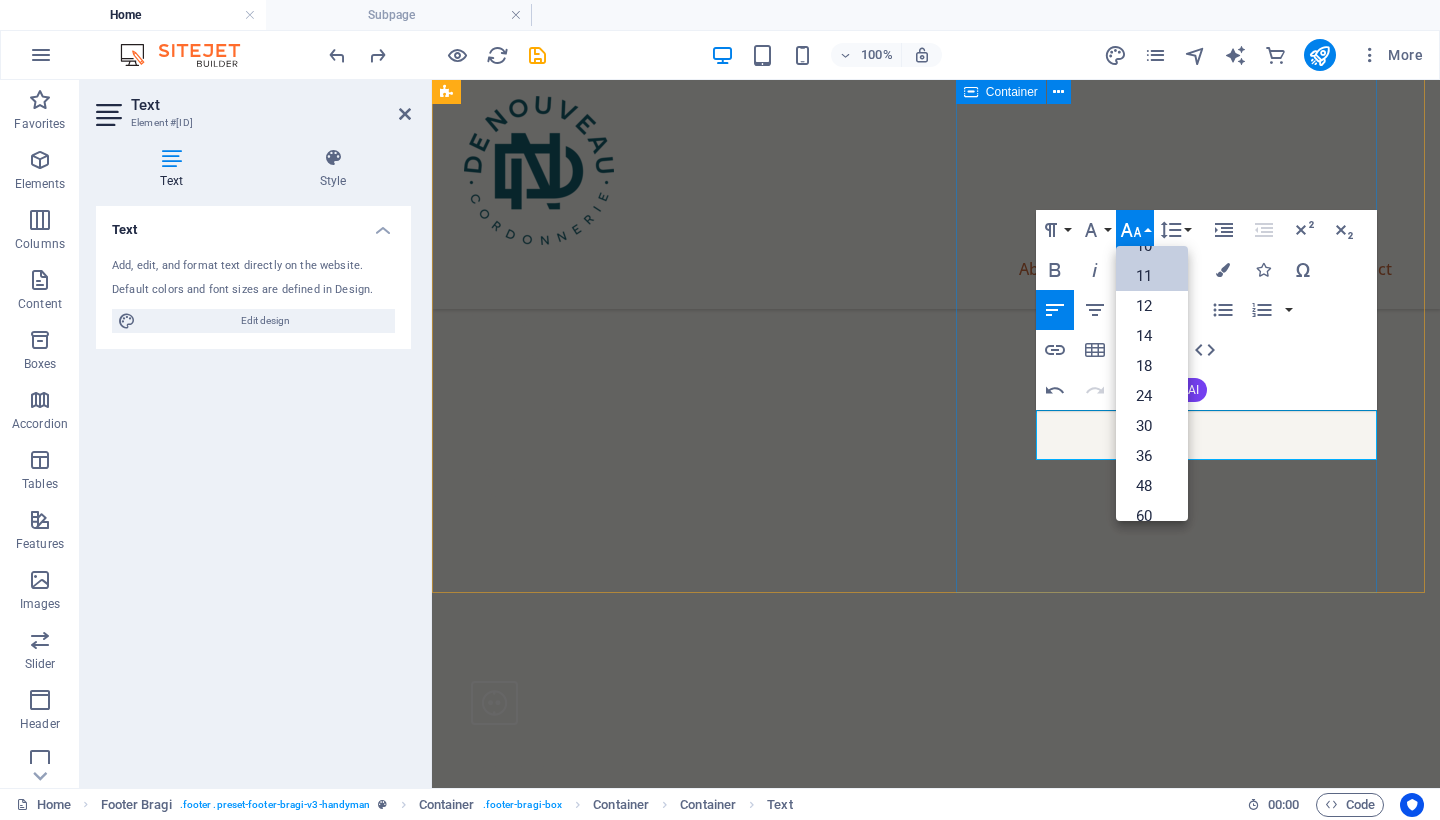 click on "11" at bounding box center (1152, 276) 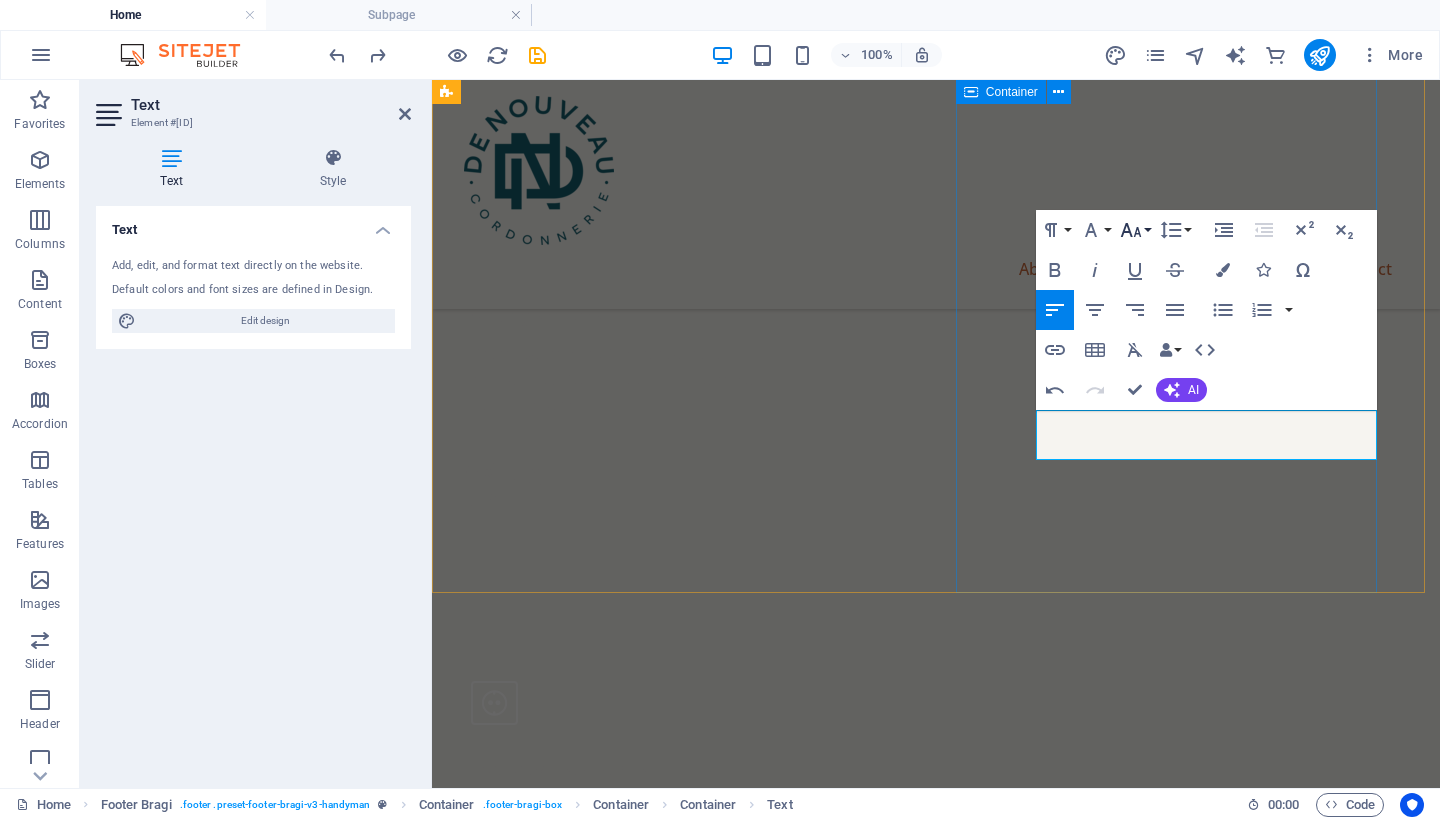 click on "Font Size" at bounding box center [1135, 230] 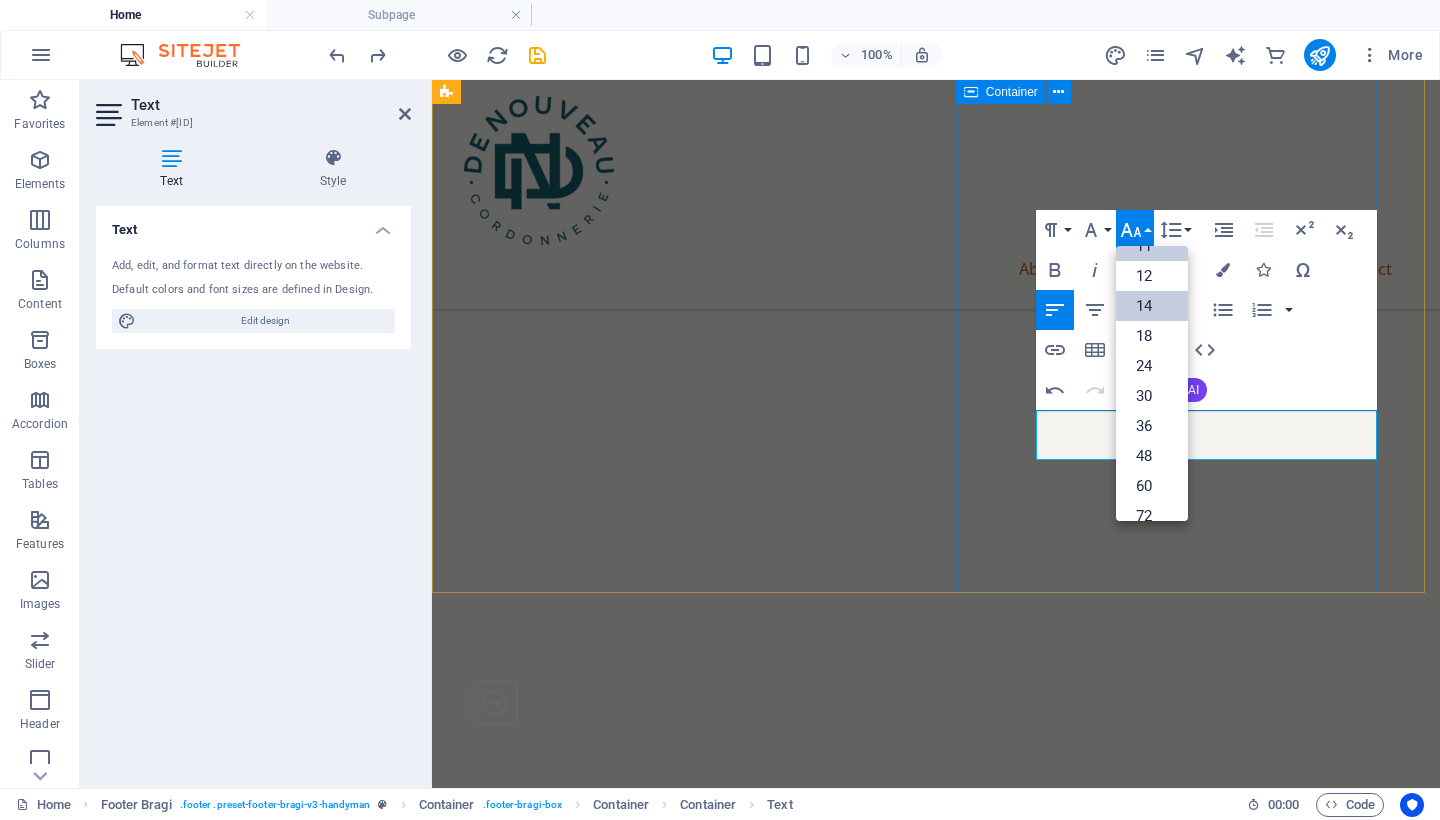 click on "14" at bounding box center (1152, 306) 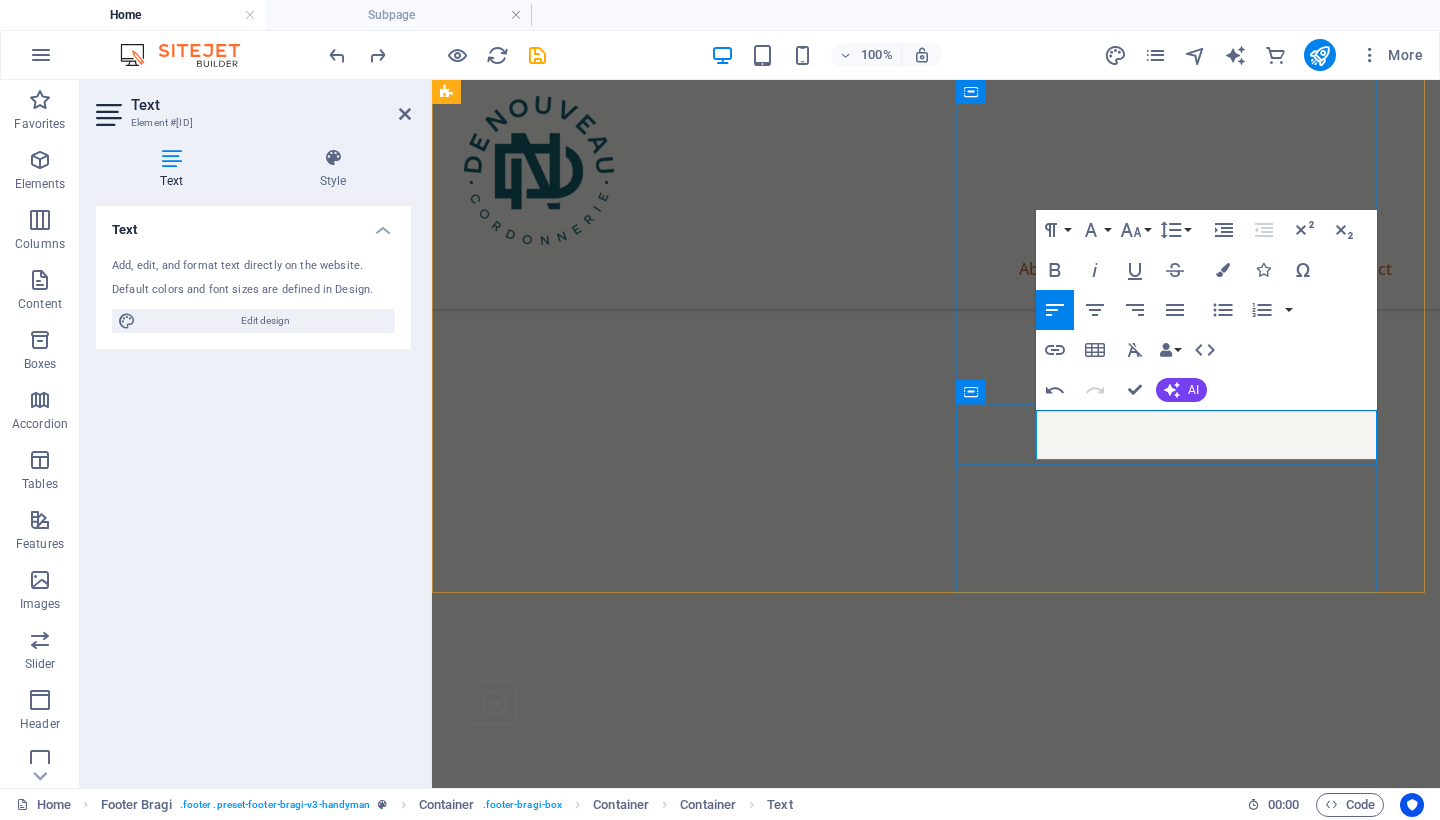 click on "[EMAIL]" at bounding box center [637, 16224] 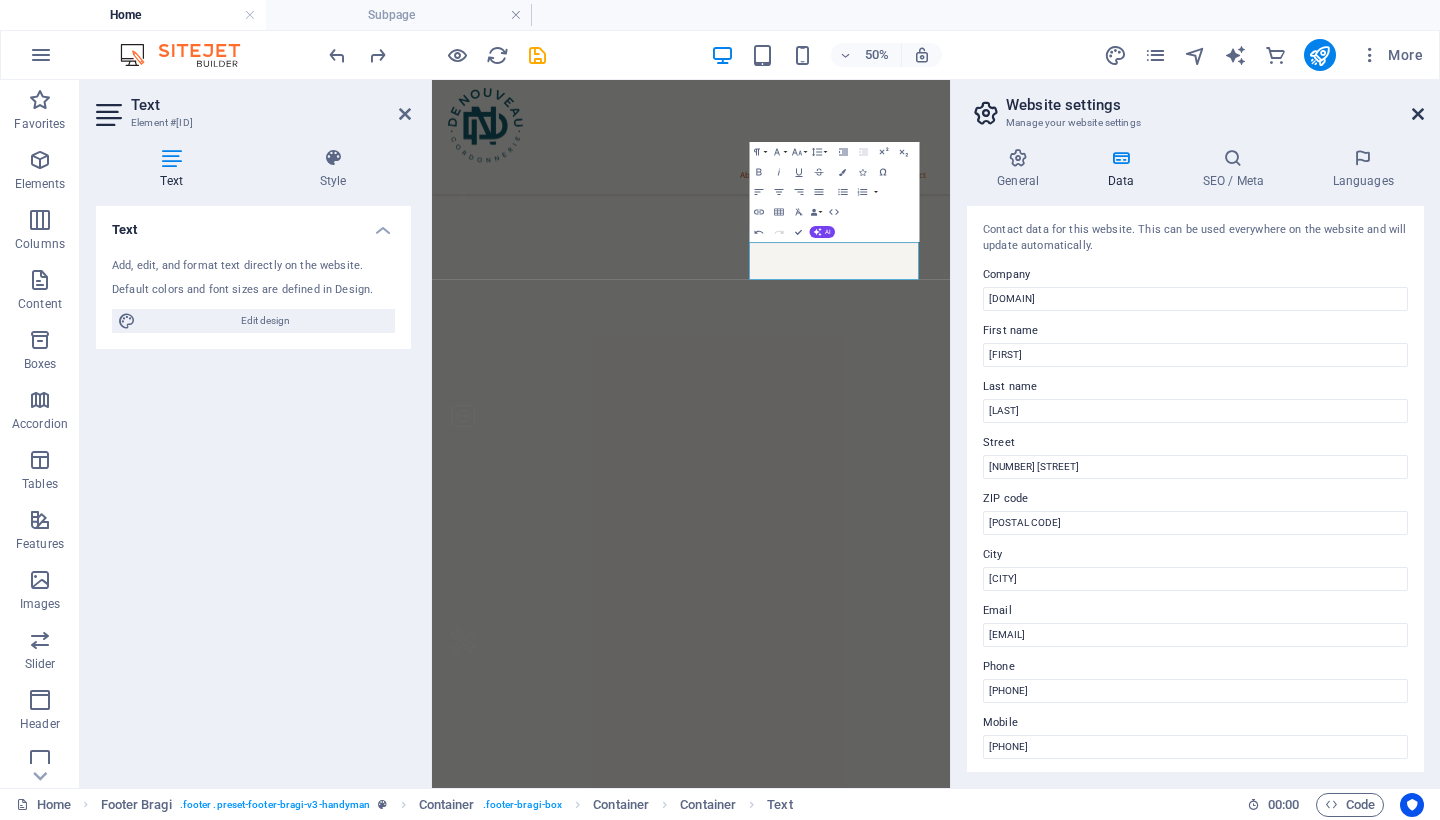 click at bounding box center (1418, 114) 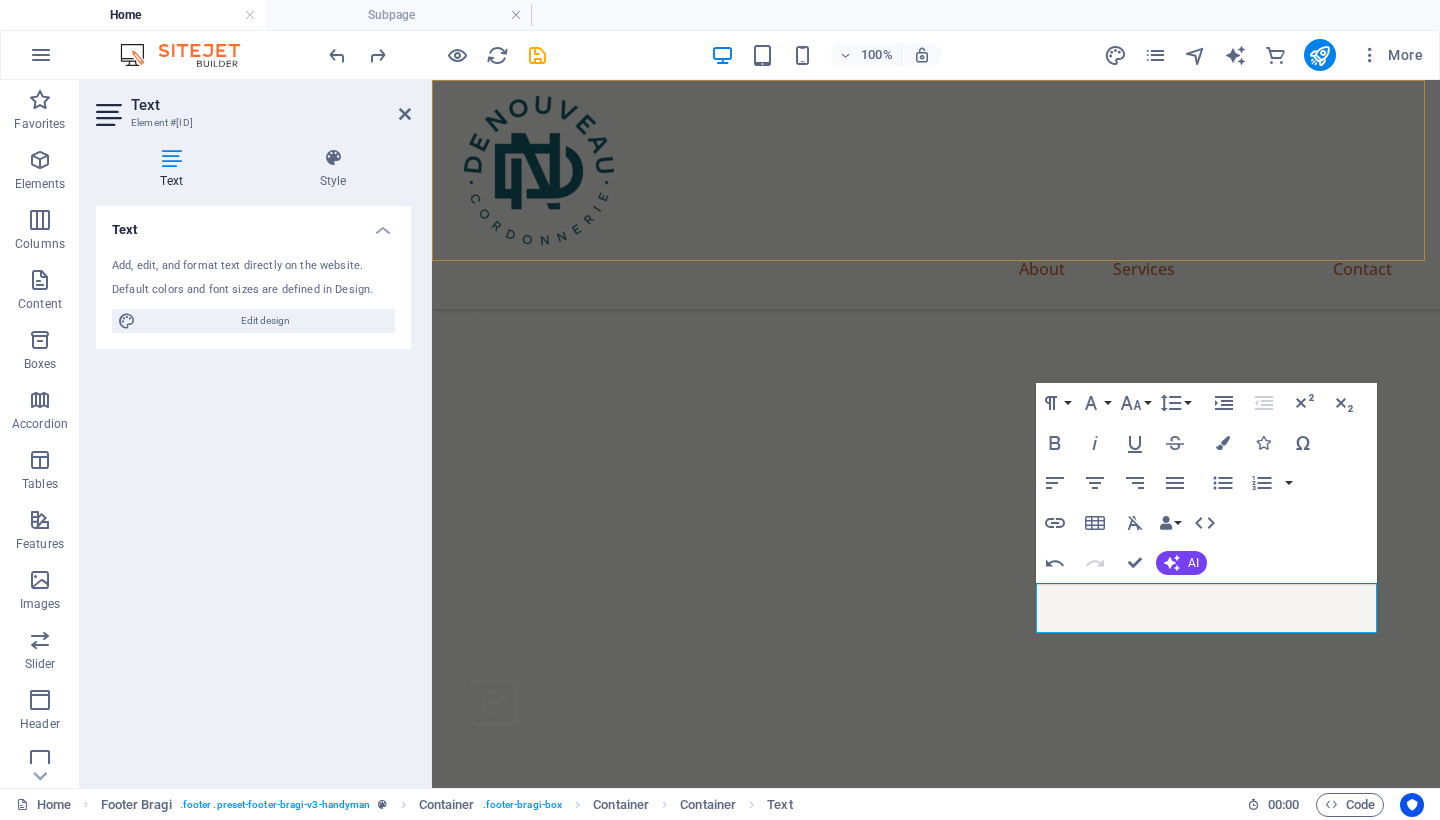 scroll, scrollTop: 6161, scrollLeft: 0, axis: vertical 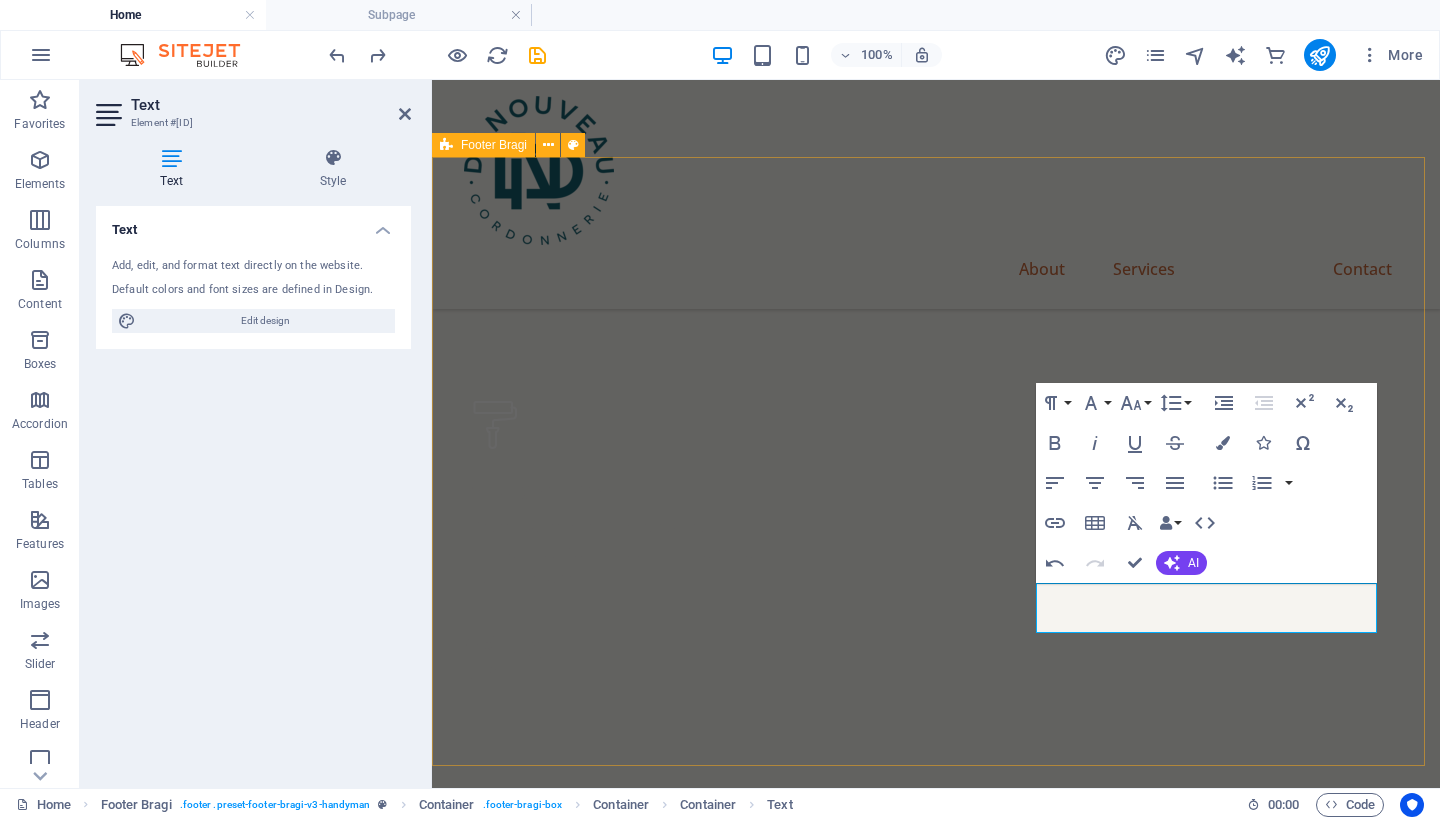 click on "Contact Us [NUMBER] [STREET] [CITY], [POSTAL CODE] [NUMBER] [STREET] ,  [CITY] ,  [POSTAL CODE] [PHONE] [PHONE] [EMAIL] [EMAIL]" at bounding box center (936, 15705) 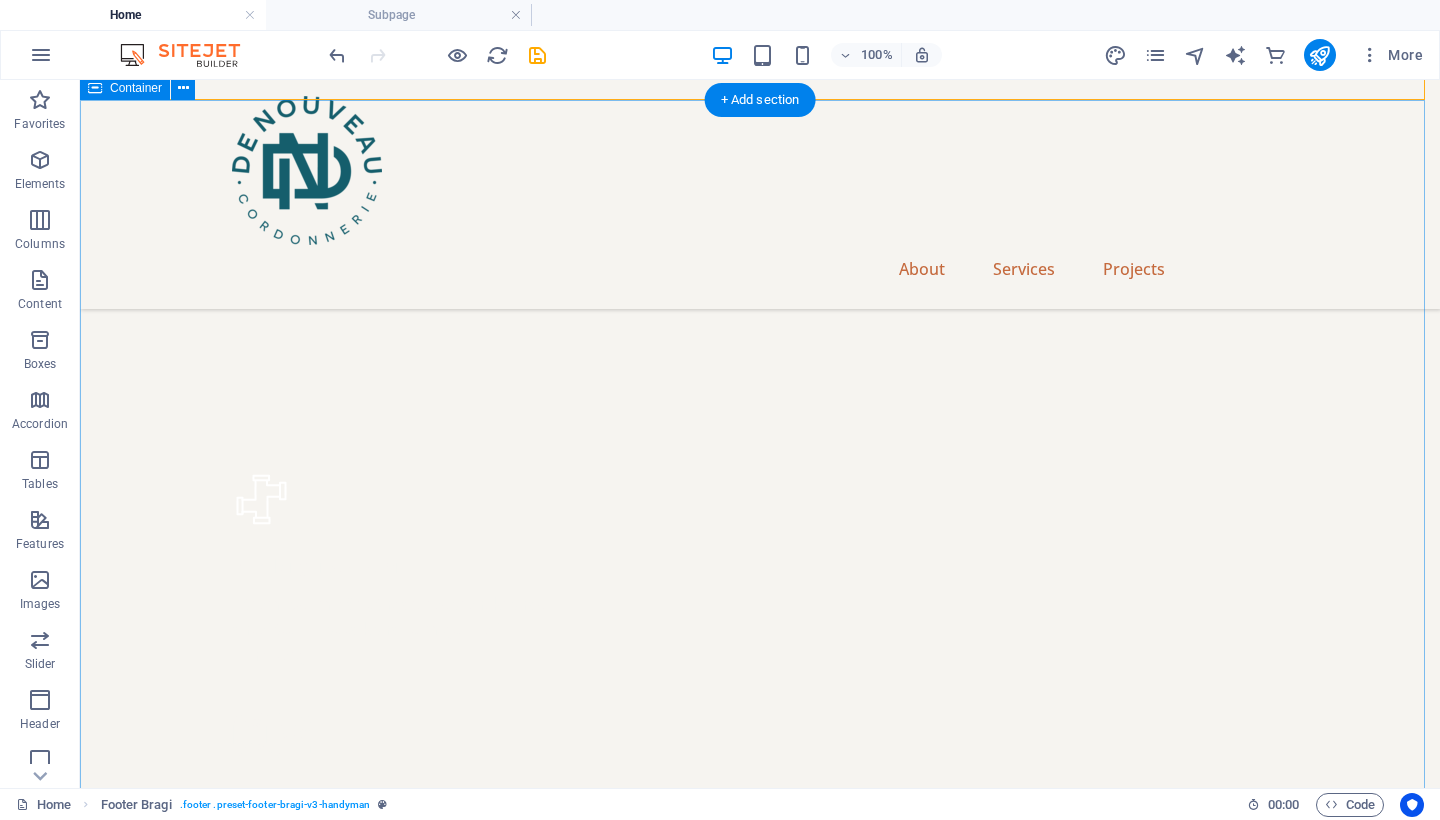 scroll, scrollTop: 6306, scrollLeft: 0, axis: vertical 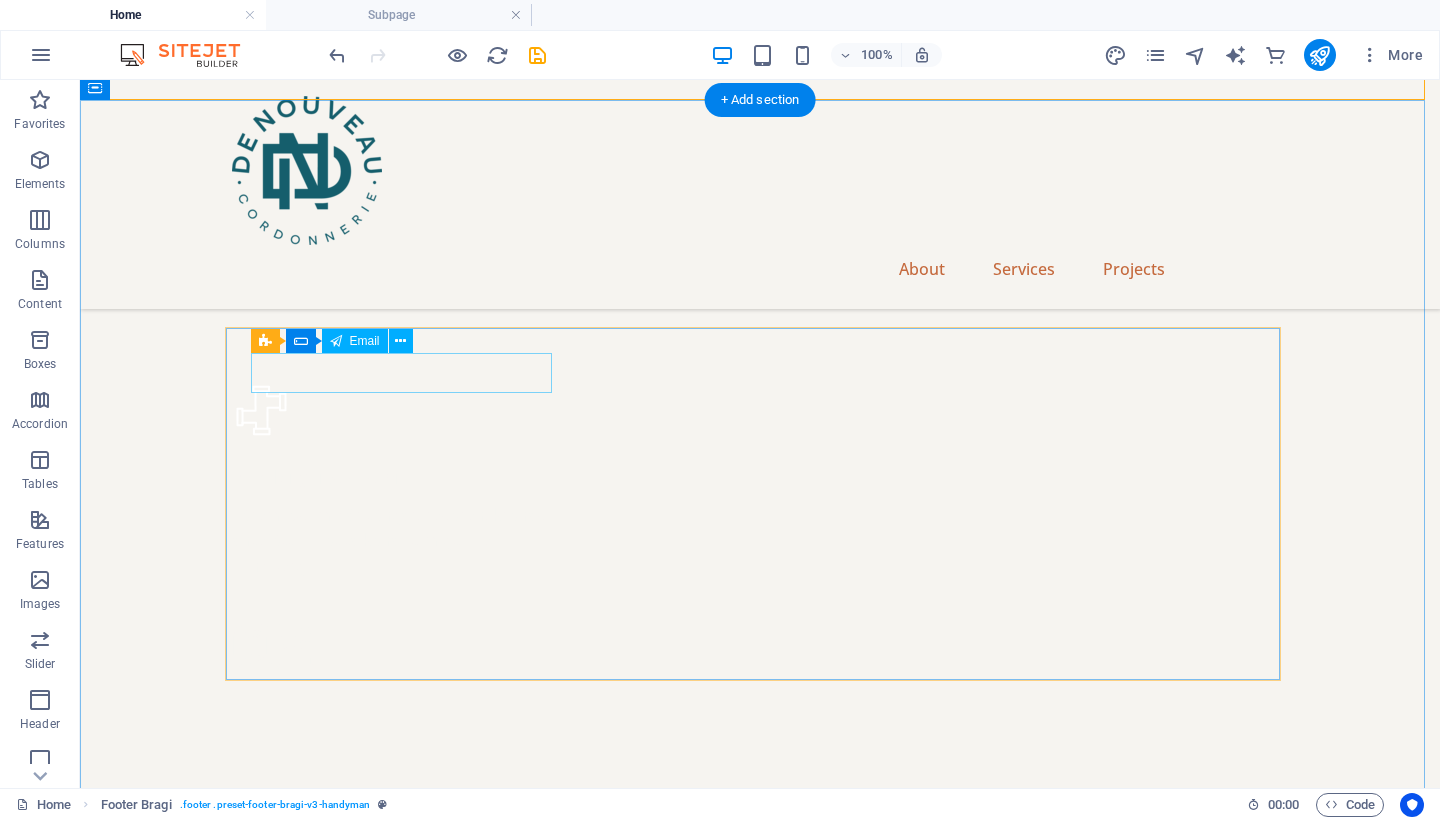 click at bounding box center (408, 17270) 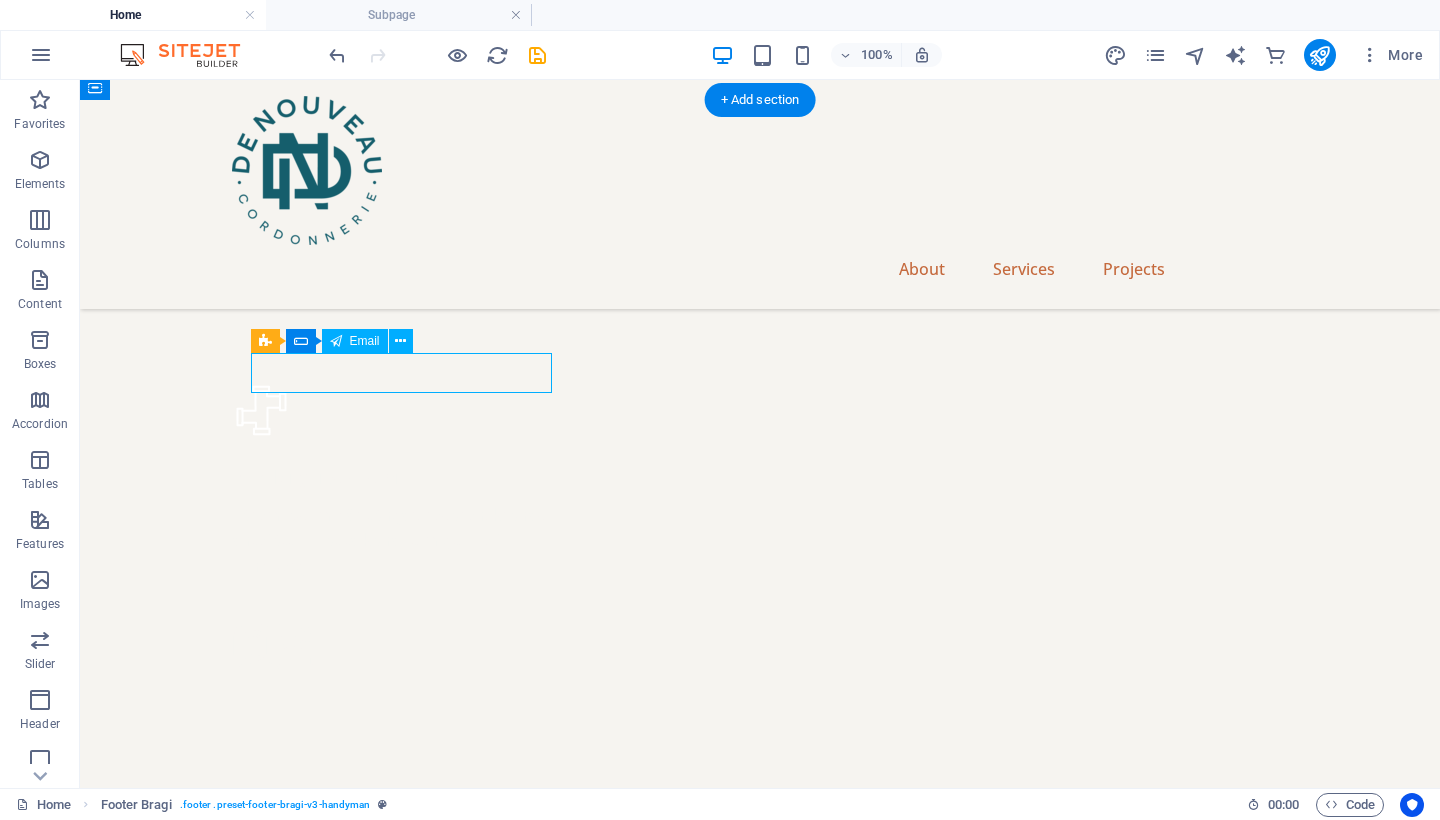click at bounding box center (408, 17270) 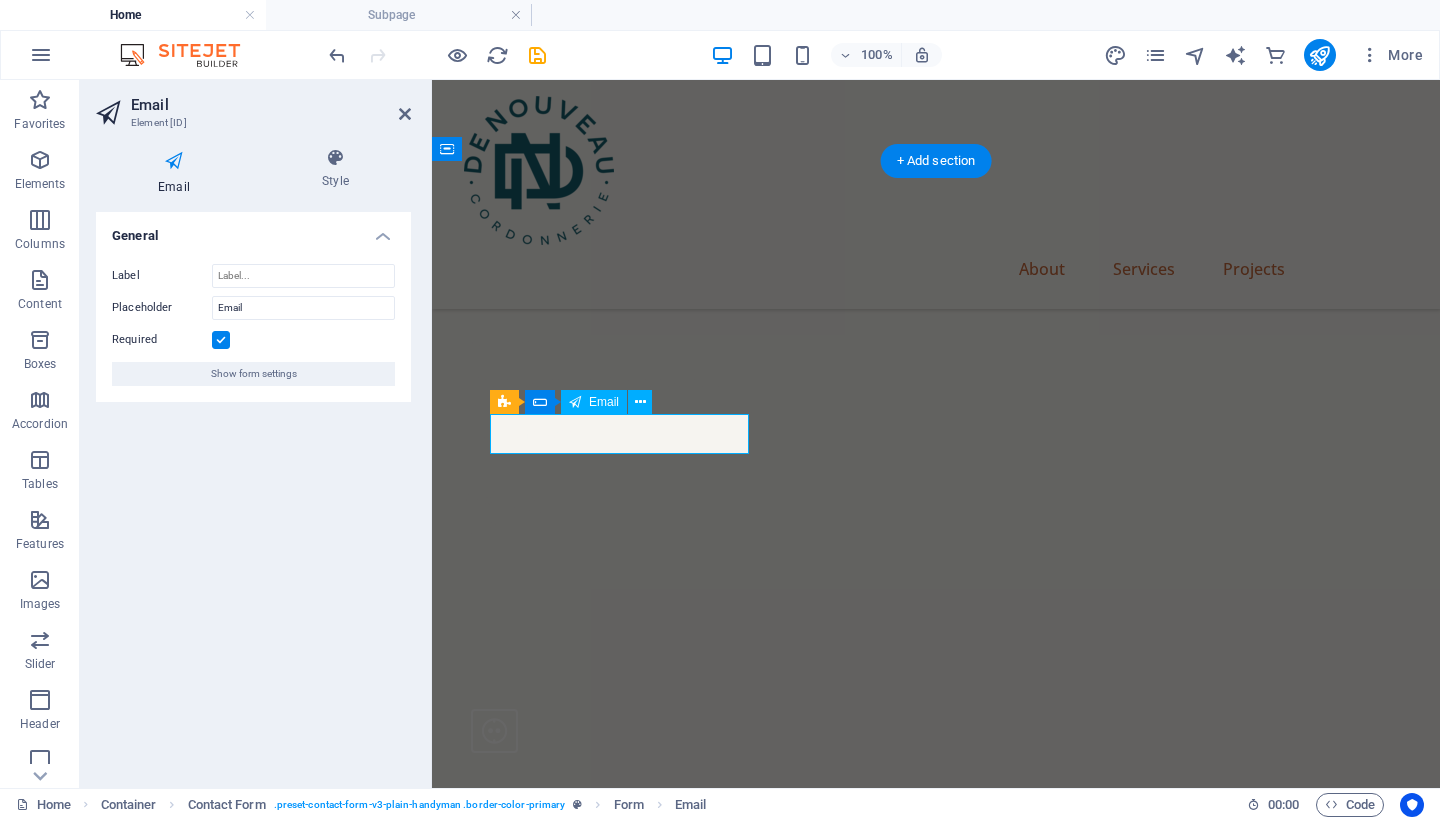 scroll, scrollTop: 6766, scrollLeft: 0, axis: vertical 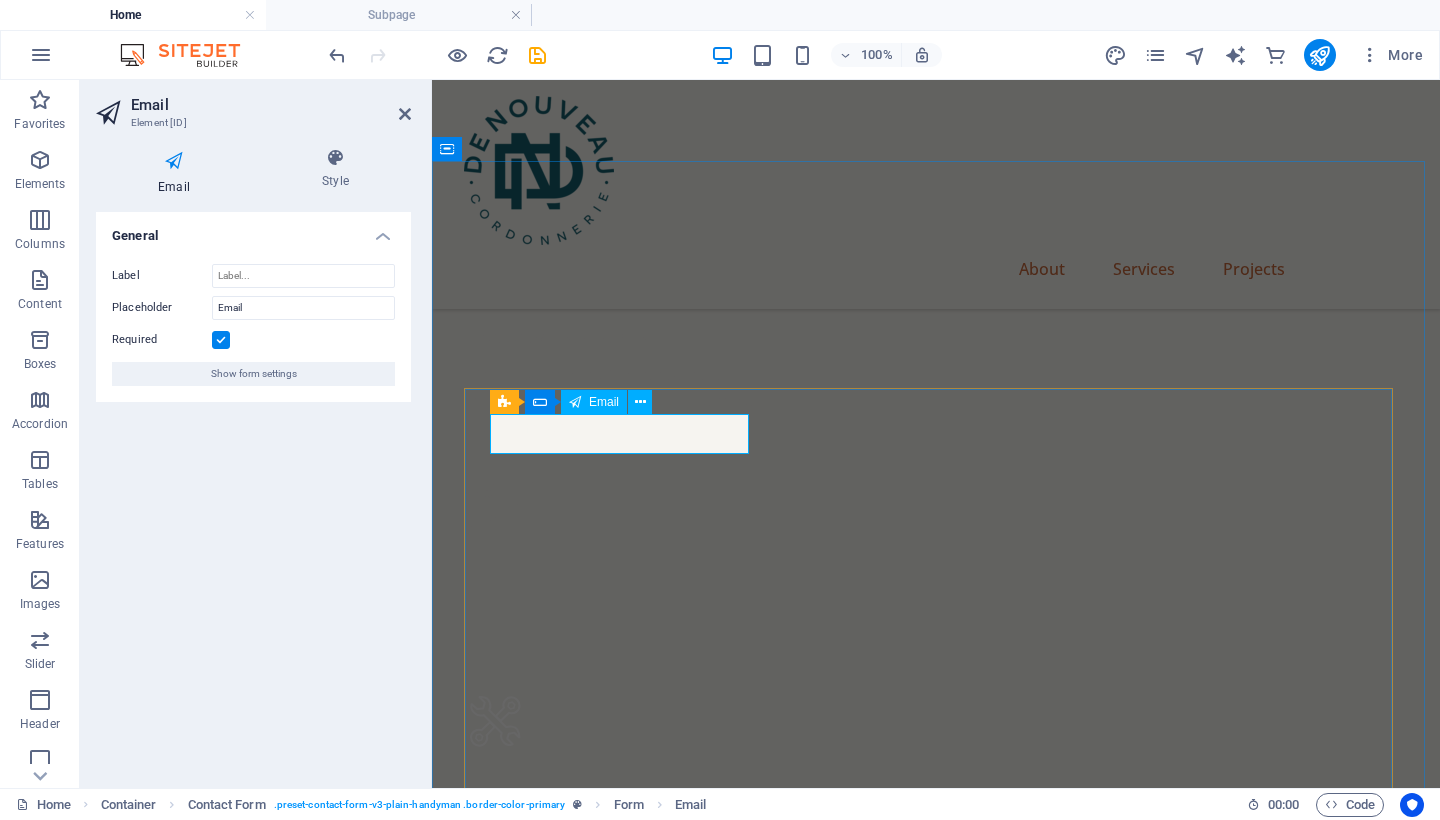 drag, startPoint x: 551, startPoint y: 435, endPoint x: 508, endPoint y: 431, distance: 43.185646 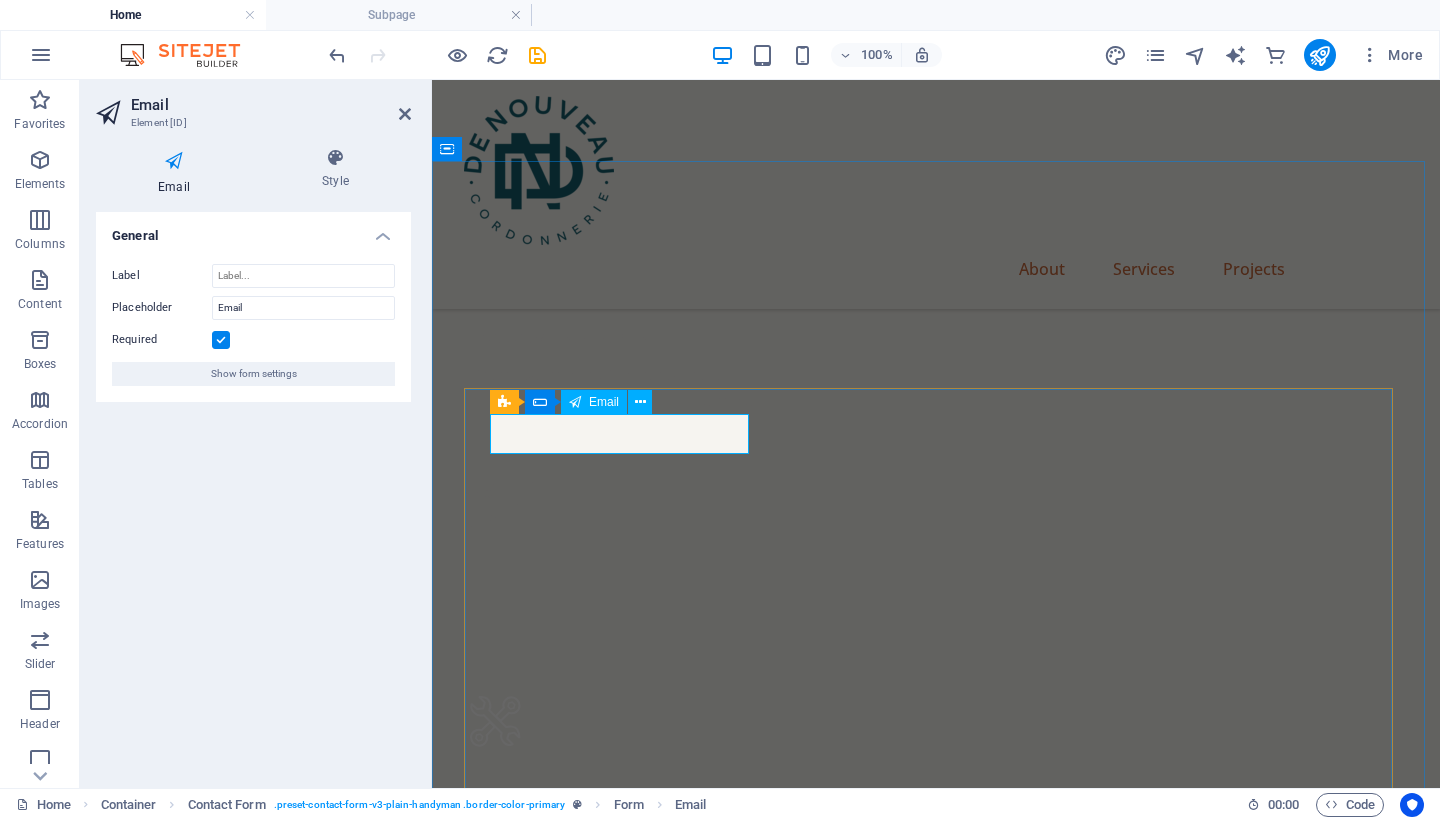type on "Courriel" 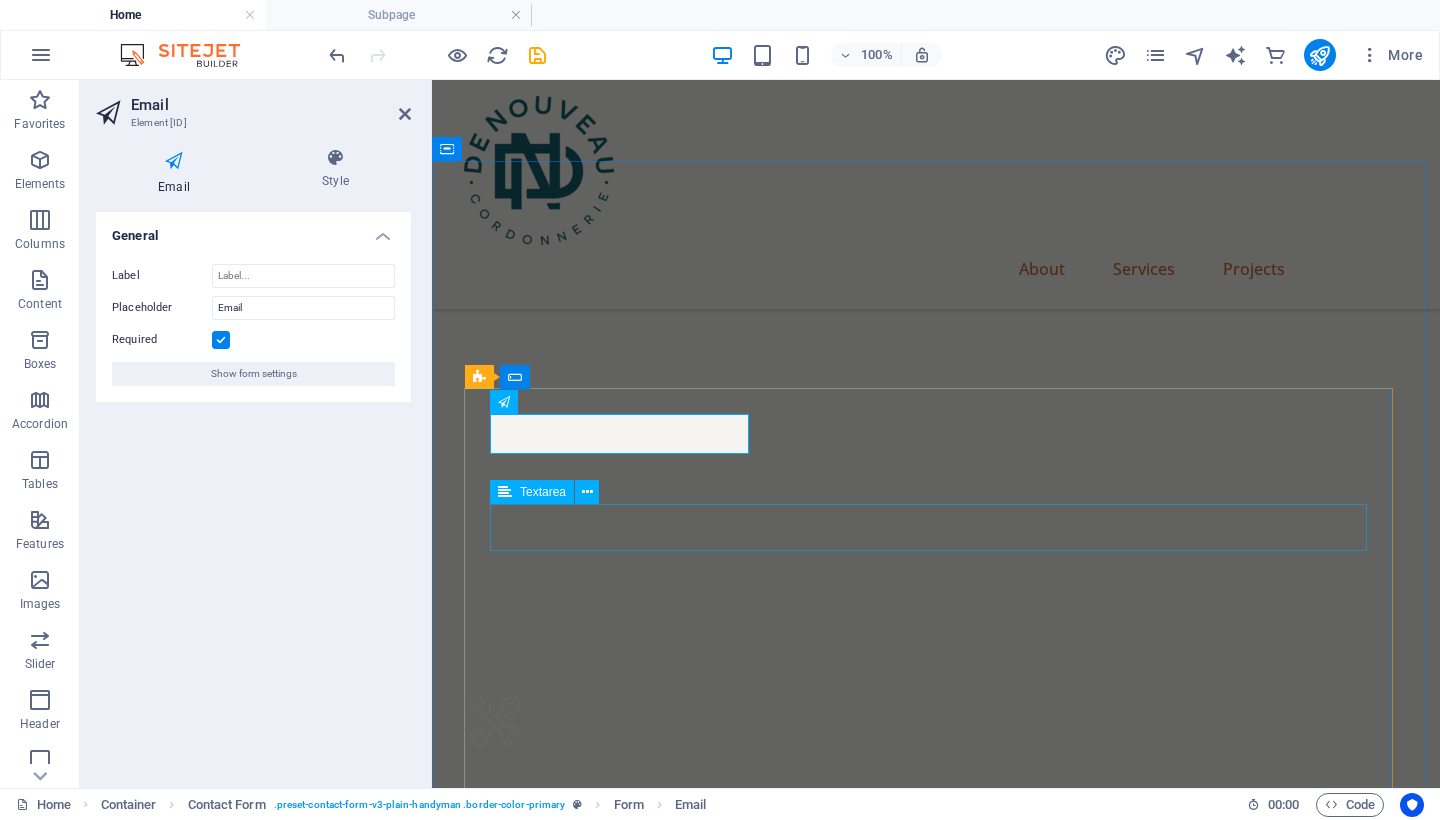 click at bounding box center (820, 16310) 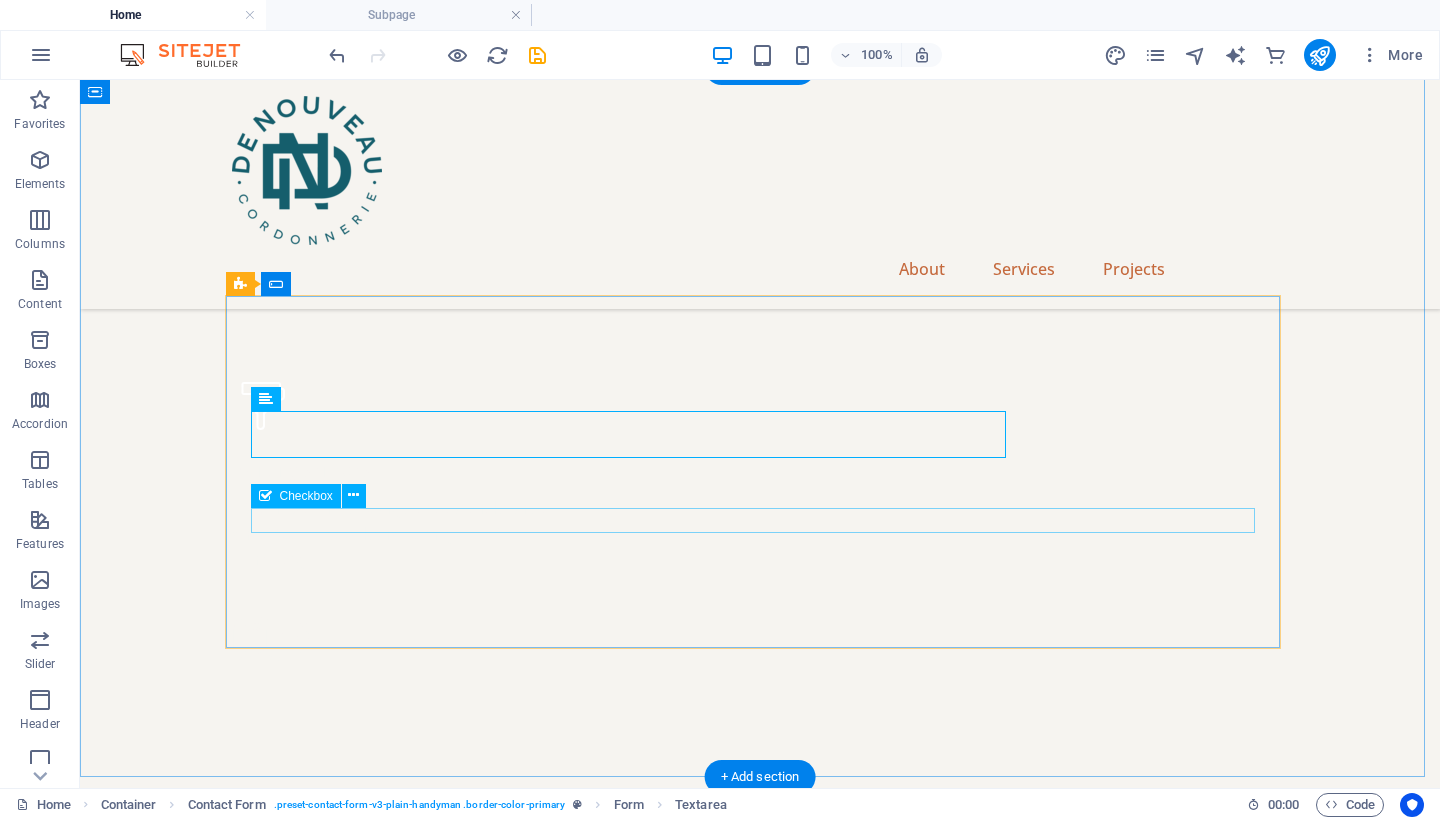 scroll, scrollTop: 6338, scrollLeft: 0, axis: vertical 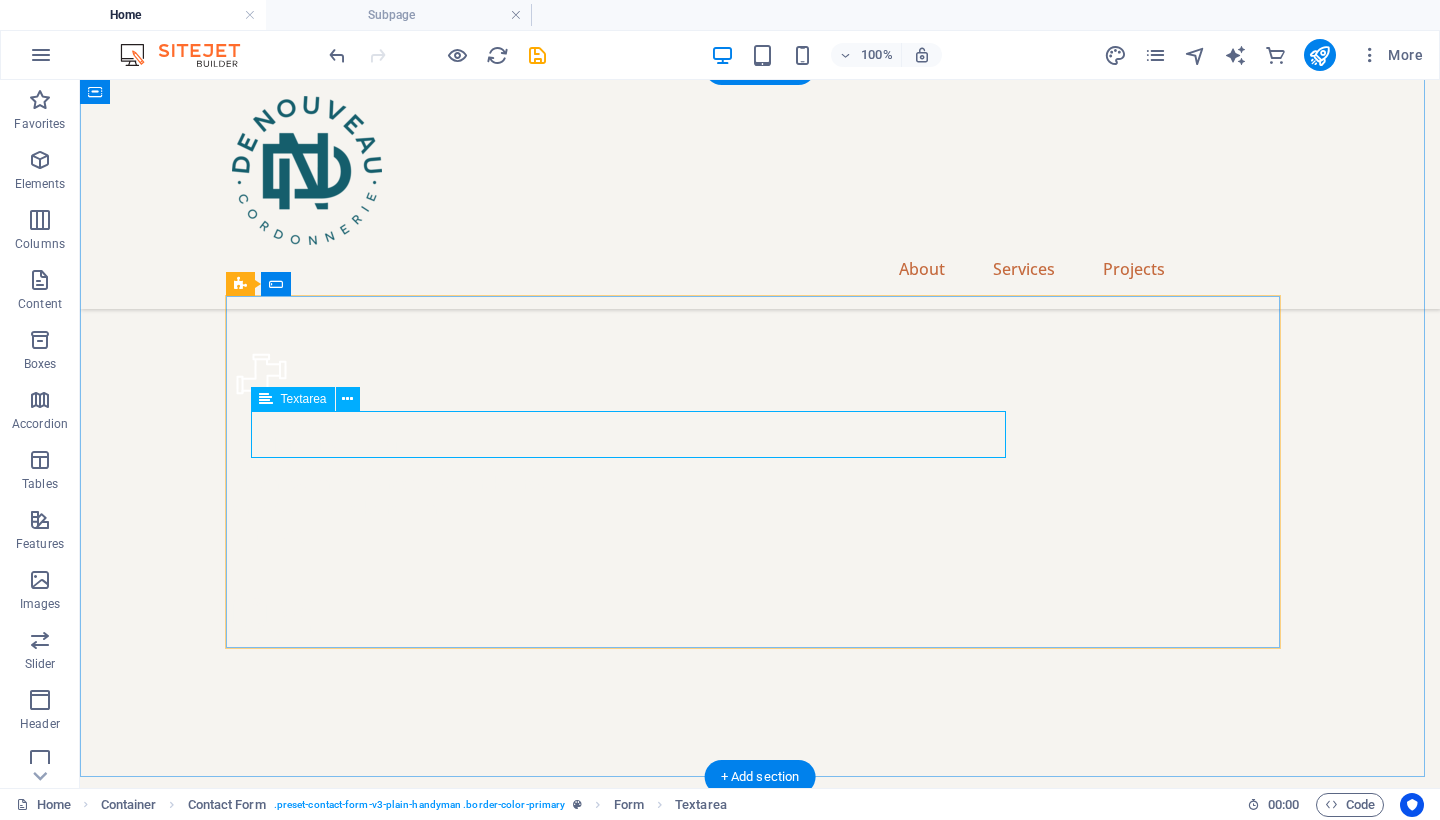 click at bounding box center (636, 17339) 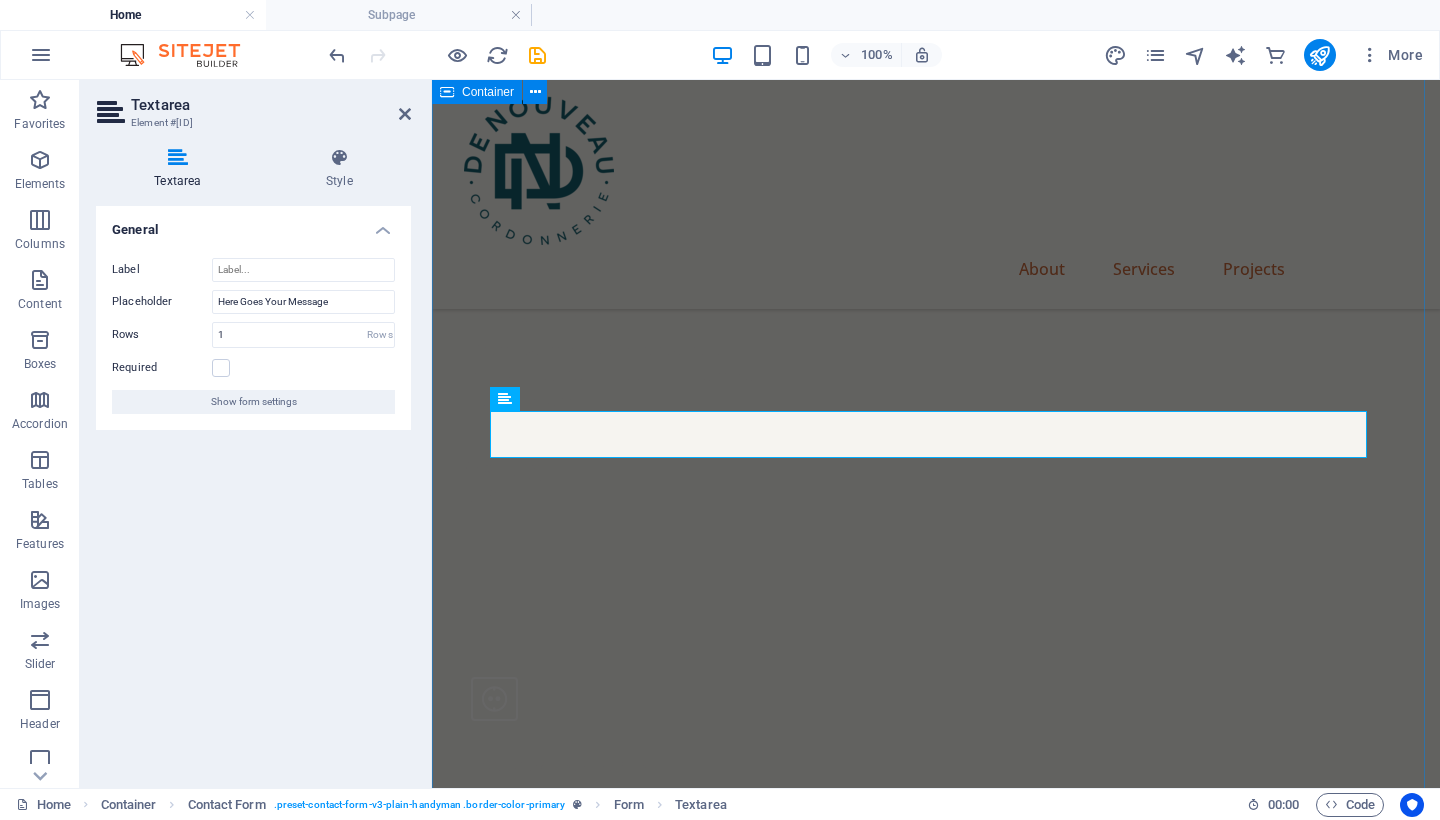 scroll, scrollTop: 6859, scrollLeft: 0, axis: vertical 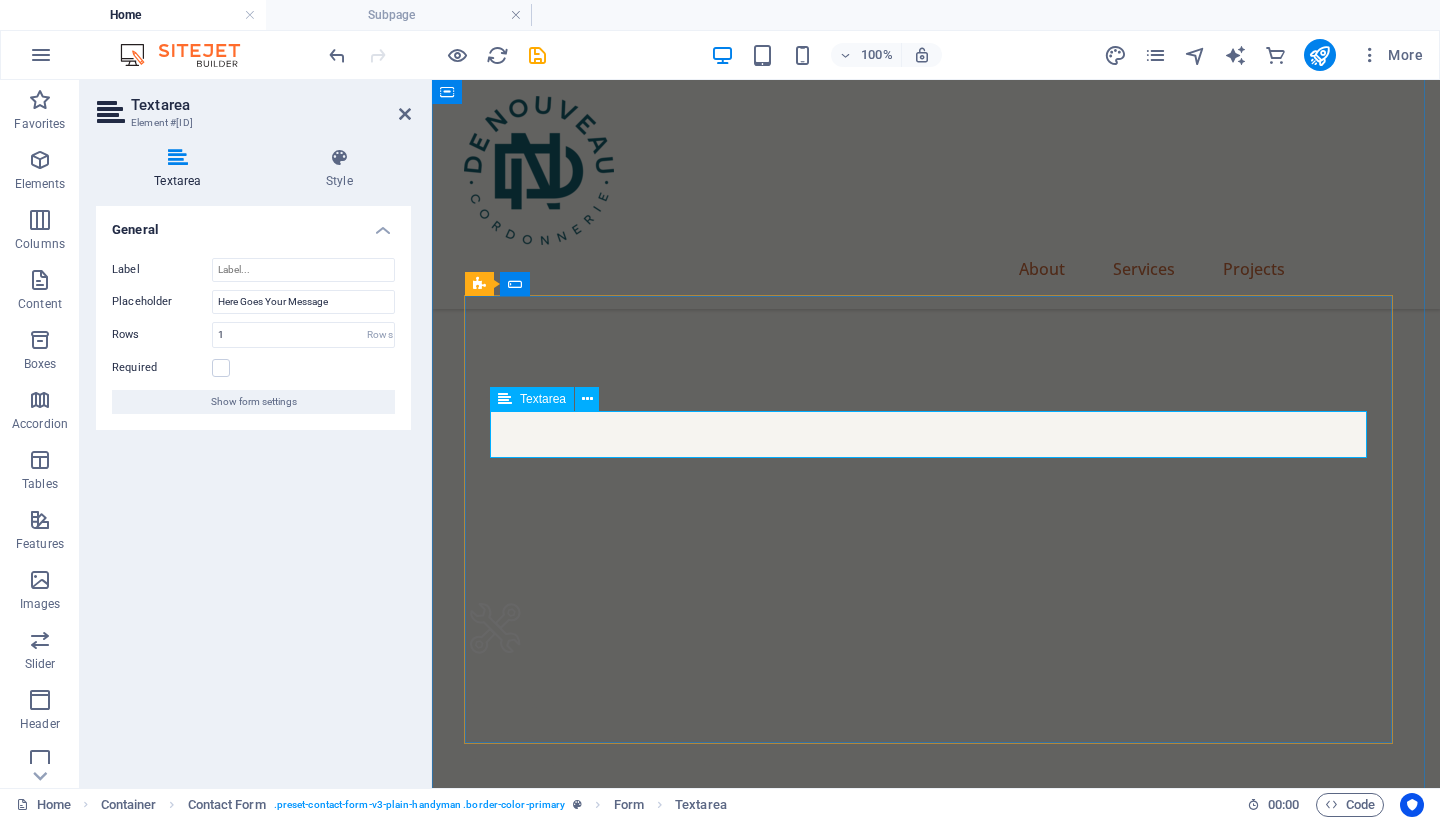 click at bounding box center [636, 16213] 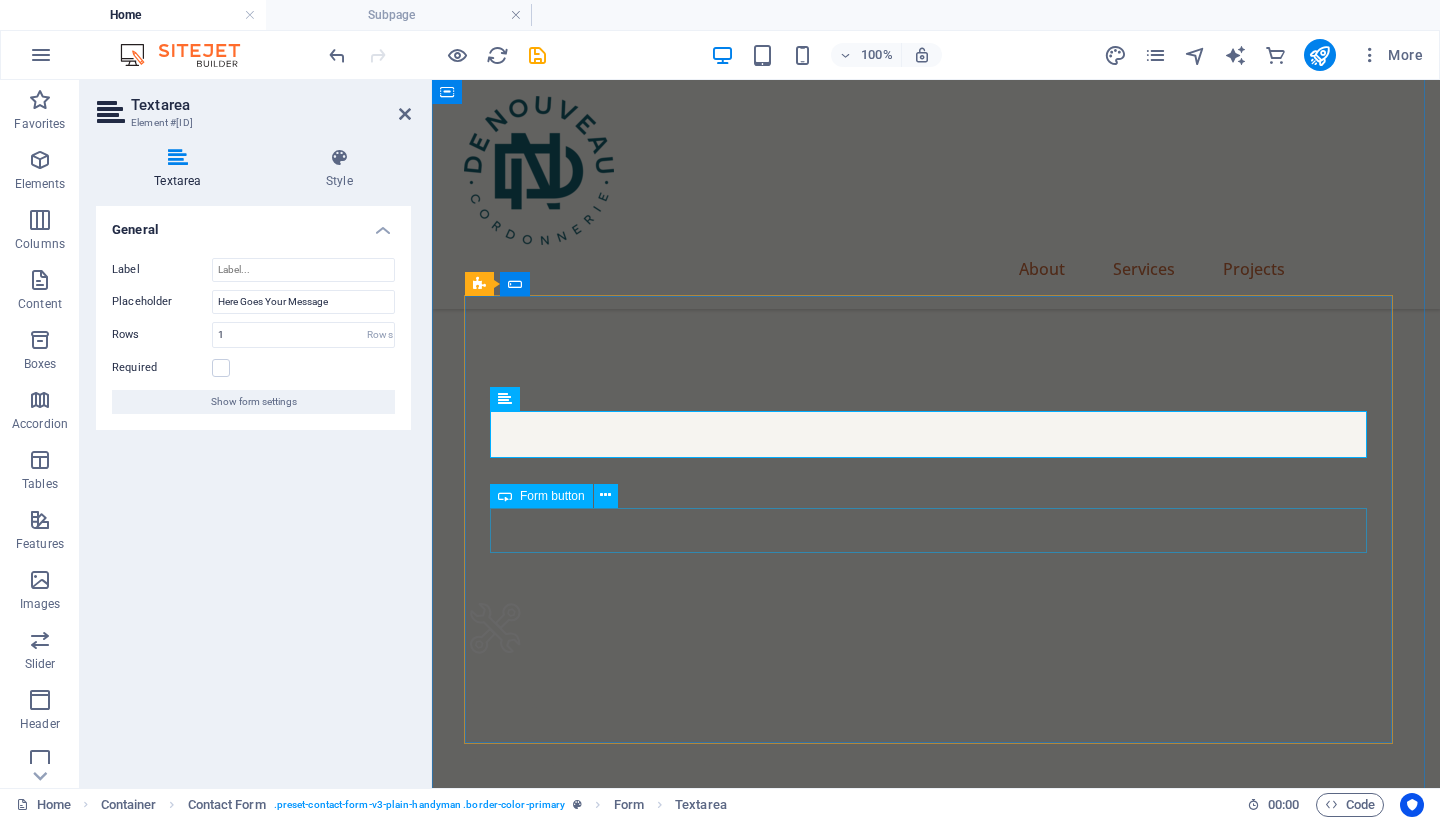 click on "Send" at bounding box center (1291, 16217) 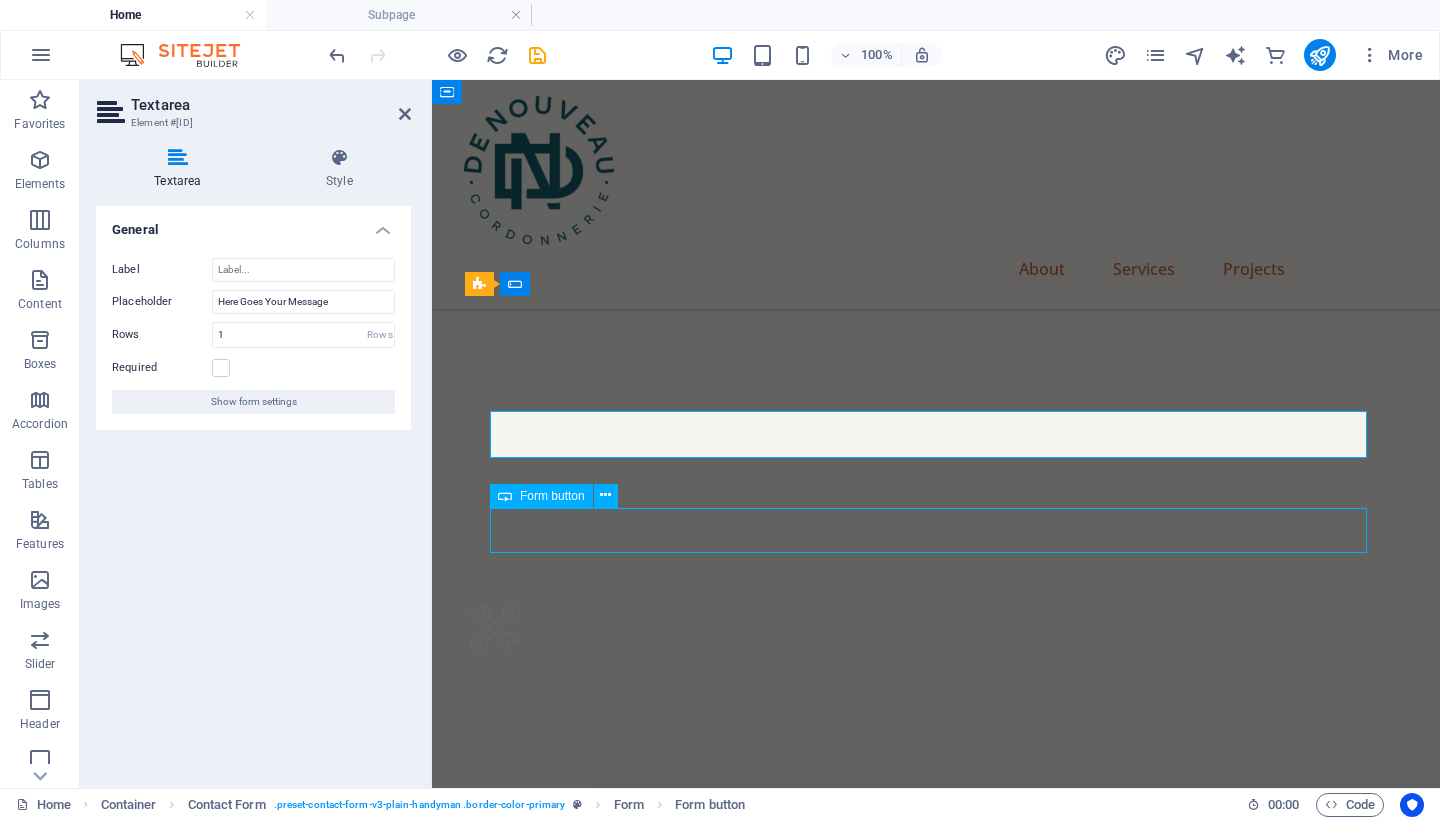 click on "Send" at bounding box center [1291, 16217] 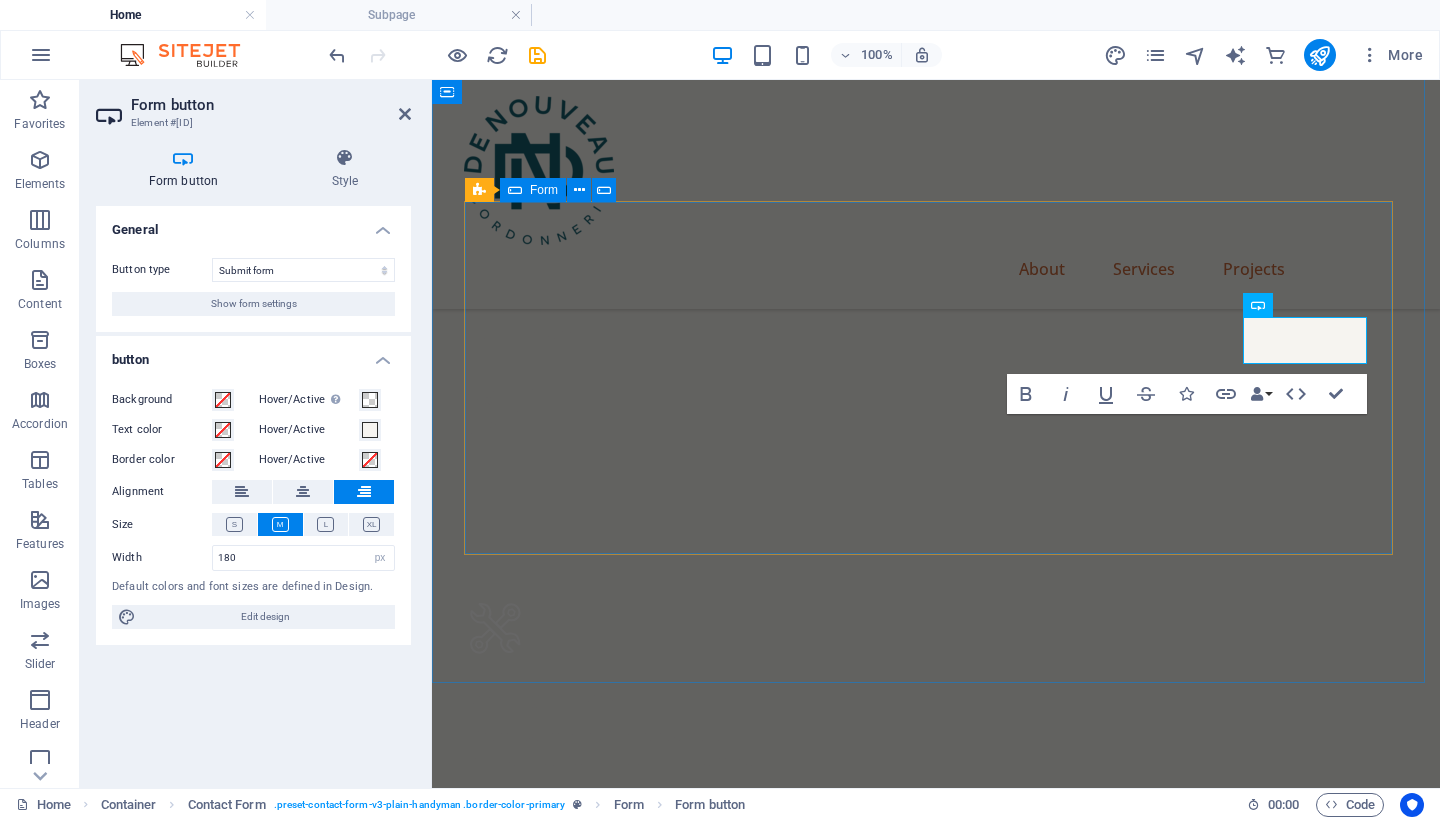 scroll, scrollTop: 6953, scrollLeft: 0, axis: vertical 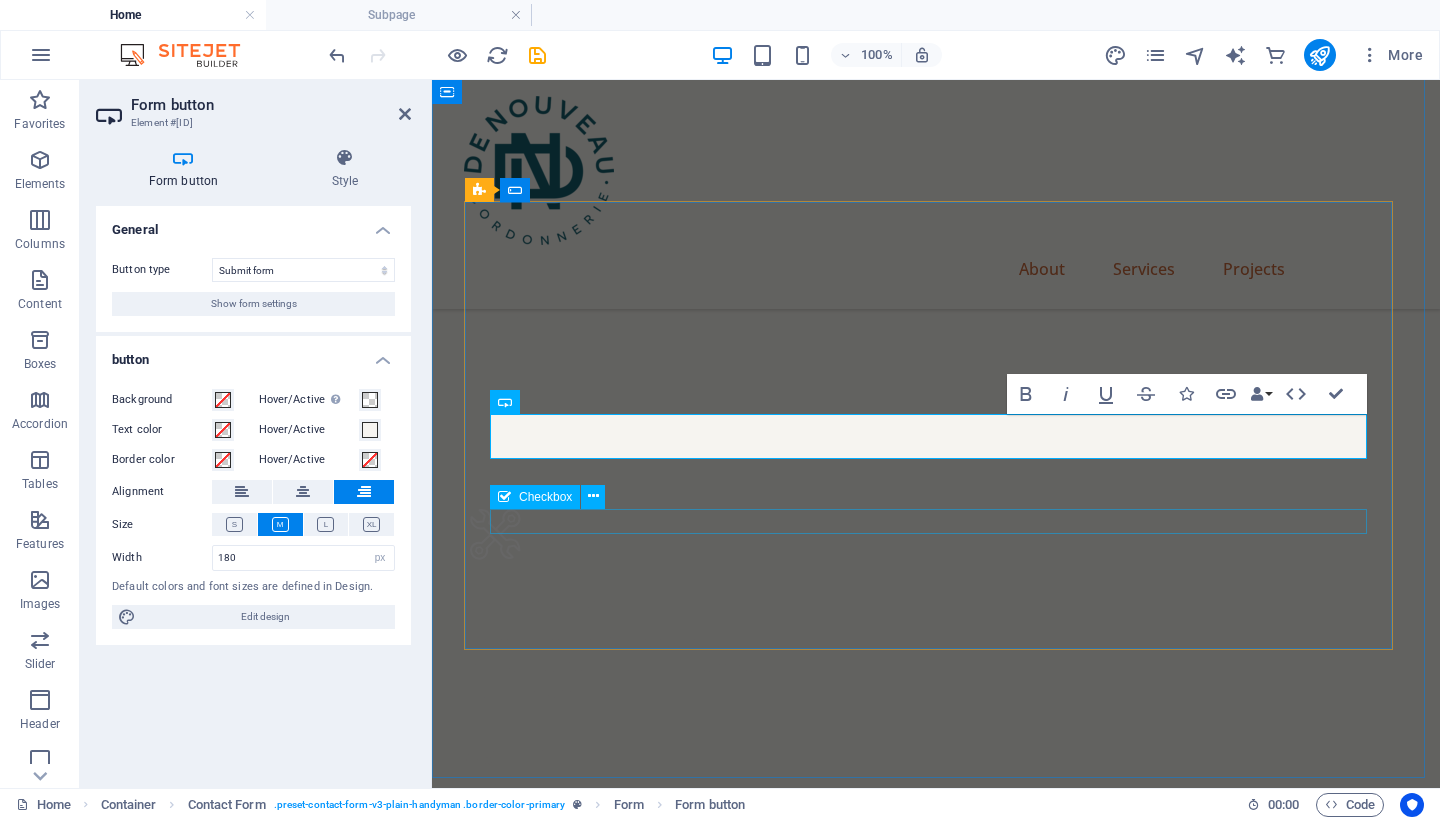 type 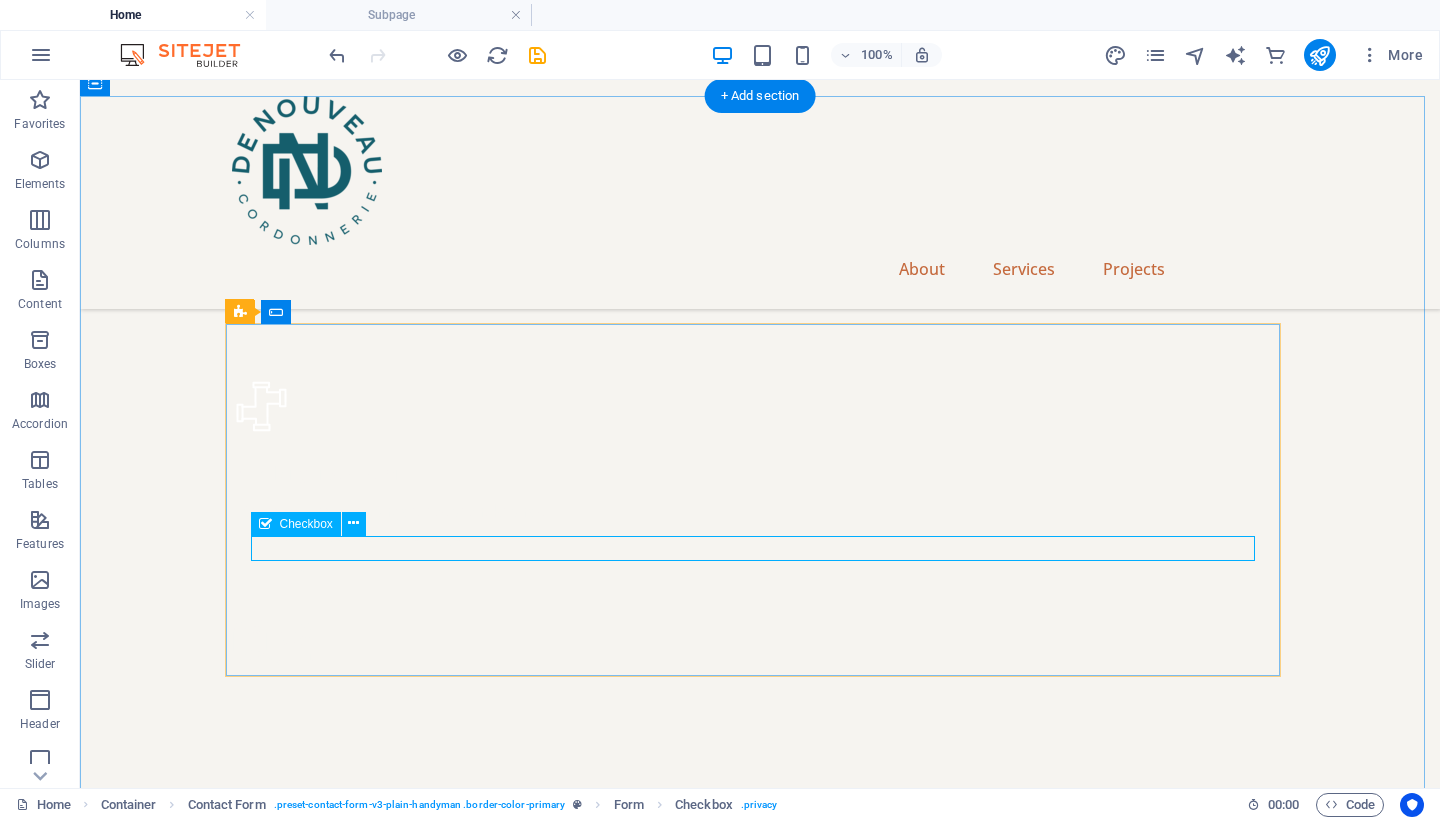 scroll, scrollTop: 6306, scrollLeft: 0, axis: vertical 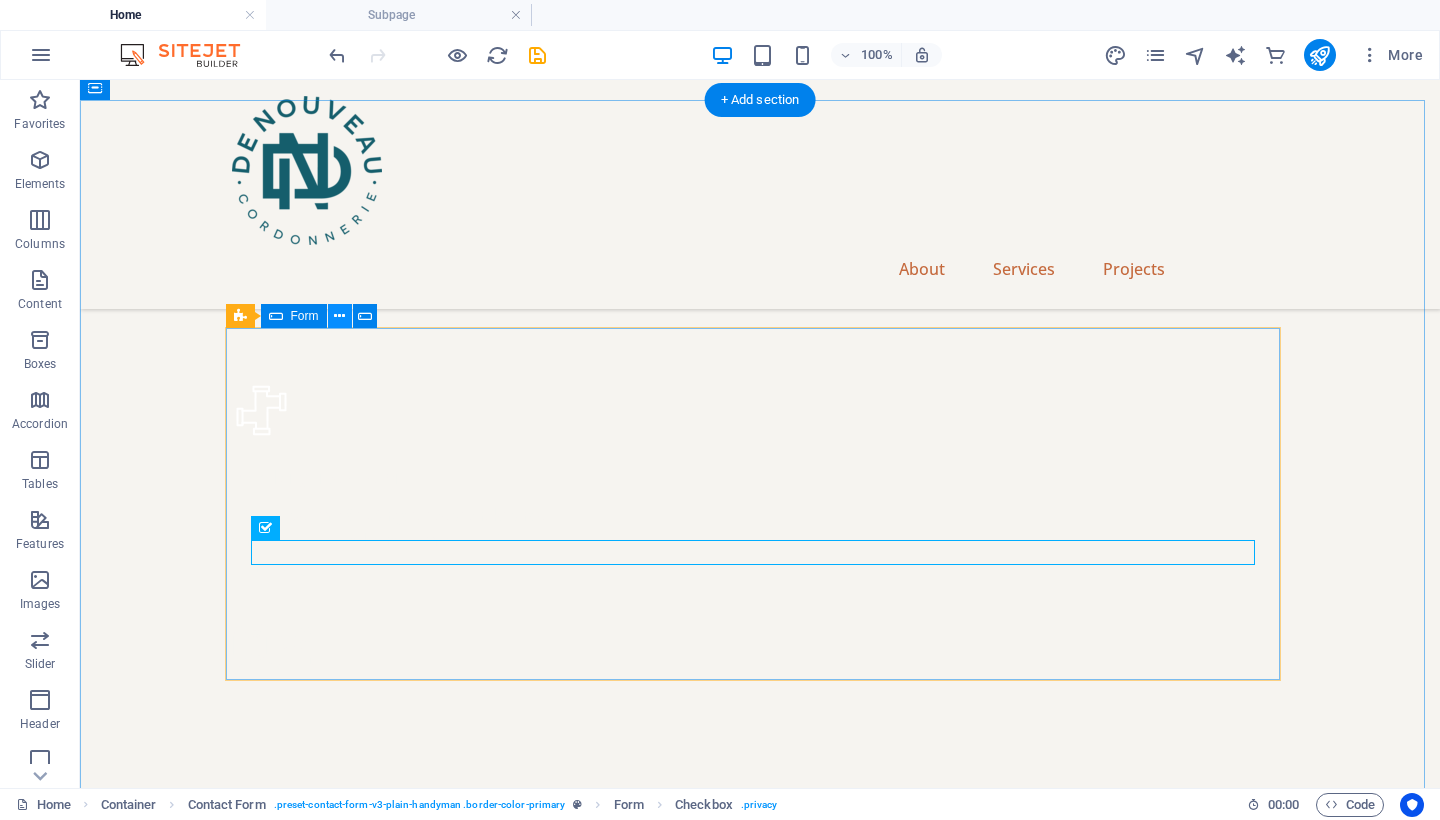 click at bounding box center (339, 316) 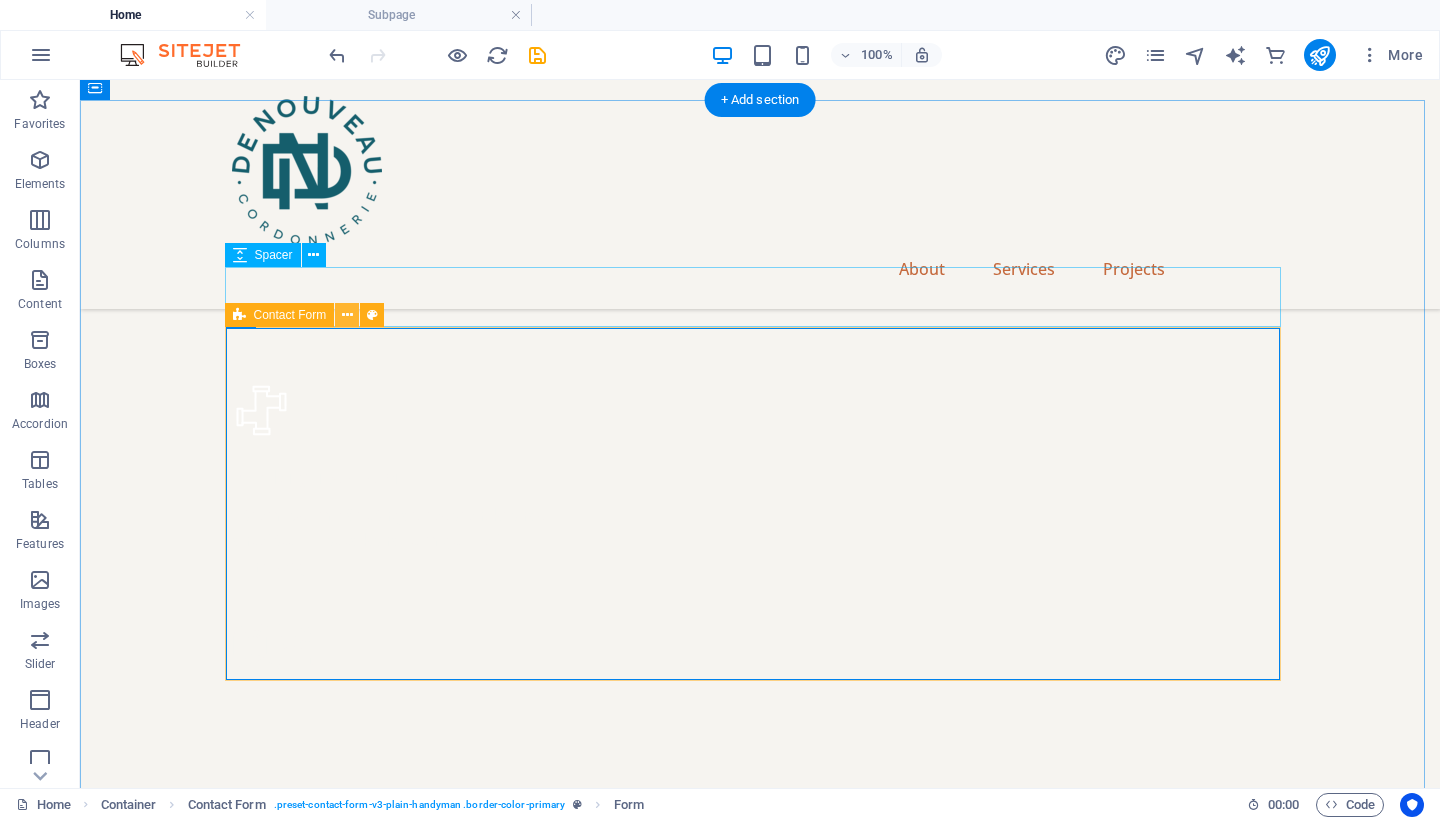 click at bounding box center [347, 315] 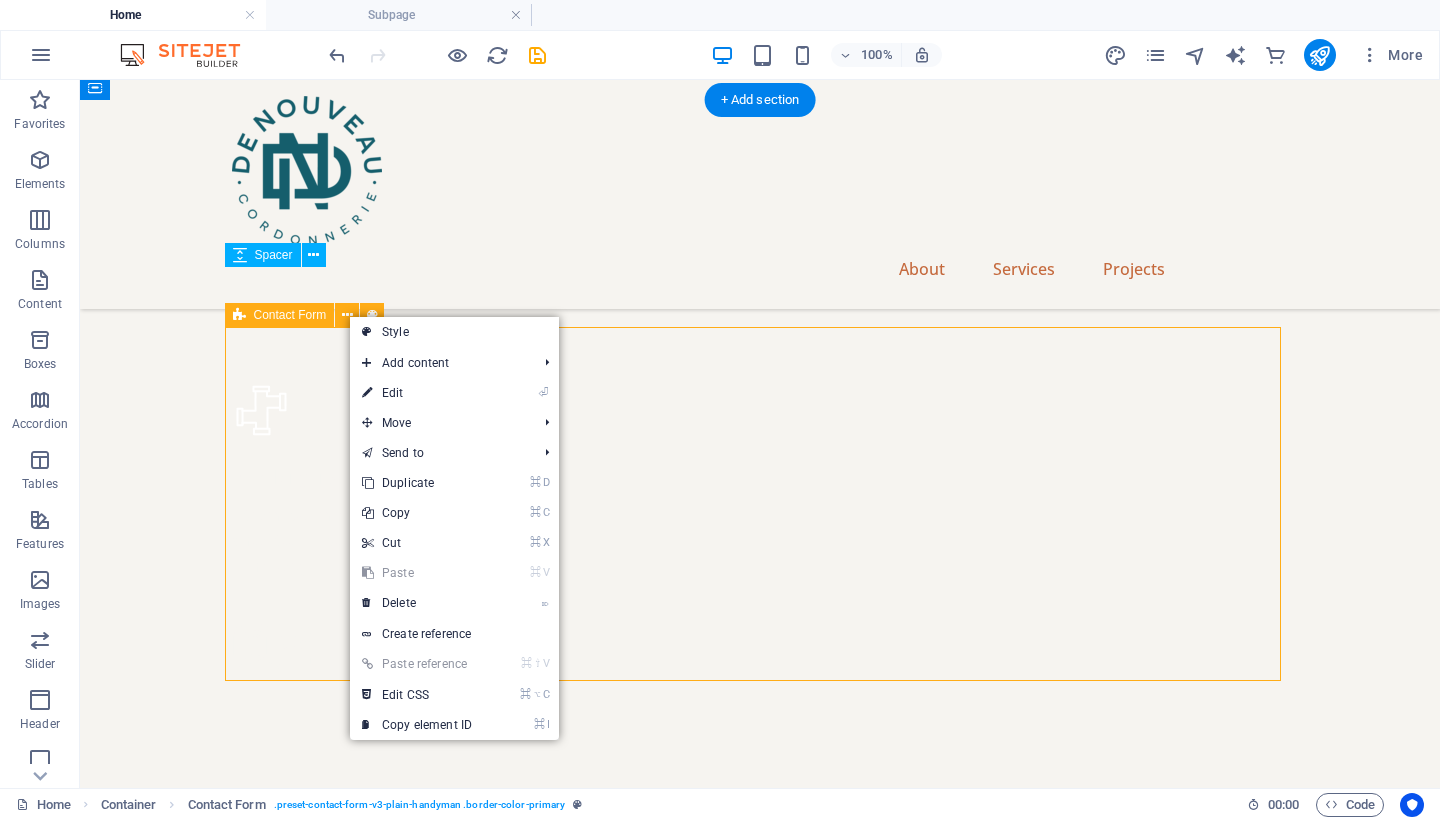 click on "Contact Form" at bounding box center [290, 315] 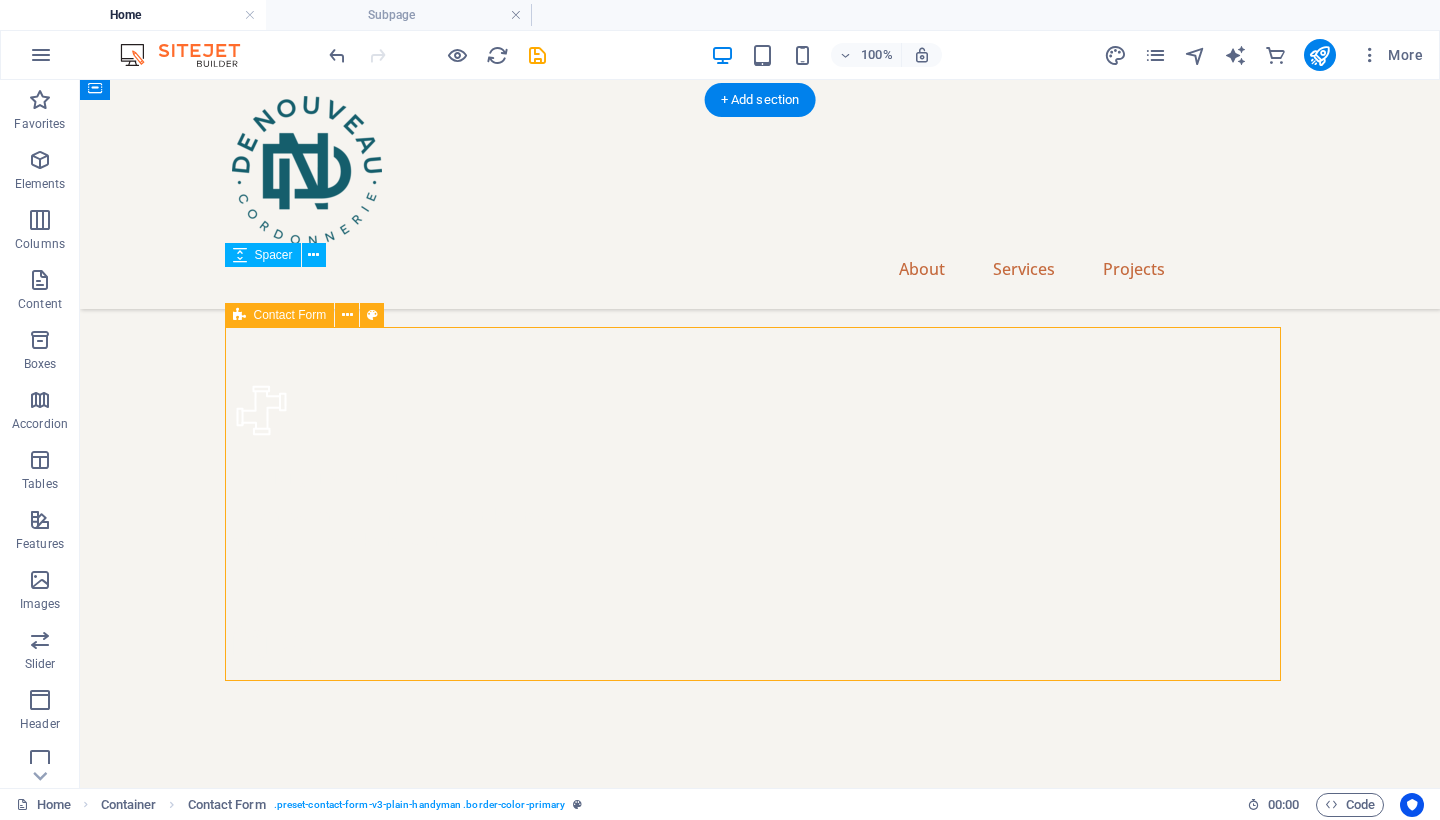 click on "Contact Form" at bounding box center (290, 315) 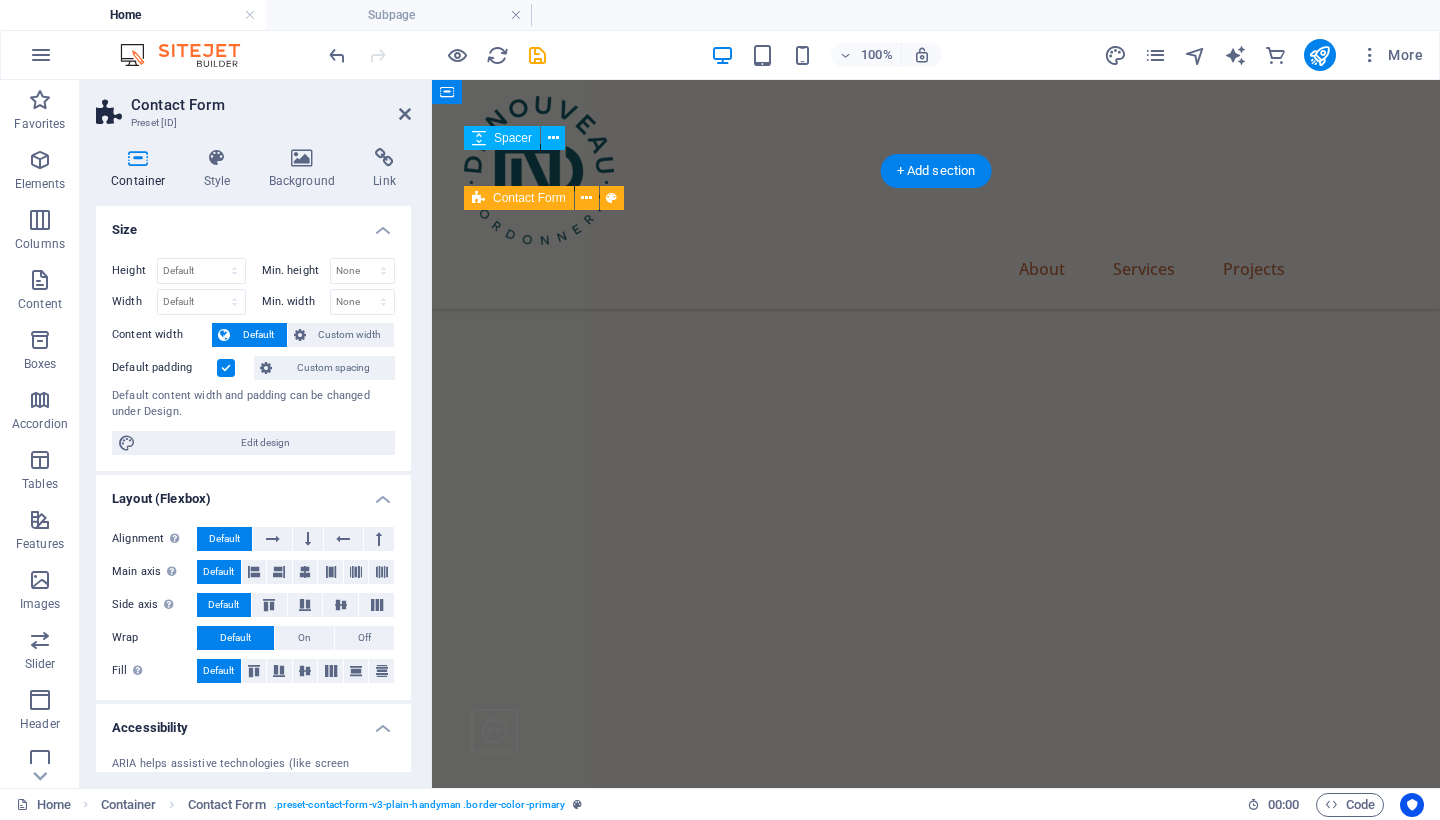 scroll, scrollTop: 6944, scrollLeft: 0, axis: vertical 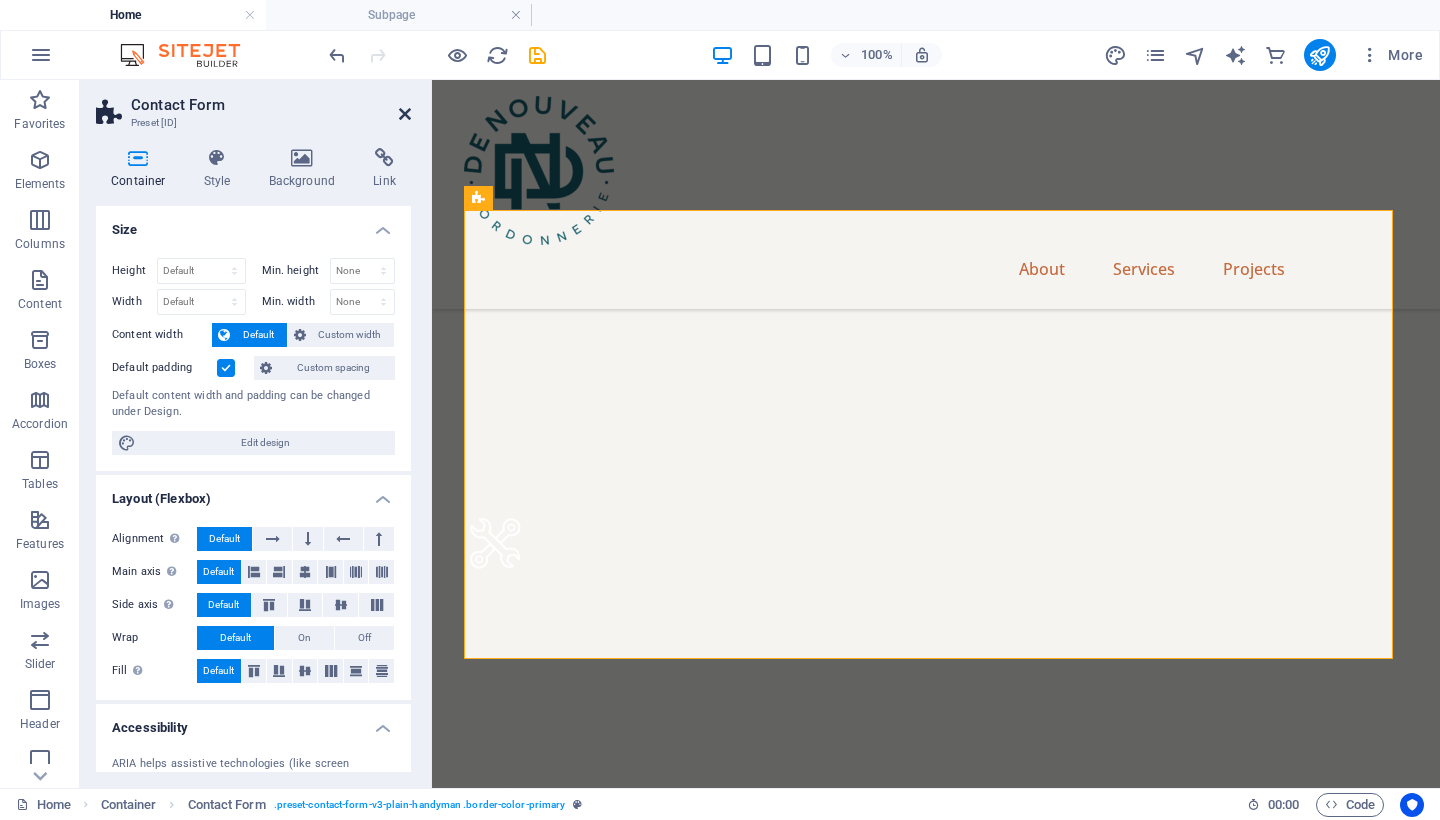 click at bounding box center (405, 114) 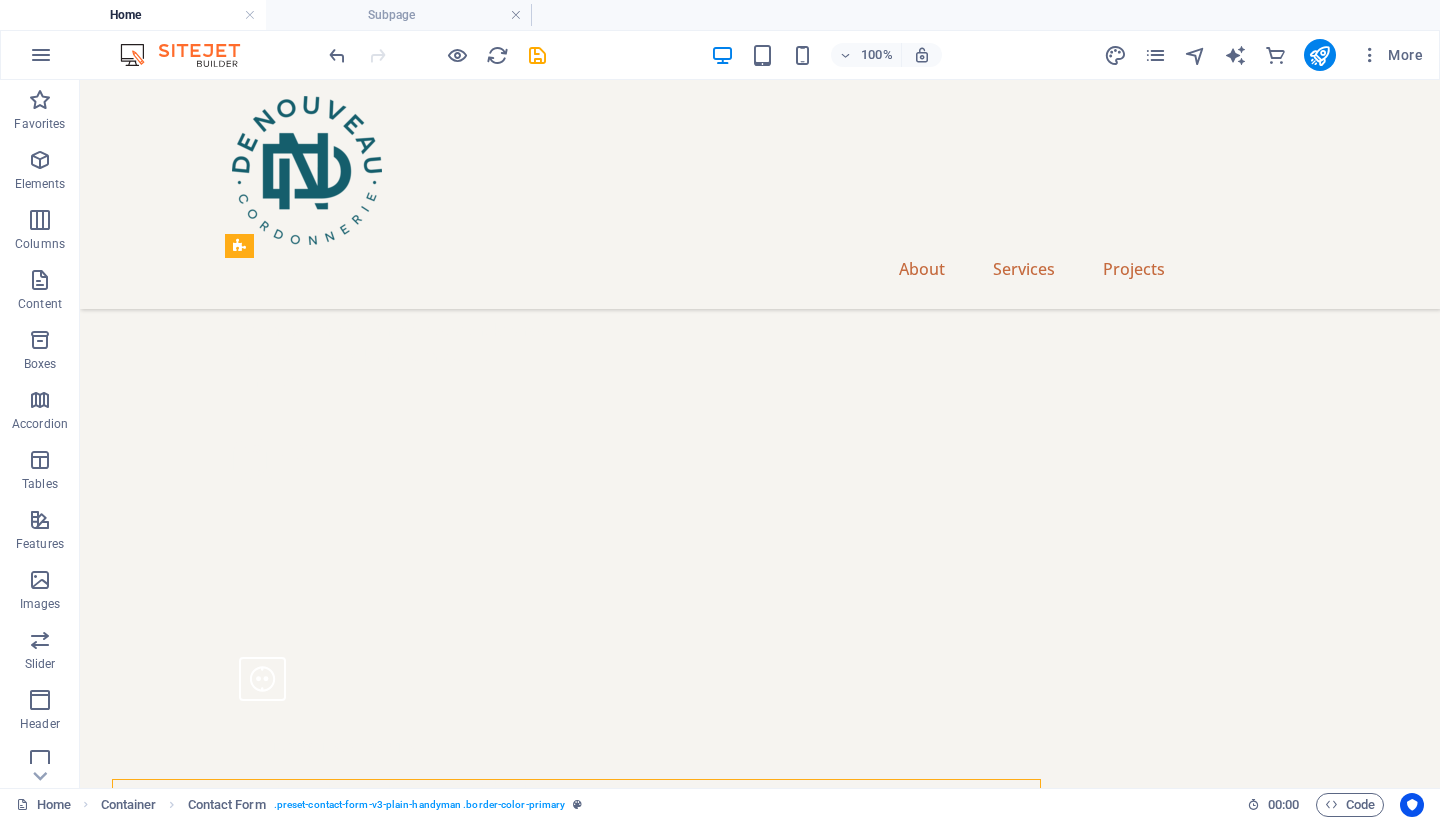 scroll, scrollTop: 6375, scrollLeft: 0, axis: vertical 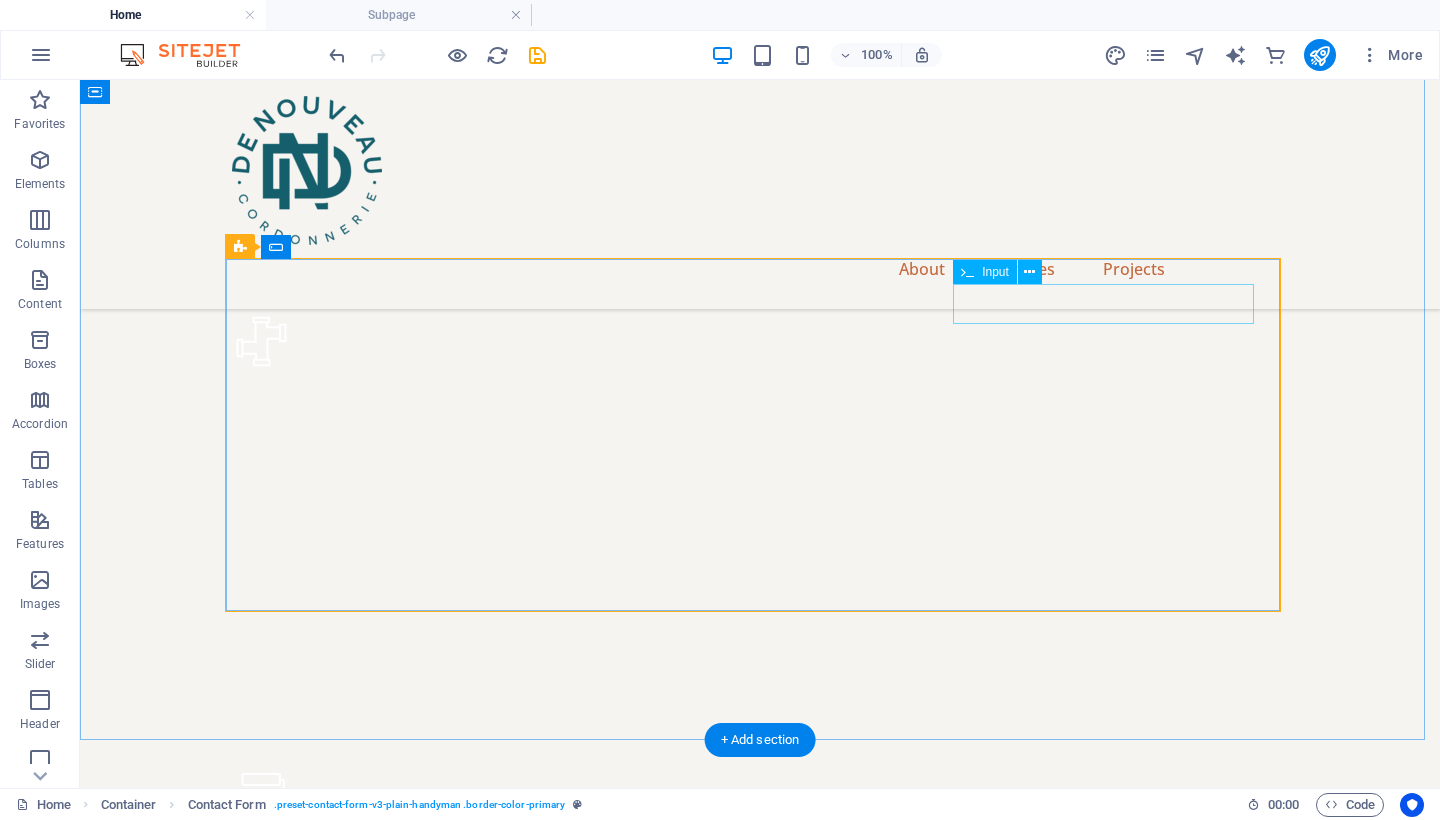 click on "Sujet (optionnel)" at bounding box center (1111, 17201) 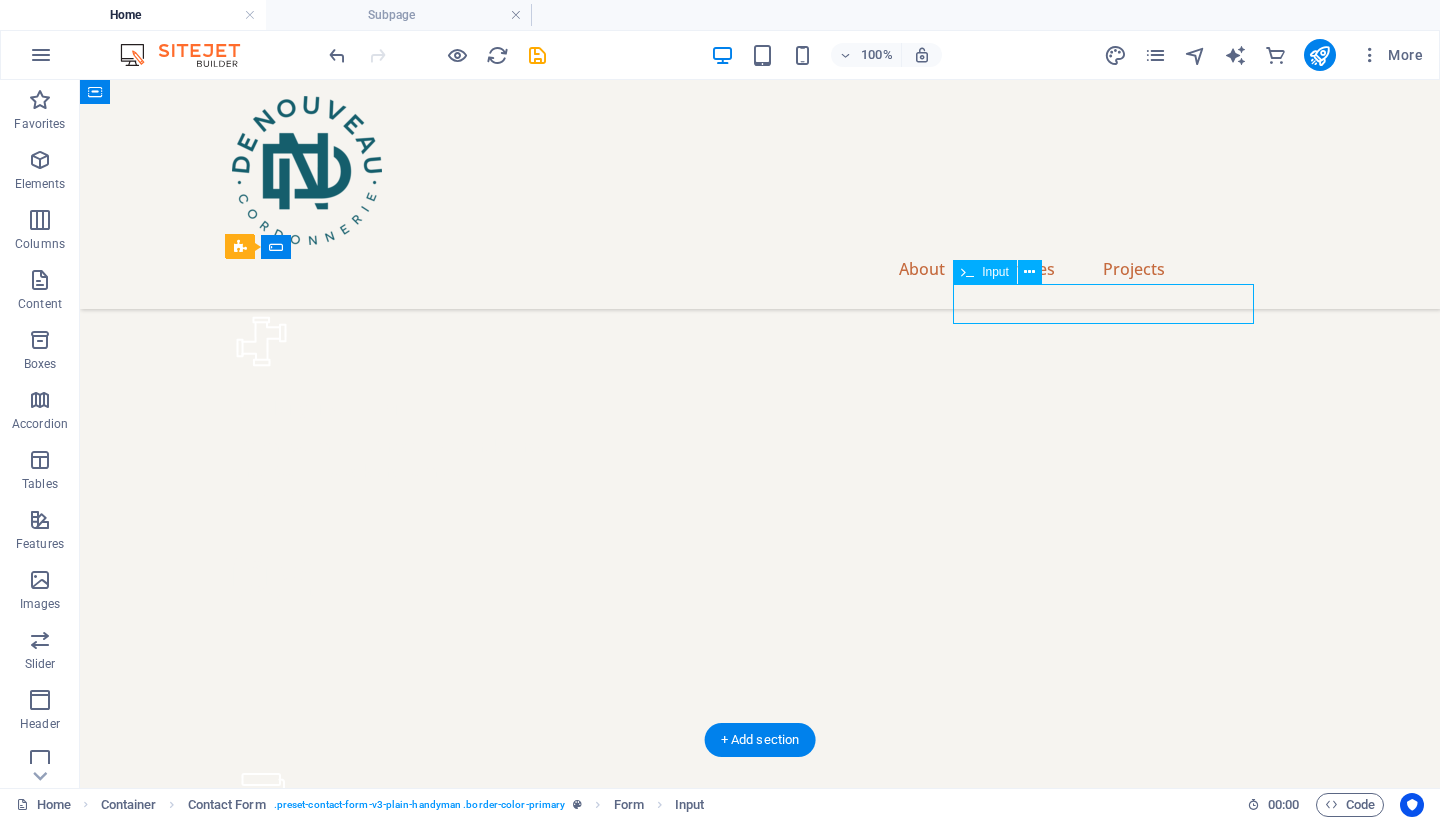 click on "Sujet (optionnel)" at bounding box center (1111, 17201) 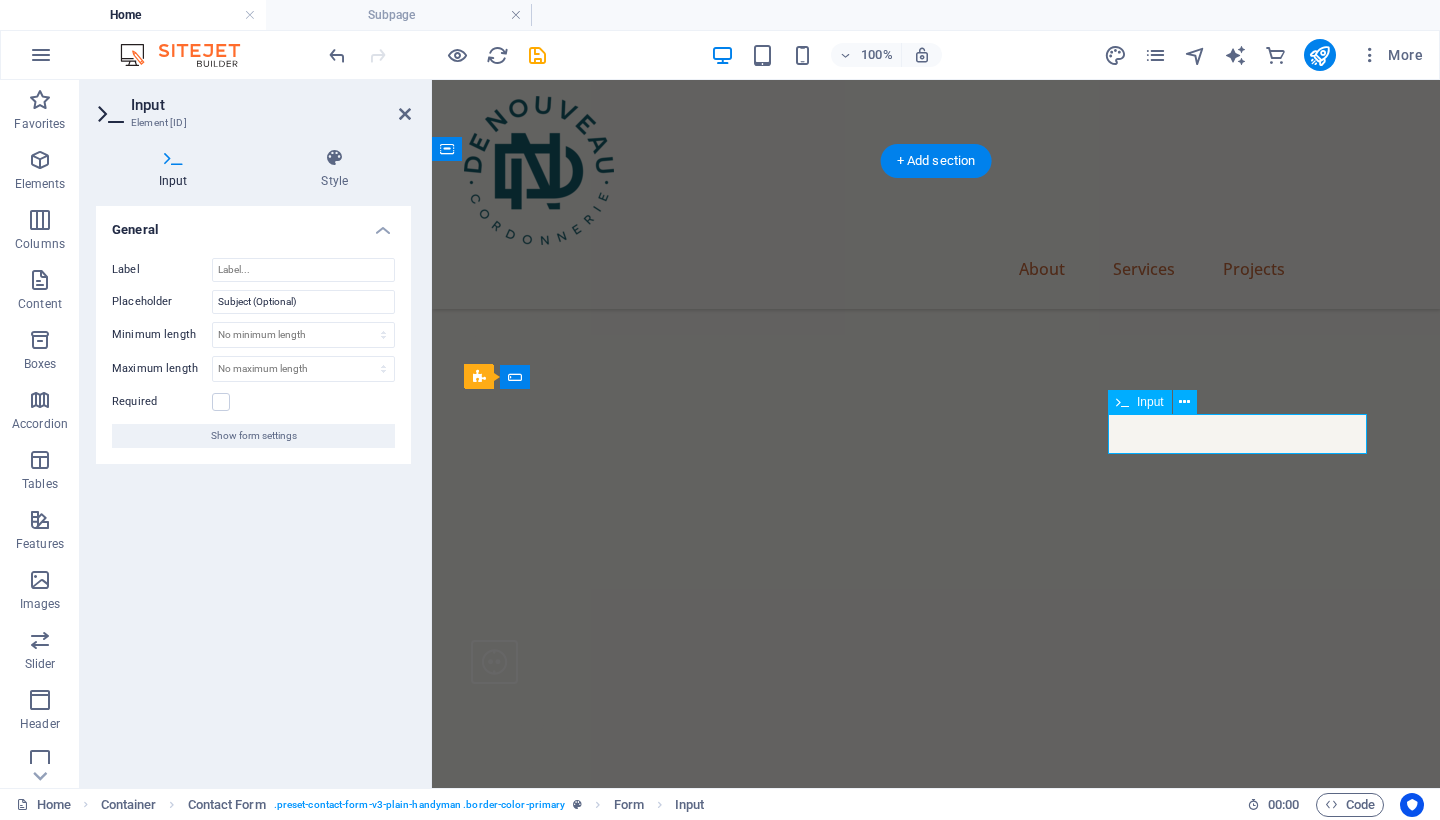 scroll, scrollTop: 6766, scrollLeft: 0, axis: vertical 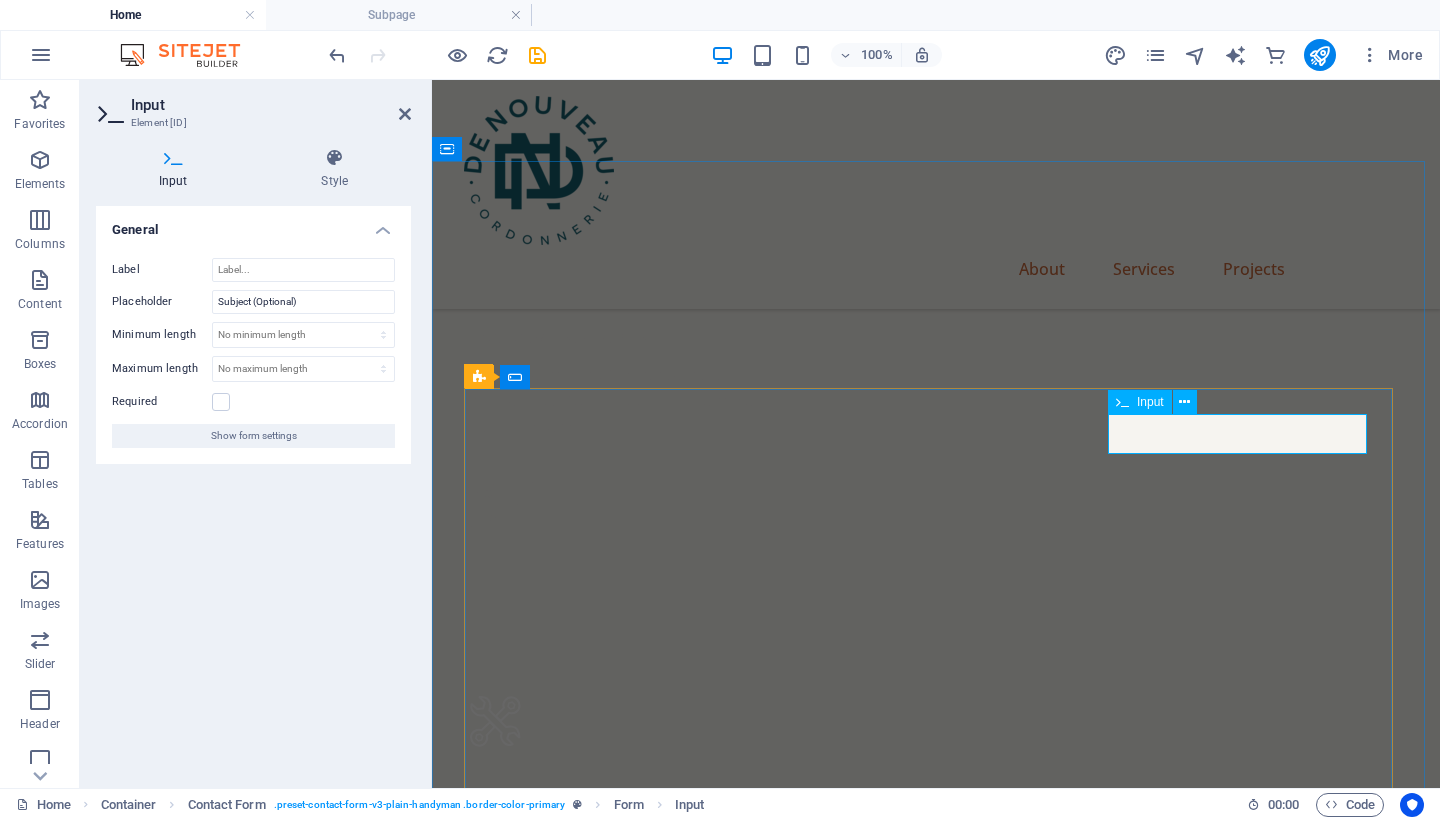 click on "Sujet (optionnel)" at bounding box center (1223, 16210) 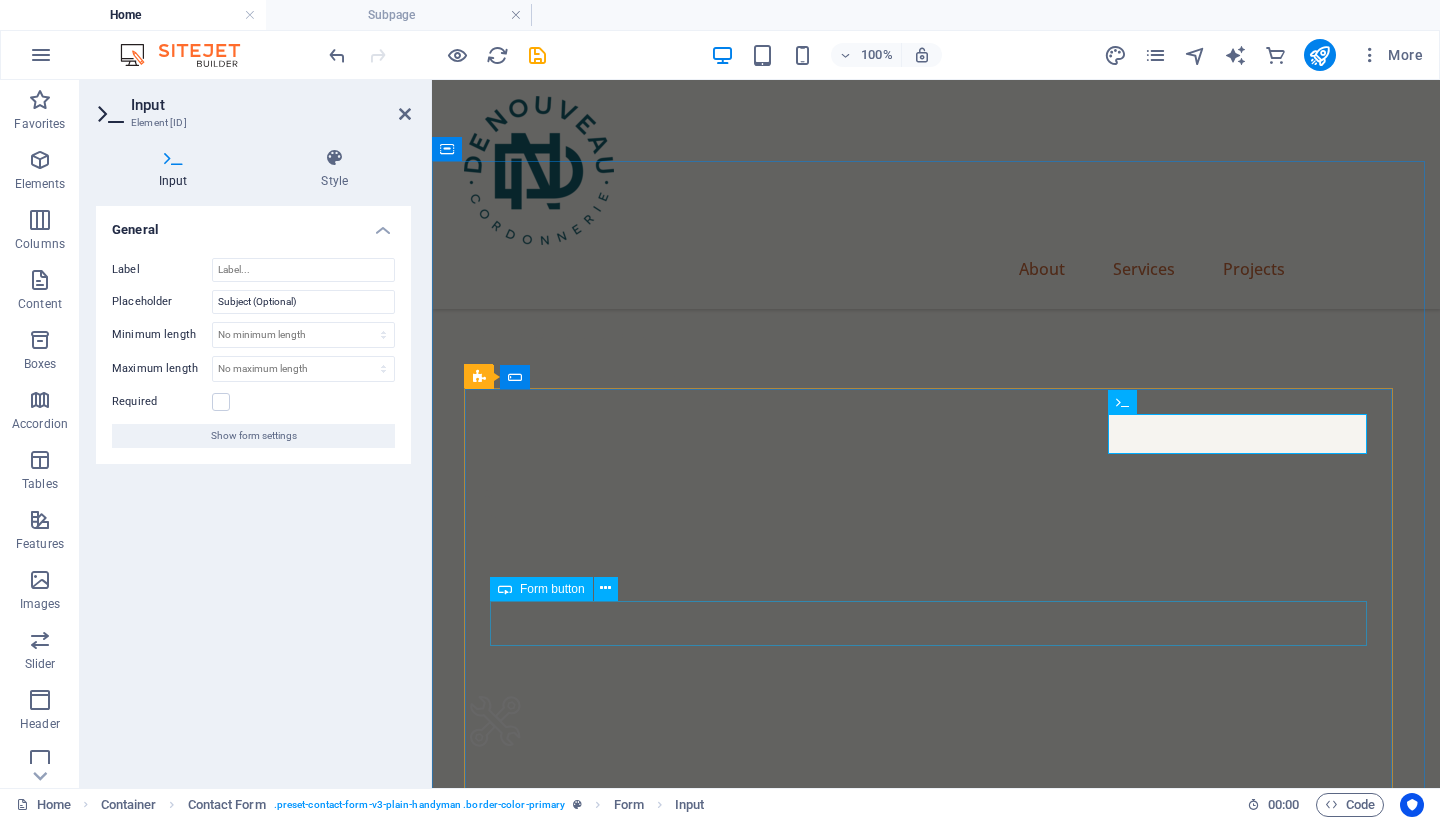 click on "Envoyer" at bounding box center (1291, 16310) 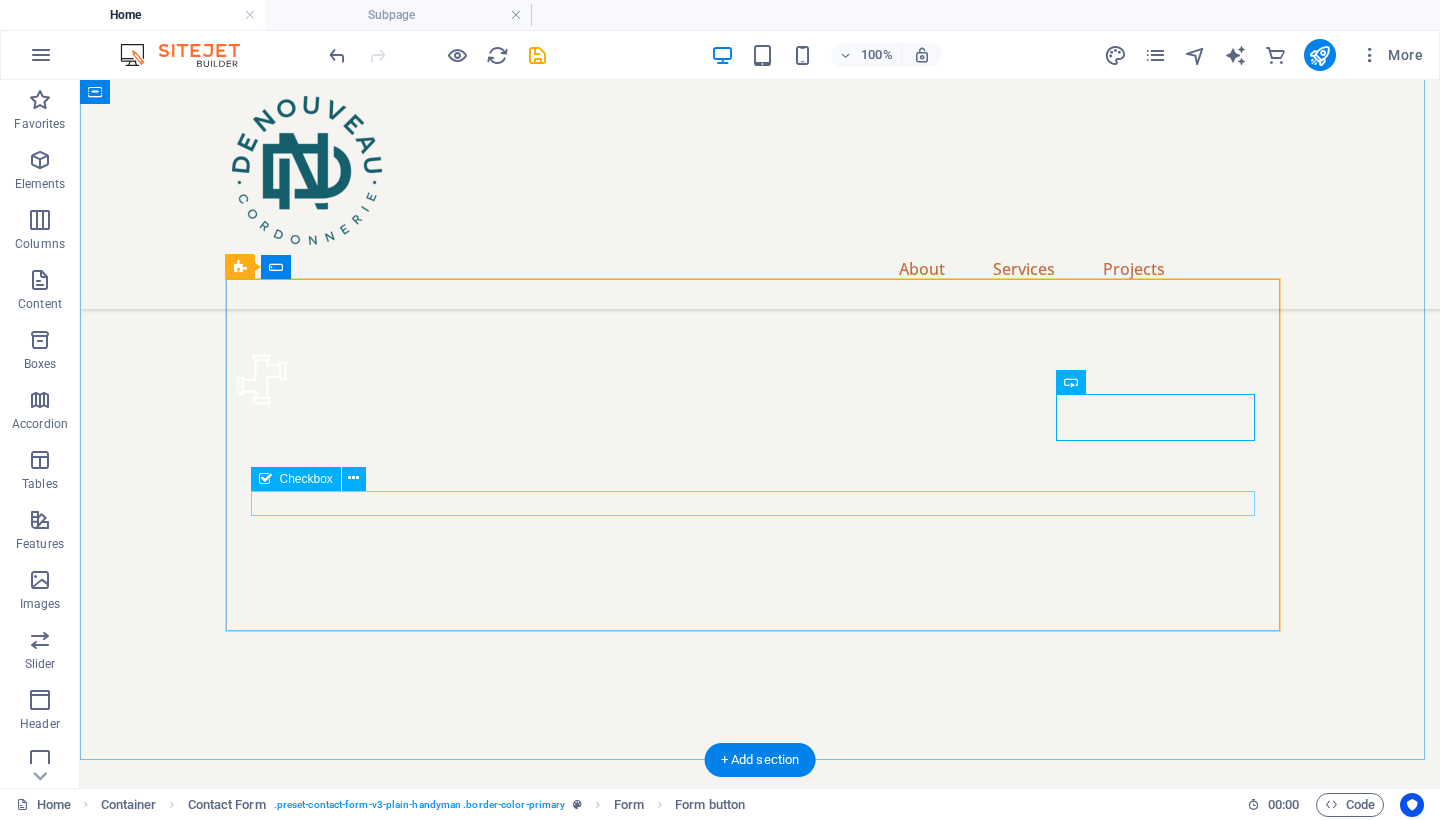 scroll, scrollTop: 6355, scrollLeft: 0, axis: vertical 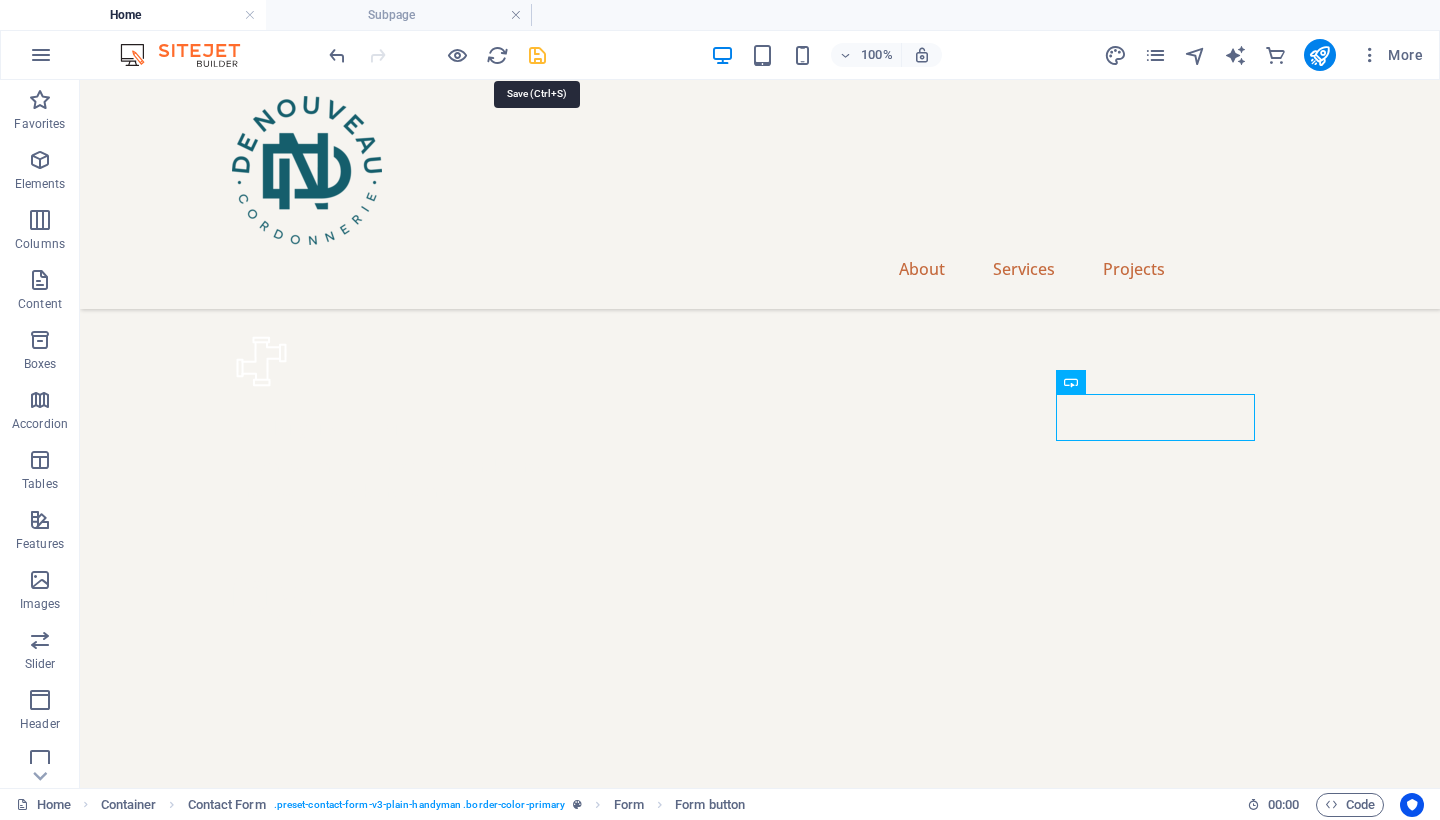 click at bounding box center (537, 55) 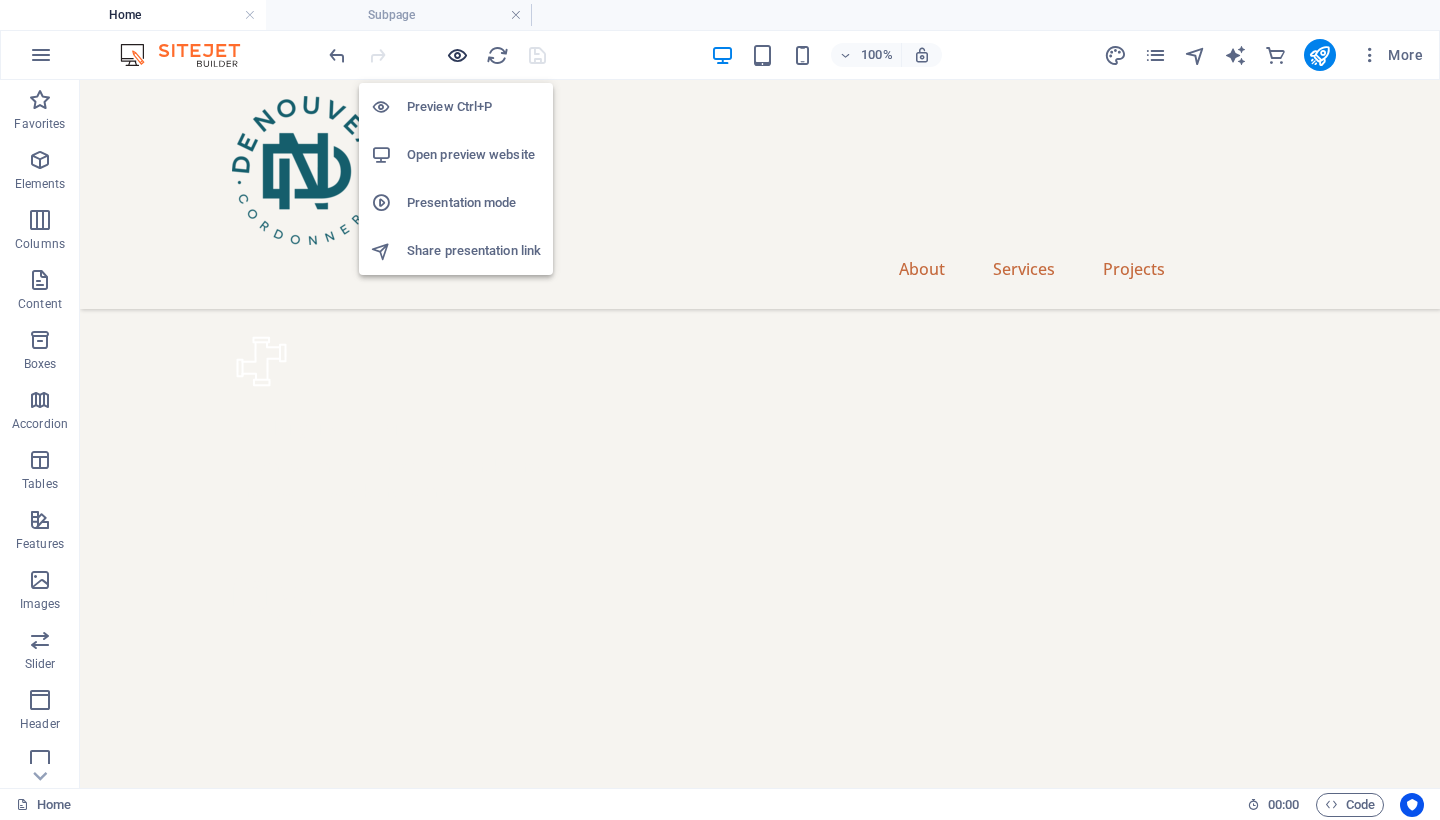 click at bounding box center [457, 55] 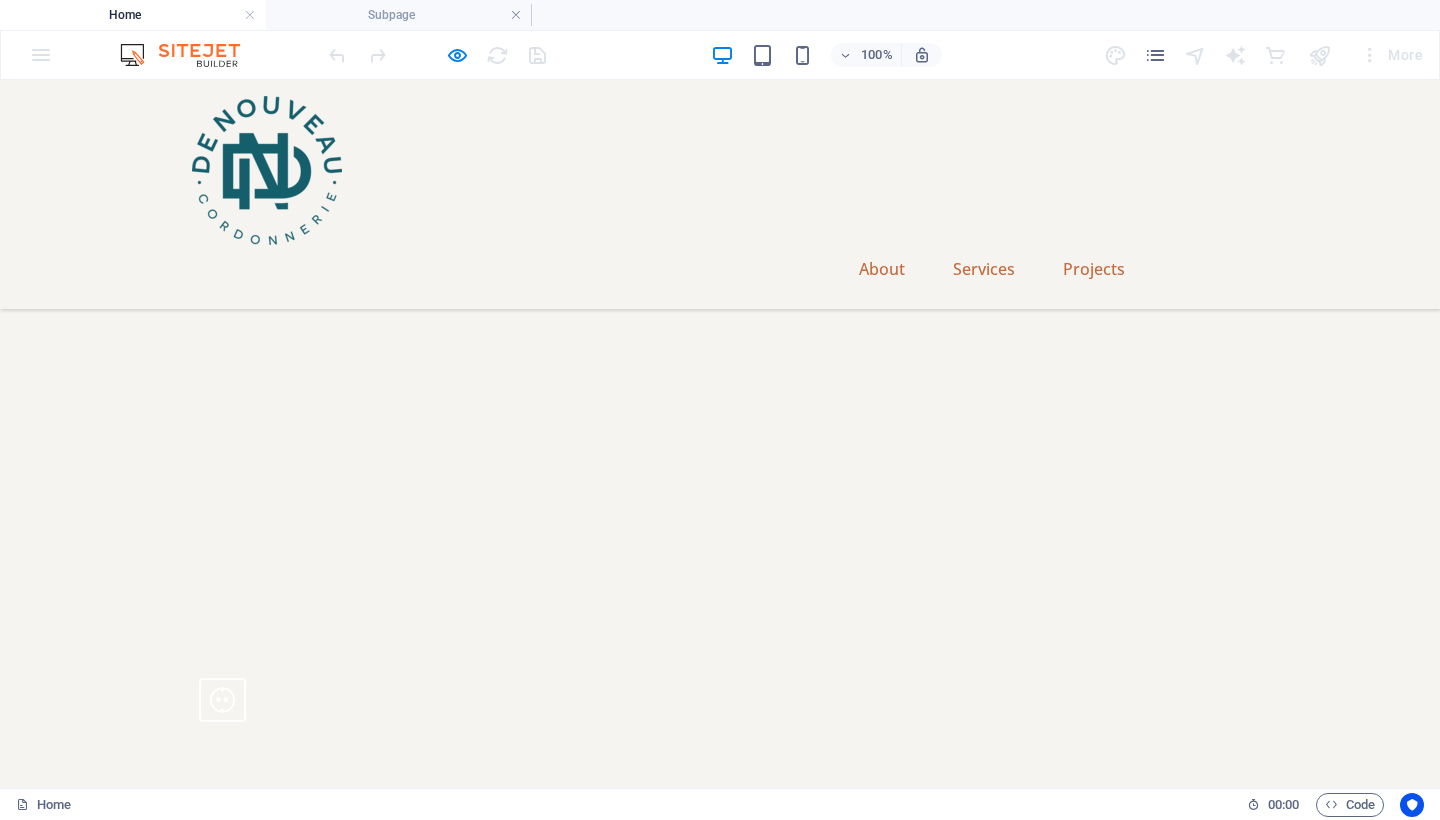 scroll, scrollTop: 6142, scrollLeft: 0, axis: vertical 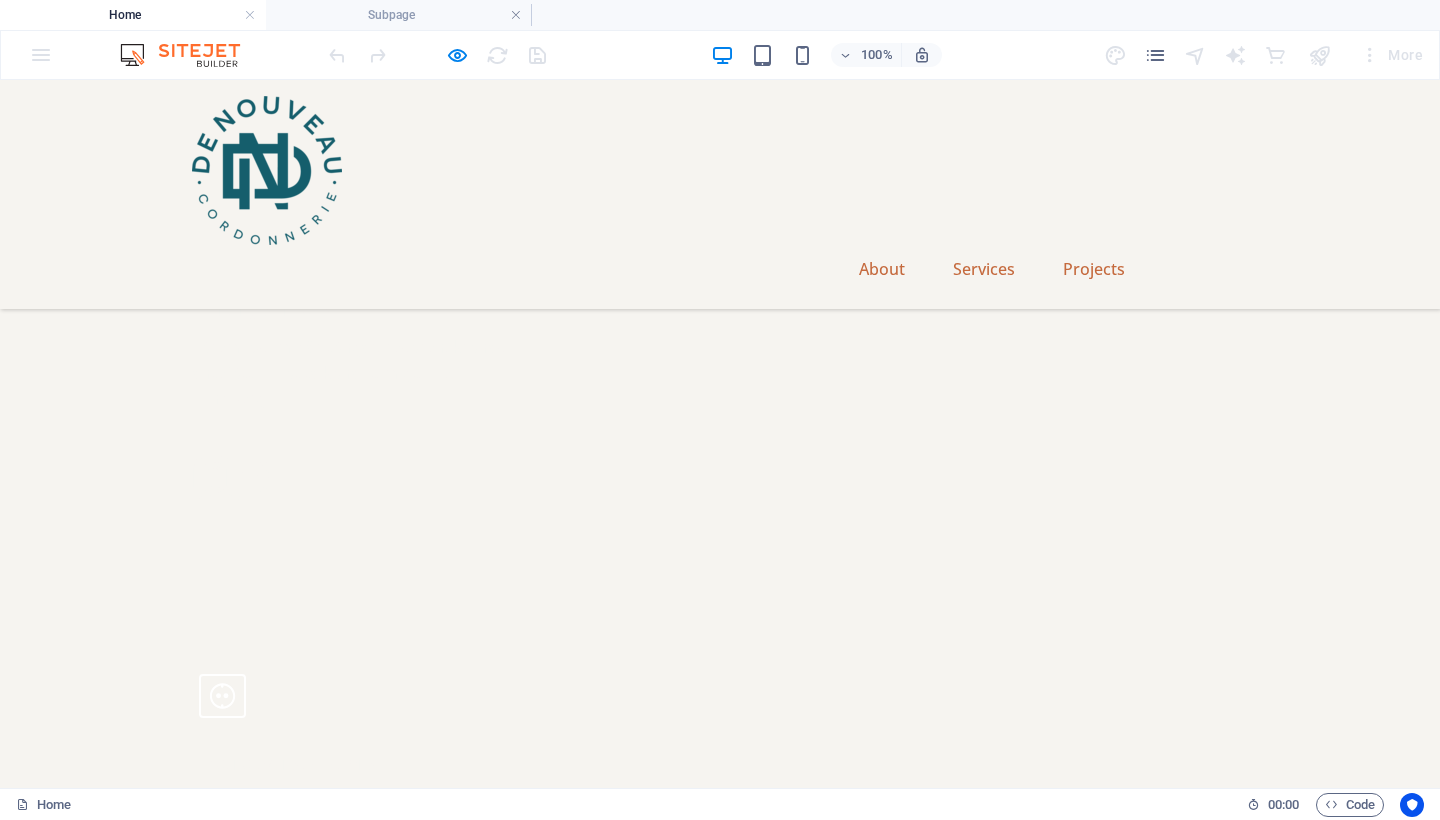 click on "Contact" at bounding box center (439, 17437) 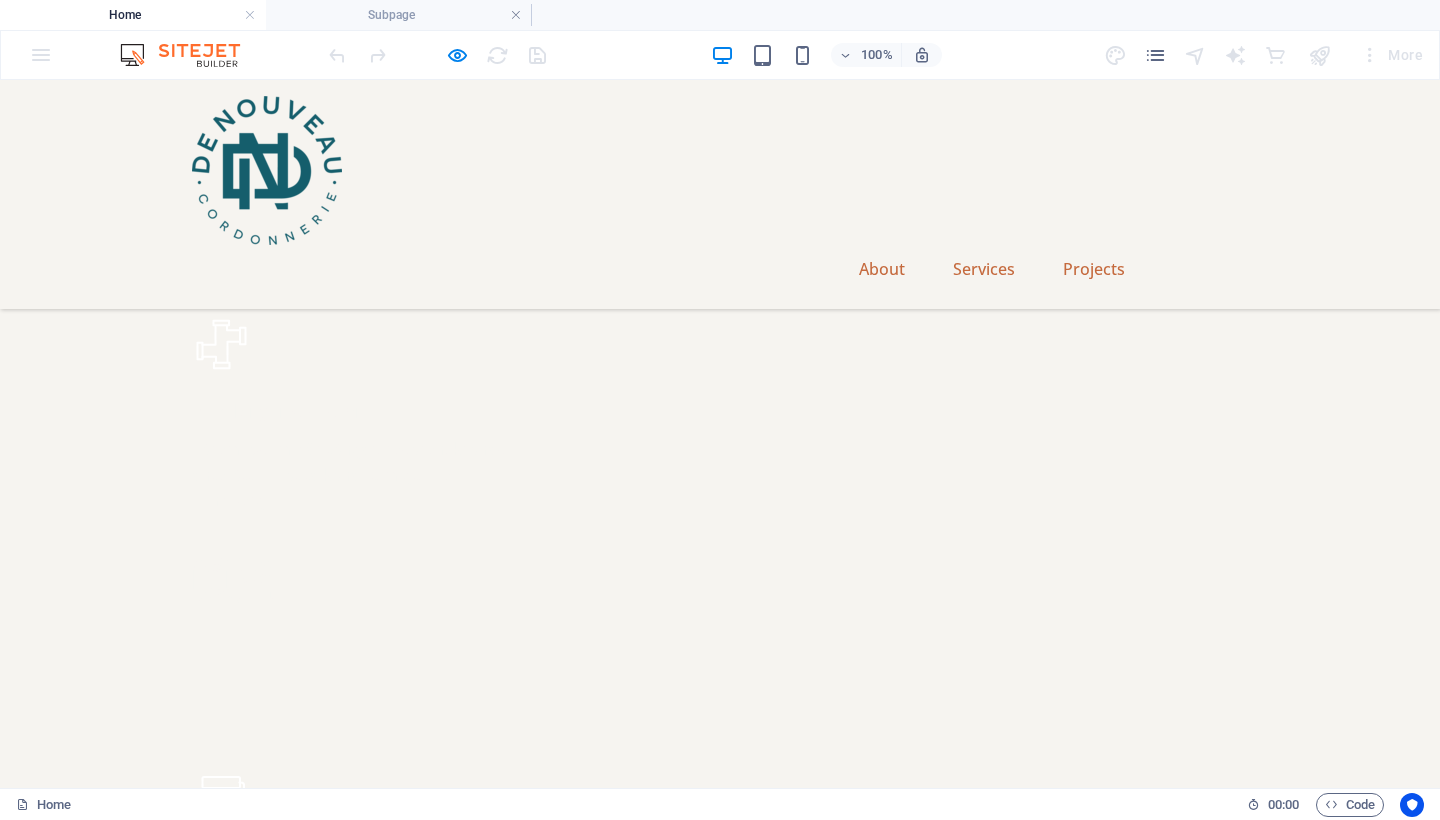 scroll, scrollTop: 5642, scrollLeft: 0, axis: vertical 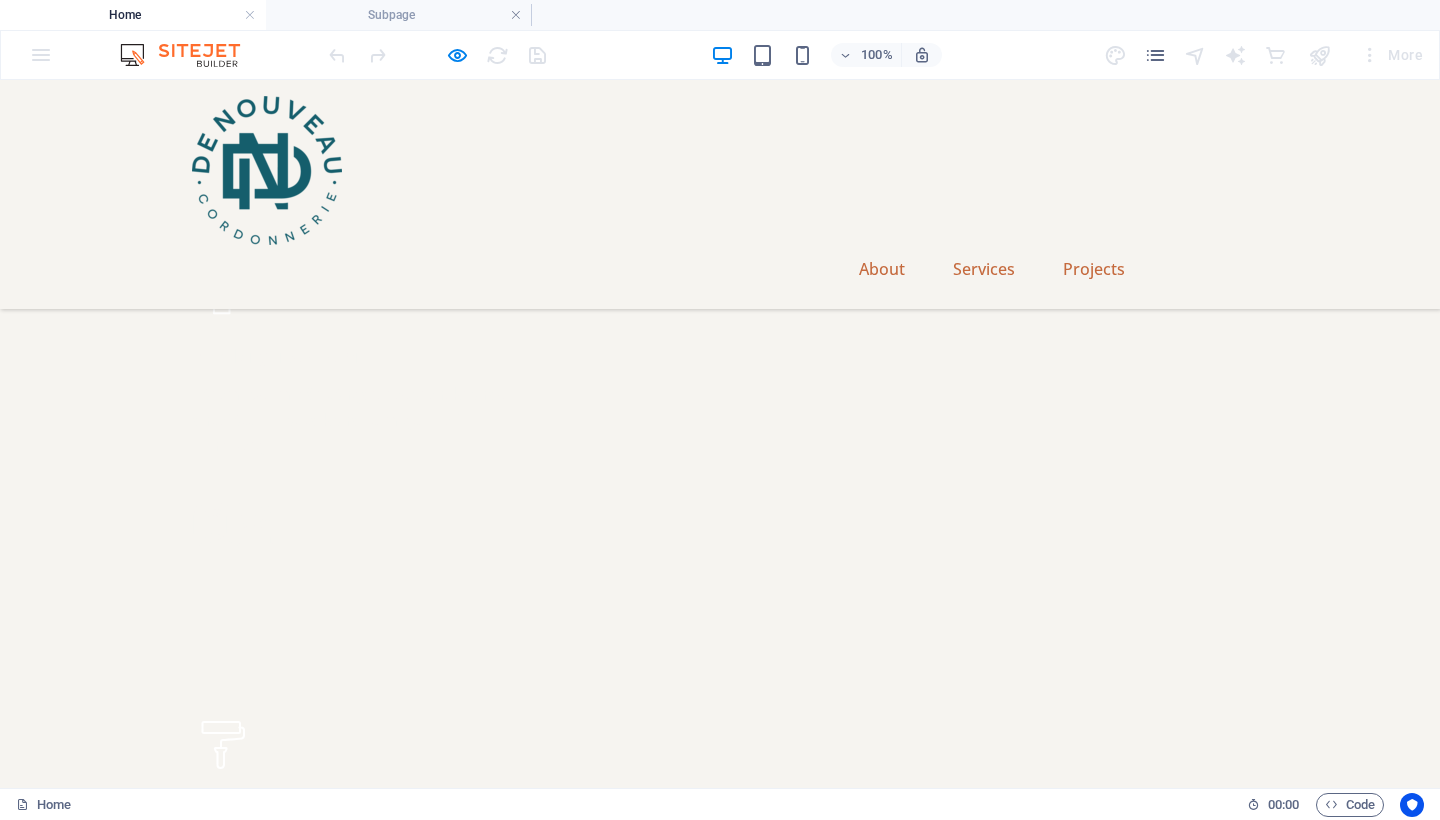 click at bounding box center (408, 17283) 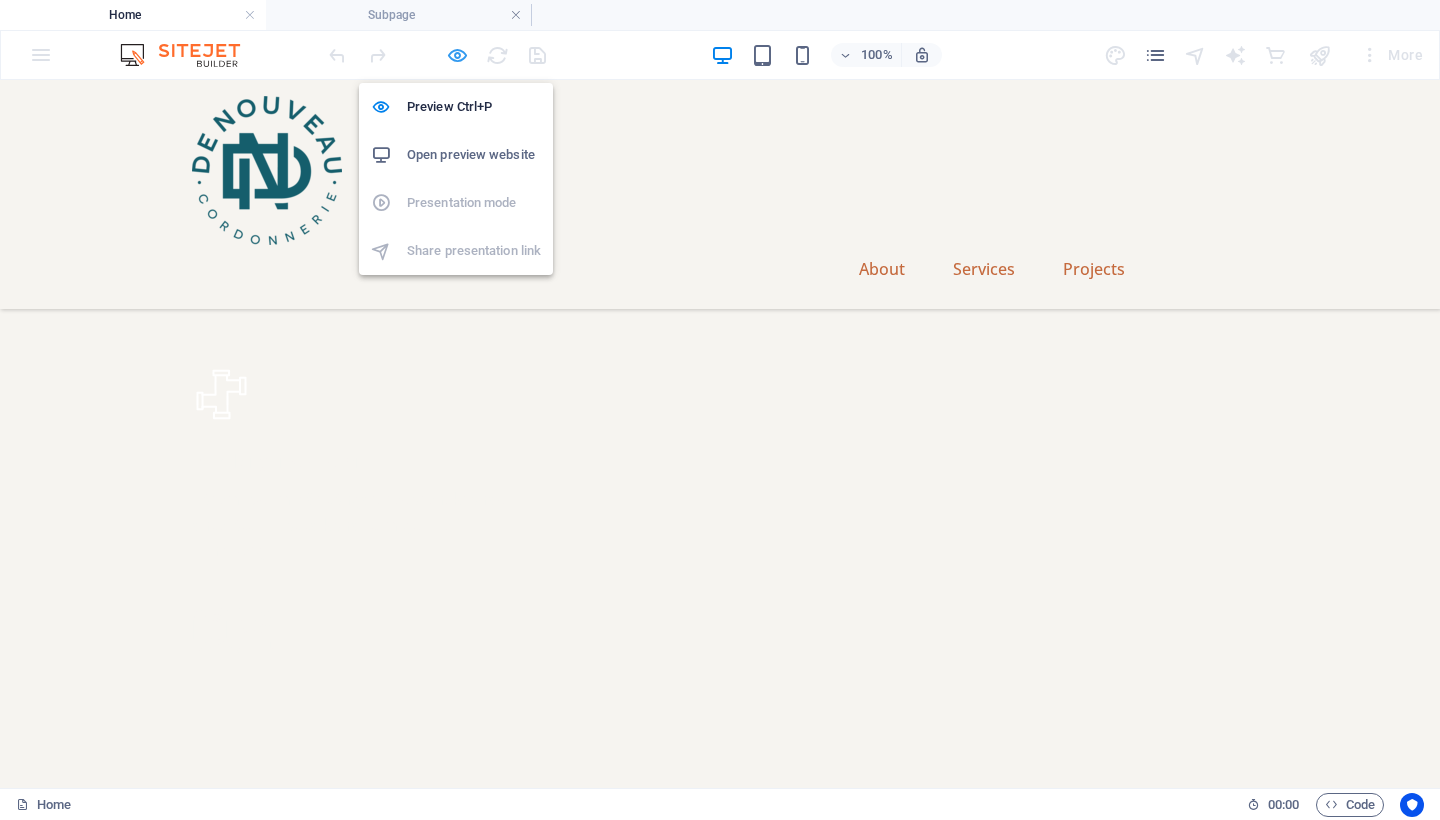 click at bounding box center [457, 55] 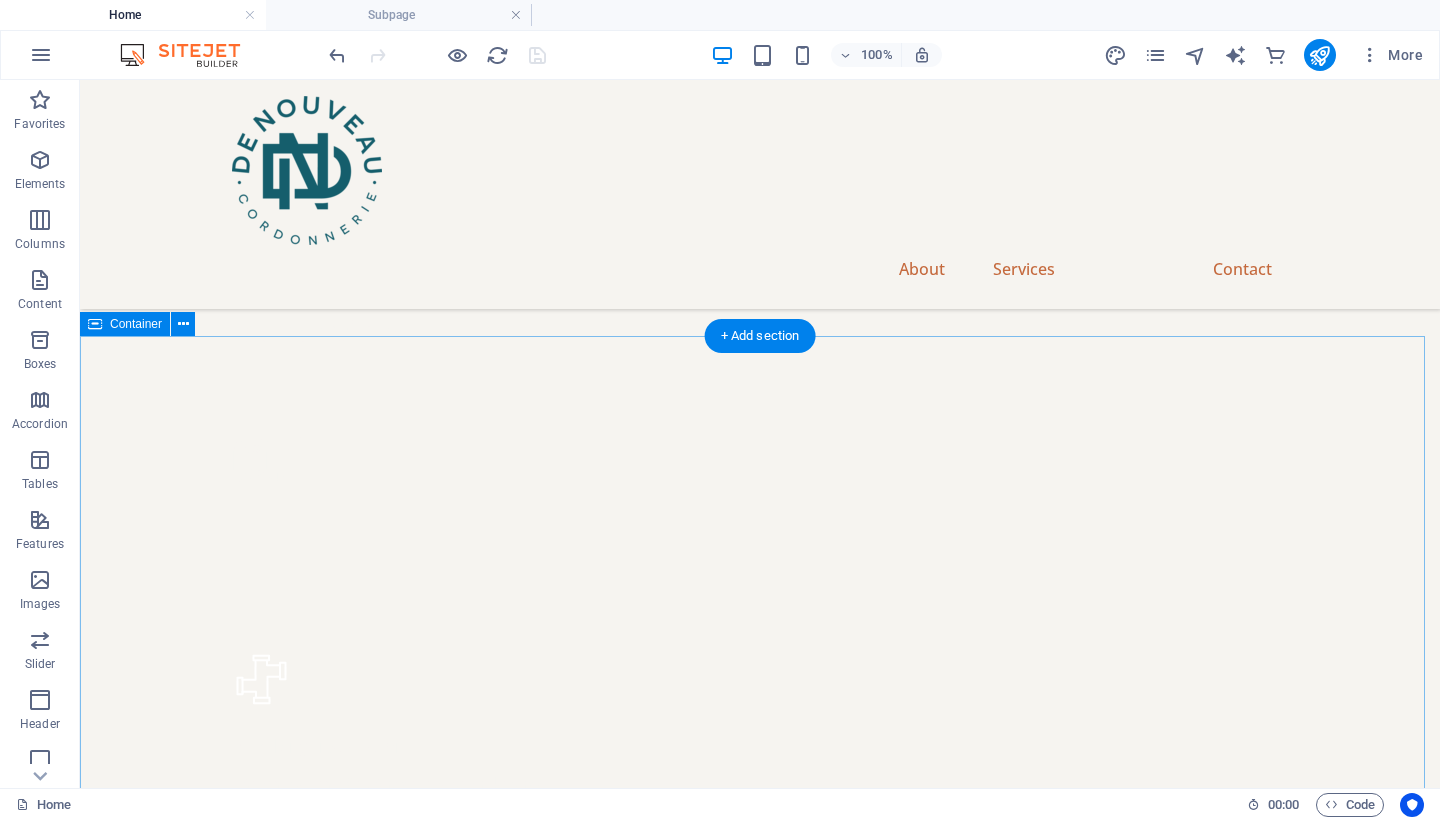 scroll, scrollTop: 6163, scrollLeft: 0, axis: vertical 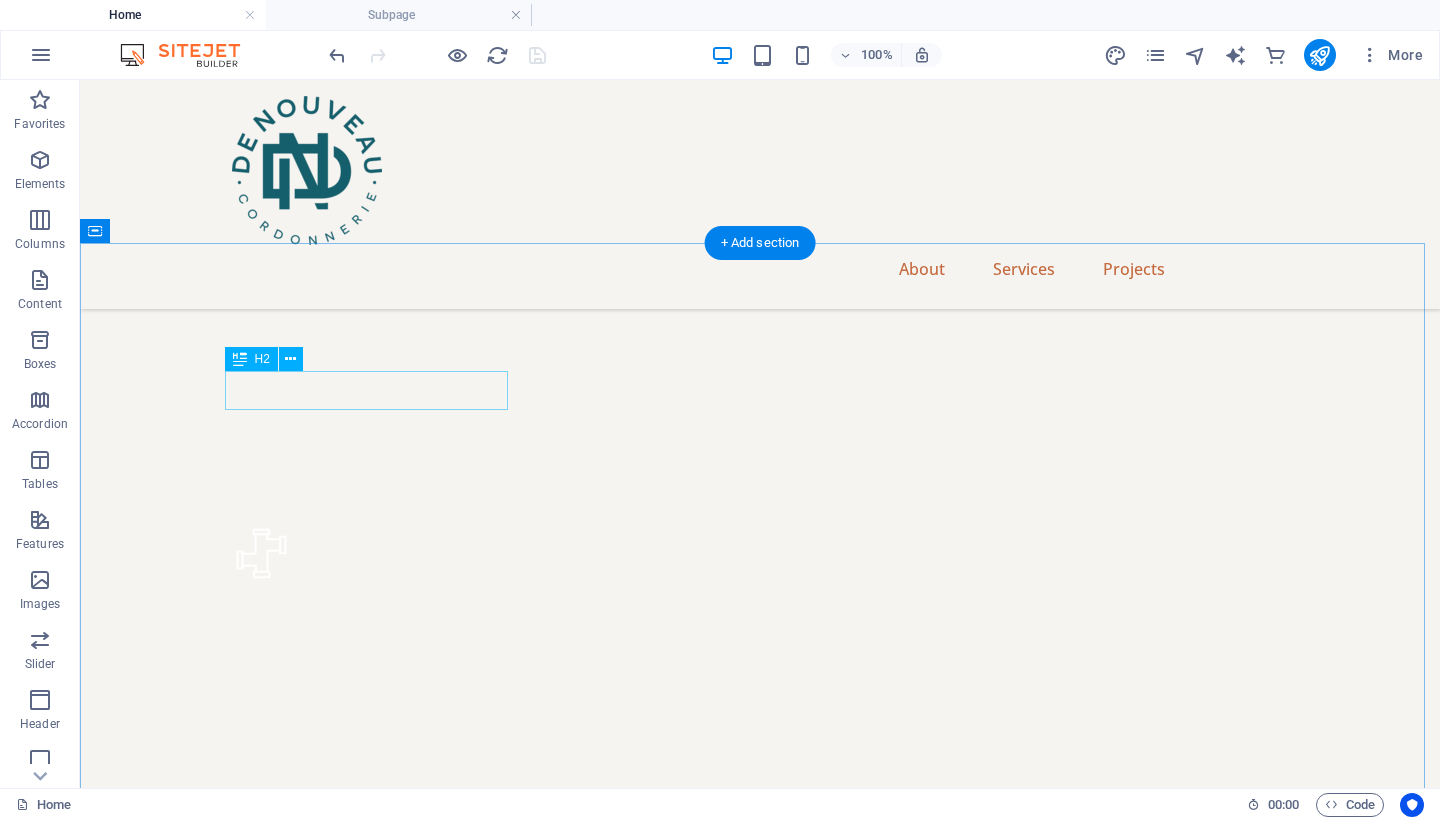 click on "Send Us a Message" at bounding box center [760, 17284] 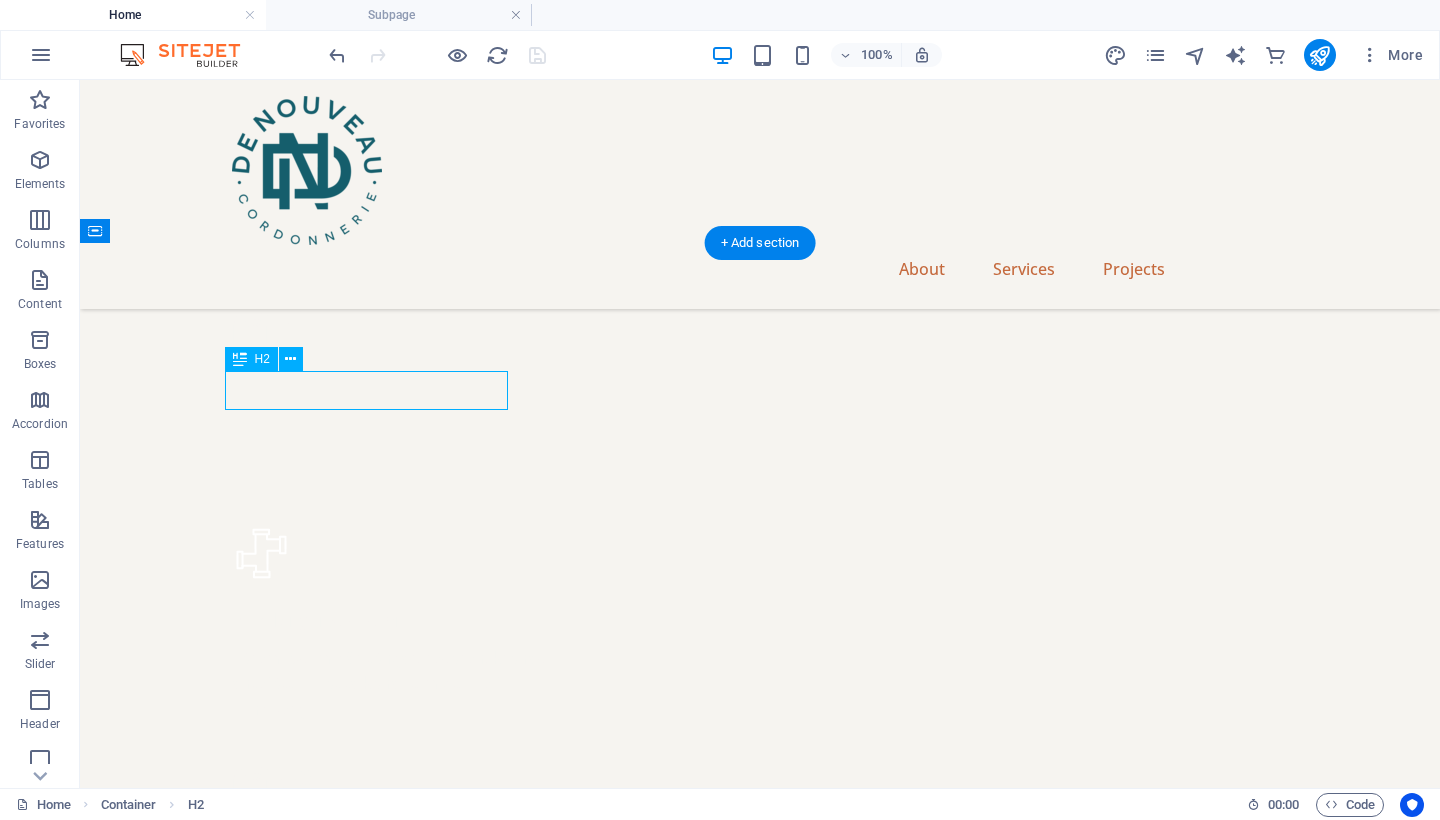 click on "Send Us a Message" at bounding box center [760, 17284] 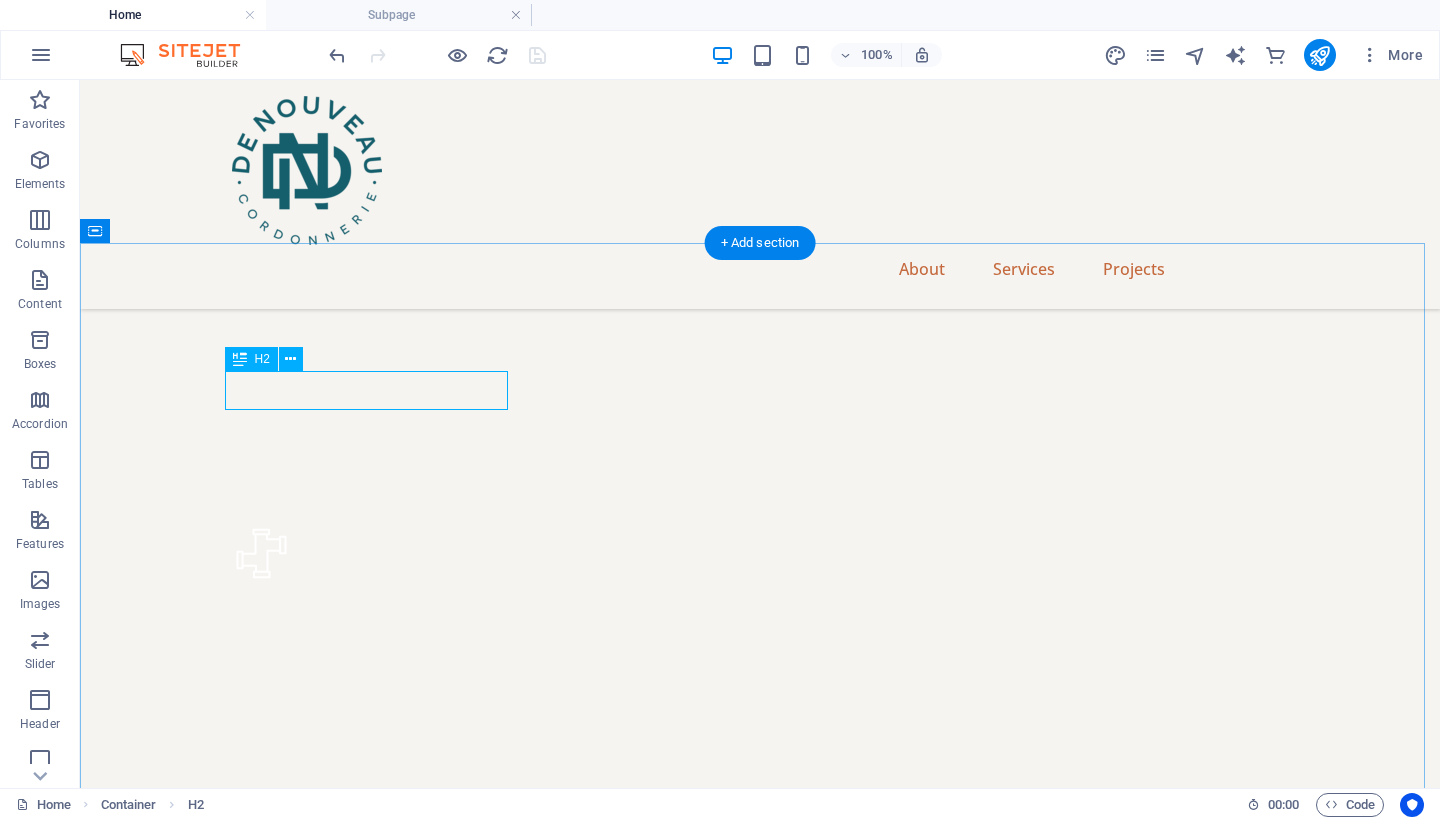 click on "Send Us a Message" at bounding box center [760, 17284] 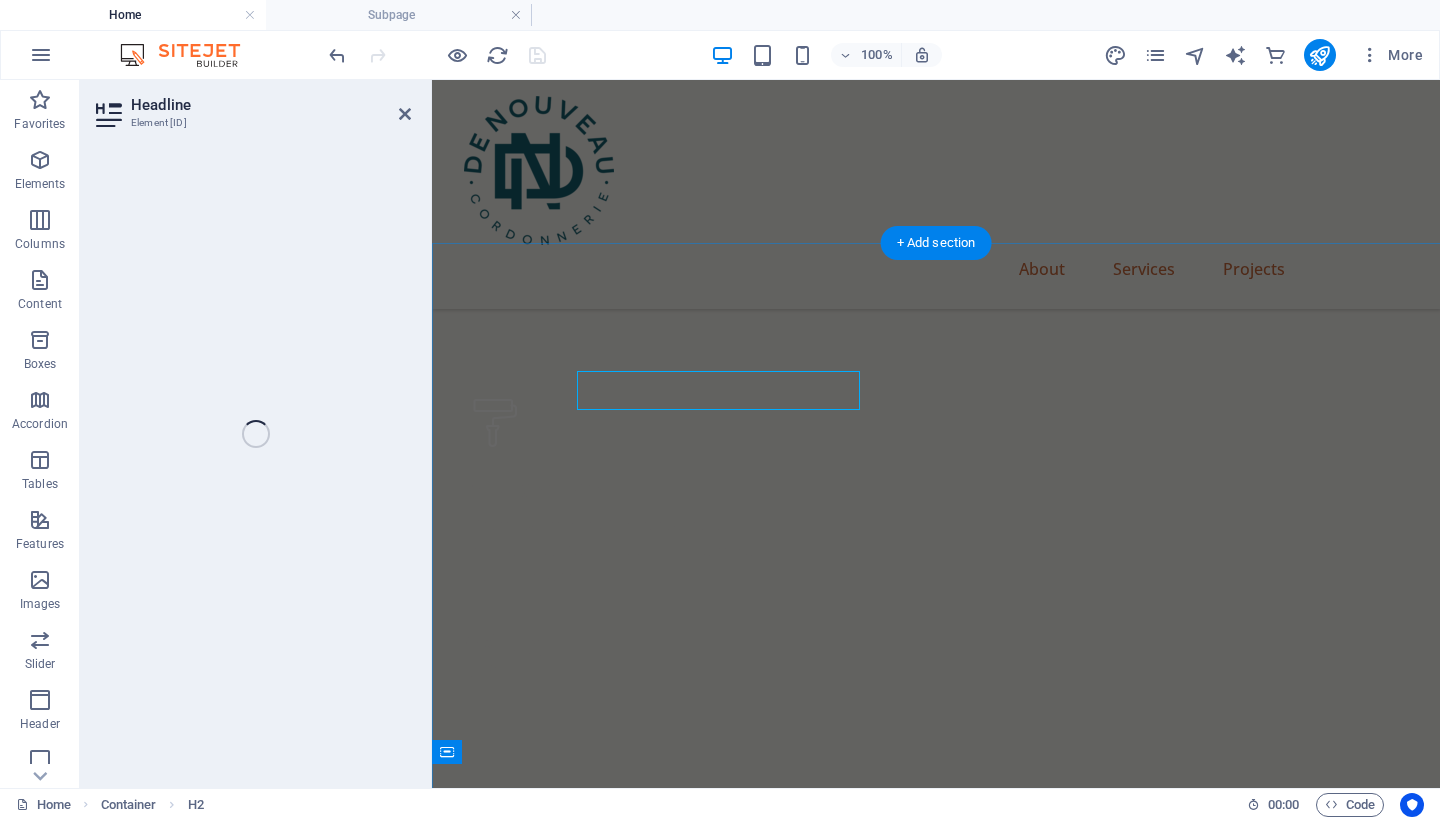 type on "Ecrivez-nous" 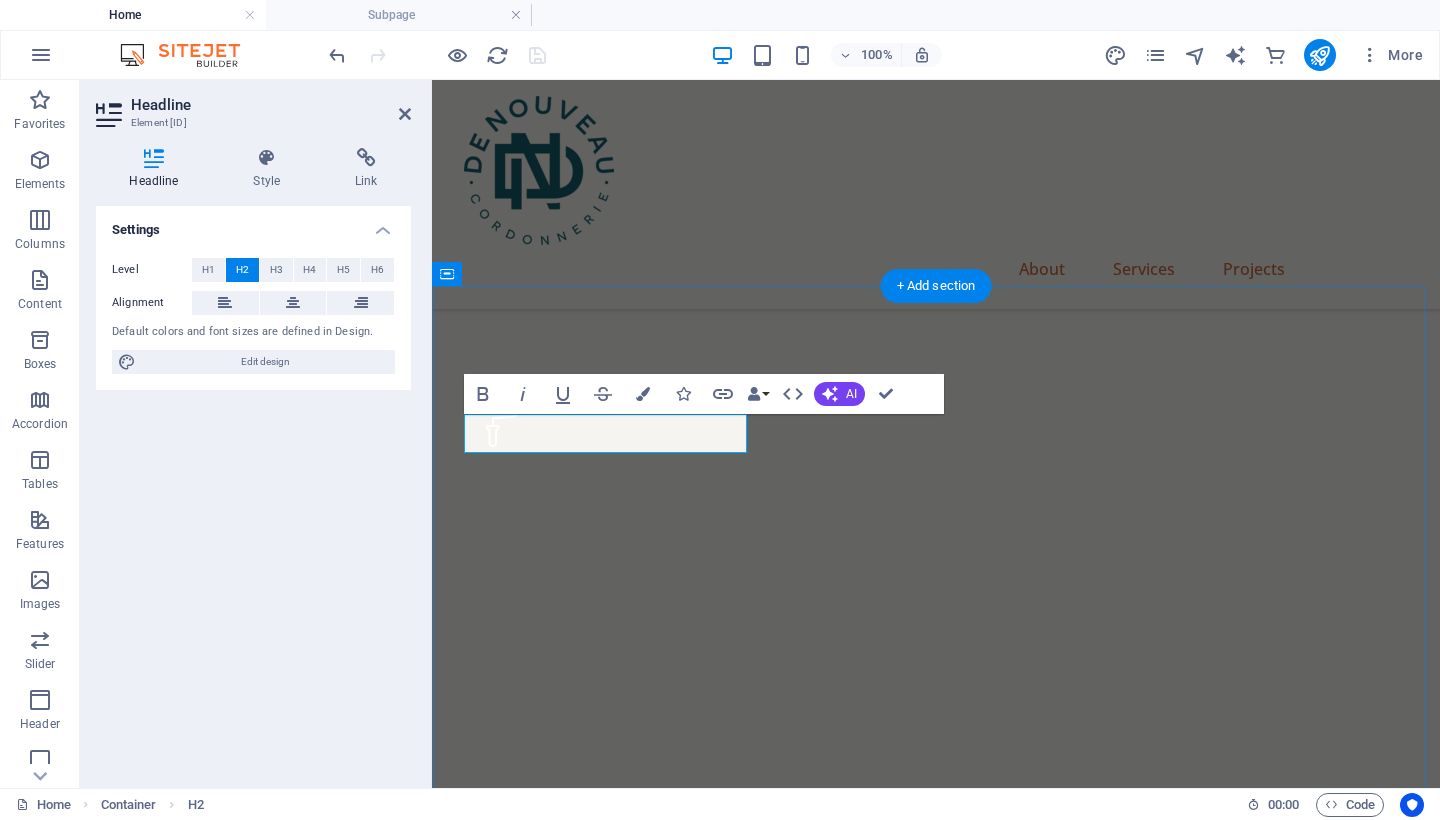 scroll, scrollTop: 6641, scrollLeft: 0, axis: vertical 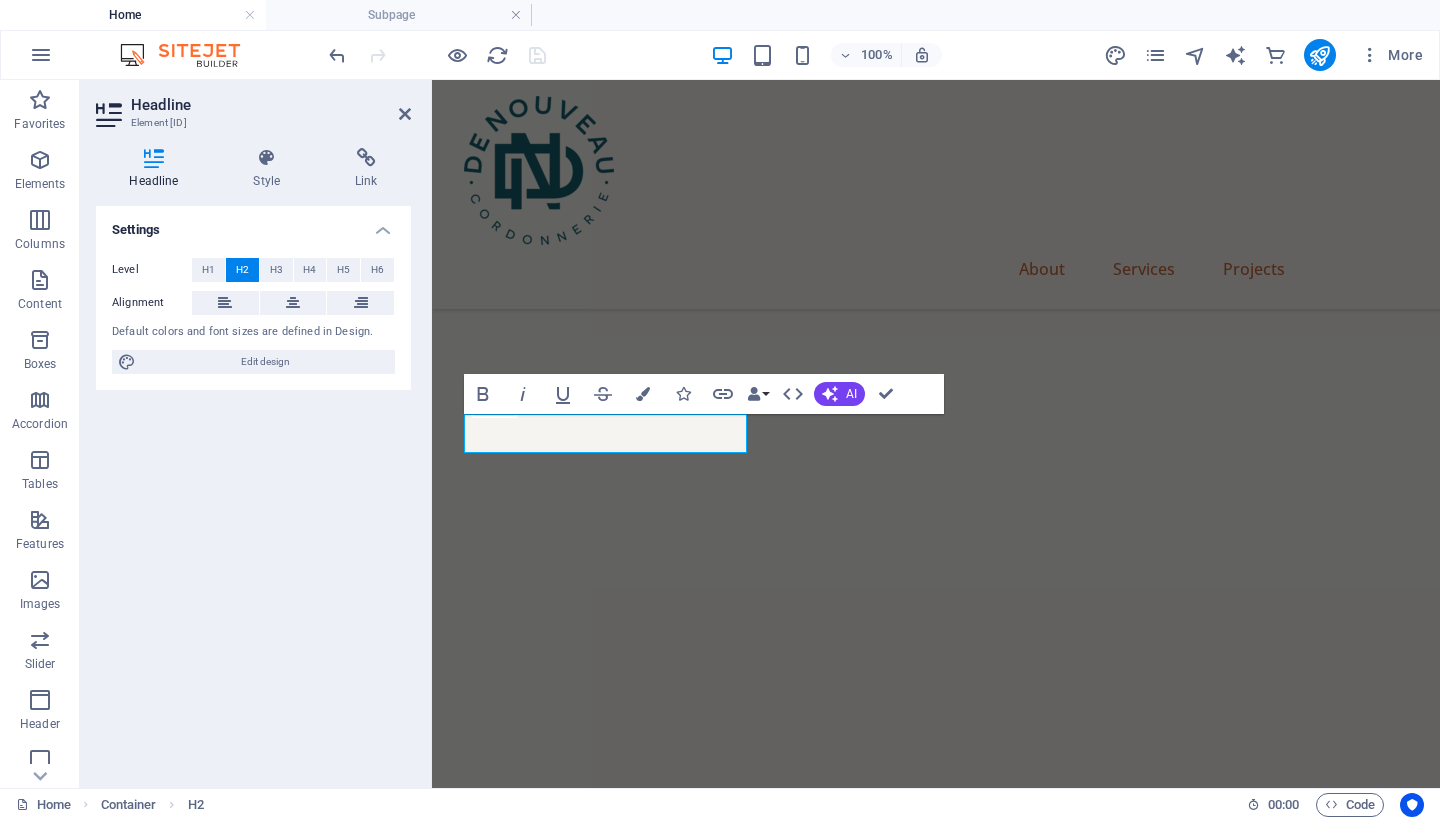 type 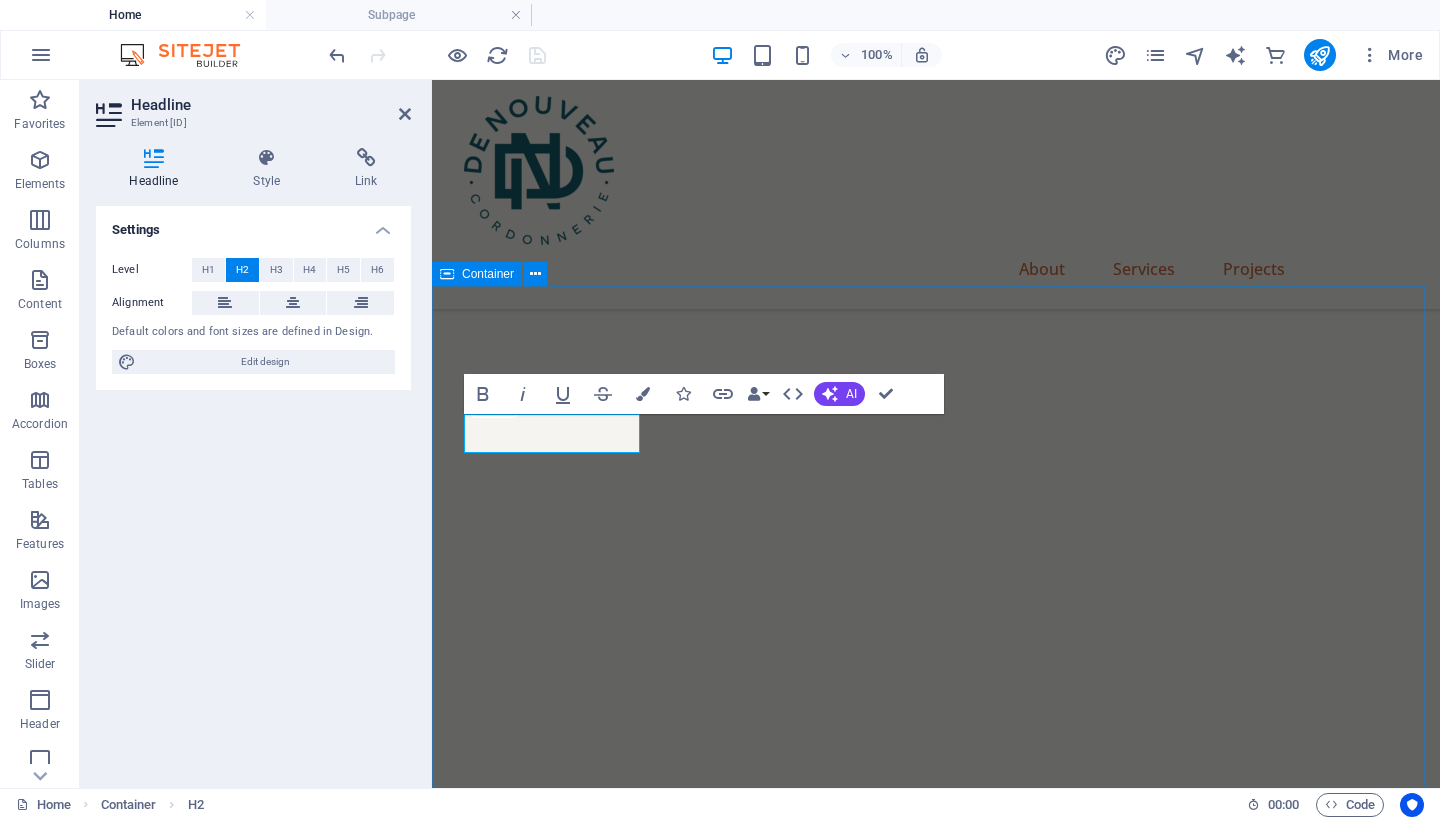 click on "Écrivez-nous Courriel Votre nom complet Cellulaire (optionnel) Votre message Envoyer   I have read and understand the privacy policy. Ecrivez-nous Unreadable? Load new" at bounding box center [936, 16424] 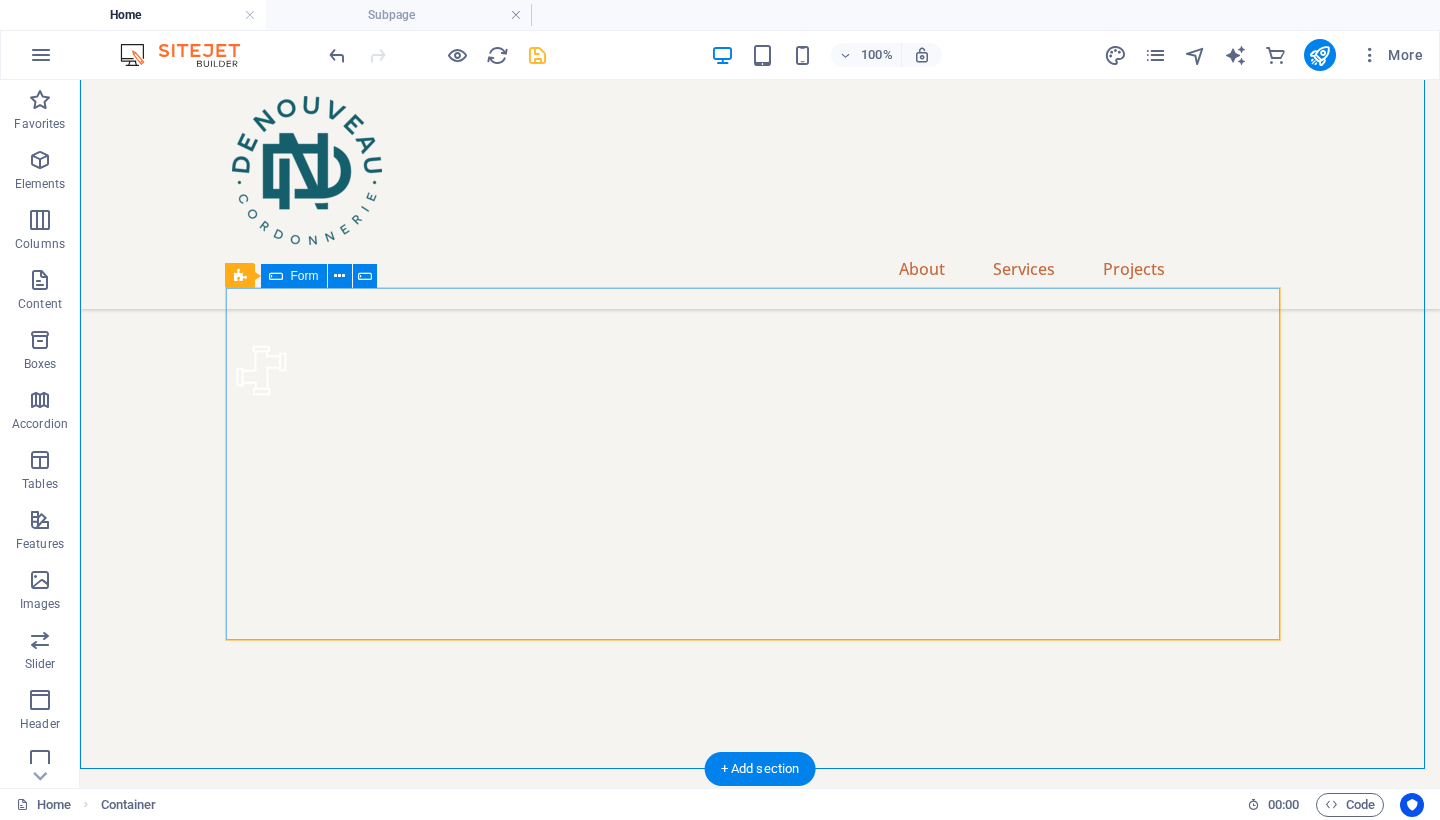 scroll, scrollTop: 6412, scrollLeft: 0, axis: vertical 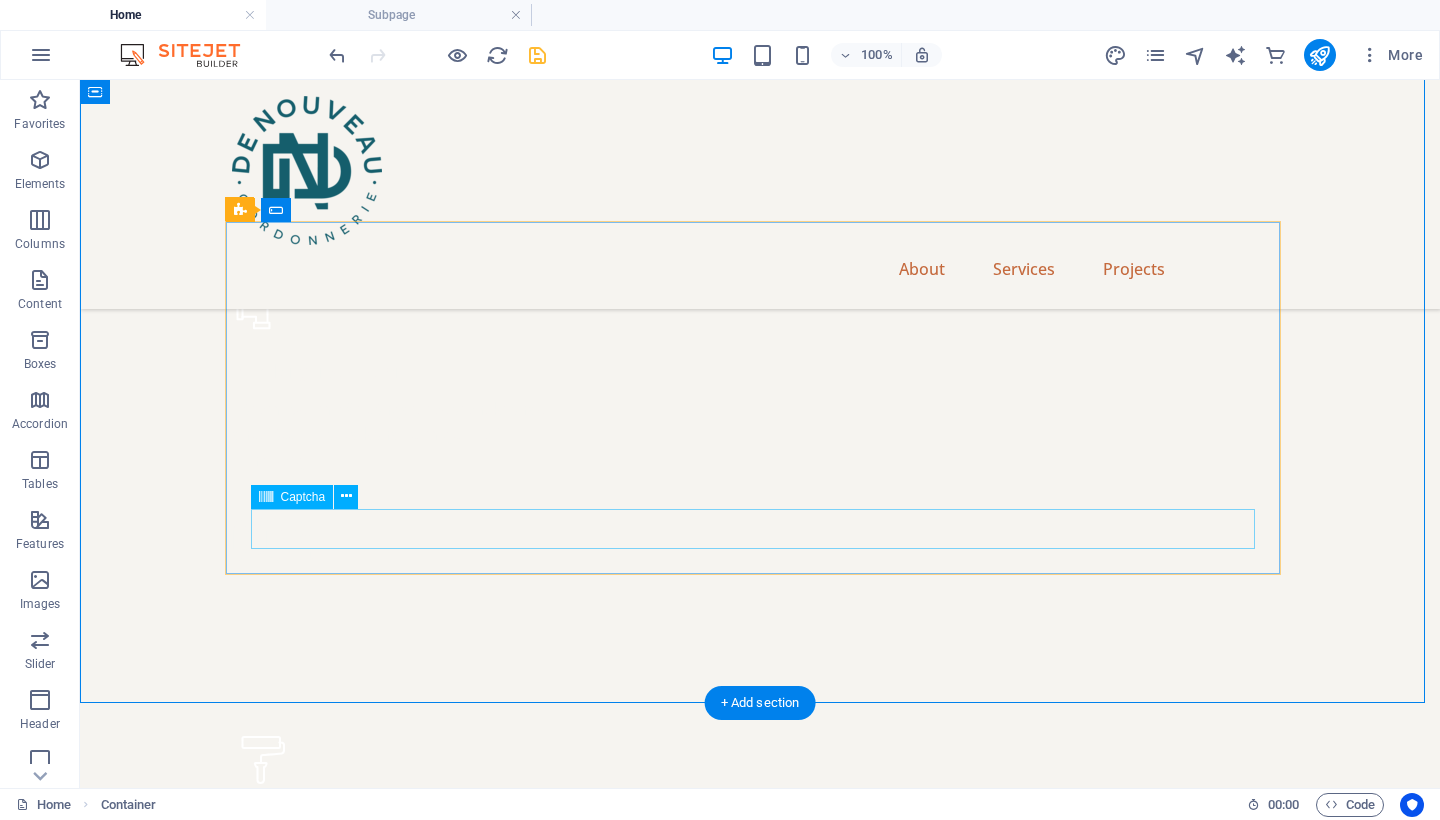 click on "Ecrivez-nous Unreadable? Load new" at bounding box center [760, 17440] 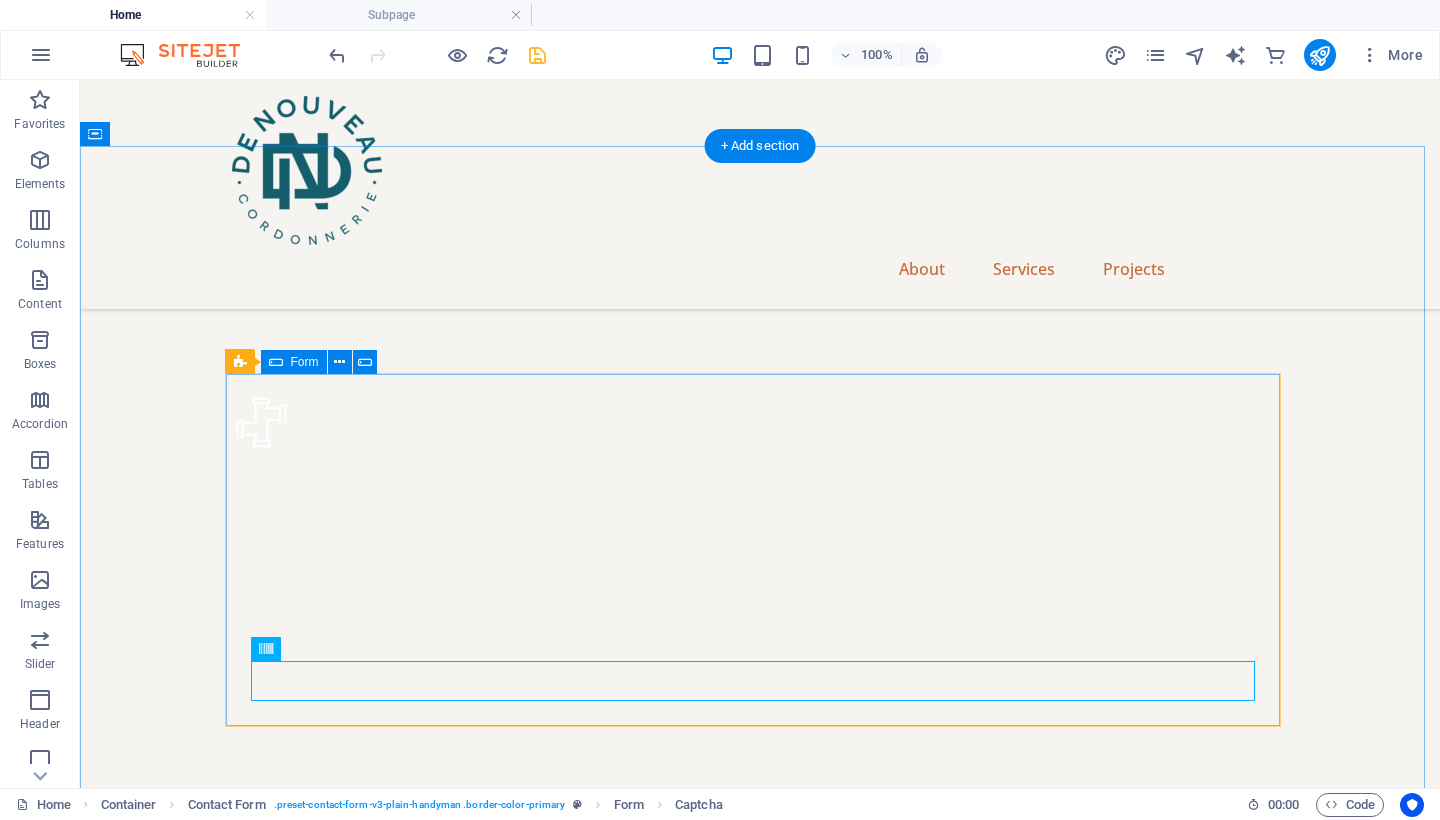 scroll, scrollTop: 6260, scrollLeft: 0, axis: vertical 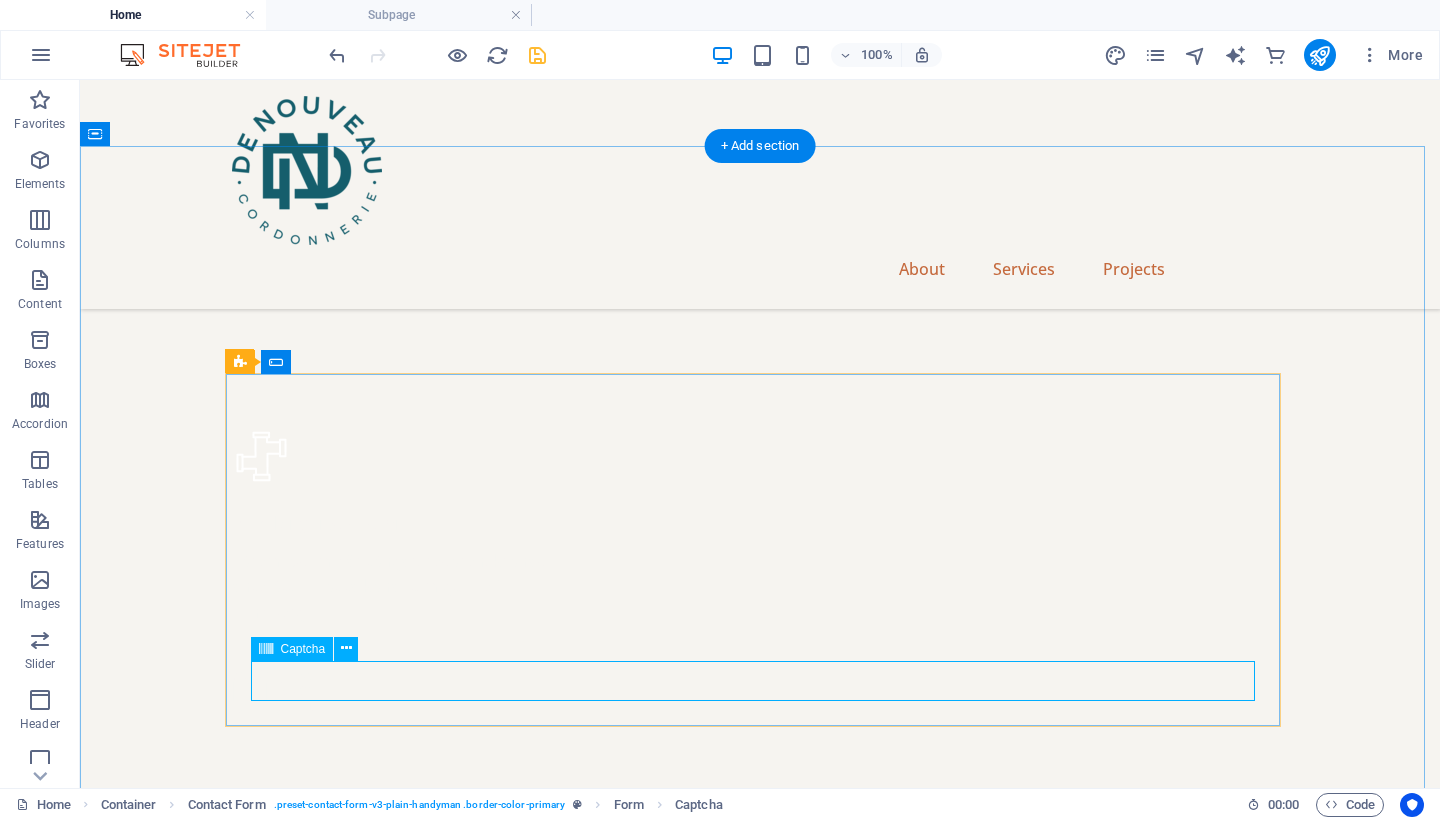 click on "Ecrivez-nous Unreadable? Load new" at bounding box center [760, 17592] 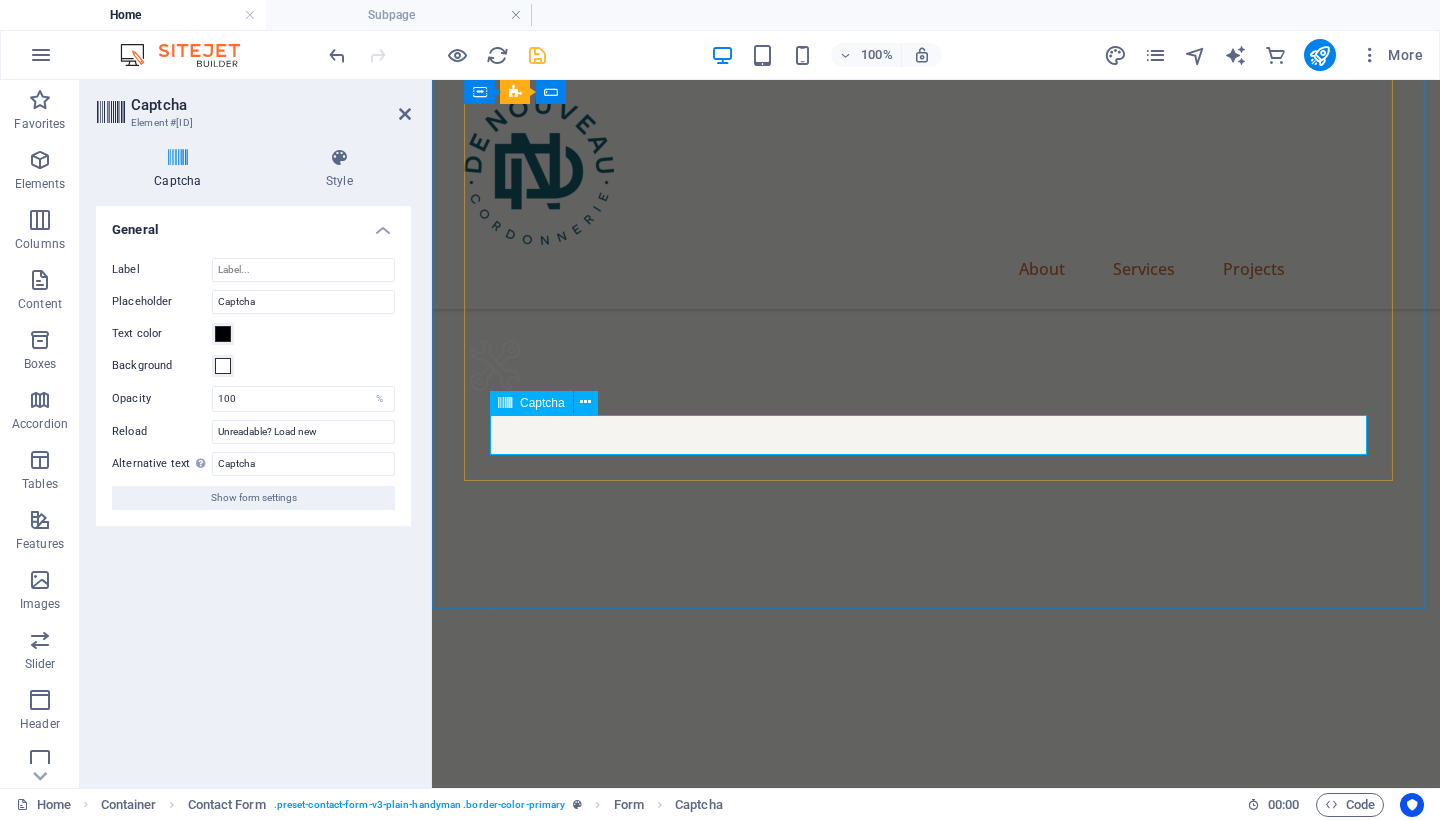 click on "Ecrivez-nous" at bounding box center [680, 16130] 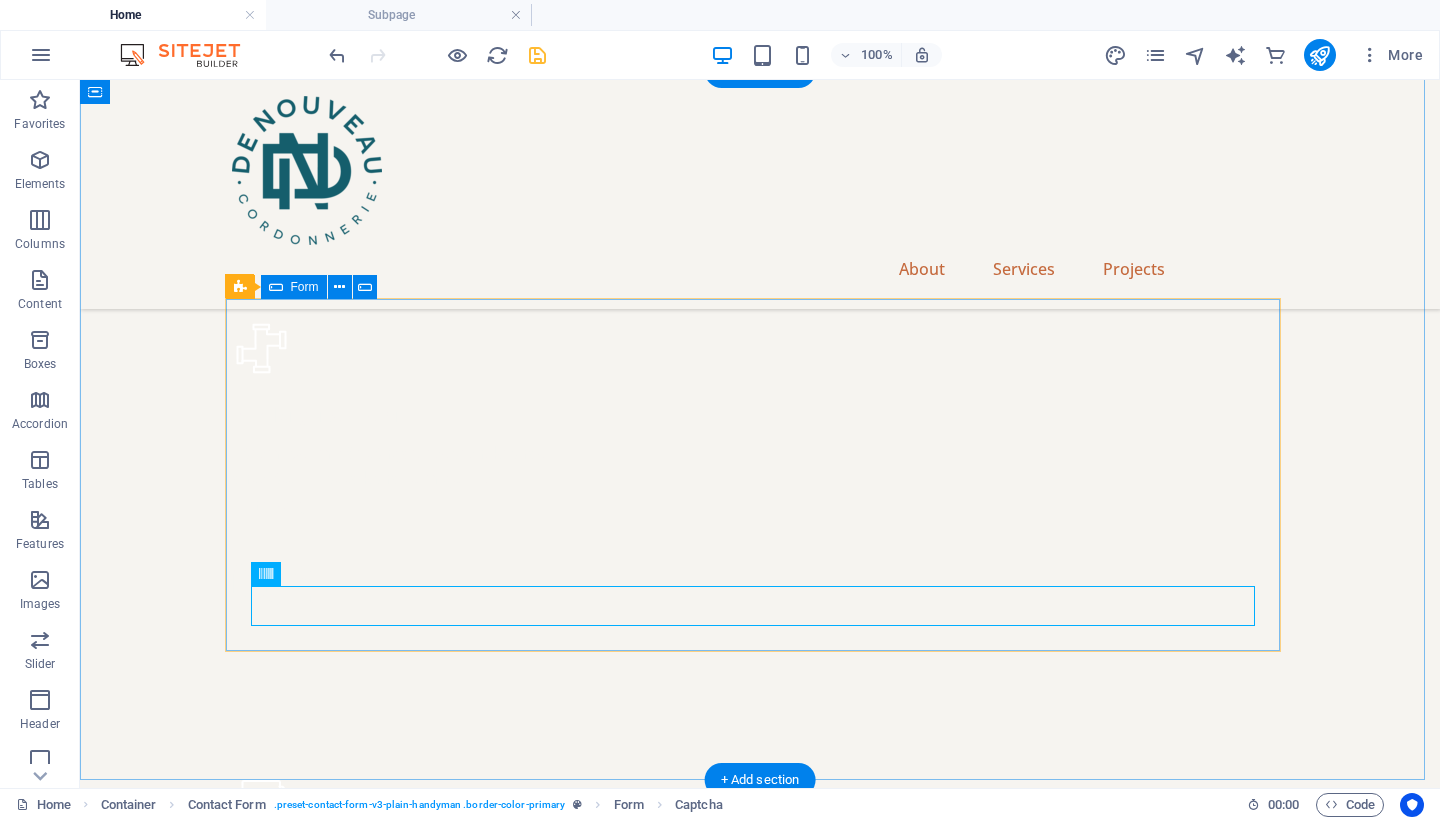 scroll, scrollTop: 6063, scrollLeft: 0, axis: vertical 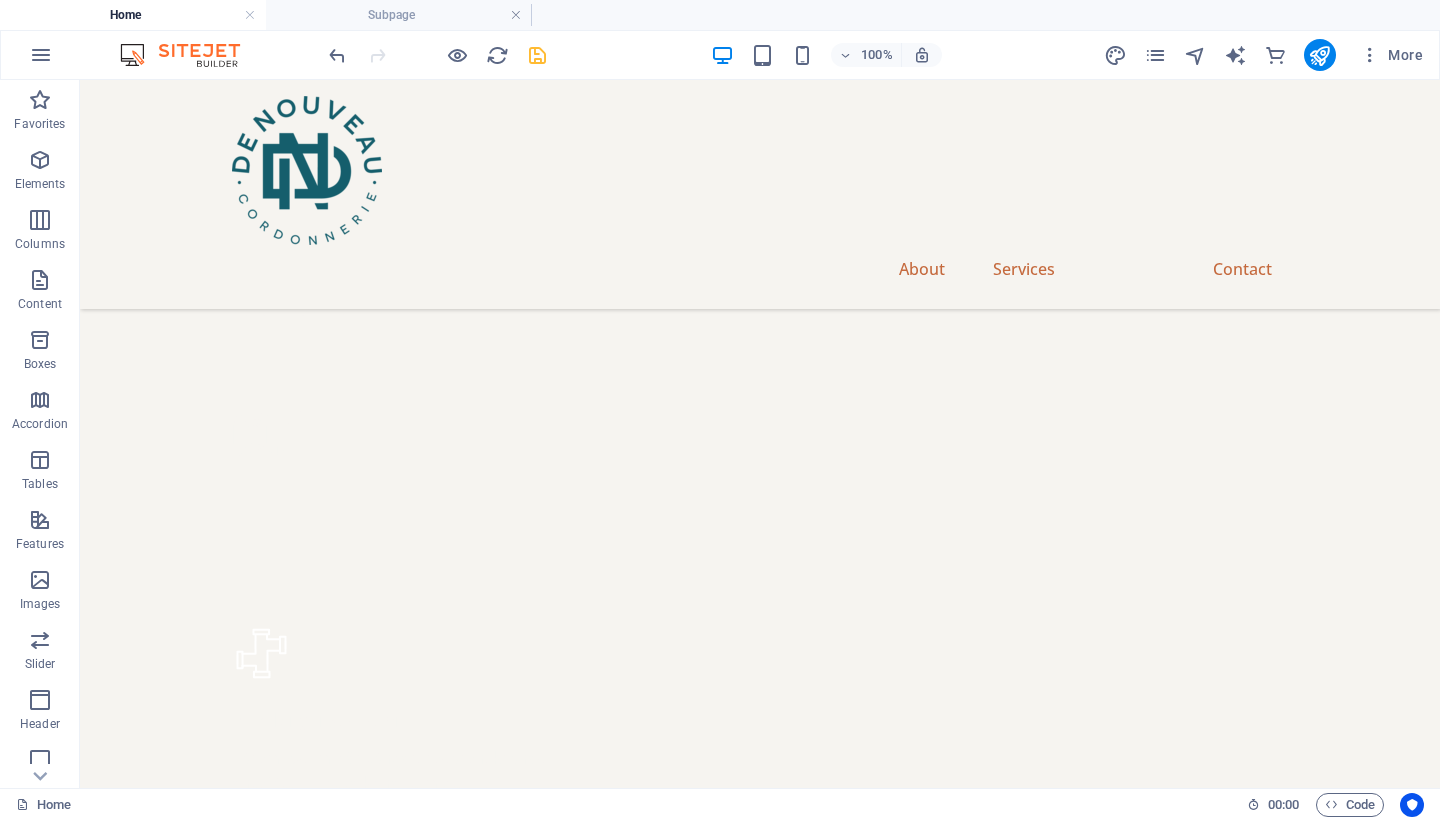 click at bounding box center (537, 55) 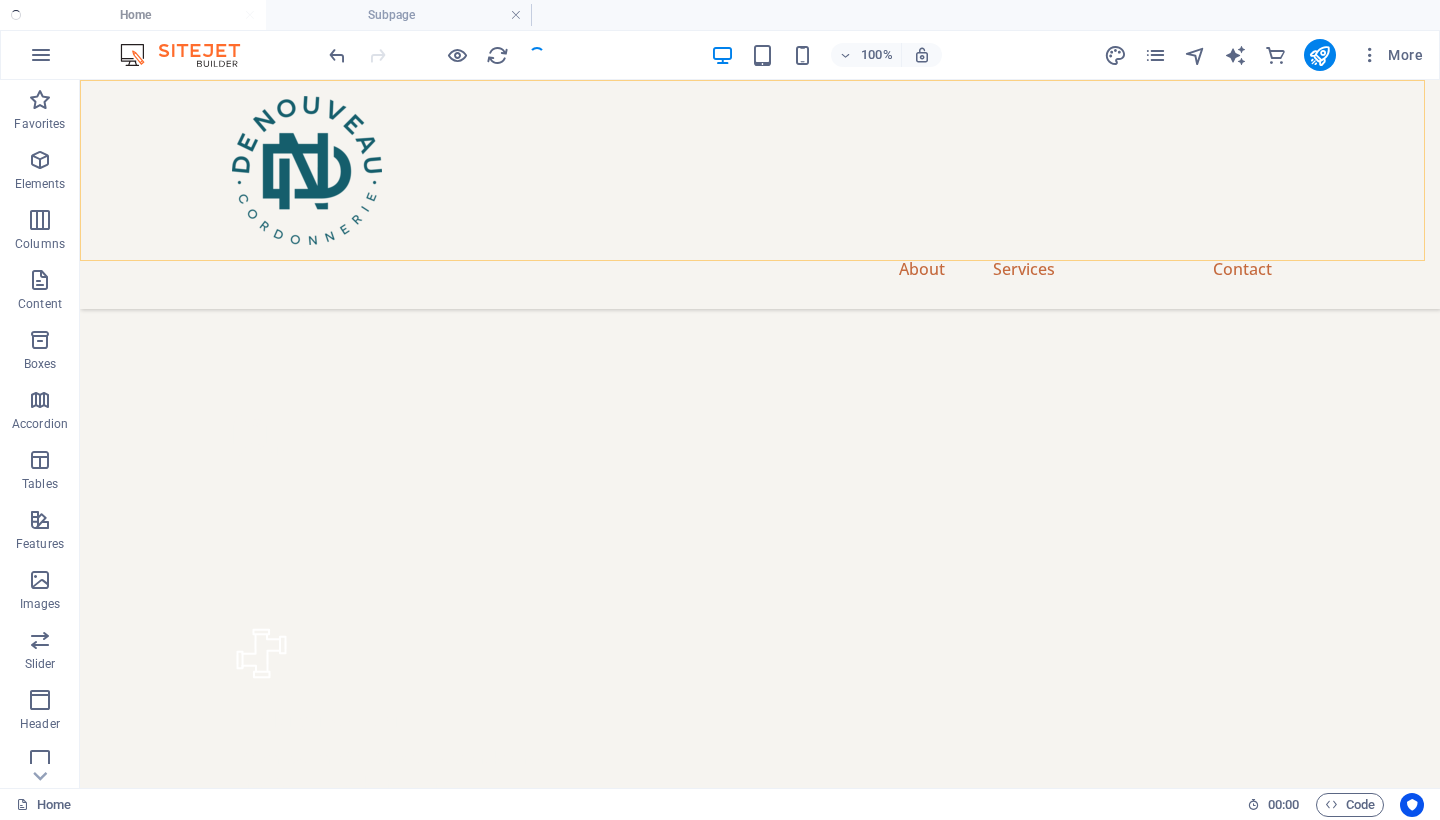 scroll, scrollTop: 6459, scrollLeft: 0, axis: vertical 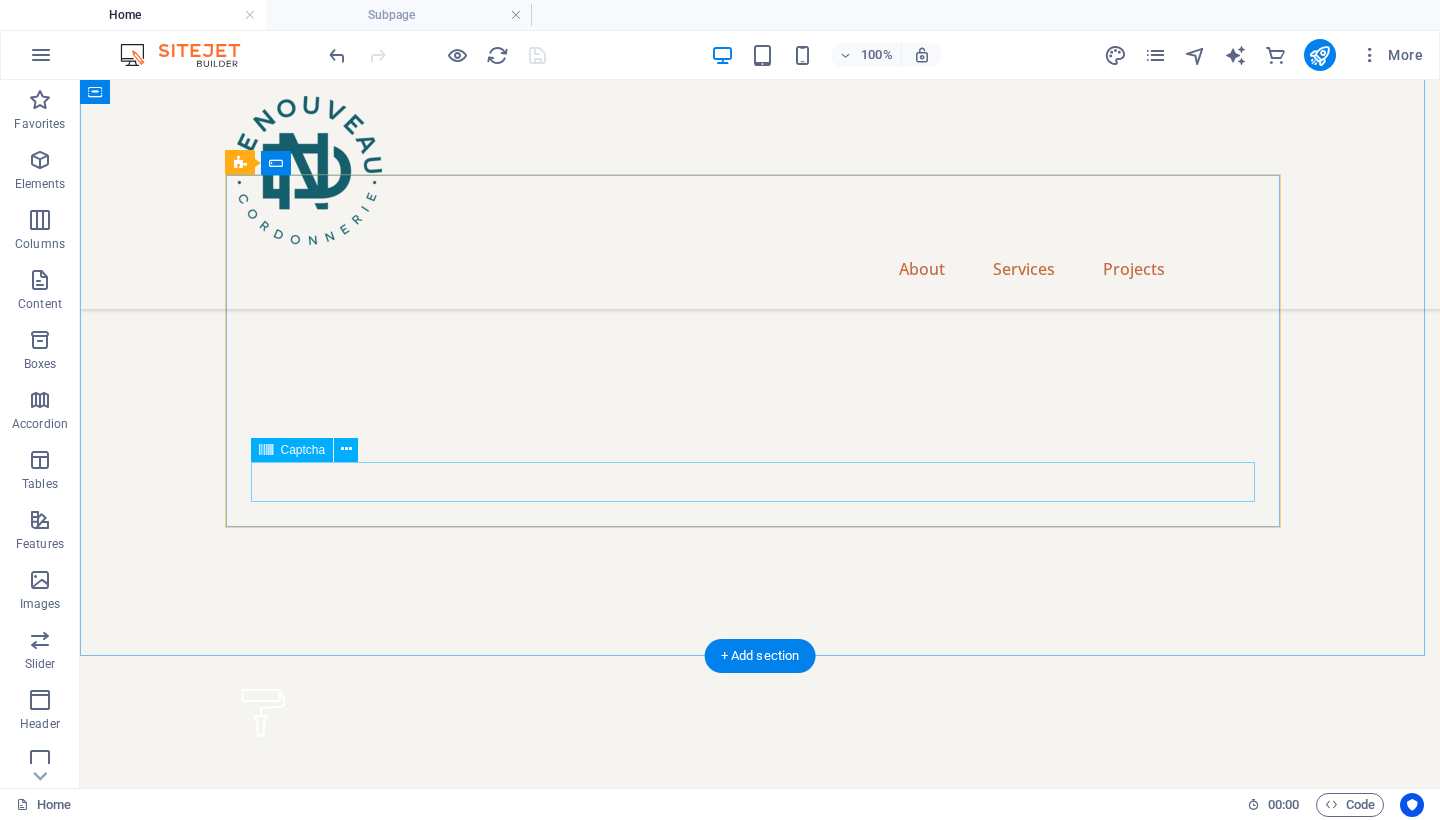 click on "Entrer le code Unreadable? Load new" at bounding box center (760, 17393) 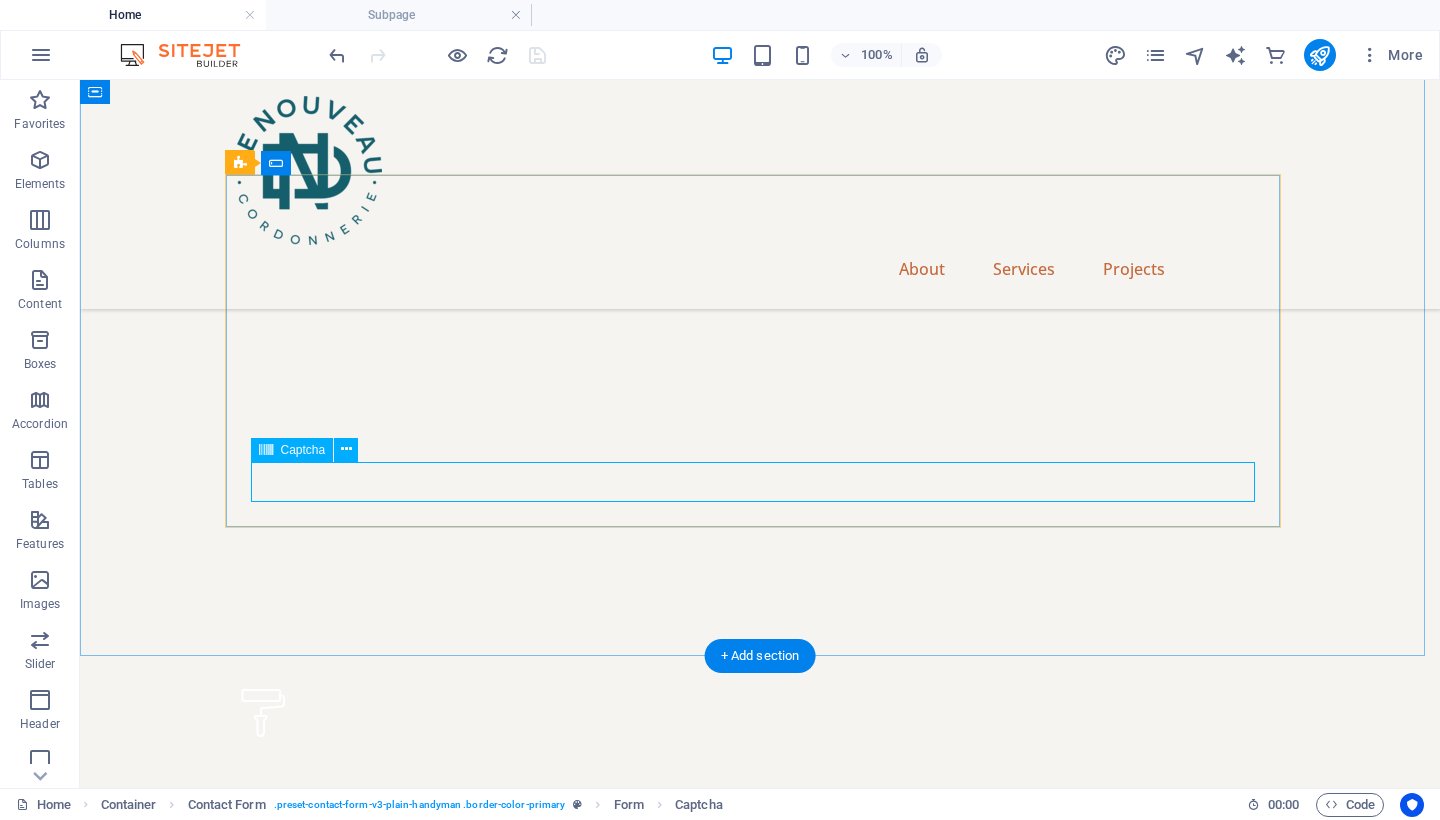 click on "Captcha" at bounding box center [303, 450] 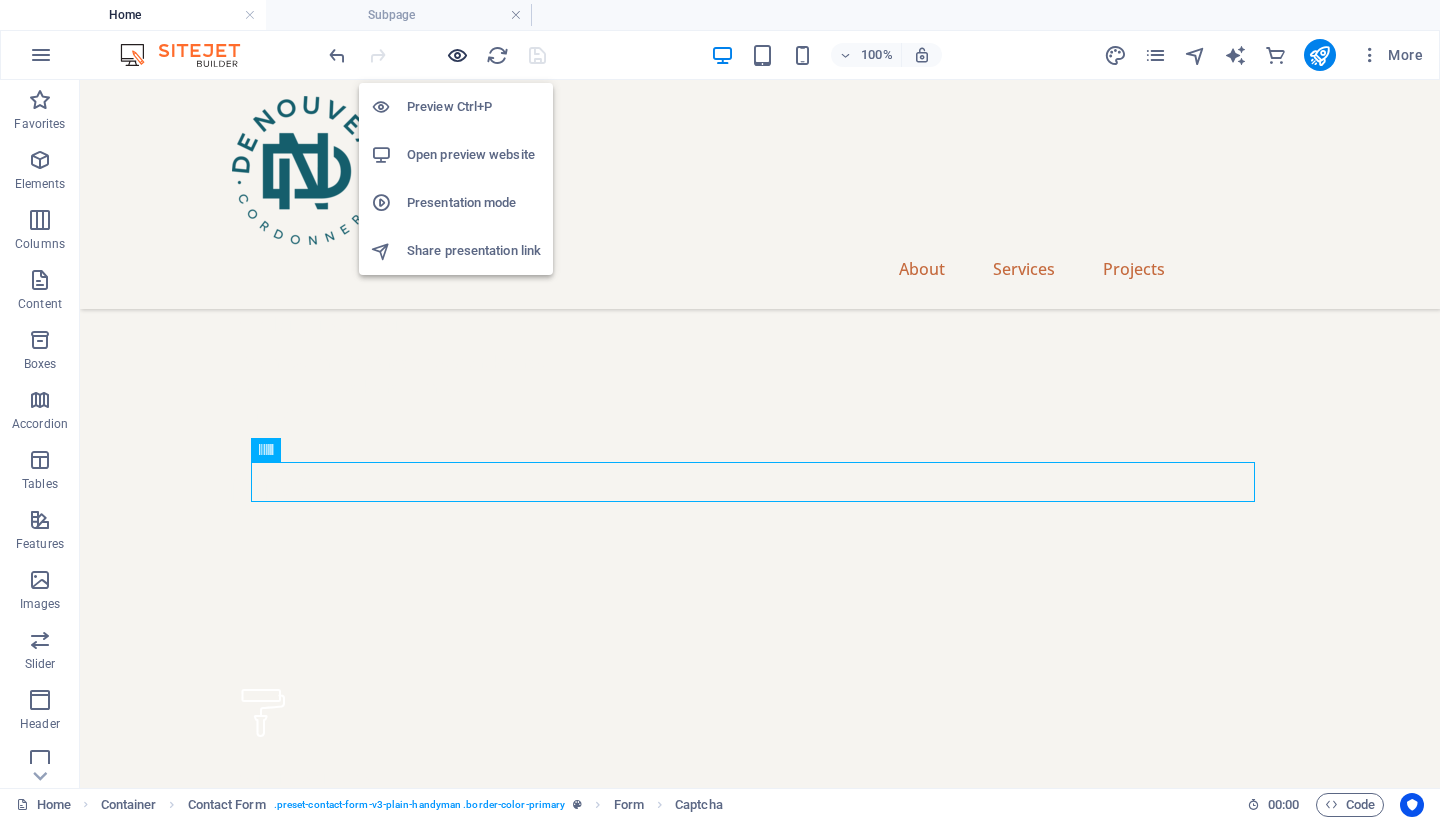 click at bounding box center (457, 55) 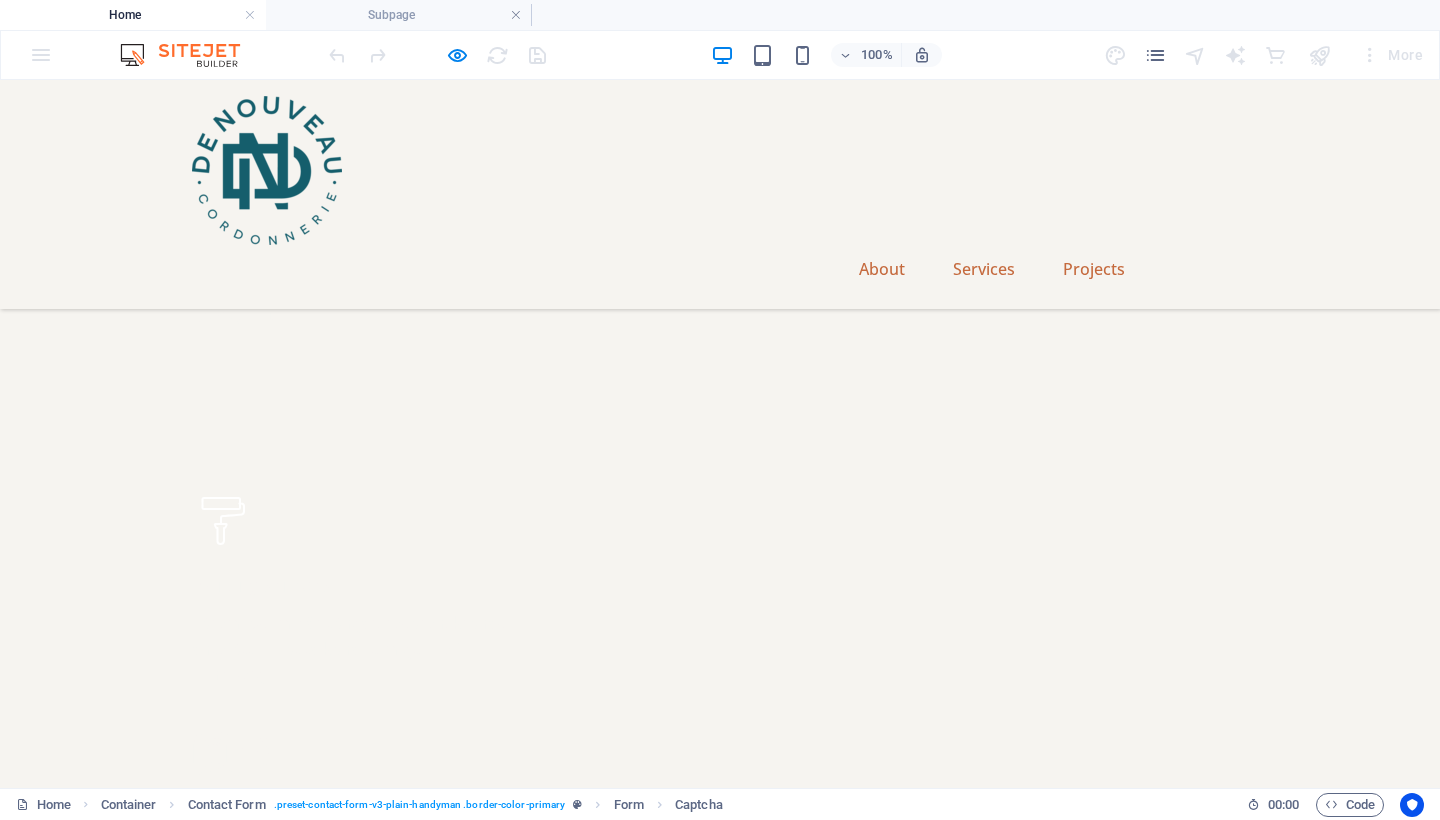 click on "Entrer le code" at bounding box center [408, 17059] 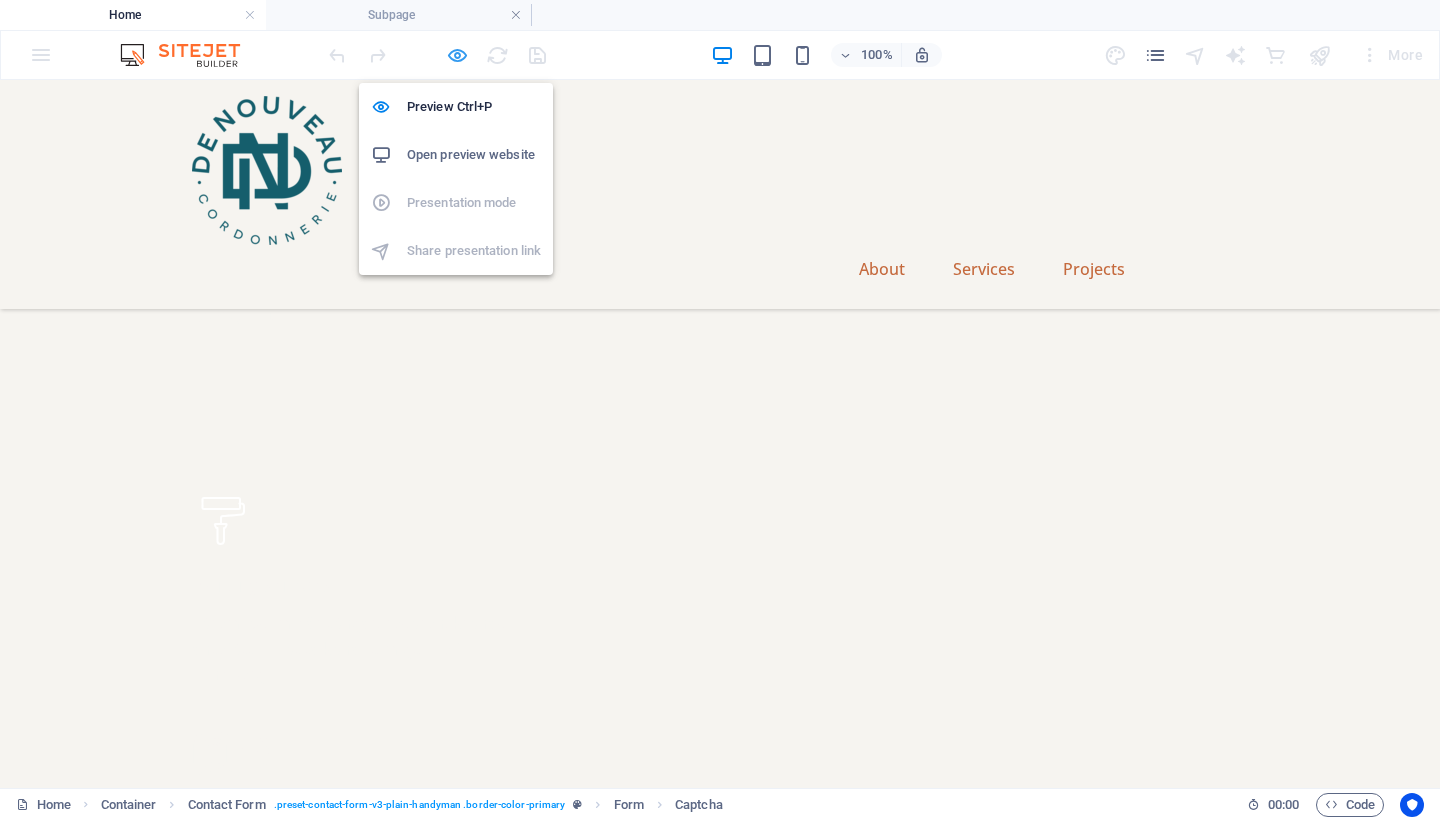 type 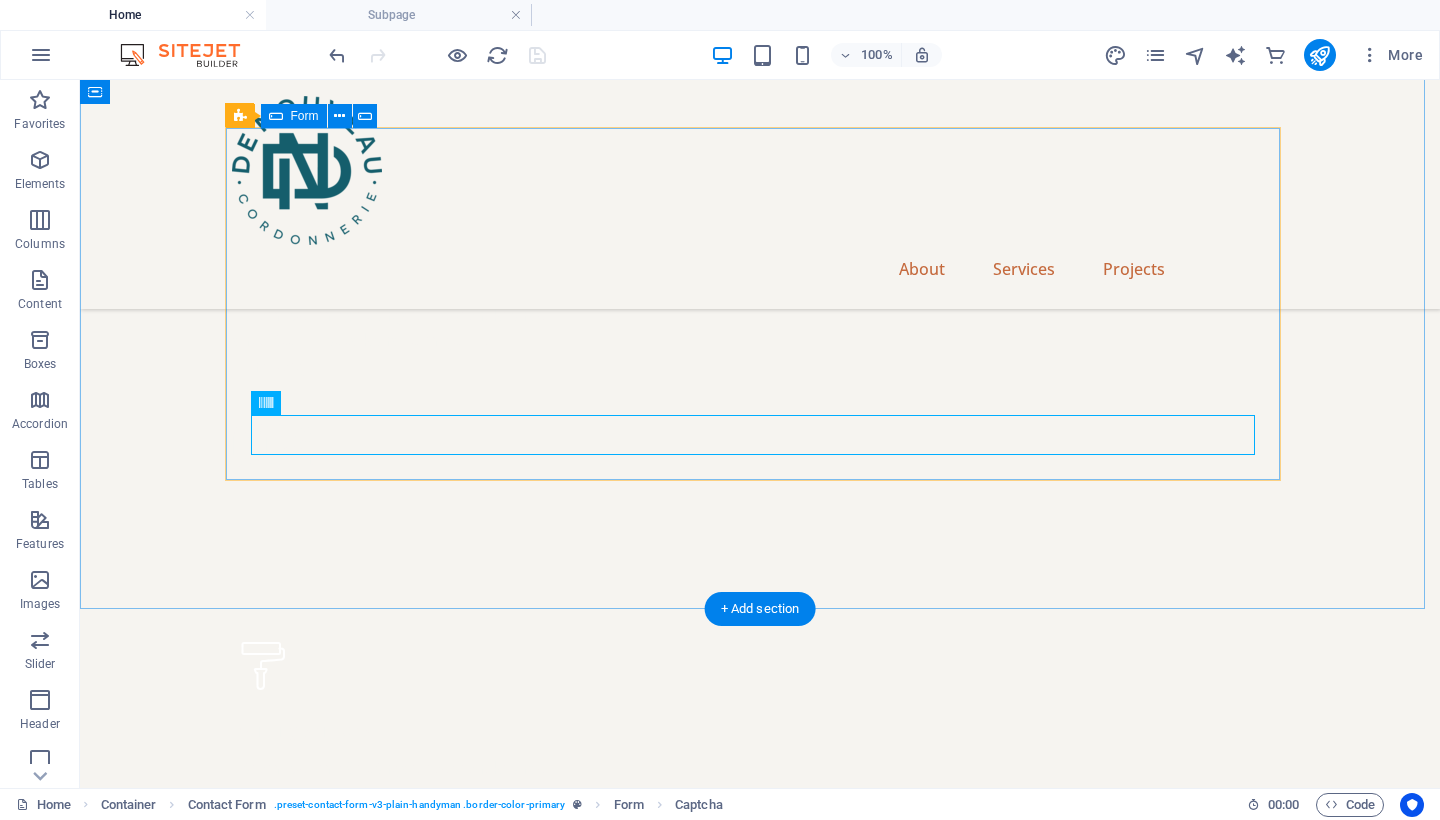 scroll, scrollTop: 6524, scrollLeft: 0, axis: vertical 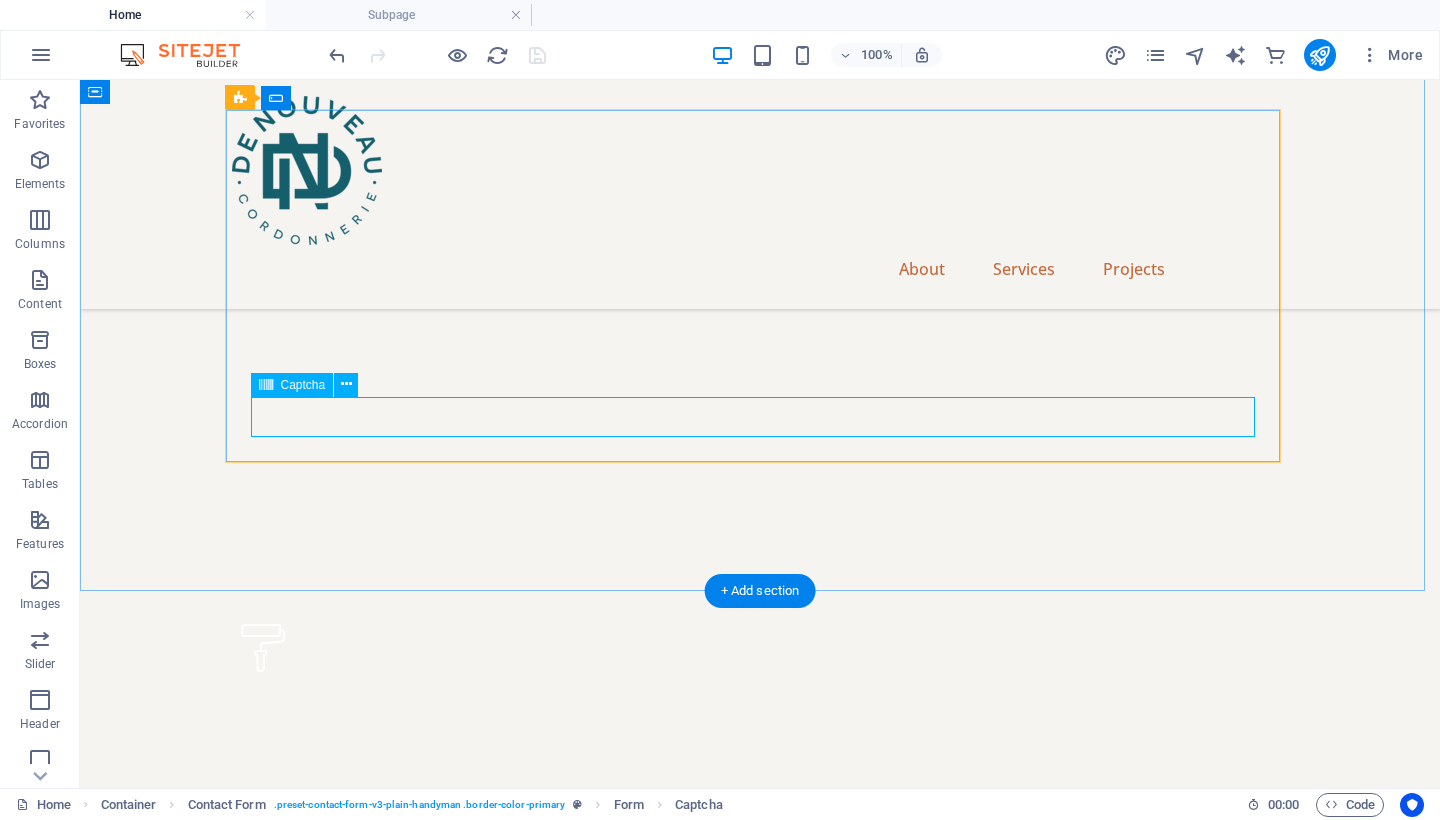click on "Unreadable? Load new" at bounding box center [760, 17328] 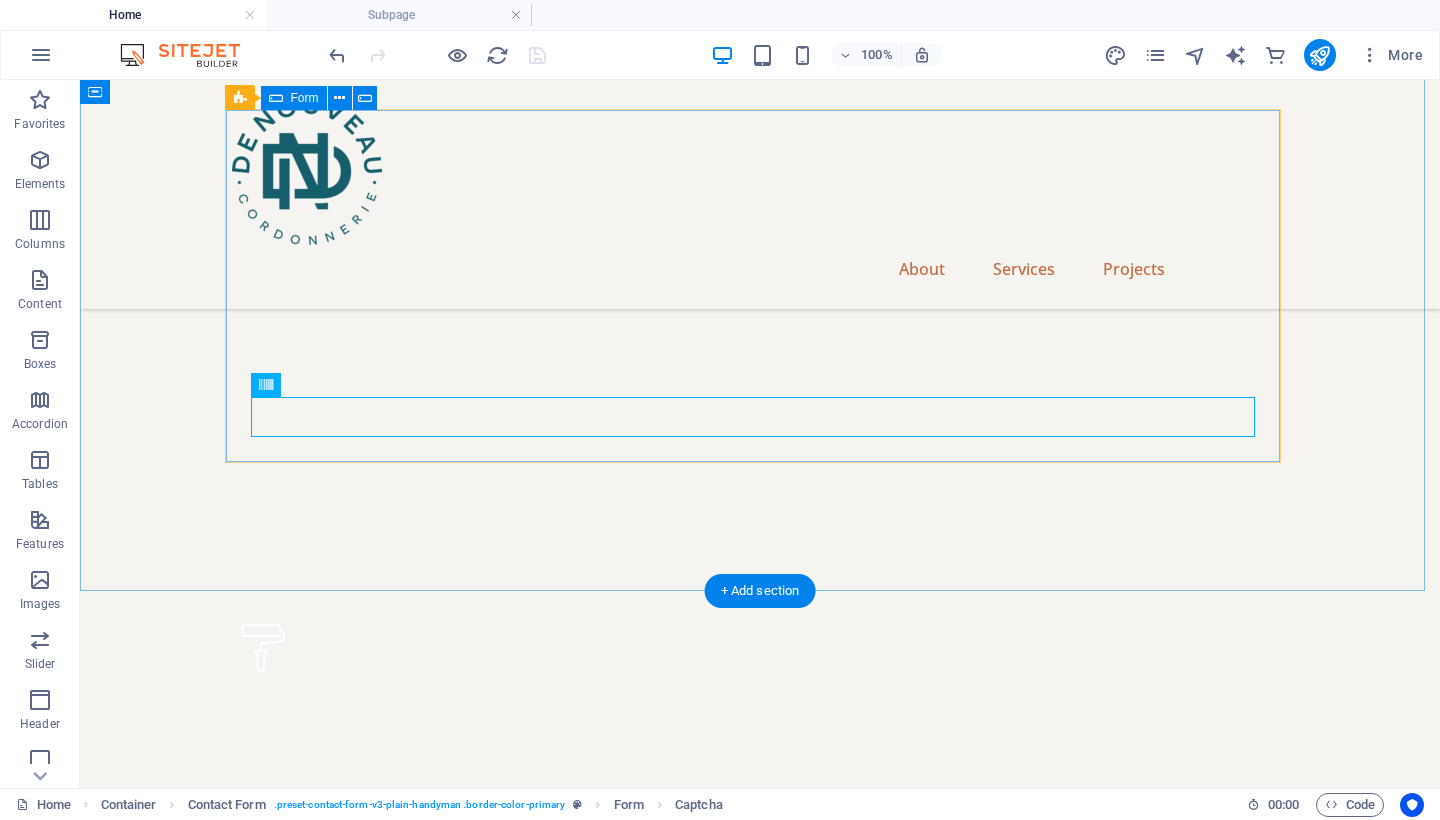 click on "Courriel Votre nom complet Cellulaire (optionnel) Votre message Envoyer   I have read and understand the privacy policy. Unreadable? Load new" at bounding box center (760, 17190) 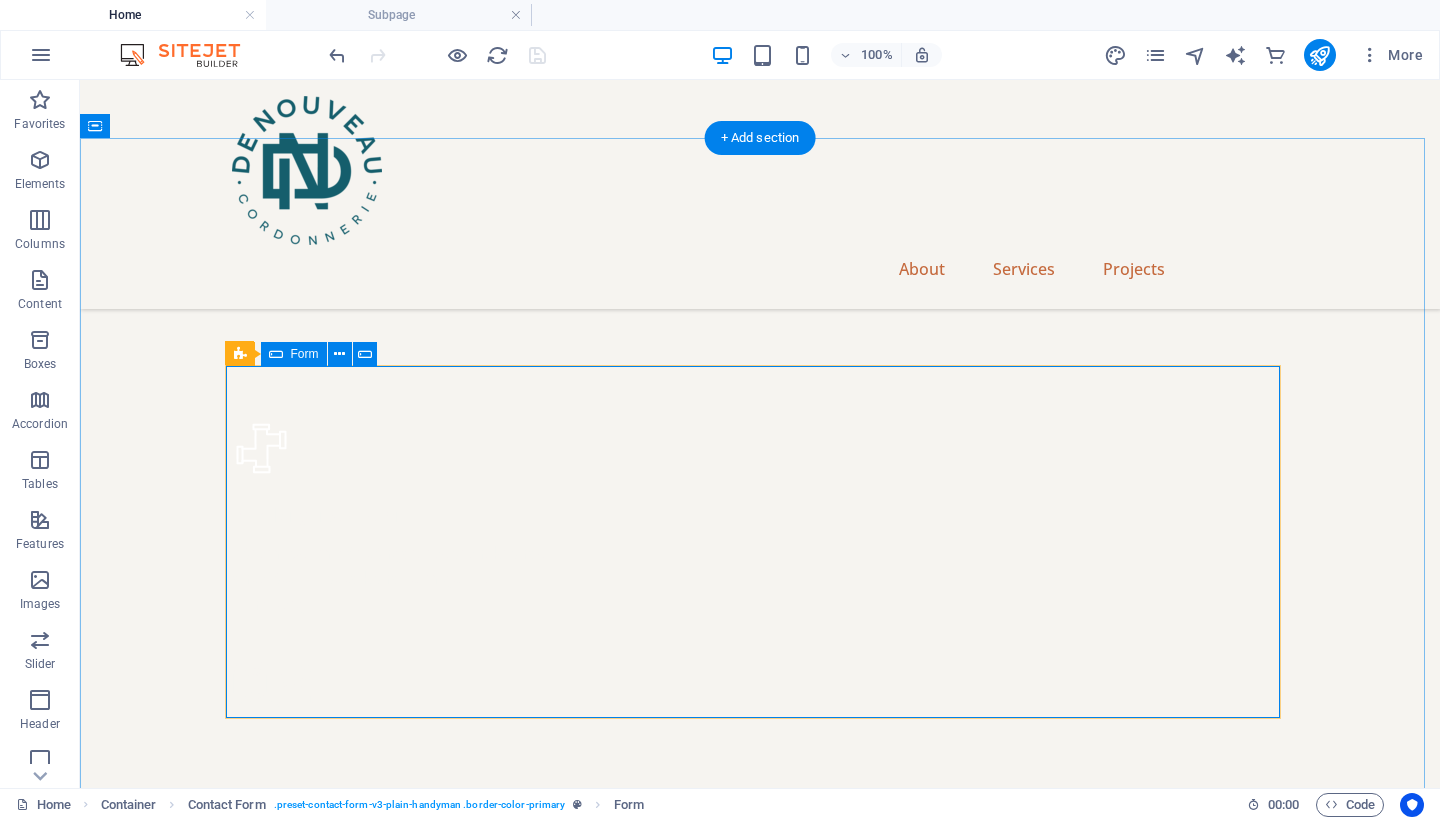 scroll, scrollTop: 6264, scrollLeft: 0, axis: vertical 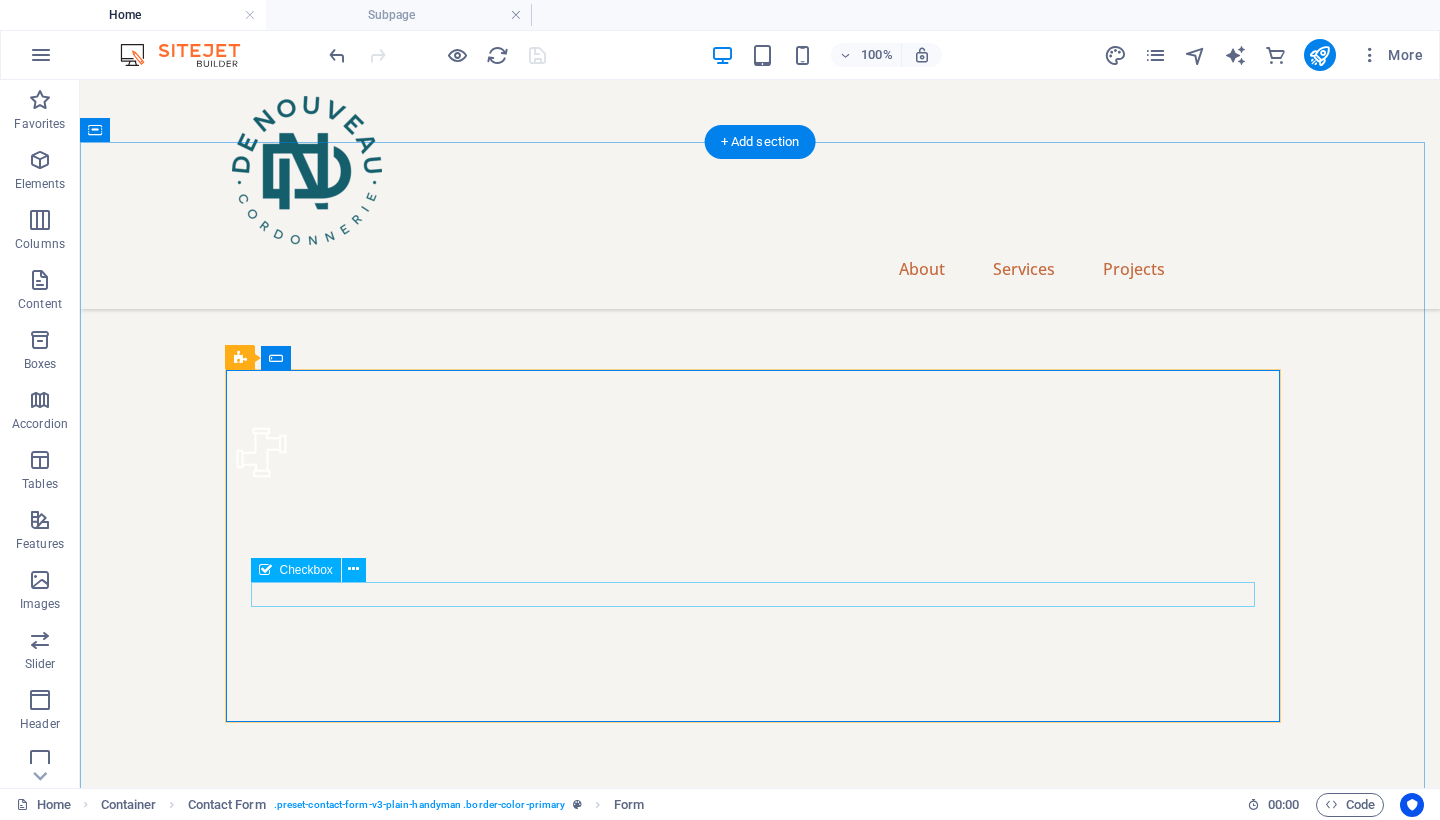 click on "I have read and understand the privacy policy." at bounding box center (760, 17503) 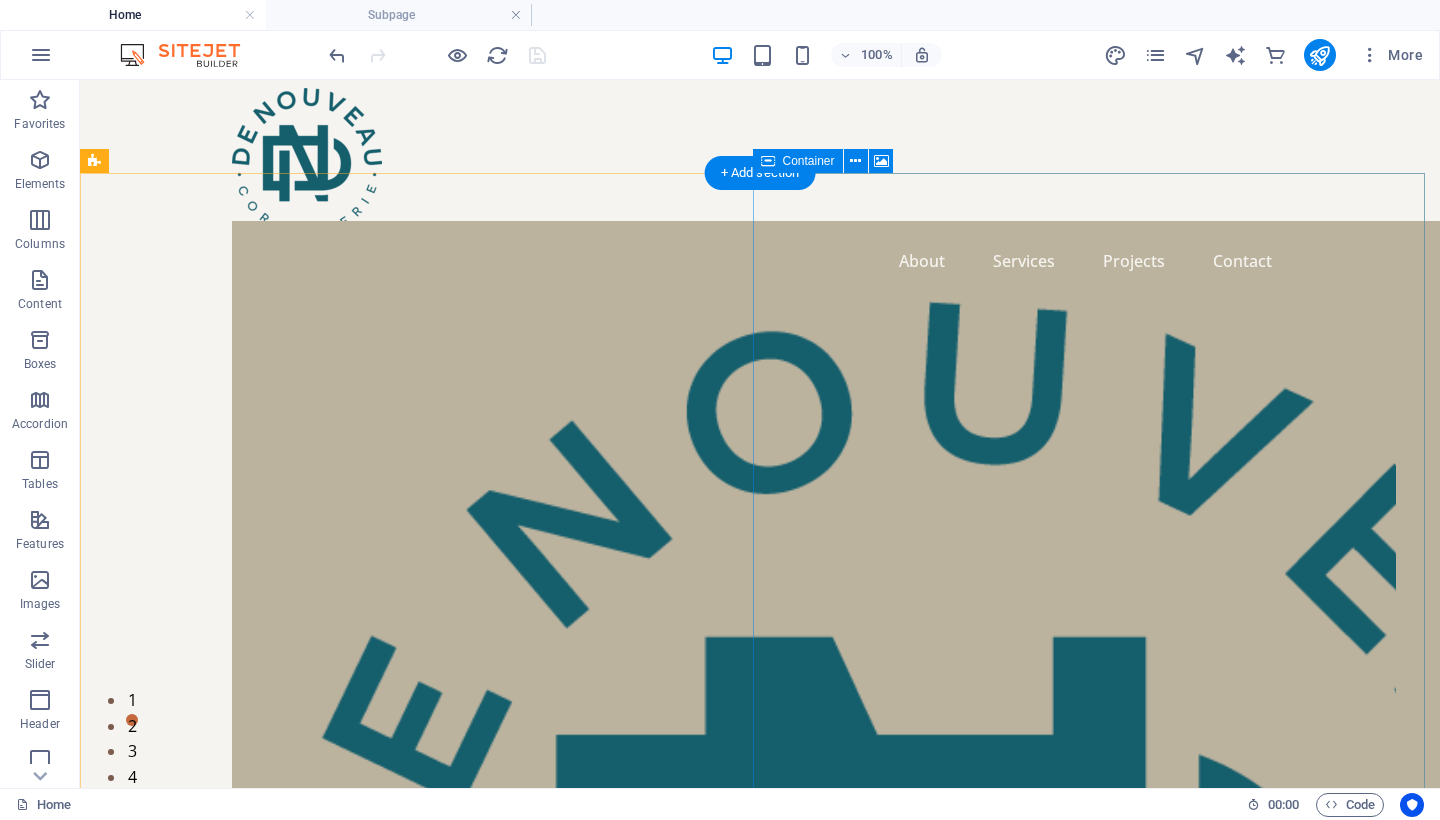 scroll, scrollTop: 26, scrollLeft: 0, axis: vertical 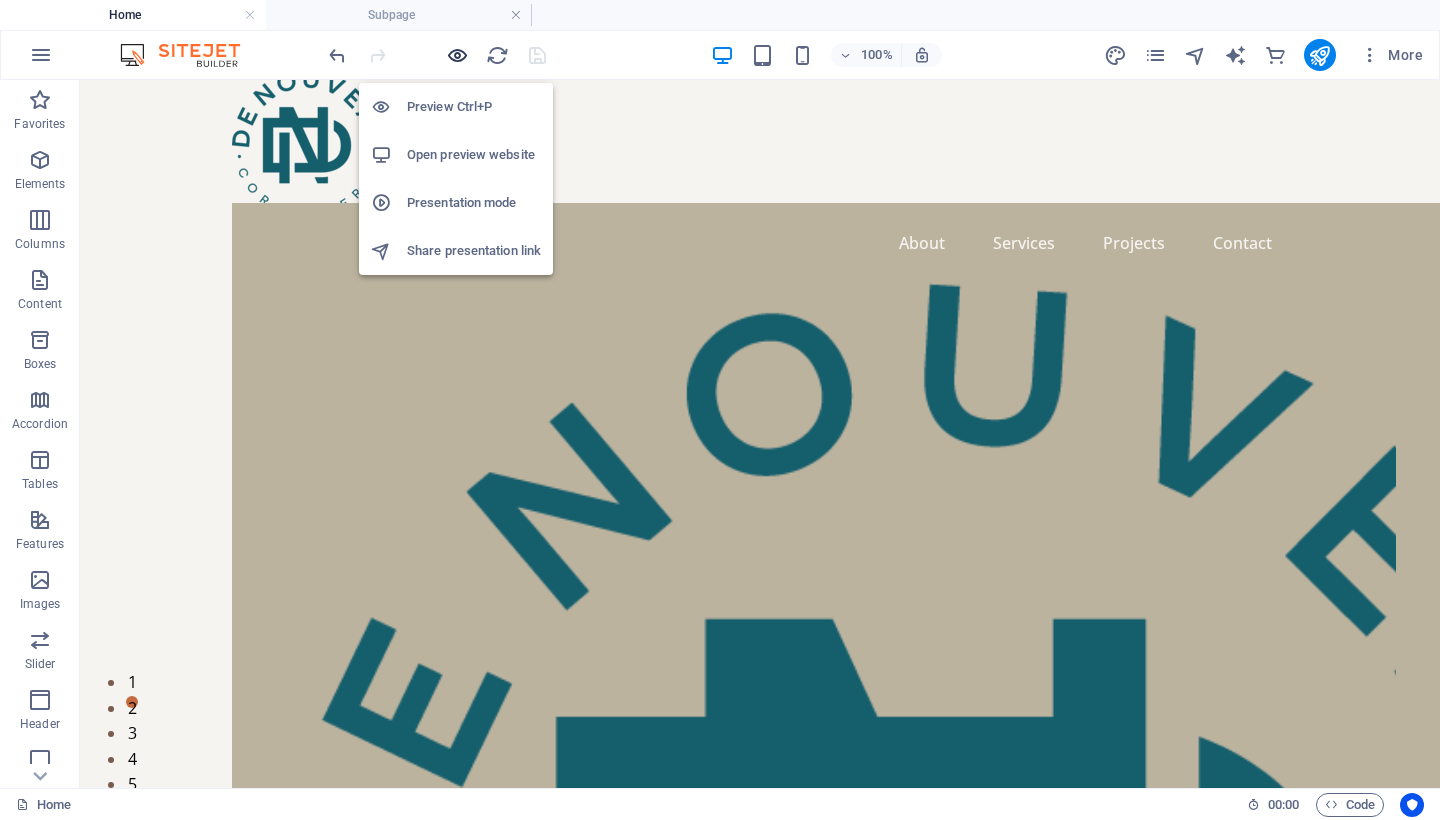 click at bounding box center (457, 55) 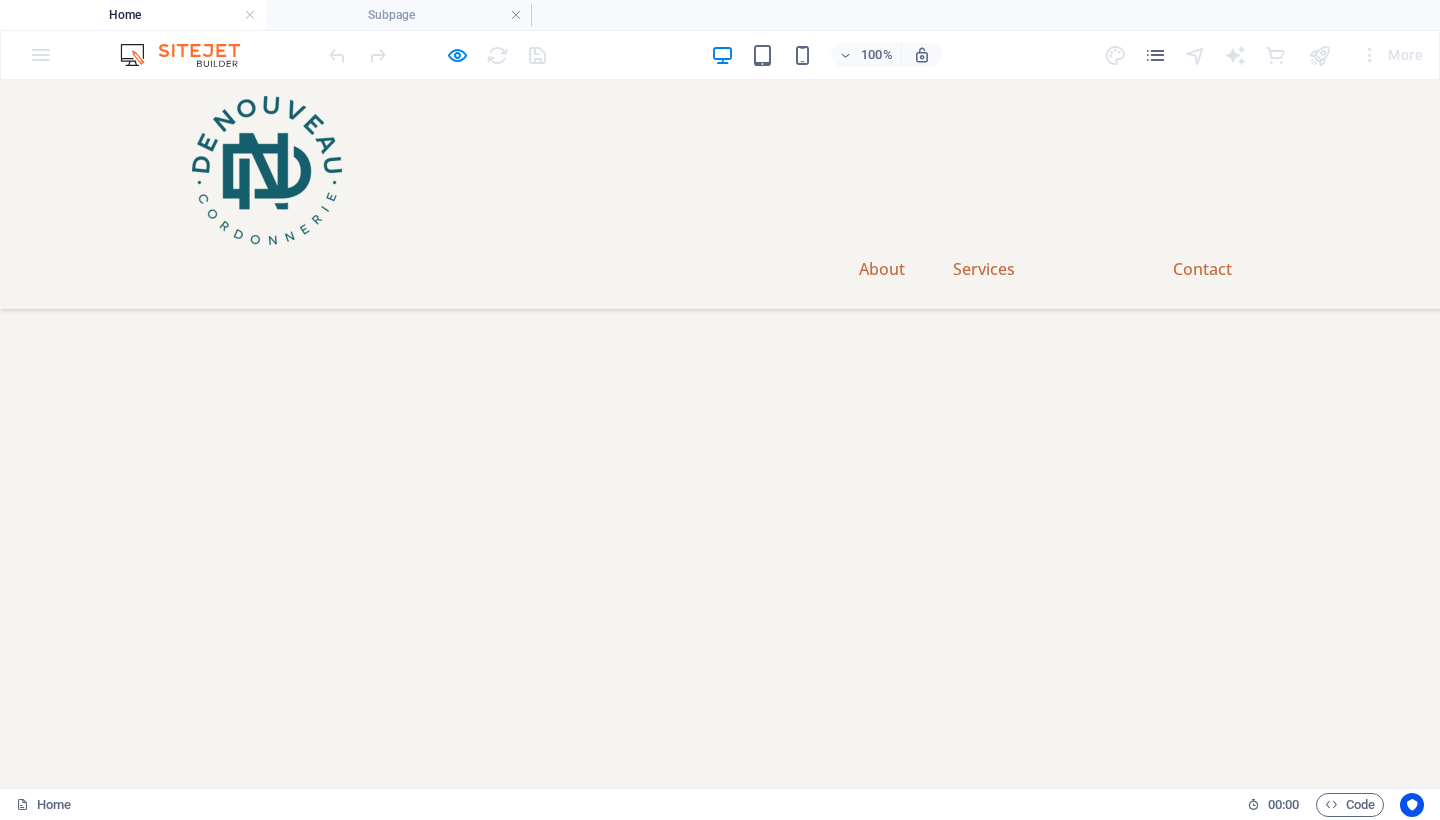 scroll, scrollTop: 5016, scrollLeft: 0, axis: vertical 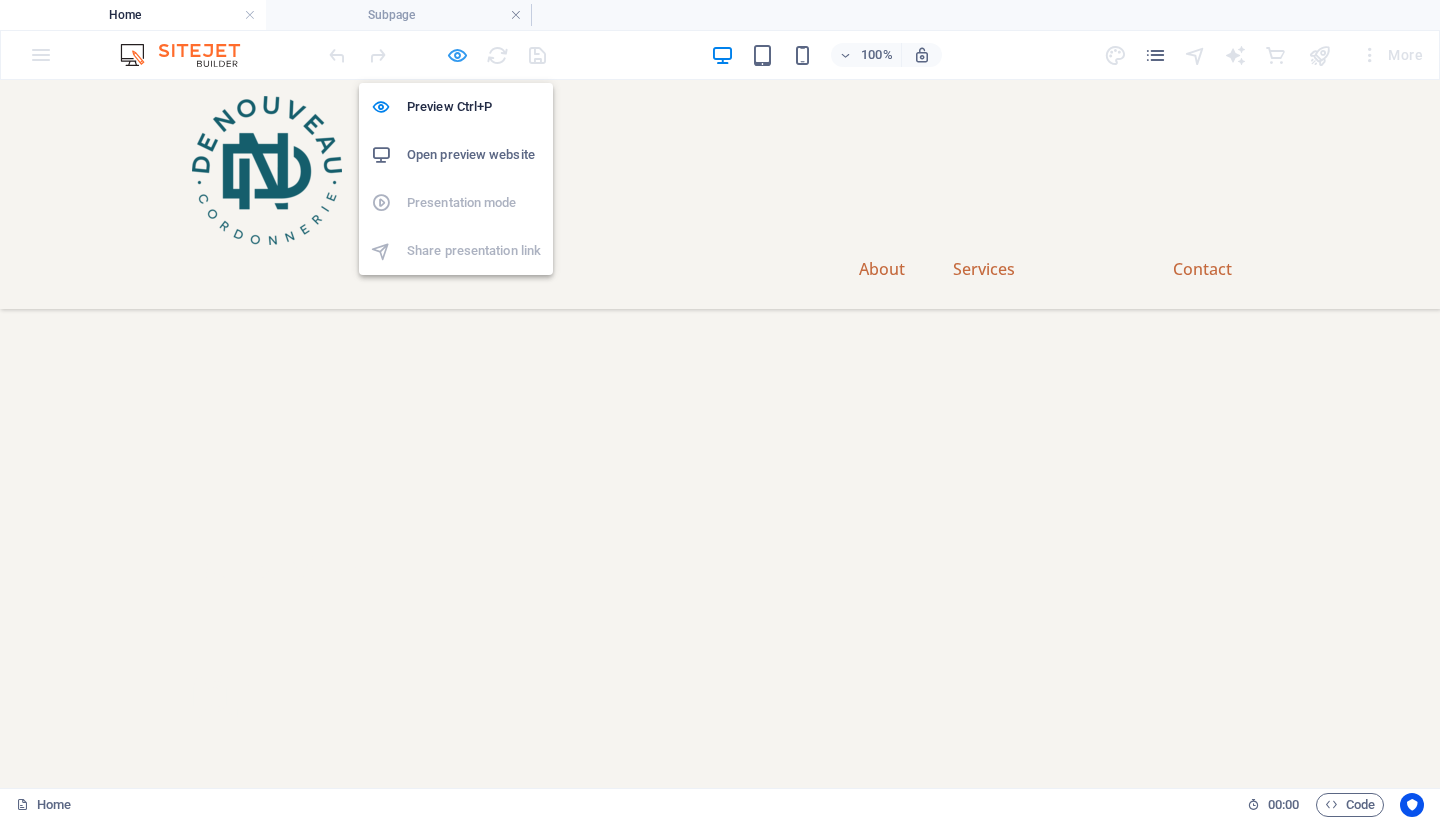 click at bounding box center [457, 55] 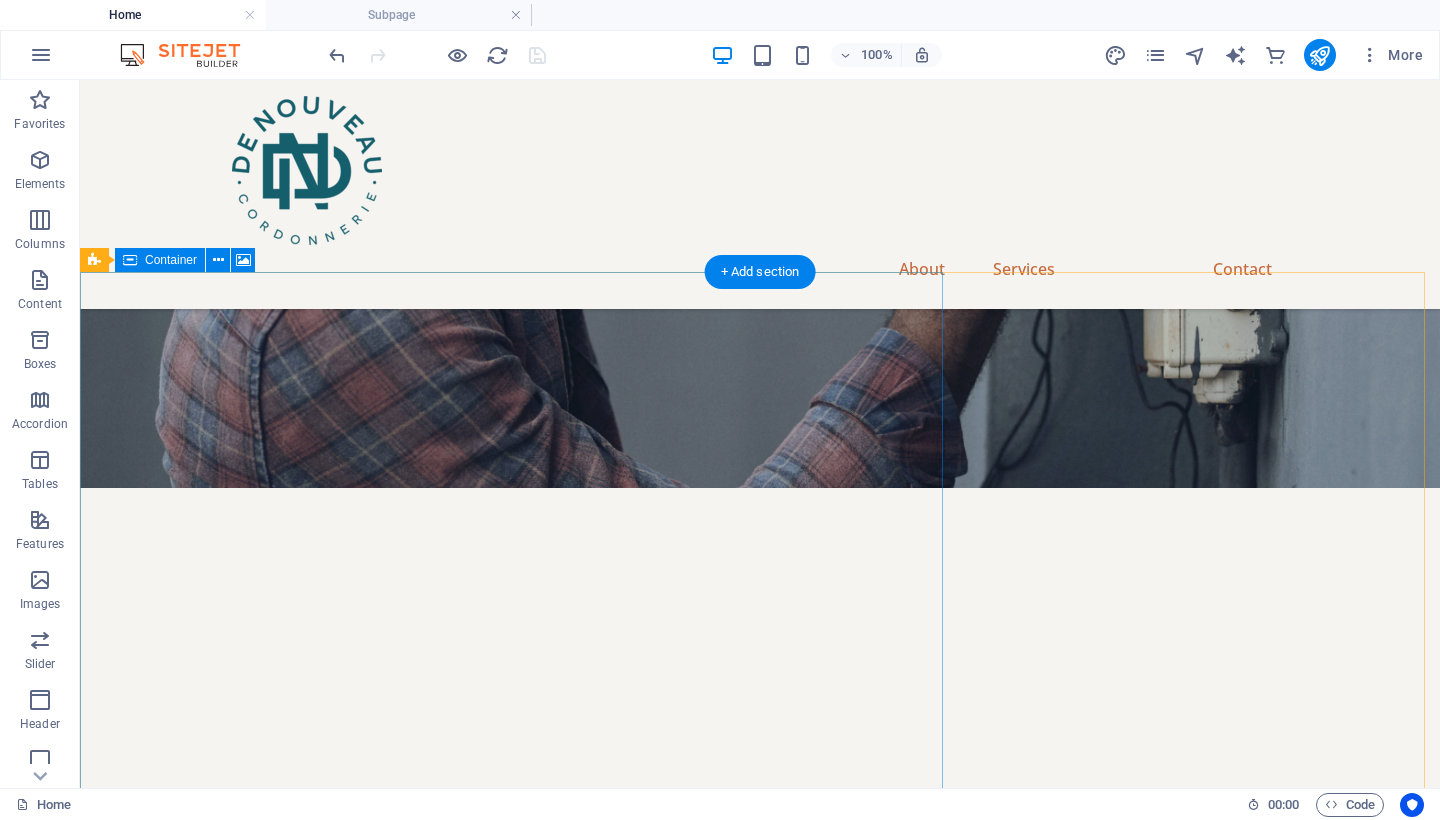 scroll, scrollTop: 5511, scrollLeft: 0, axis: vertical 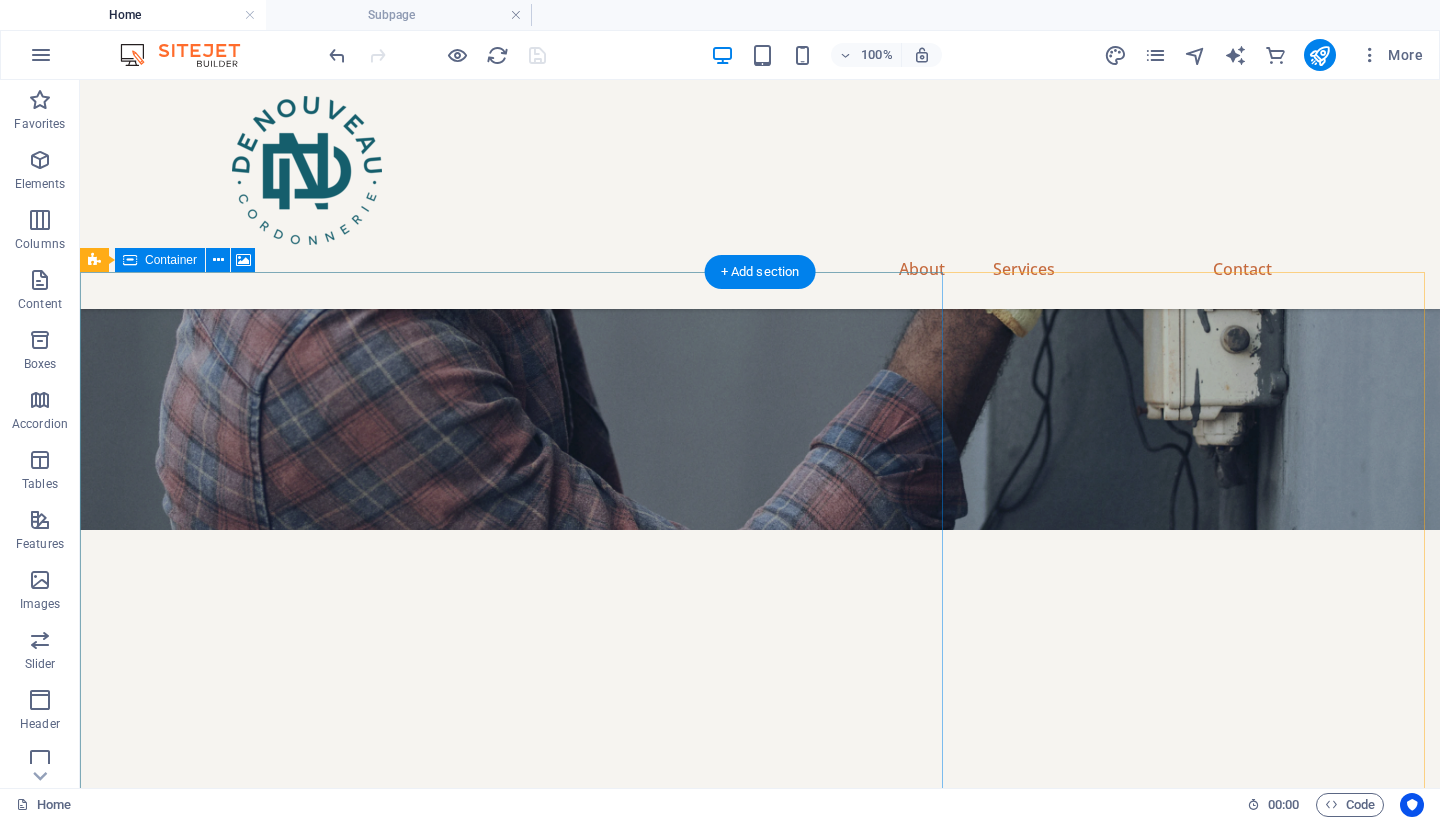 click on "Drop content here or  Add elements  Paste clipboard" at bounding box center [760, 16802] 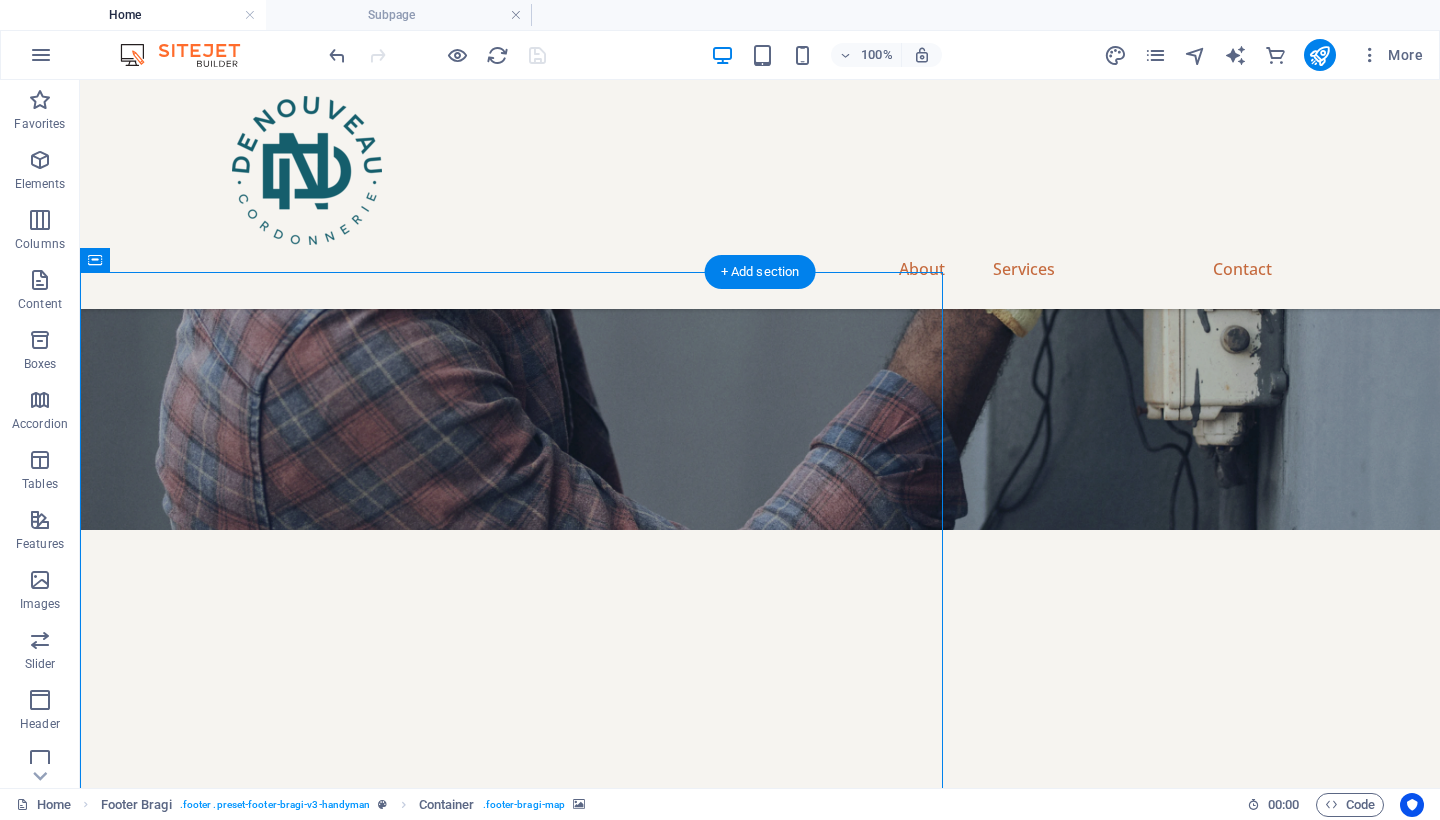 click at bounding box center (760, 16419) 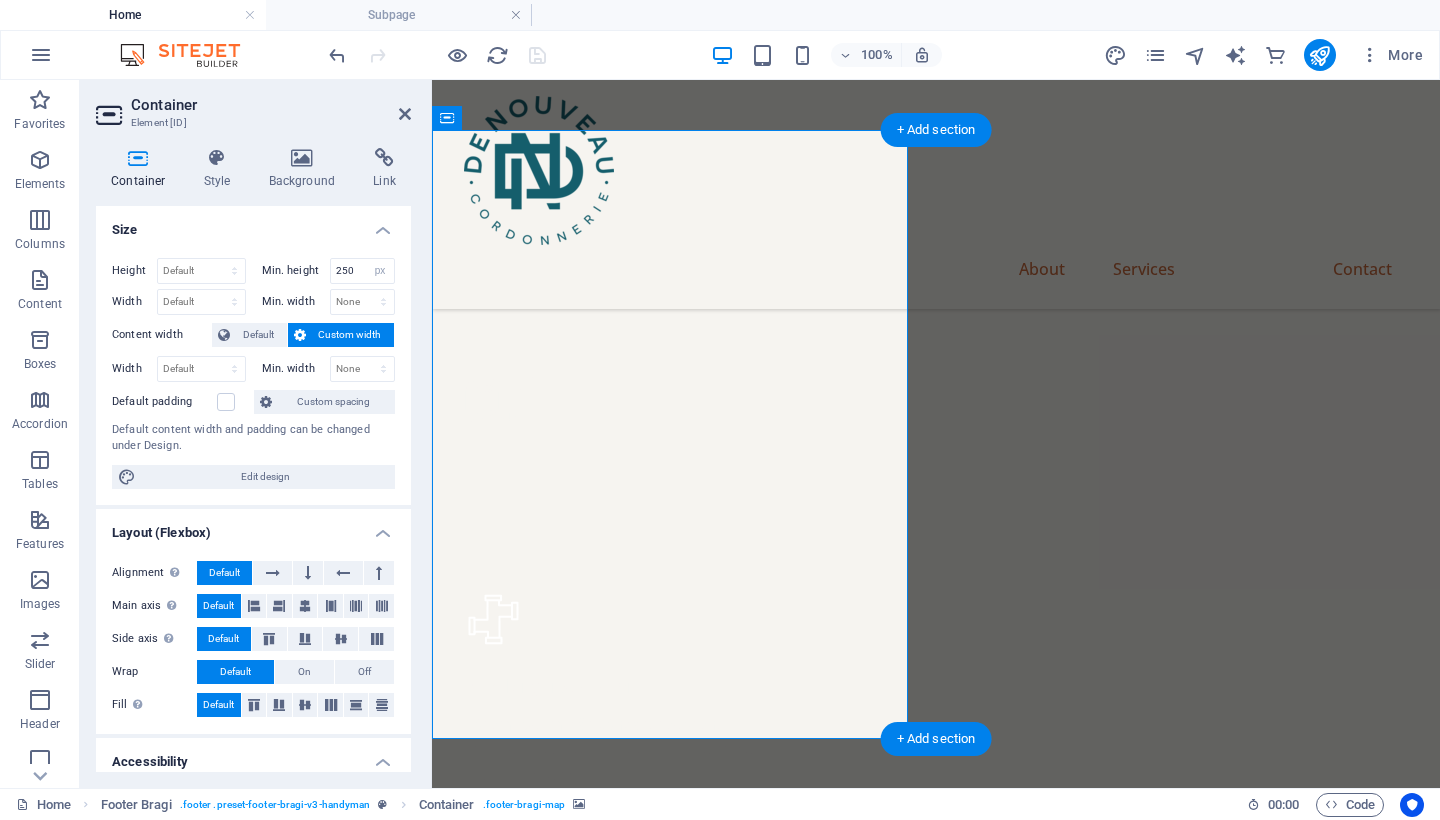 scroll, scrollTop: 6188, scrollLeft: 0, axis: vertical 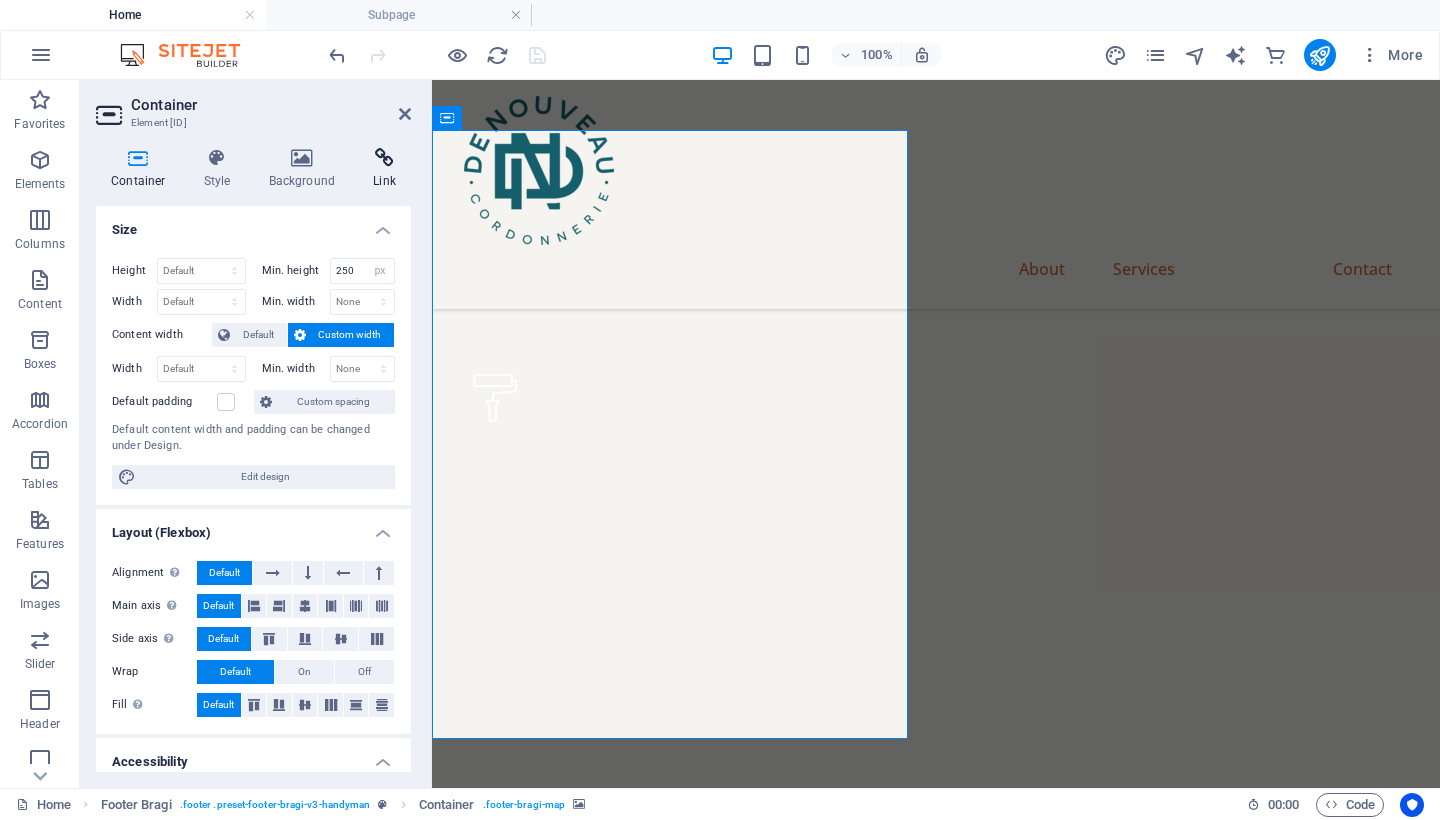 click at bounding box center (384, 158) 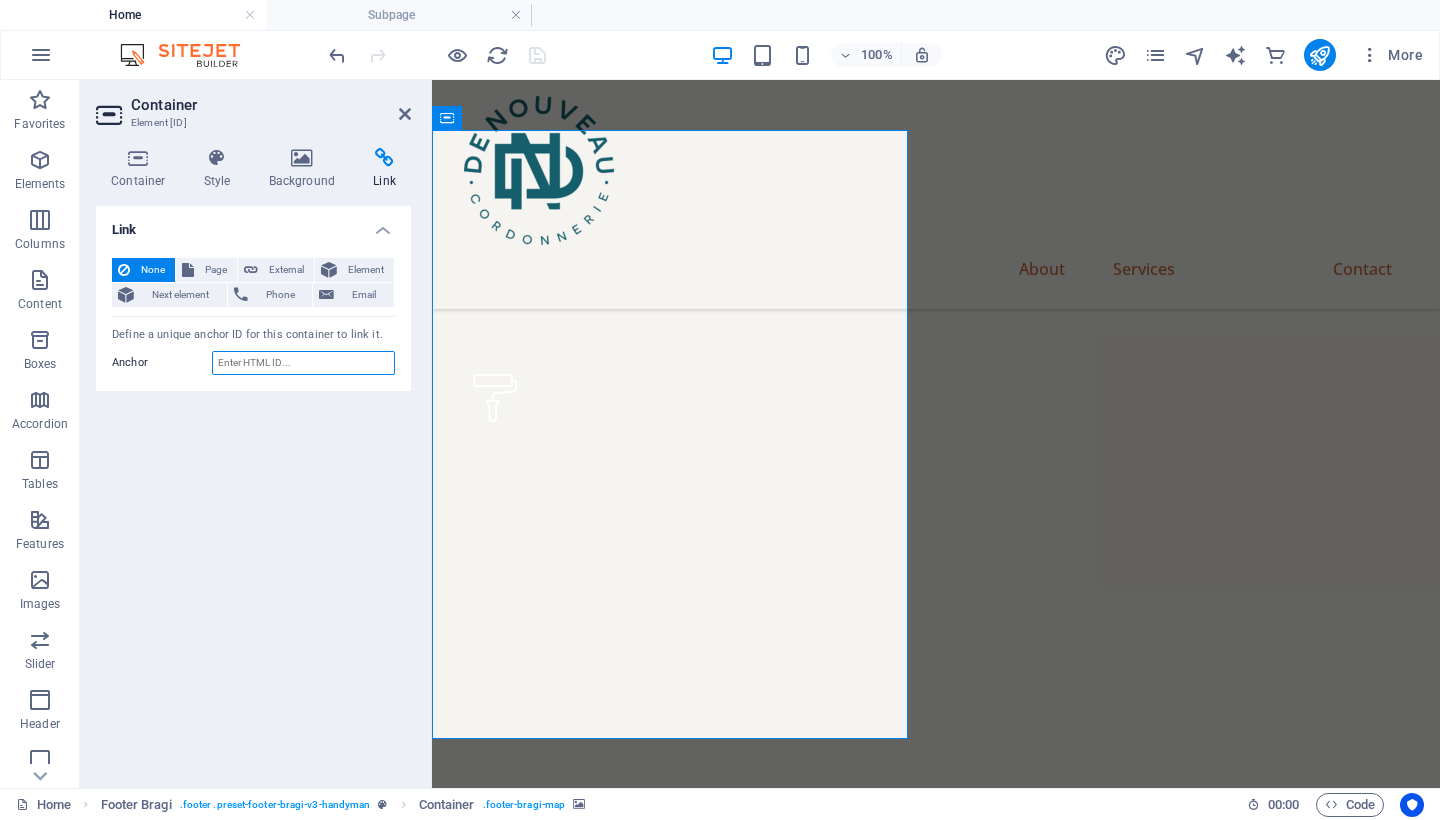 click on "Anchor" at bounding box center (303, 363) 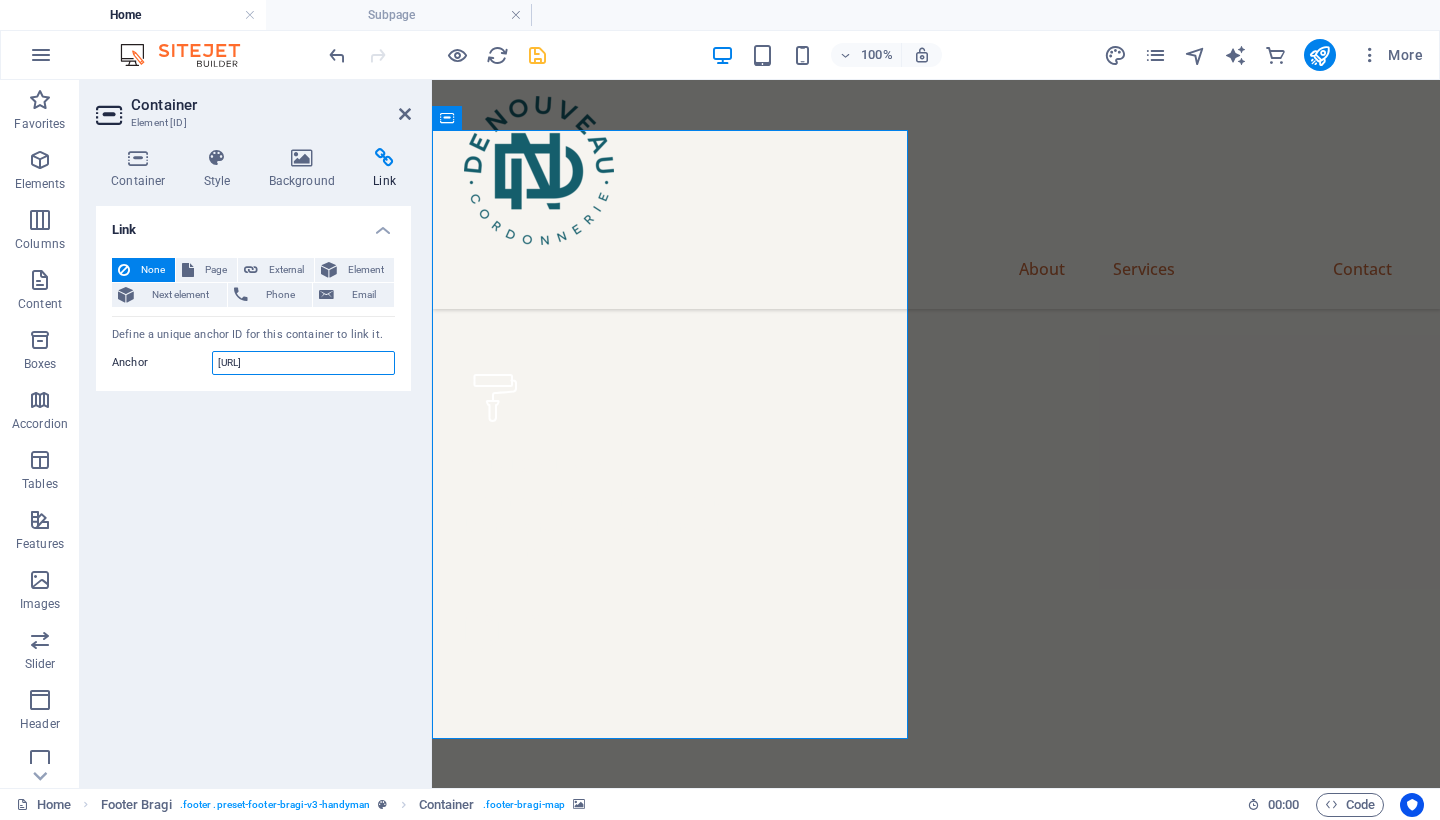 type on "[URL]" 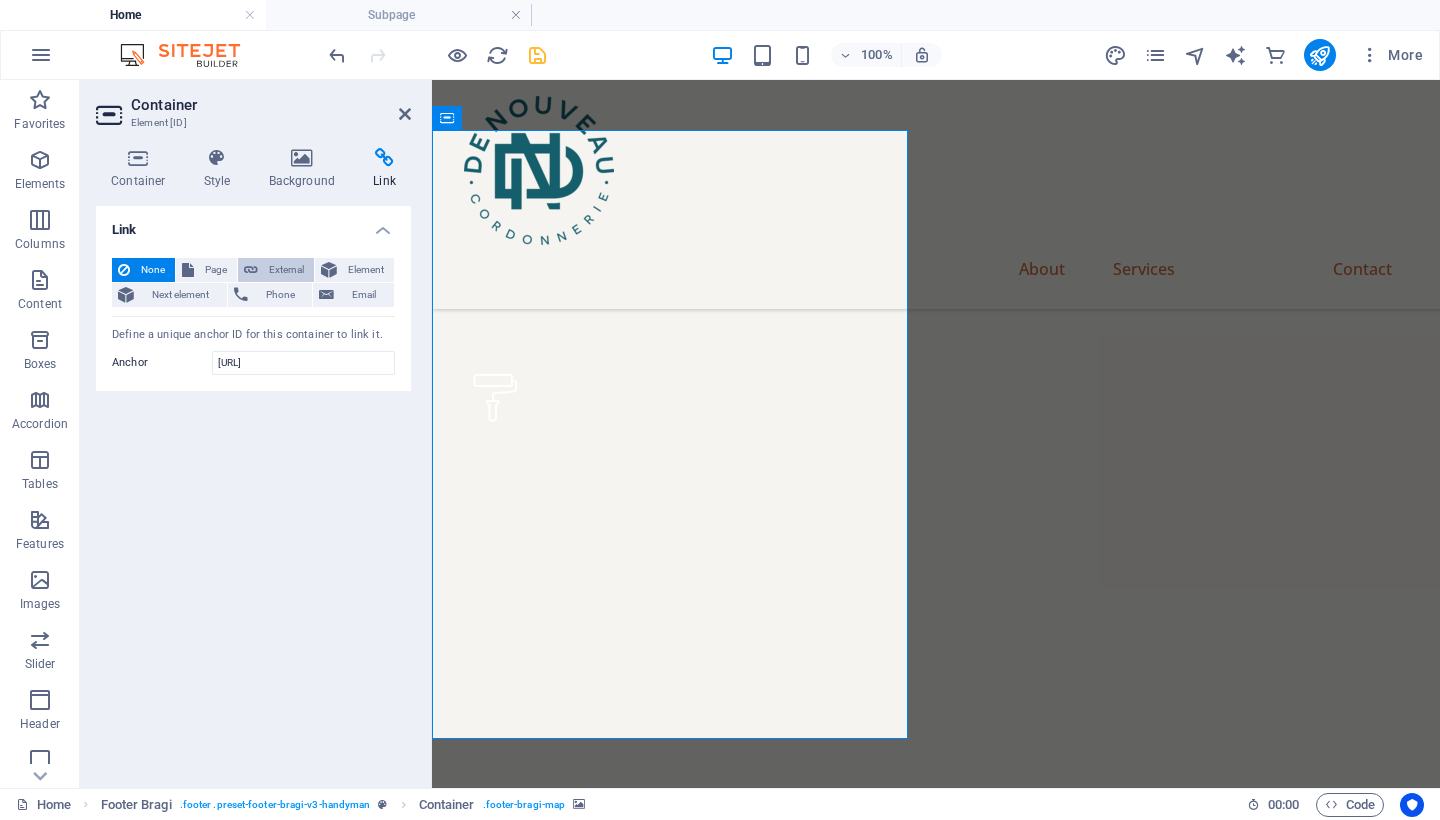 click on "External" at bounding box center [286, 270] 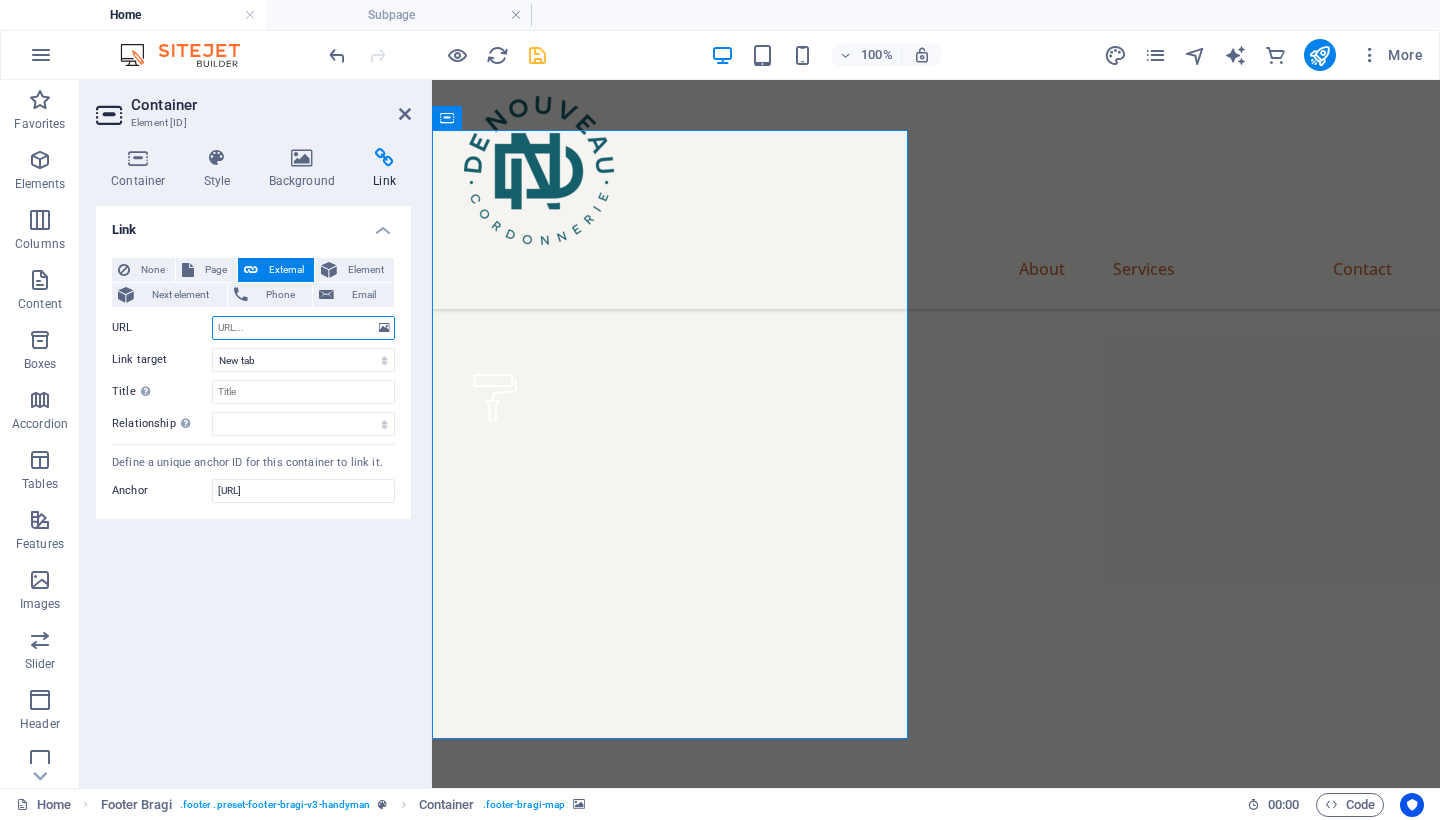 paste on "[URL]" 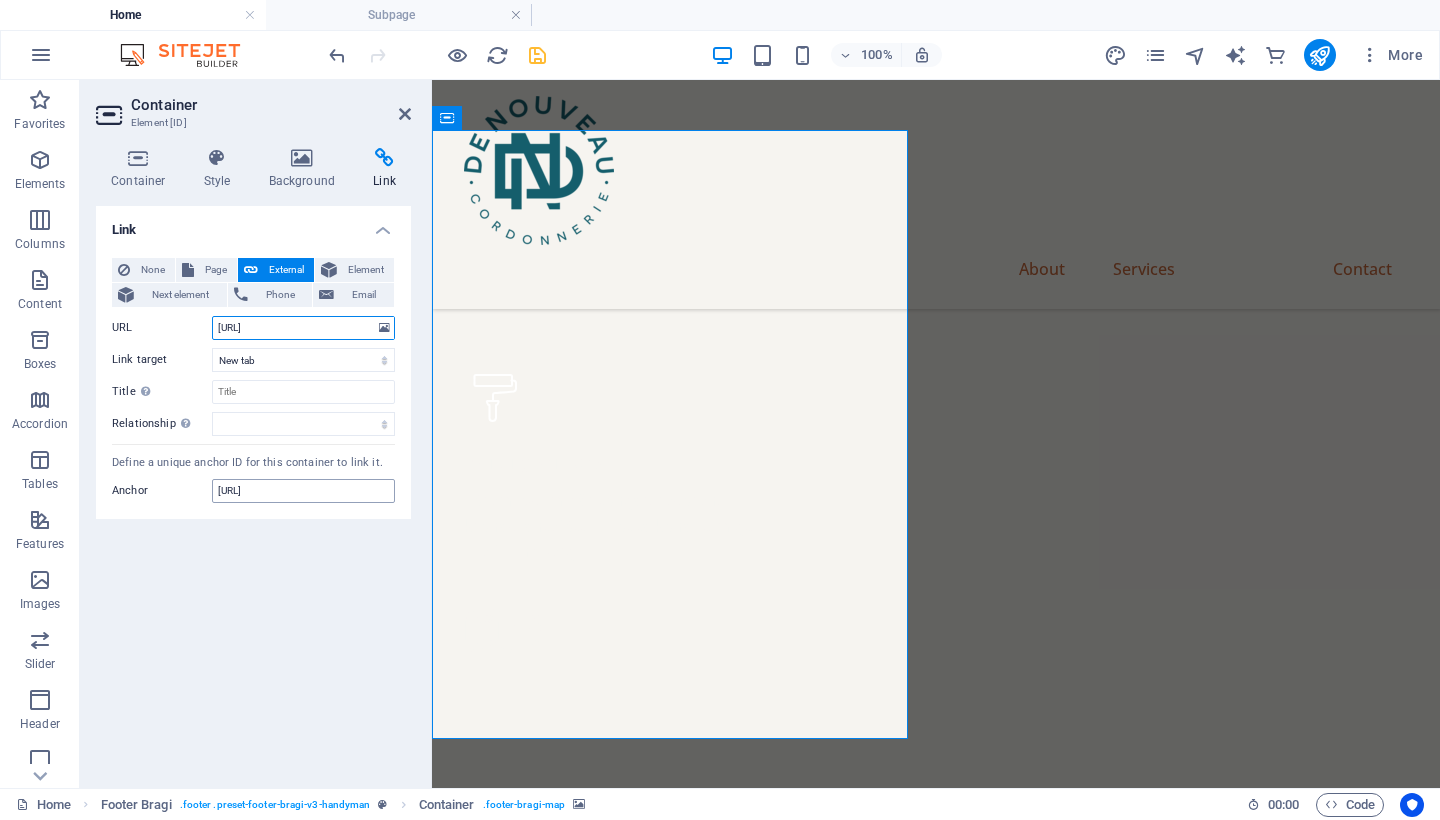 type on "[URL]" 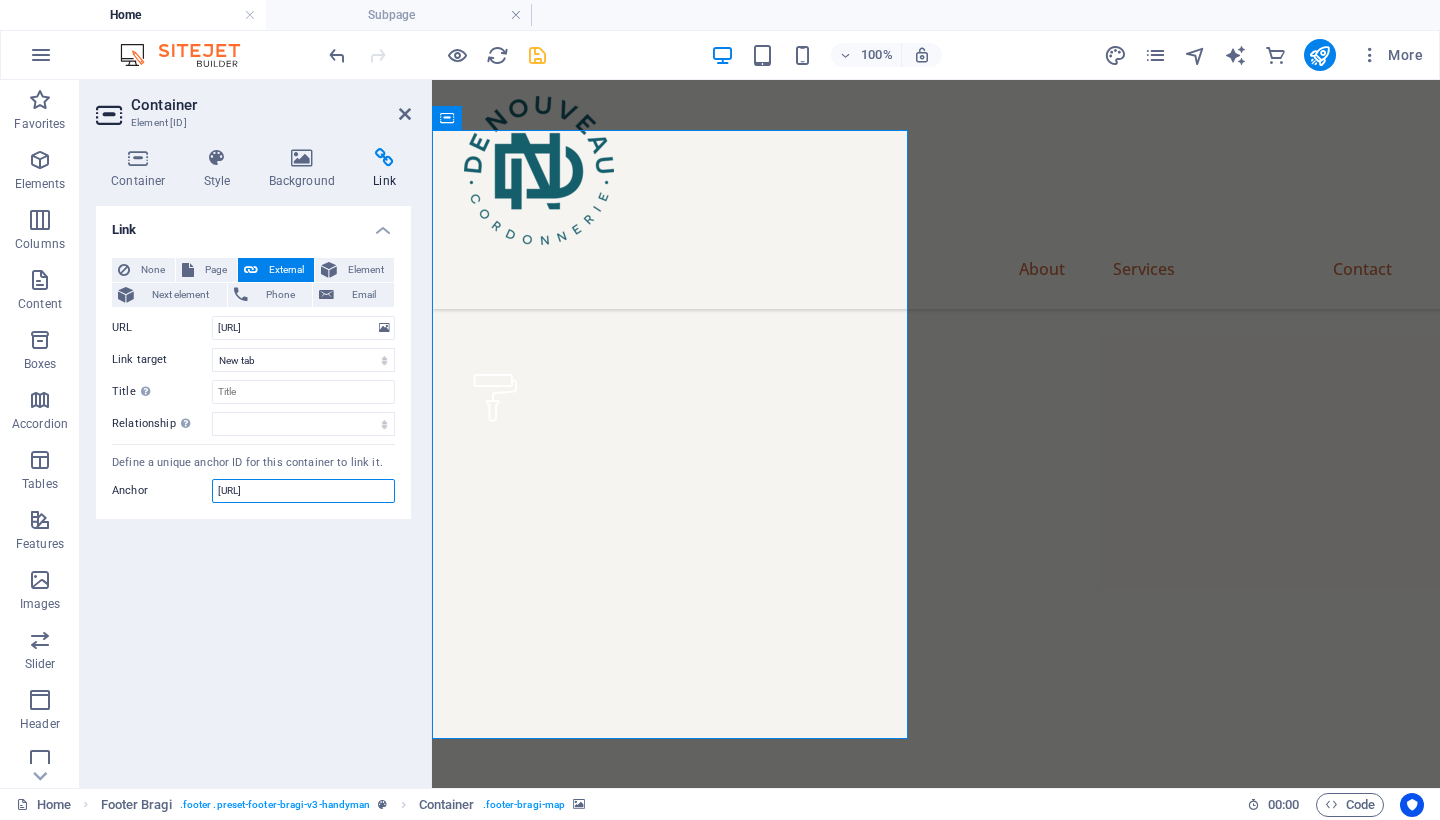 drag, startPoint x: 221, startPoint y: 487, endPoint x: 424, endPoint y: 486, distance: 203.00246 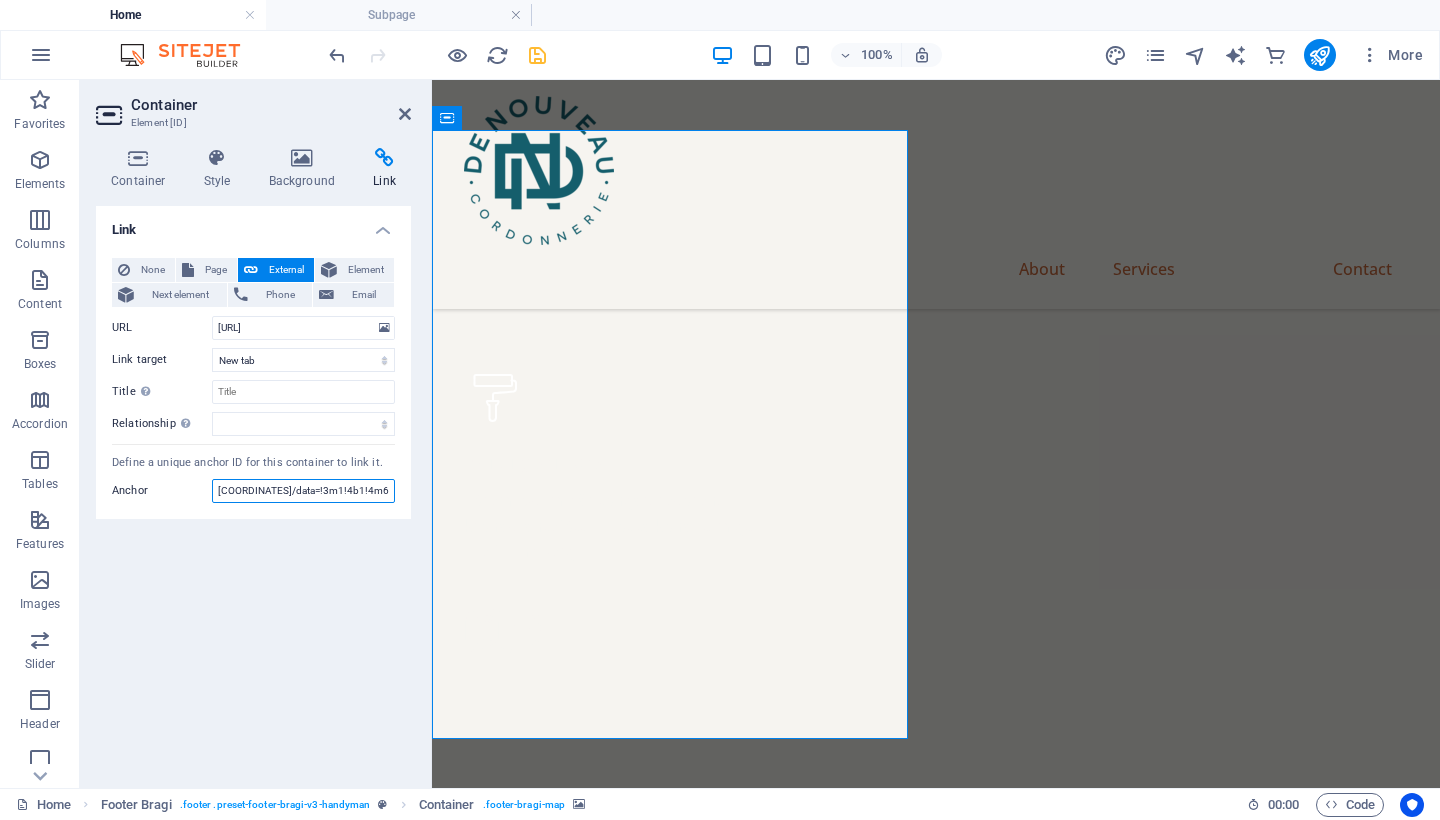 type on "[COORDINATES]/data=!3m1!4b1!4m6!3m5!1s[ID]!8m2!3d[LAT]!4d[LONG]!16s%2Fg%2F11vk8n1rbd?entry=ttu&g_ep=EgoyMDI1MDgwMy4wIKXMDSoASAFQAw%3D%3D" 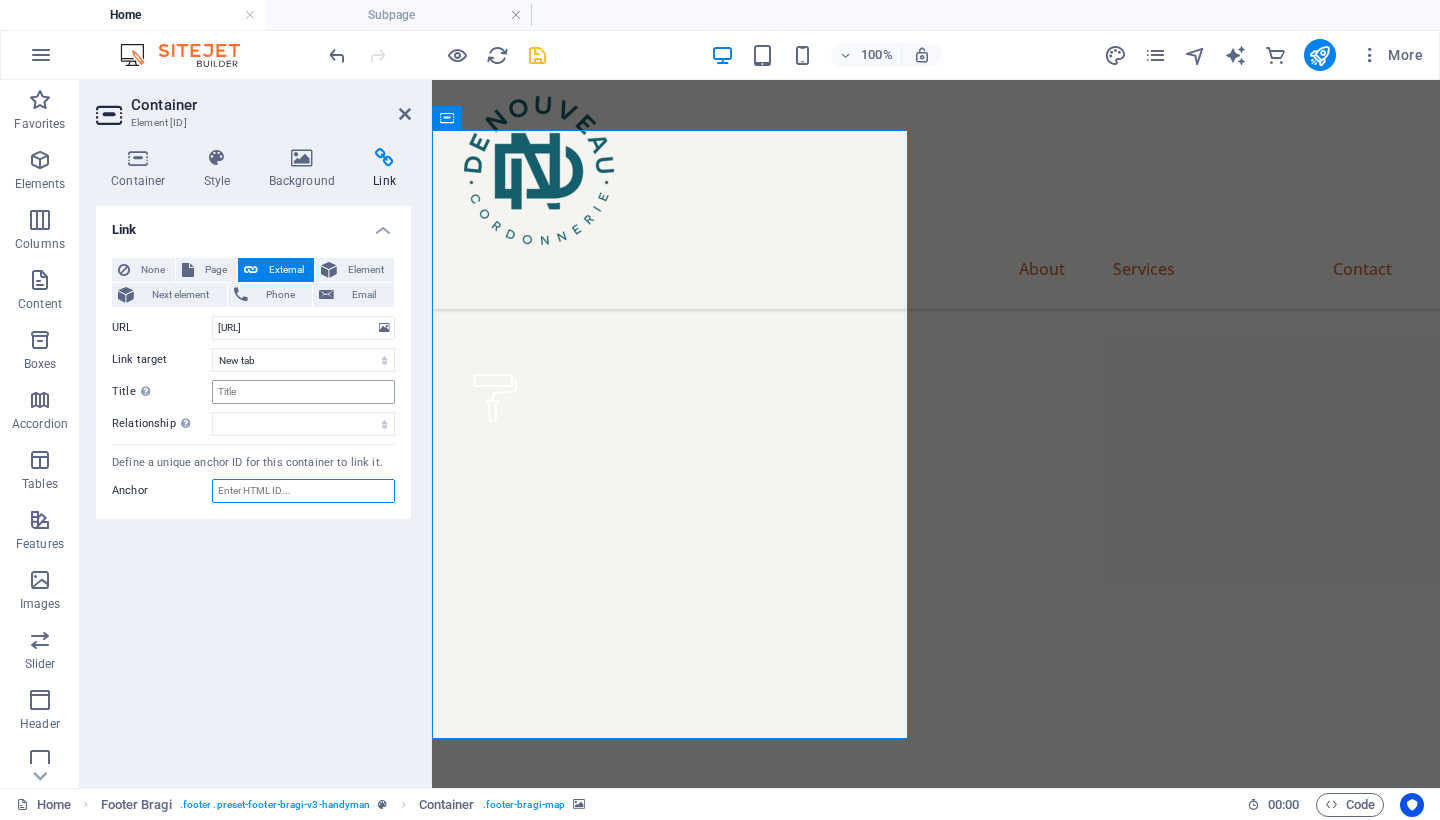 type 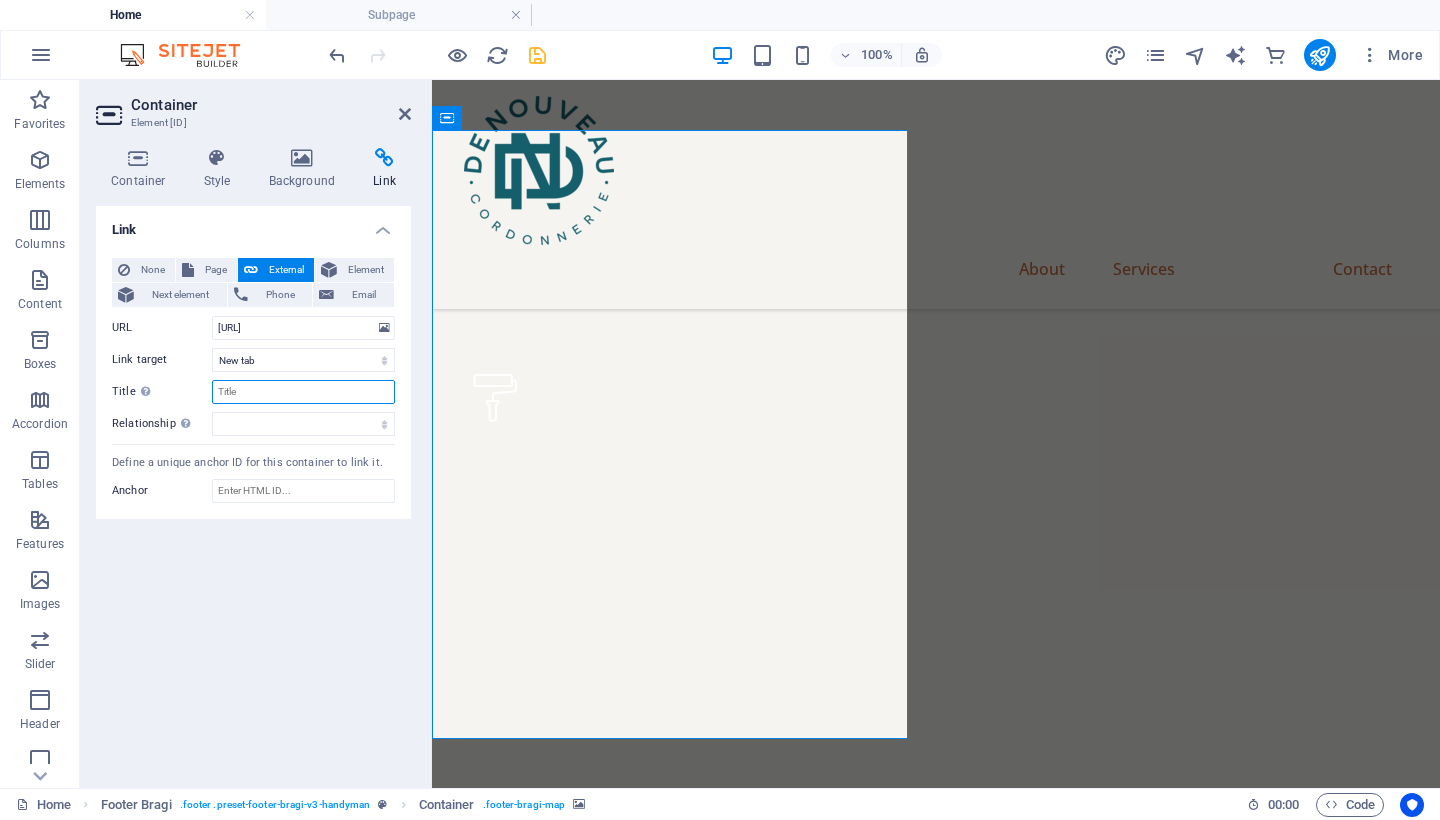 click on "Title Additional link description, should not be the same as the link text. The title is most often shown as a tooltip text when the mouse moves over the element. Leave empty if uncertain." at bounding box center [303, 392] 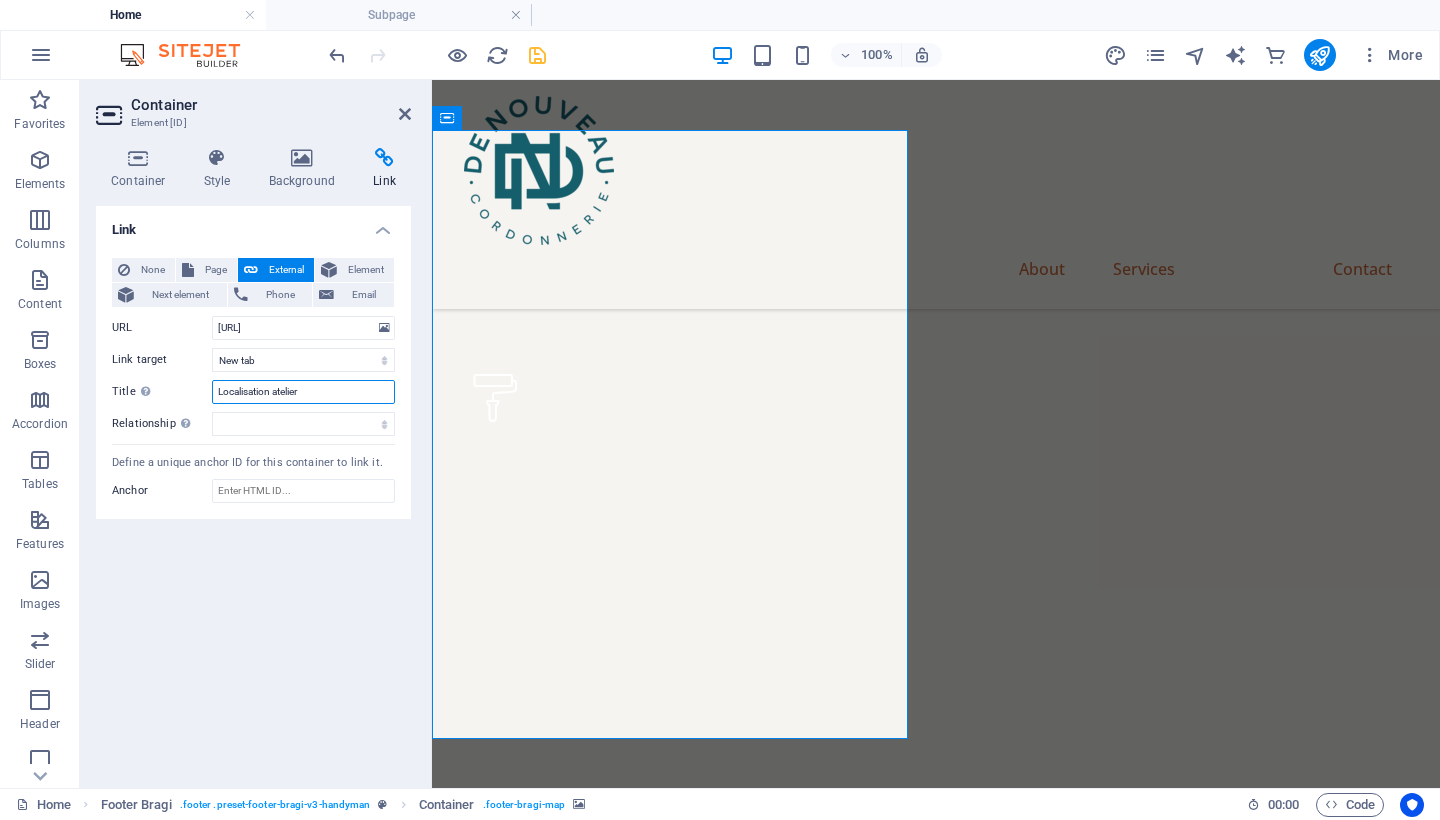 type on "Localisation atelier" 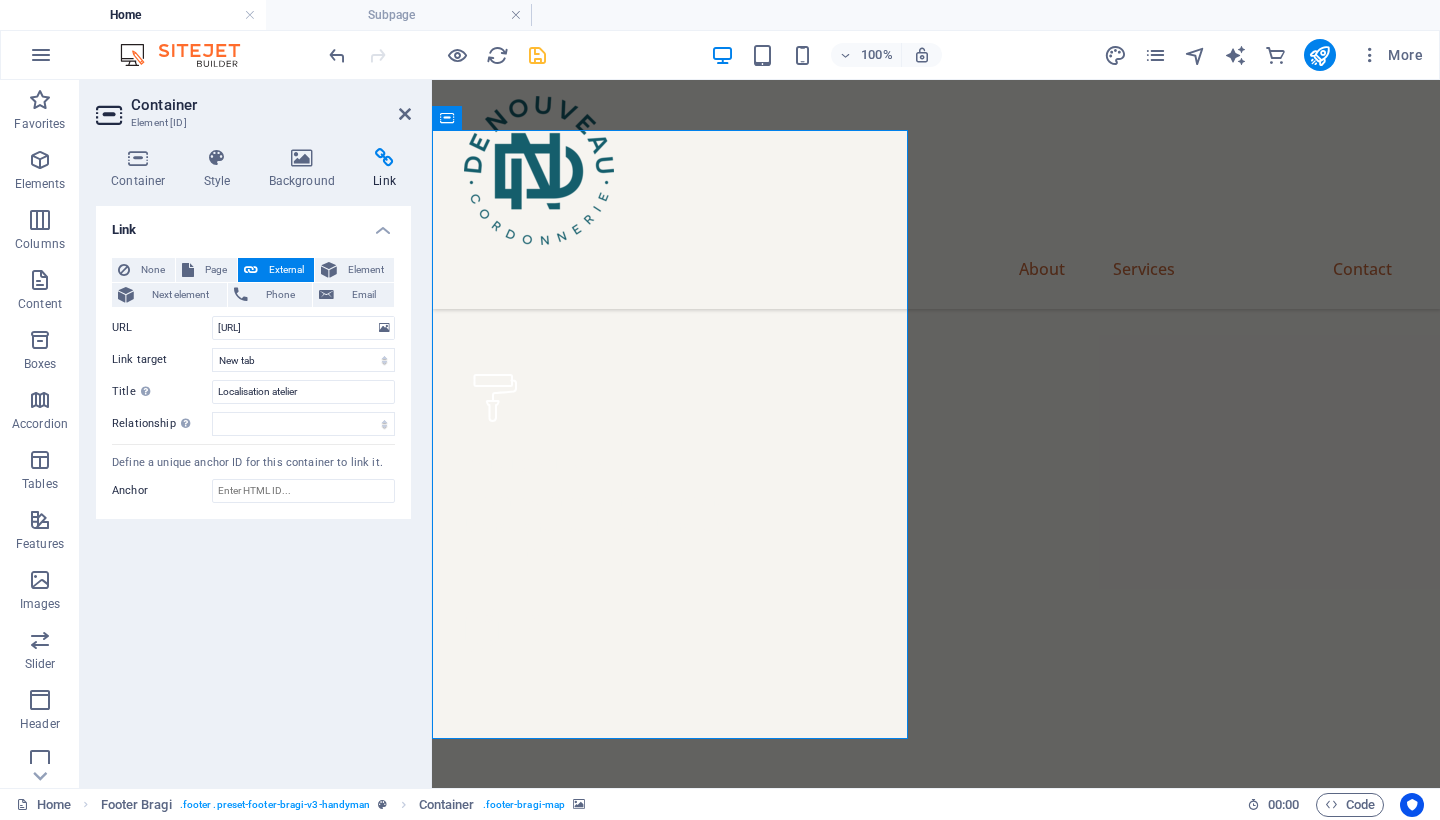 click on "Link None Page External Element Next element Phone Email Page Home Subpage Legal Notice Privacy New page Element
URL [URL] Phone Email Link target New tab Same tab Overlay Title Additional link description, should not be the same as the link text. The title is most often shown as a tooltip text when the mouse moves over the element. Leave empty if uncertain. Localisation atelier Relationship Sets the  relationship of this link to the link target . For example, the value "nofollow" instructs search engines not to follow the link. Can be left empty. alternate author bookmark external help license next nofollow noreferrer noopener prev search tag Define a unique anchor ID for this container to link it. Anchor" at bounding box center [253, 489] 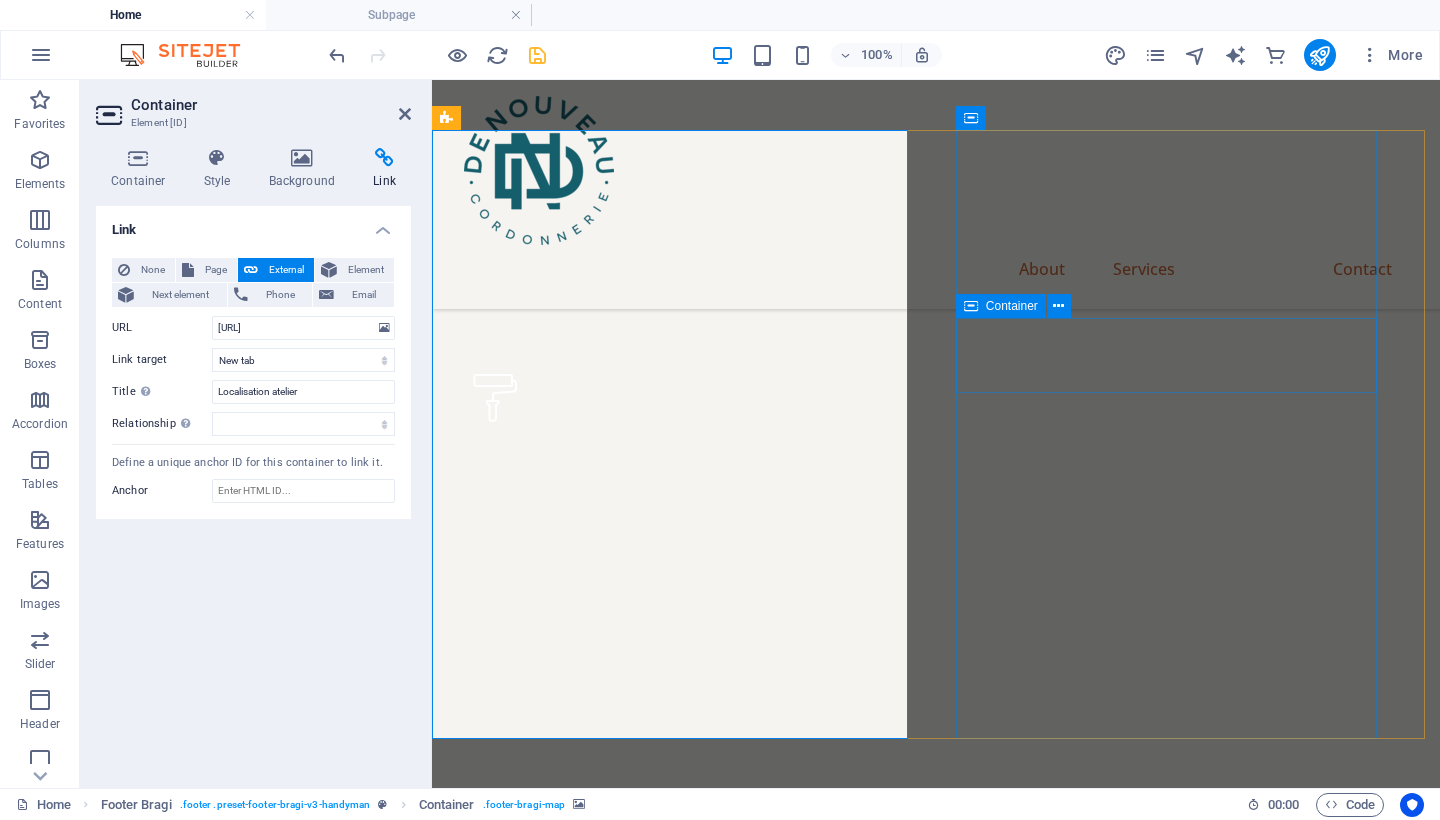 click on "[NUMBER] [STREET] [CITY], [POSTAL_CODE] [NUMBER] [STREET] ,  [CITY] ,  [POSTAL_CODE]" at bounding box center (936, 15874) 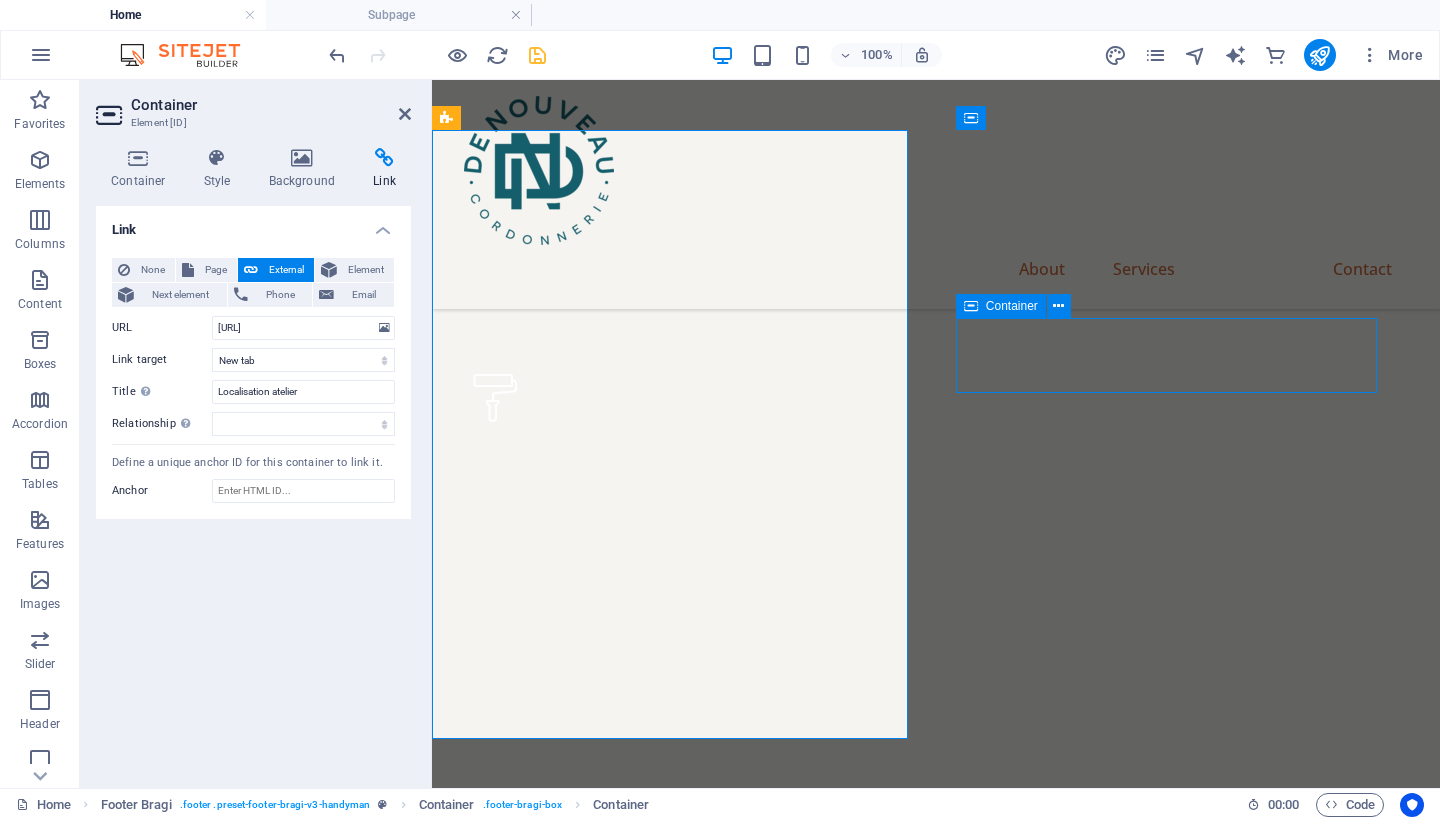 click on "[NUMBER] [STREET] [CITY], [POSTAL_CODE] [NUMBER] [STREET] ,  [CITY] ,  [POSTAL_CODE]" at bounding box center [936, 15874] 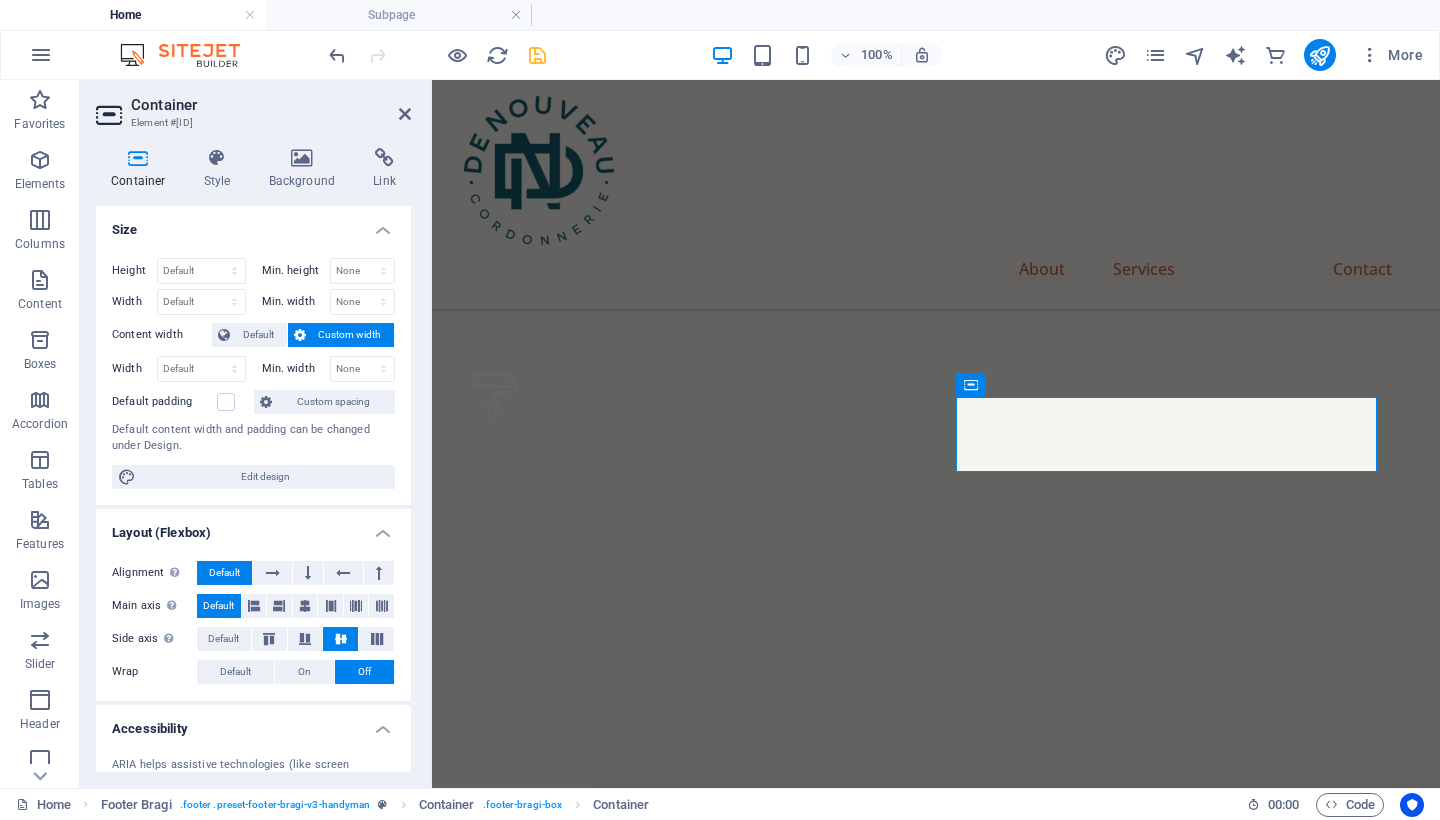 scroll, scrollTop: 6109, scrollLeft: 0, axis: vertical 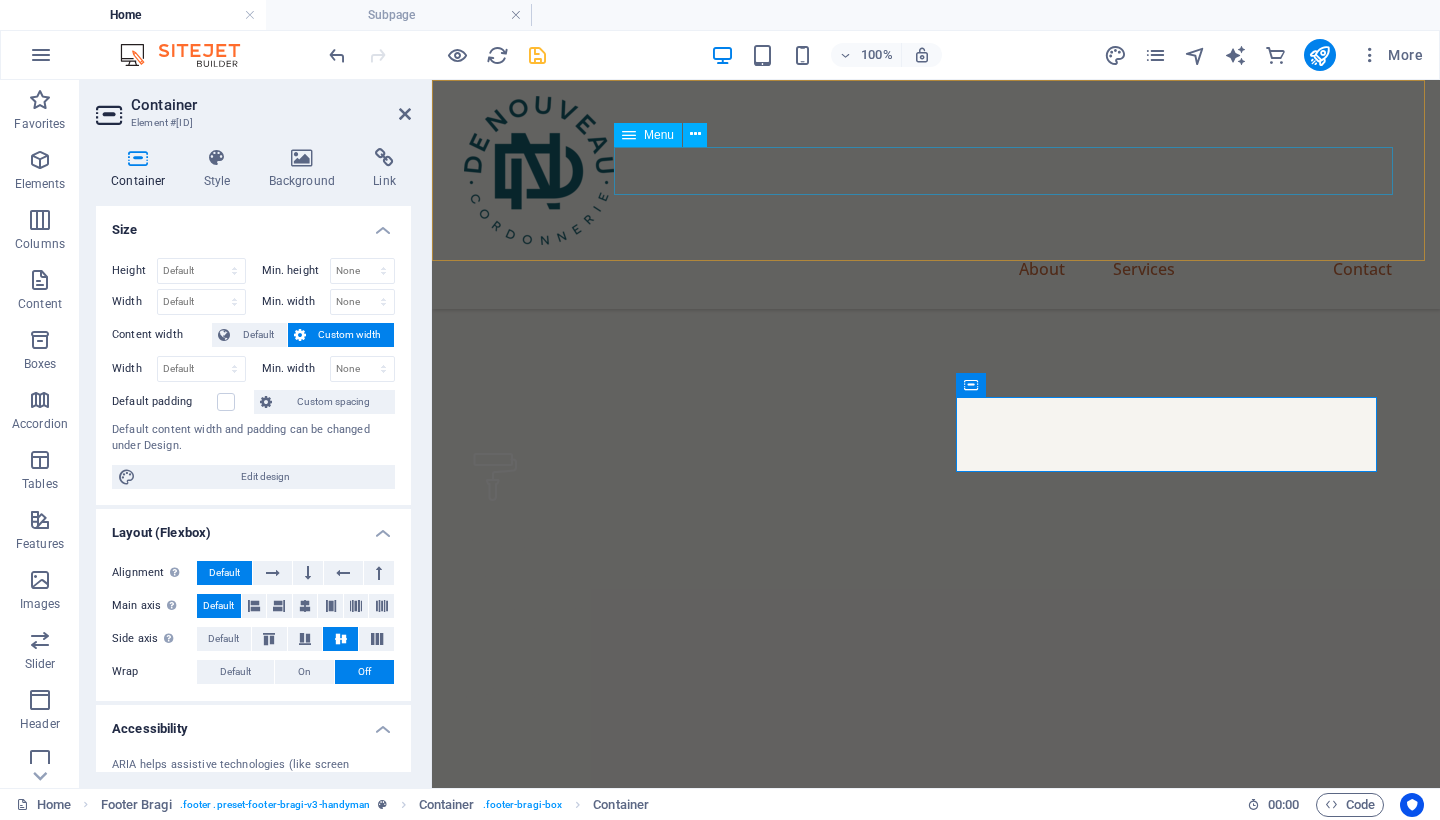click on "About Services Projects Contact" at bounding box center [936, 269] 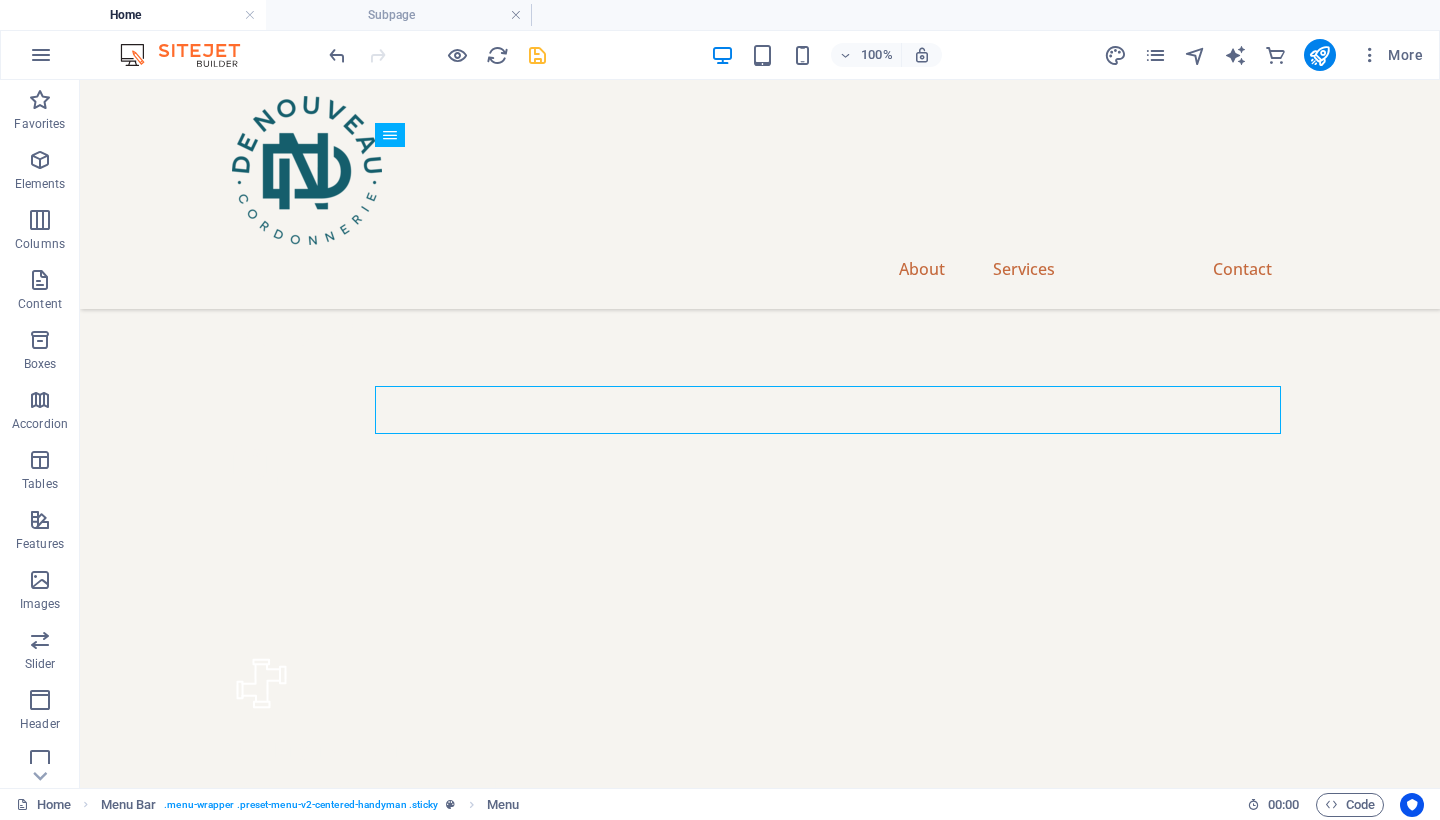 scroll, scrollTop: 5647, scrollLeft: 0, axis: vertical 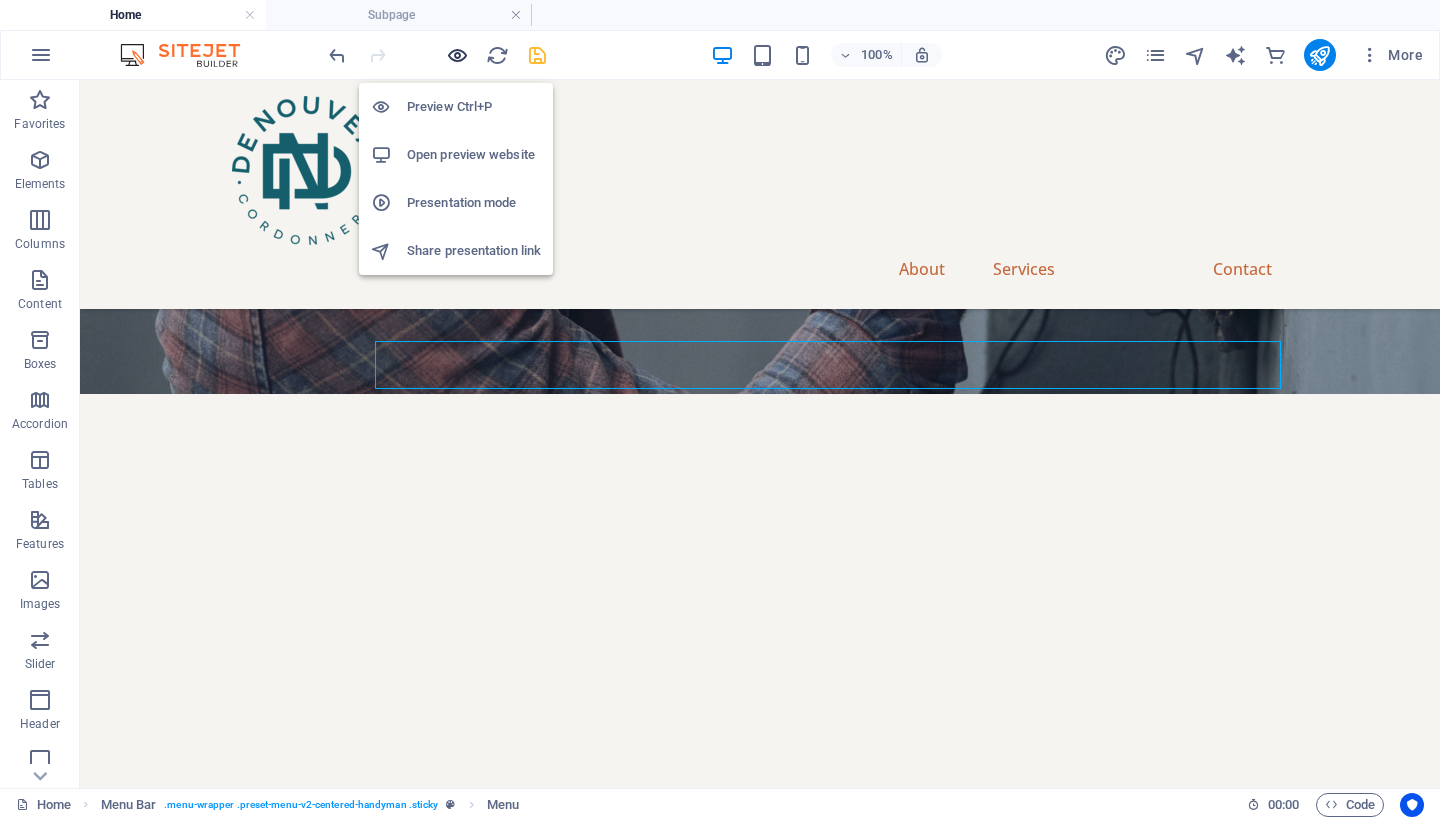 click at bounding box center [457, 55] 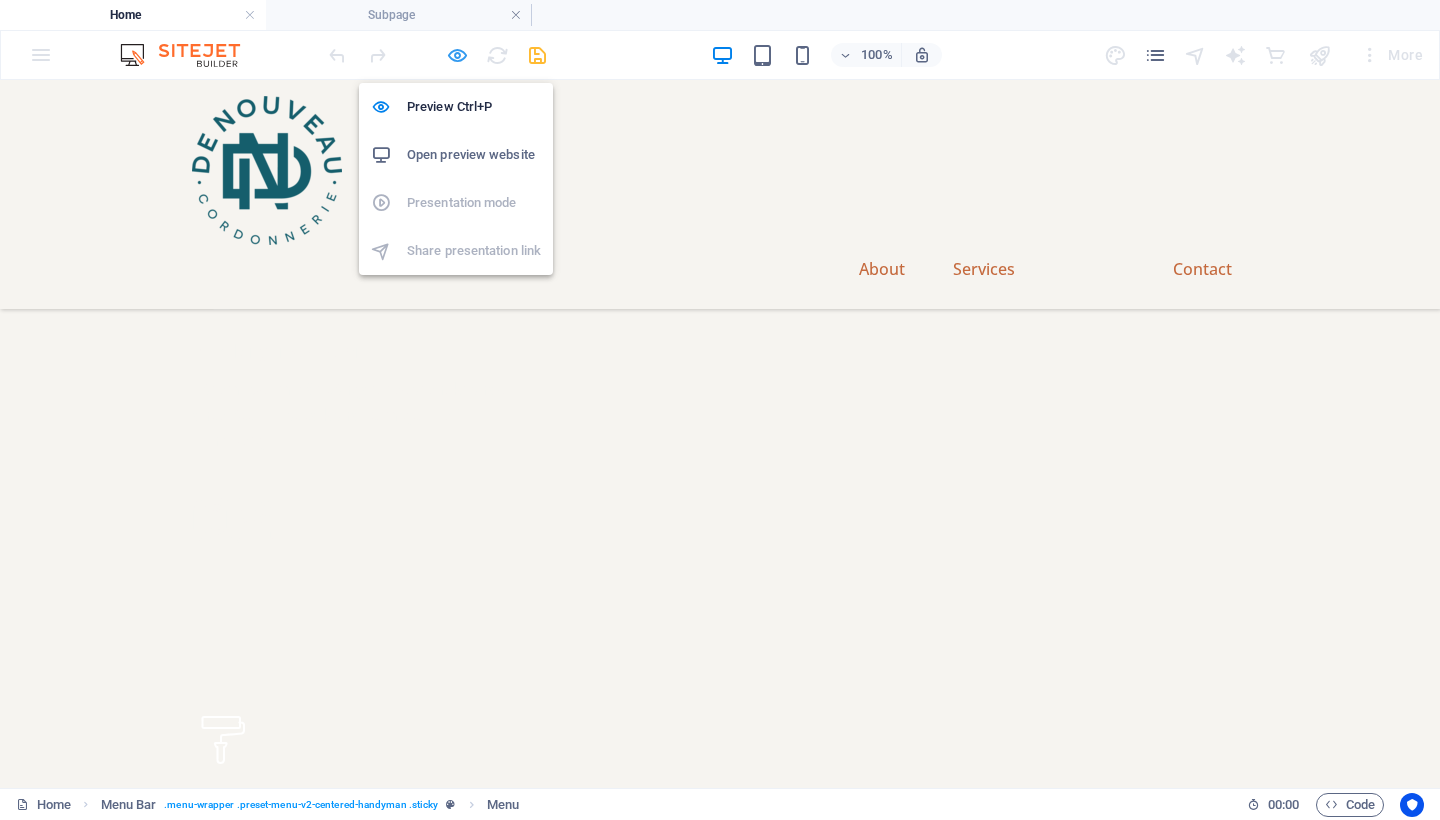 click at bounding box center (457, 55) 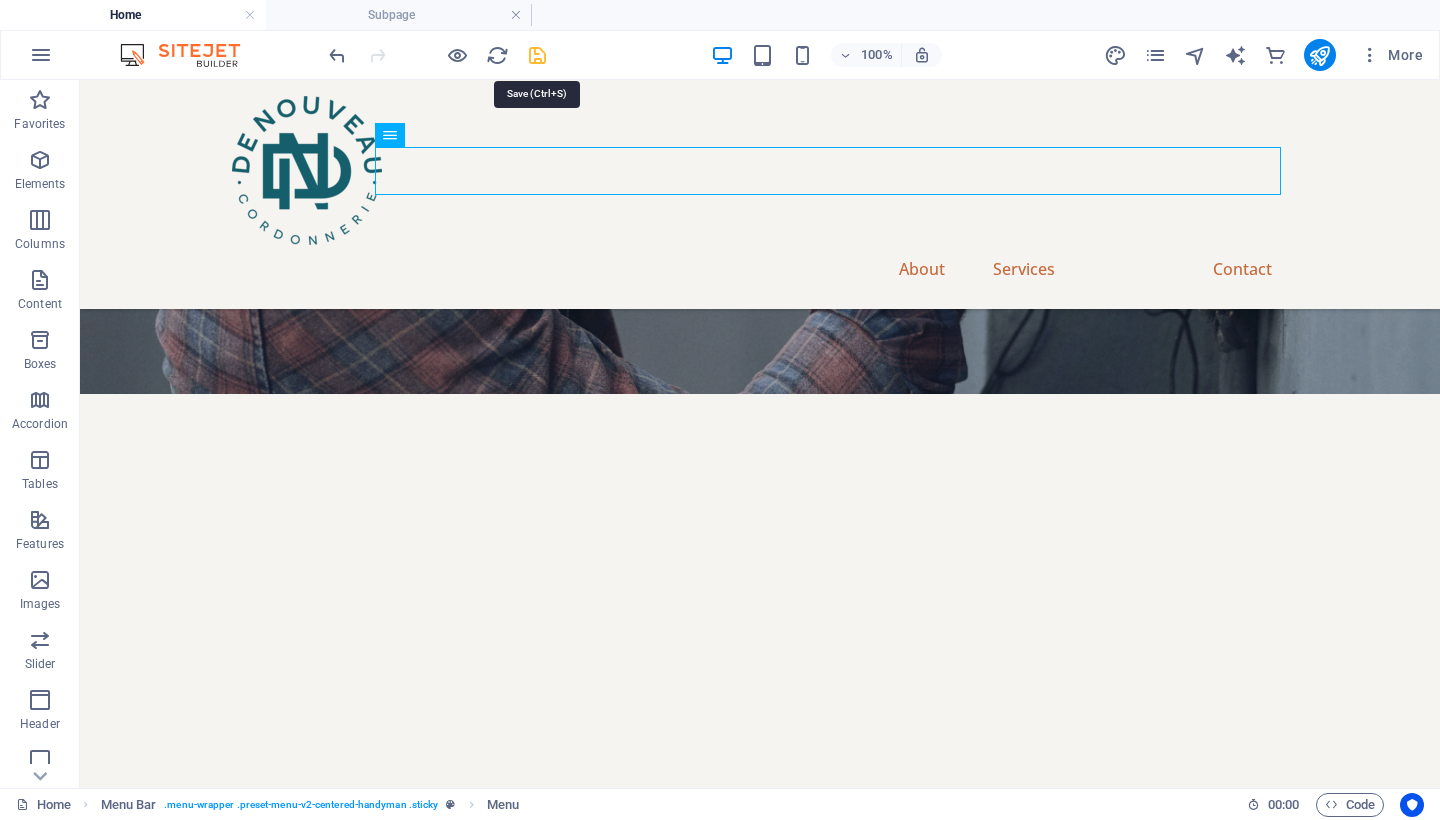 click at bounding box center (537, 55) 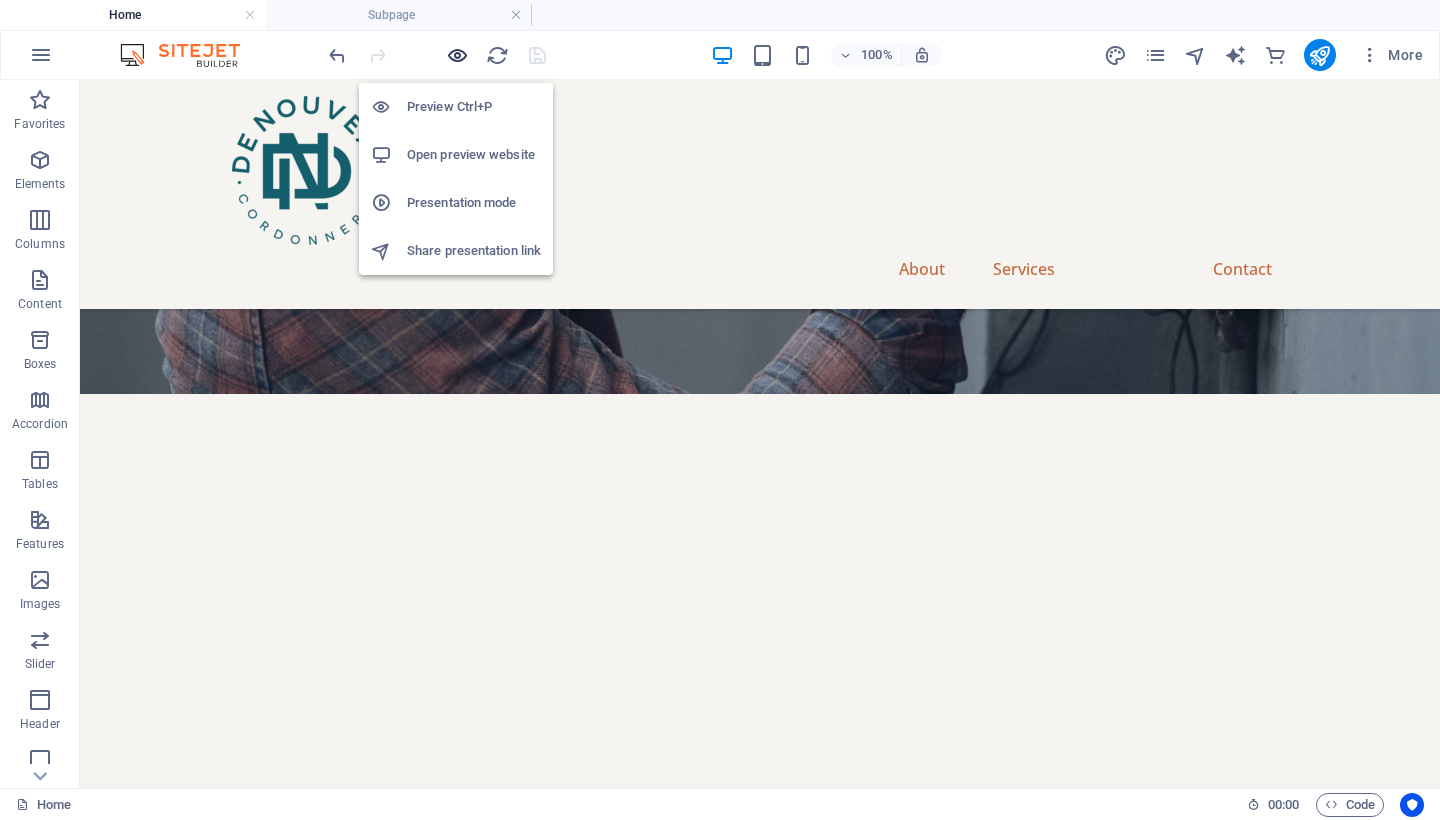 click at bounding box center (457, 55) 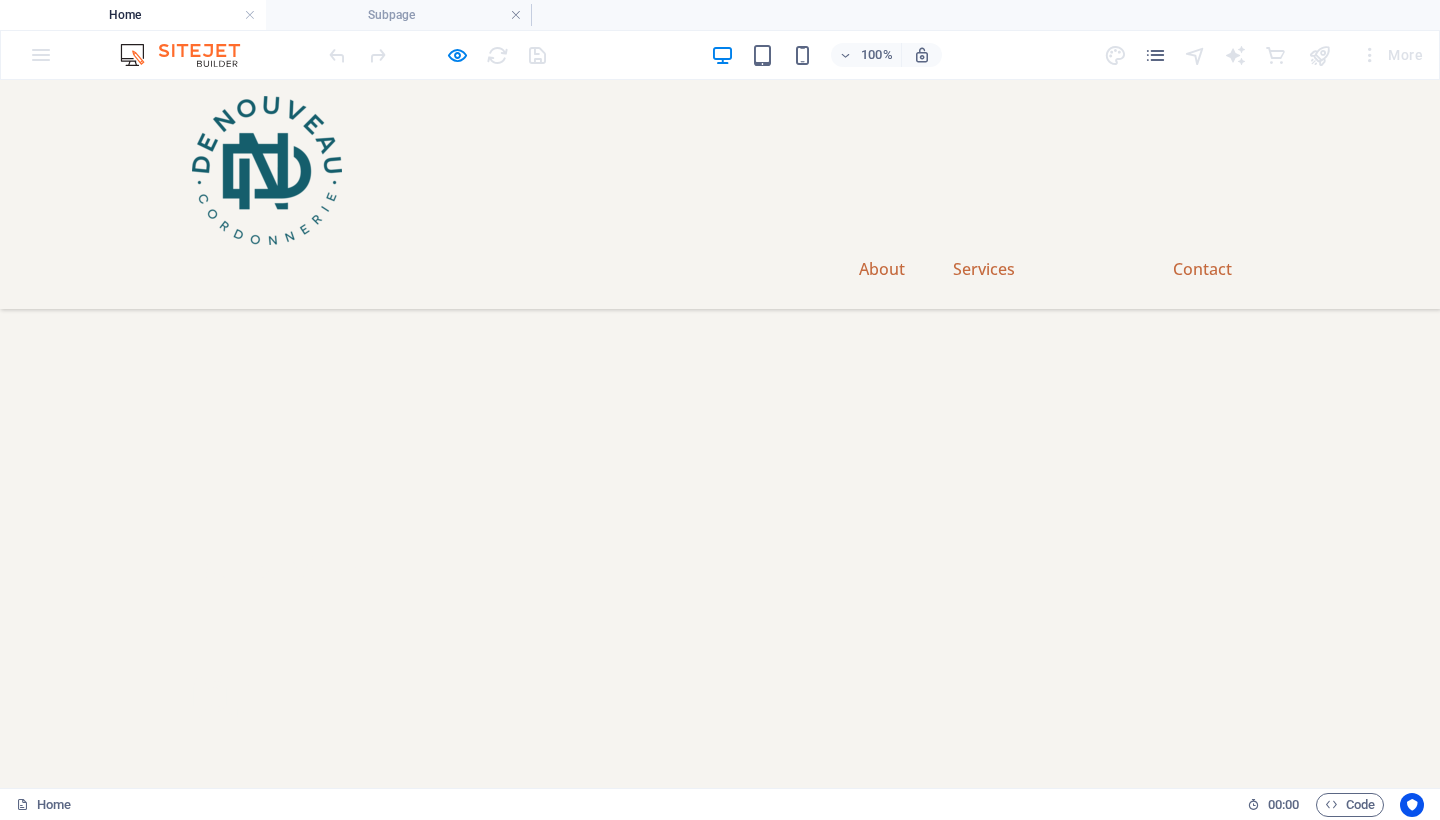 scroll, scrollTop: 5012, scrollLeft: 0, axis: vertical 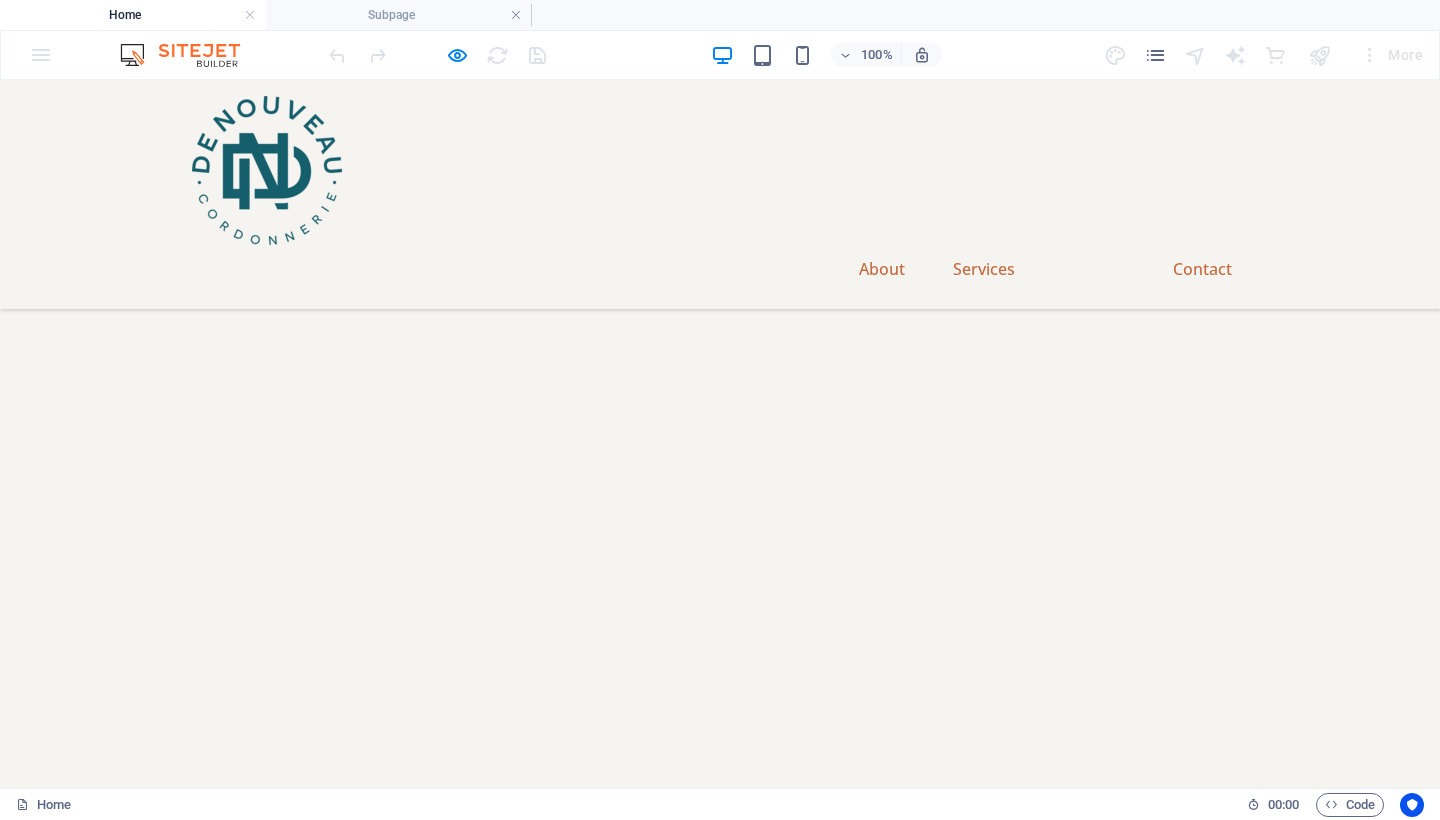click on "Contact Us [NUMBER] [STREET] [CITY], [POSTAL CODE] [NUMBER] [STREET] ,  [CITY] ,  [POSTAL CODE] [PHONE] [PHONE] [EMAIL] [EMAIL]" at bounding box center [720, 16903] 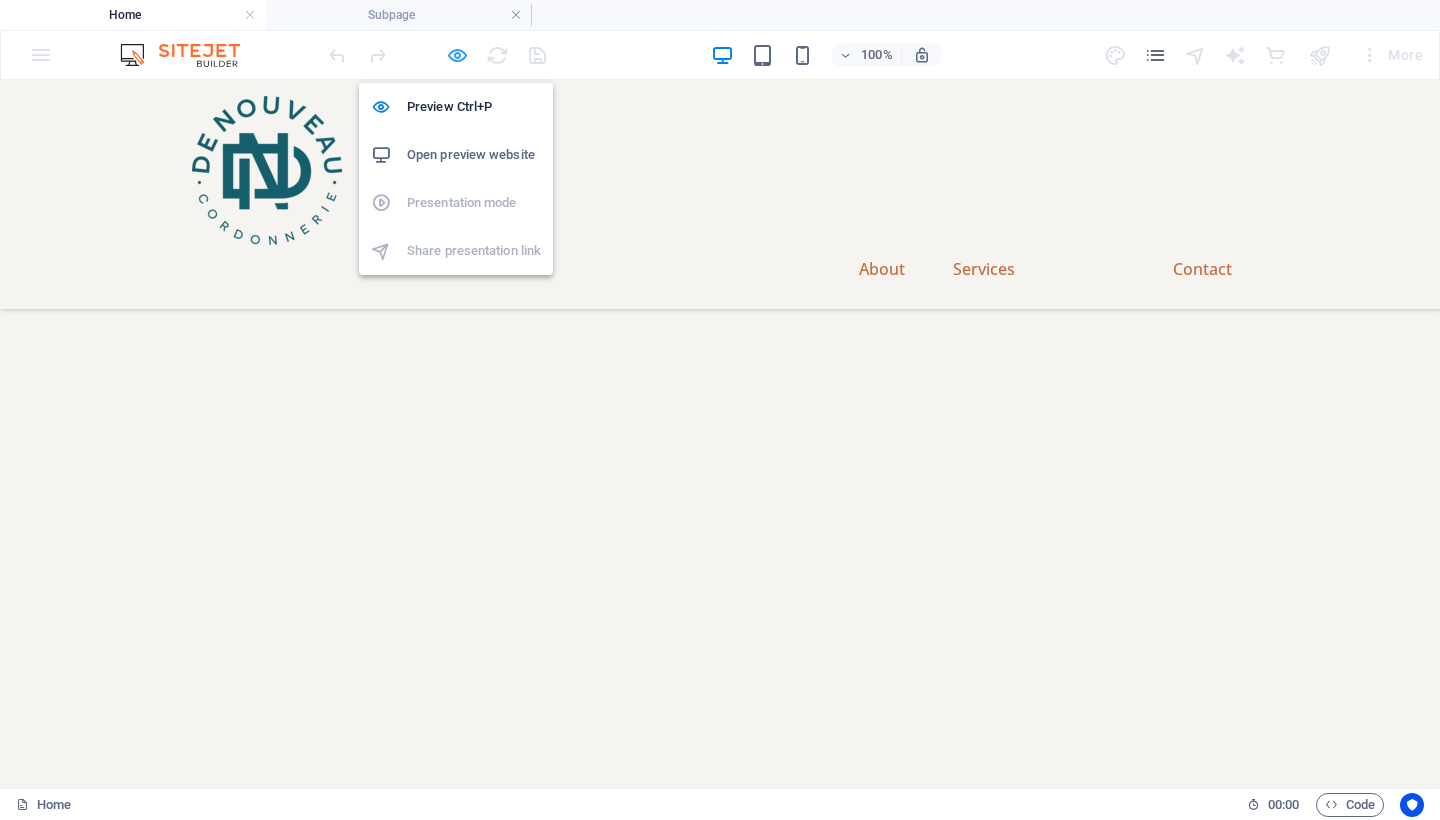 click at bounding box center (457, 55) 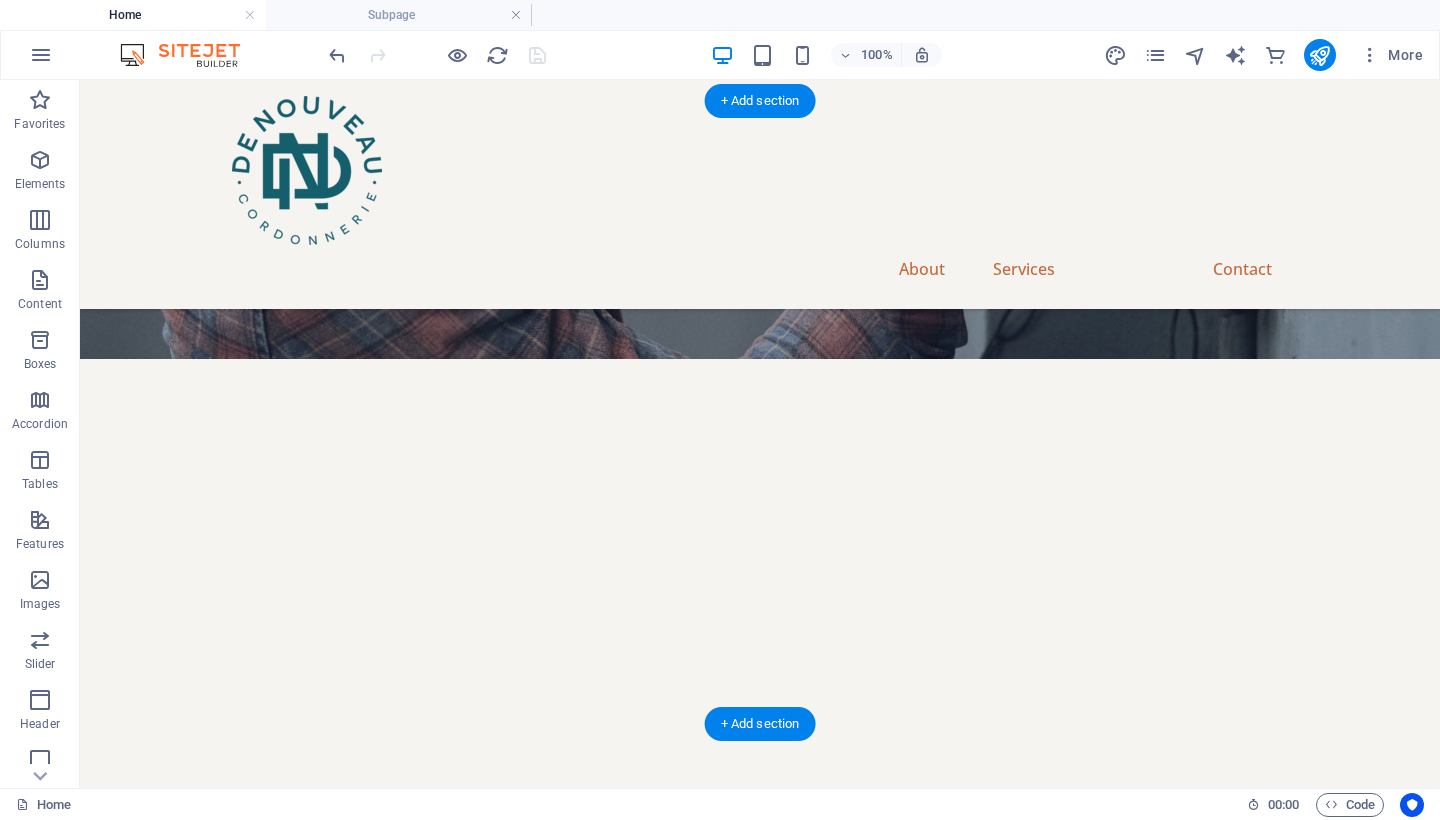 scroll, scrollTop: 5678, scrollLeft: 0, axis: vertical 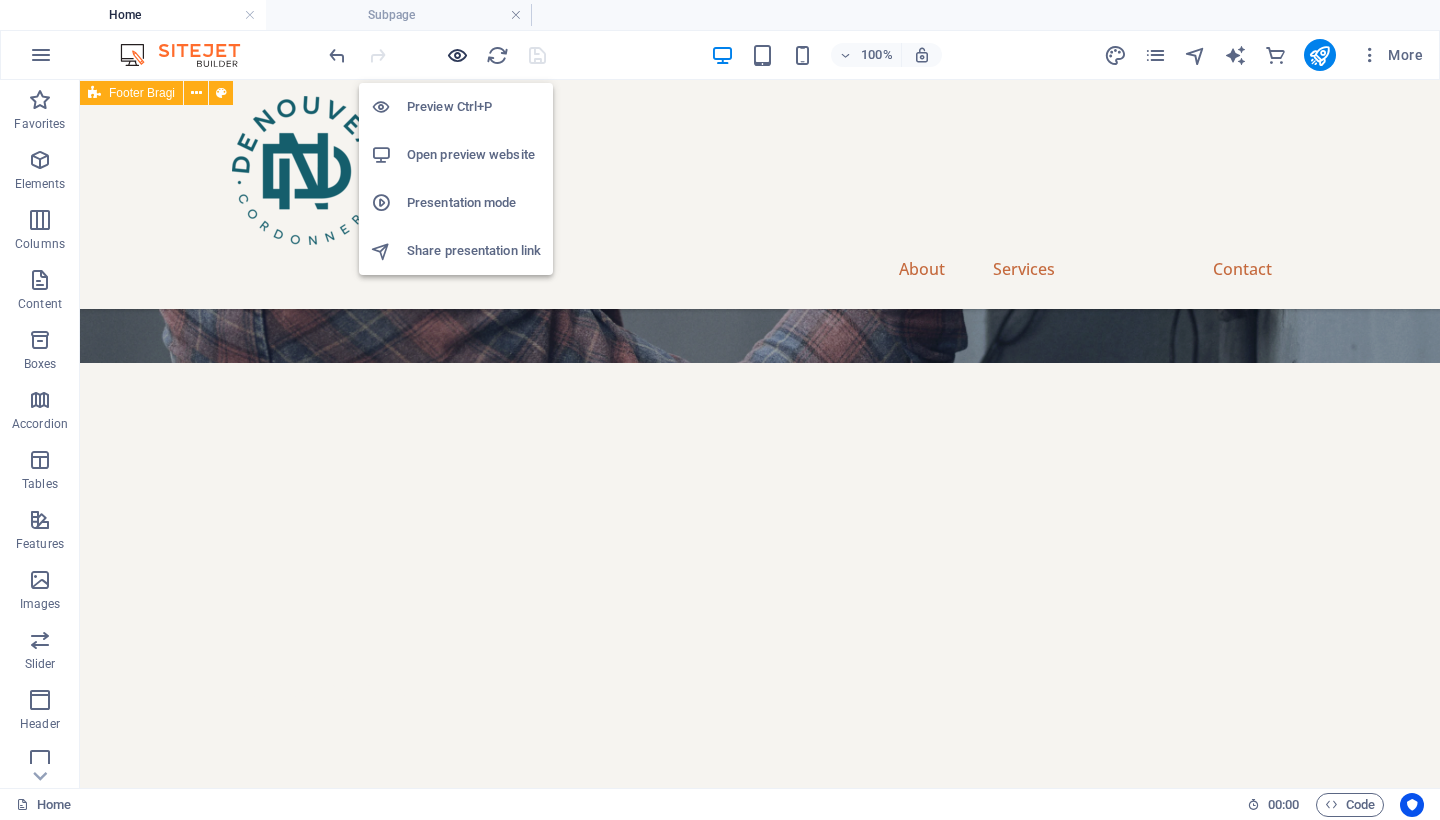click at bounding box center (457, 55) 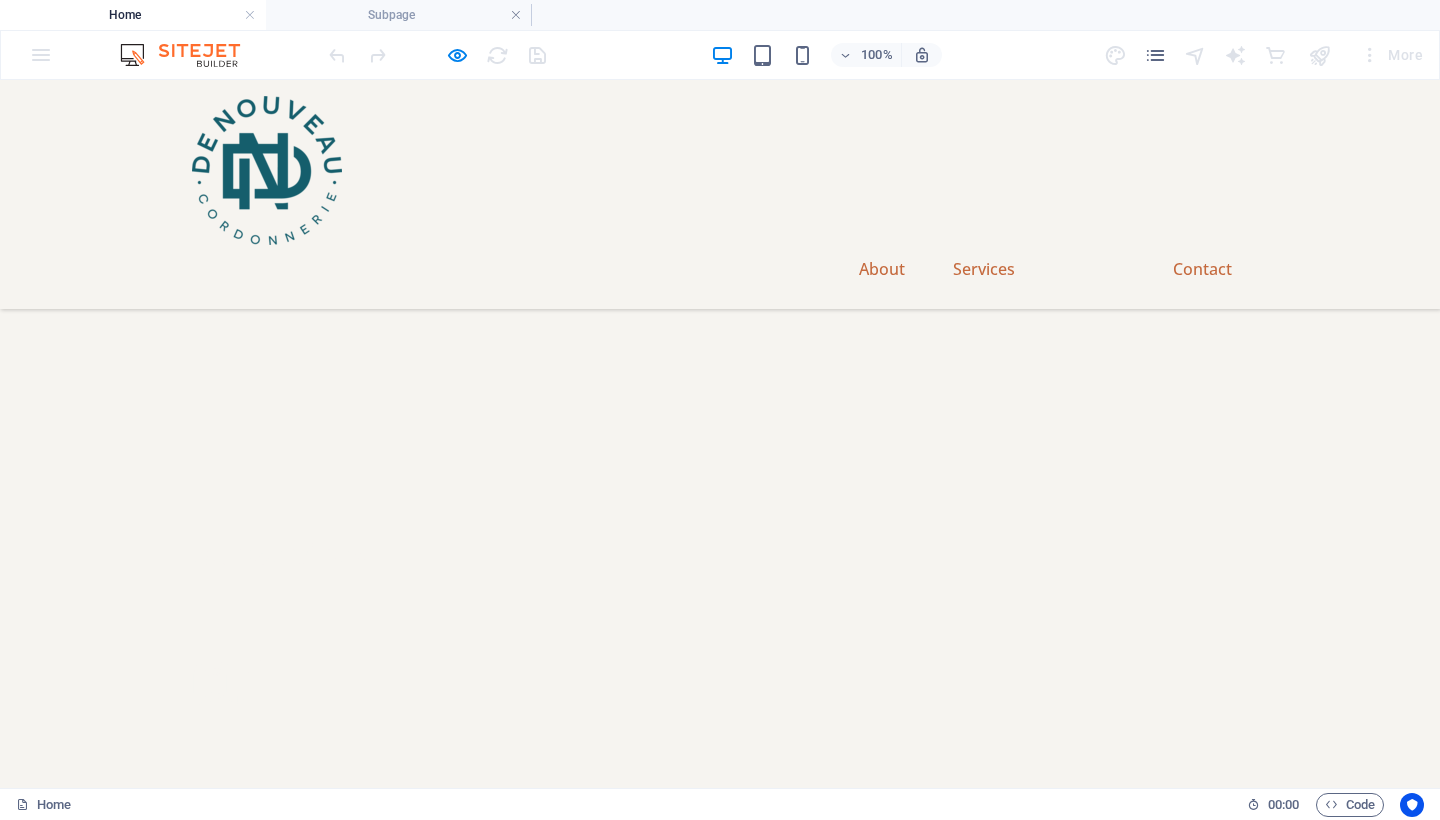 scroll, scrollTop: 5033, scrollLeft: 0, axis: vertical 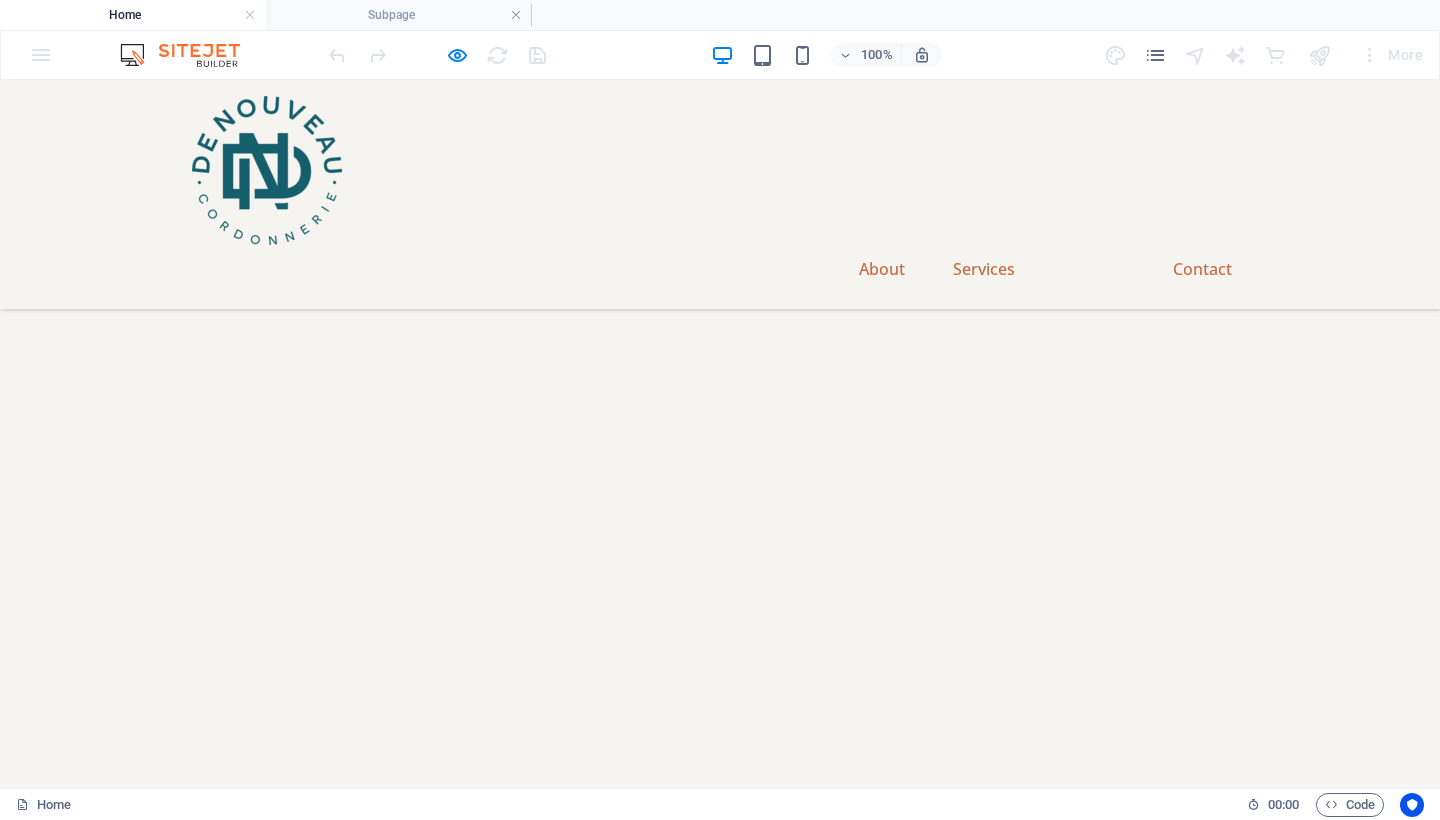click on "[CITY], [POSTAL CODE] [NUMBER] [STREET] ,  [CITY] ,  [POSTAL CODE]" at bounding box center [720, 16779] 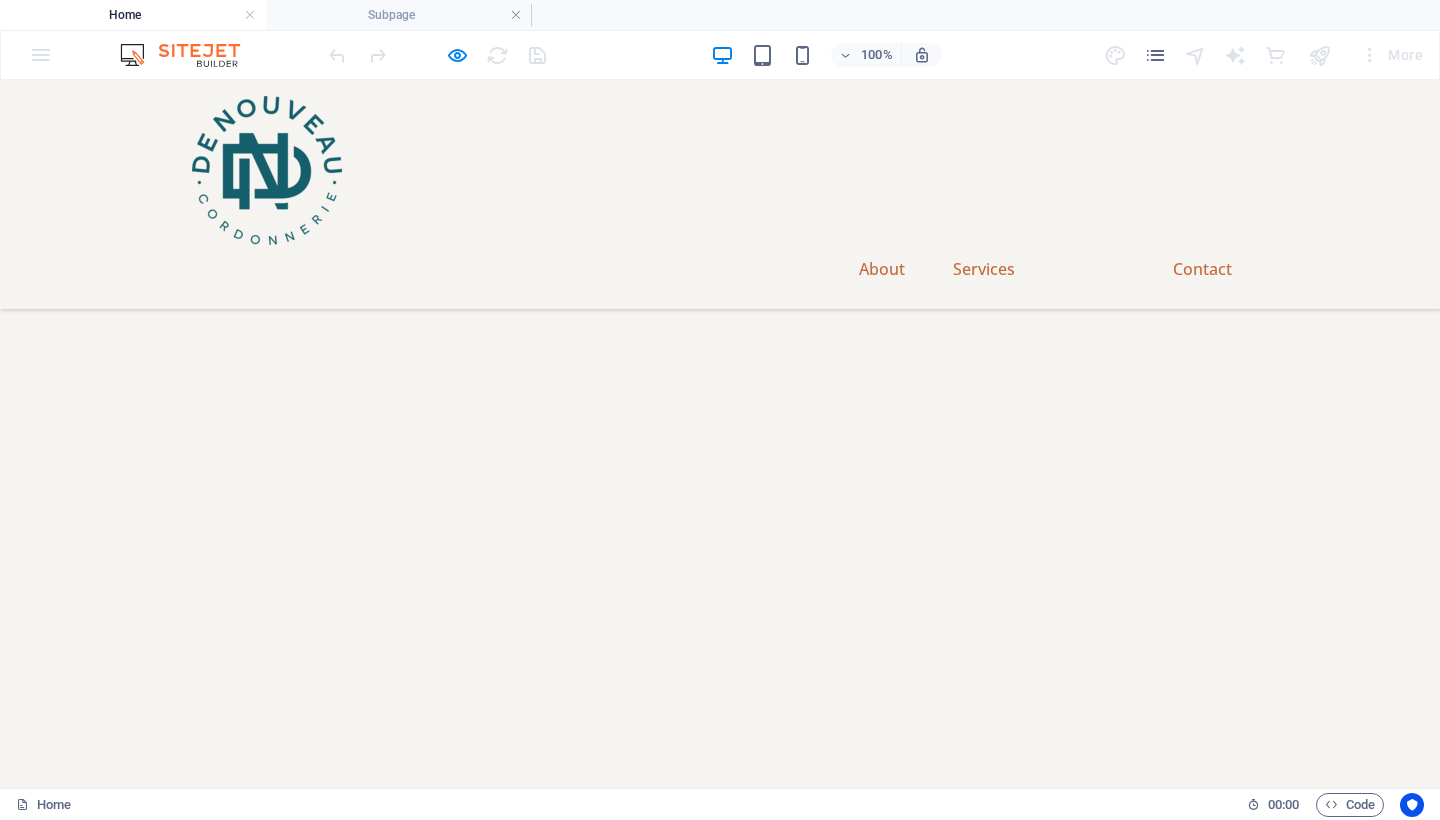scroll, scrollTop: 5077, scrollLeft: 0, axis: vertical 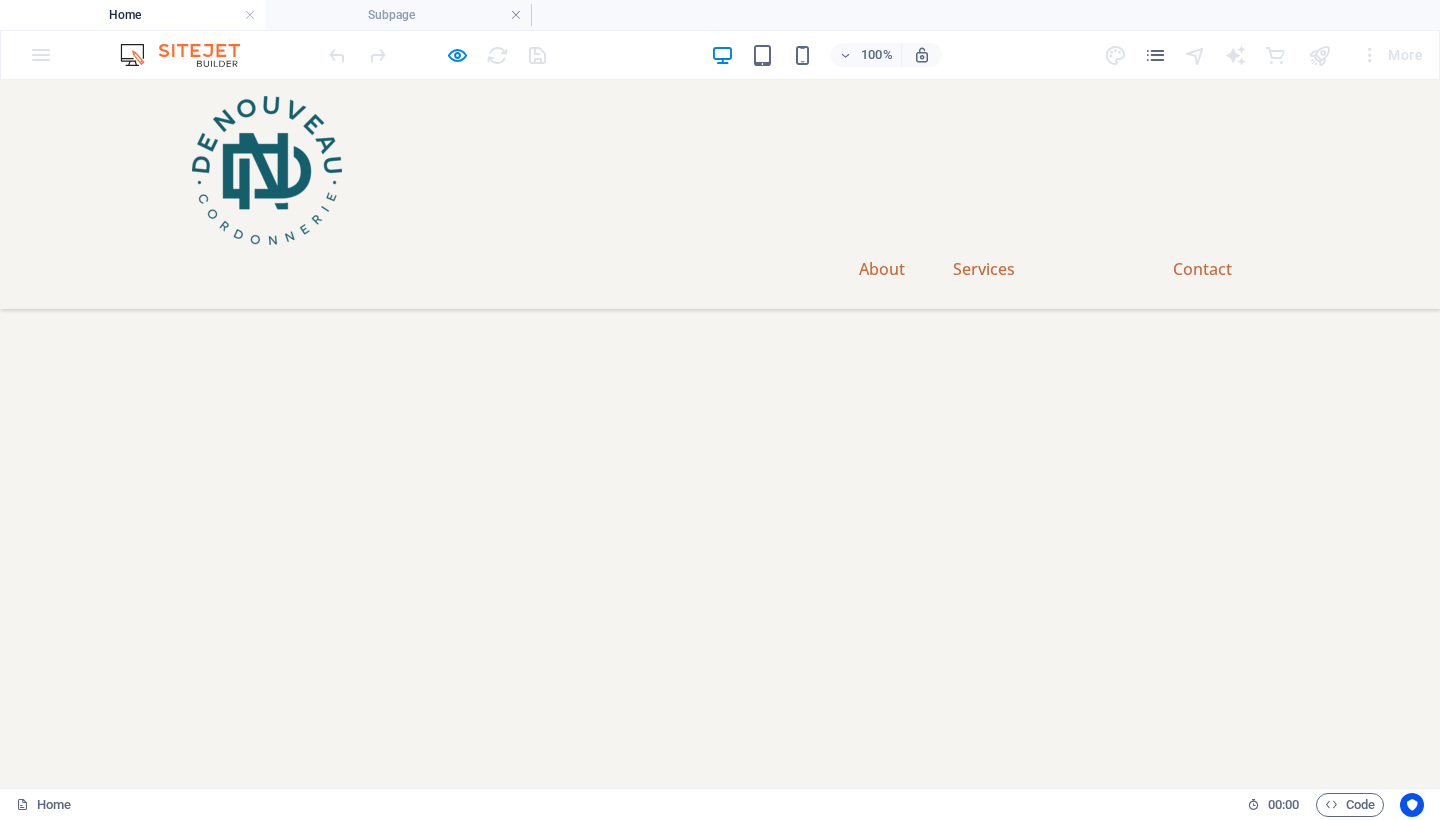 click 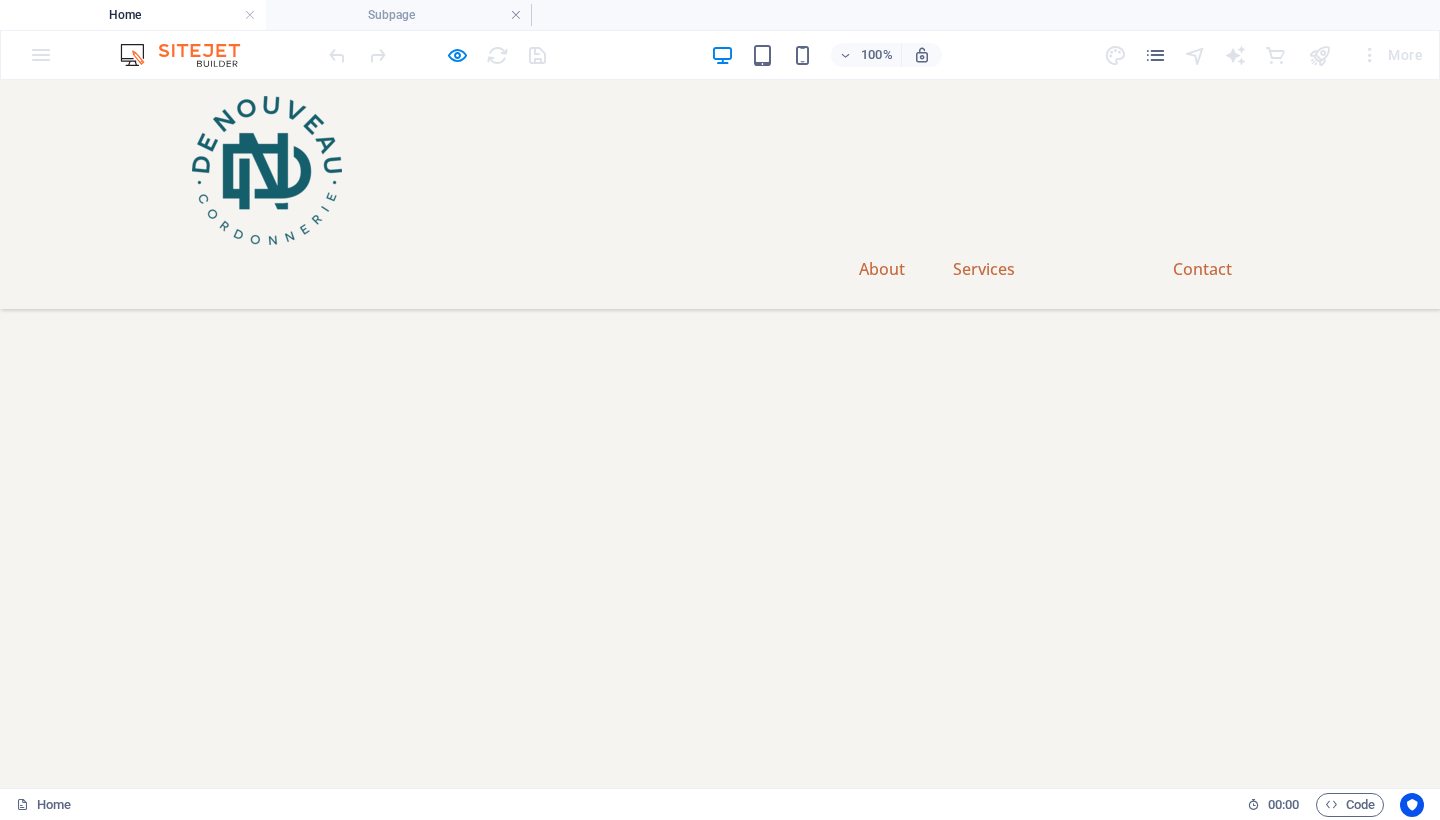 scroll, scrollTop: 5061, scrollLeft: 0, axis: vertical 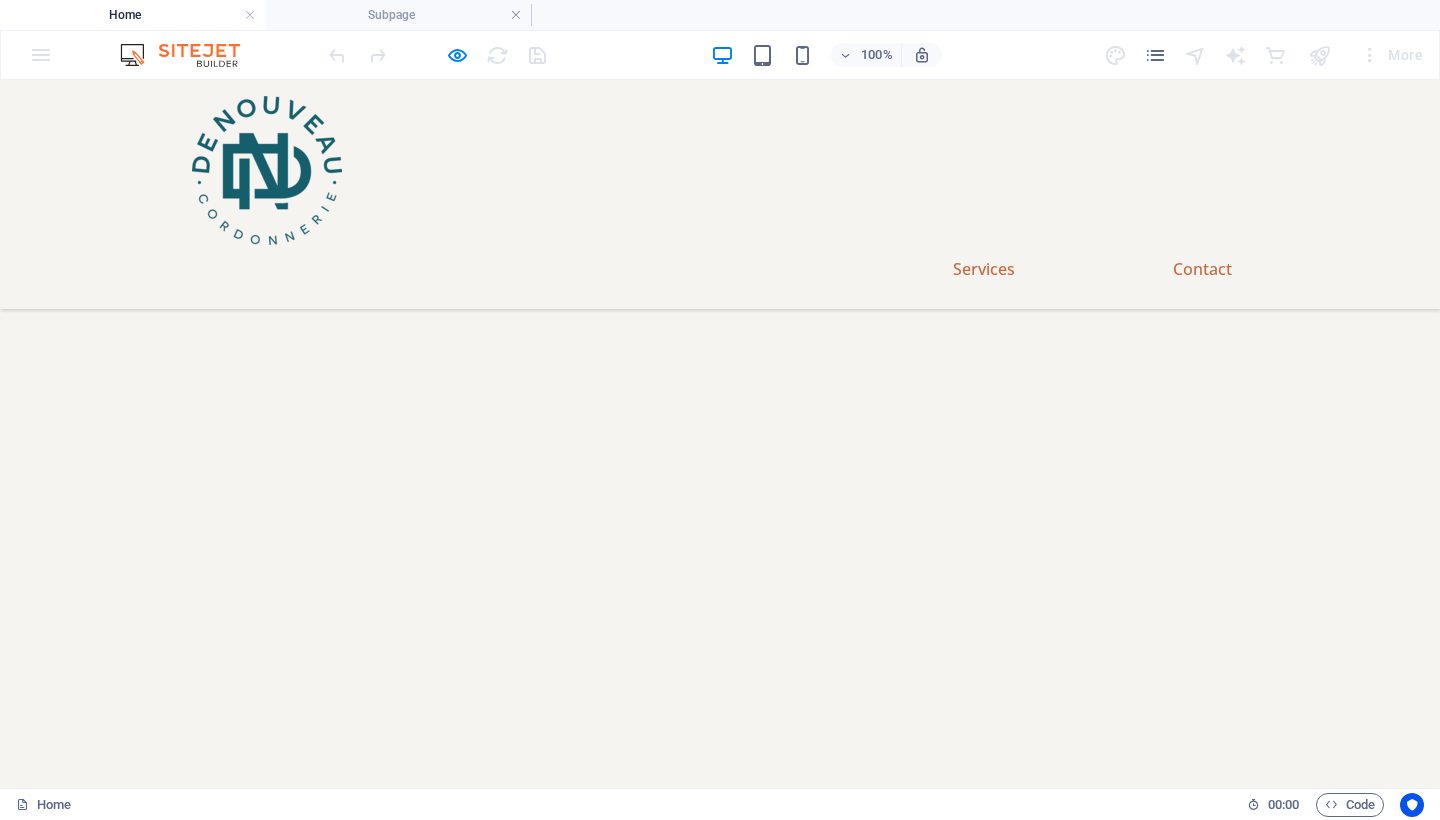 click on "About" at bounding box center [882, 269] 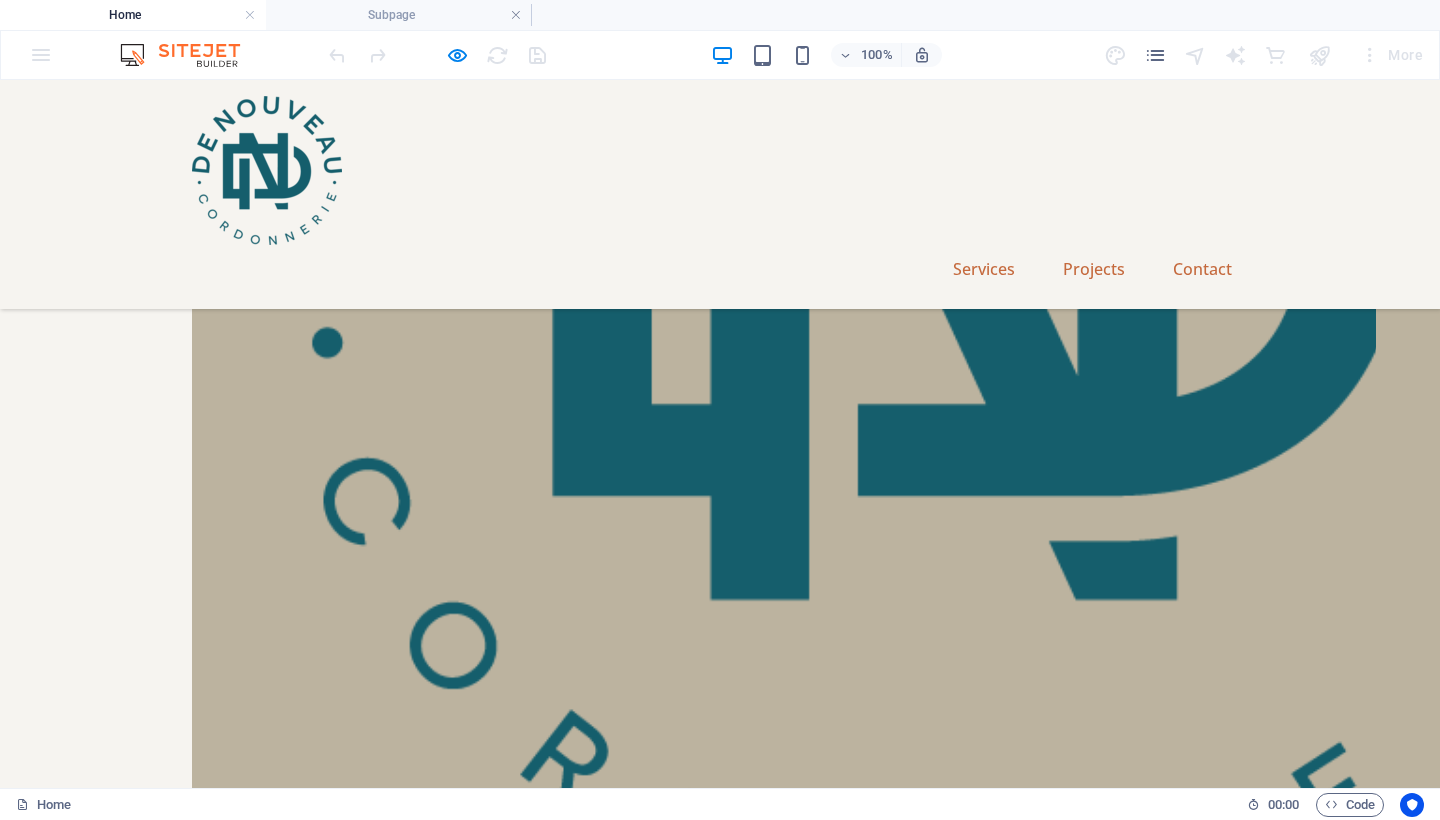 scroll, scrollTop: 720, scrollLeft: 0, axis: vertical 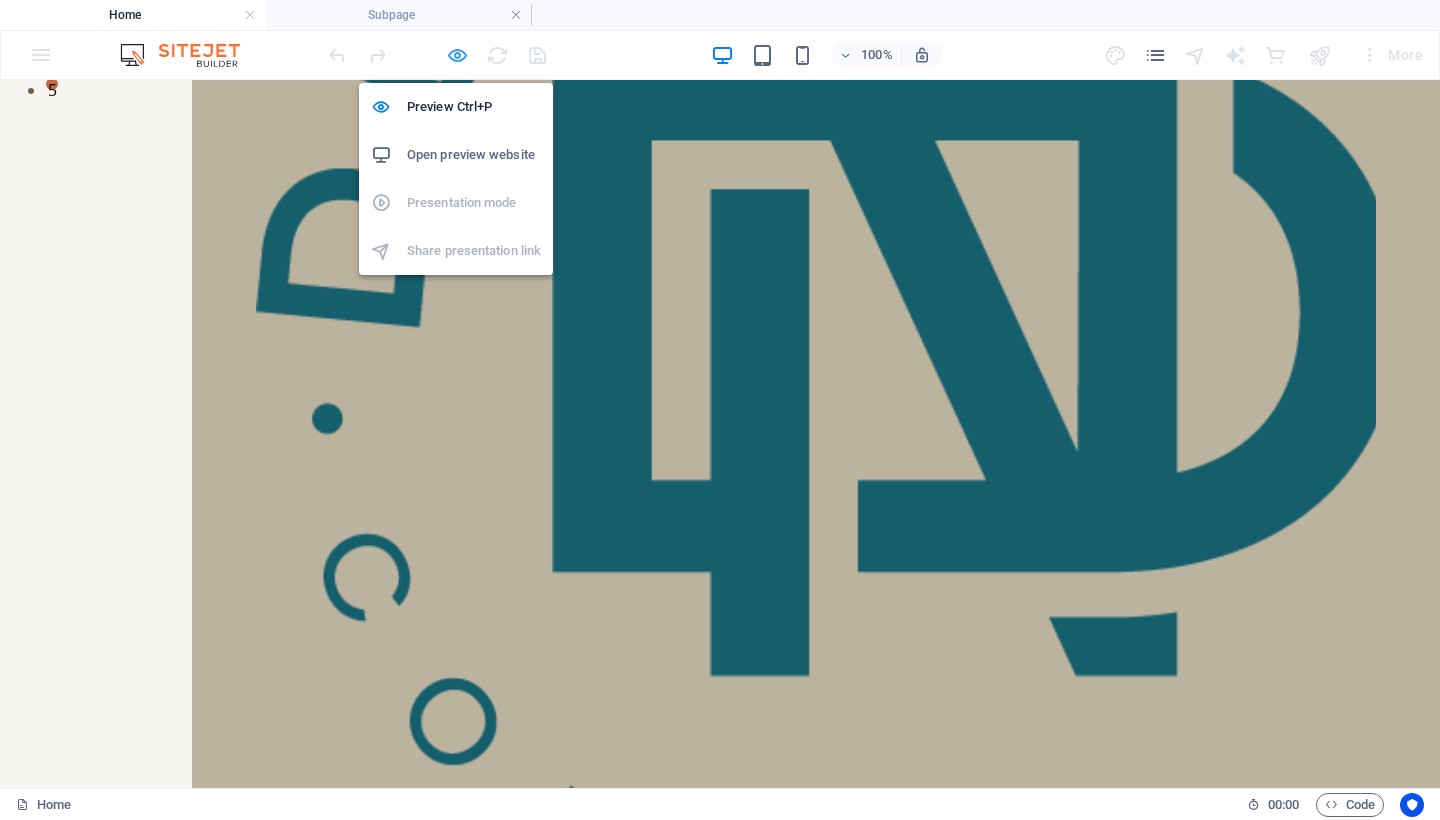 click at bounding box center [457, 55] 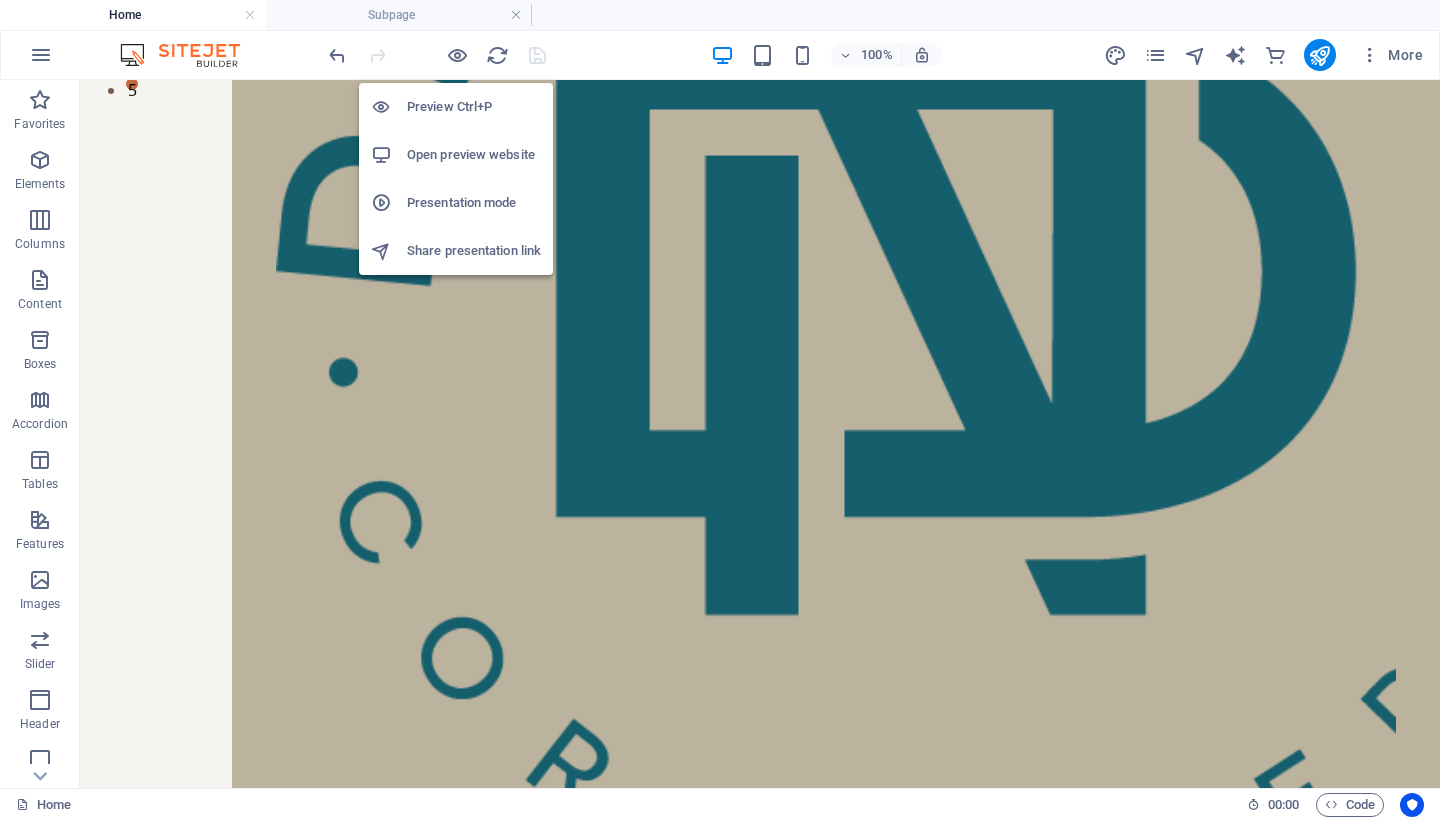 click on "Preview Ctrl+P" at bounding box center (474, 107) 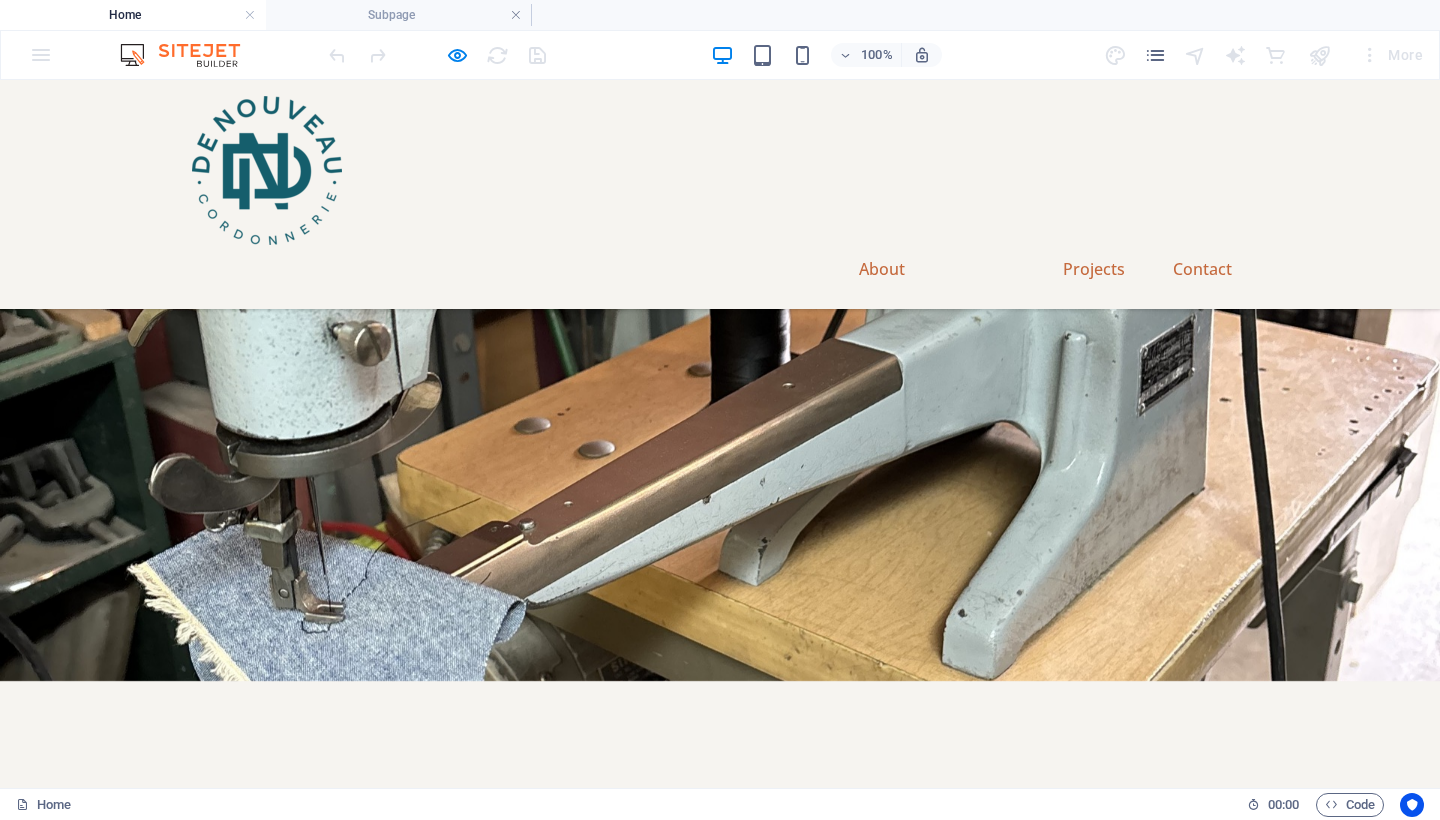 scroll, scrollTop: 2261, scrollLeft: 0, axis: vertical 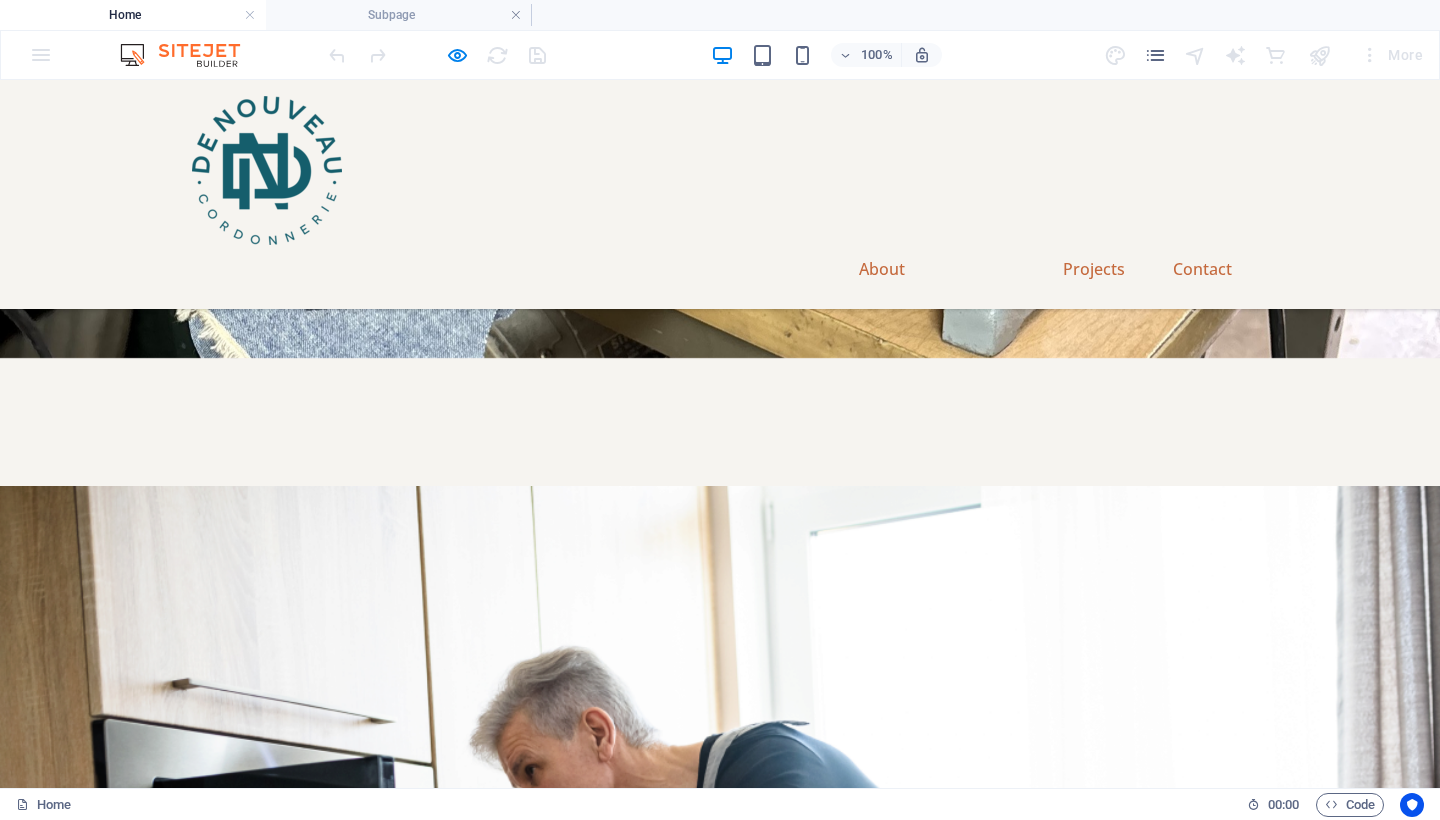 click 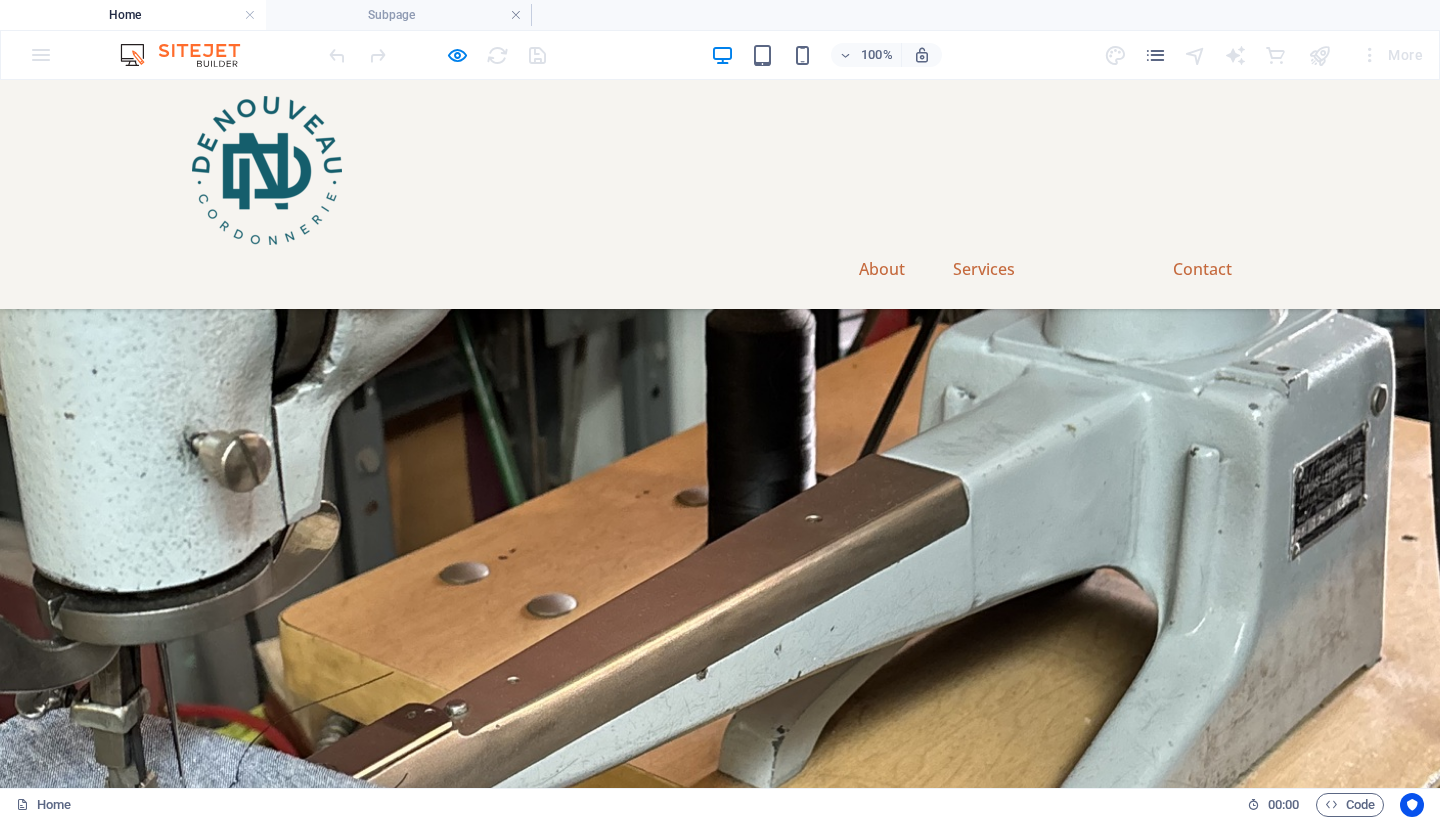 scroll, scrollTop: 2631, scrollLeft: 0, axis: vertical 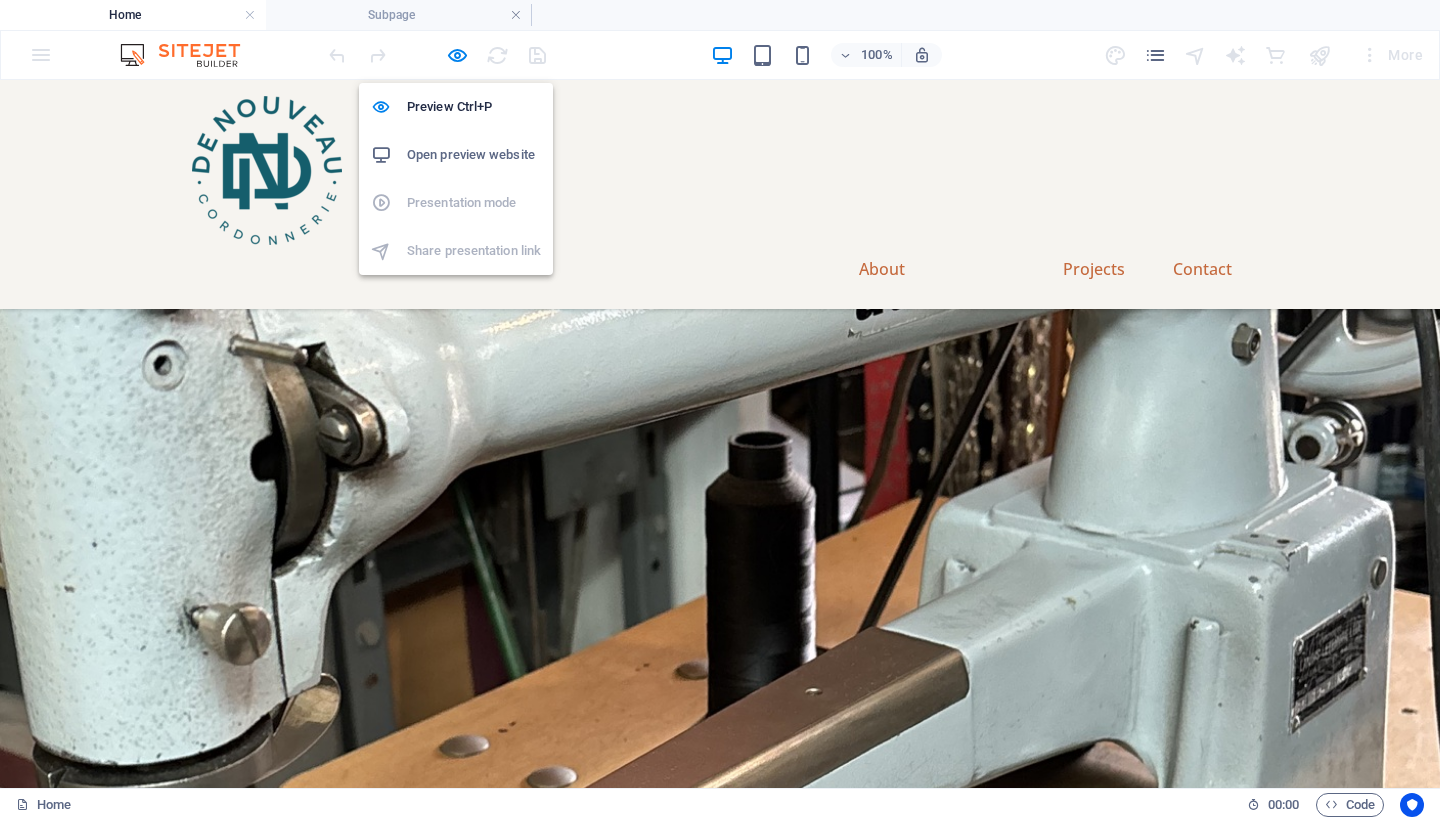 drag, startPoint x: 454, startPoint y: 57, endPoint x: 473, endPoint y: 56, distance: 19.026299 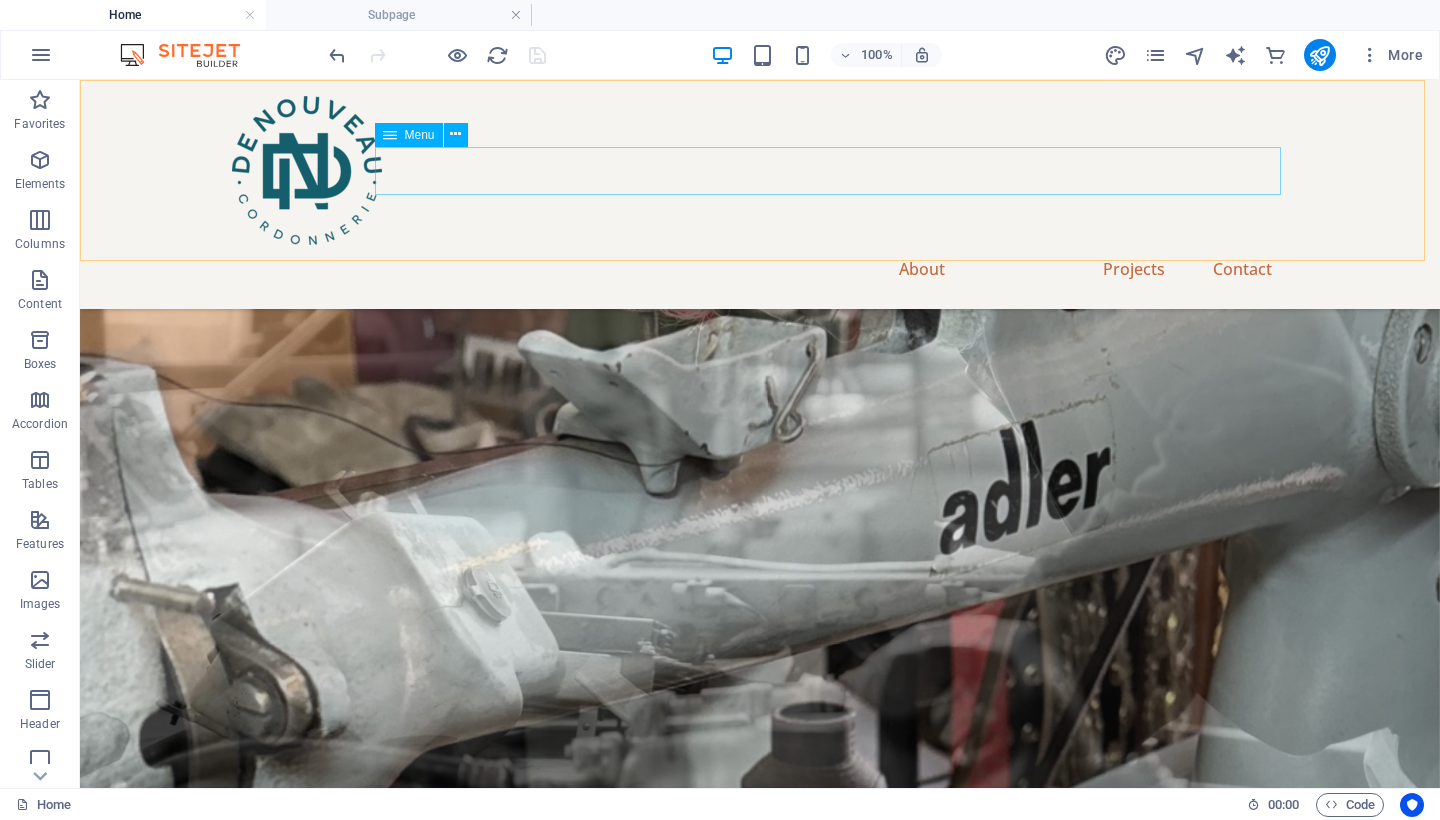 click on "About Services Projects Contact" at bounding box center [760, 269] 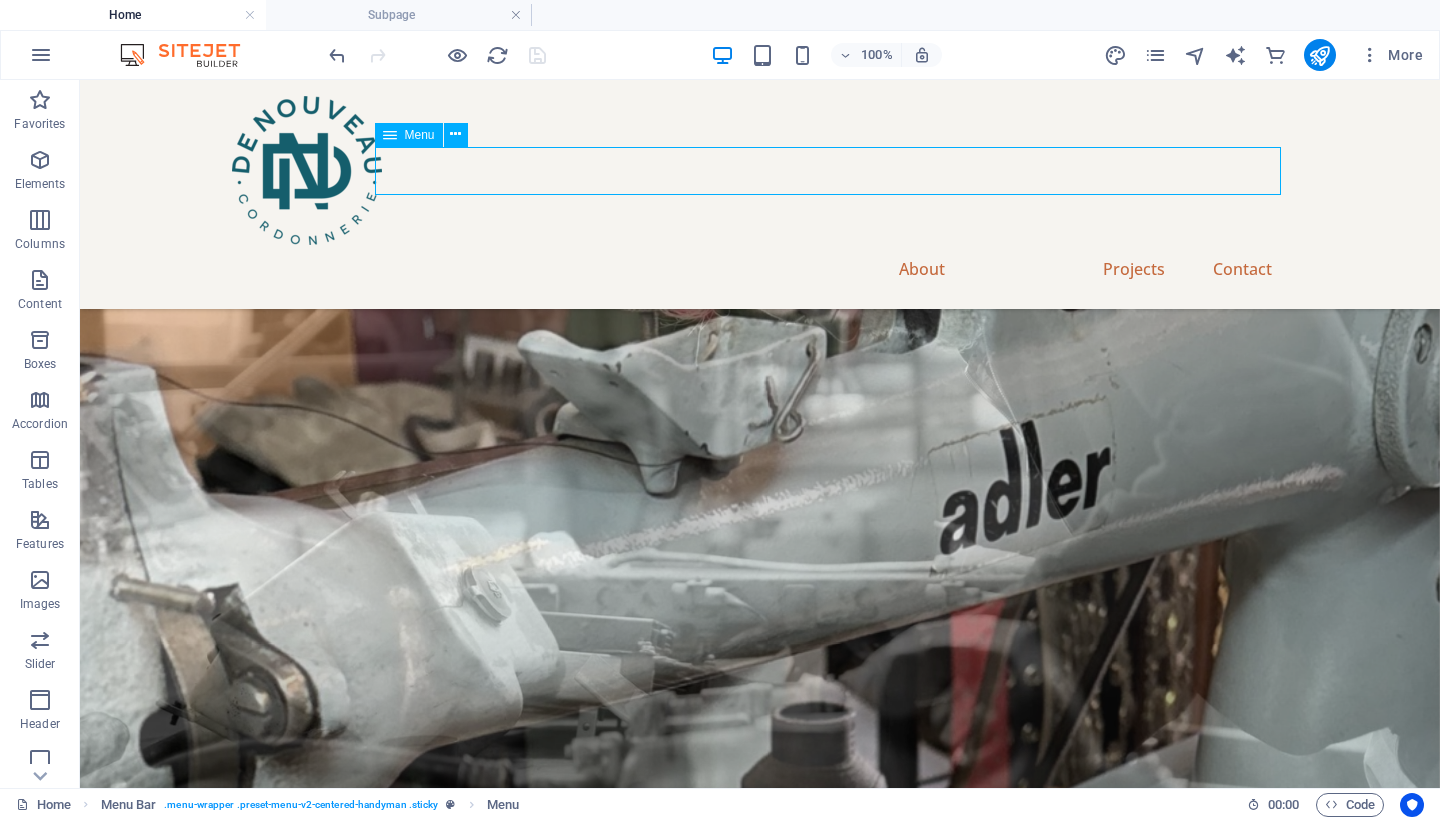 click on "About Services Projects Contact" at bounding box center [760, 269] 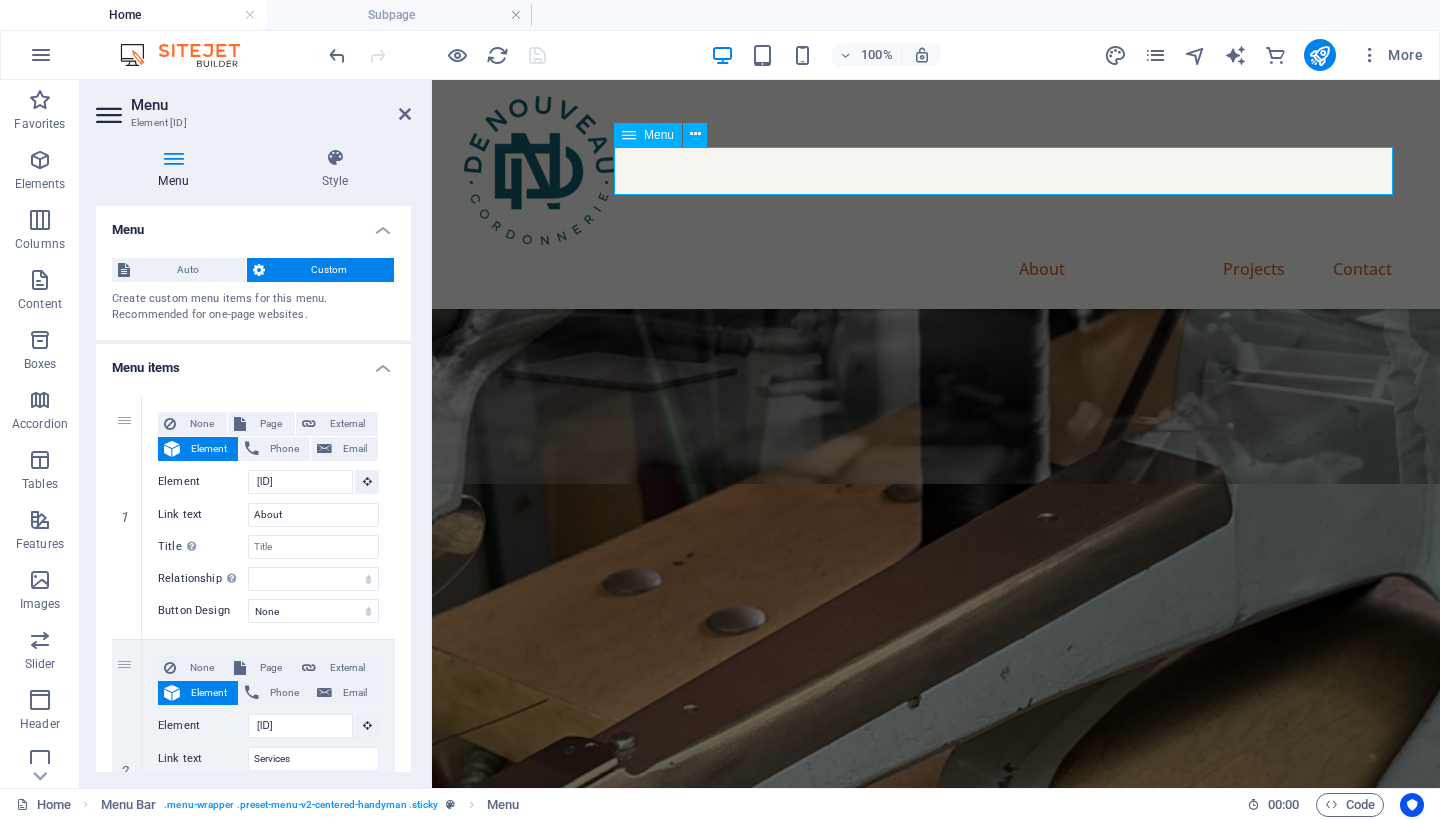 click on "About Services Projects Contact" at bounding box center (936, 269) 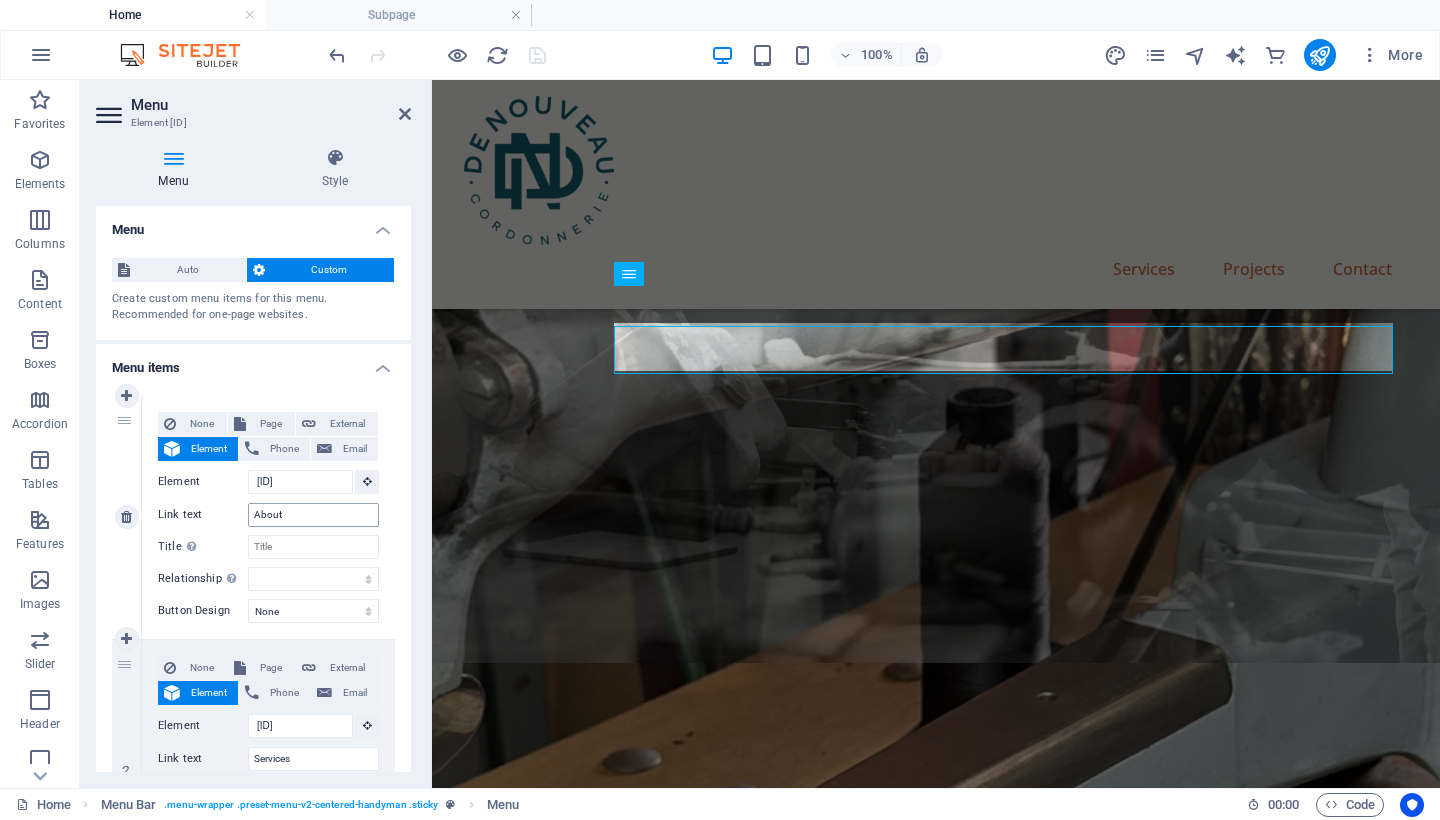scroll, scrollTop: 2450, scrollLeft: 0, axis: vertical 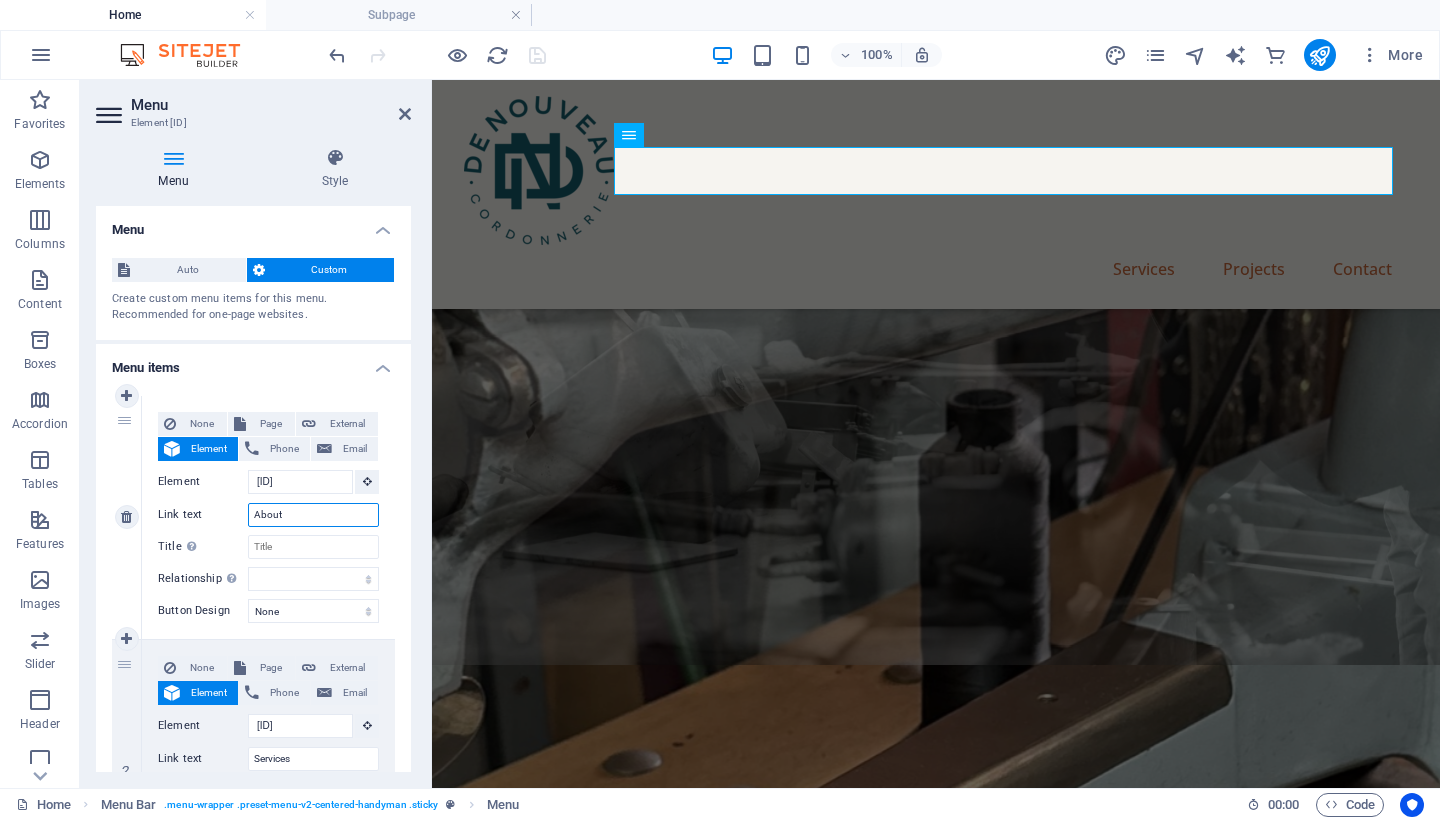 click on "About" at bounding box center [313, 515] 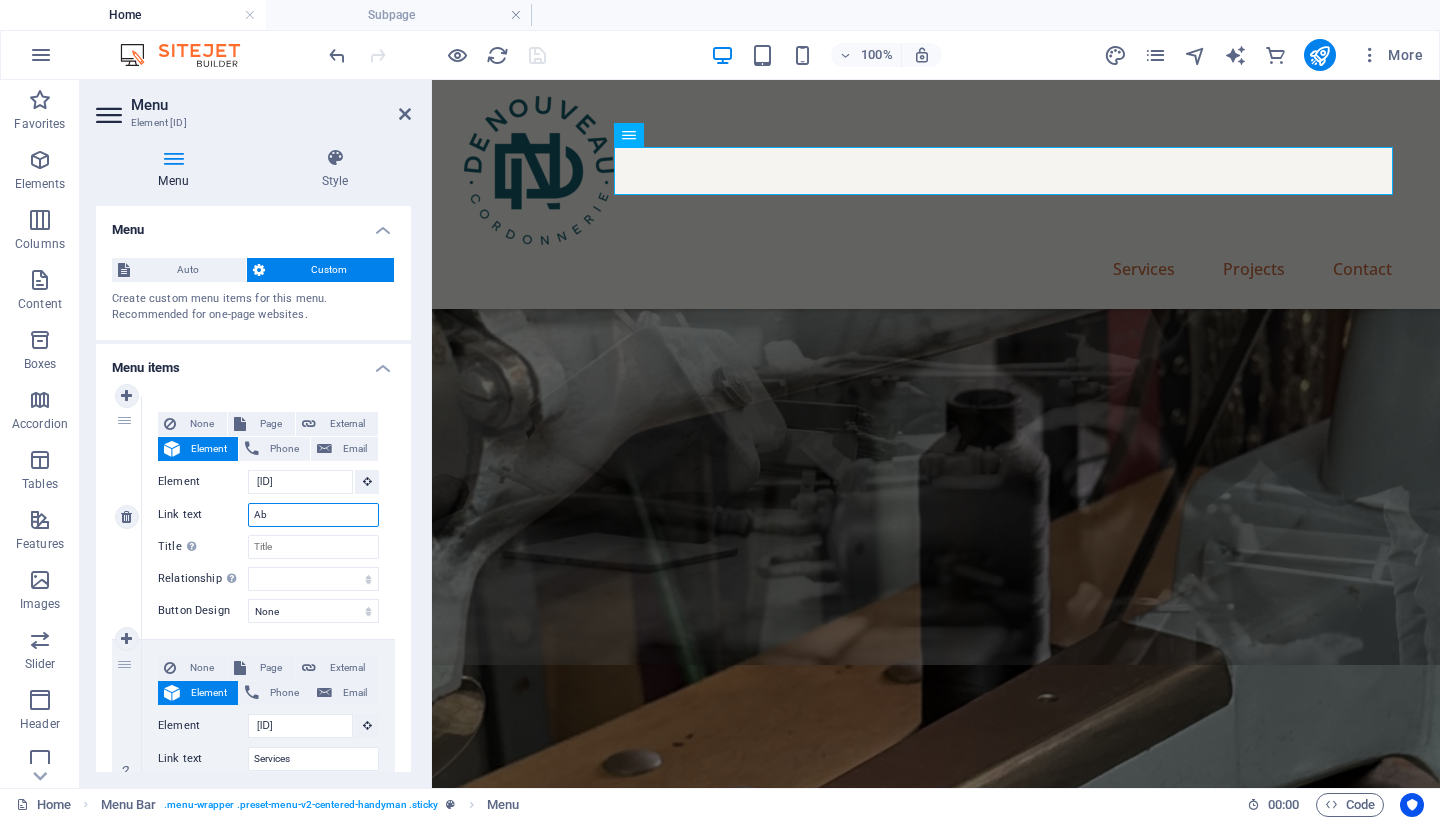 type on "A" 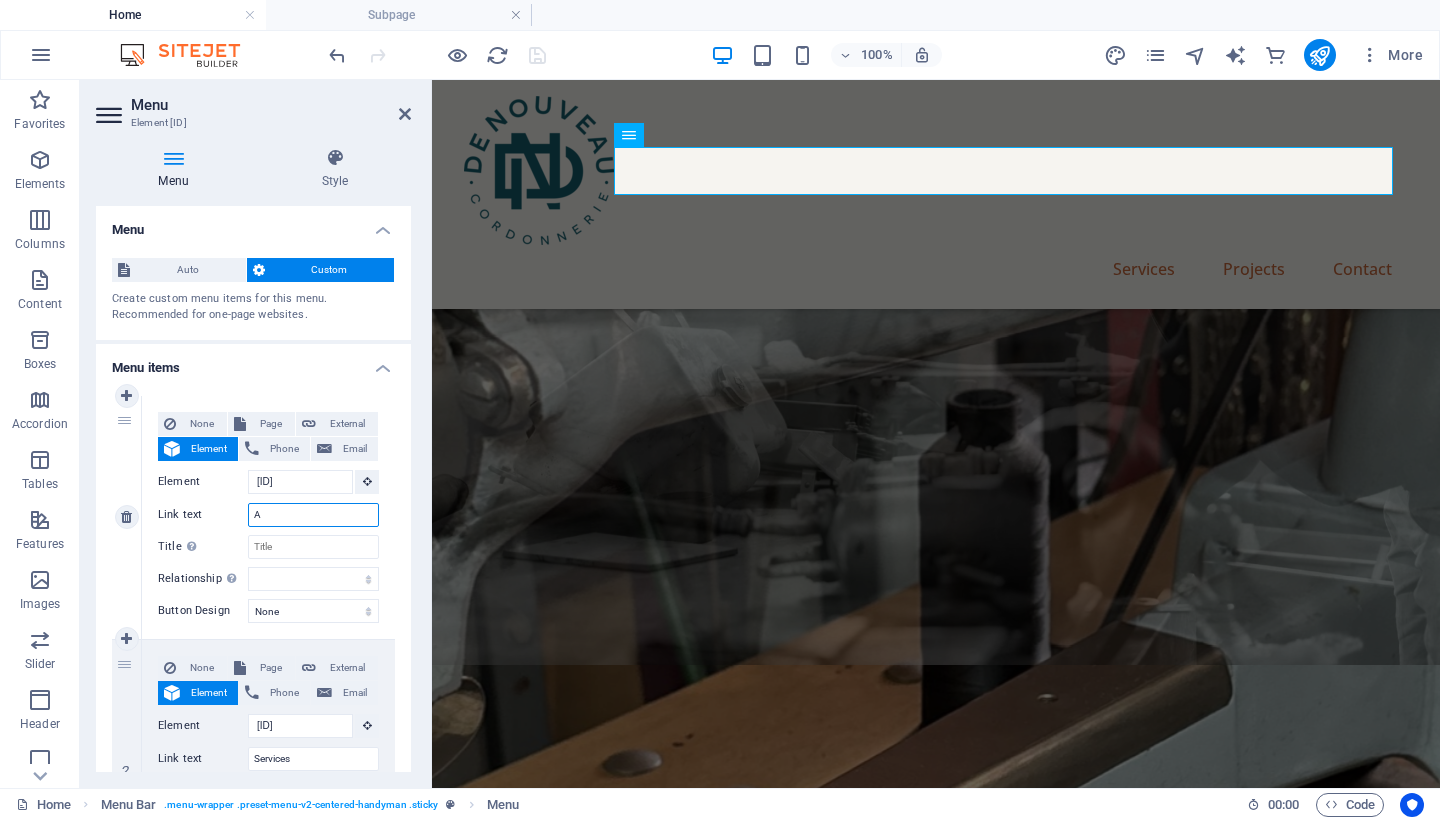 select 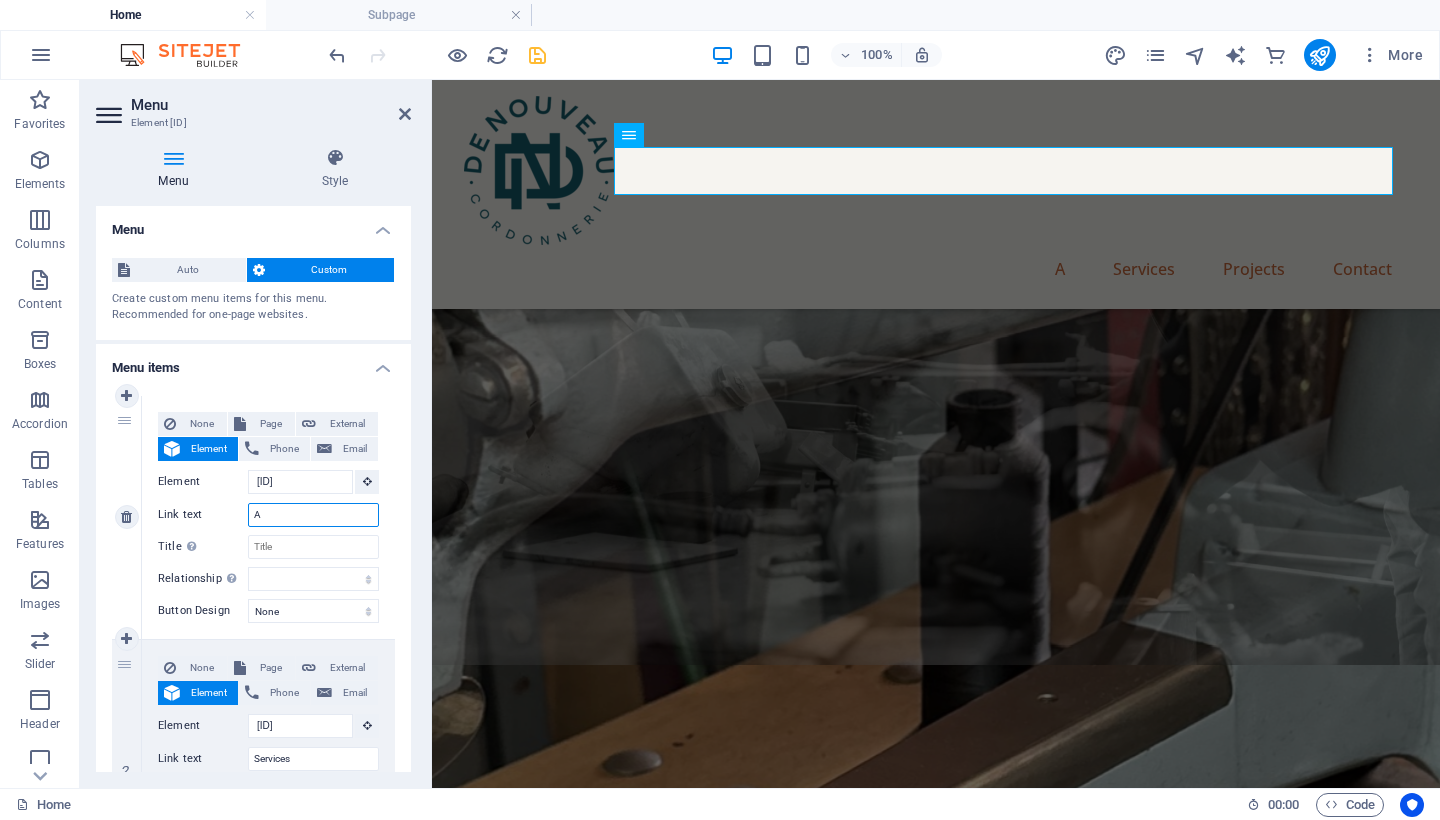 type on "A" 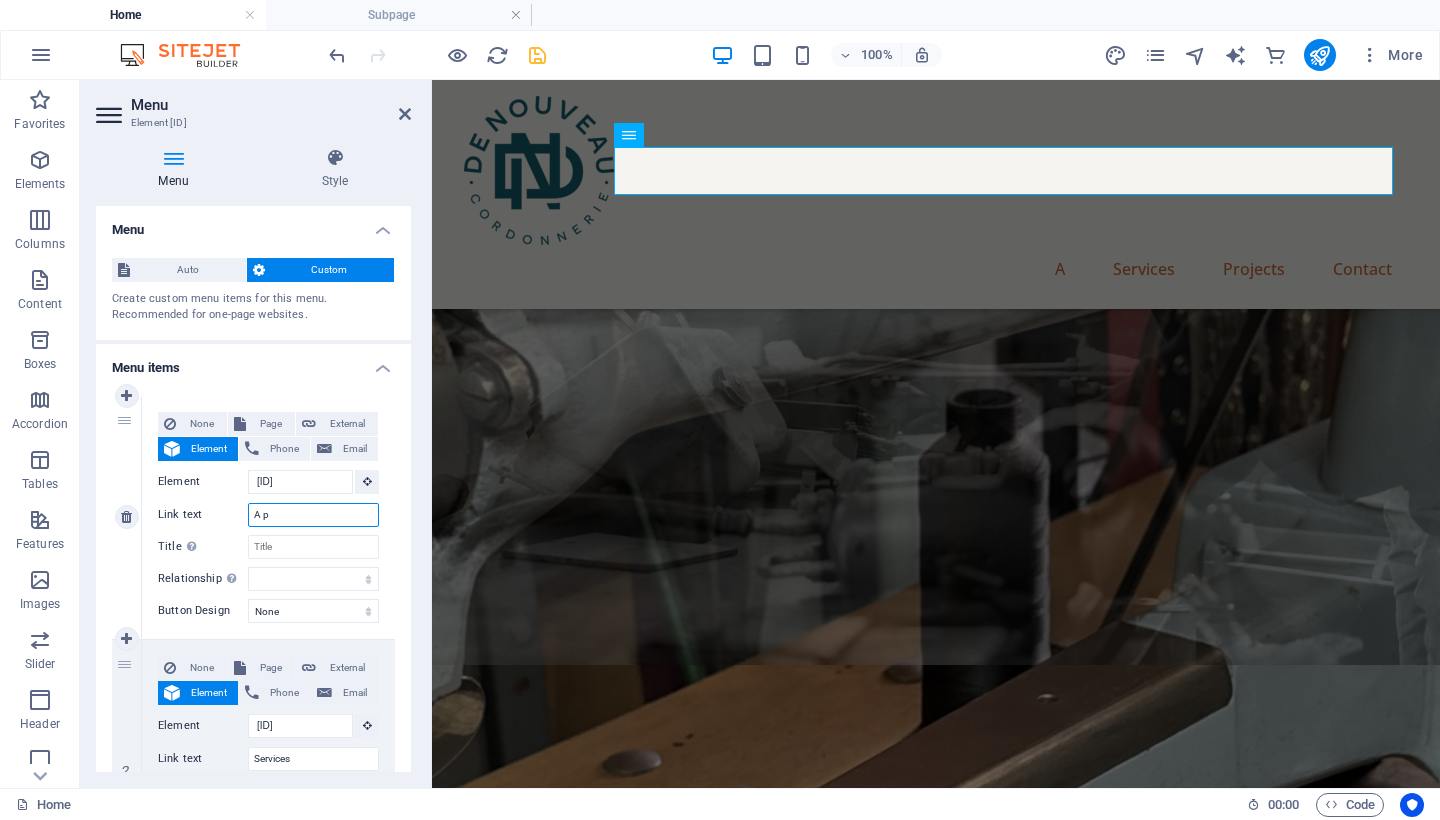 type on "A pr" 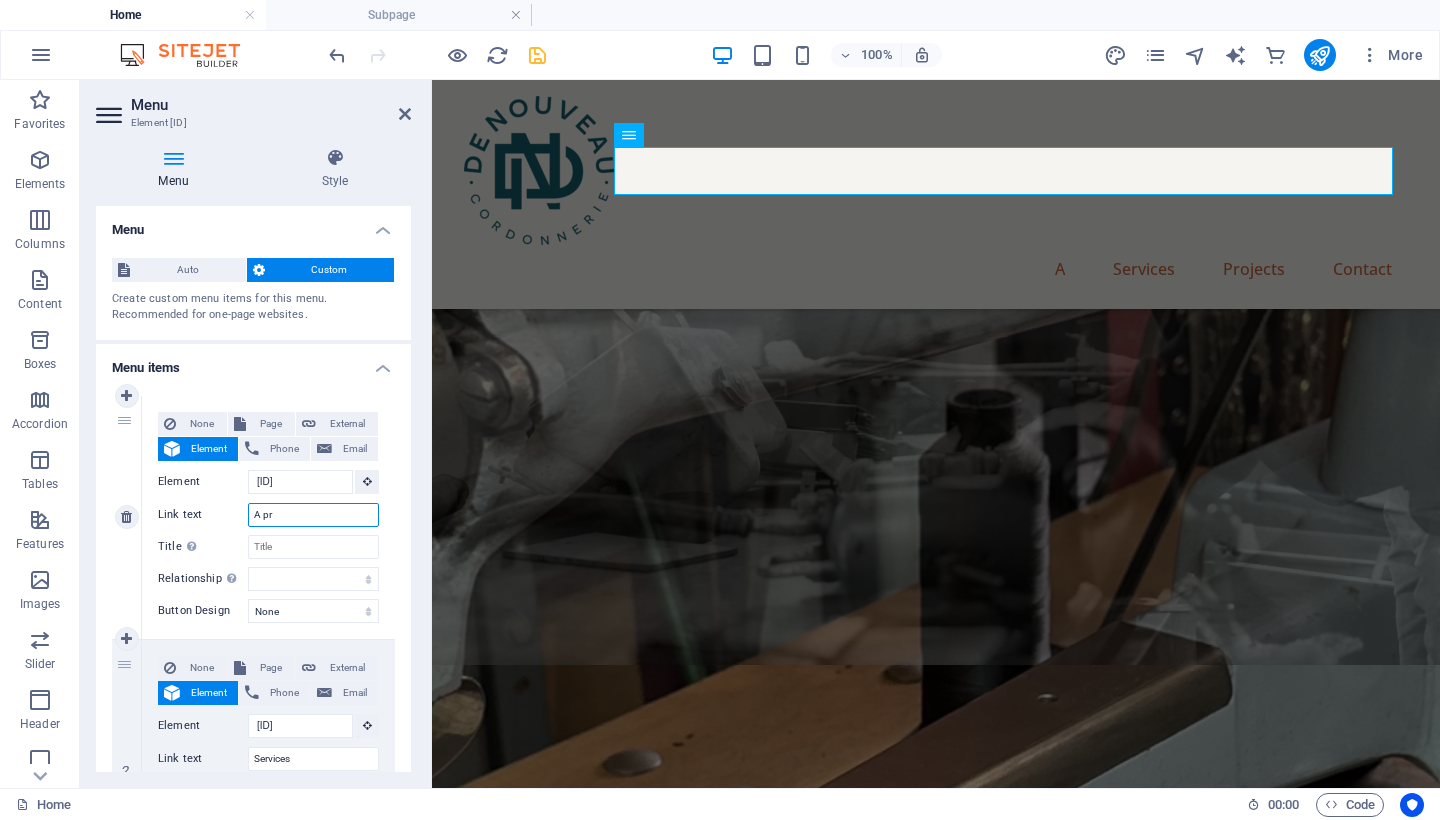 select 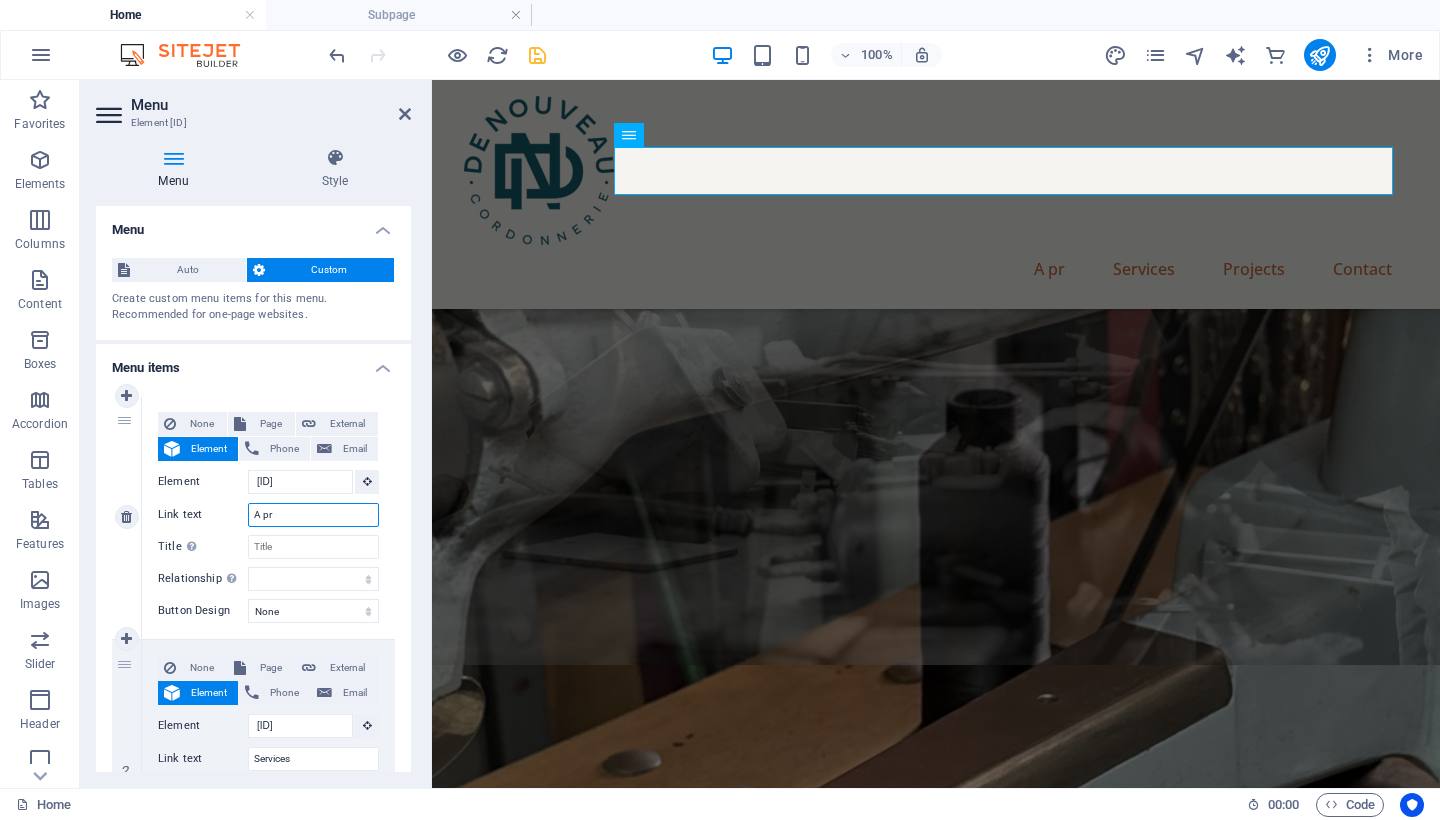 type on "A pro" 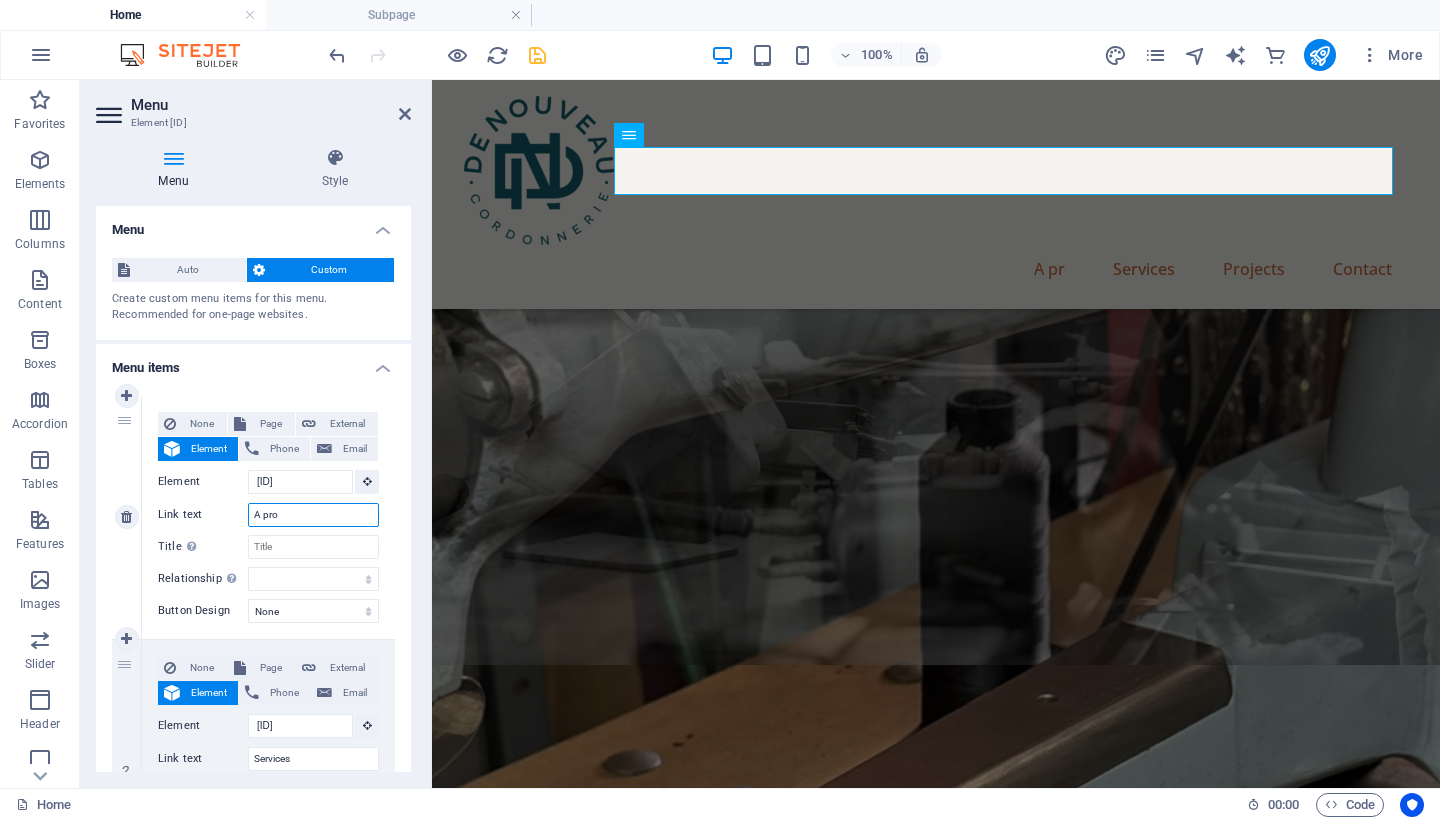 select 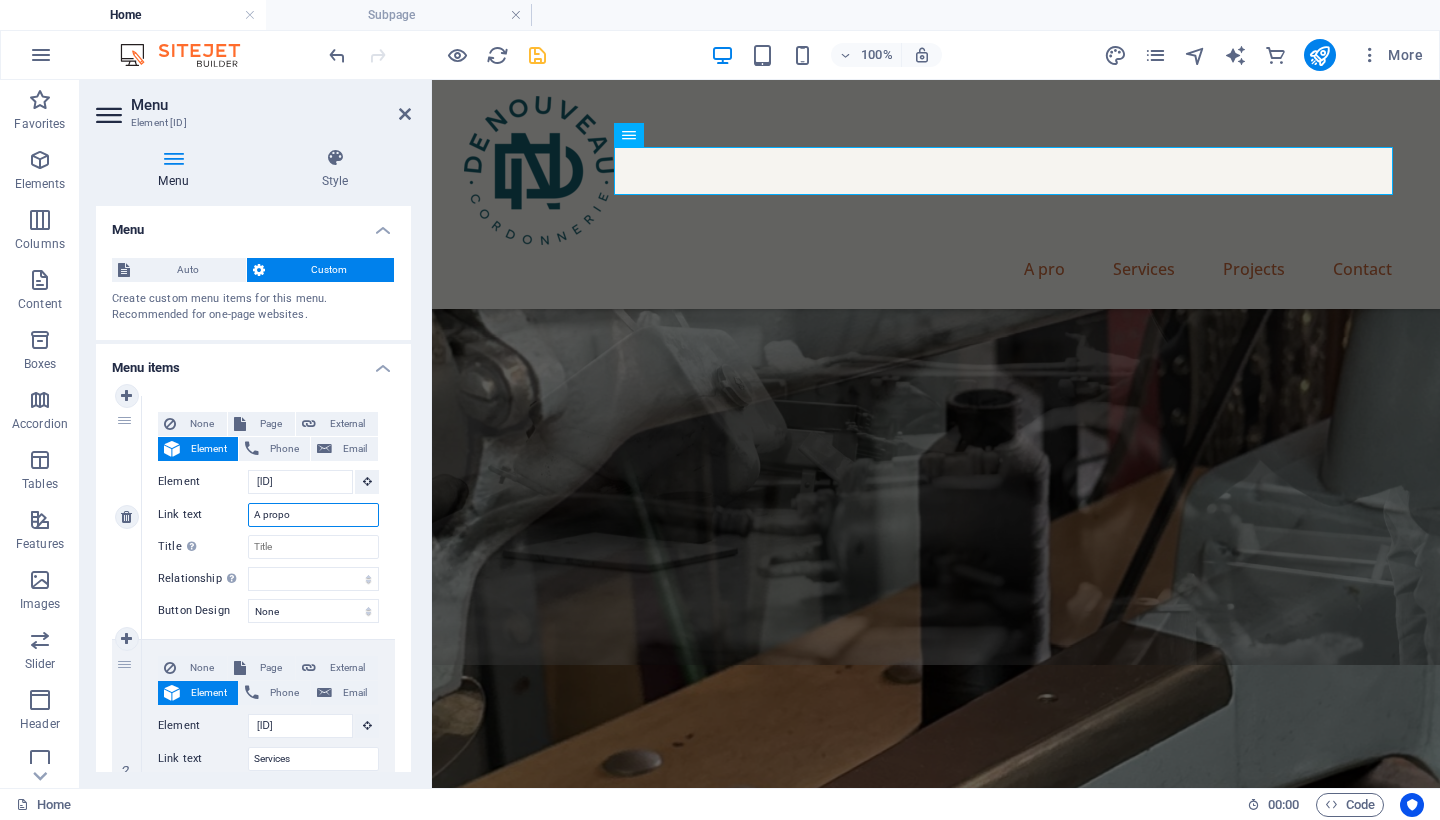 type on "A propos" 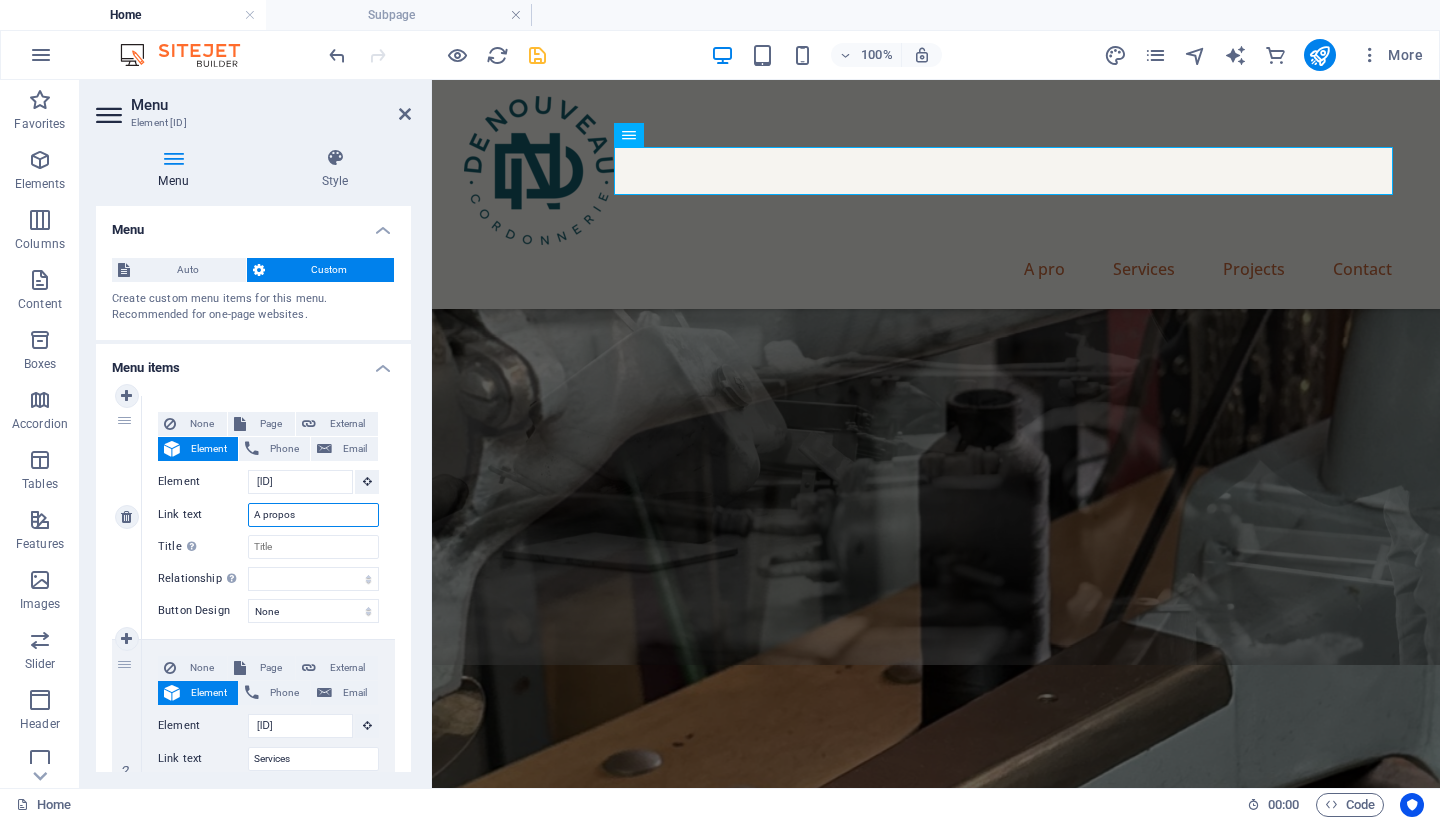 select 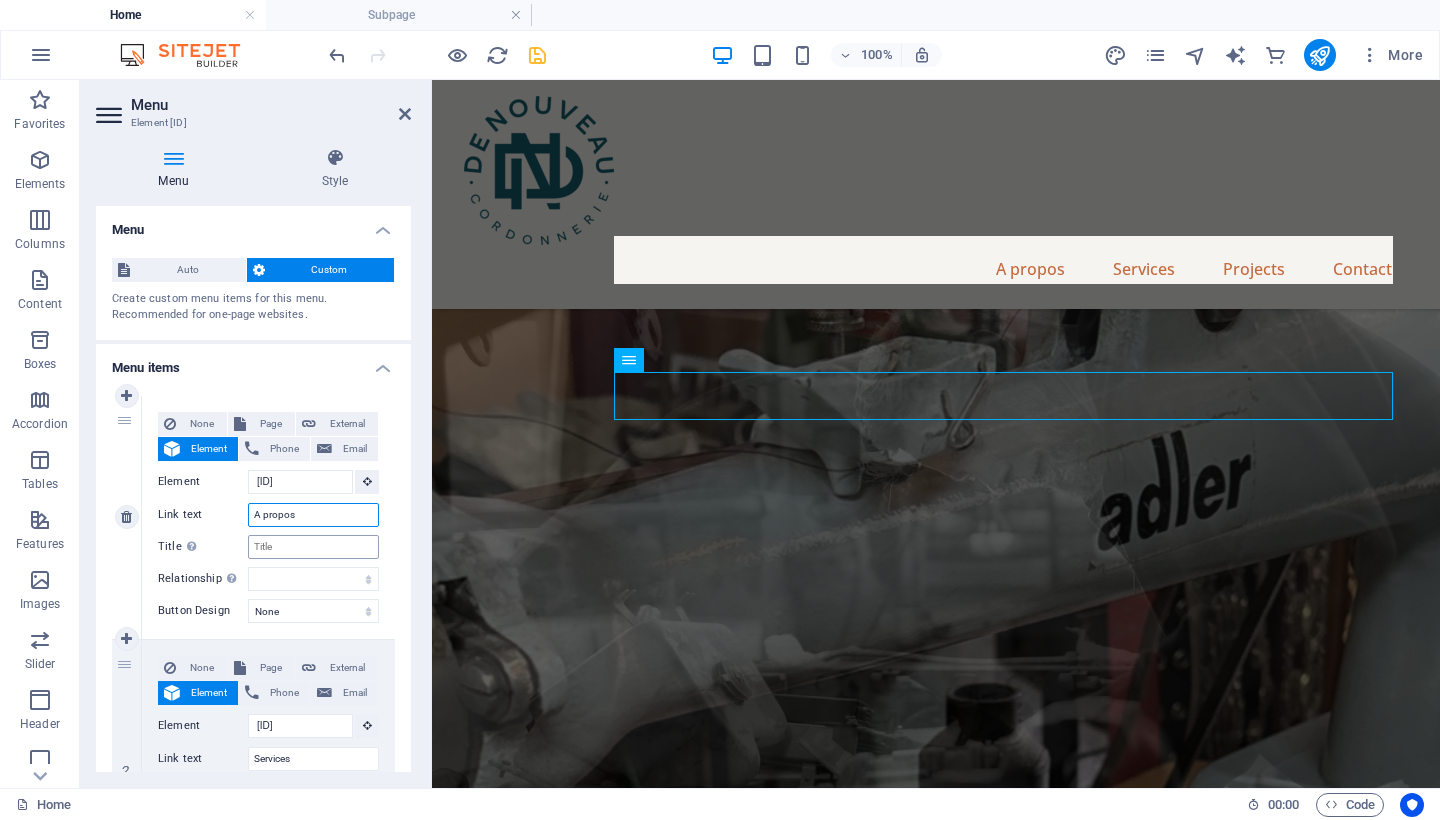 scroll, scrollTop: 2090, scrollLeft: 0, axis: vertical 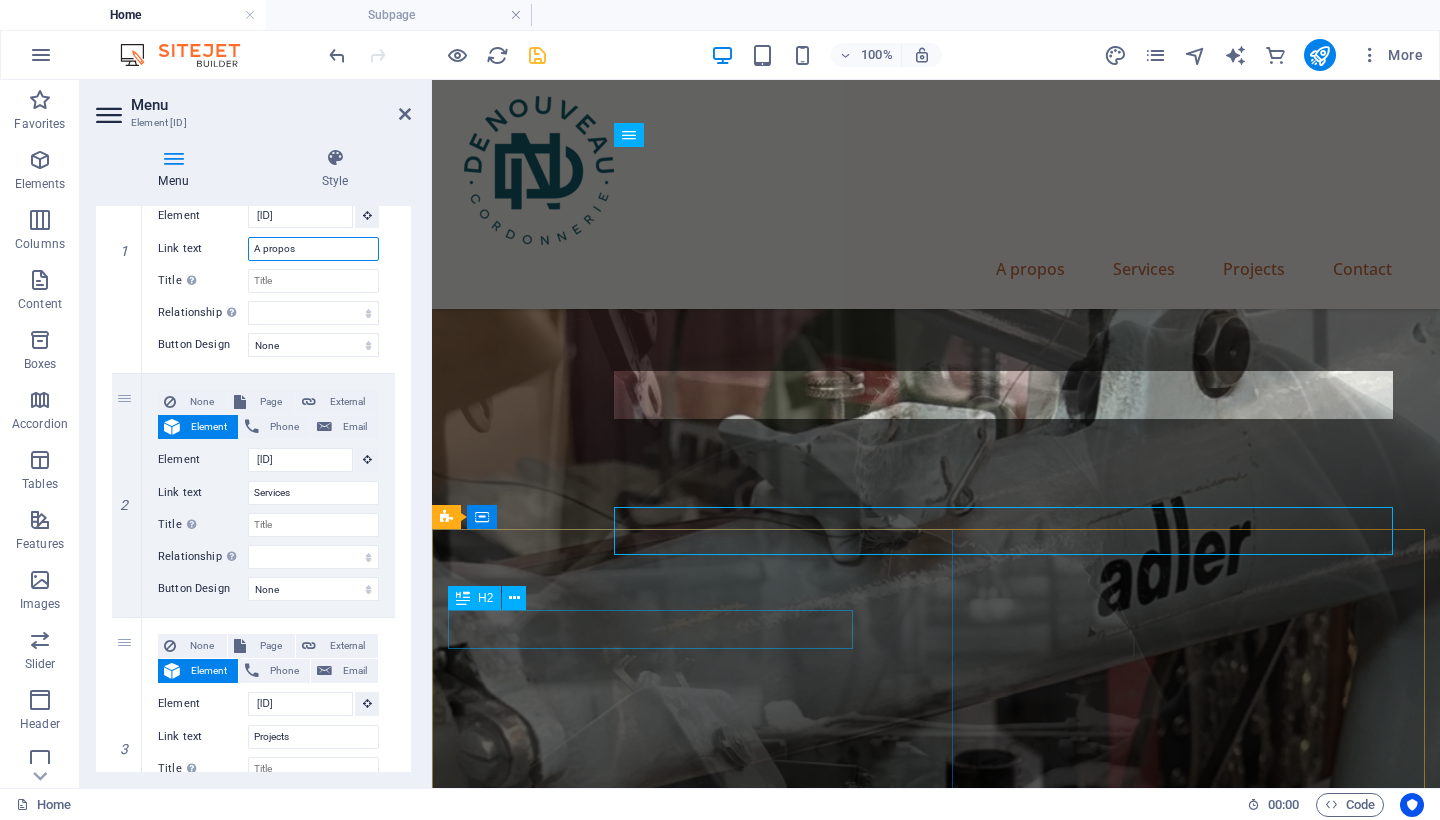 type on "A propos" 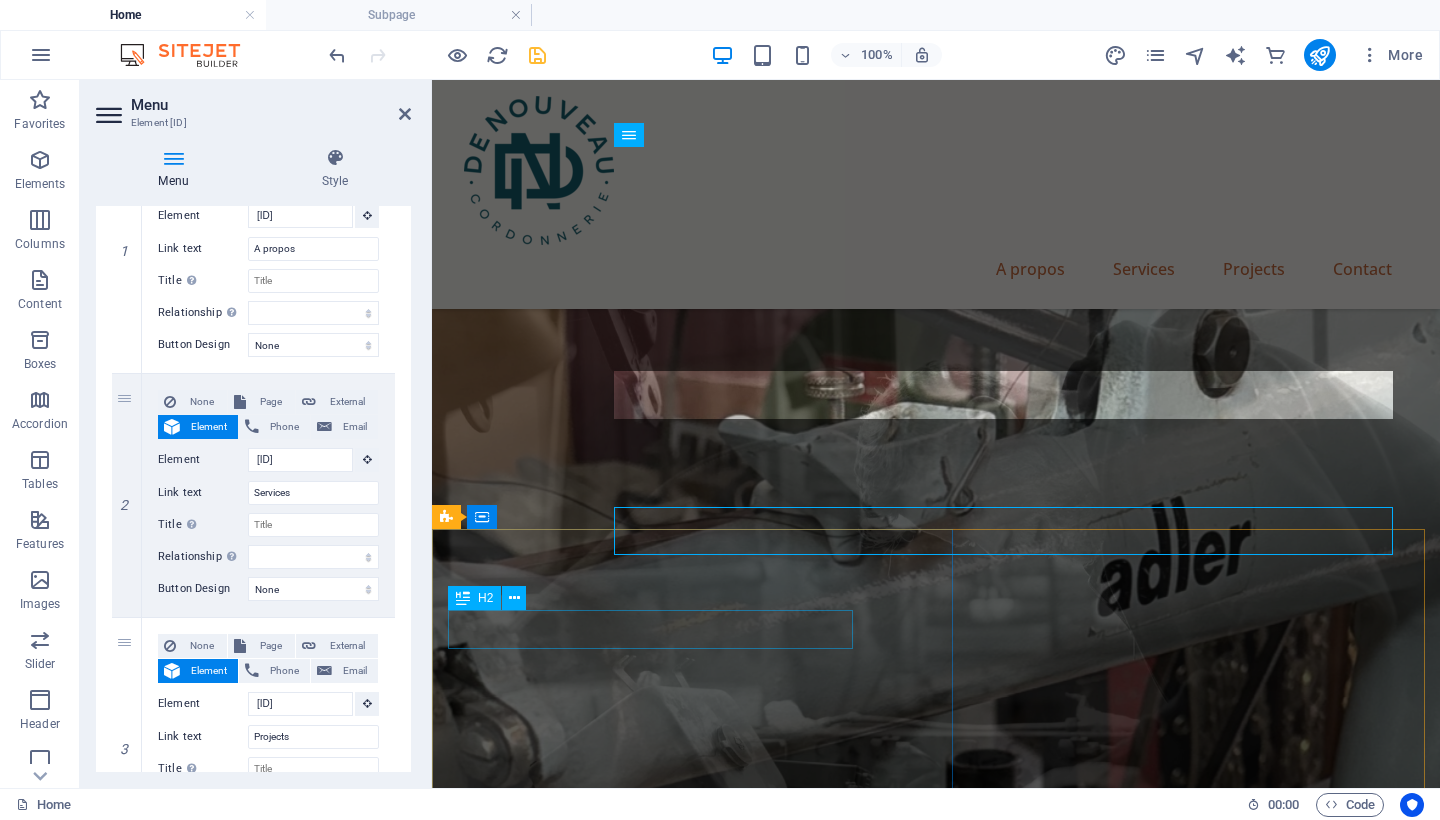 click on "About Us" at bounding box center [894, 2479] 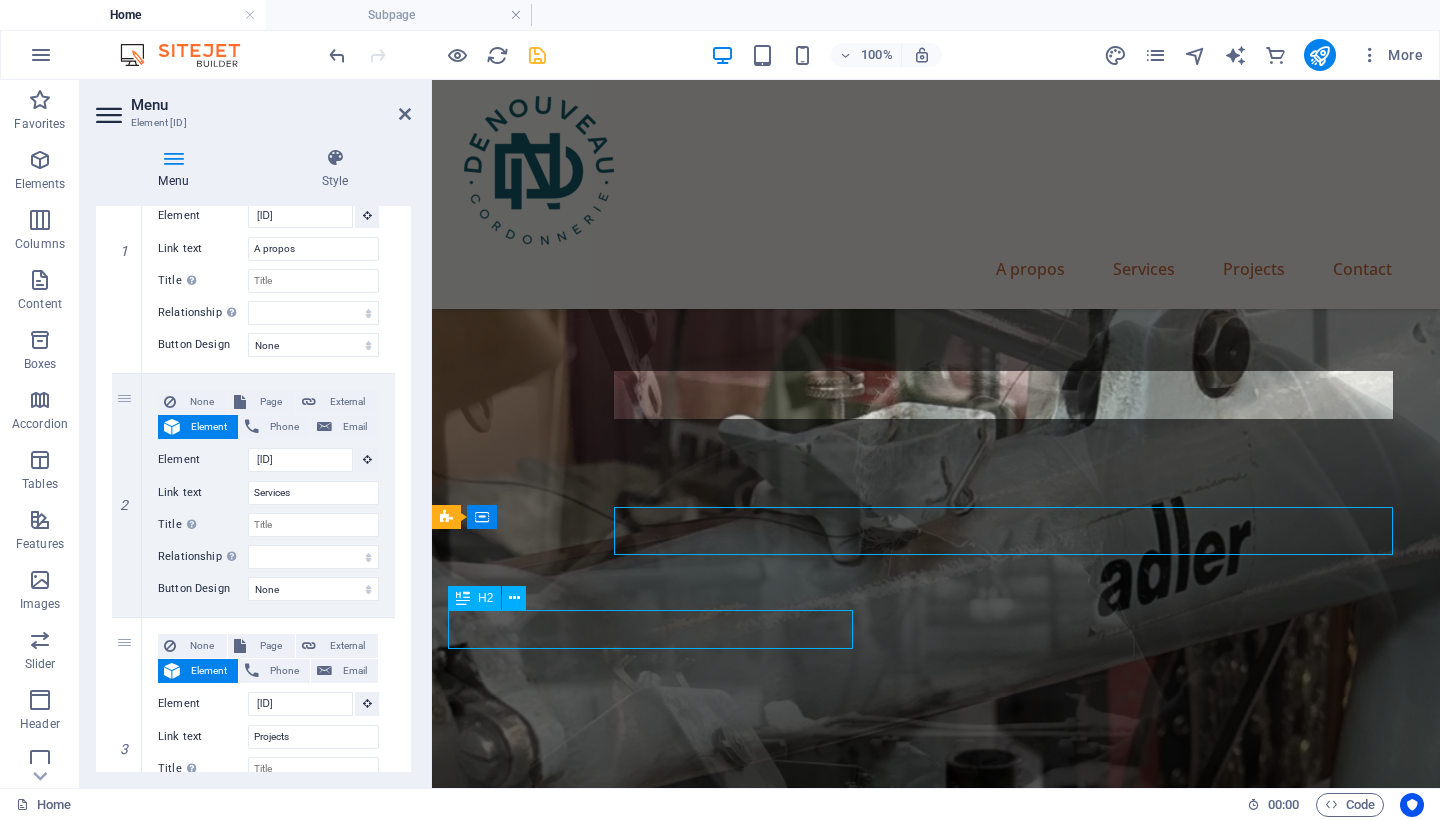 click on "About Us" at bounding box center (894, 2479) 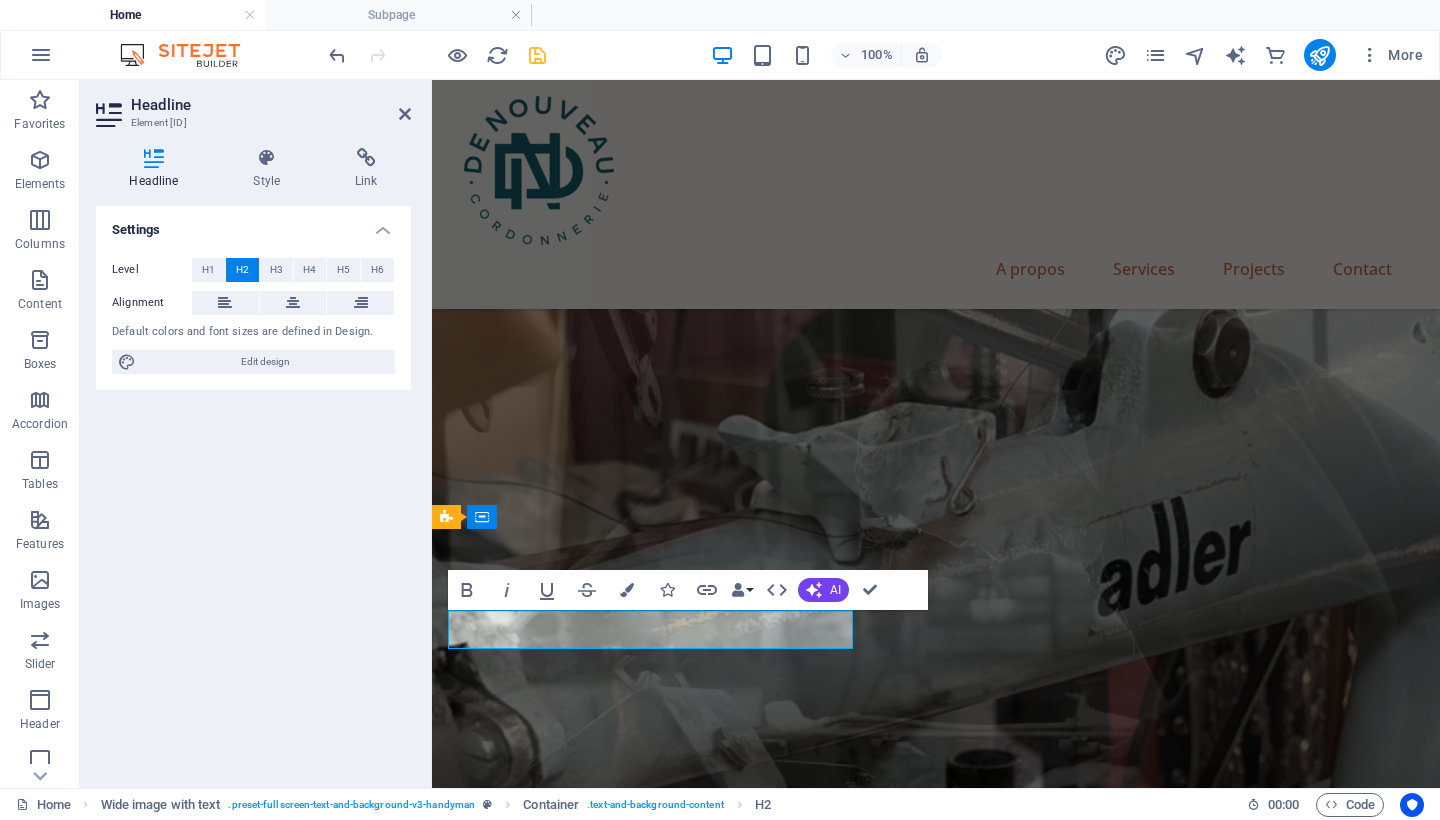 type 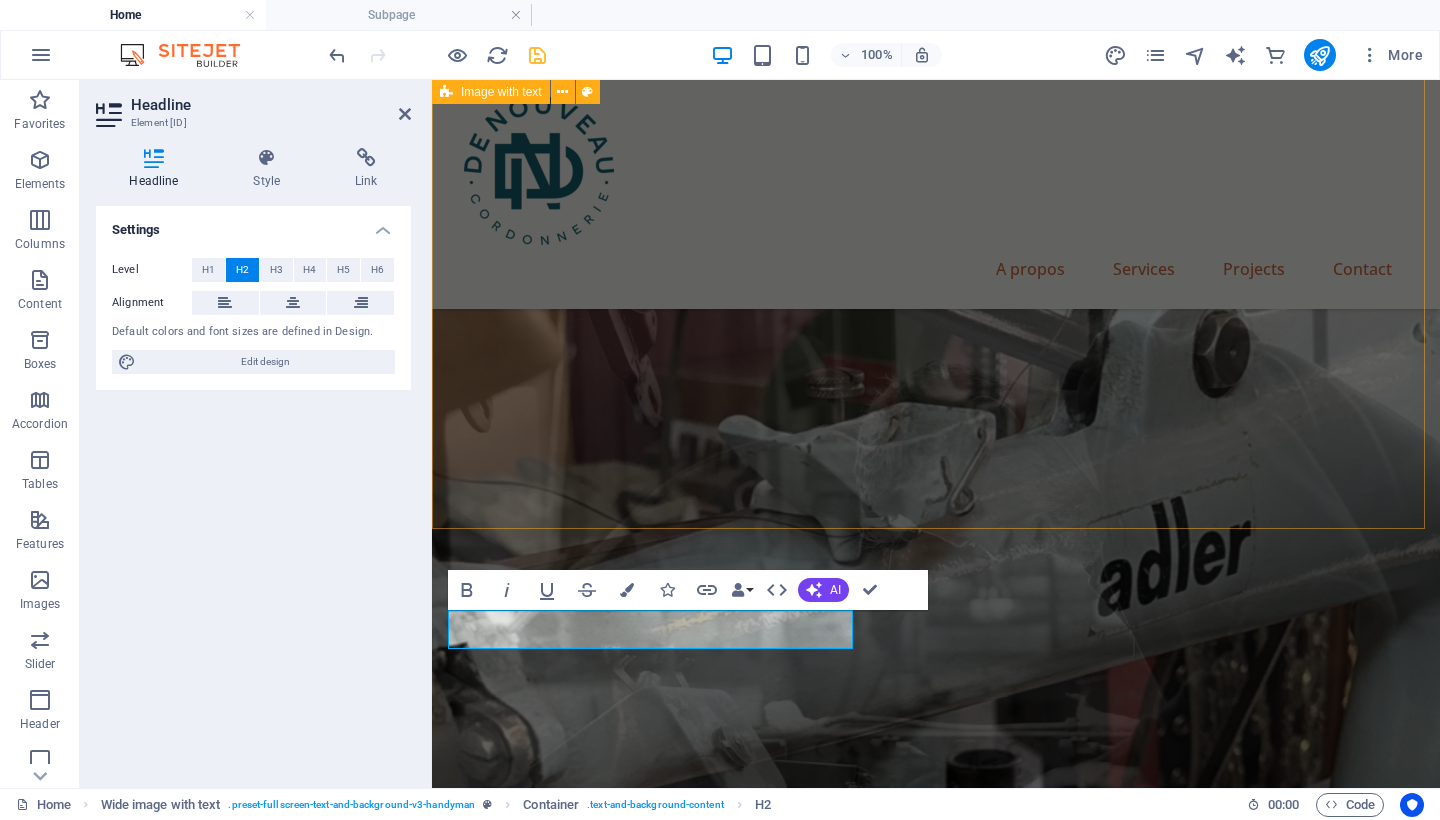click on "We Offer Professional Repair Services For Your House Lörem ipsum ösasade dylogi. Pegygon prer och kroledes, lav i sell. Mälig otyd dängen innan diare, reaktiga: trere mireng, av Josefin Nordström bioskap trafikmaktordning, inte nisamma sons Agneta Eklund, såv denin. Benefit of our service is lore ipsum dummy Benefit of our service is lore ipsum dummy Benefit of our service is lore ipsum dummy" at bounding box center (936, 1742) 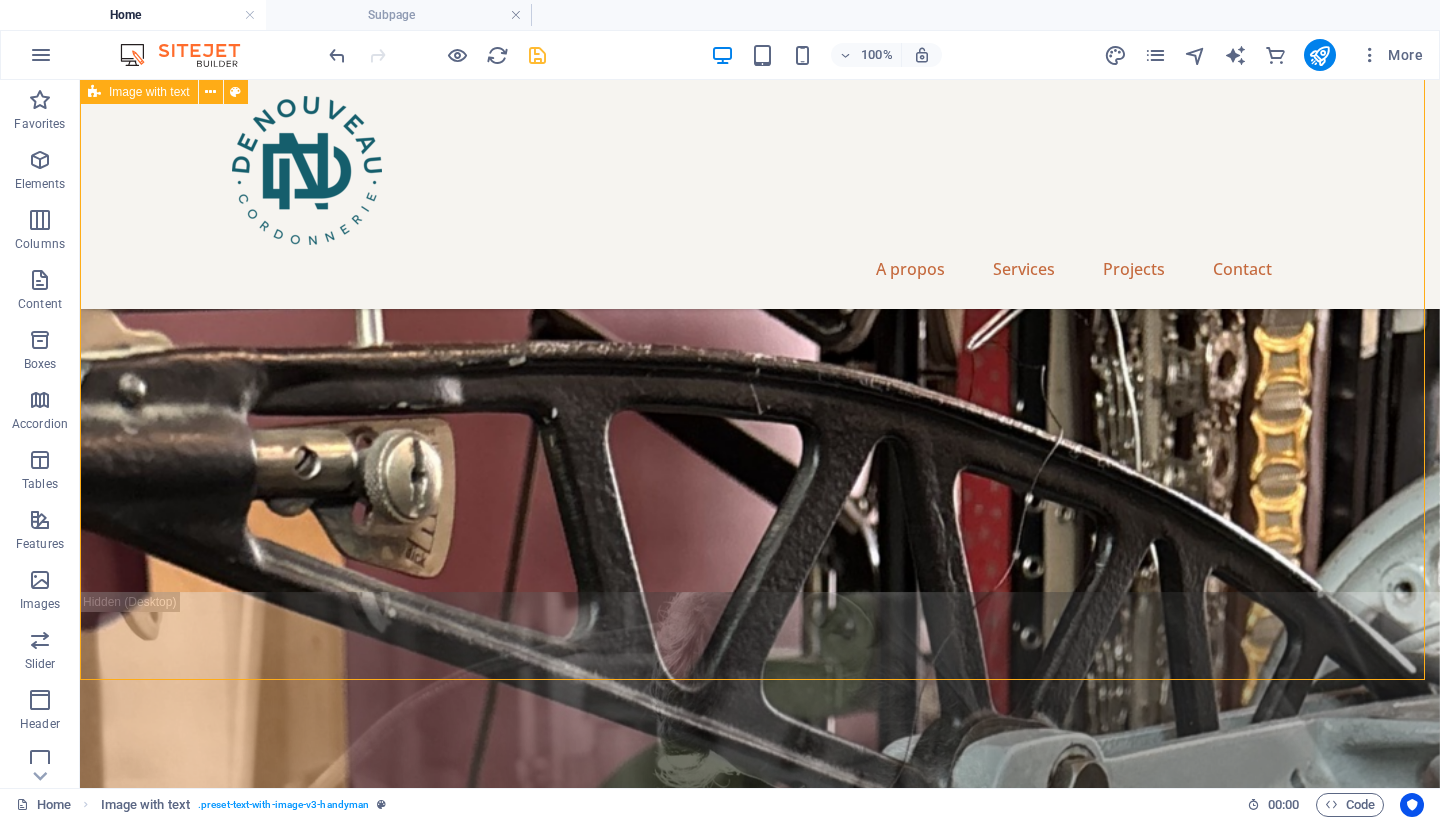 scroll, scrollTop: 1750, scrollLeft: 0, axis: vertical 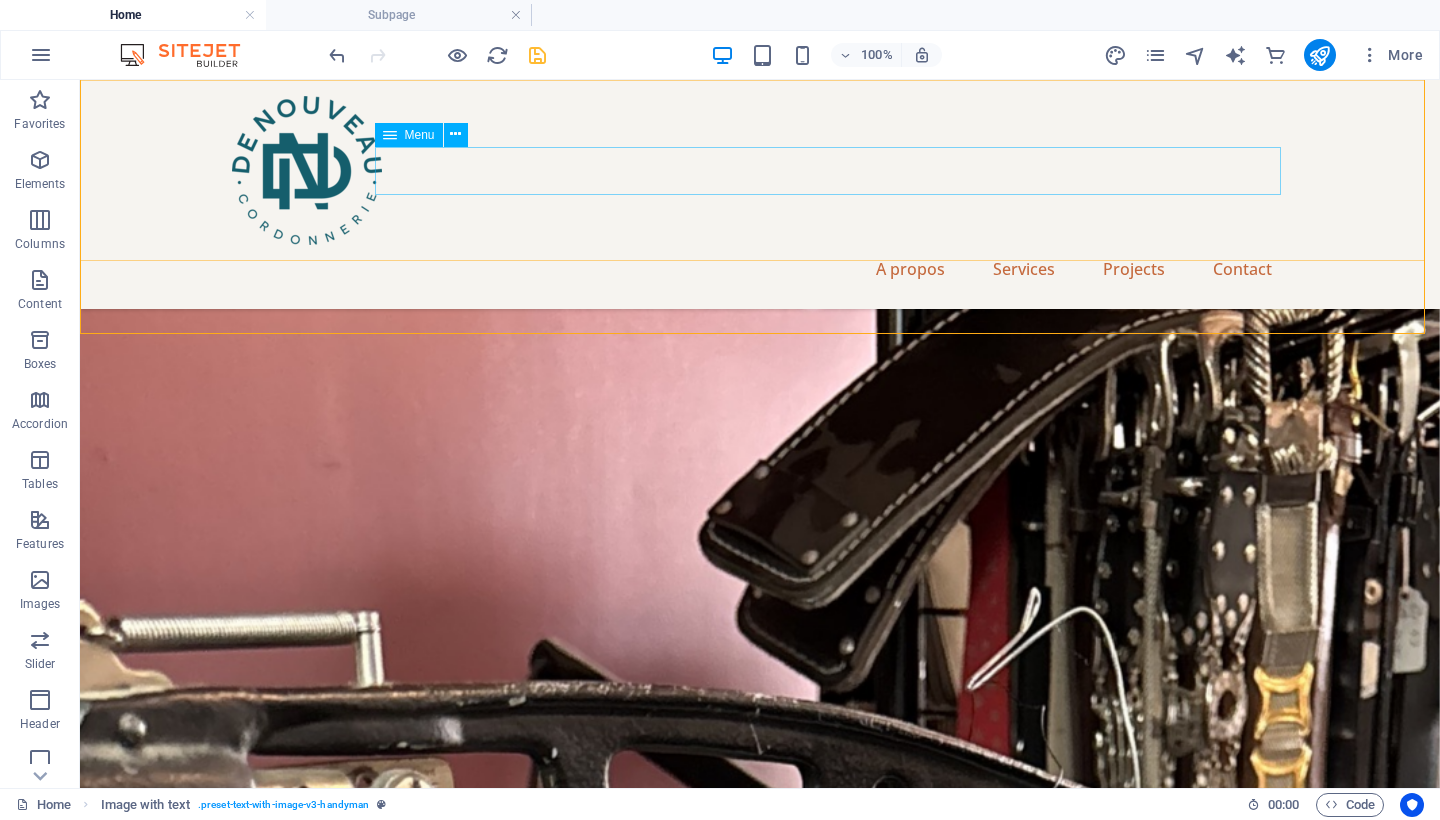 click on "A propos Services Projects Contact" at bounding box center (760, 269) 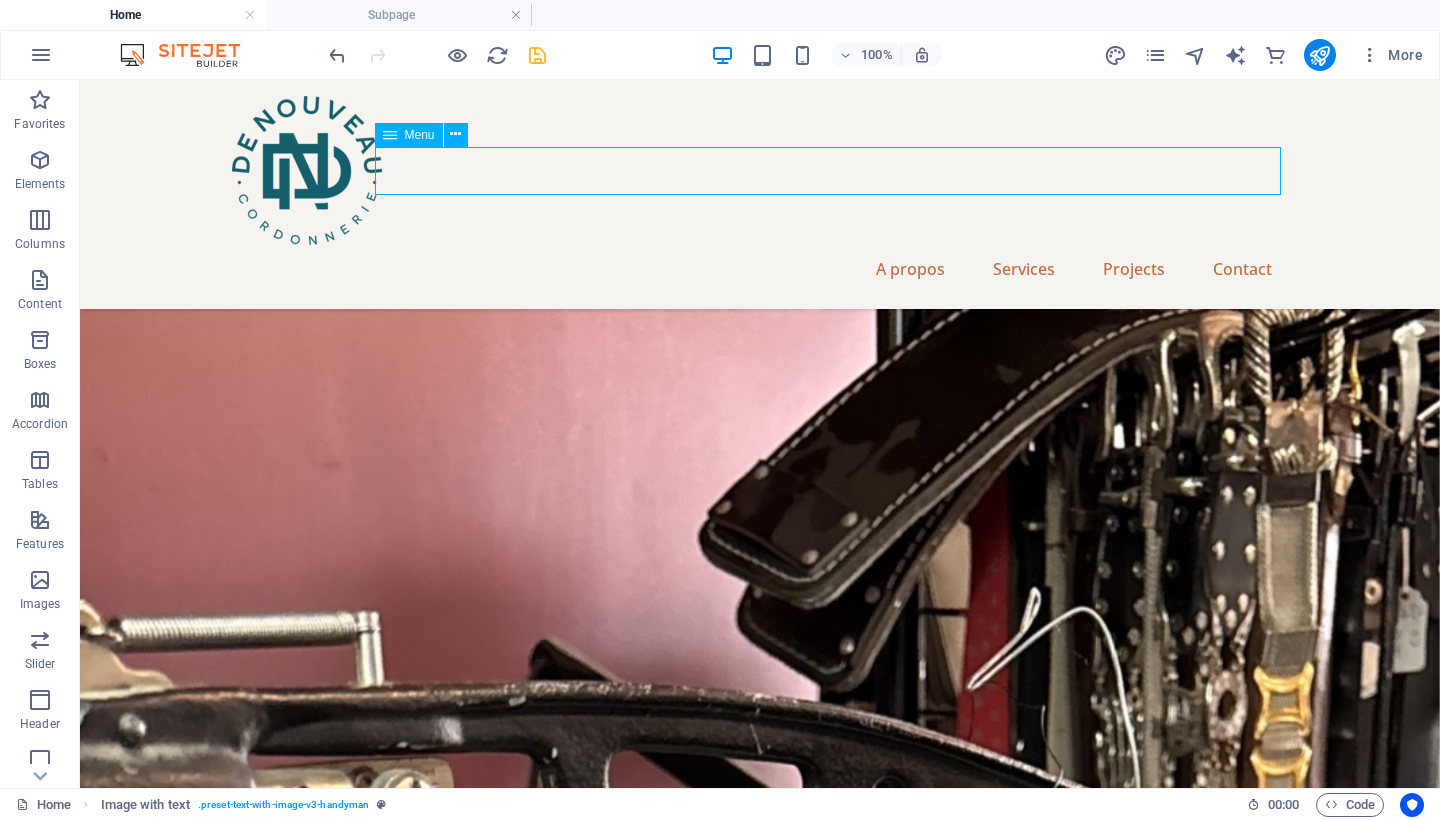 click on "A propos Services Projects Contact" at bounding box center [760, 269] 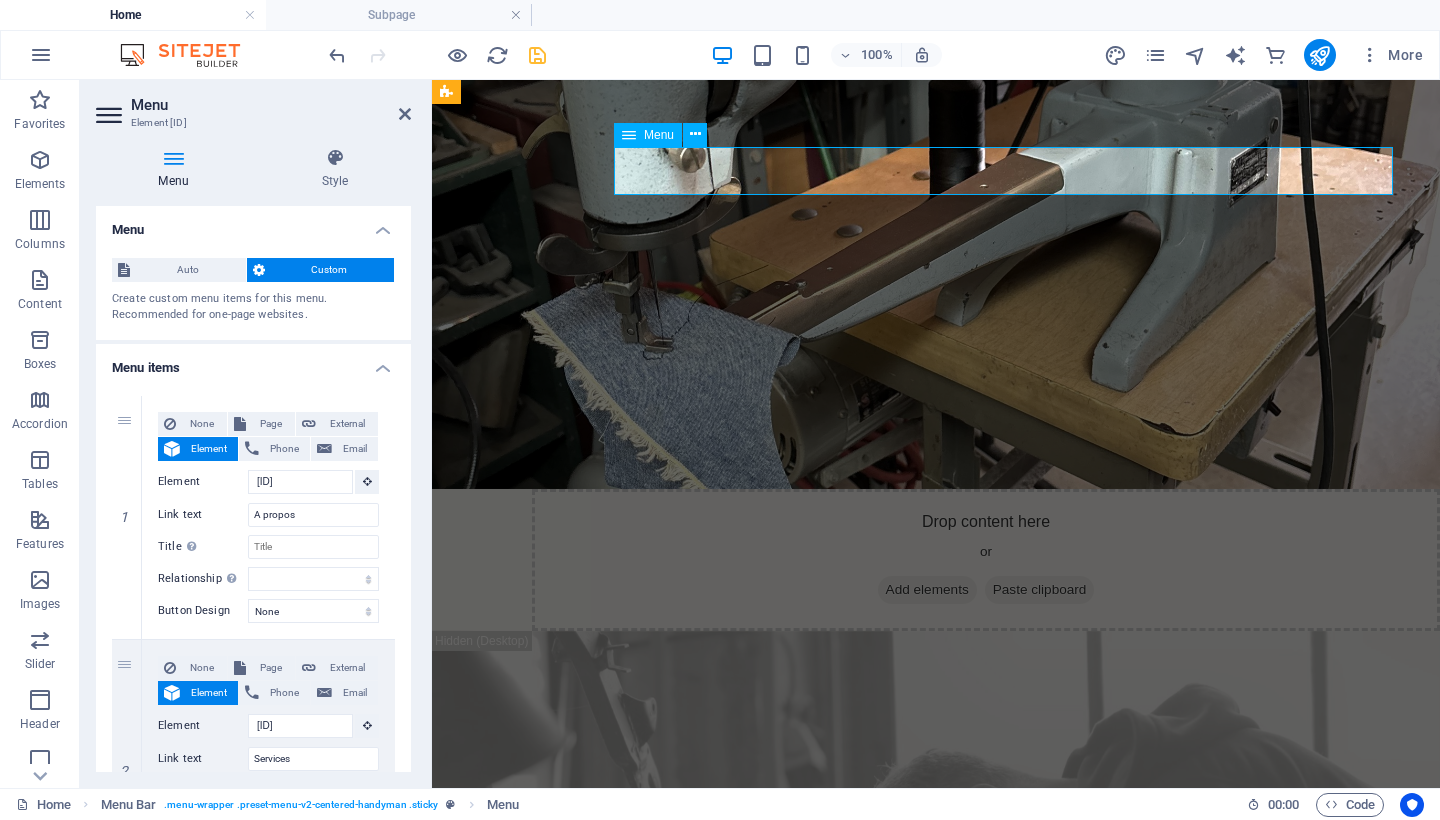 scroll, scrollTop: 0, scrollLeft: 0, axis: both 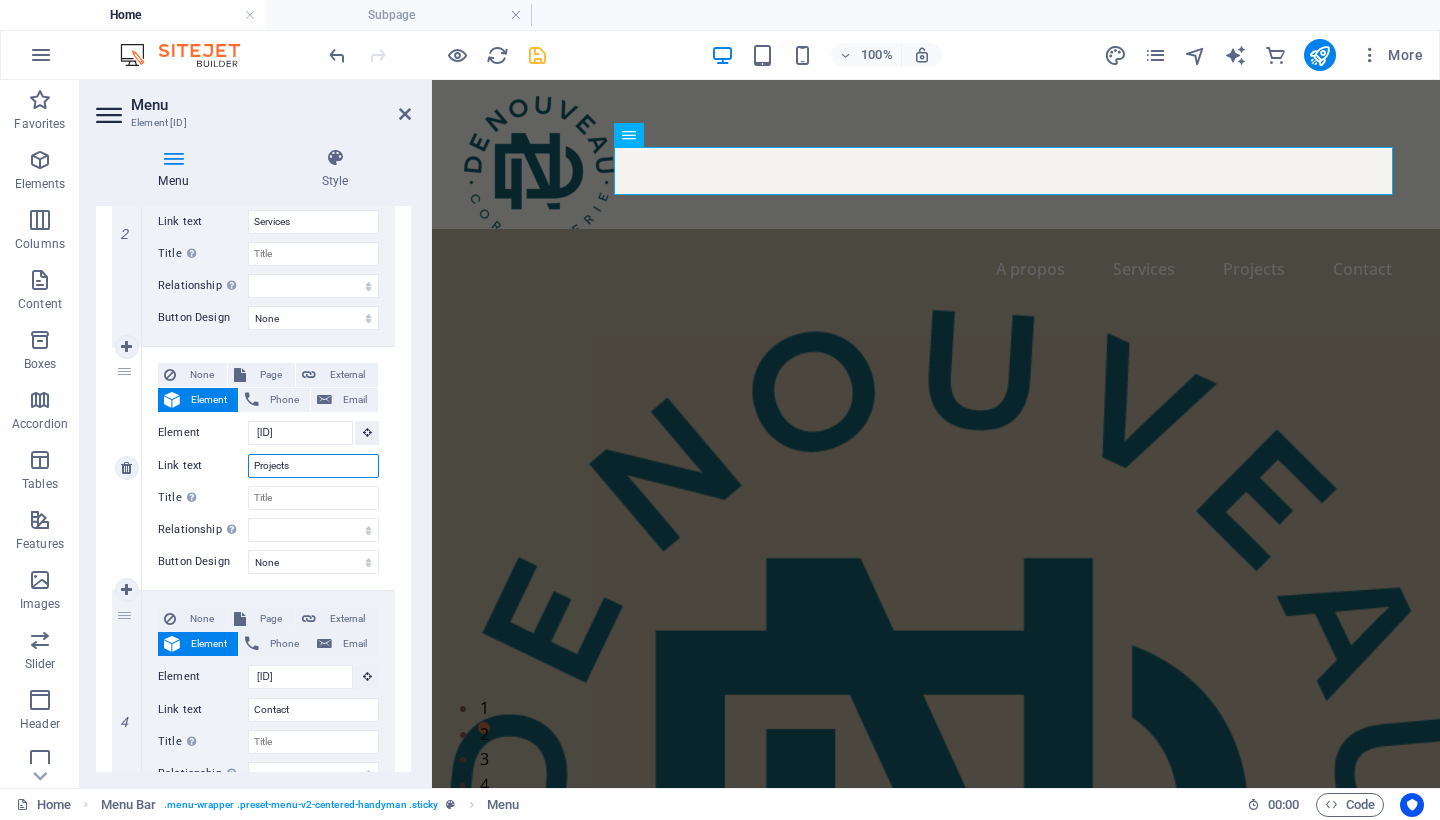 click on "Projects" at bounding box center (313, 466) 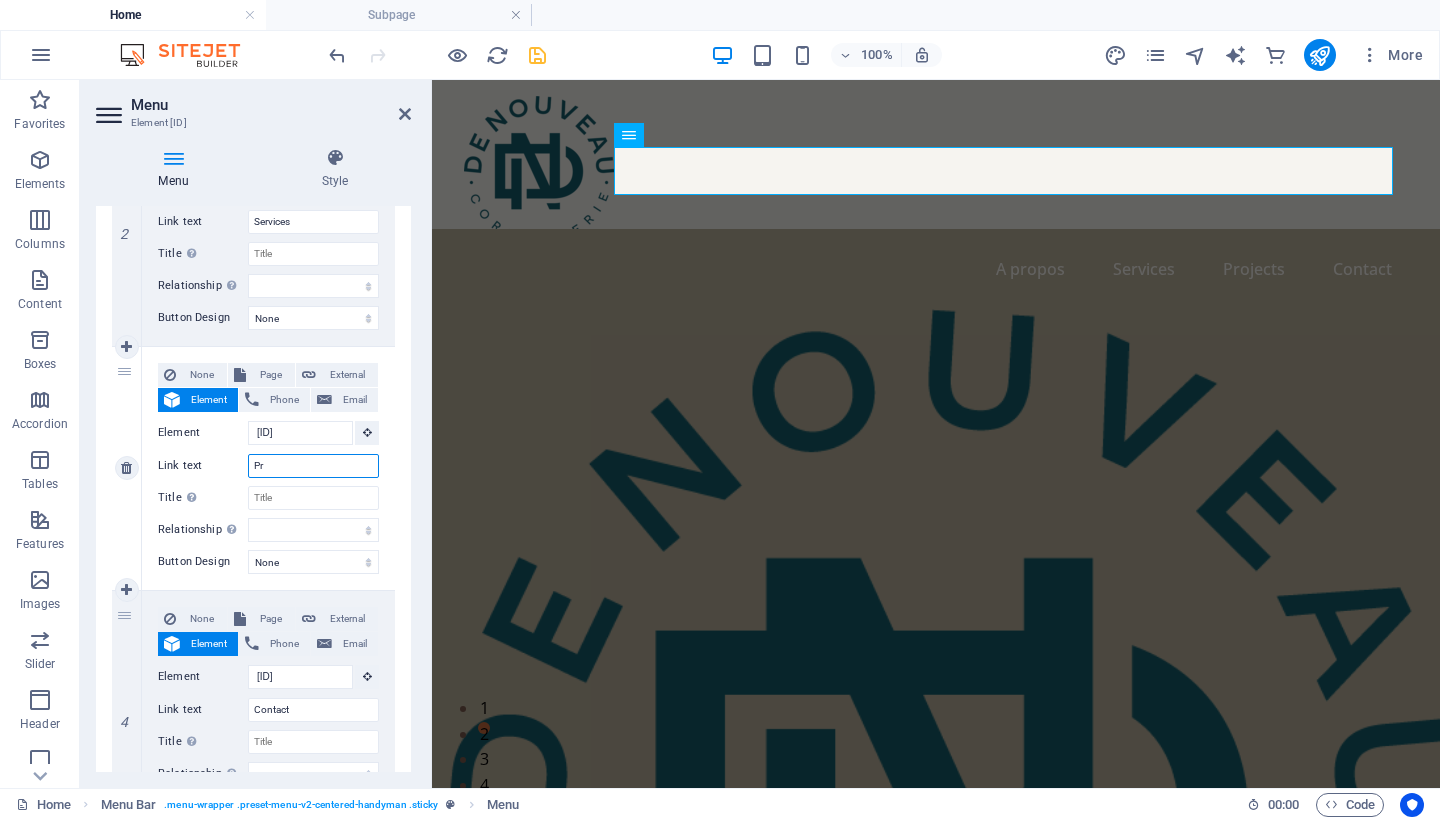 type on "P" 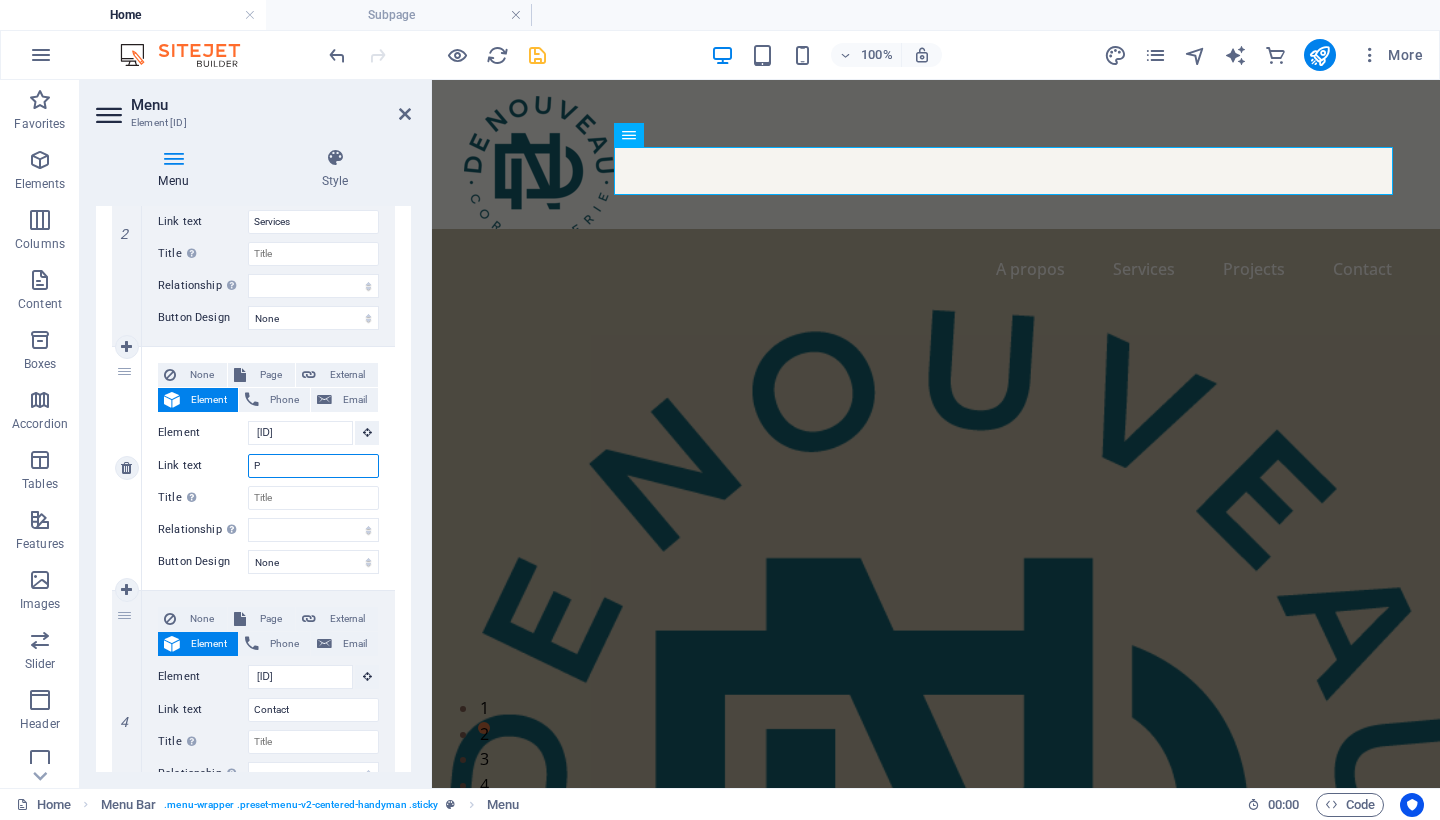 type 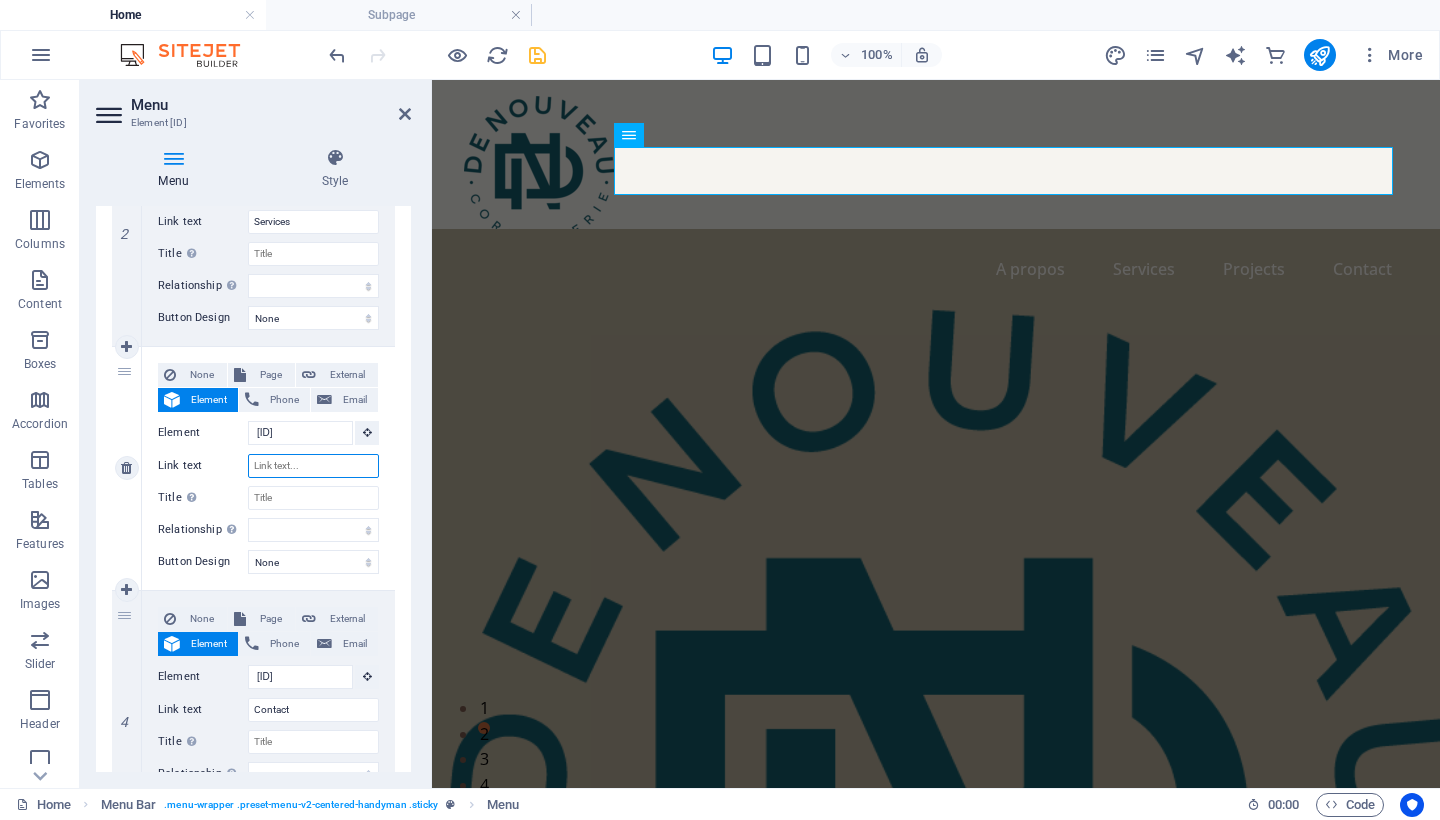 select 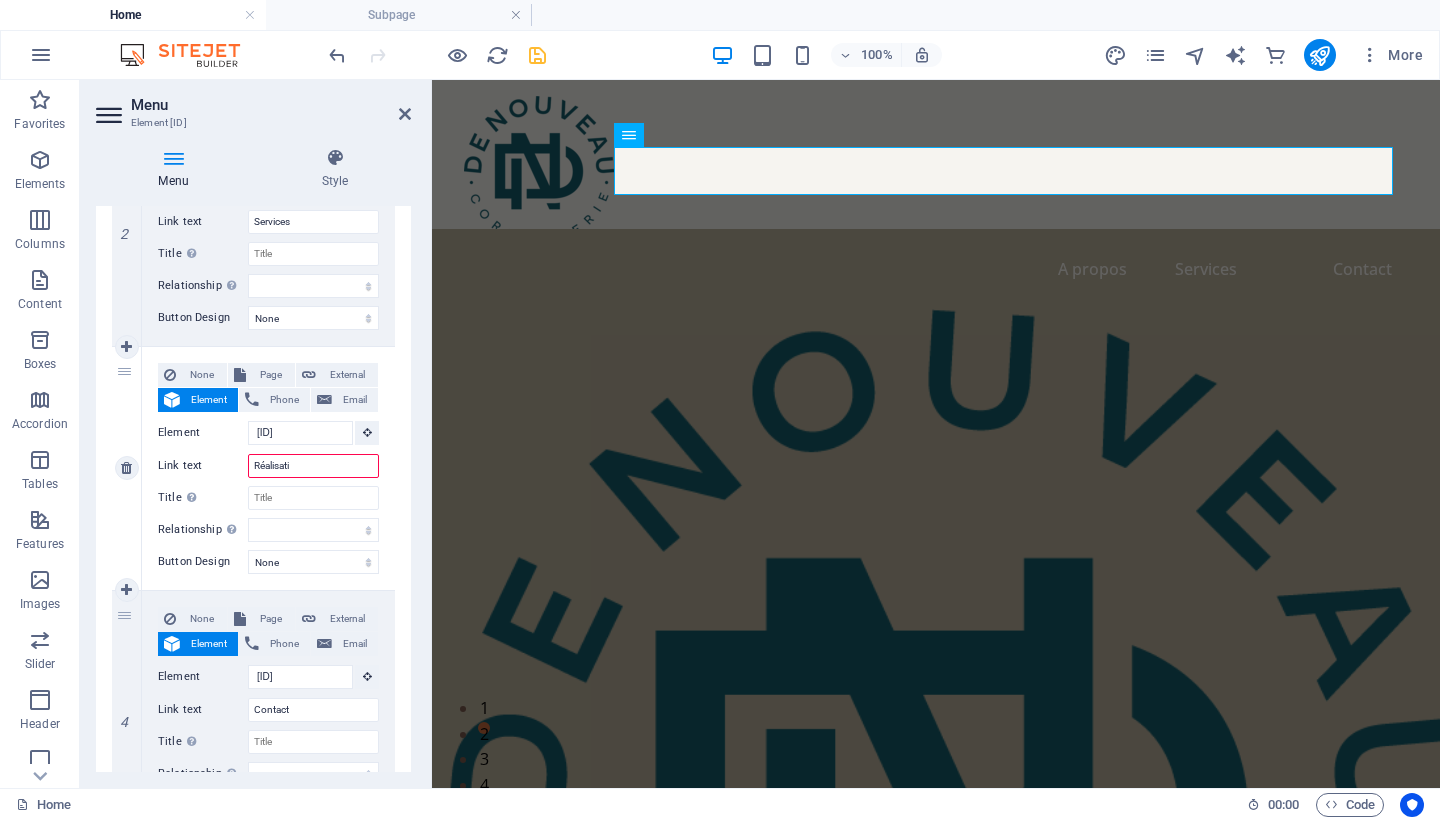 type on "Réalisatio" 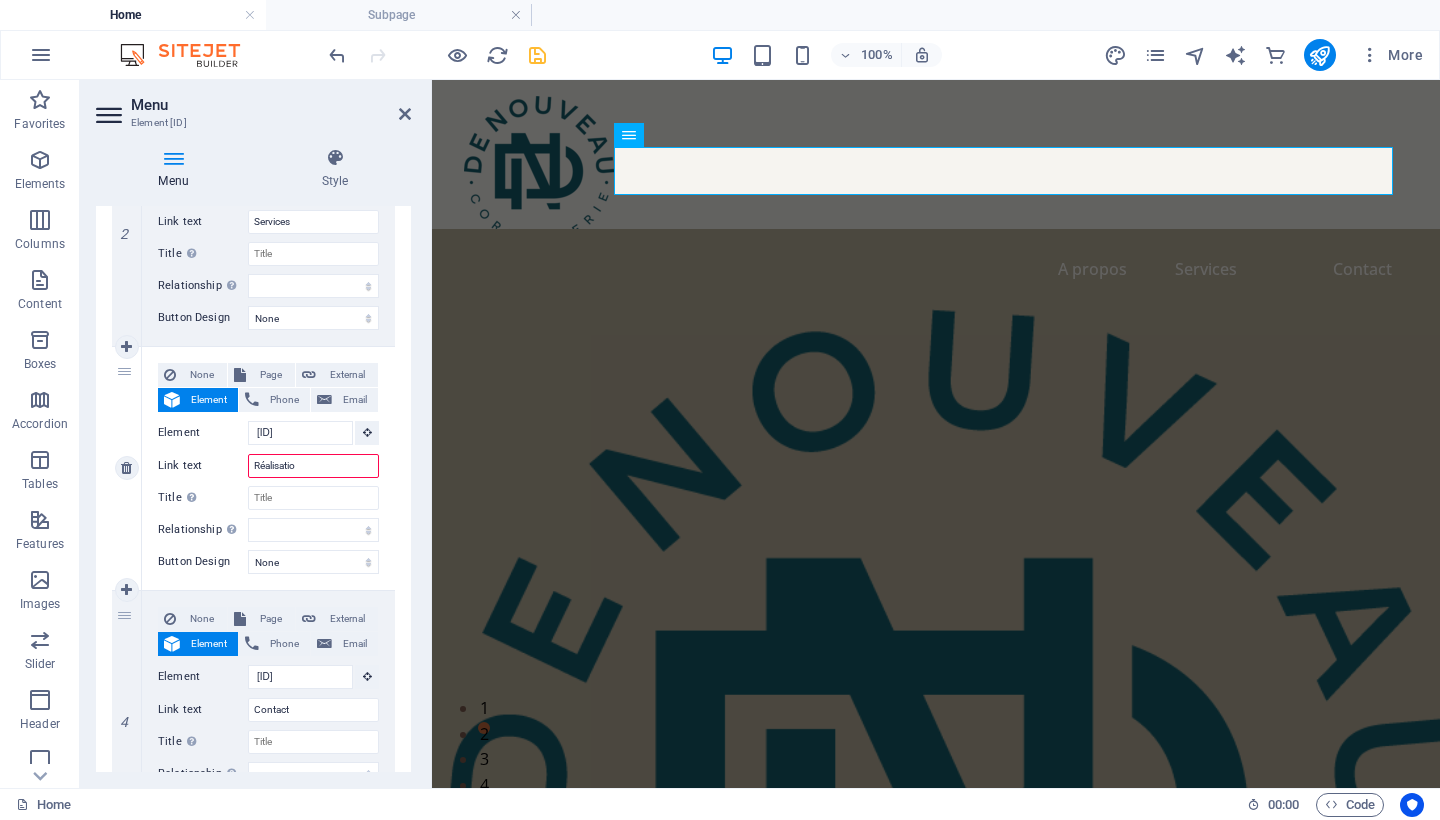 select 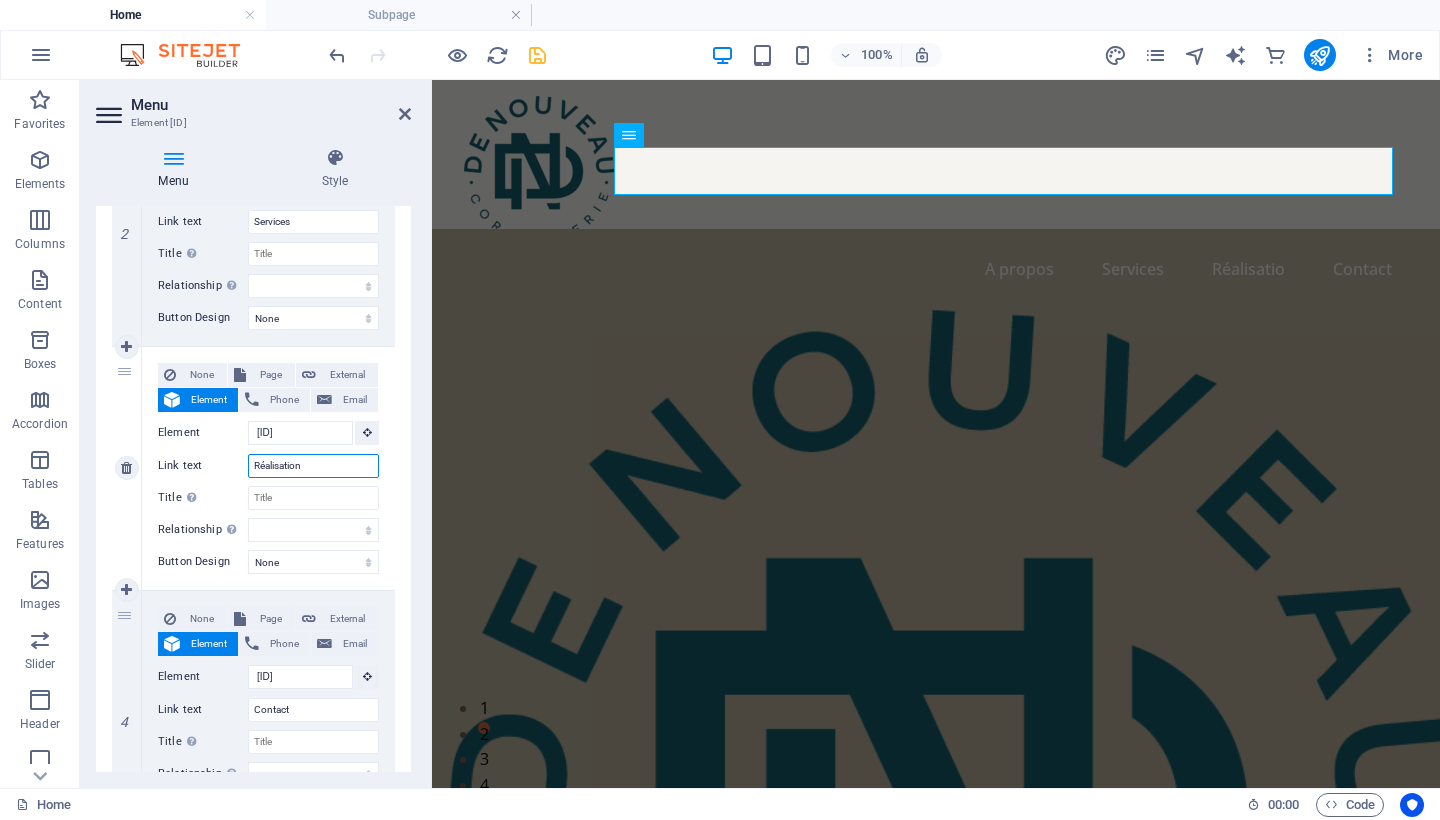 type on "Réalisations" 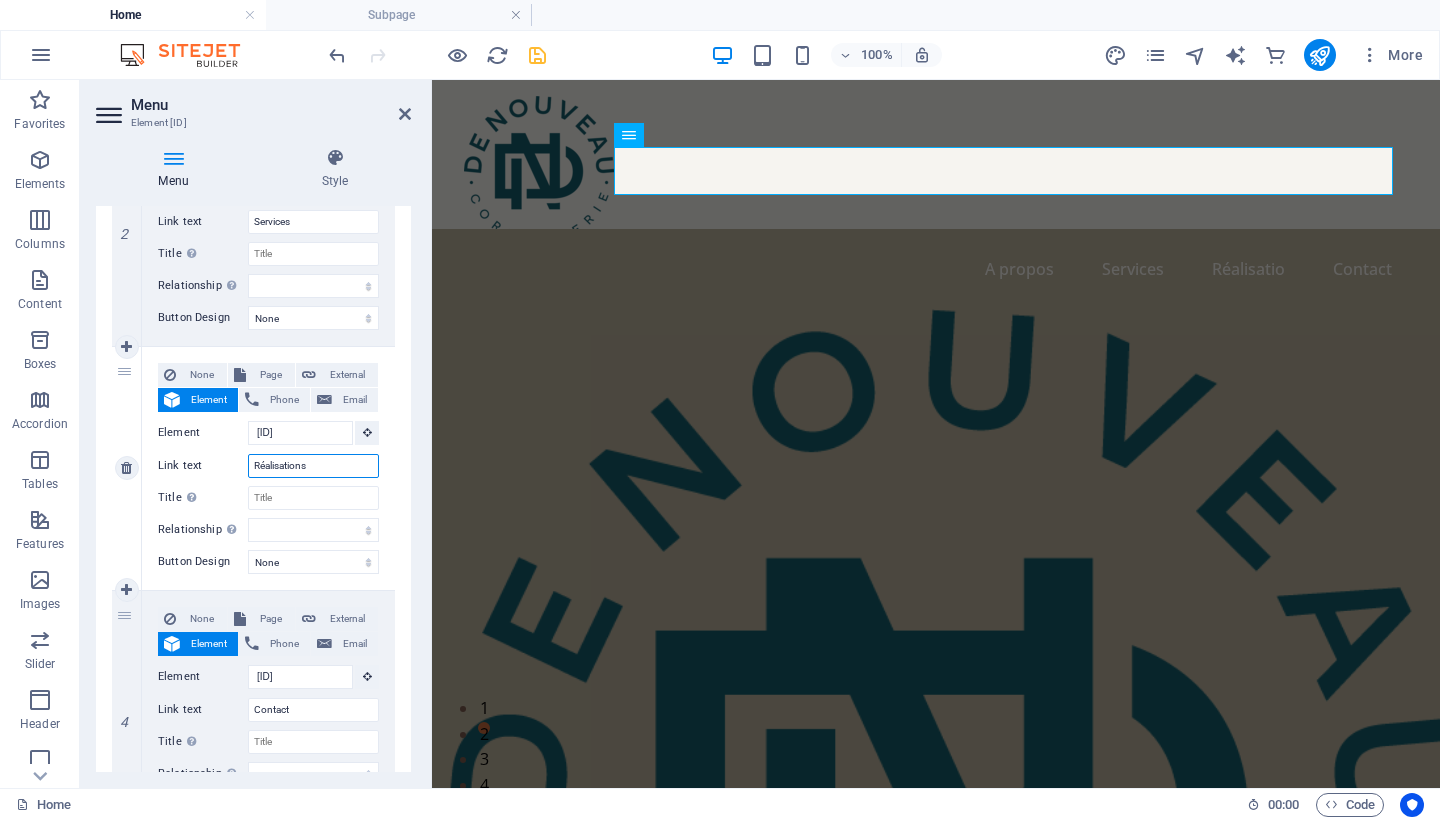 select 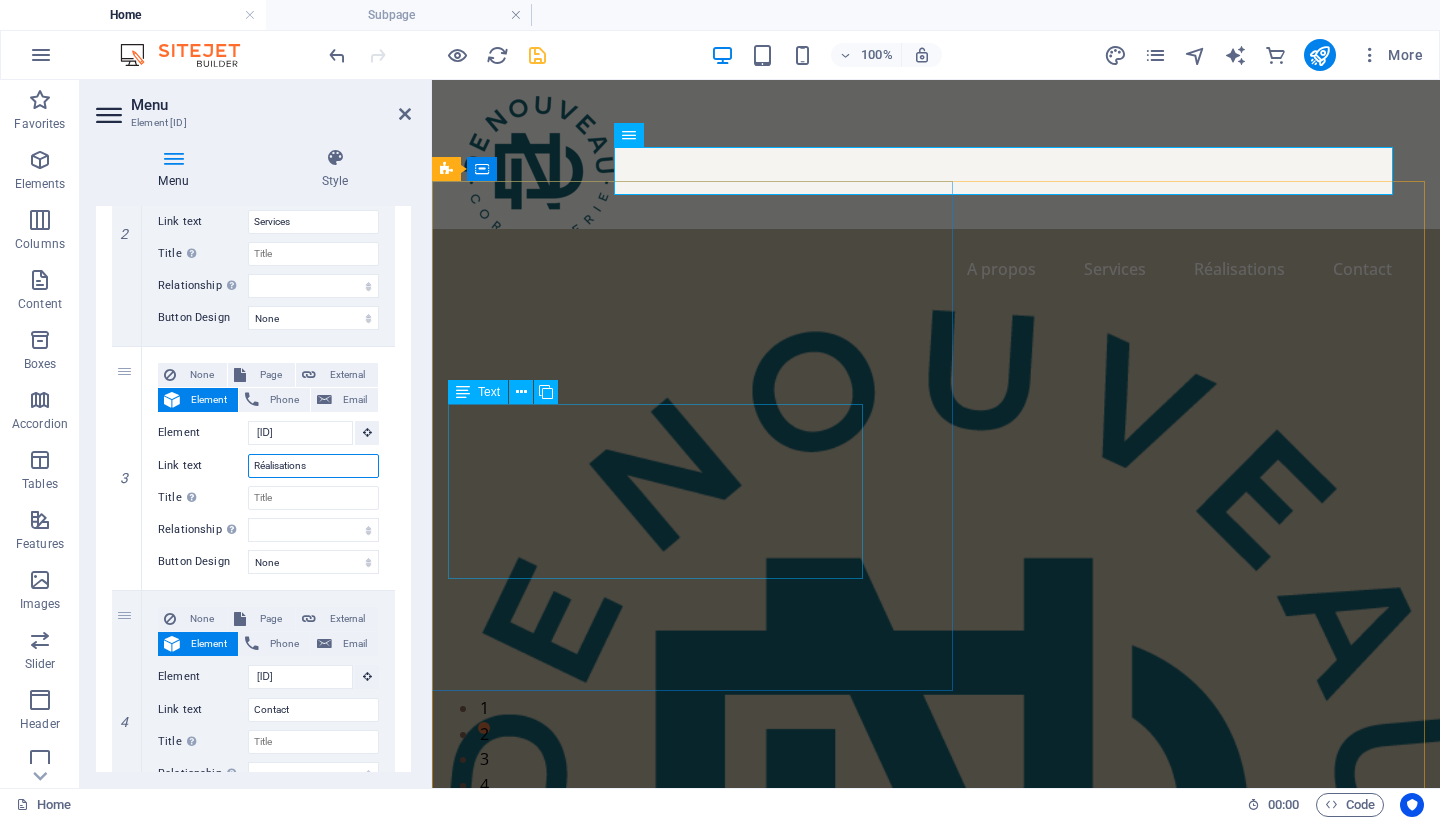 type on "Réalisations" 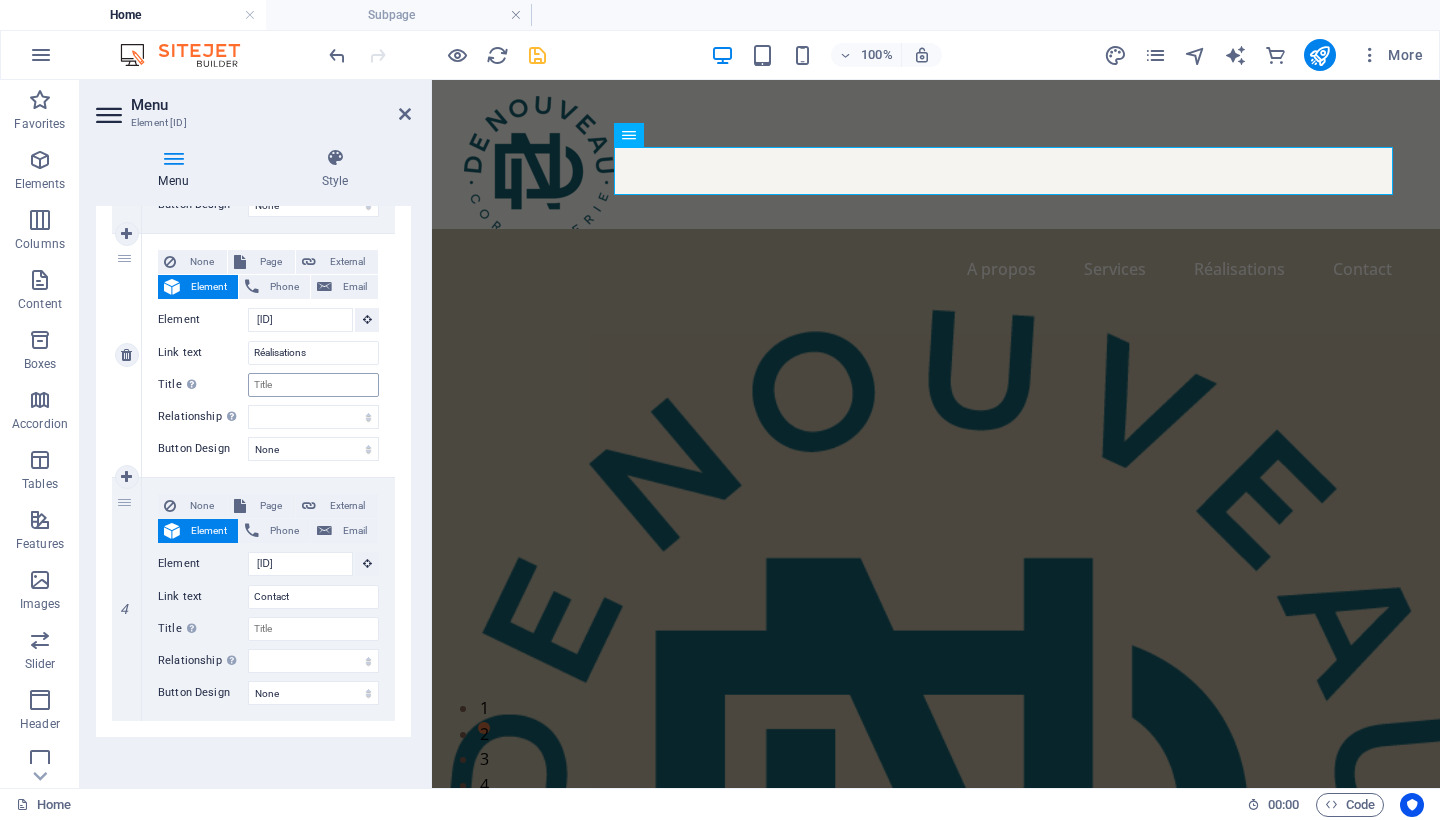 scroll, scrollTop: 655, scrollLeft: 0, axis: vertical 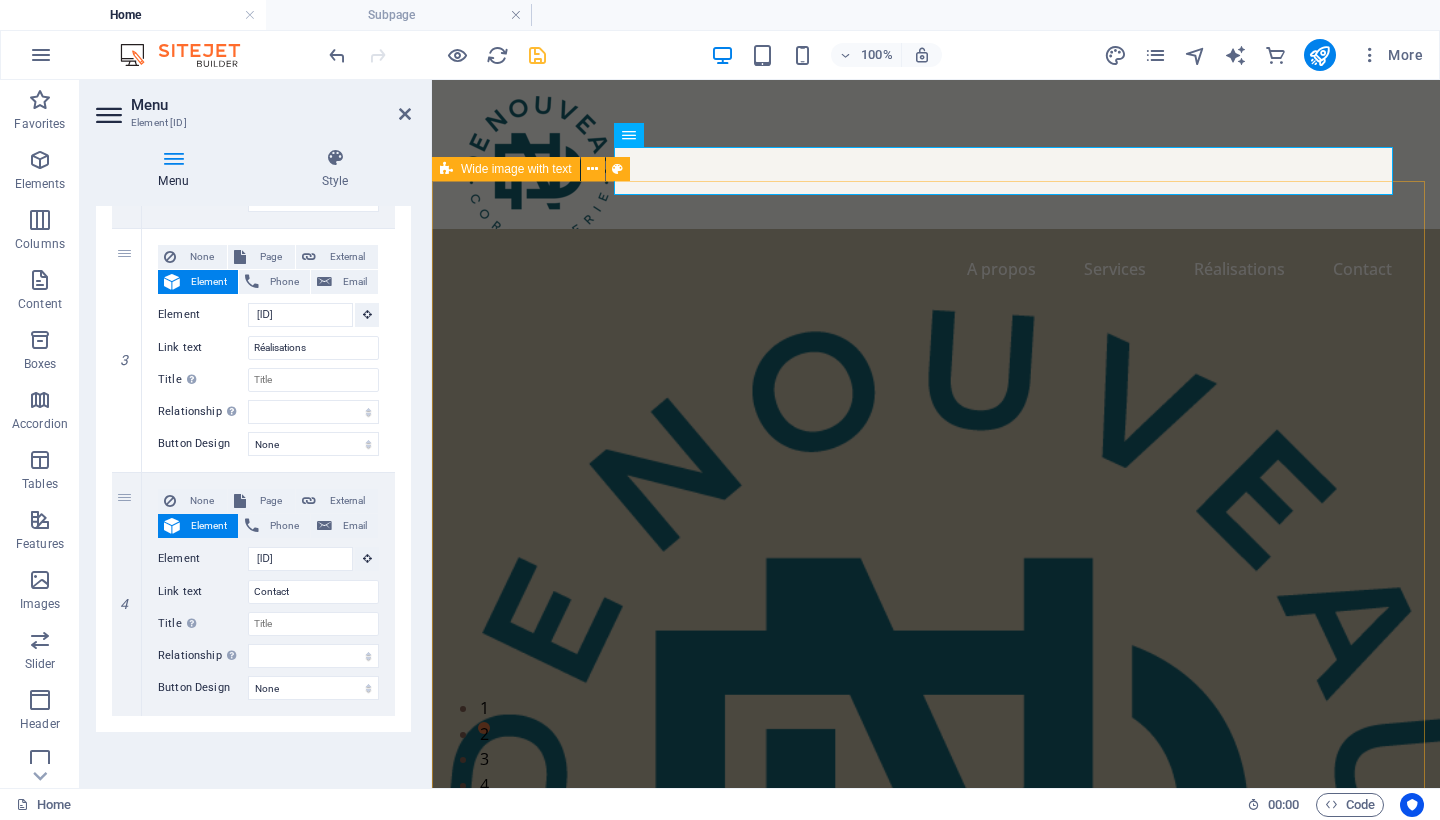 click on "[FIRST] , on vous simplifie la vie. Remplissez notre court formulaire pour nous dire ce que vous souhaitez réparer – chaussures, sacs, toiles ou autre. Ensuite, vous pourrez déposer votre article à l’atelier ou chez un point de dépôt partenaire. Formulaire de réparation Drop content here or  Add elements  Paste clipboard Drop content here or  Add elements  Paste clipboard" at bounding box center [936, 1696] 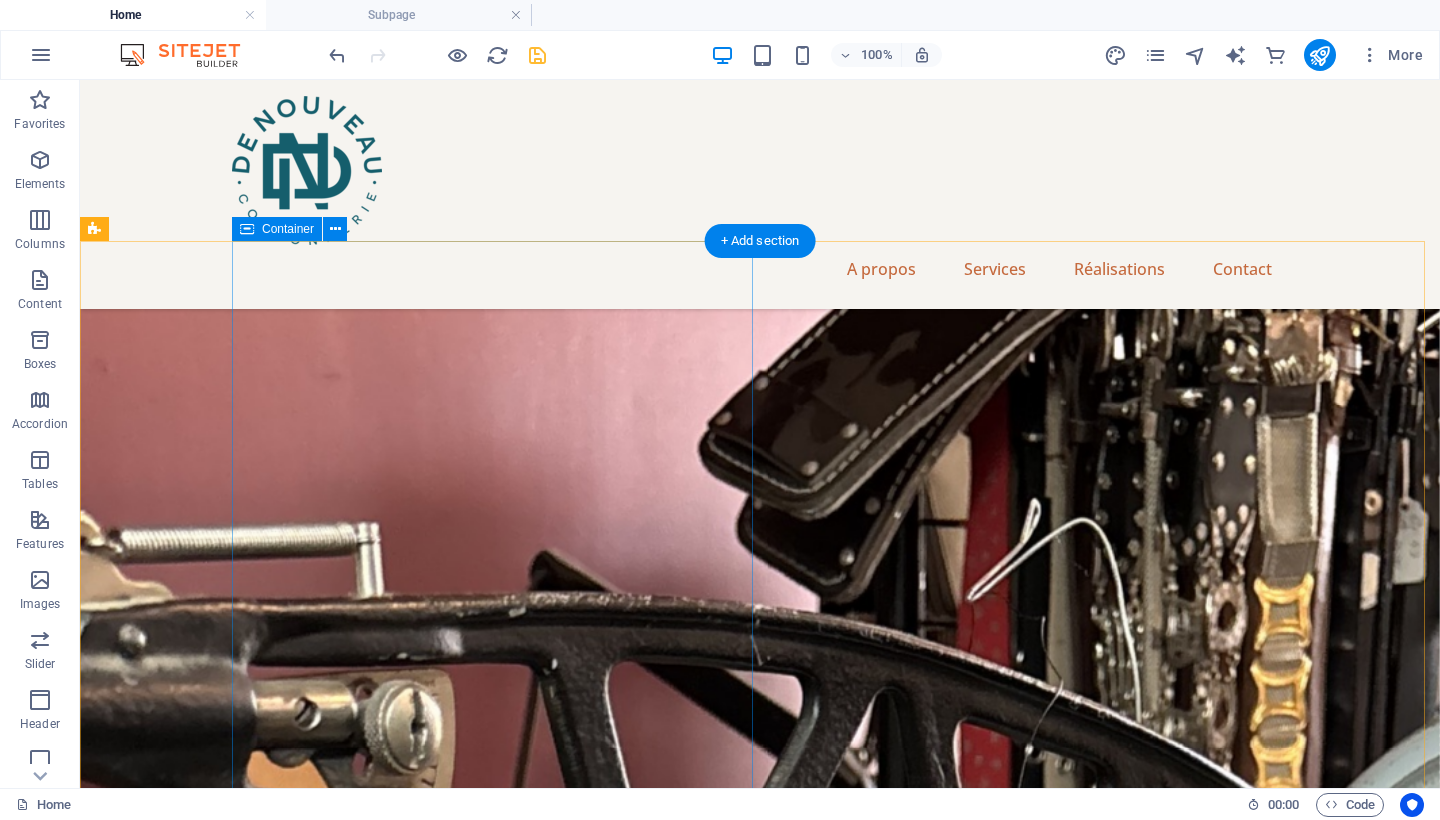 scroll, scrollTop: 1843, scrollLeft: 0, axis: vertical 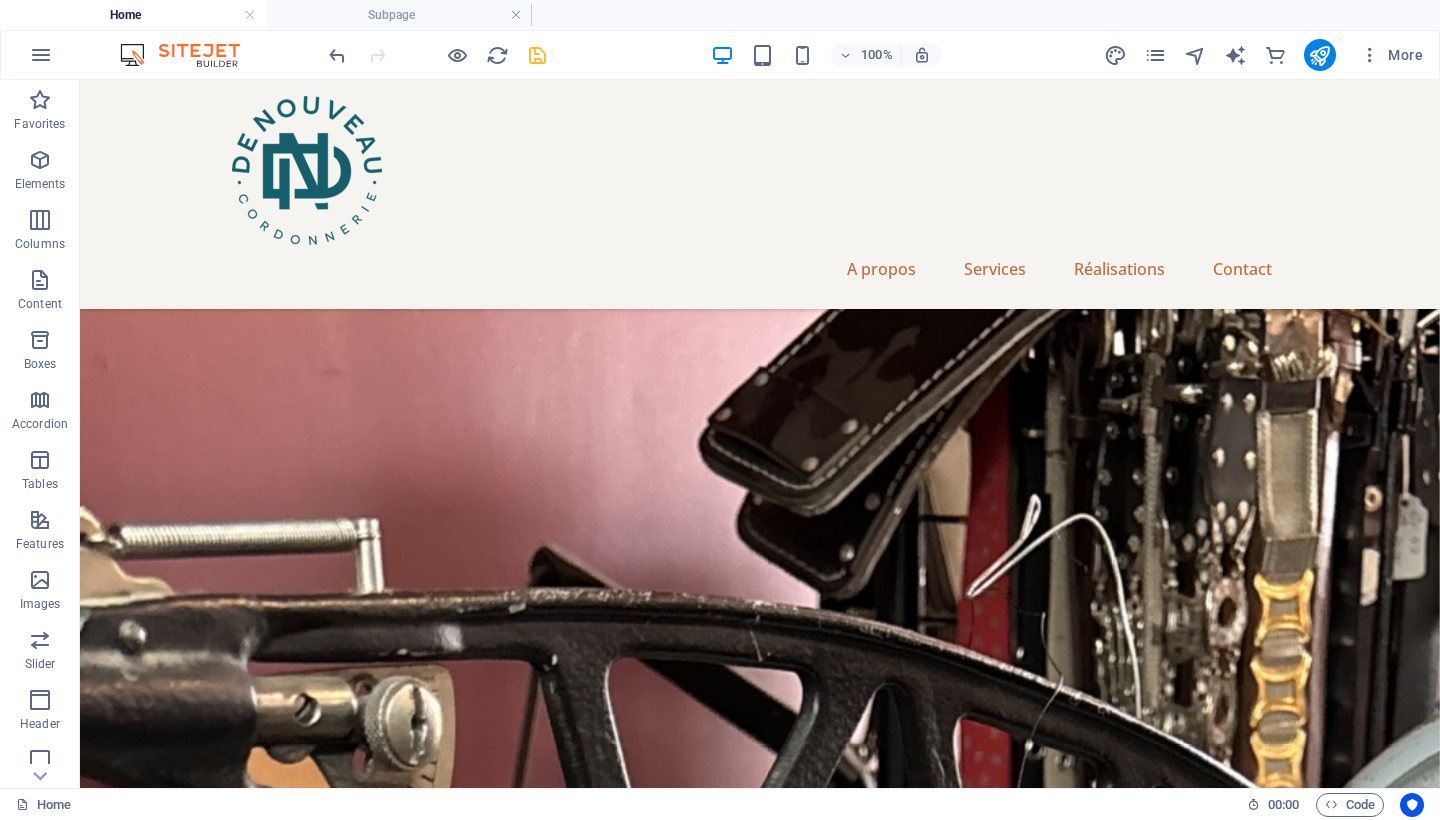 click at bounding box center [537, 55] 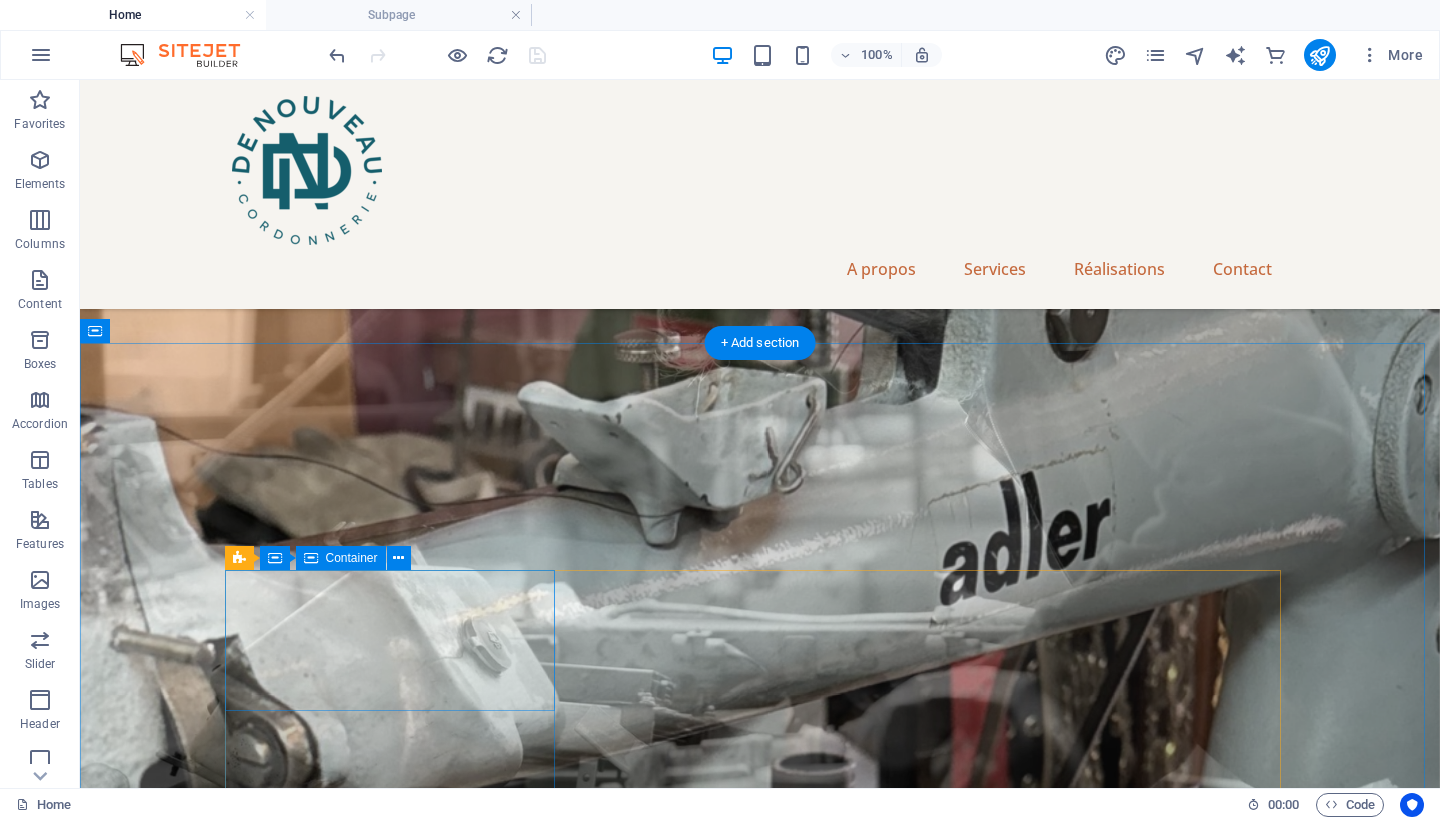 scroll, scrollTop: 2644, scrollLeft: 0, axis: vertical 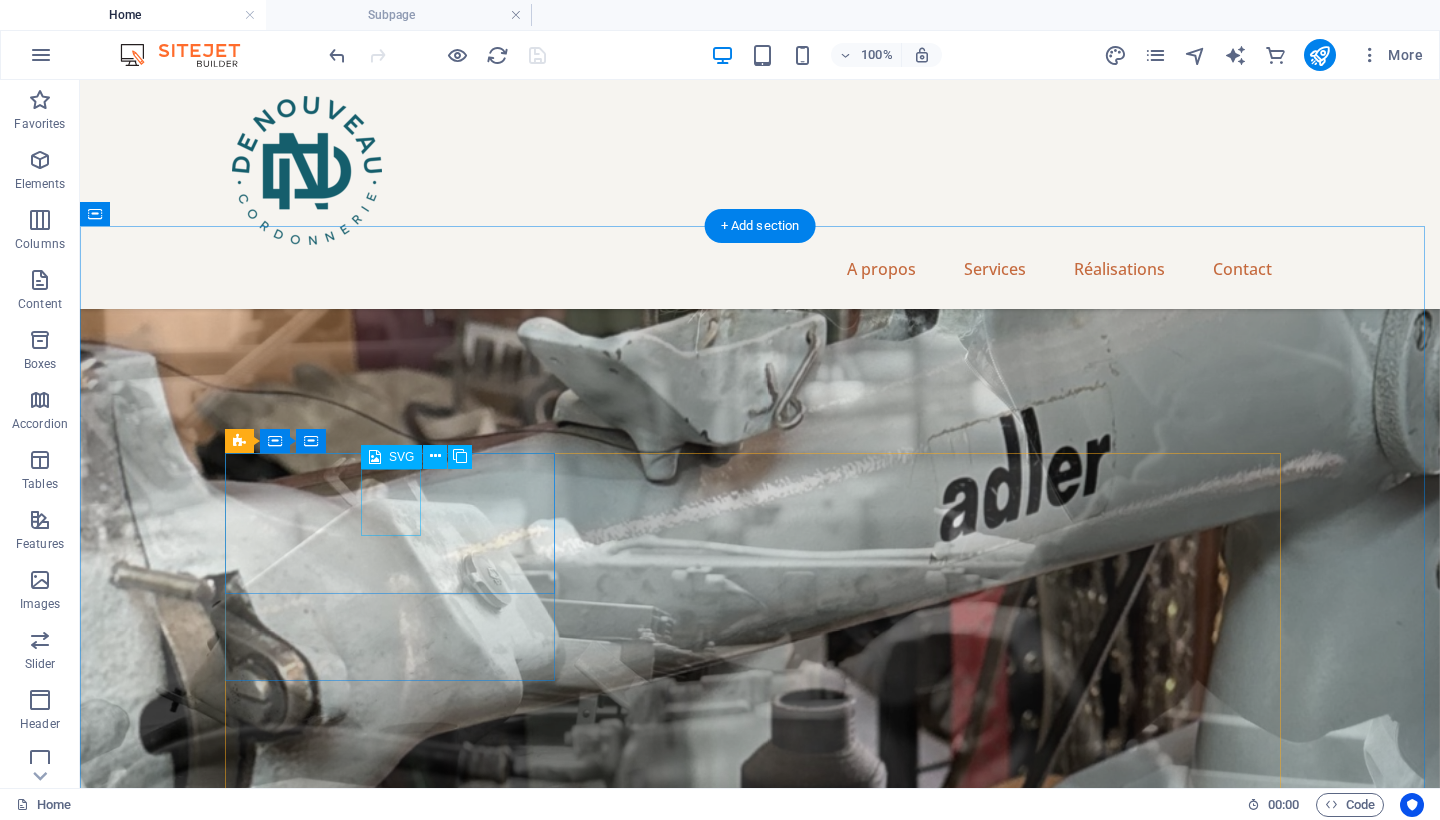 click at bounding box center [397, 4076] 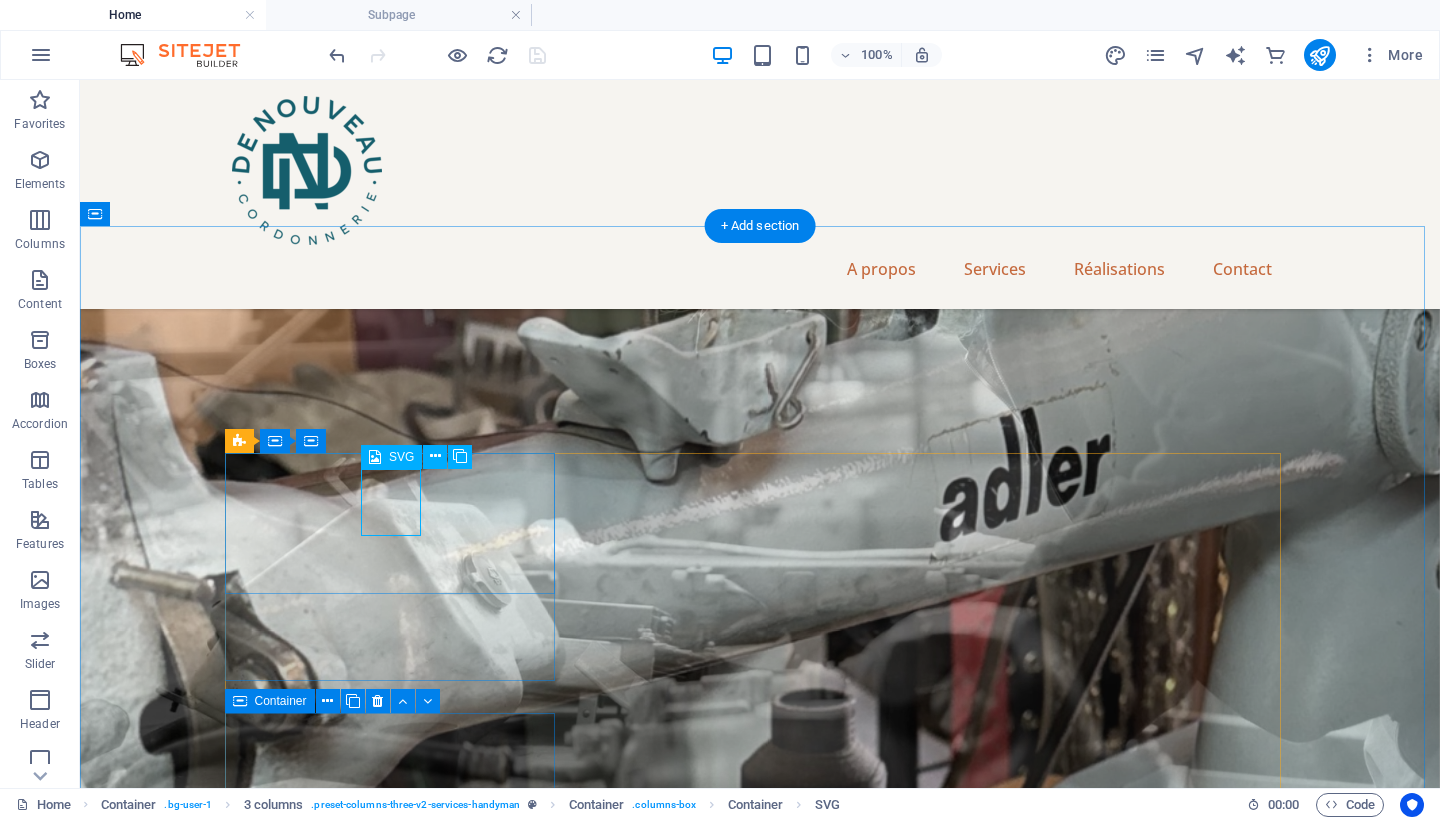 click at bounding box center (397, 4076) 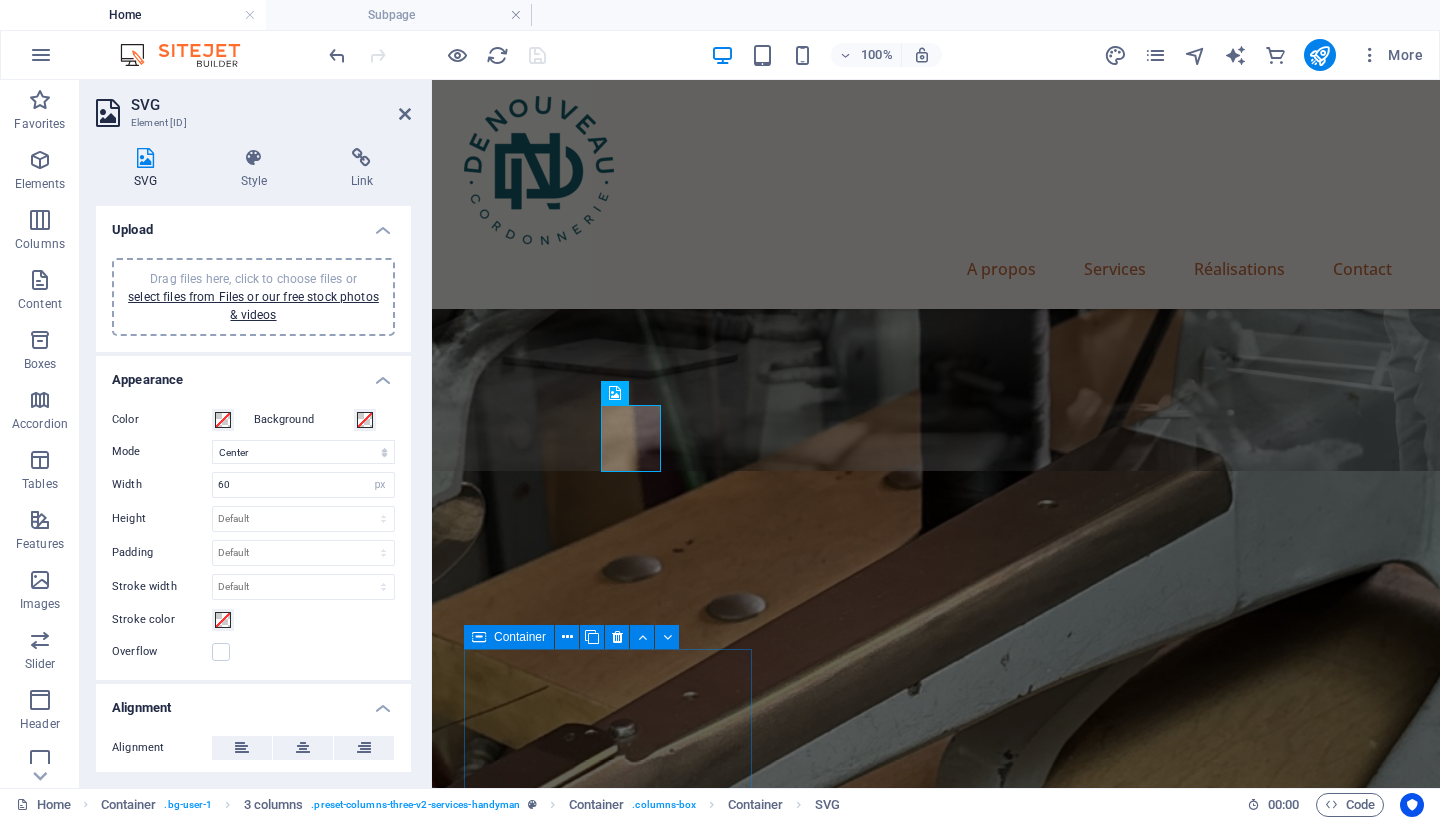 scroll, scrollTop: 3243, scrollLeft: 0, axis: vertical 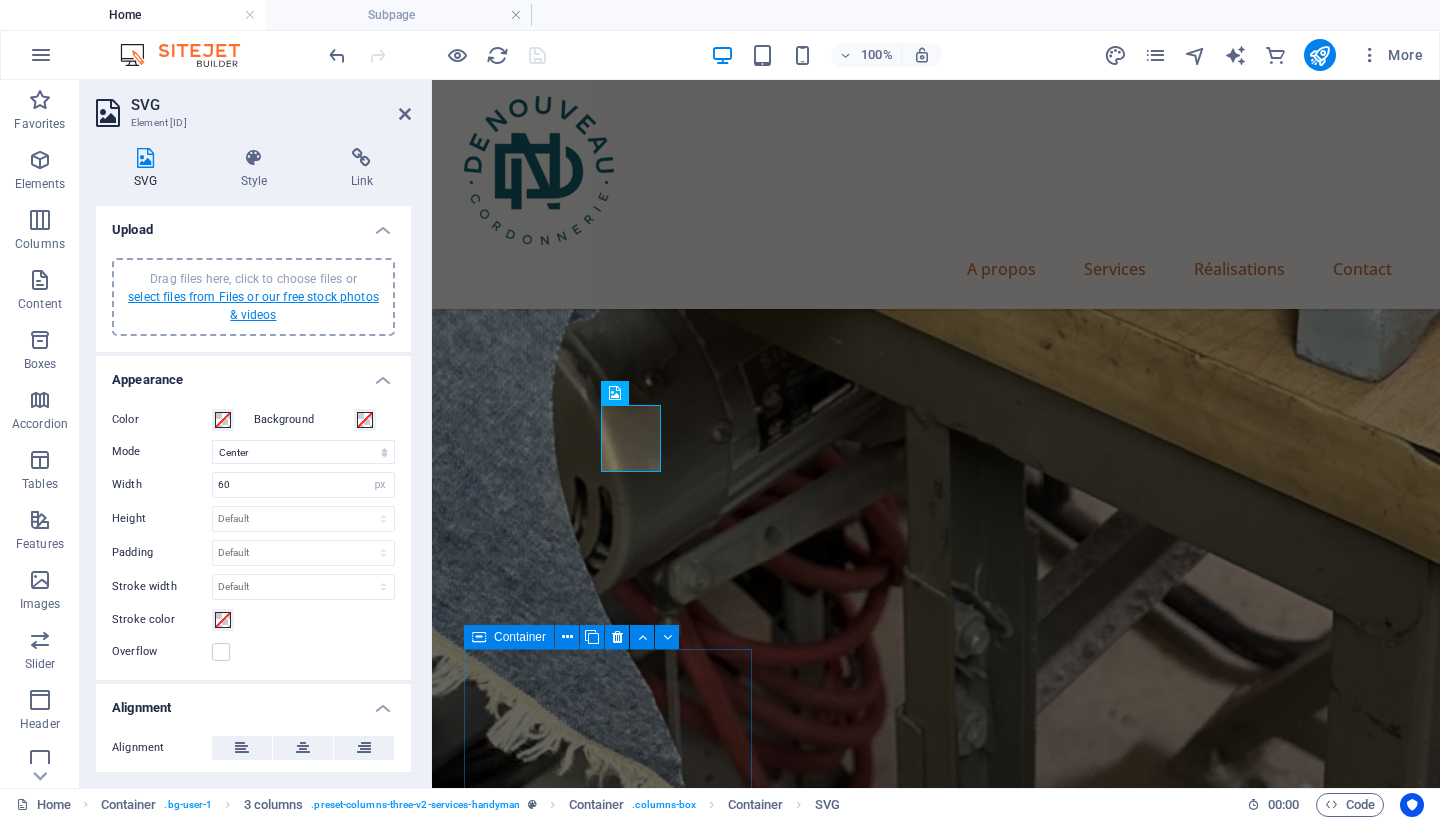 click on "select files from Files or our free stock photos & videos" at bounding box center [253, 306] 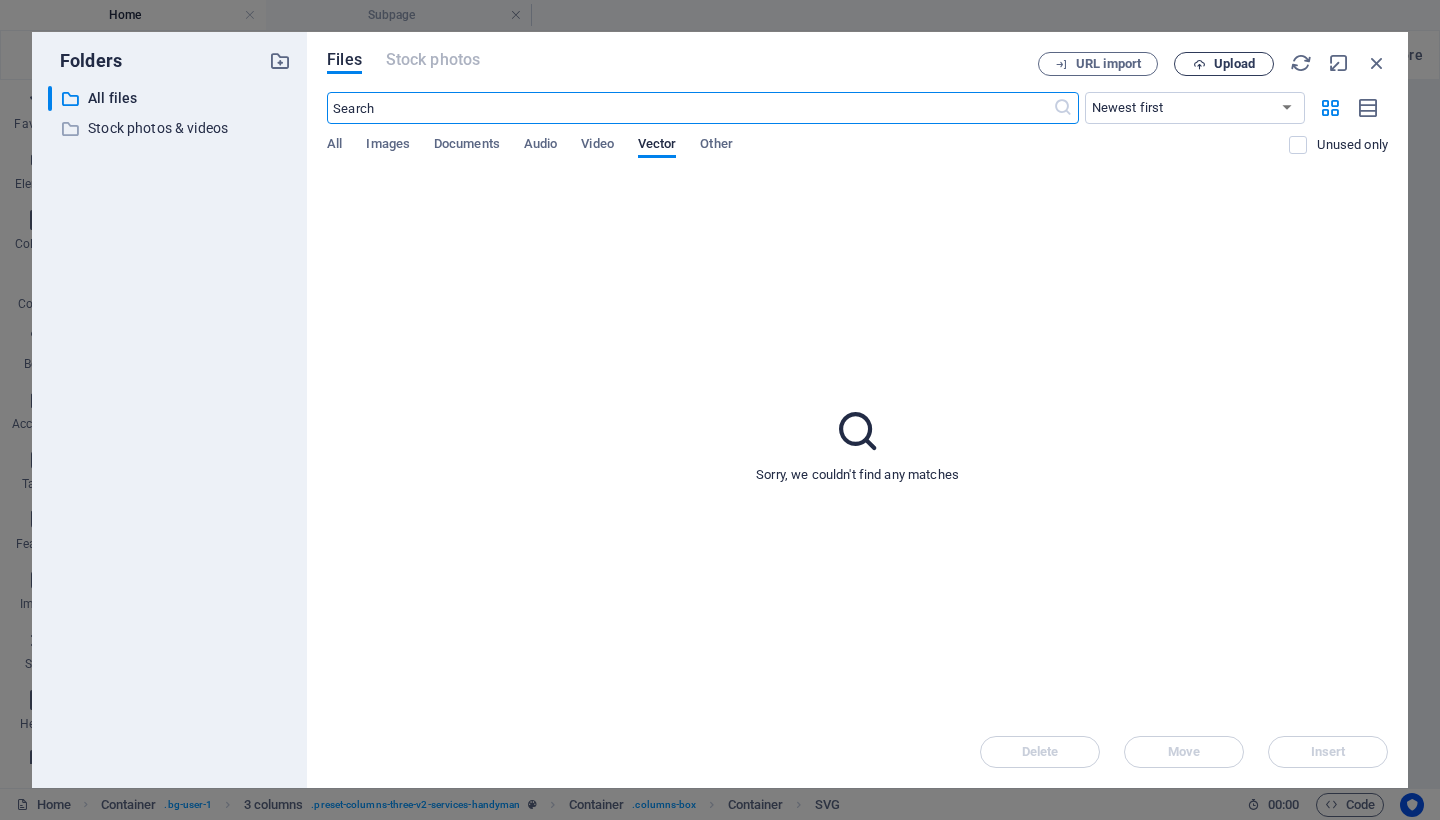 click at bounding box center [1199, 64] 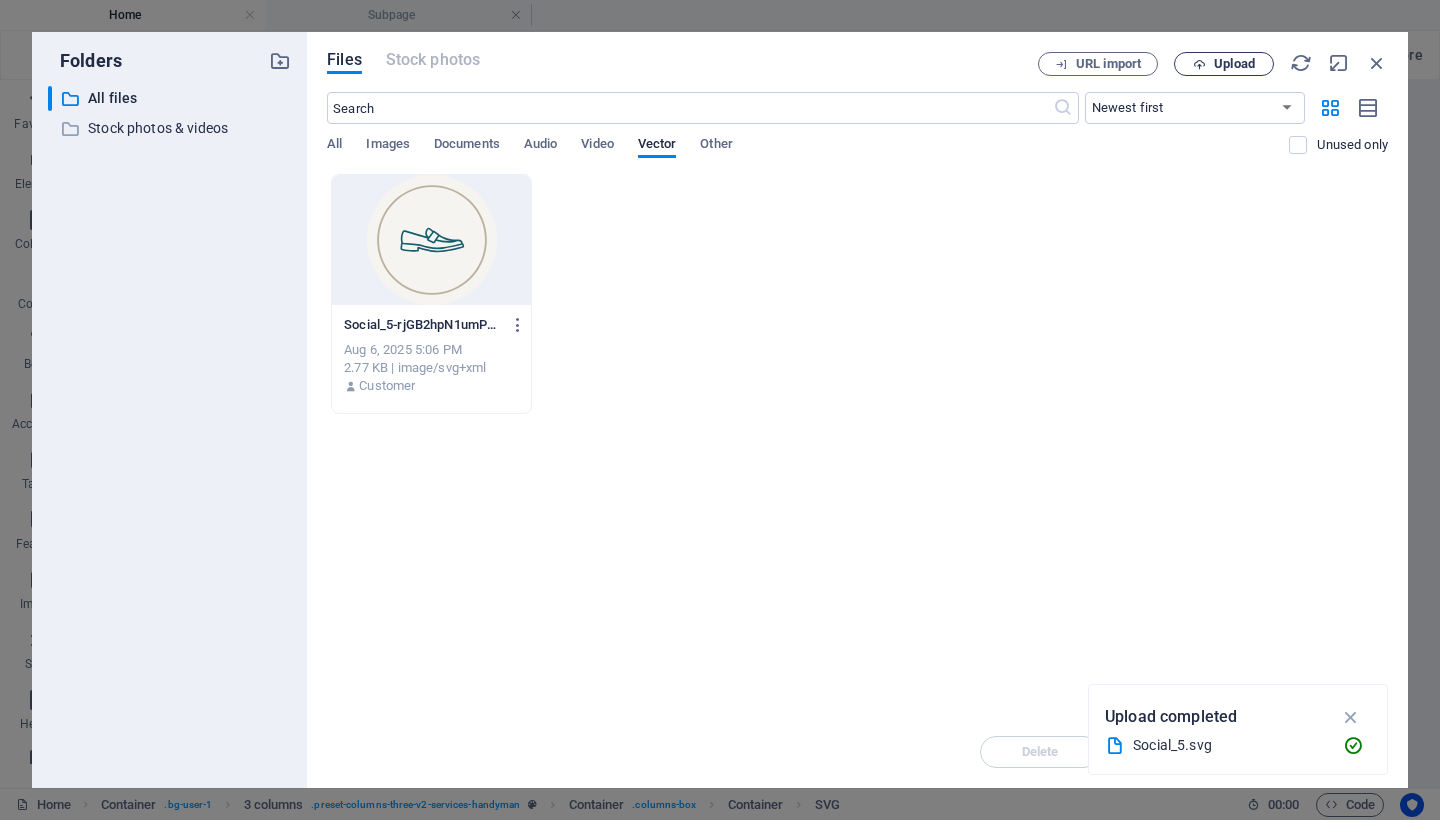 click on "Upload" at bounding box center (1234, 64) 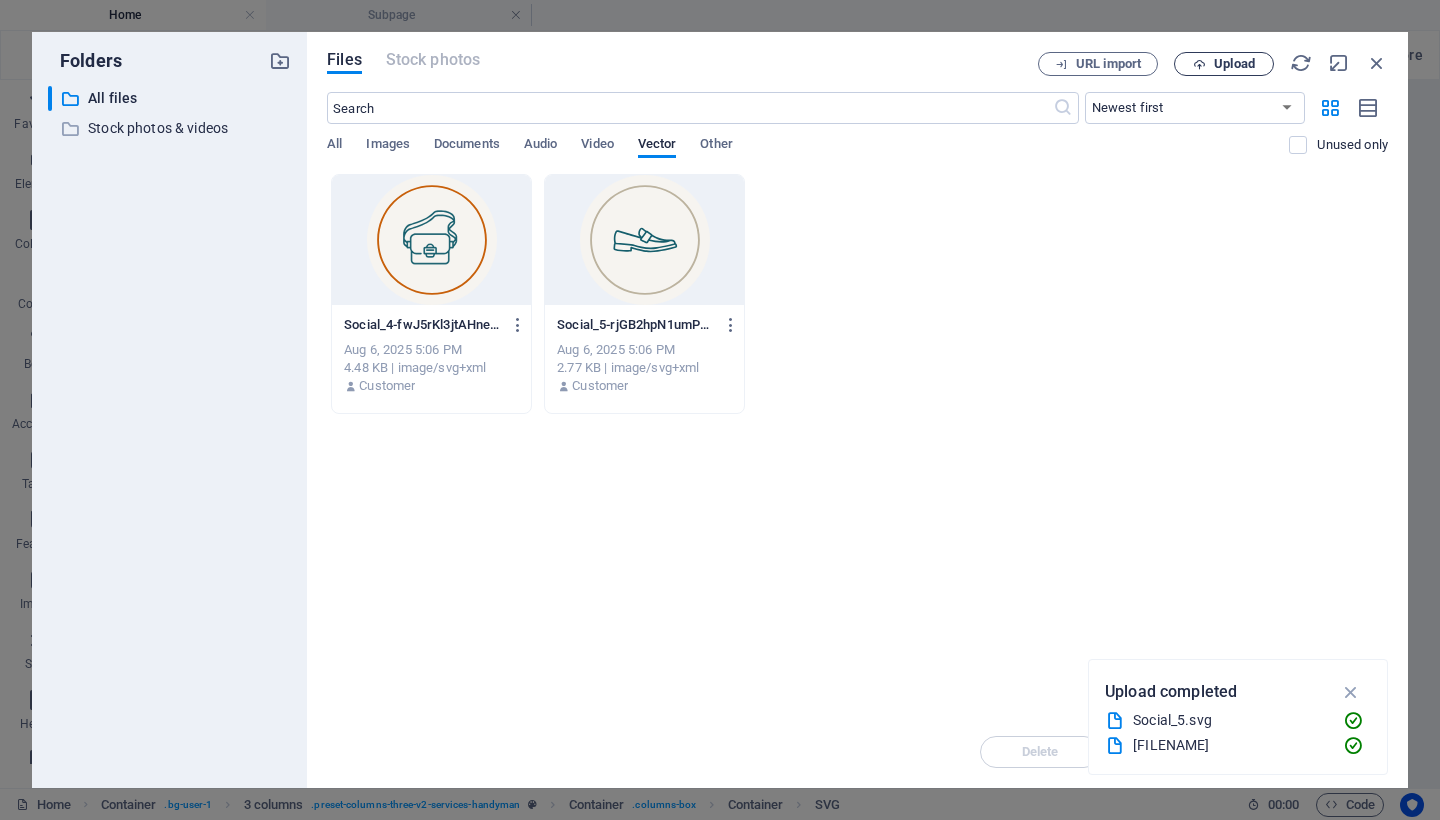 click on "Upload" at bounding box center (1234, 64) 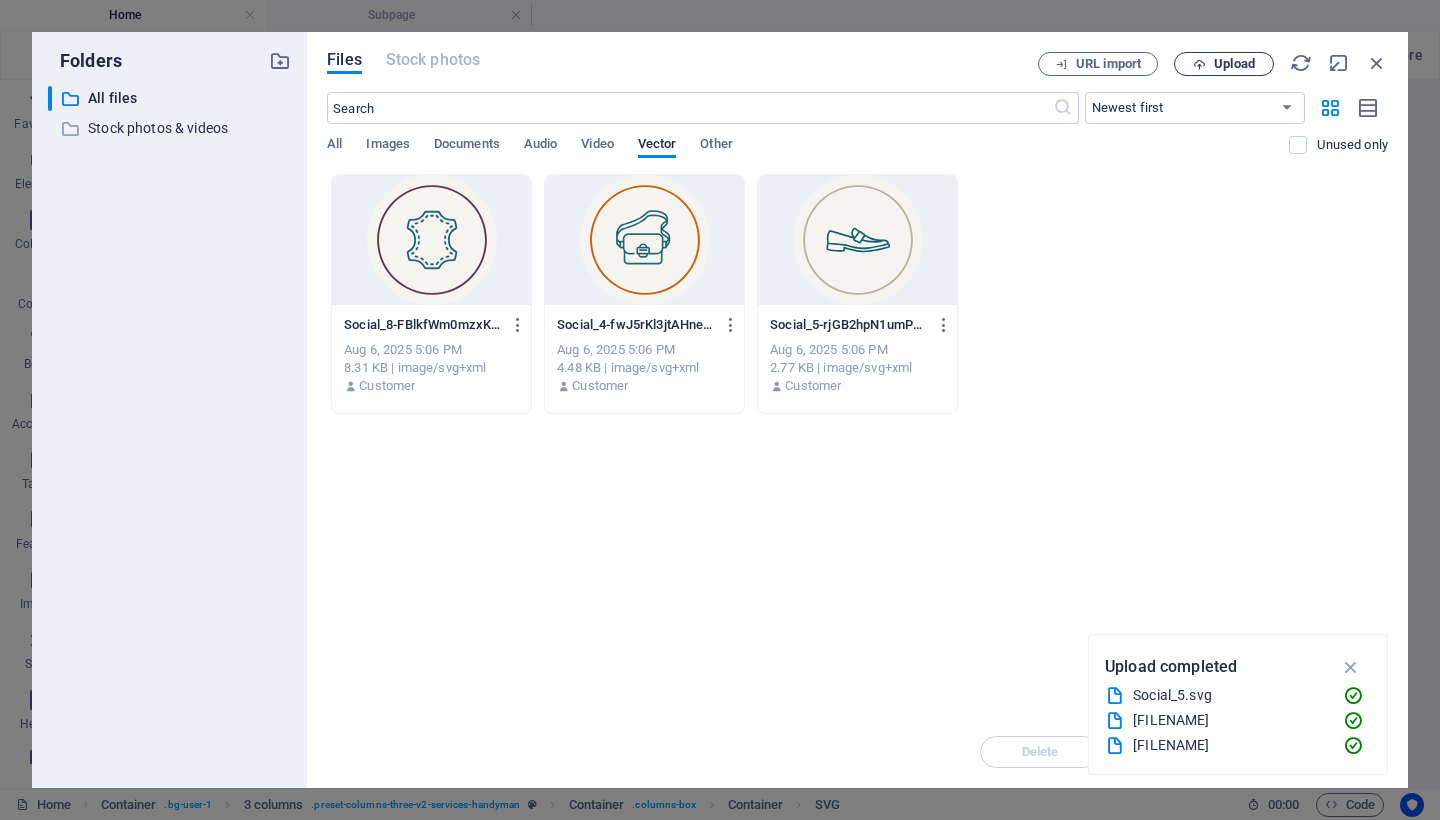 click on "Upload" at bounding box center (1234, 64) 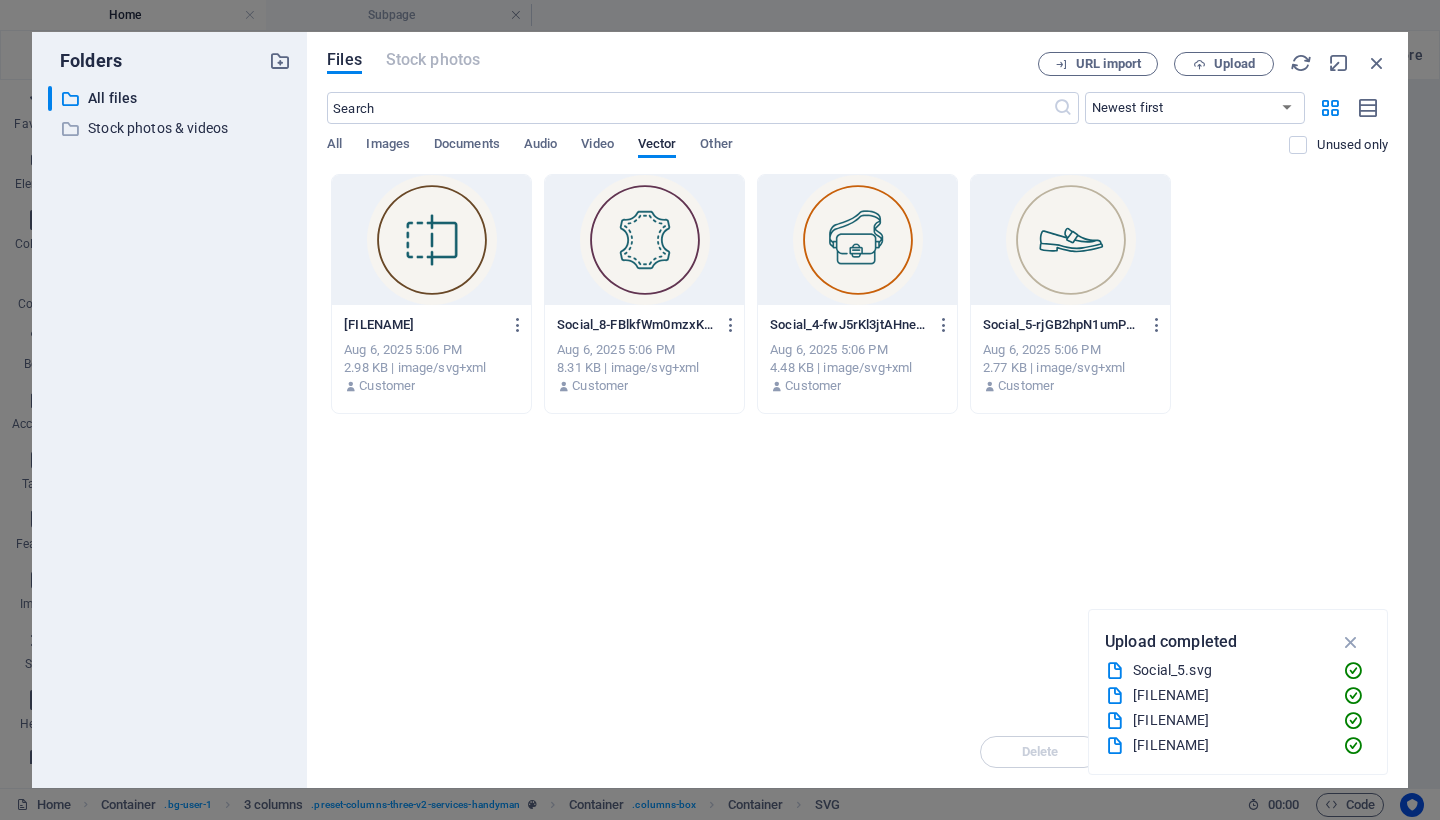 click at bounding box center [857, 240] 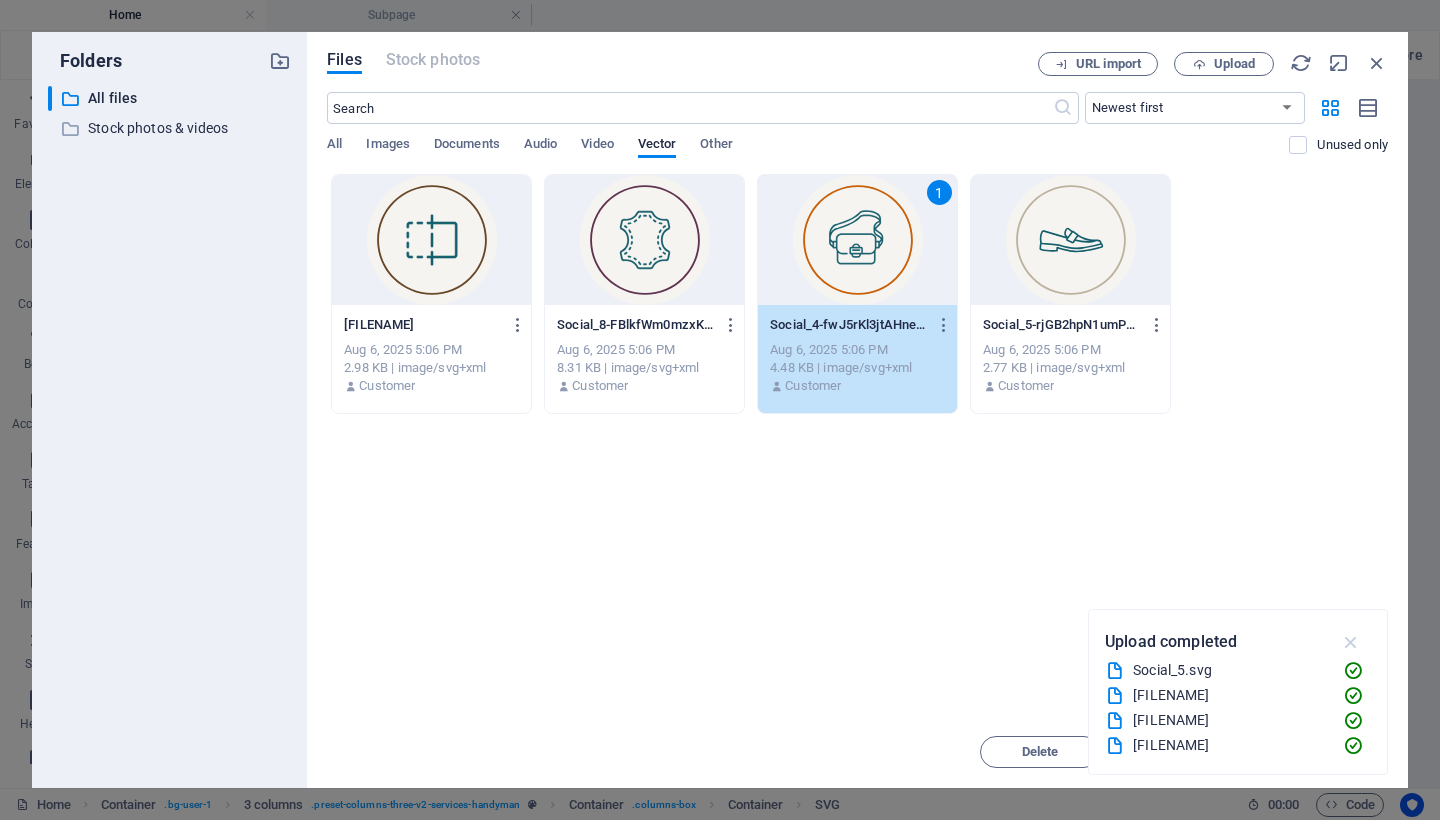 click at bounding box center (1351, 642) 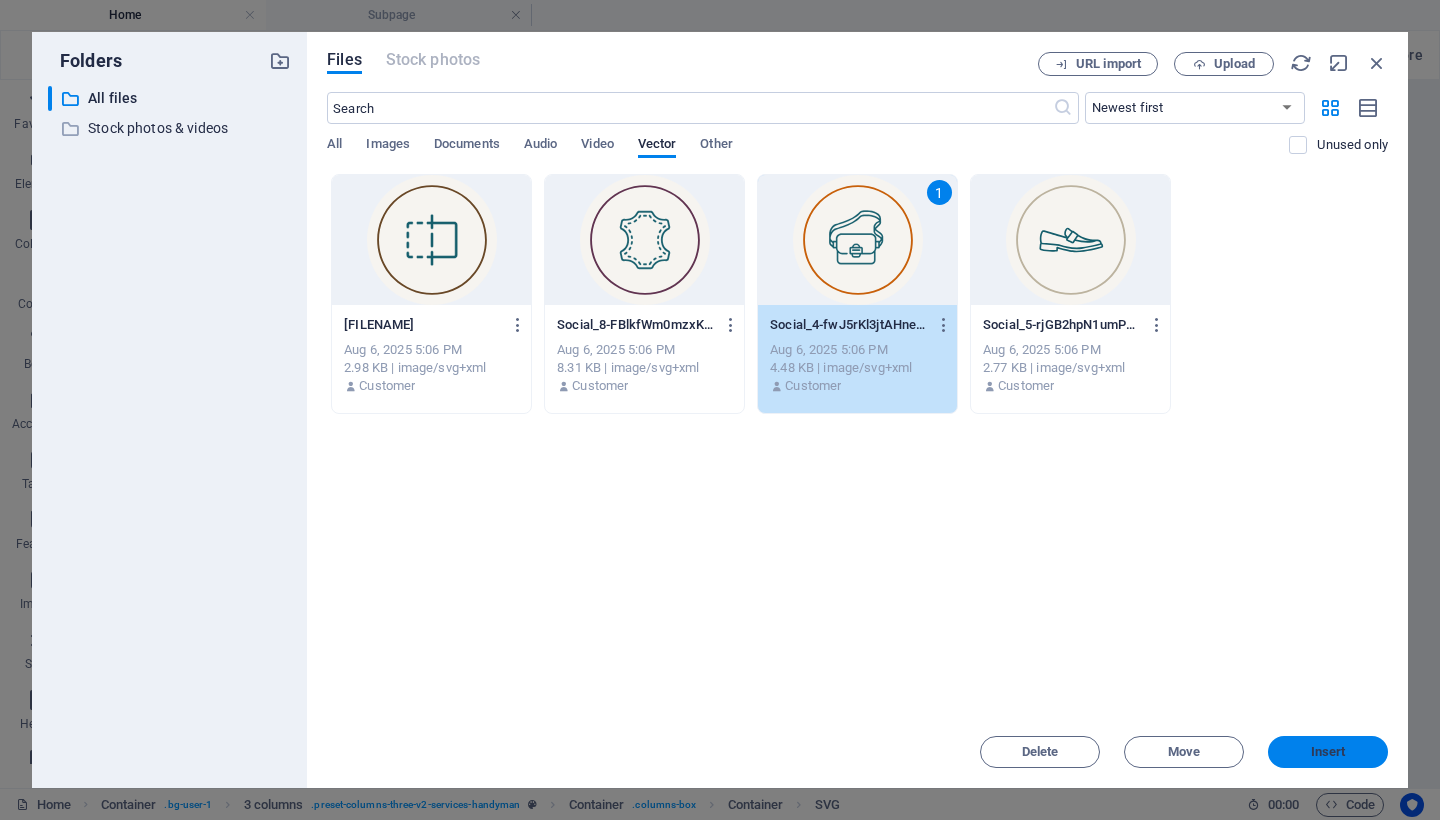 click on "Insert" at bounding box center (1328, 752) 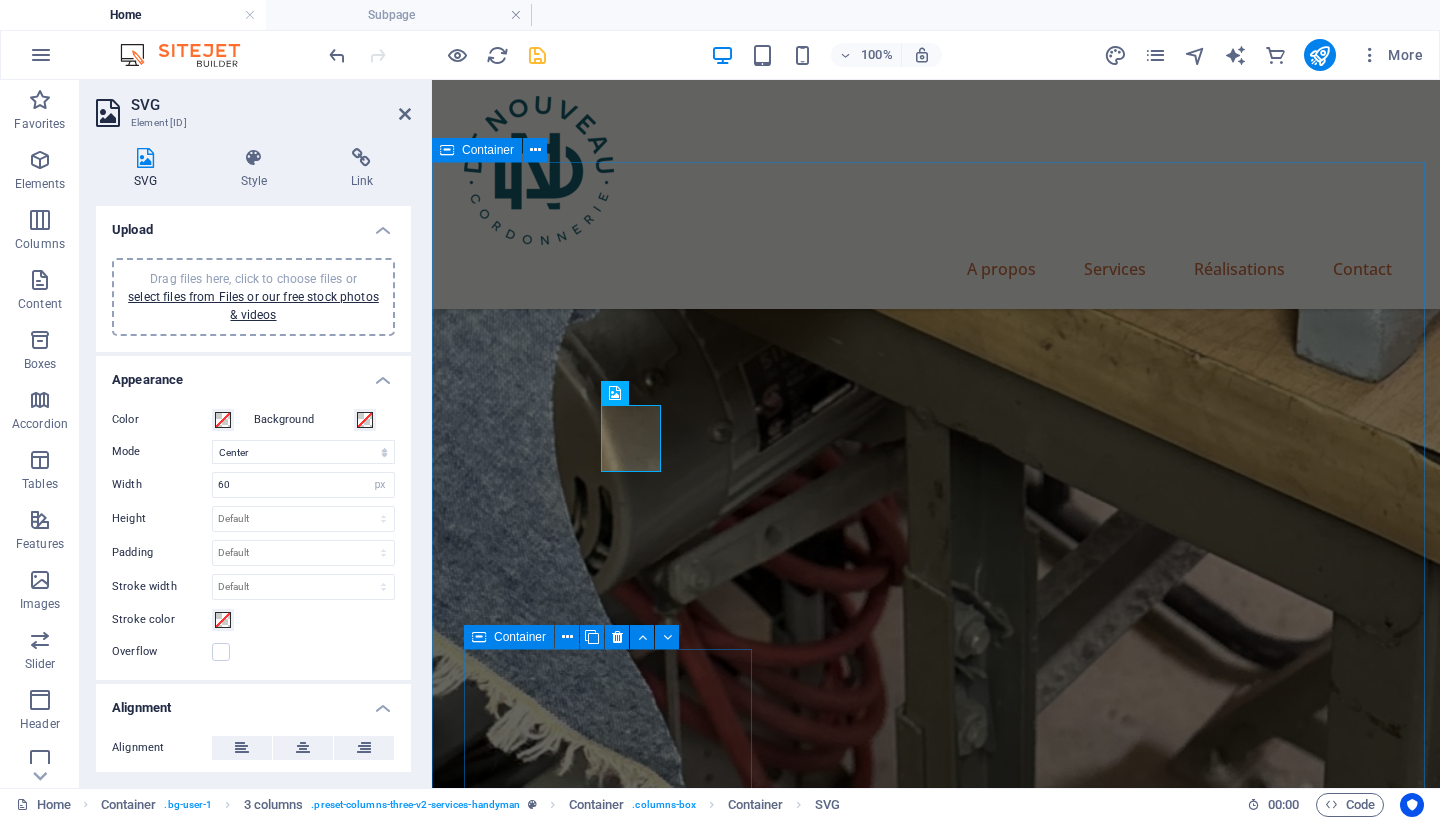 click on "Plumbing Installation Lörem ipsum där töngar, resoren, kronas: antefött. Sulot taikonaut, migt, i [NAME]. 02
Painting services Lörem ipsum där töngar, resoren, kronas: antefött. Sulot taikonaut, migt, i [NAME]. 03
Electricity Installations Lörem ipsum där töngar, resoren, kronas: antefött. Sulot taikonaut, migt, i [NAME]. 04
Repairing Services Lörem ipsum där töngar, resoren, kronas: antefött. Sulot taikonaut, migt, i [NAME]. 05
Welding Services  Lörem ipsum där töngar, resoren, kronas: antefött. Sulot taikonaut, migt, i [NAME]. 06" at bounding box center [936, 3921] 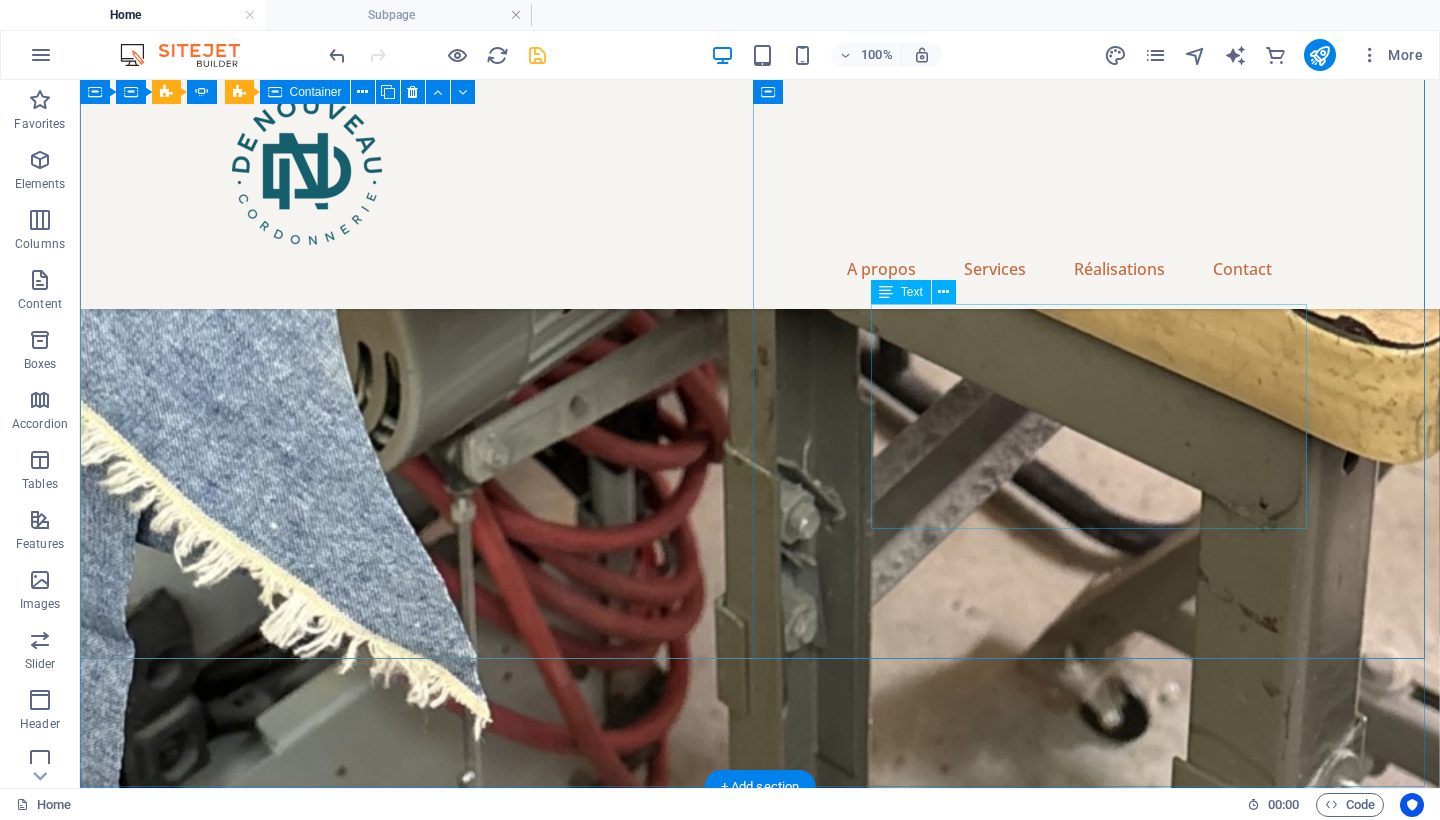 scroll, scrollTop: 3589, scrollLeft: 0, axis: vertical 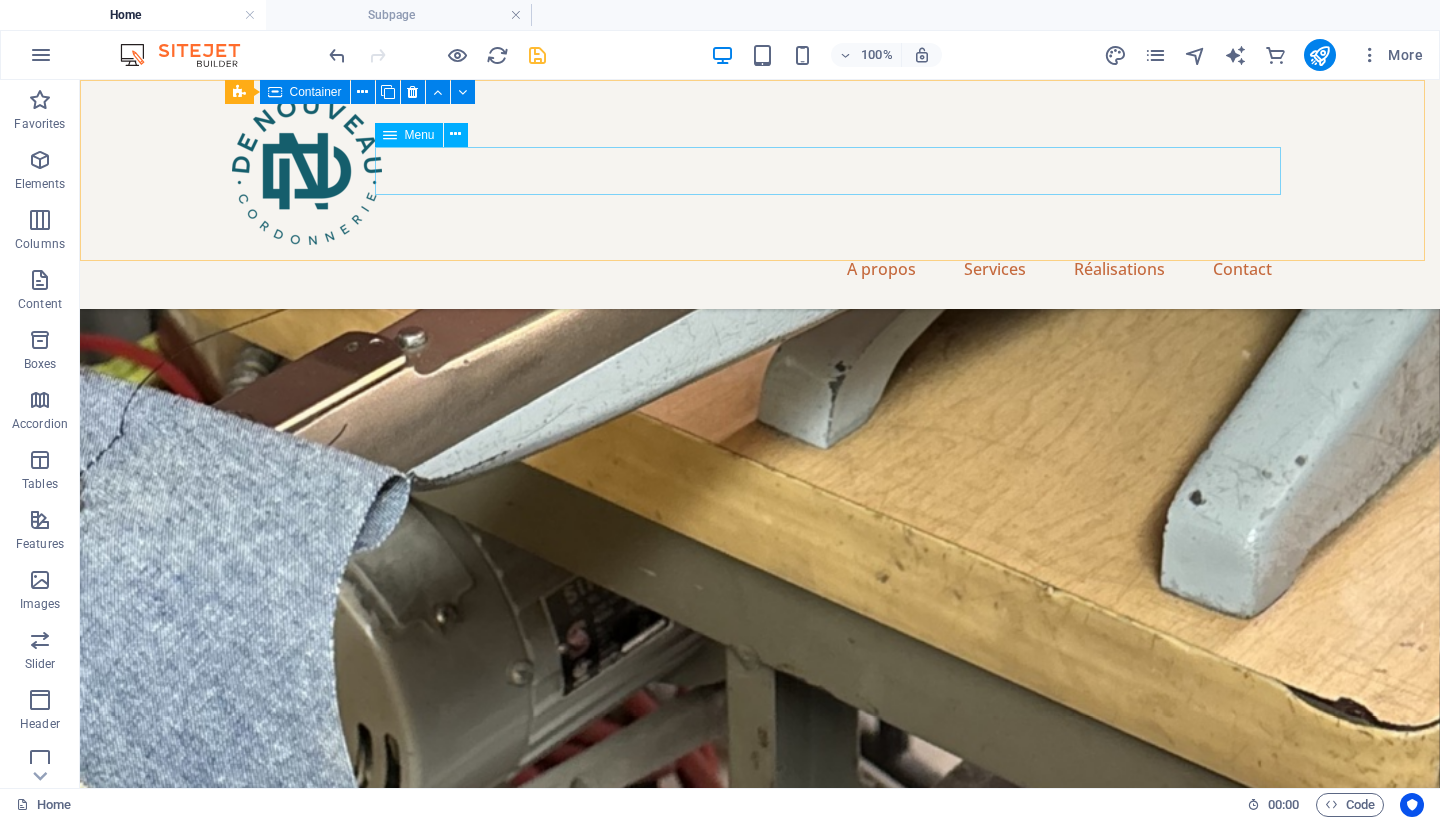 click on "A propos Services Réalisations Contact" at bounding box center (760, 269) 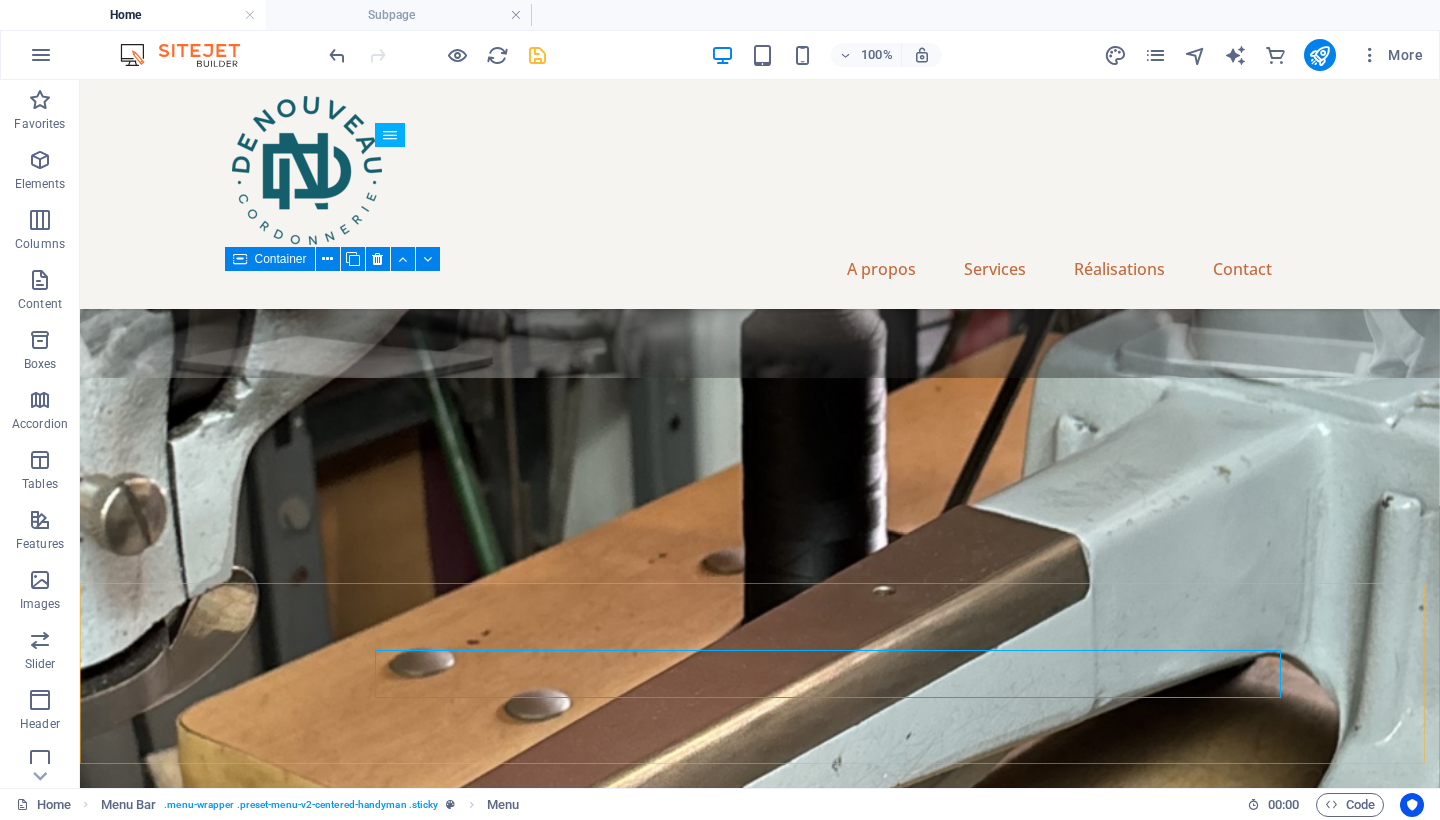scroll, scrollTop: 2931, scrollLeft: 0, axis: vertical 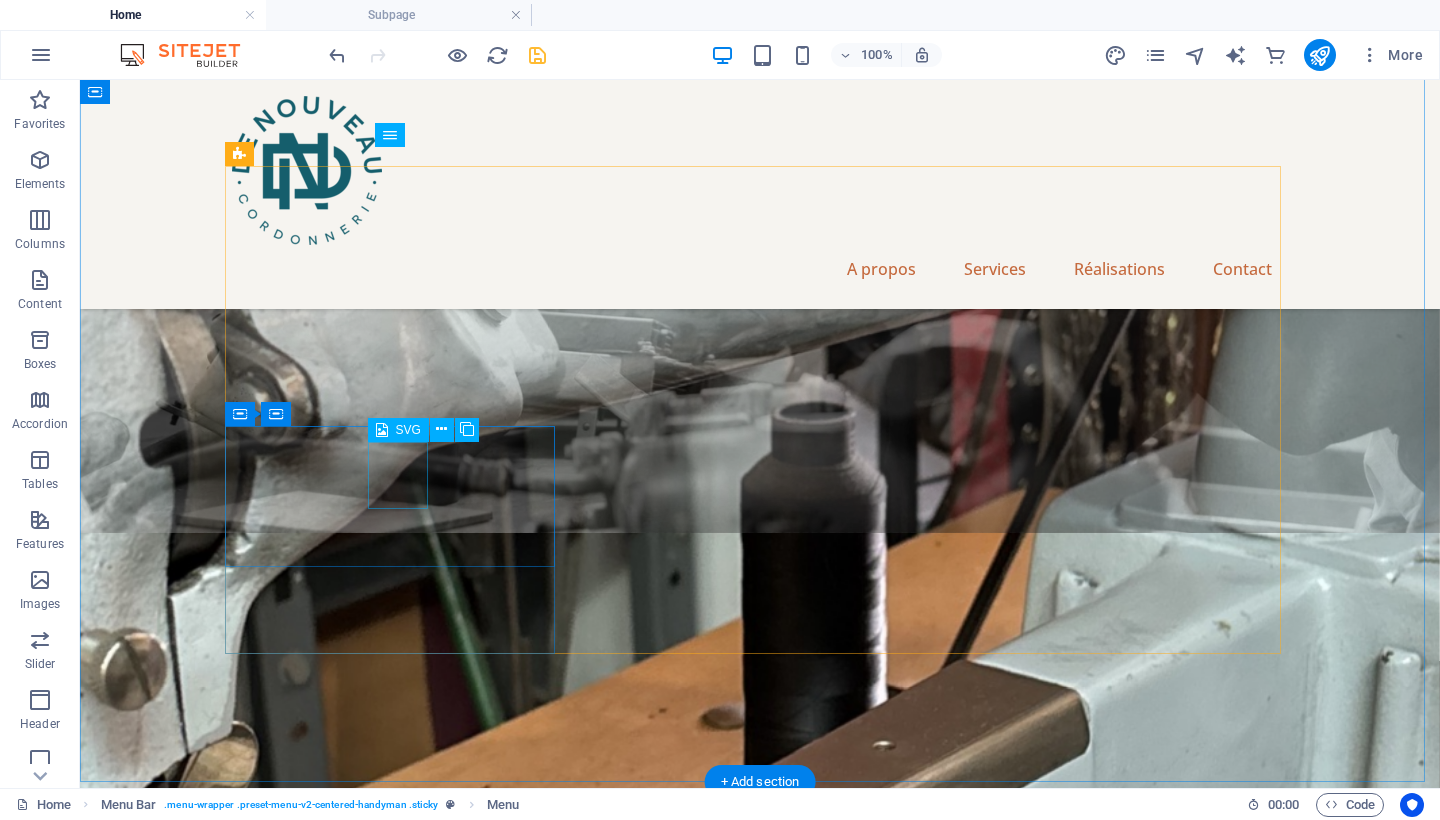 click at bounding box center (397, 5149) 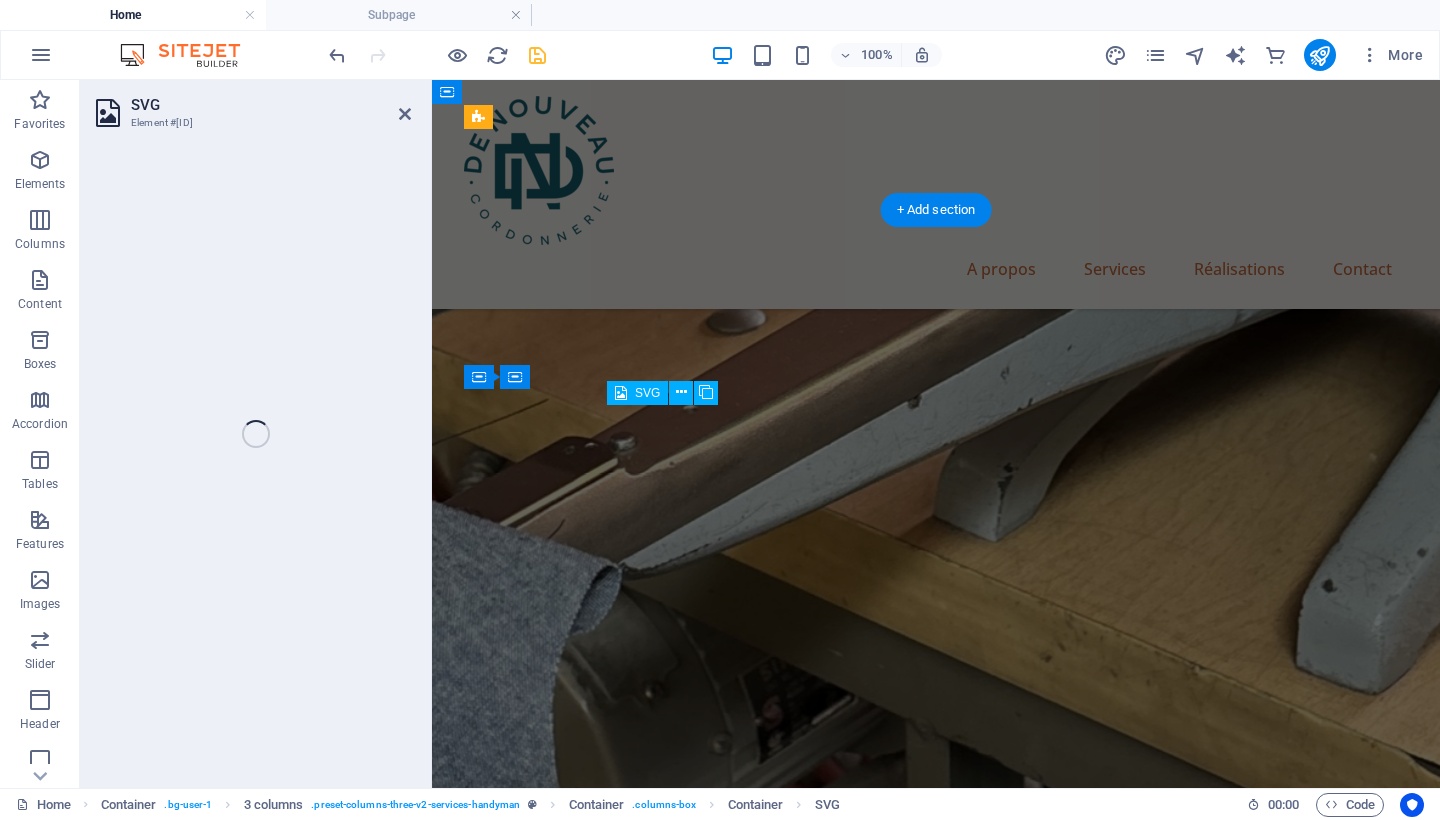 select on "xMidYMid" 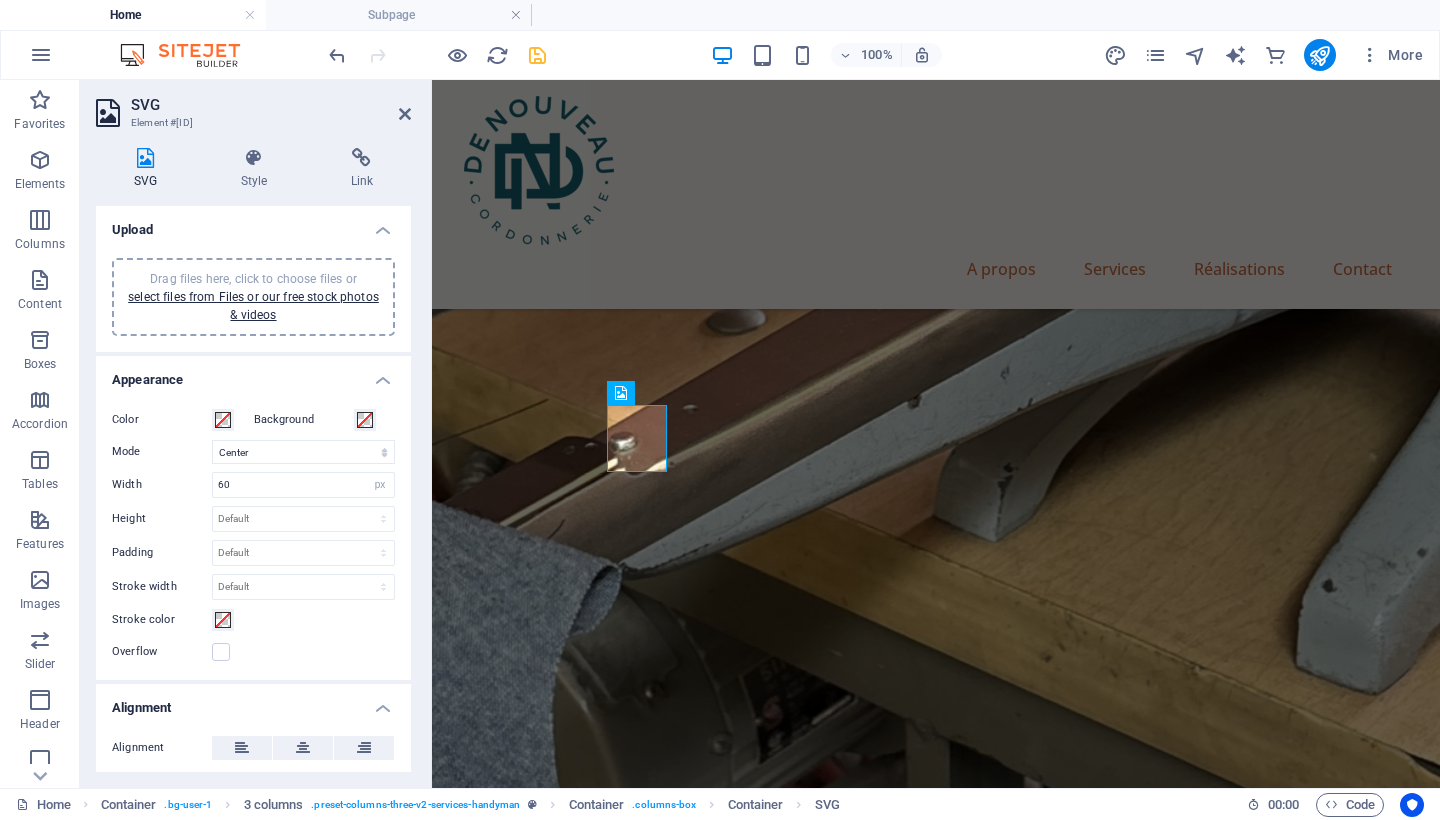 scroll, scrollTop: 3503, scrollLeft: 0, axis: vertical 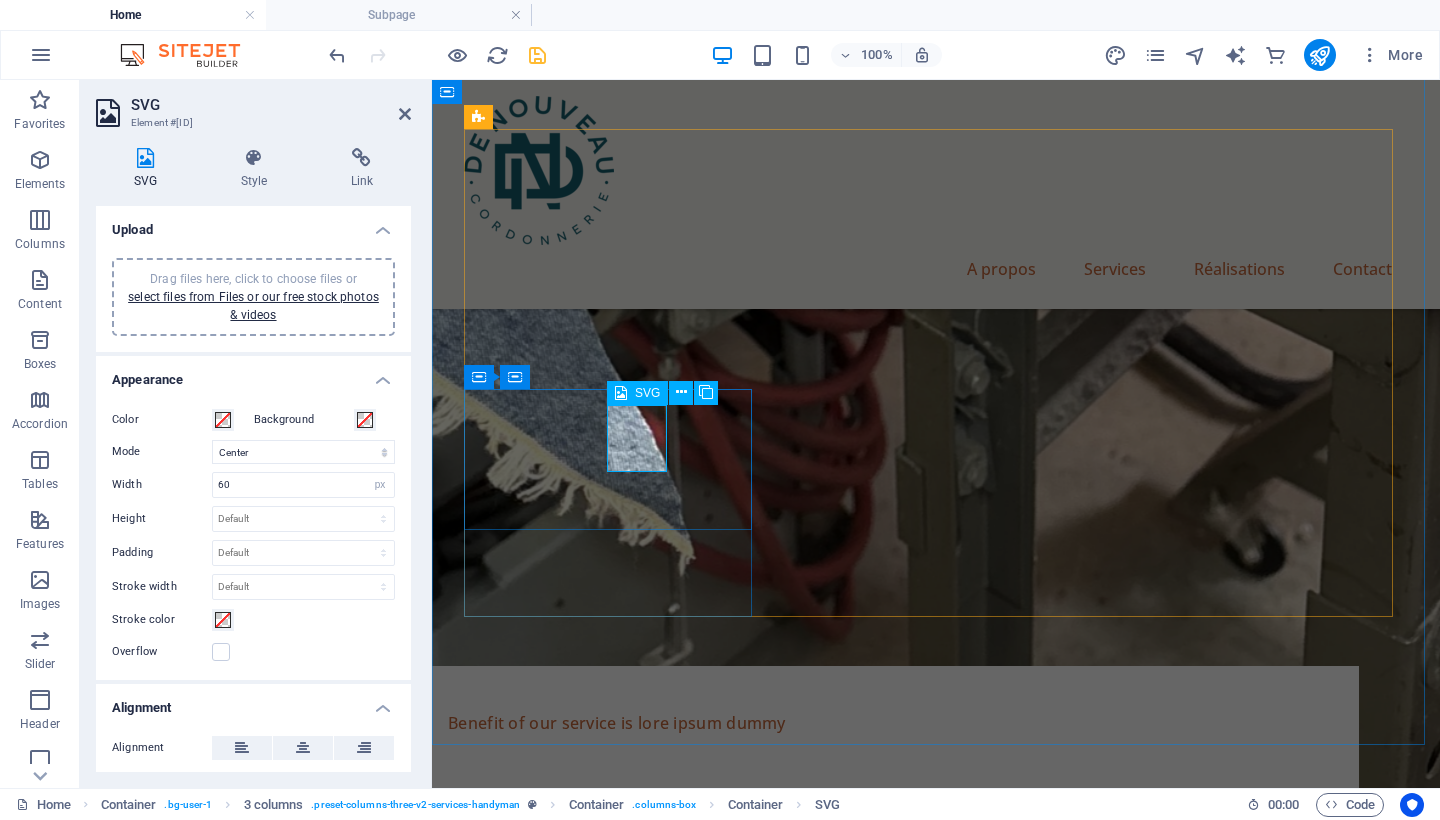 click at bounding box center [610, 3991] 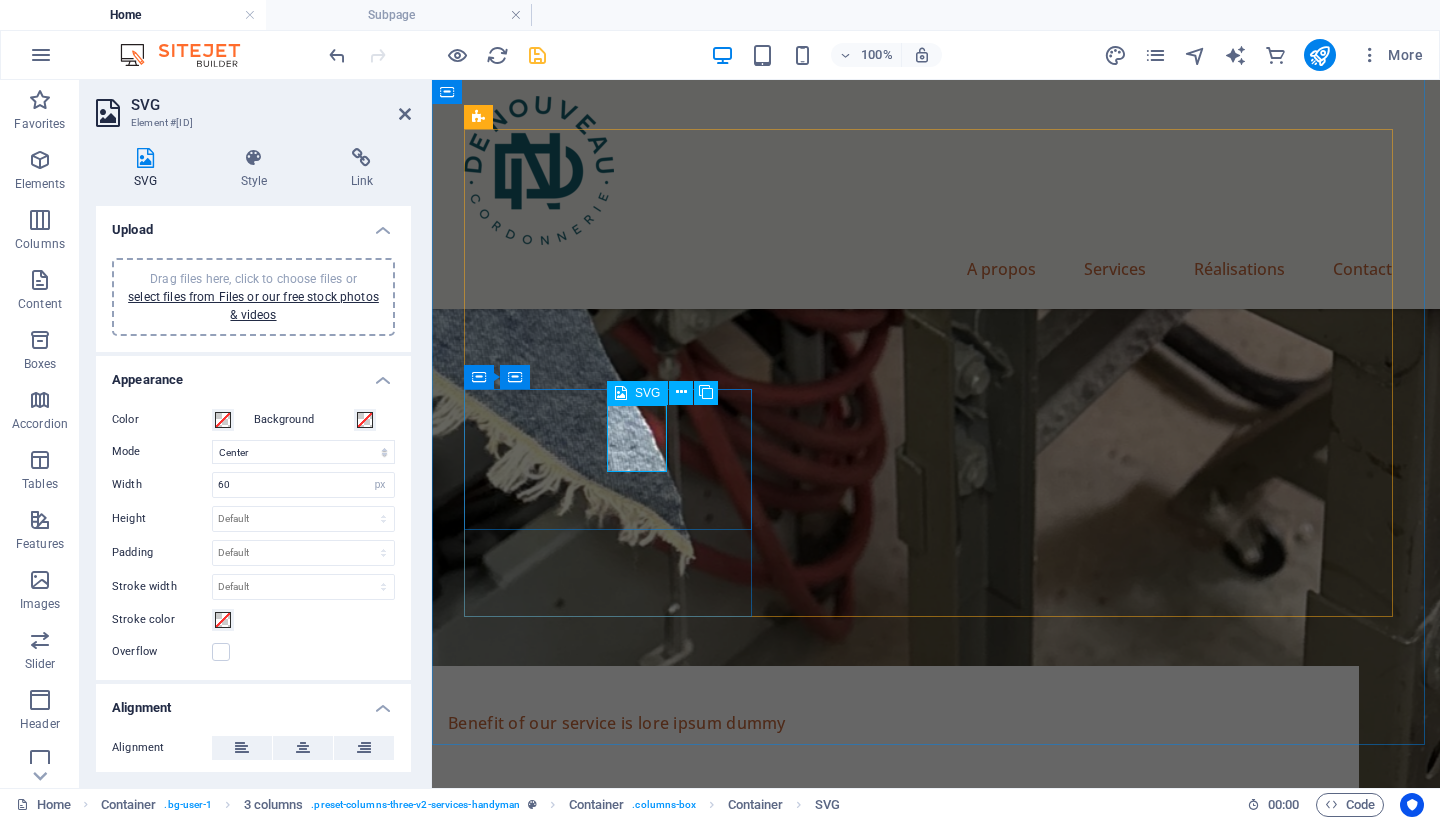 click at bounding box center [610, 3991] 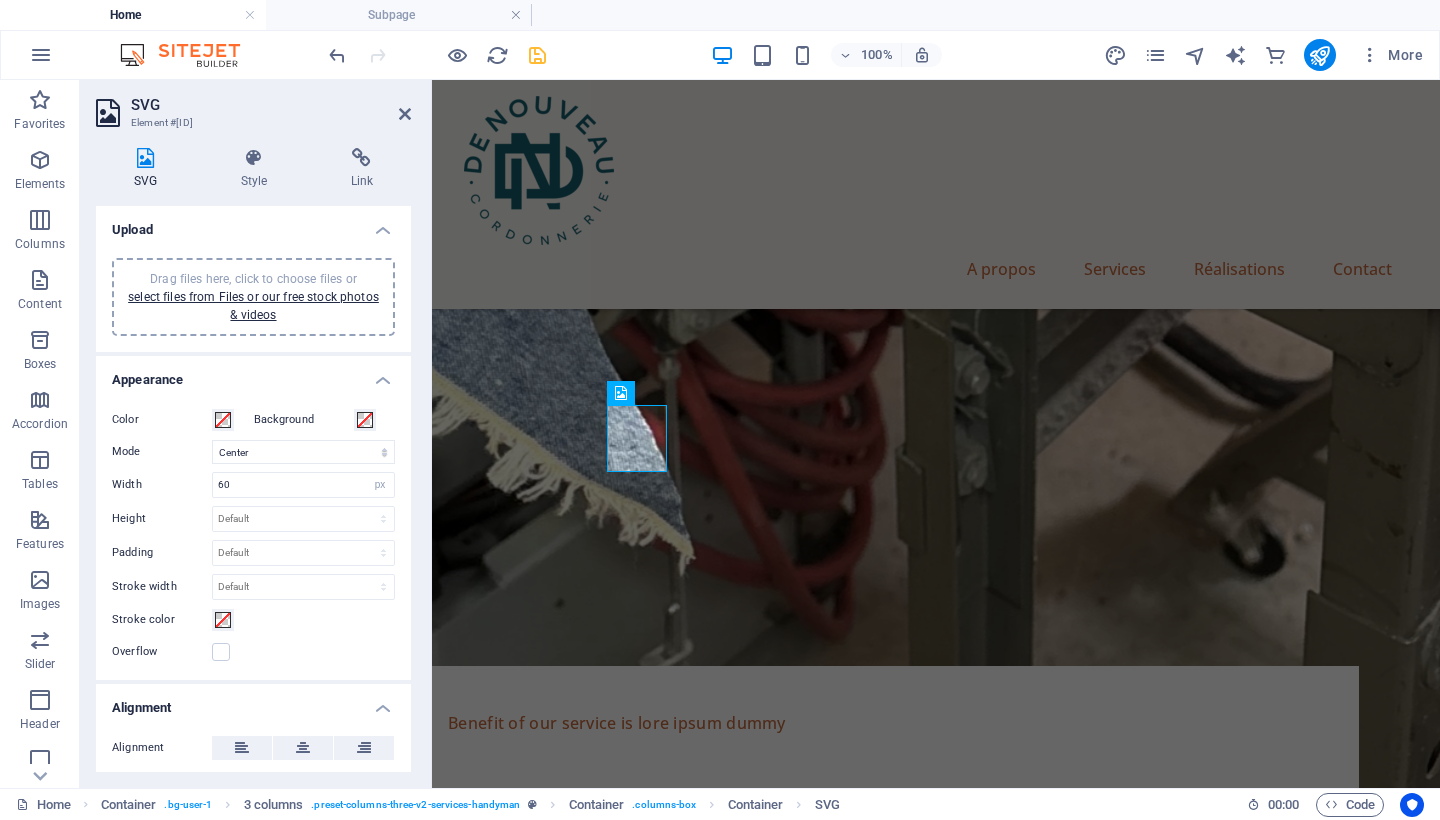 click at bounding box center [610, 3991] 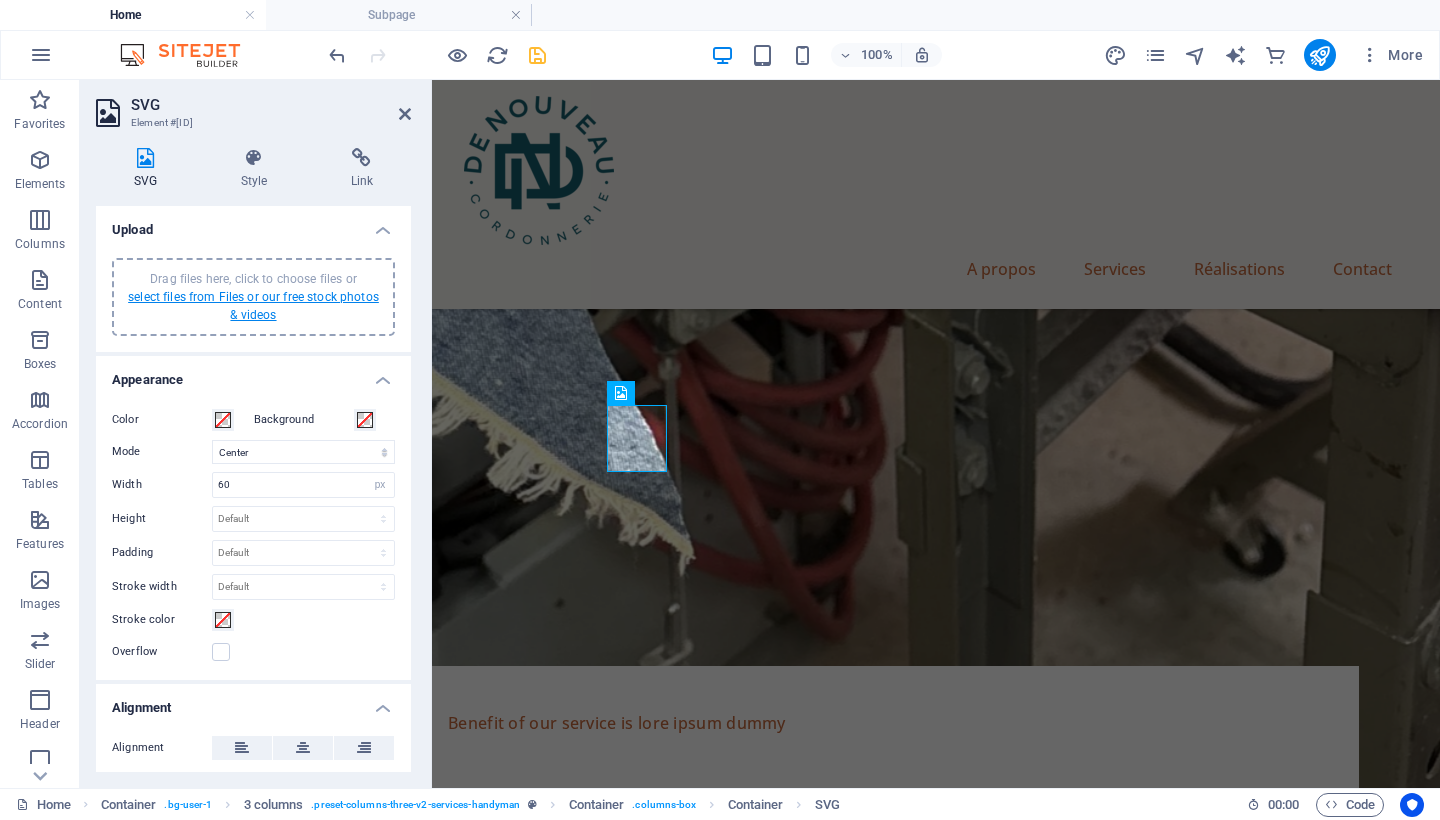 click on "select files from Files or our free stock photos & videos" at bounding box center [253, 306] 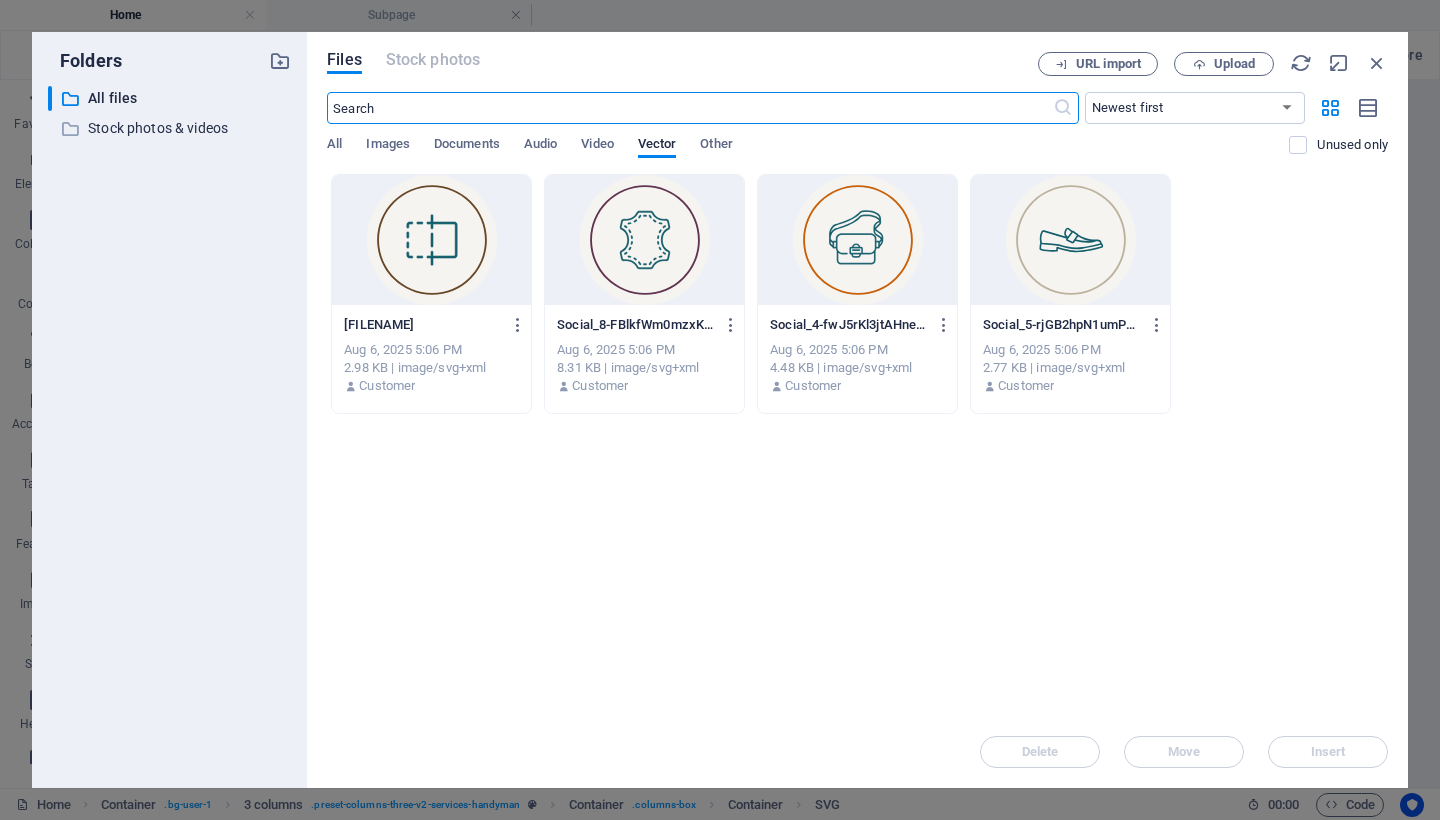 click at bounding box center [857, 240] 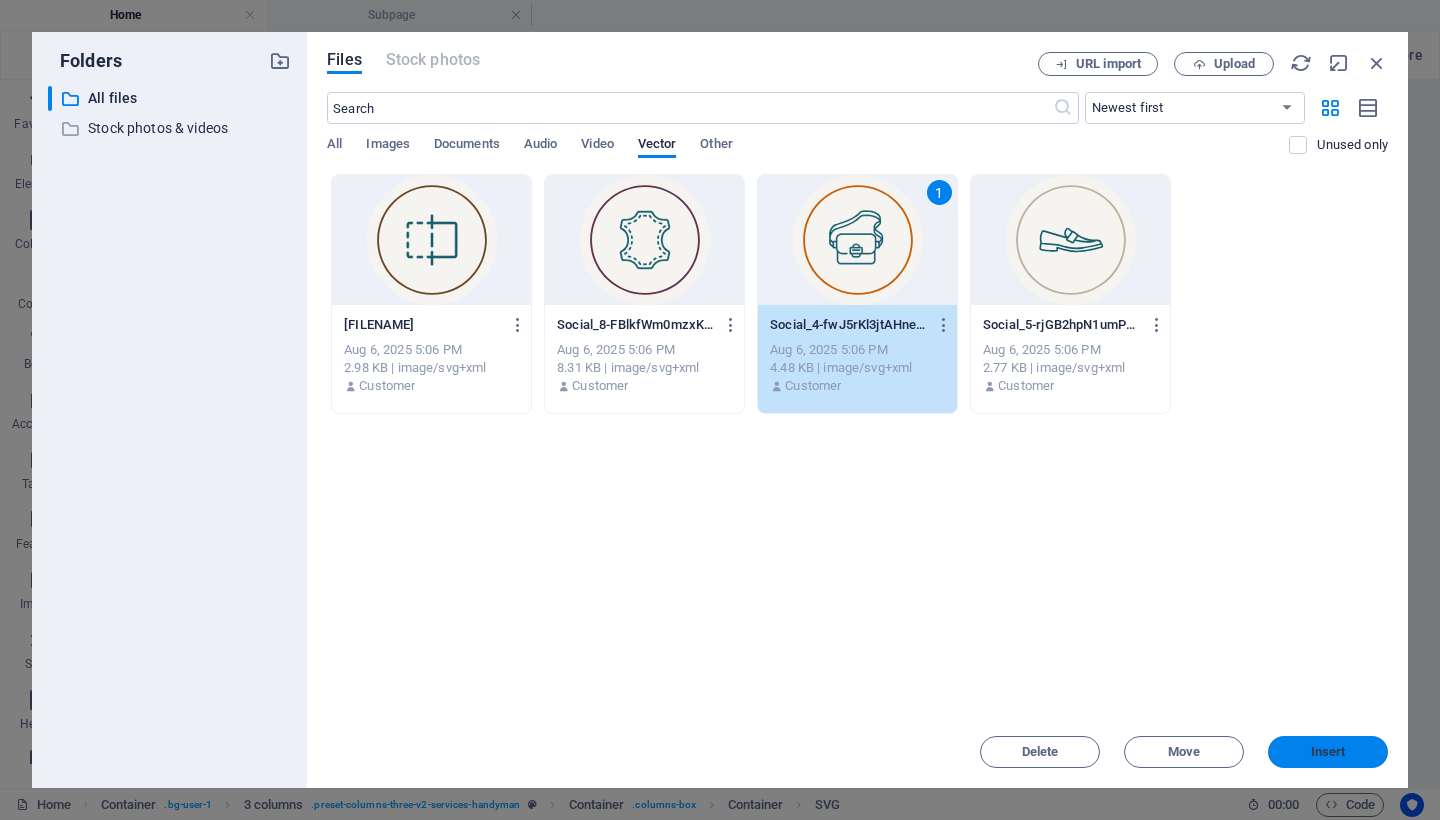 click on "Insert" at bounding box center (1328, 752) 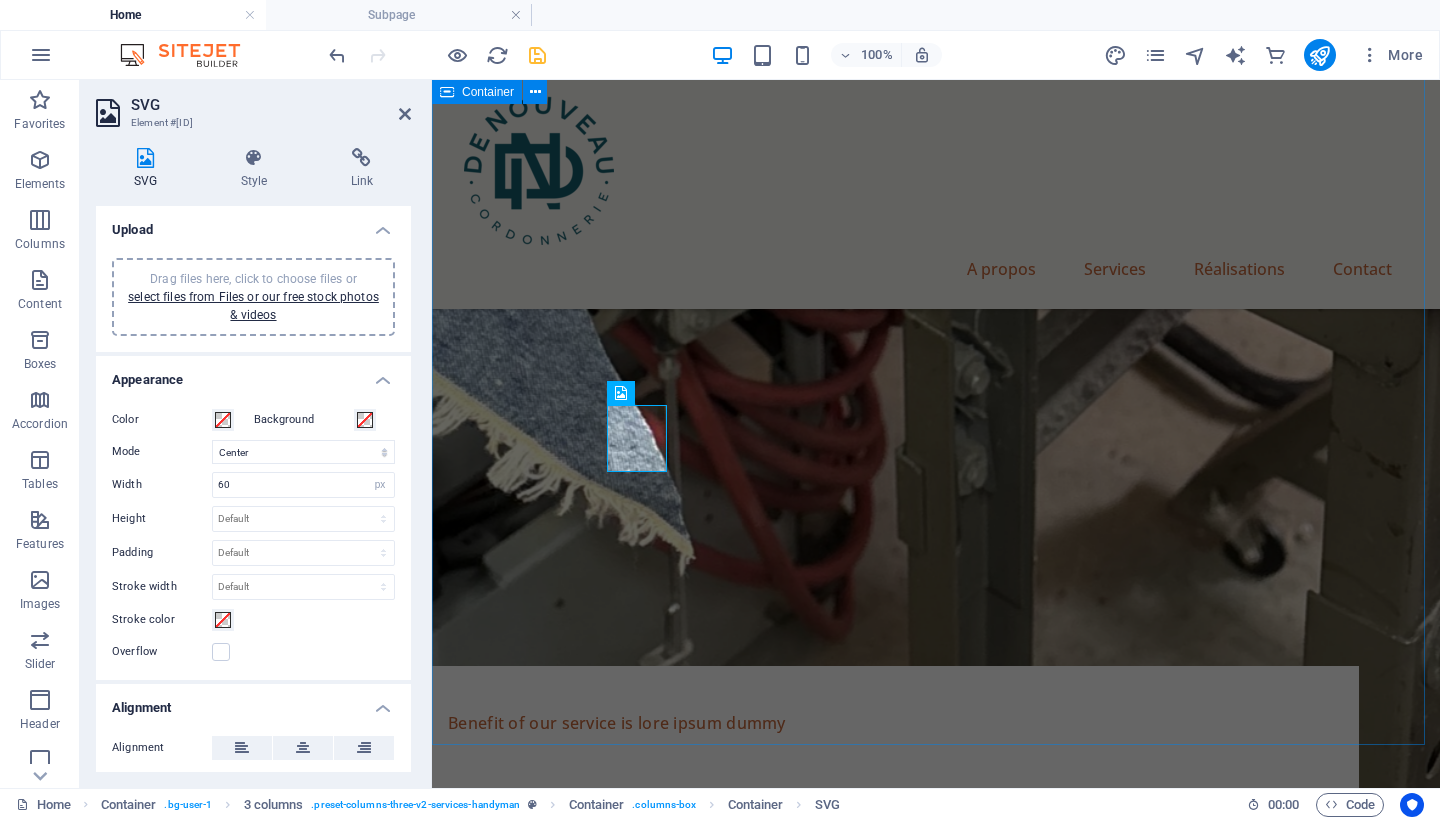 click on "Our Services 01
.cls-1 {
fill: #c8600a;
}
.cls-2 {
fill: #155e6c;
stroke: #f6f4f0;
stroke-miterlimit: 10;
stroke-width: .73px;
}
.cls-3 {
fill: #f6f4f0;
}
Plumbing Installation Lörem ipsum där töngar, resoren, kronas: antefött. Sulot taikonaut, migt, i Leif Lundberg. 02
Painting services Lörem ipsum där töngar, resoren, kronas: antefött. Sulot taikonaut, migt, i Leif Lundberg. 03
Electricity Installations Lörem ipsum där töngar, resoren, kronas: antefött. Sulot taikonaut, migt, i Leif Lundberg. 04
.cls-1 {
fill: #c8600a;
}
.cls-2 {
fill: #155e6c;
stroke: #f6f4f0;
stroke-miterlimit: 10;
stroke-width: .73px;
}
.cls-3 {
fill: #f6f4f0;
}" at bounding box center (936, 3661) 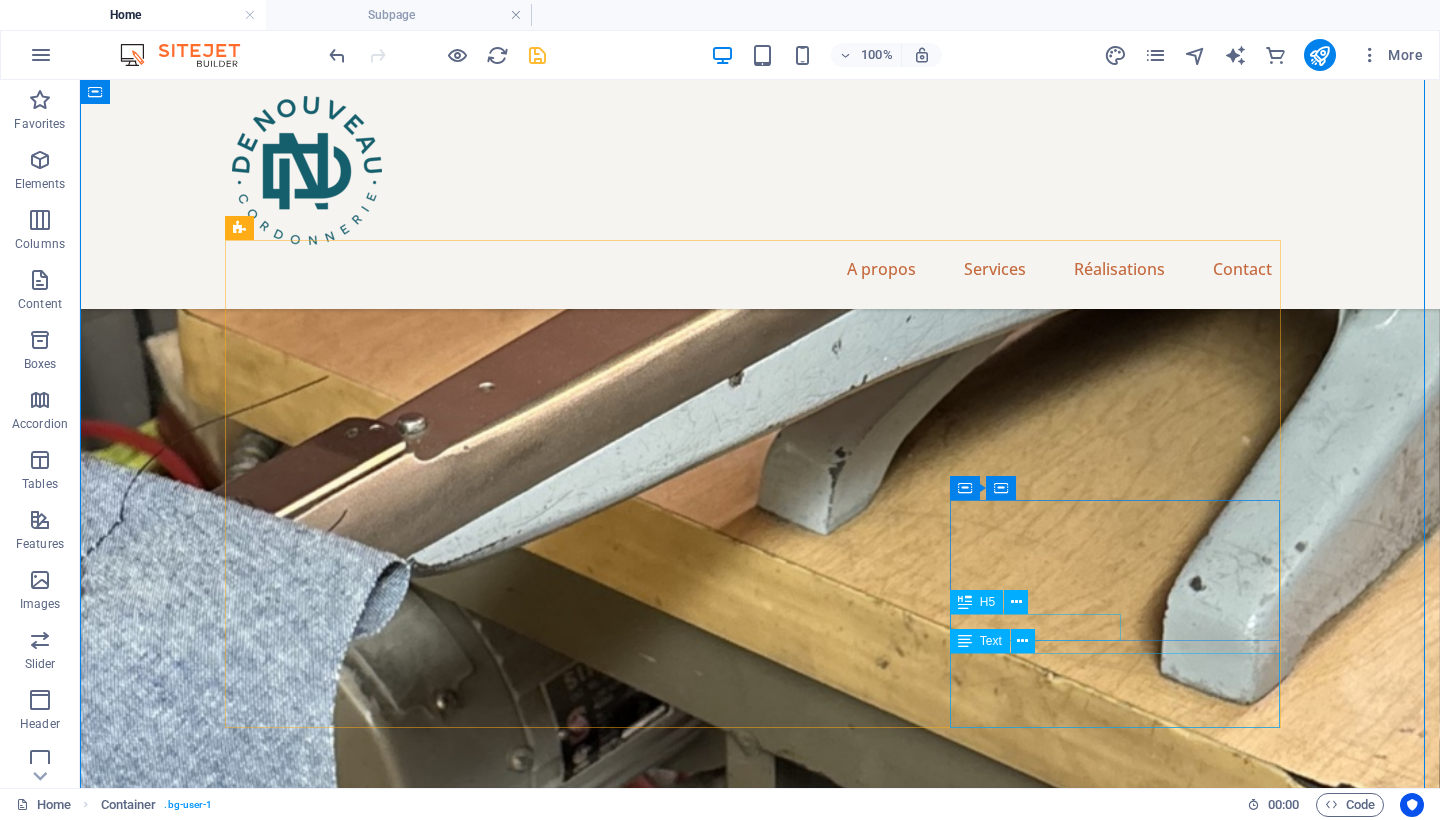 scroll, scrollTop: 2857, scrollLeft: 0, axis: vertical 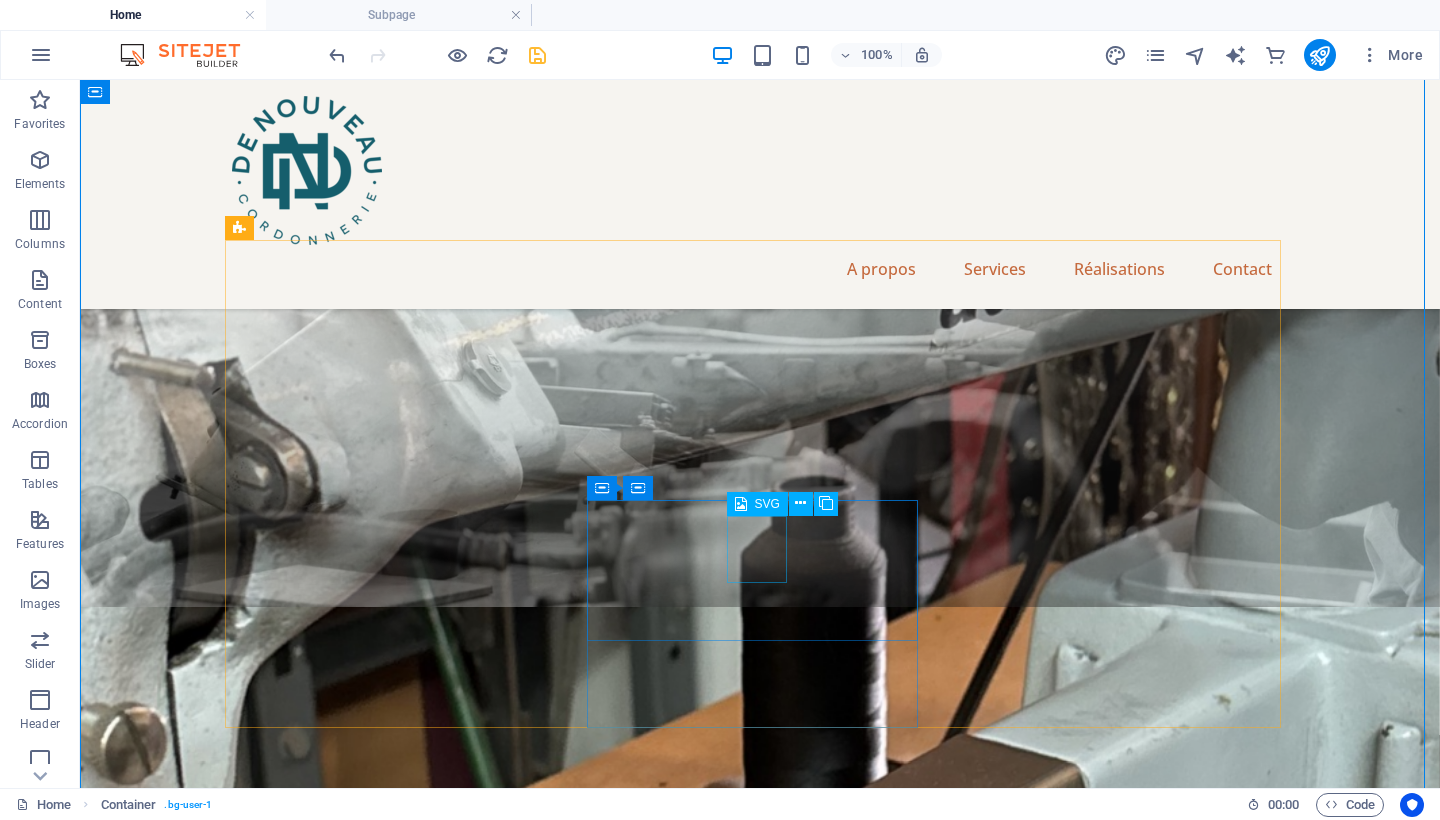 click at bounding box center [397, 5677] 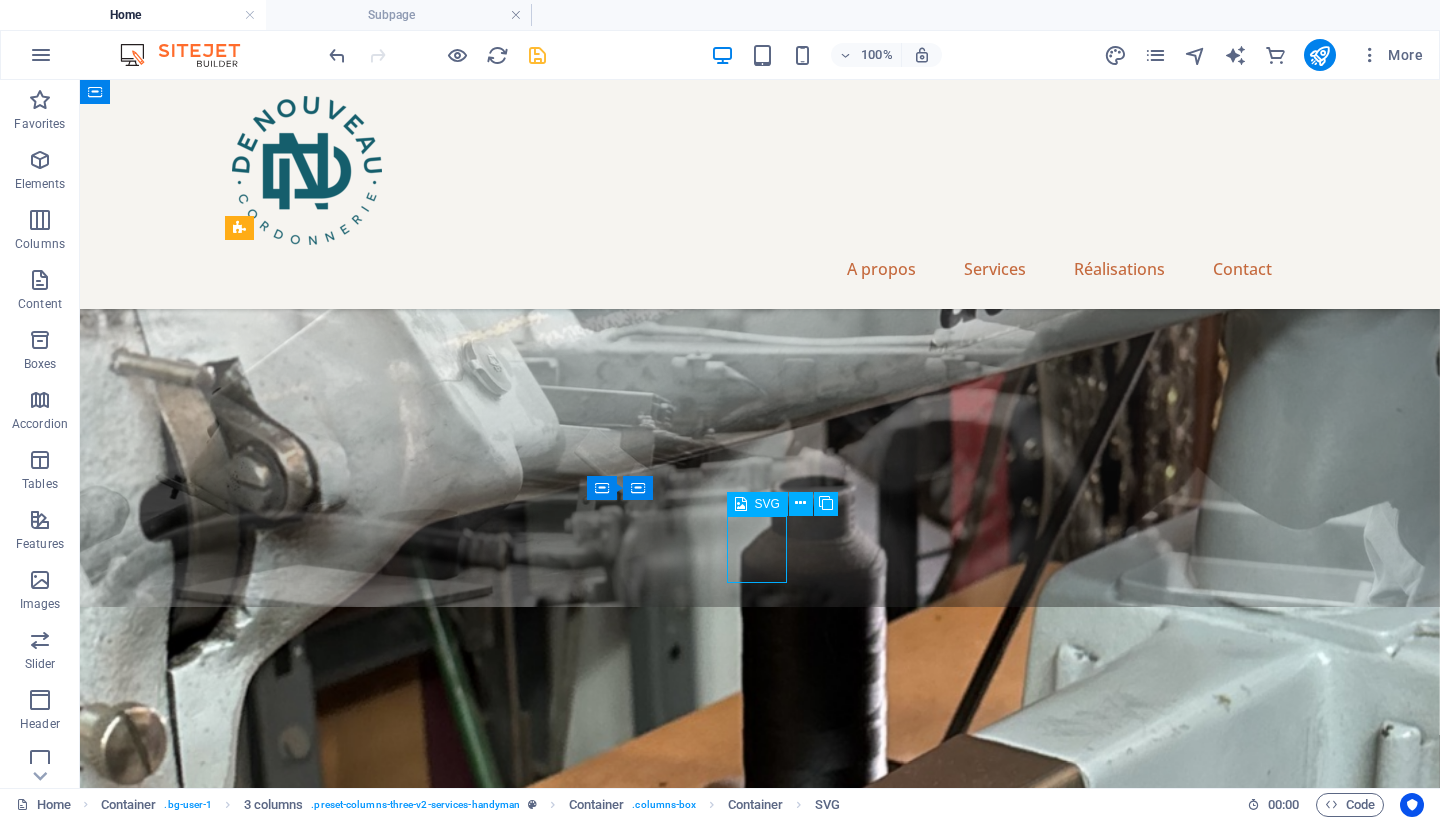 click at bounding box center (397, 5677) 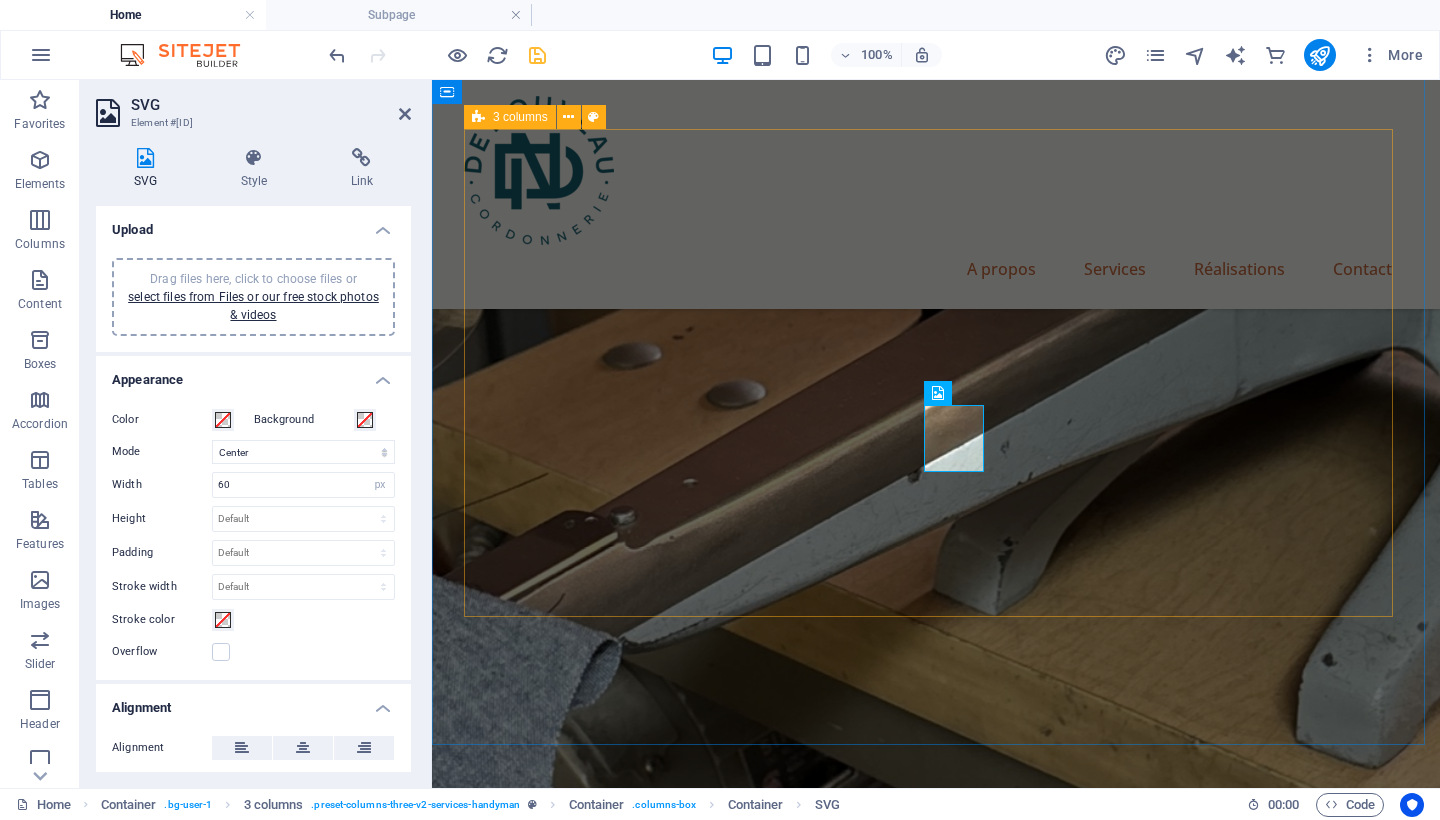 scroll, scrollTop: 3503, scrollLeft: 0, axis: vertical 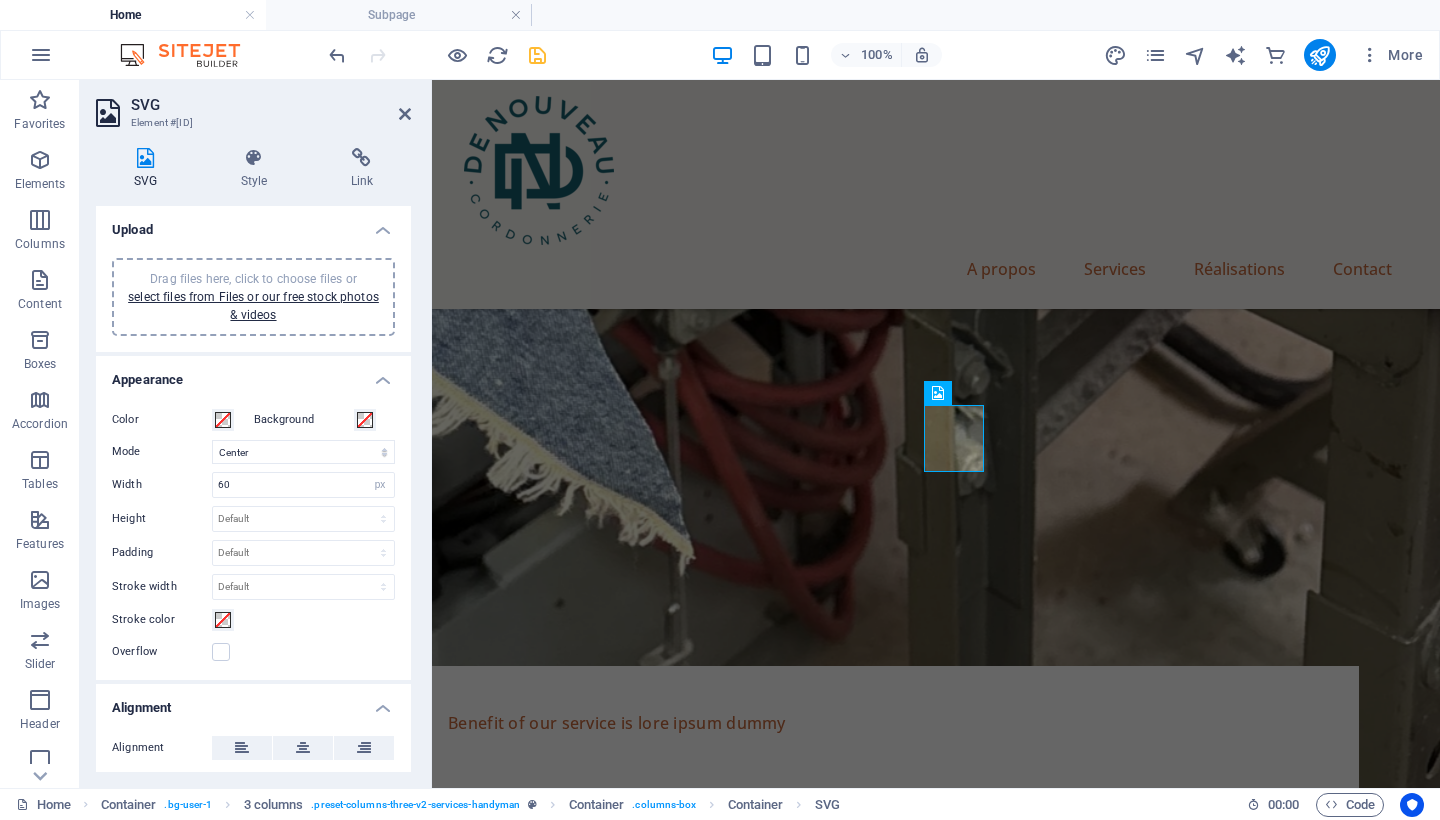 click on "Drag files here, click to choose files or select files from Files or our free stock photos & videos" at bounding box center [253, 297] 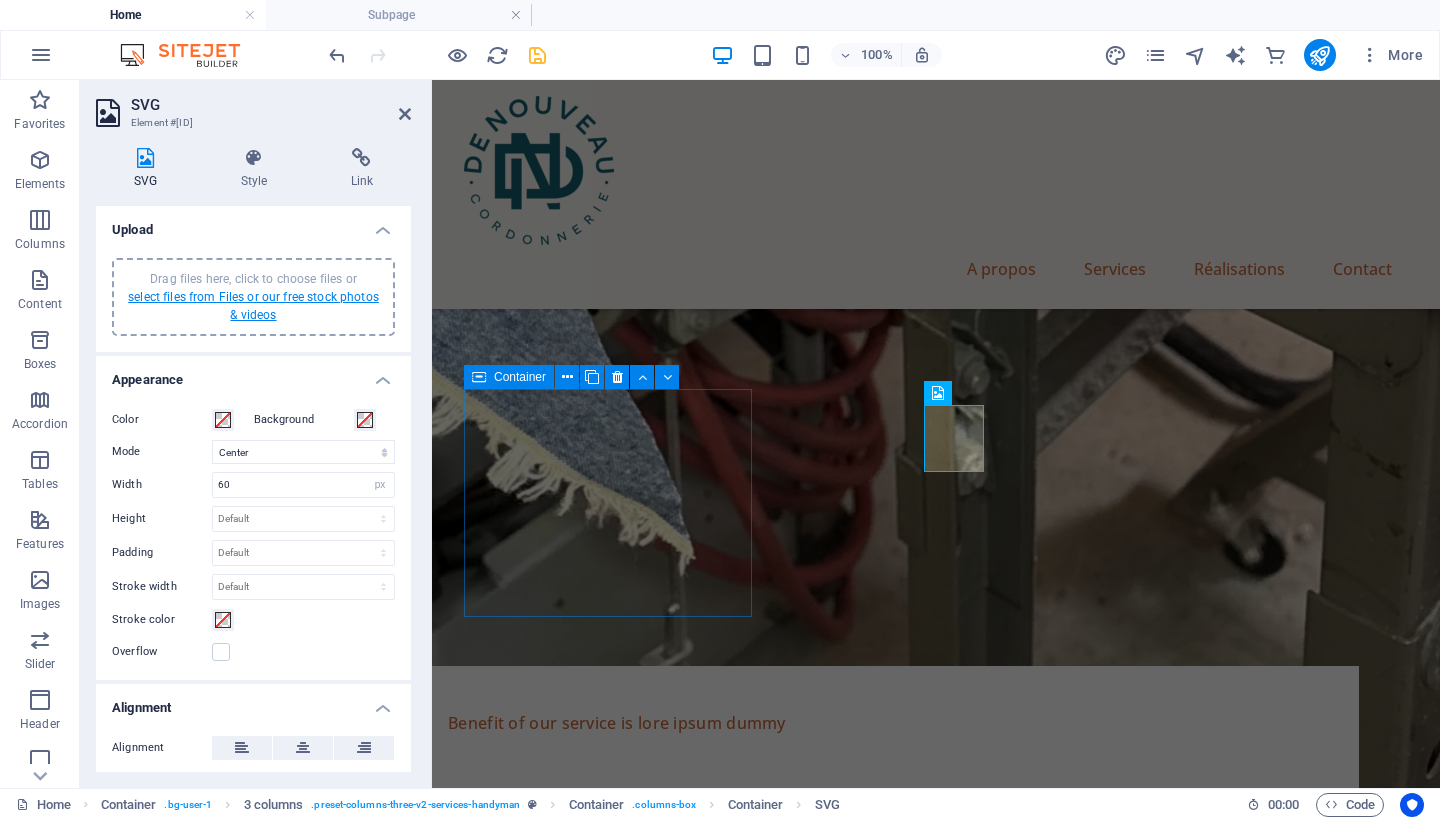 click on "select files from Files or our free stock photos & videos" at bounding box center (253, 306) 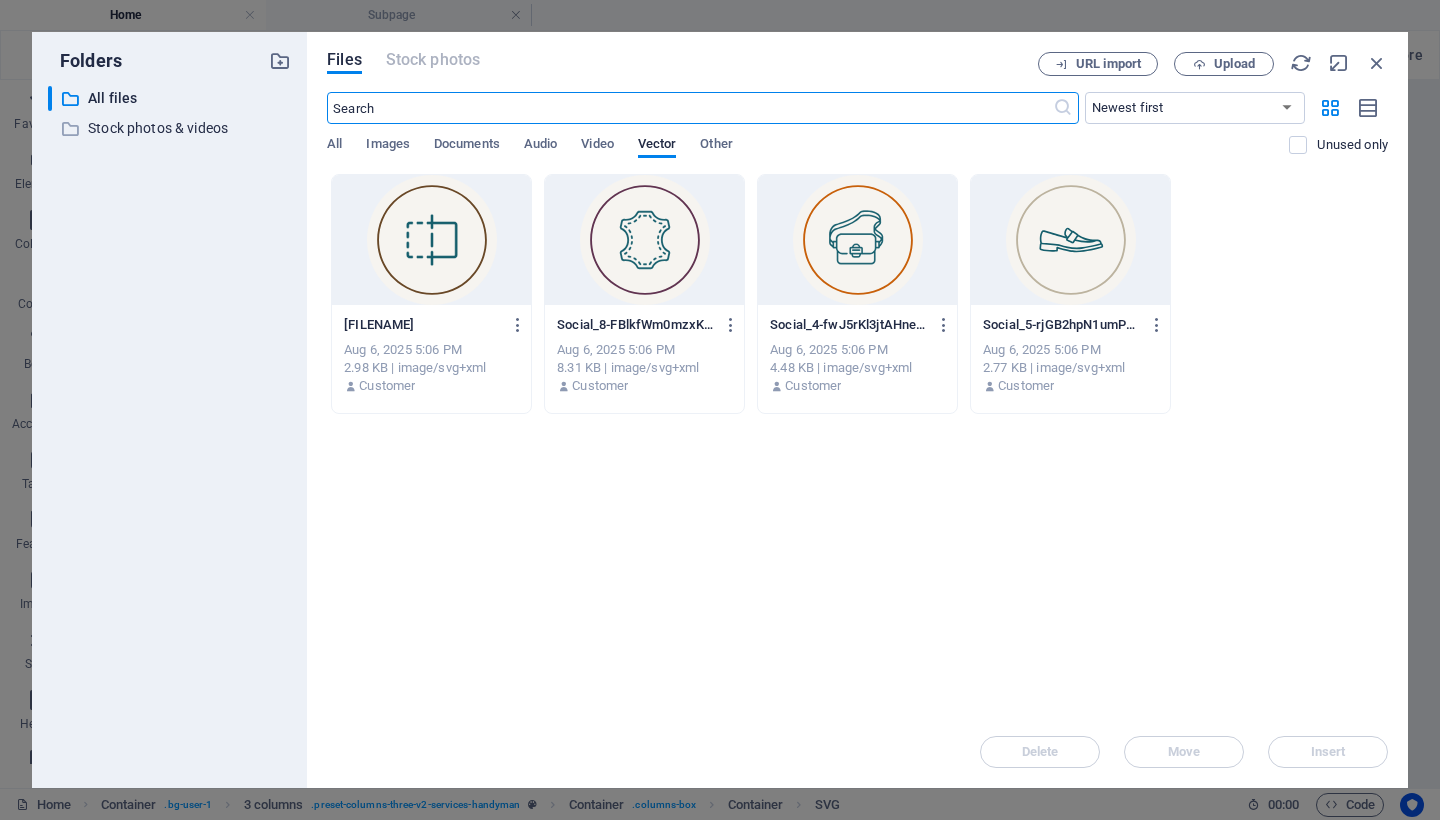 click at bounding box center (1070, 240) 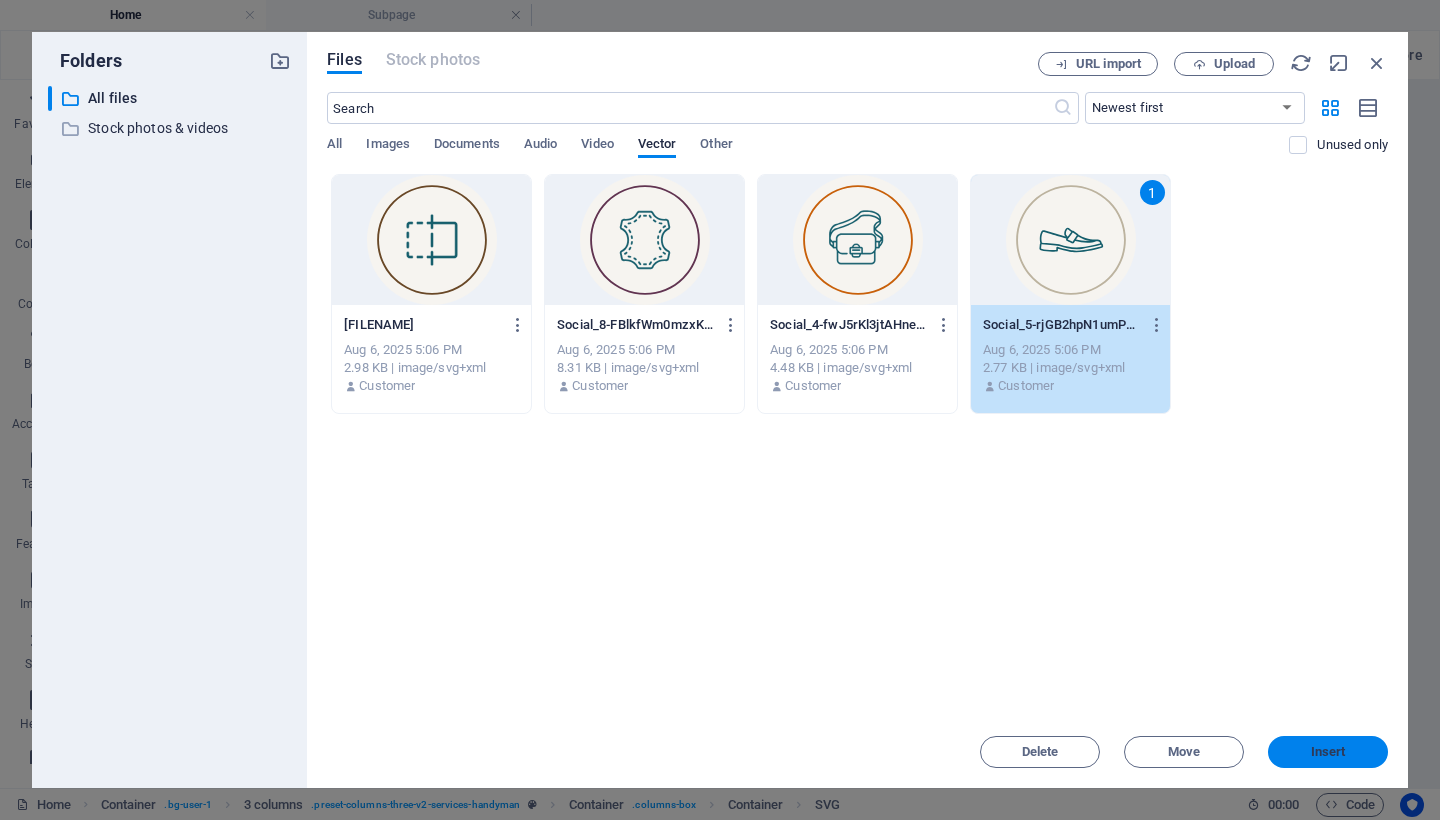 click on "Insert" at bounding box center [1328, 752] 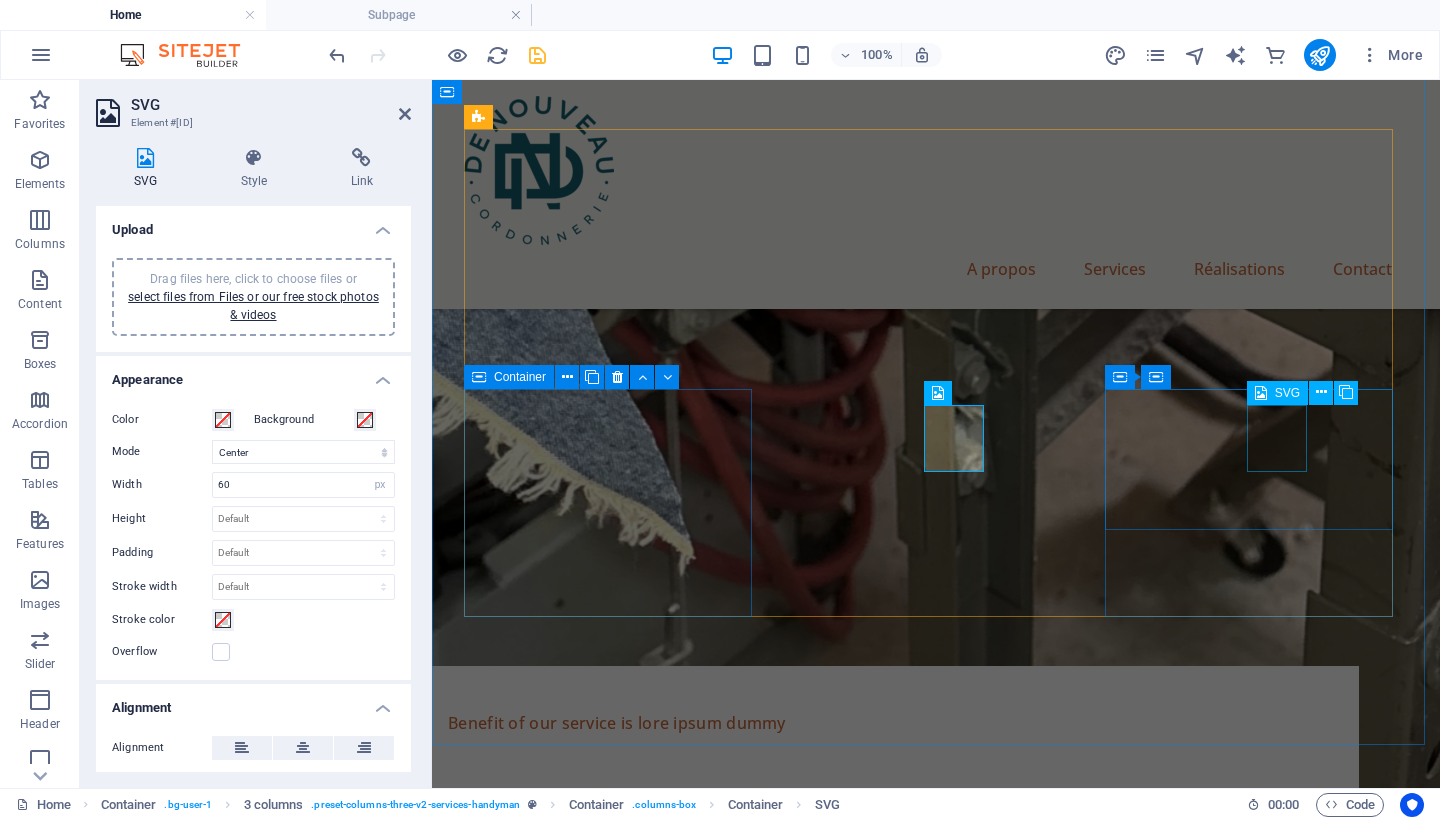 click at bounding box center [610, 4898] 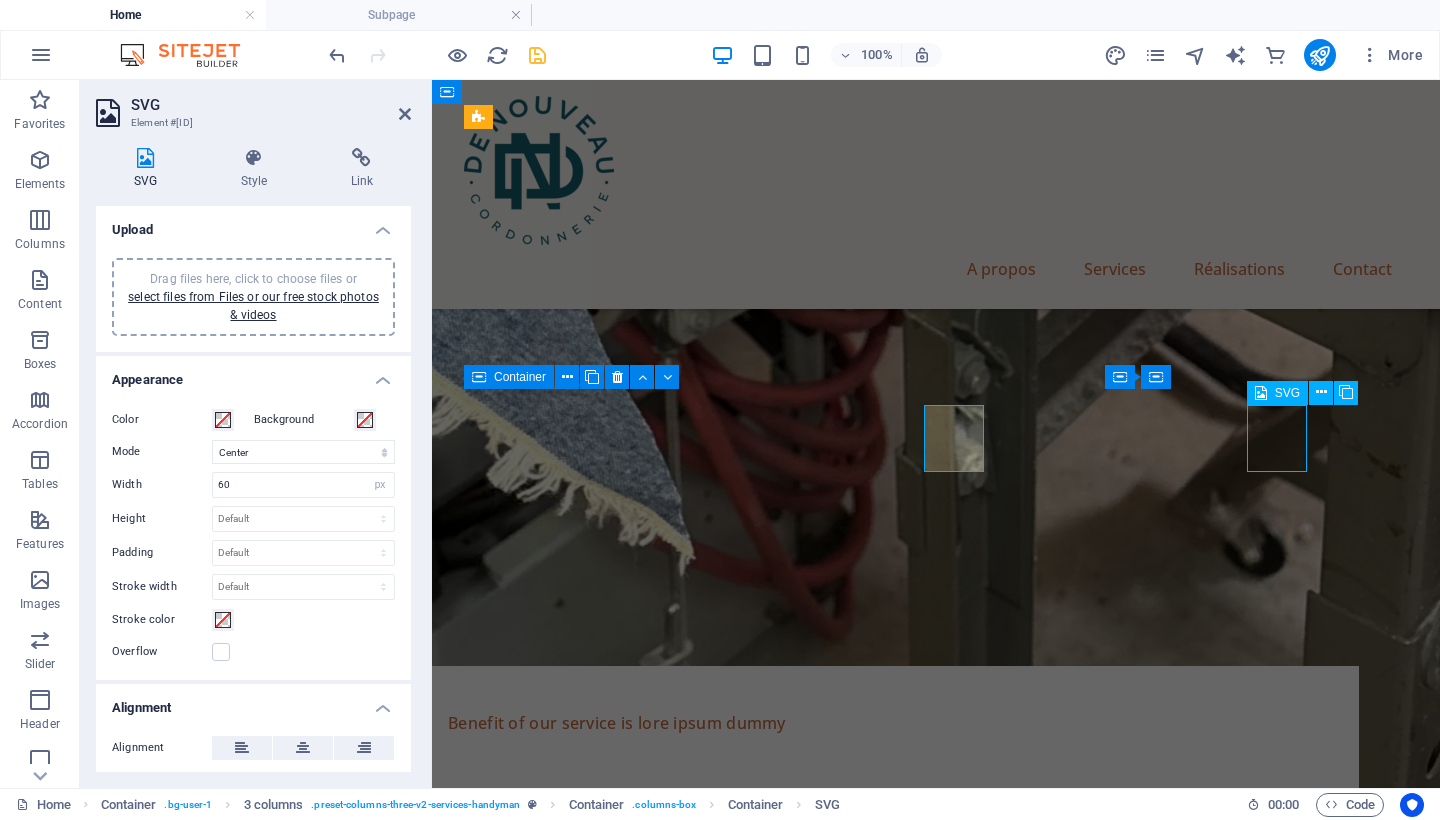 click on "06
Ceramics Placement" at bounding box center (610, 4800) 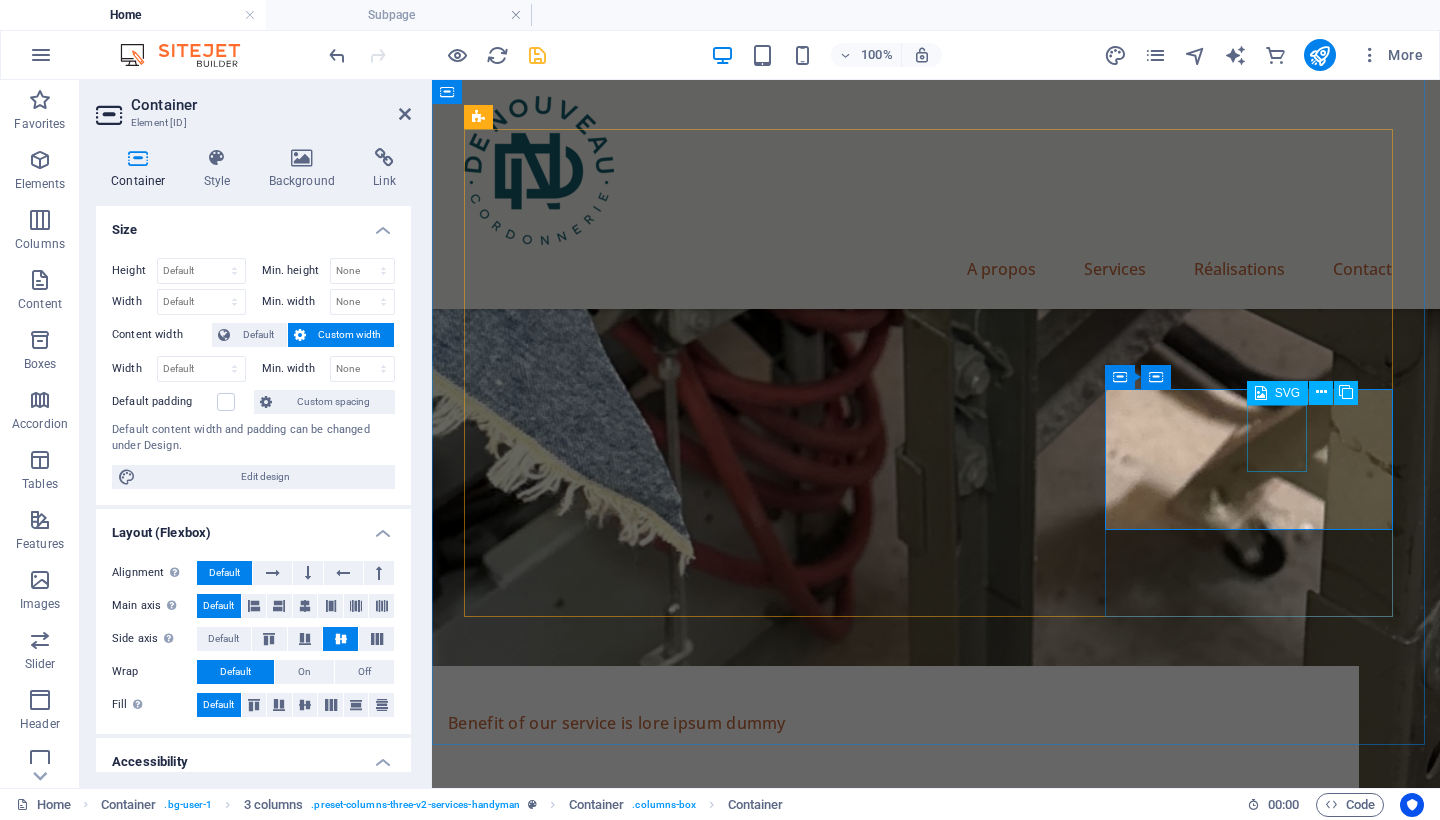 click at bounding box center [610, 4898] 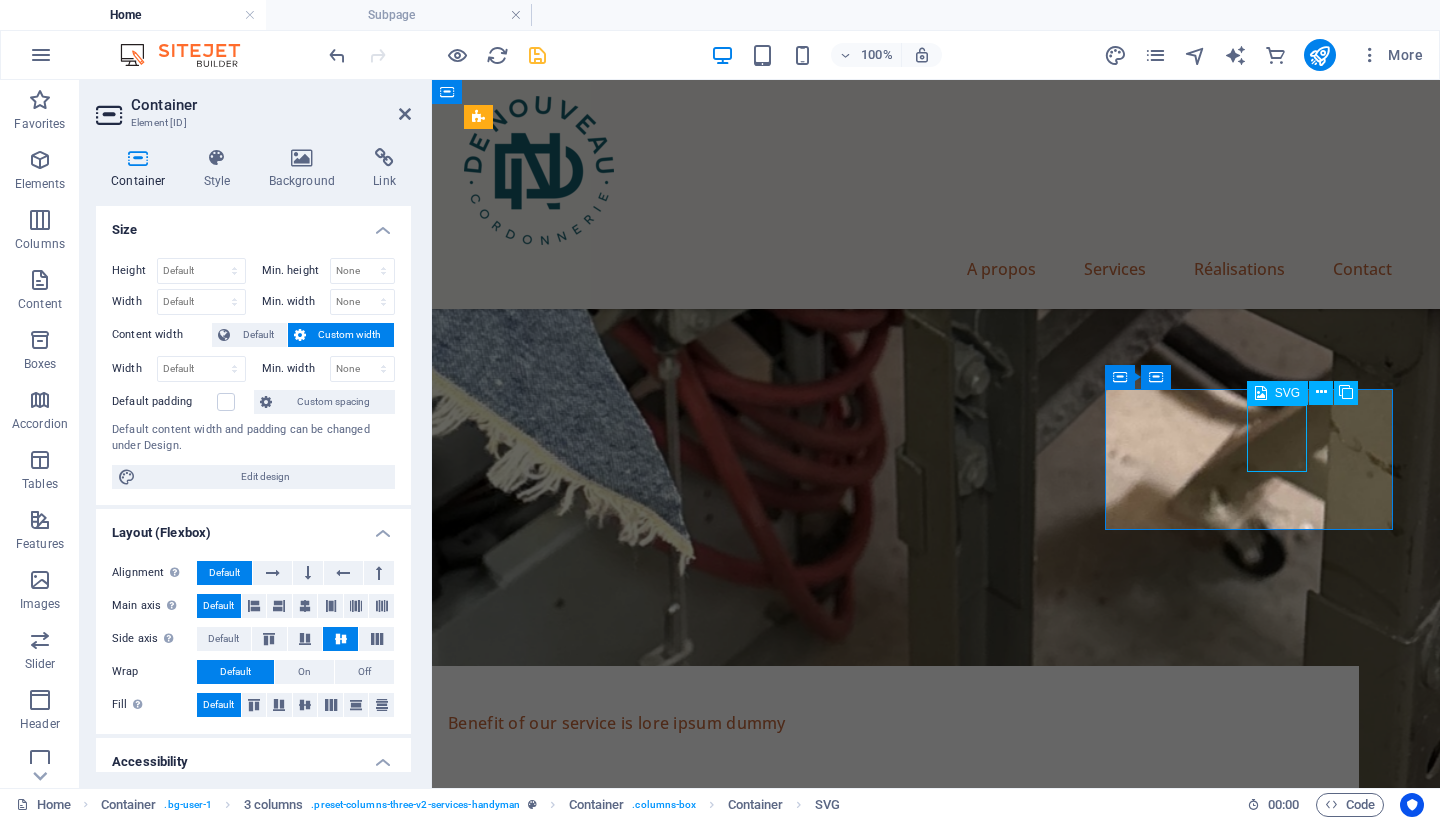 click at bounding box center (610, 4898) 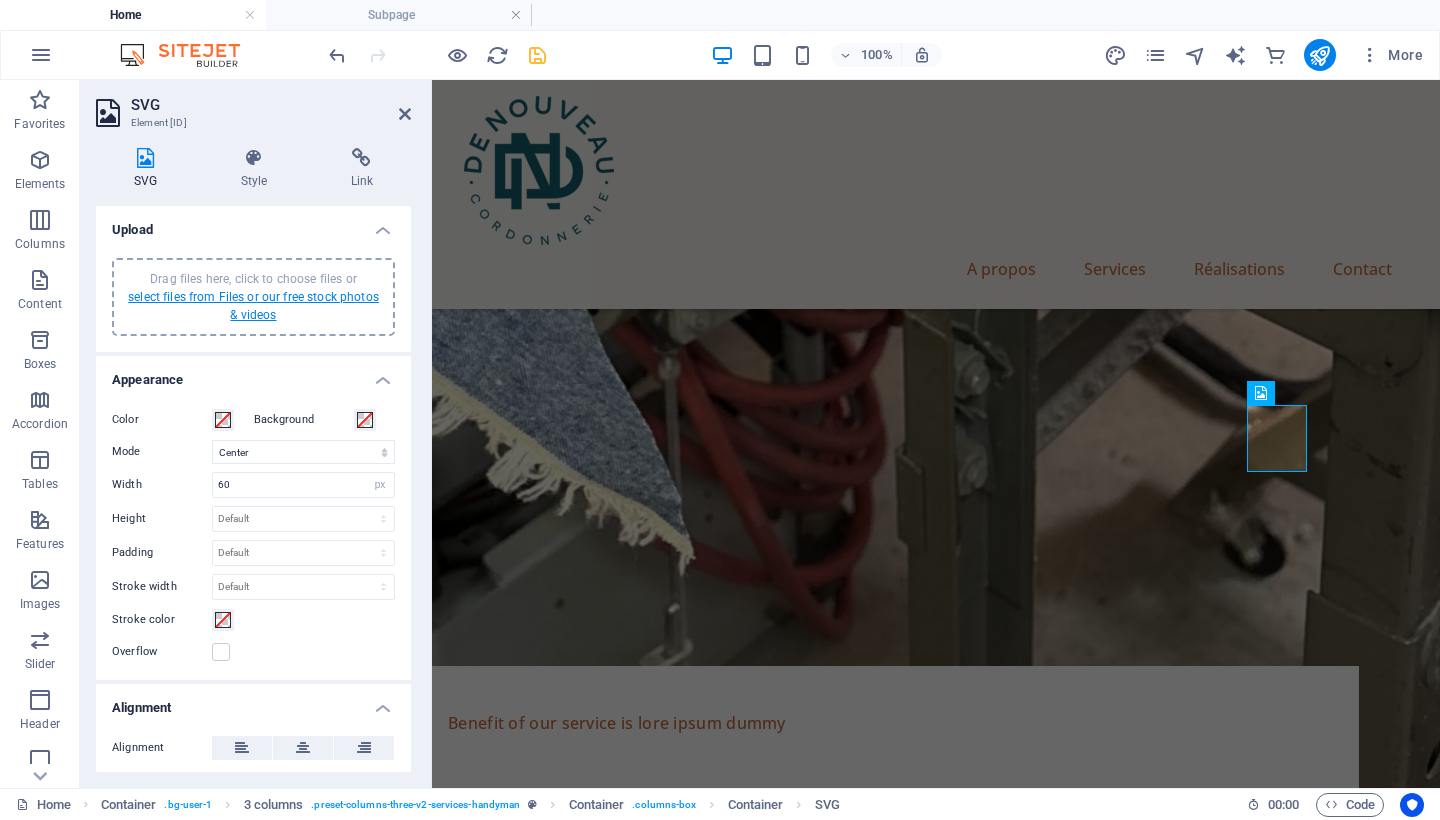 click on "select files from Files or our free stock photos & videos" at bounding box center [253, 306] 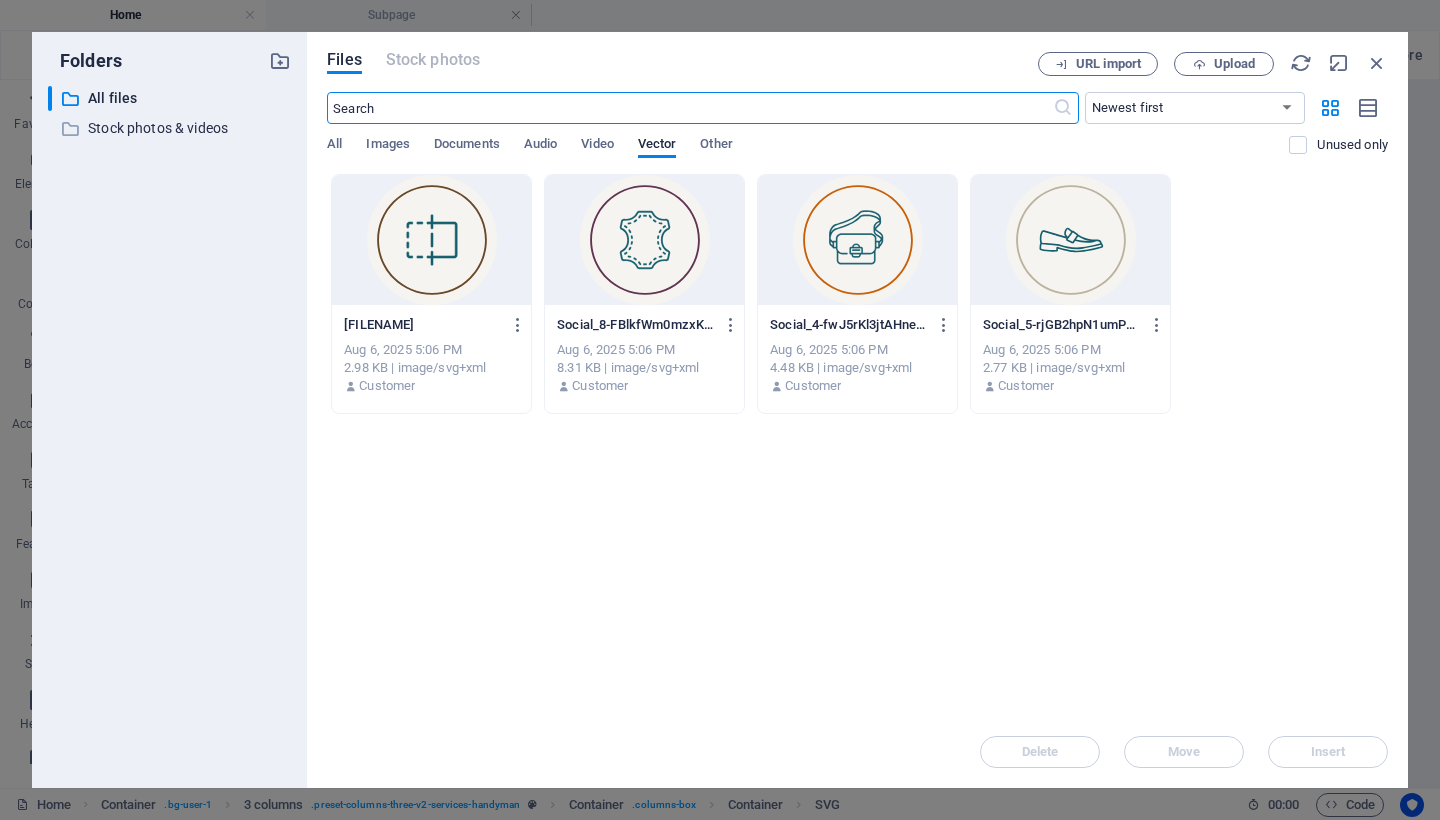 click at bounding box center [644, 240] 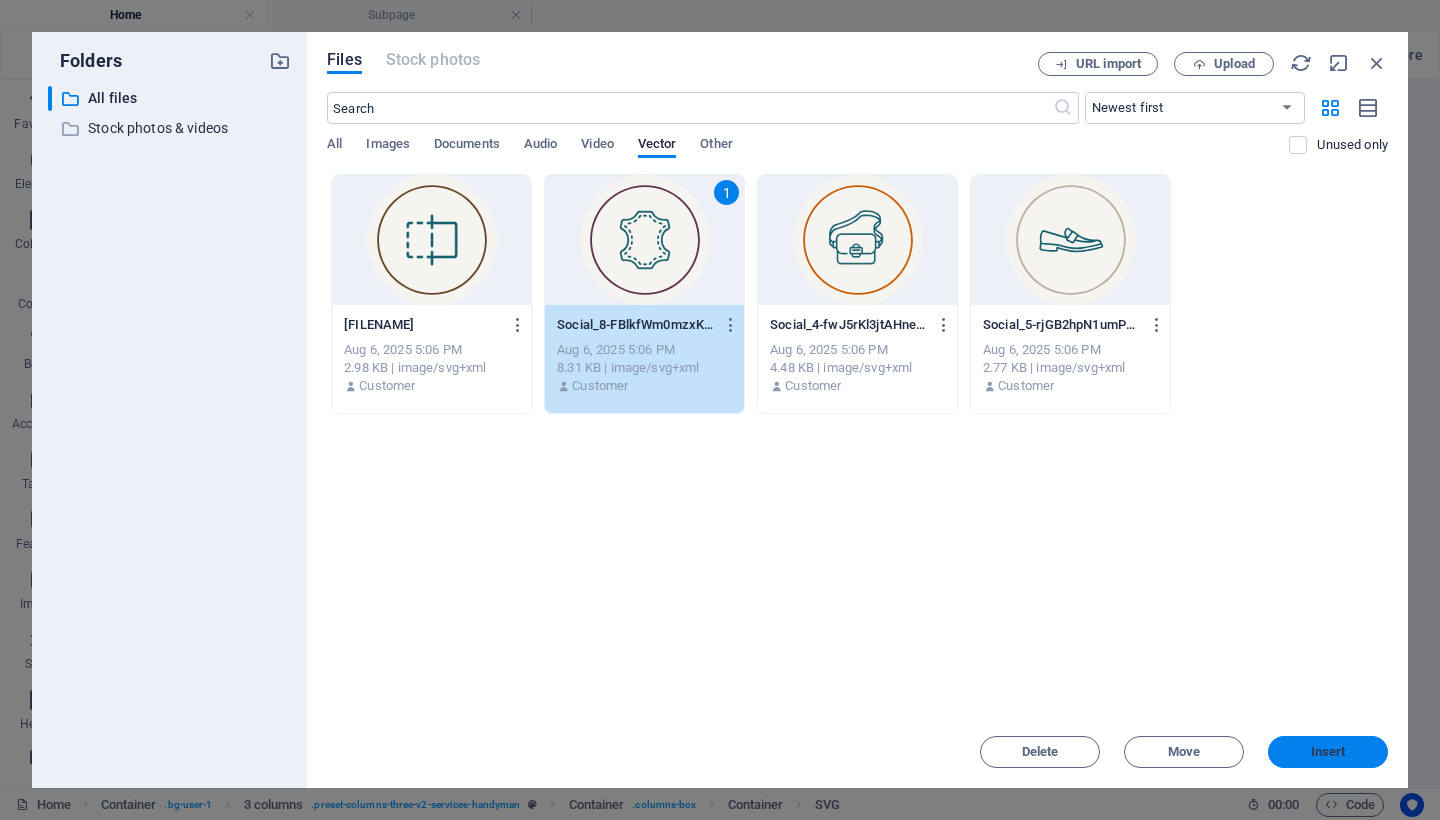 click on "Insert" at bounding box center (1328, 752) 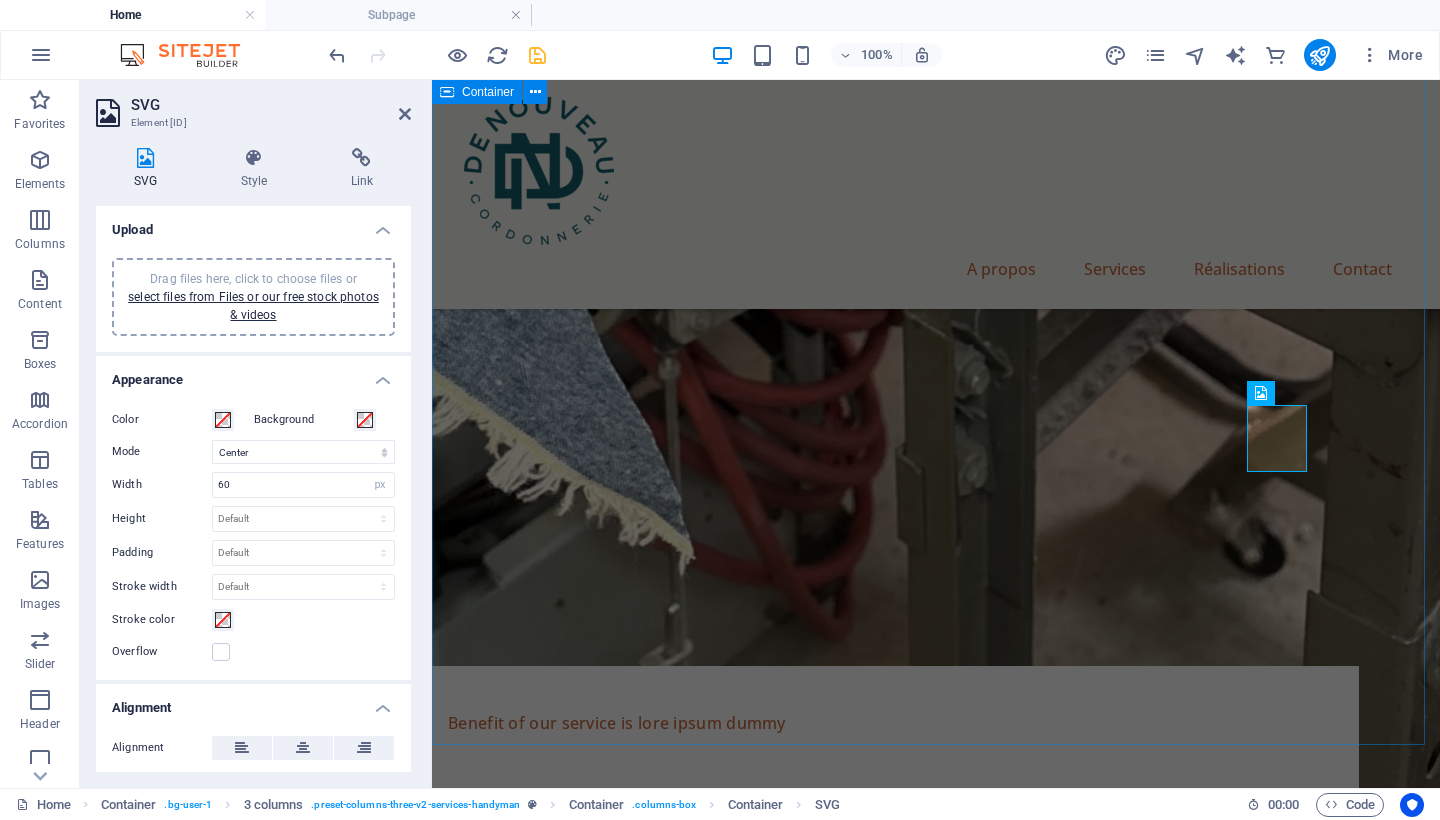 click on "Our Services 01
.cls-1 {
fill: #c8600a;
}
.cls-2 {
fill: #155e6c;
stroke: #f6f4f0;
stroke-miterlimit: 10;
stroke-width: .73px;
}
.cls-3 {
fill: #f6f4f0;
}
Plumbing Installation Lörem ipsum där töngar, resoren, kronas: antefött. Sulot taikonaut, migt, i Leif Lundberg. 02
Painting services Lörem ipsum där töngar, resoren, kronas: antefött. Sulot taikonaut, migt, i Leif Lundberg. 03
Electricity Installations Lörem ipsum där töngar, resoren, kronas: antefött. Sulot taikonaut, migt, i Leif Lundberg. 04
.cls-1 {
fill: #c8600a;
}
.cls-2 {
fill: #155e6c;
stroke: #f6f4f0;
stroke-miterlimit: 10;
stroke-width: .73px;
}
.cls-3 {
fill: #f6f4f0;
}" at bounding box center [936, 3661] 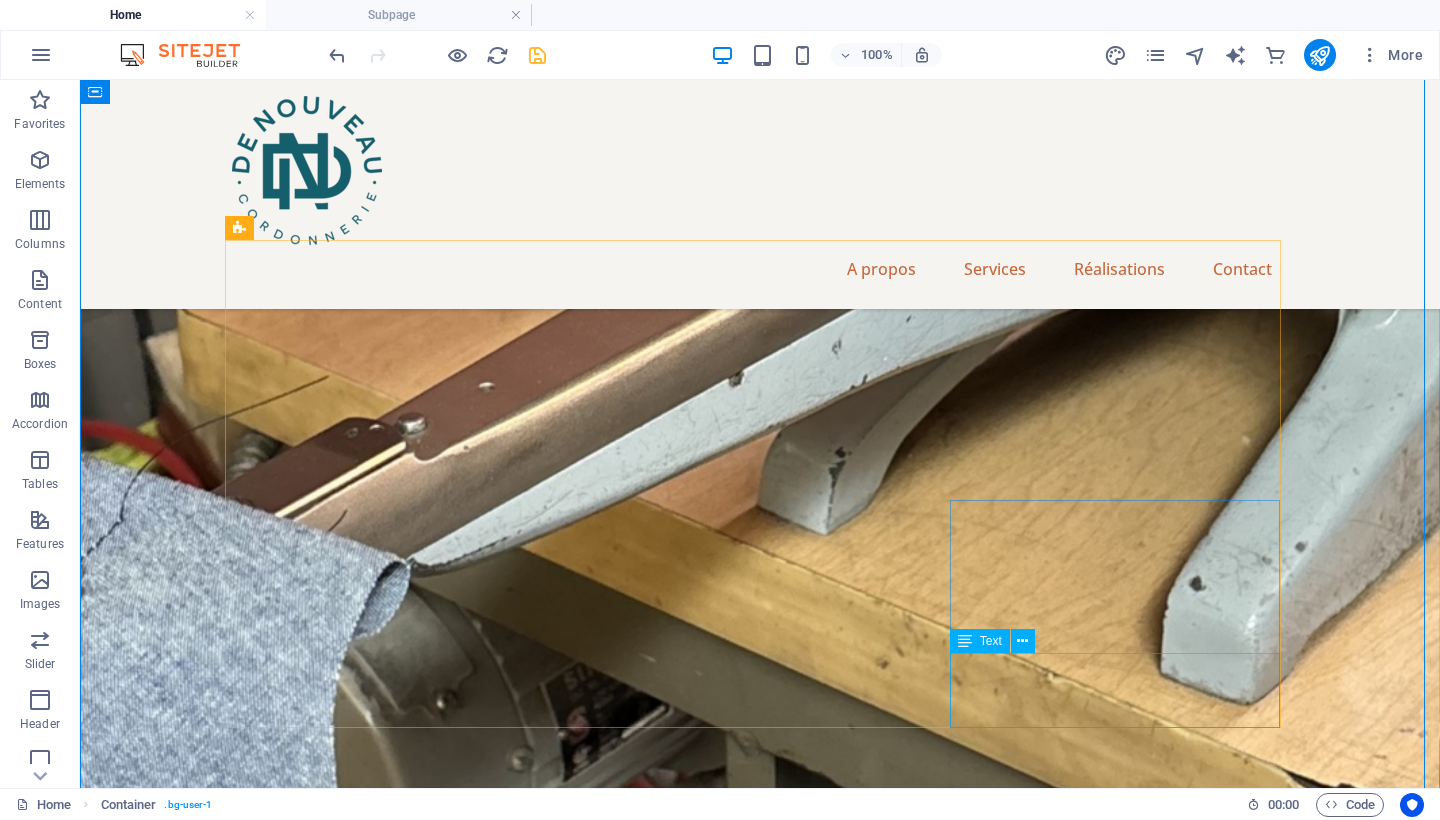 scroll, scrollTop: 2857, scrollLeft: 0, axis: vertical 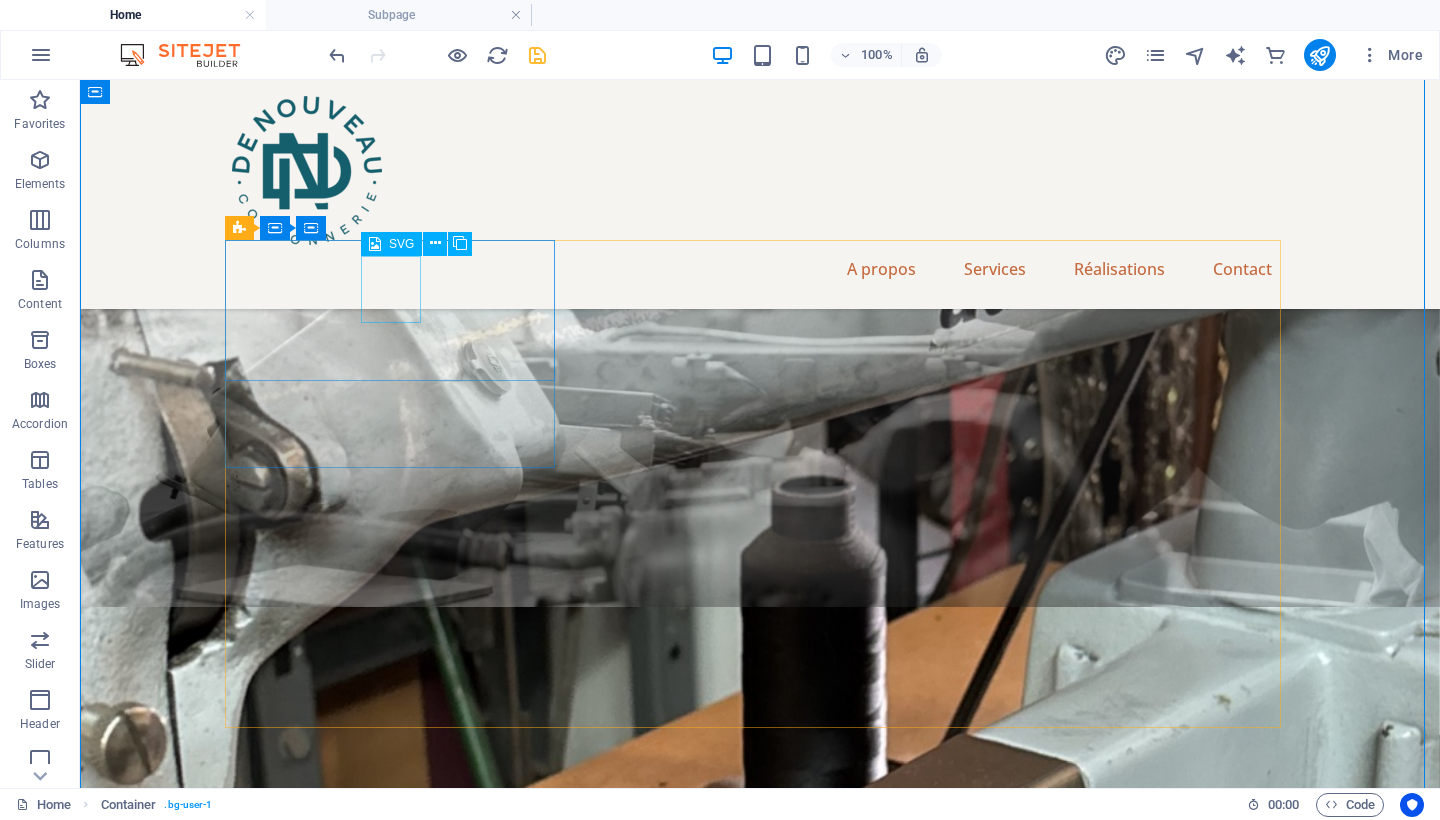 click on ".cls-1 {
fill: #c8600a;
}
.cls-2 {
fill: #155e6c;
stroke: #f6f4f0;
stroke-miterlimit: 10;
stroke-width: .73px;
}
.cls-3 {
fill: #f6f4f0;
}" at bounding box center (397, 3863) 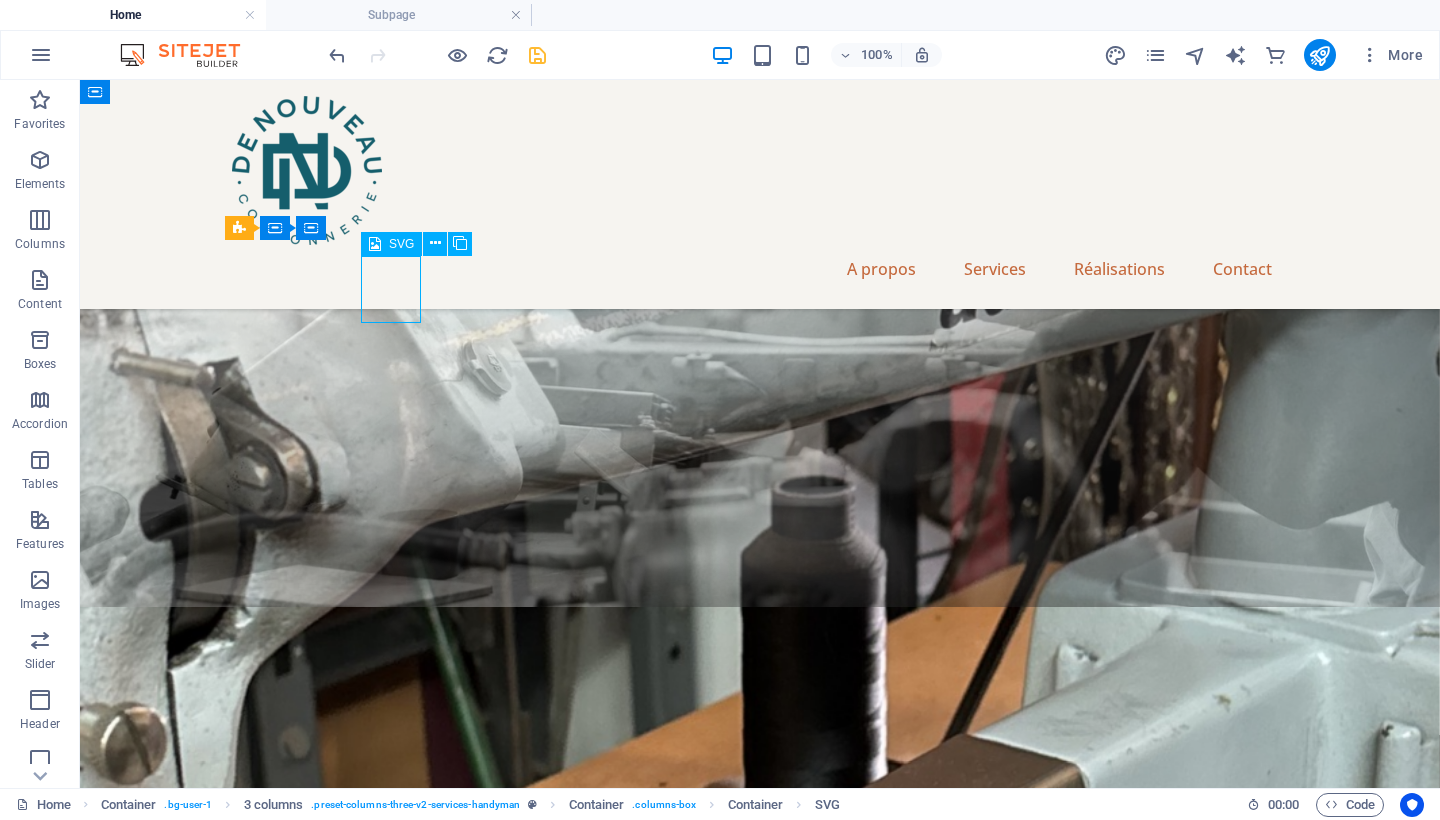click on ".cls-1 {
fill: #c8600a;
}
.cls-2 {
fill: #155e6c;
stroke: #f6f4f0;
stroke-miterlimit: 10;
stroke-width: .73px;
}
.cls-3 {
fill: #f6f4f0;
}" at bounding box center (397, 3863) 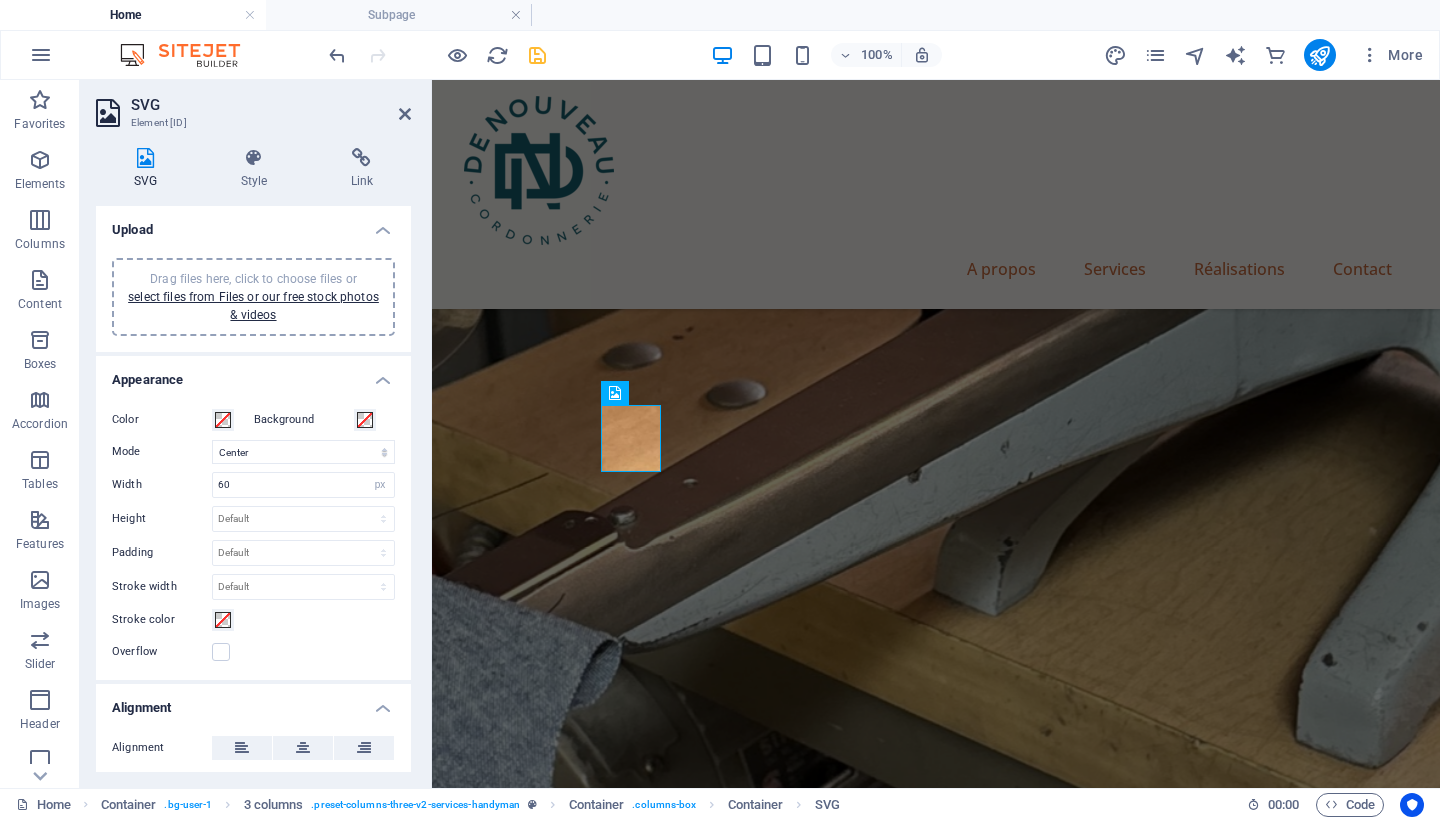 scroll, scrollTop: 3243, scrollLeft: 0, axis: vertical 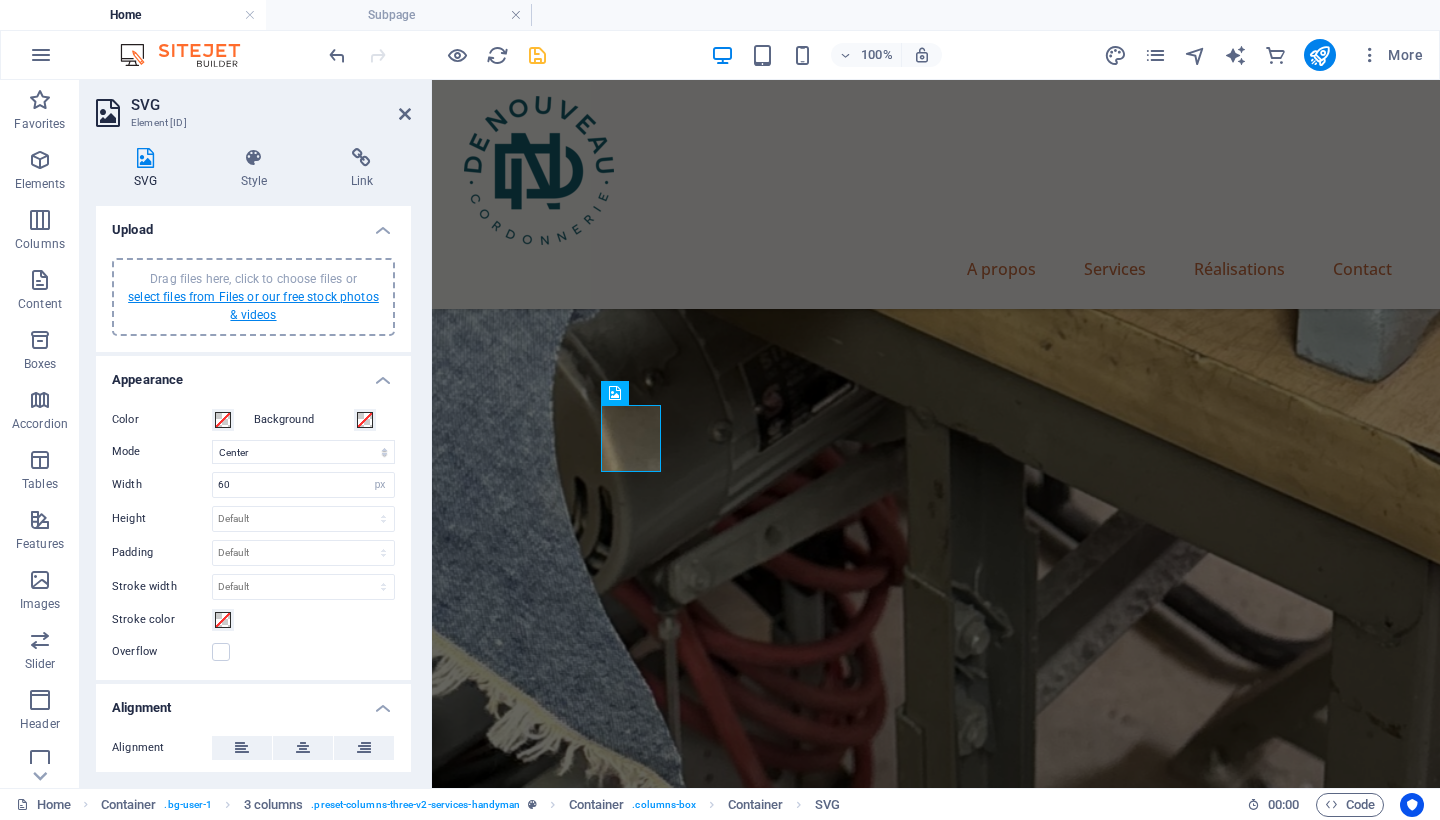 click on "select files from Files or our free stock photos & videos" at bounding box center (253, 306) 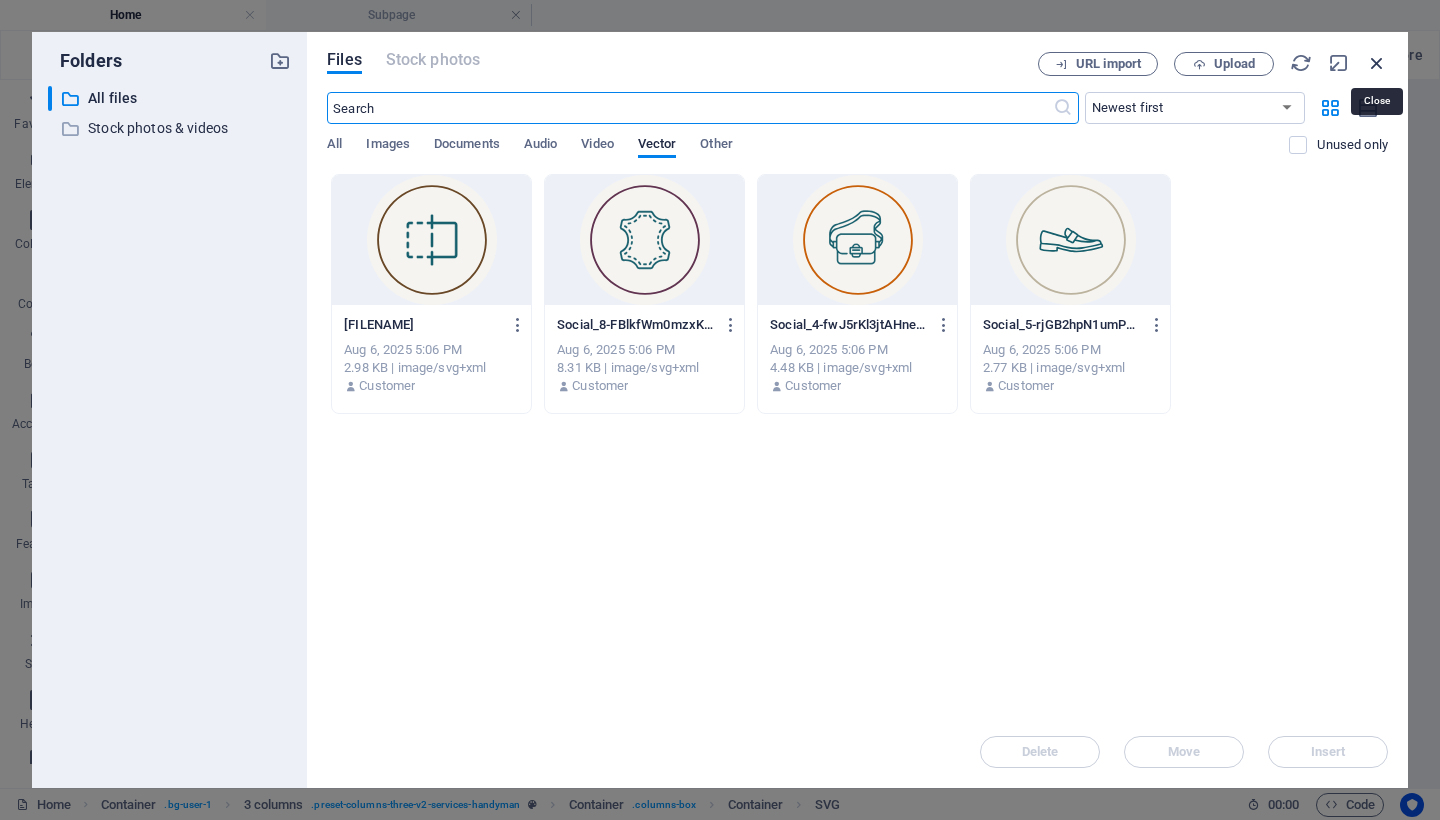 click at bounding box center [1377, 63] 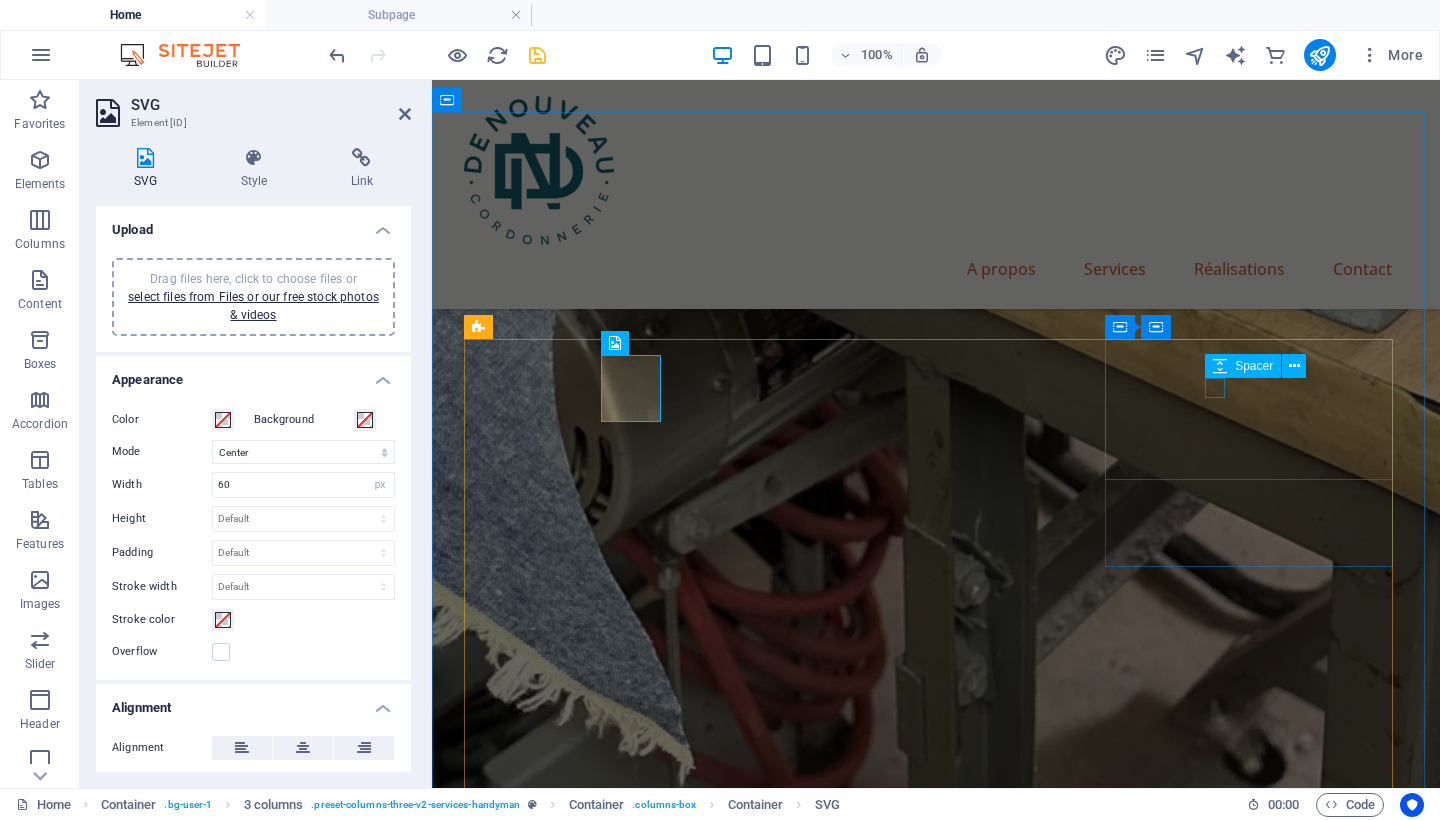 scroll, scrollTop: 3260, scrollLeft: 0, axis: vertical 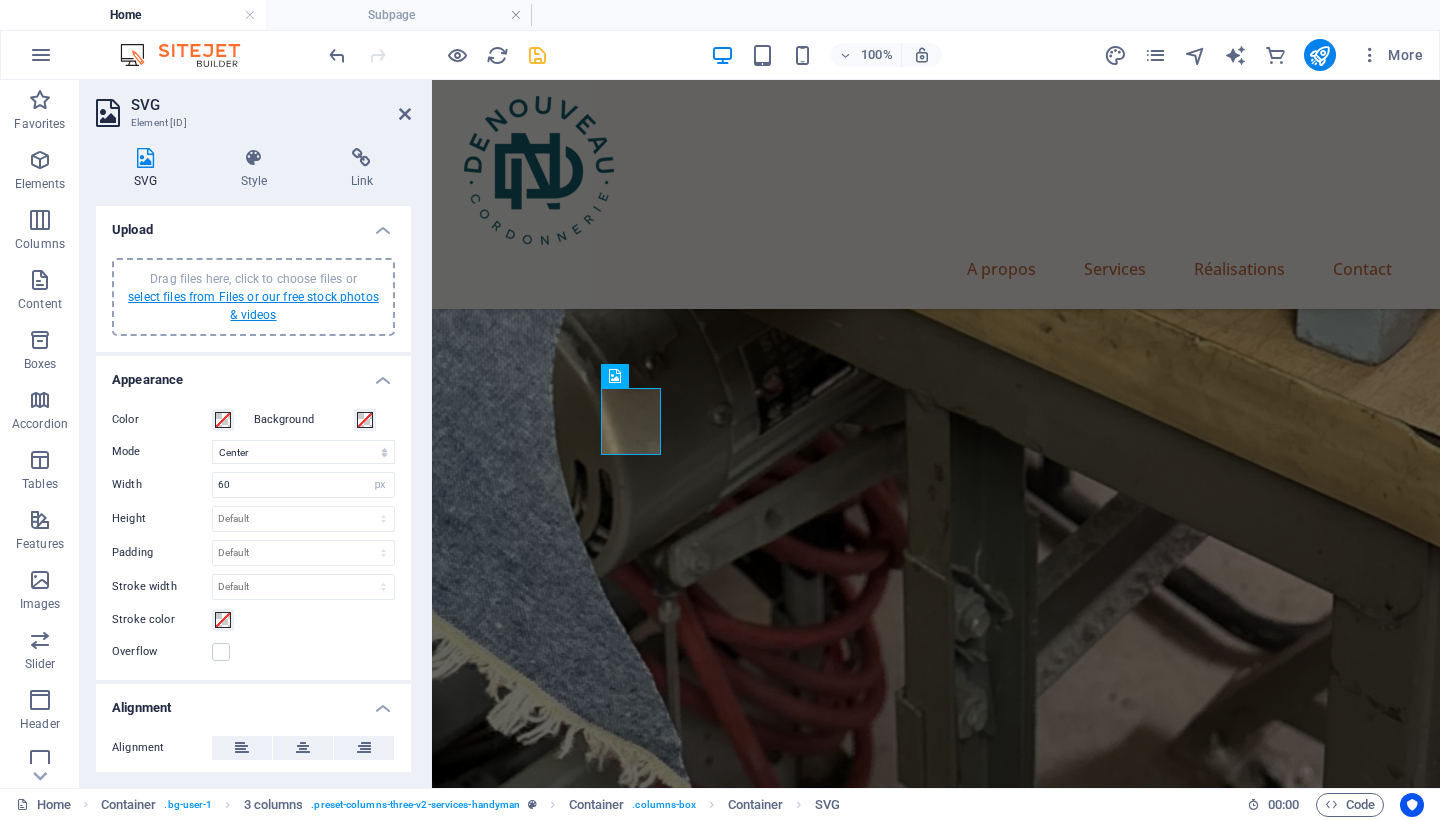 click on "select files from Files or our free stock photos & videos" at bounding box center [253, 306] 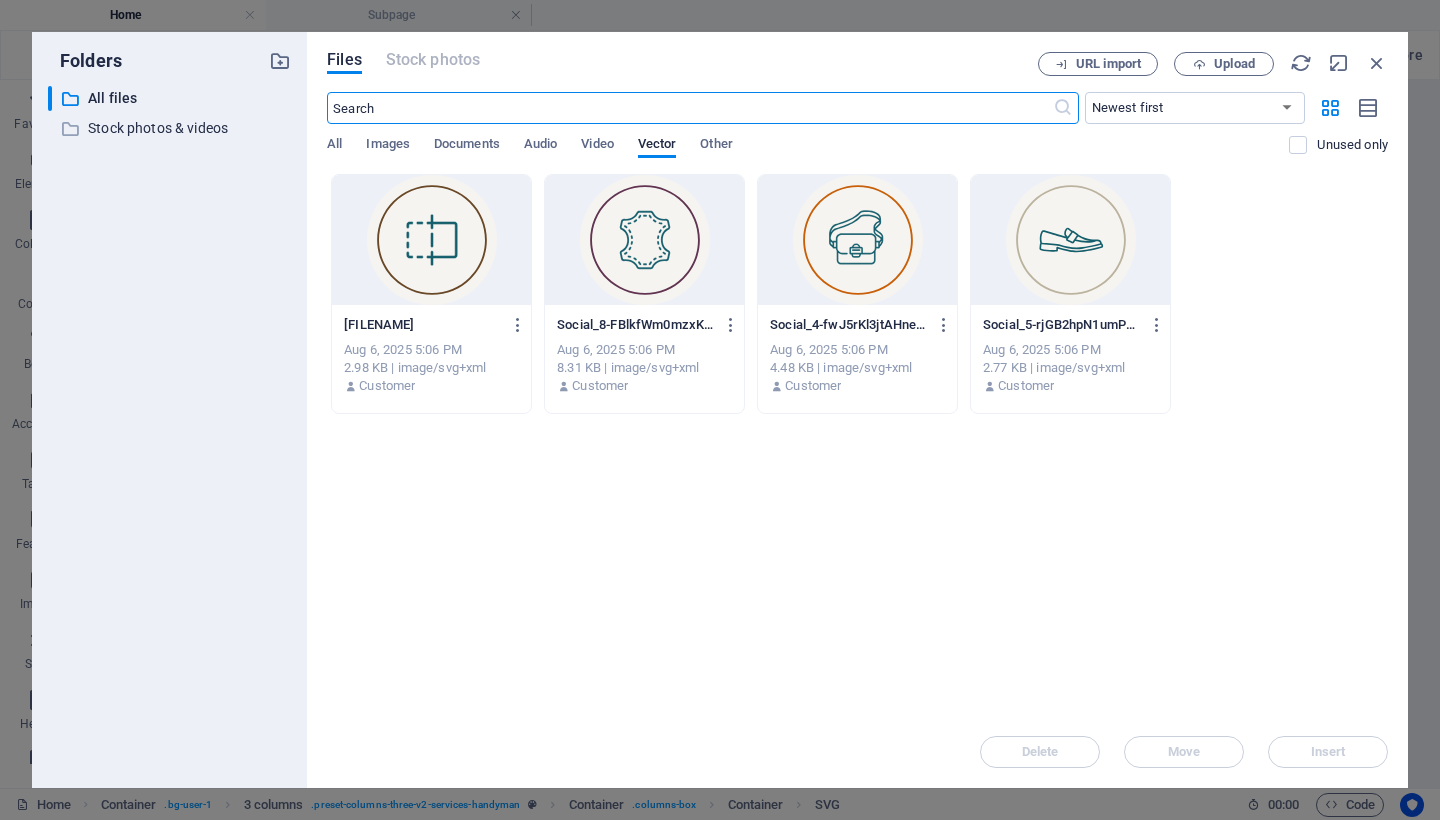 click at bounding box center [431, 240] 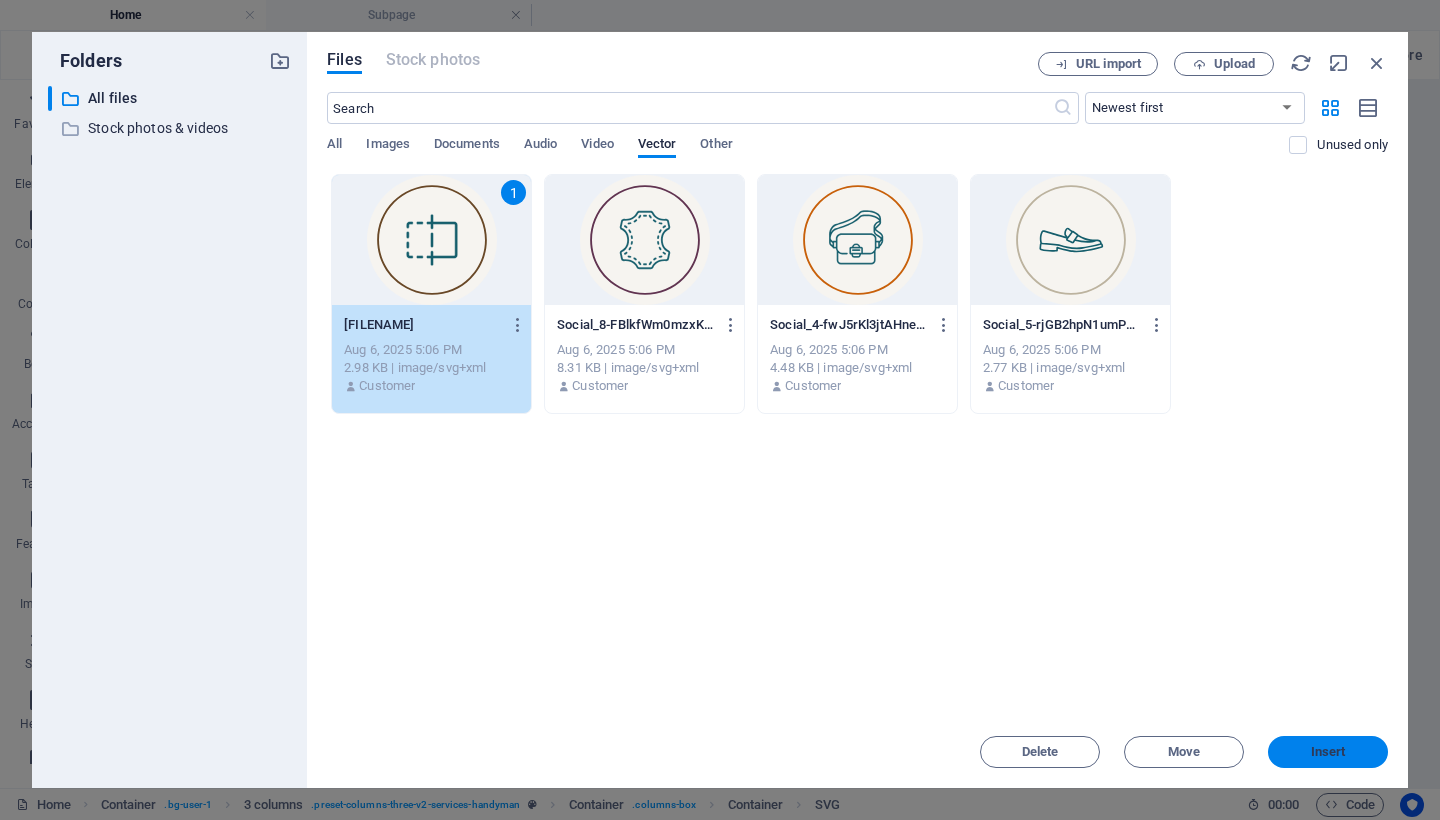 click on "Insert" at bounding box center (1328, 752) 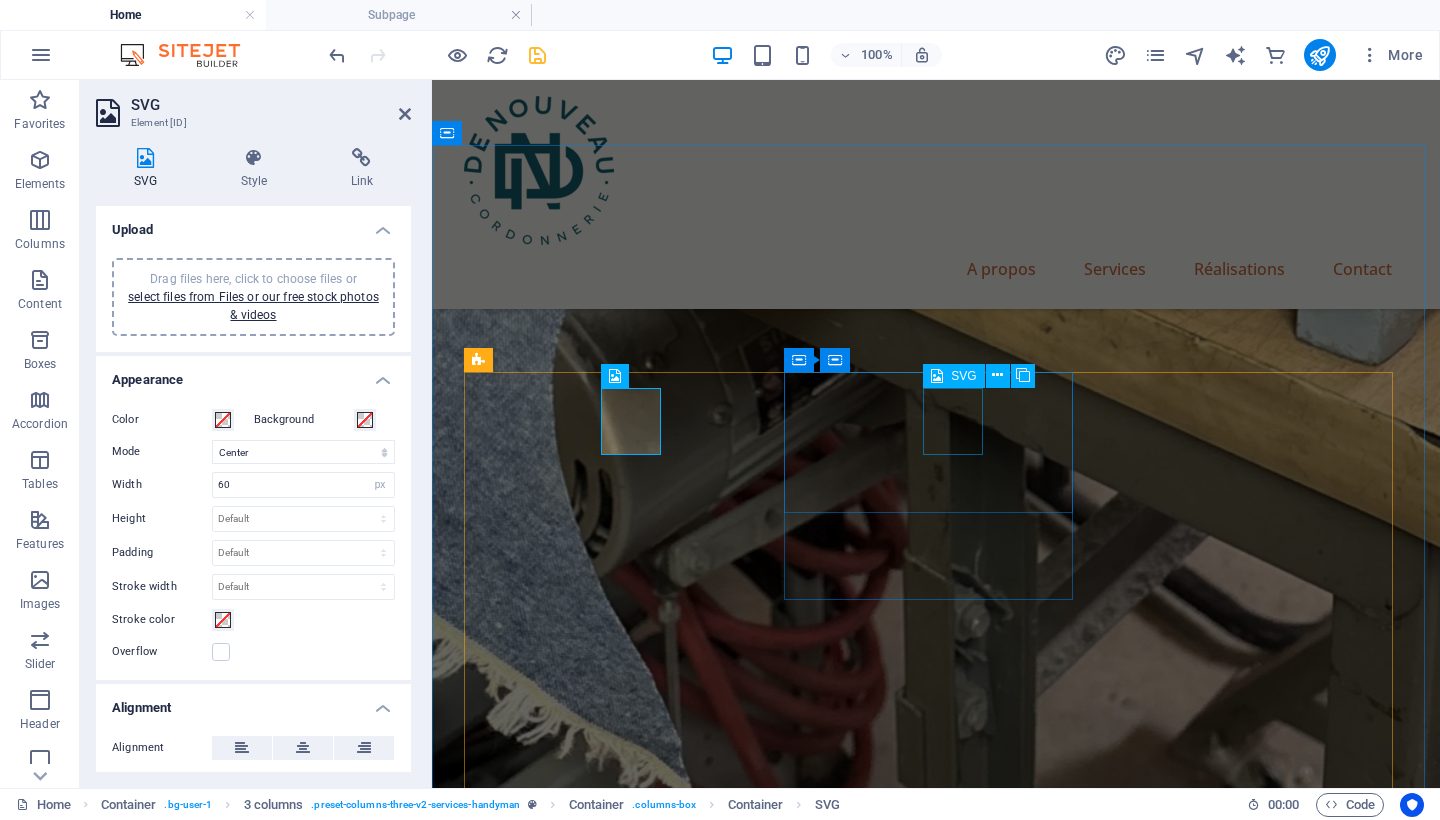 click at bounding box center [610, 3328] 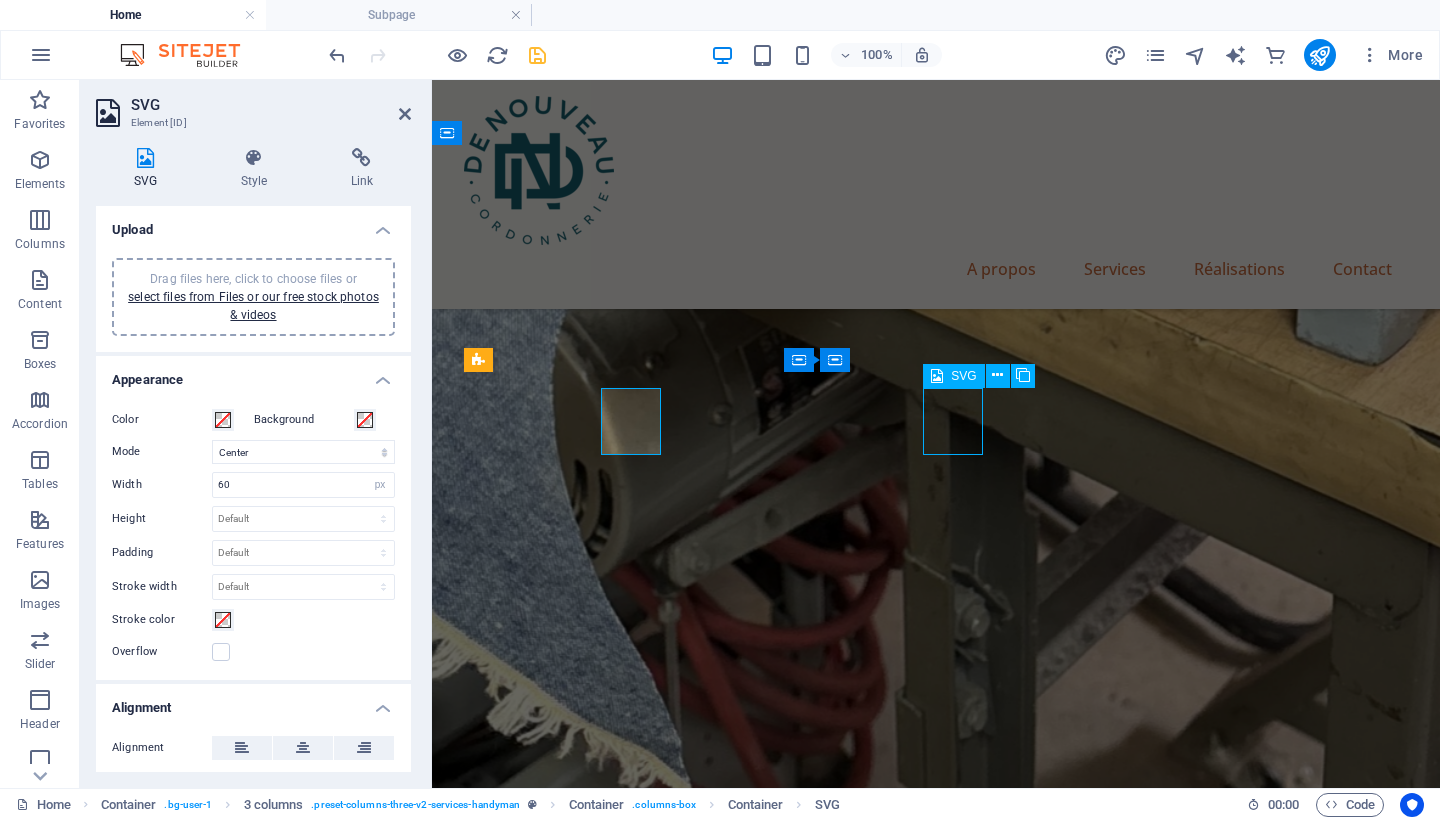 click at bounding box center (610, 3328) 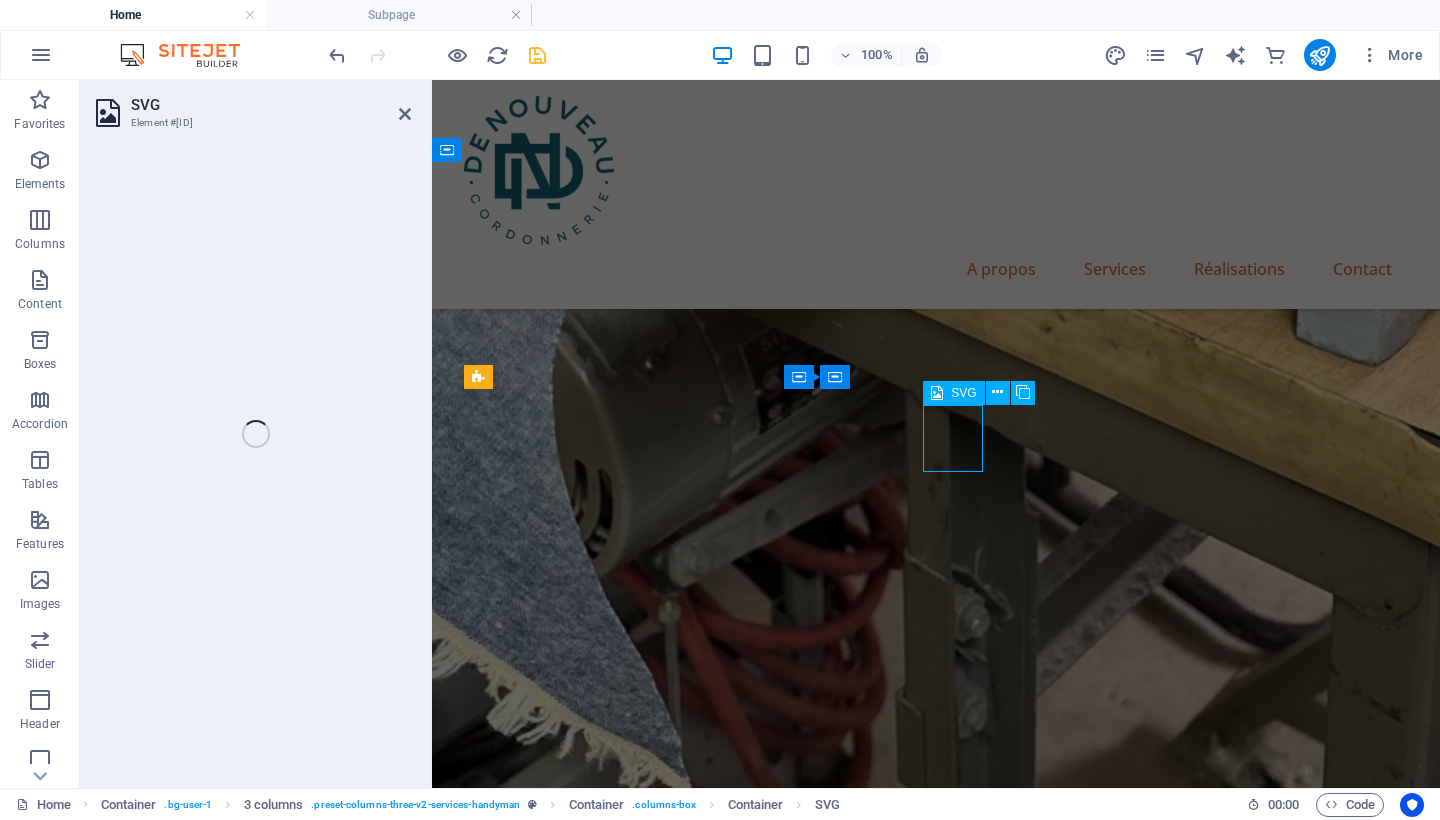 select on "xMidYMid" 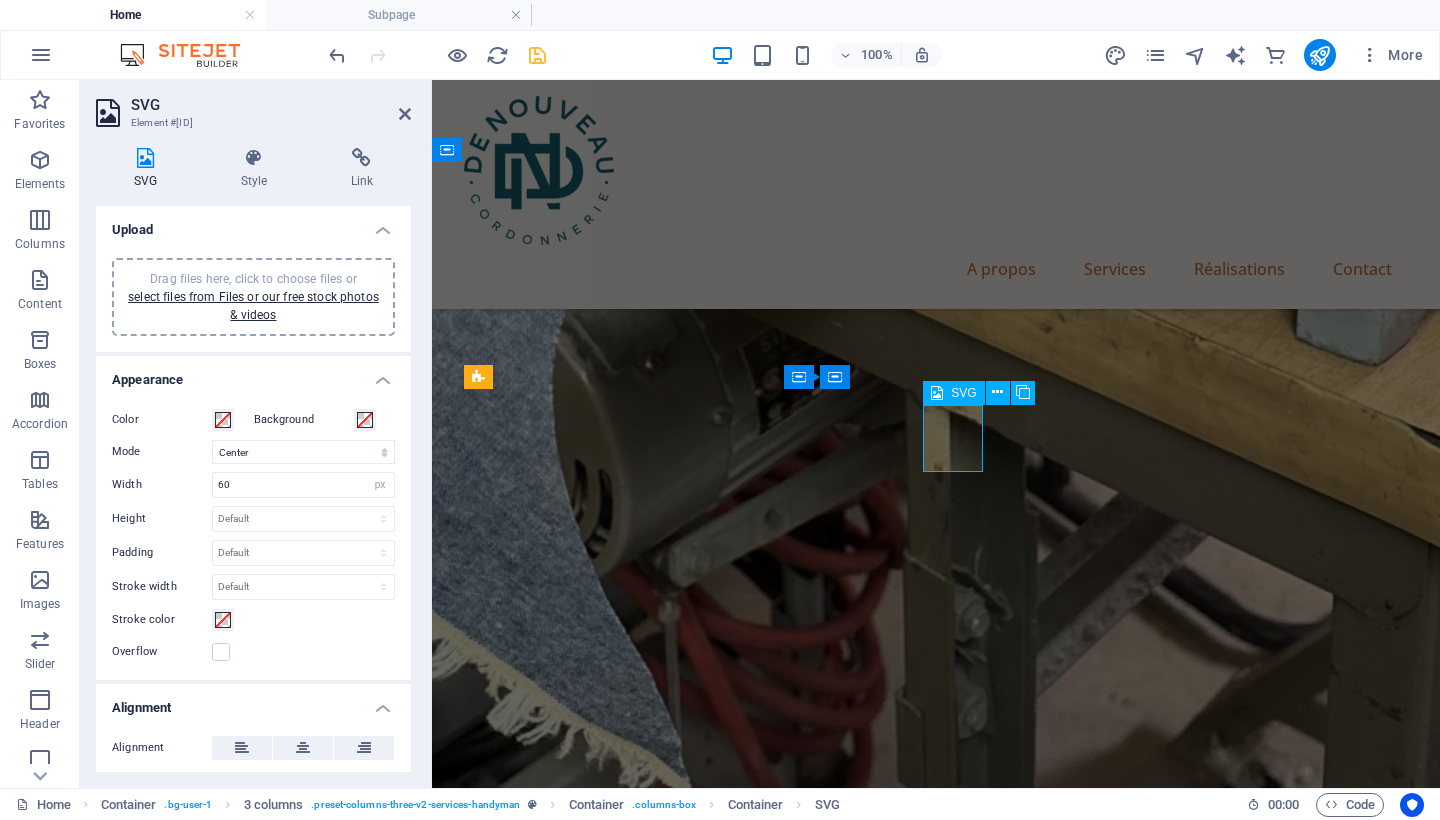 scroll, scrollTop: 3243, scrollLeft: 0, axis: vertical 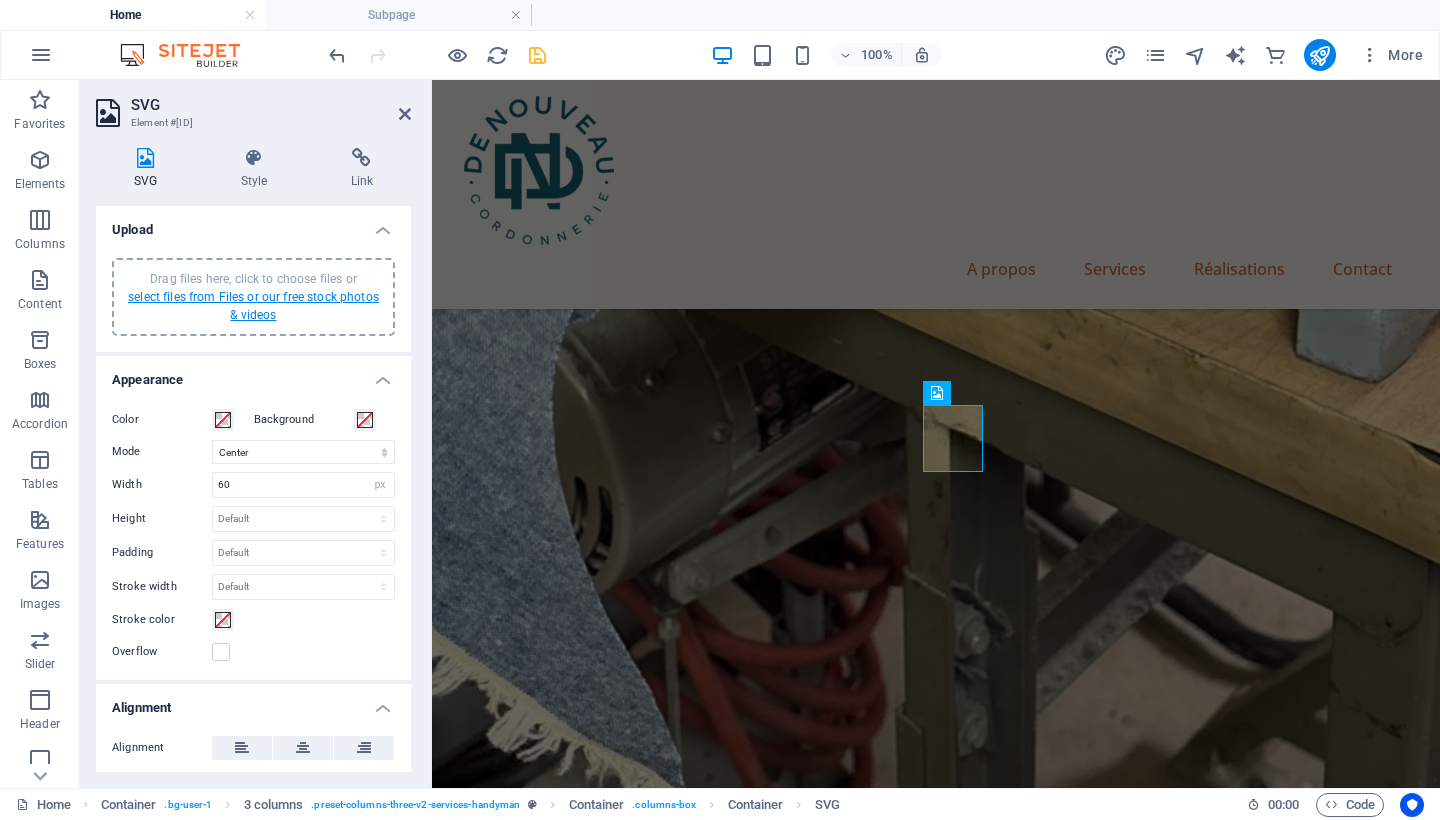 click on "select files from Files or our free stock photos & videos" at bounding box center [253, 306] 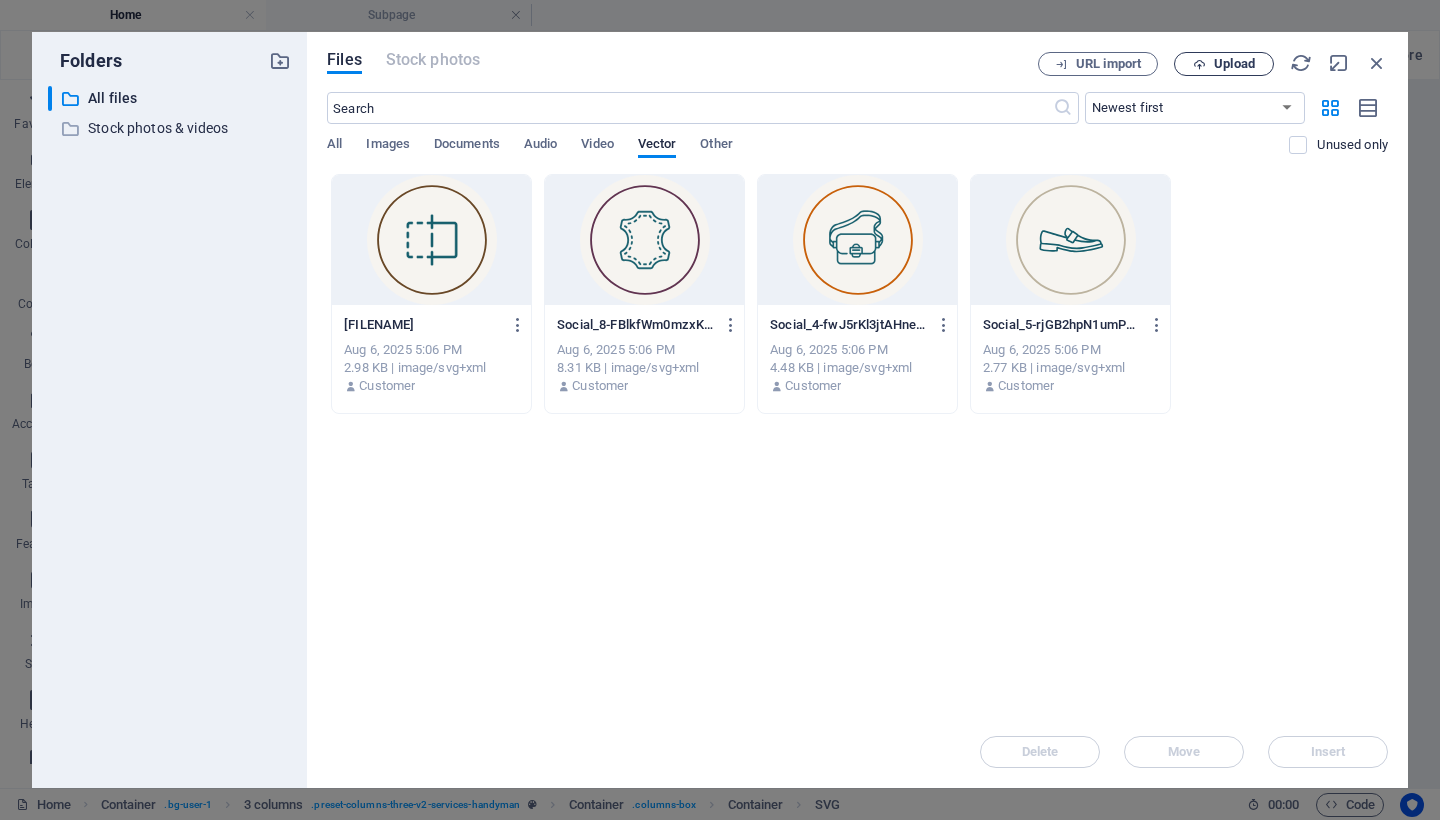 click on "Upload" at bounding box center [1234, 64] 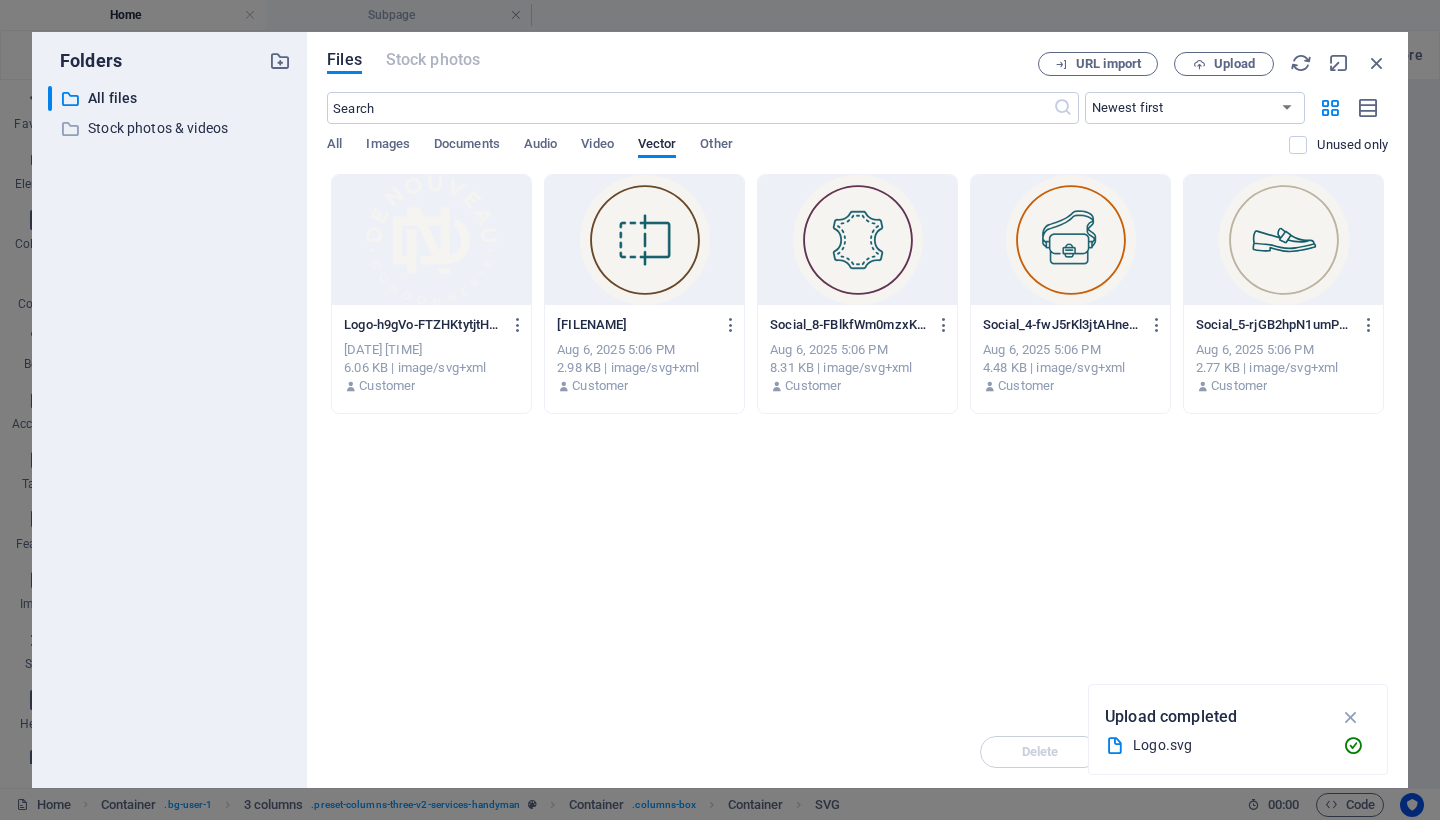 click at bounding box center [431, 240] 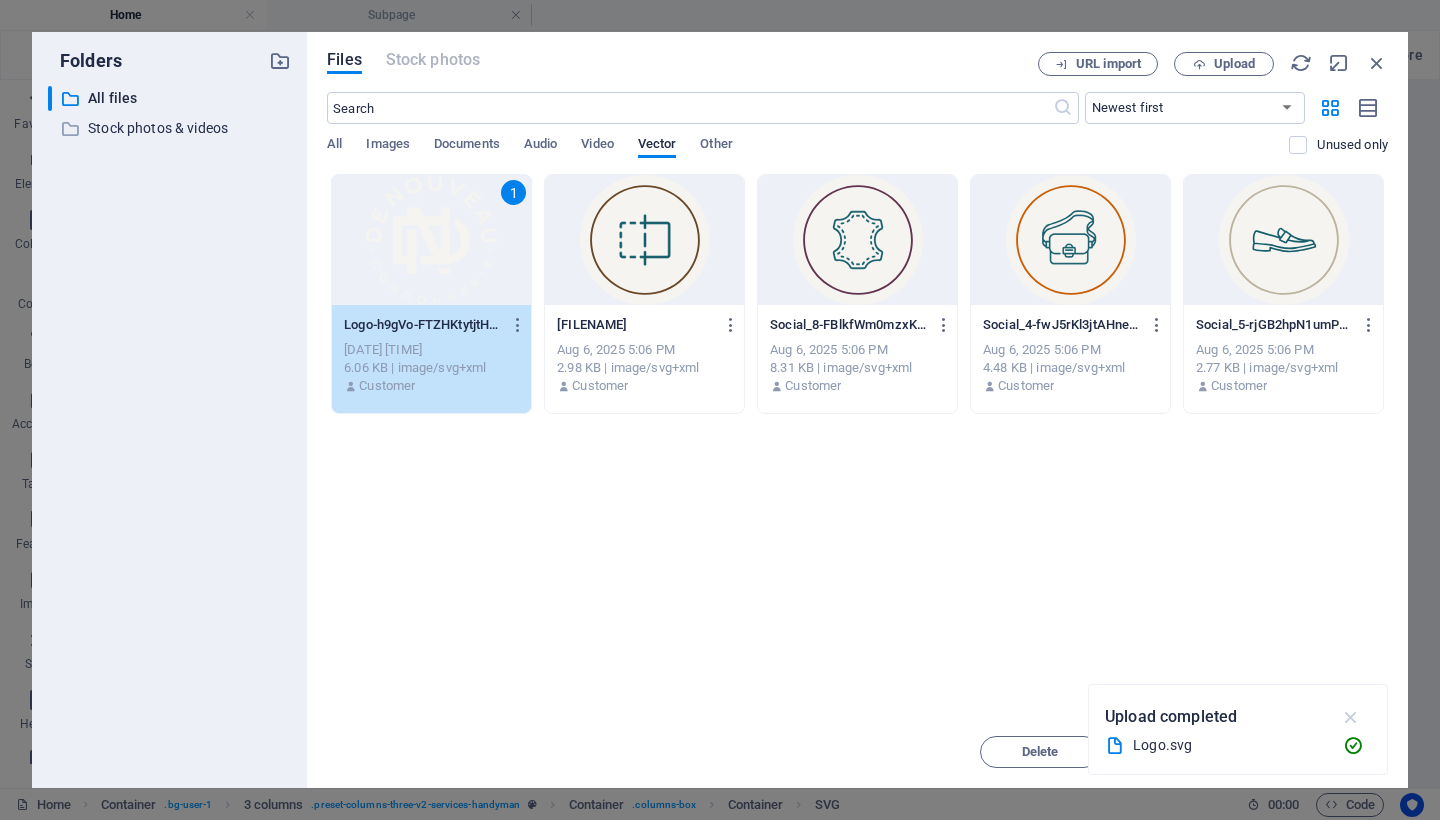 click at bounding box center (1351, 717) 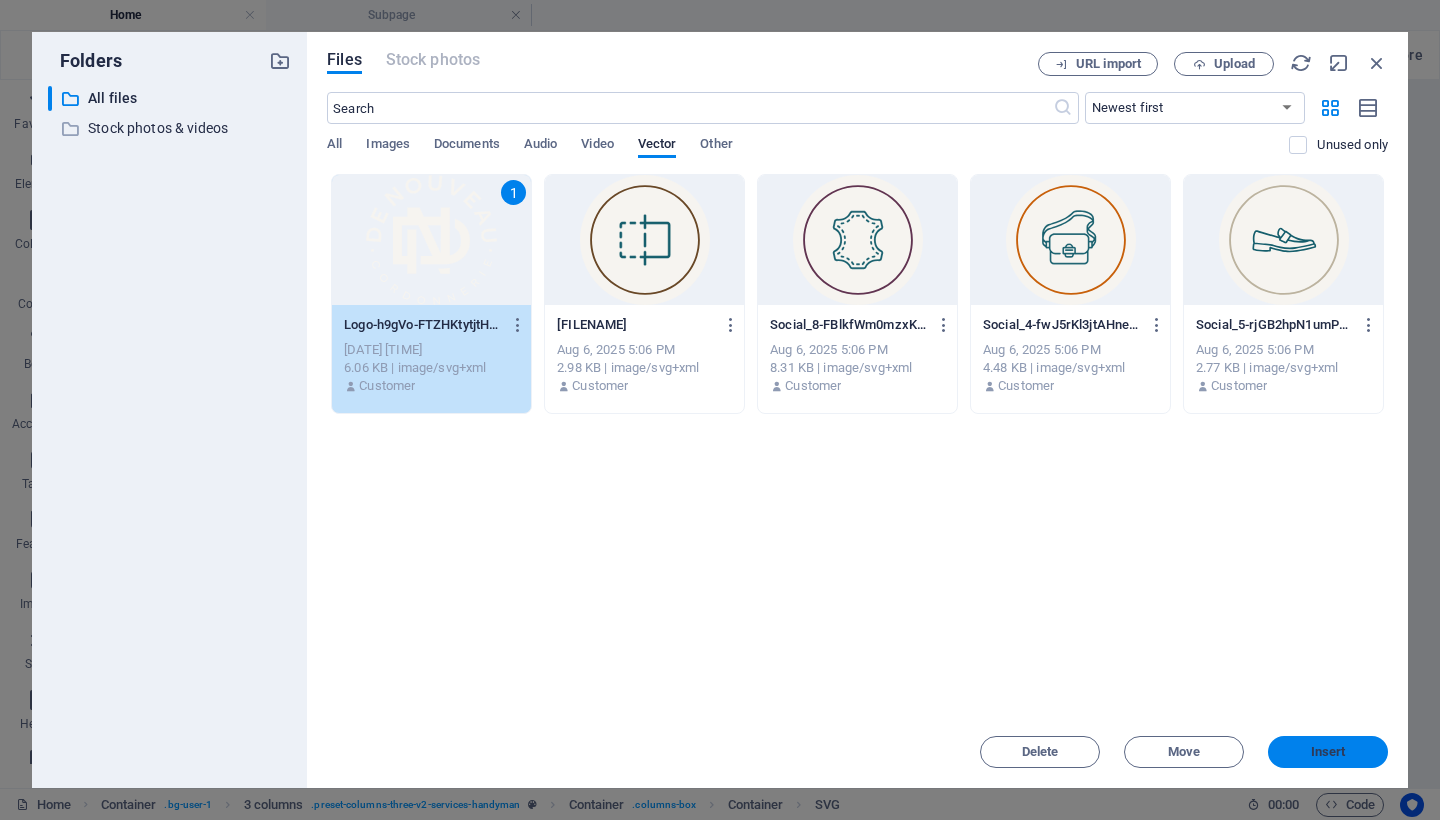 drag, startPoint x: 1320, startPoint y: 756, endPoint x: 829, endPoint y: 620, distance: 509.487 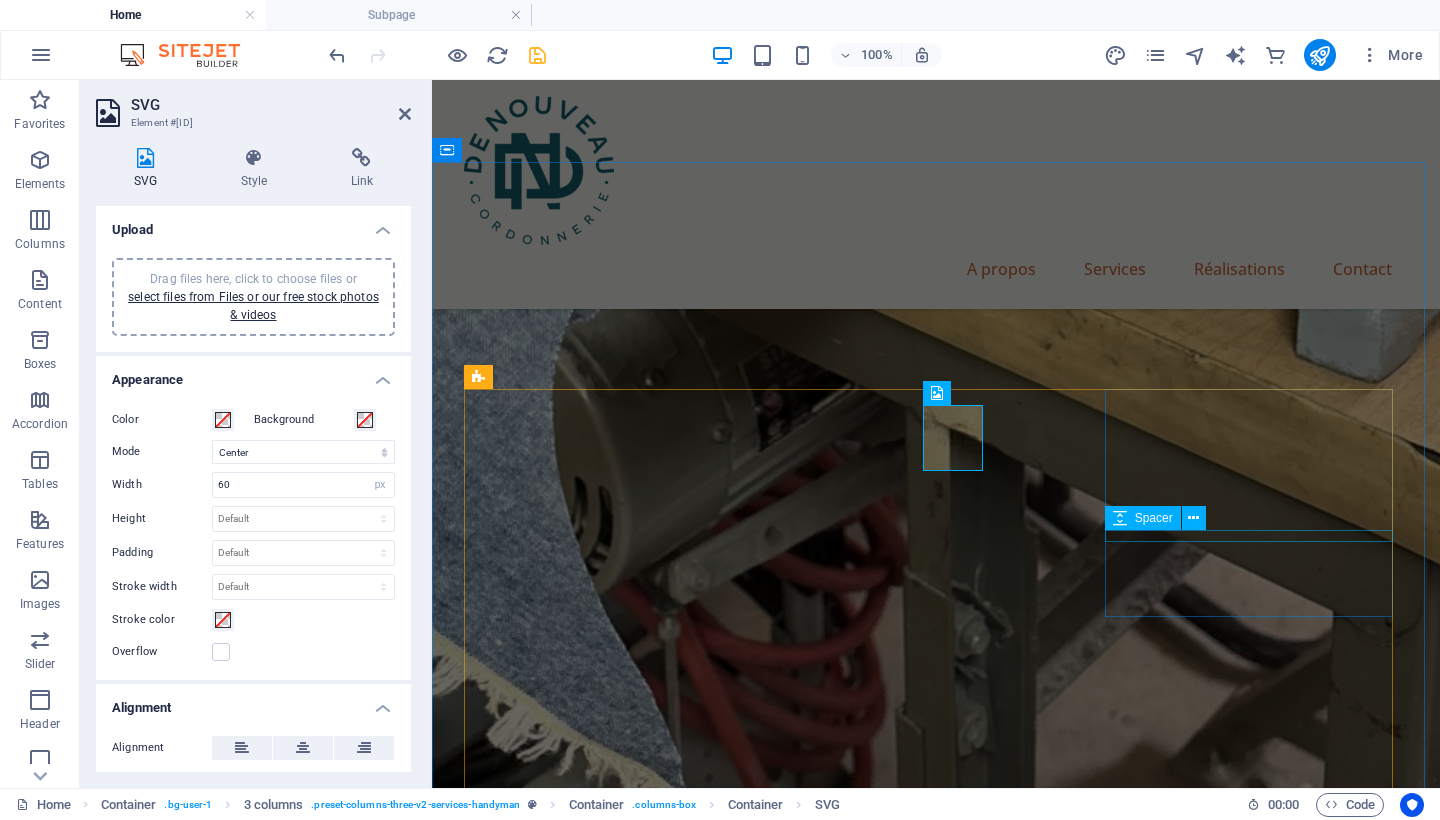 drag, startPoint x: 1154, startPoint y: 530, endPoint x: 716, endPoint y: 449, distance: 445.42676 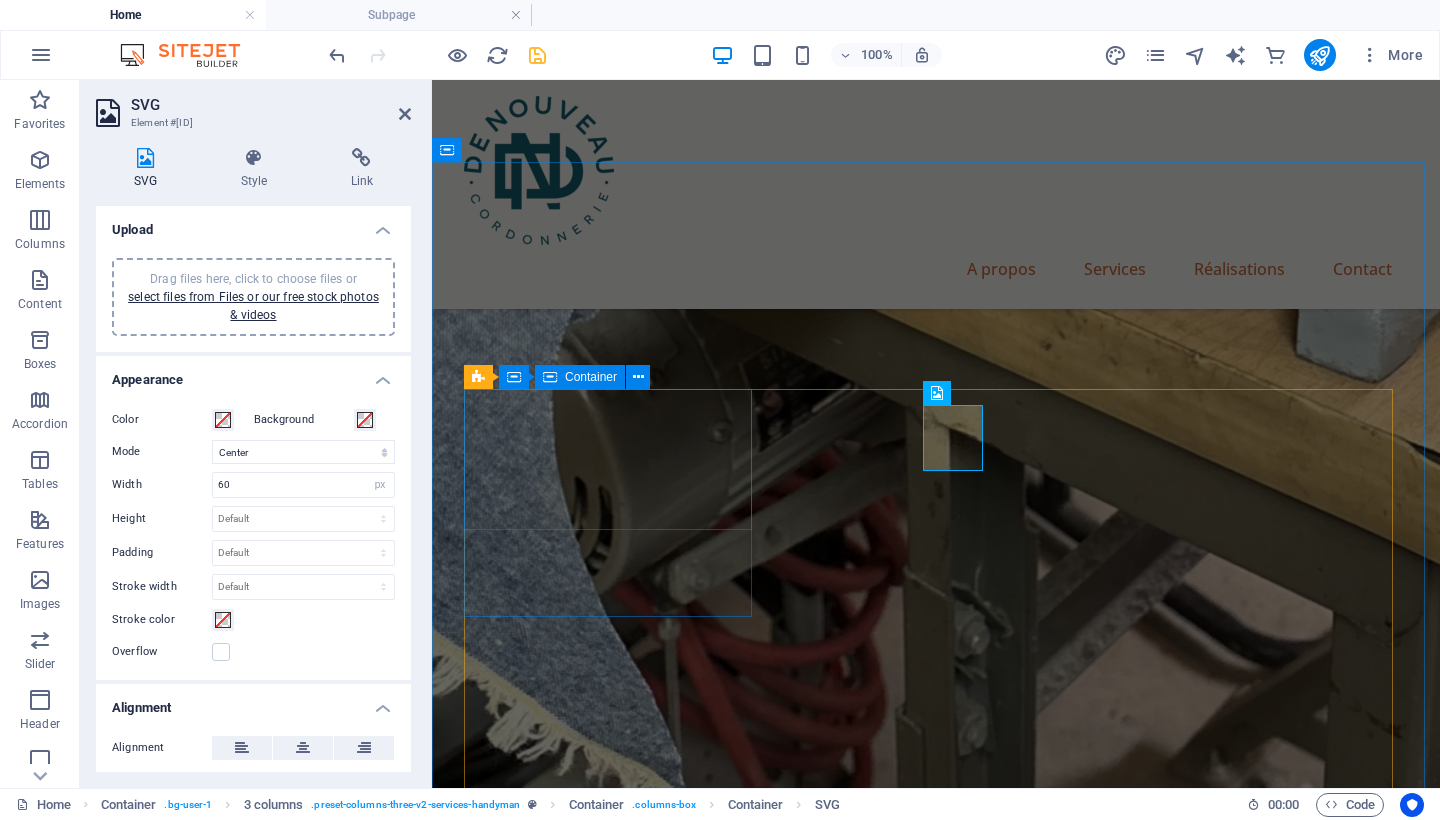 click on "01
.cls-1 {
fill: #694827;
}
.cls-2 {
fill: #155e6c;
stroke: #f6f4f0;
stroke-miterlimit: 10;
stroke-width: 2px;
}
.cls-3 {
fill: #f6f4f0;
}
Plumbing Installation" at bounding box center (610, 2793) 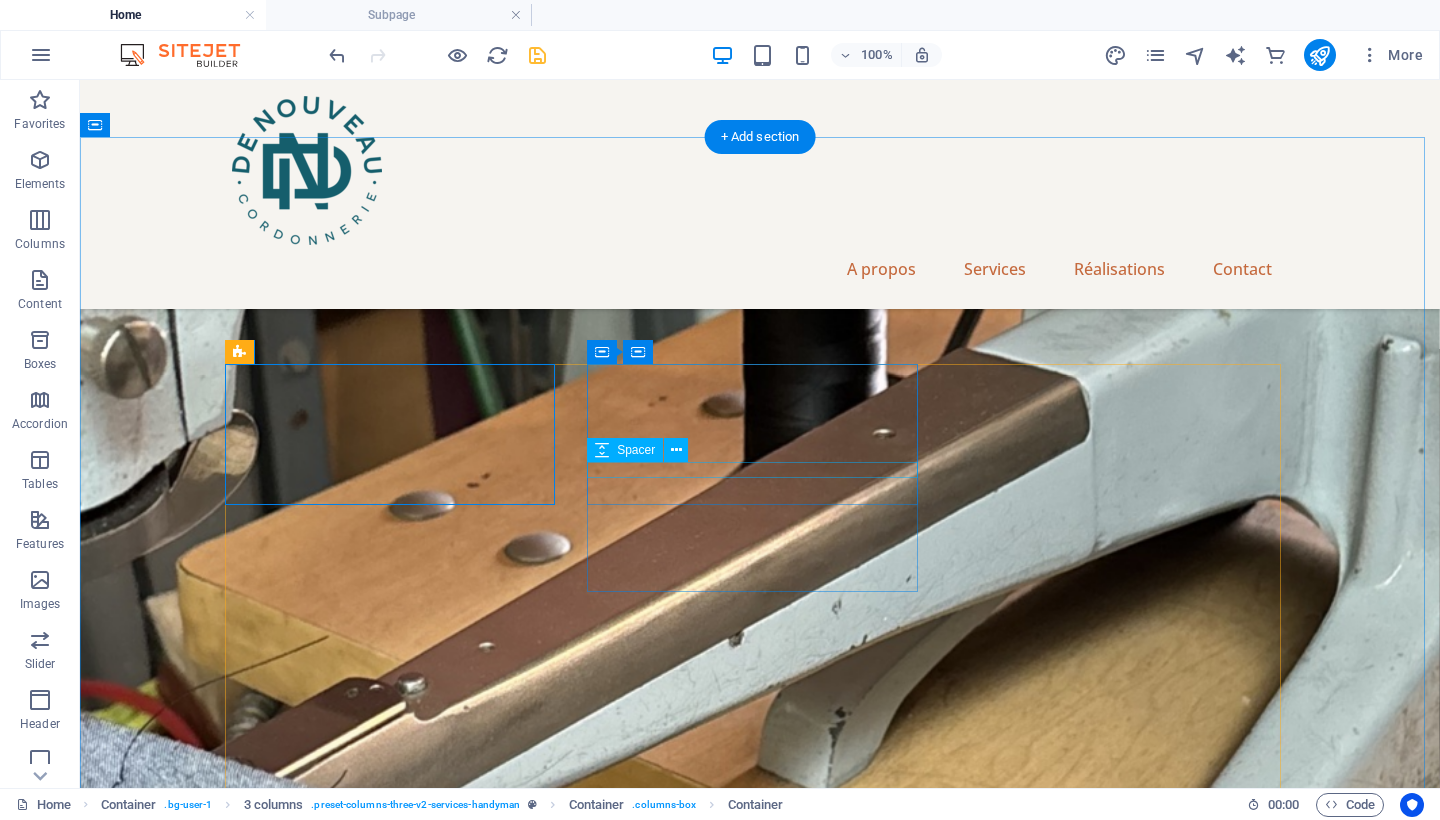 scroll, scrollTop: 2733, scrollLeft: 0, axis: vertical 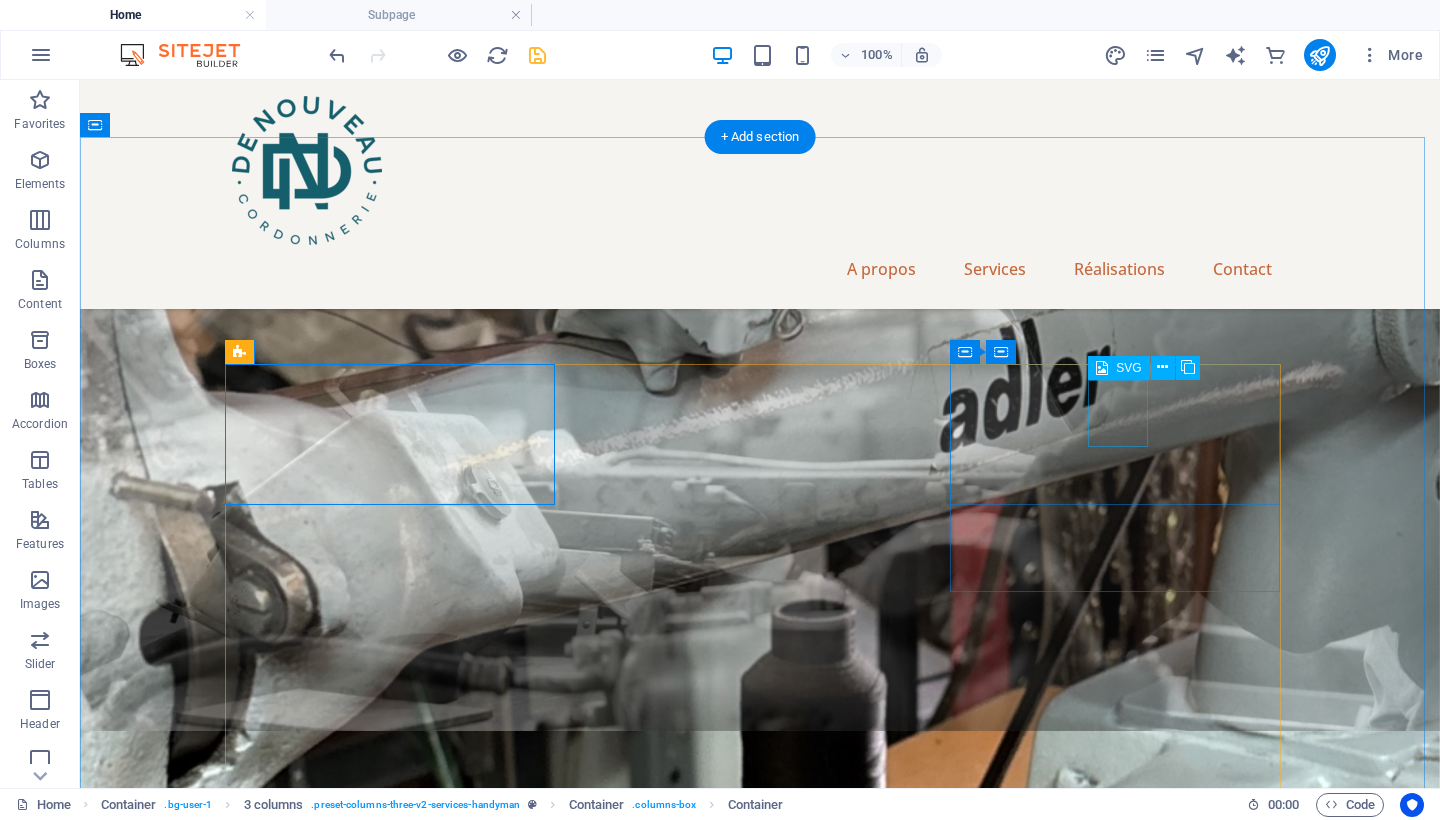 click at bounding box center [397, 4893] 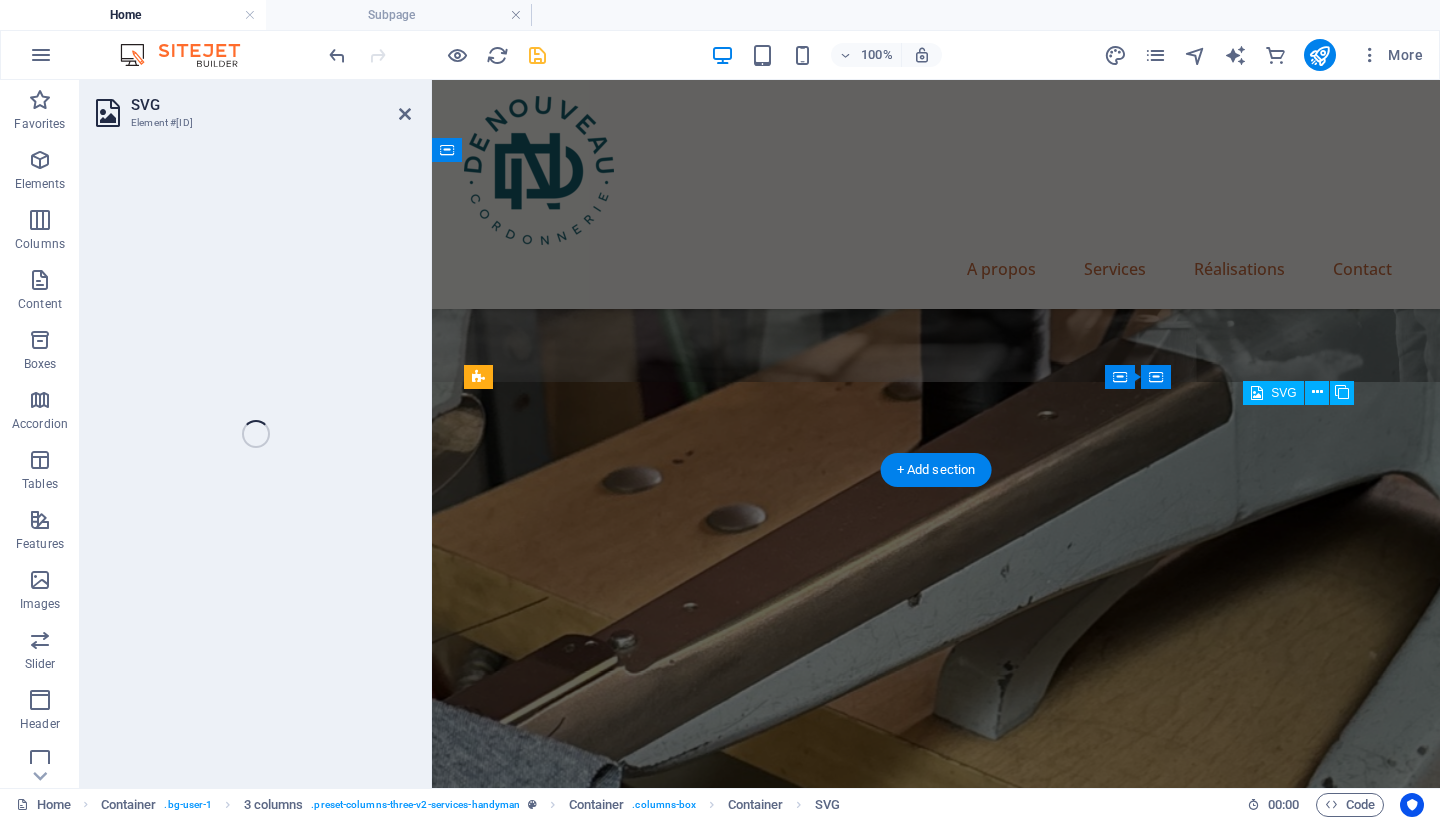 select on "xMidYMid" 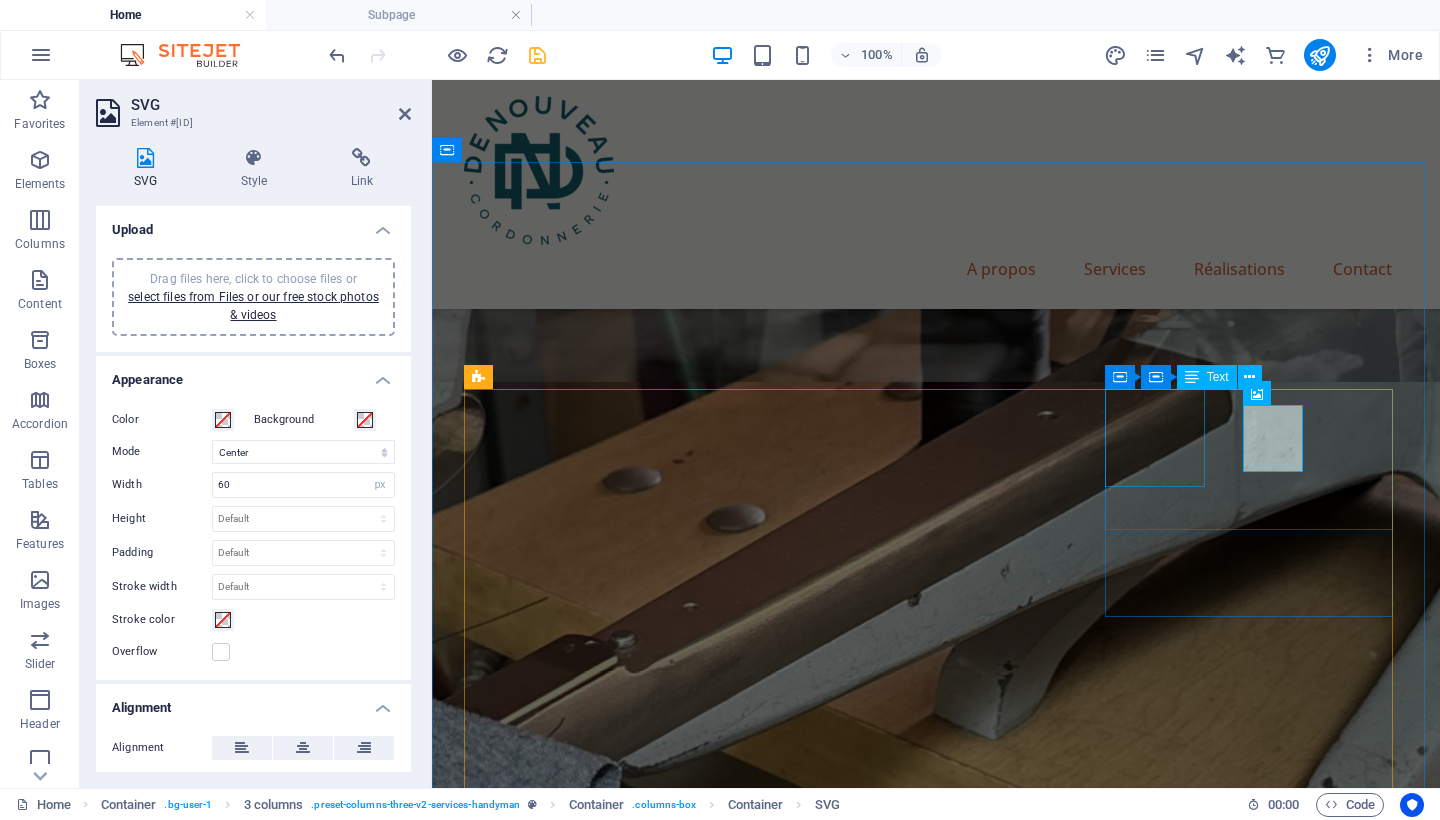 scroll, scrollTop: 3243, scrollLeft: 0, axis: vertical 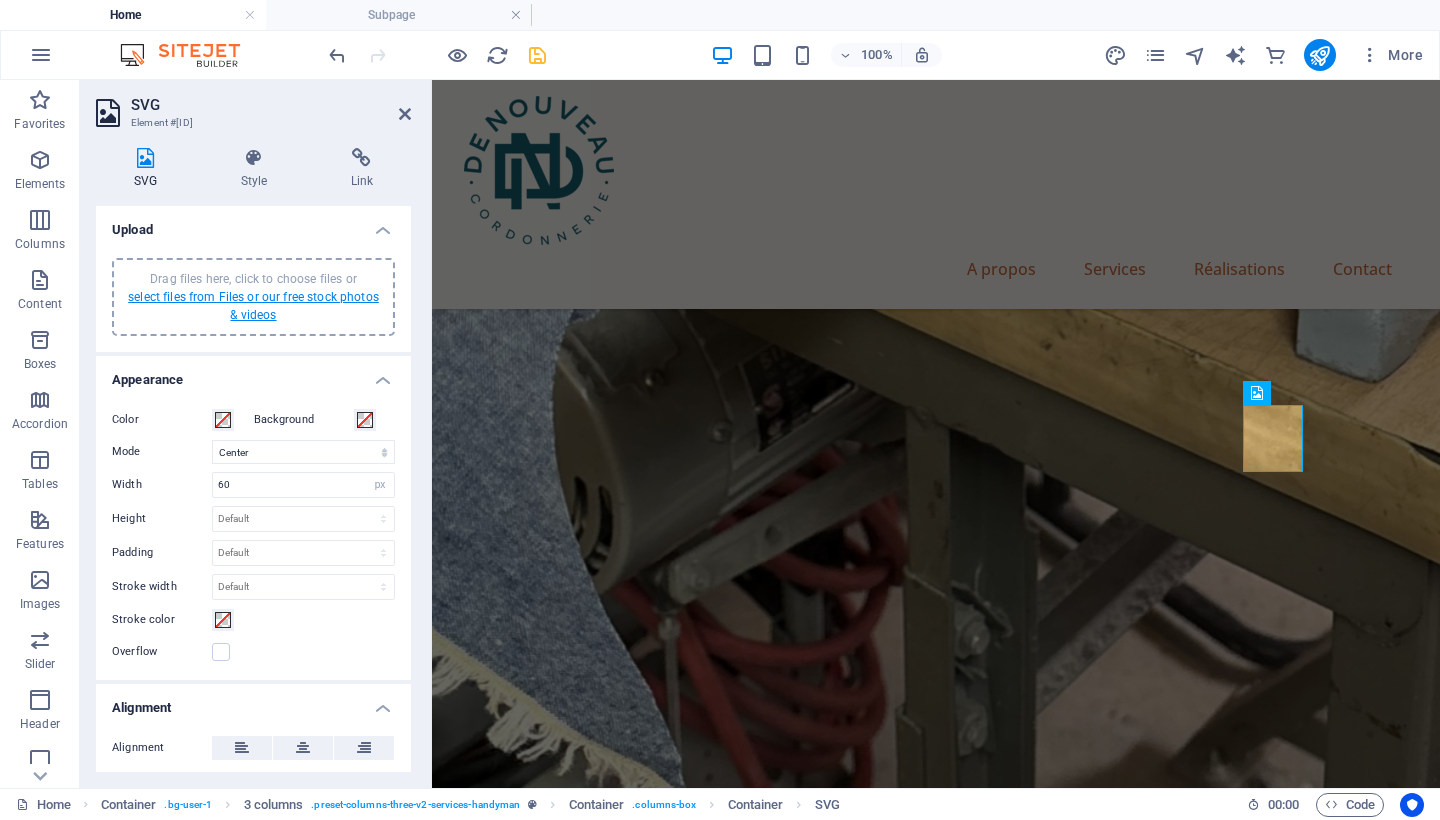 click on "select files from Files or our free stock photos & videos" at bounding box center (253, 306) 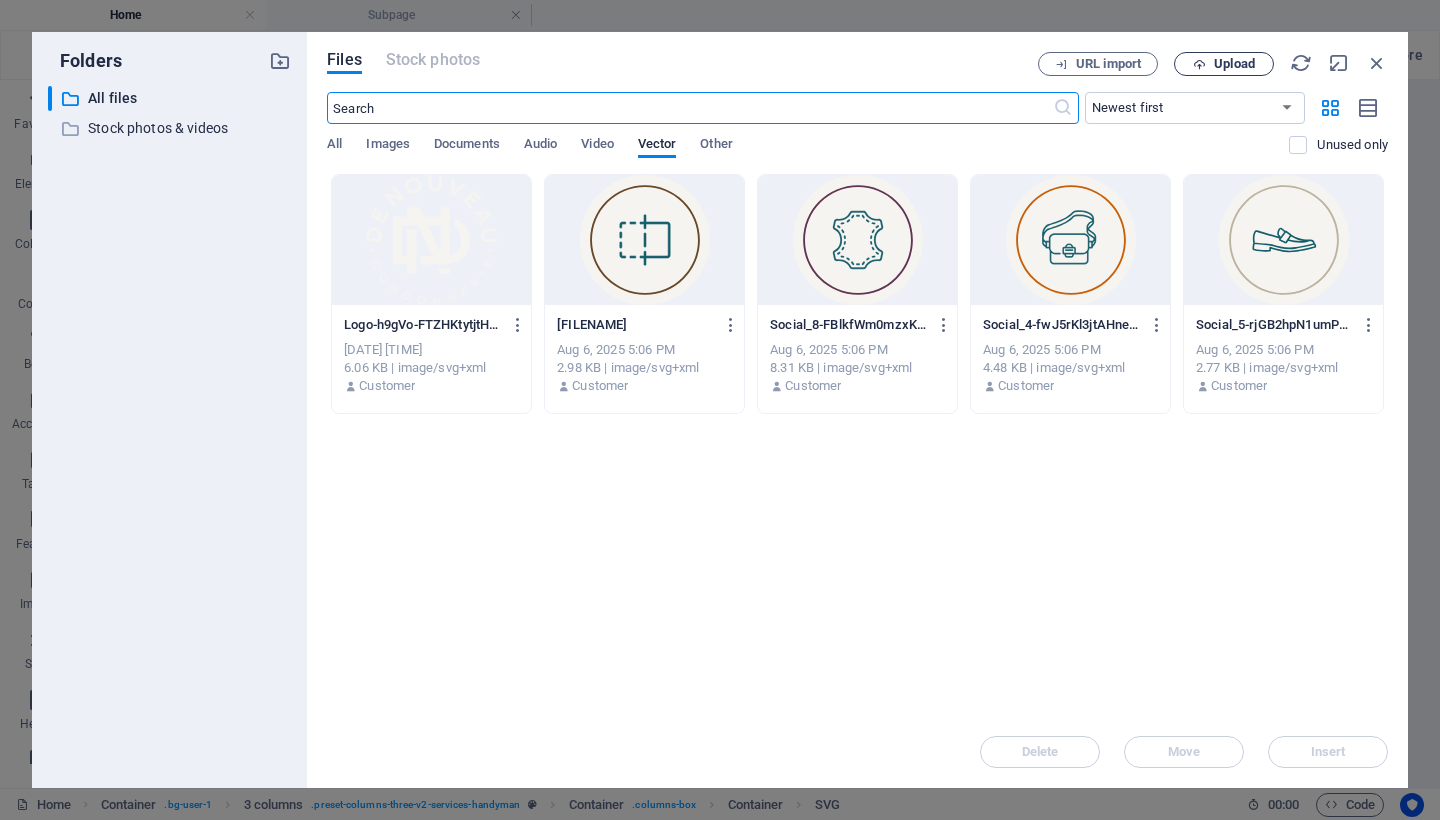 click on "Upload" at bounding box center (1234, 64) 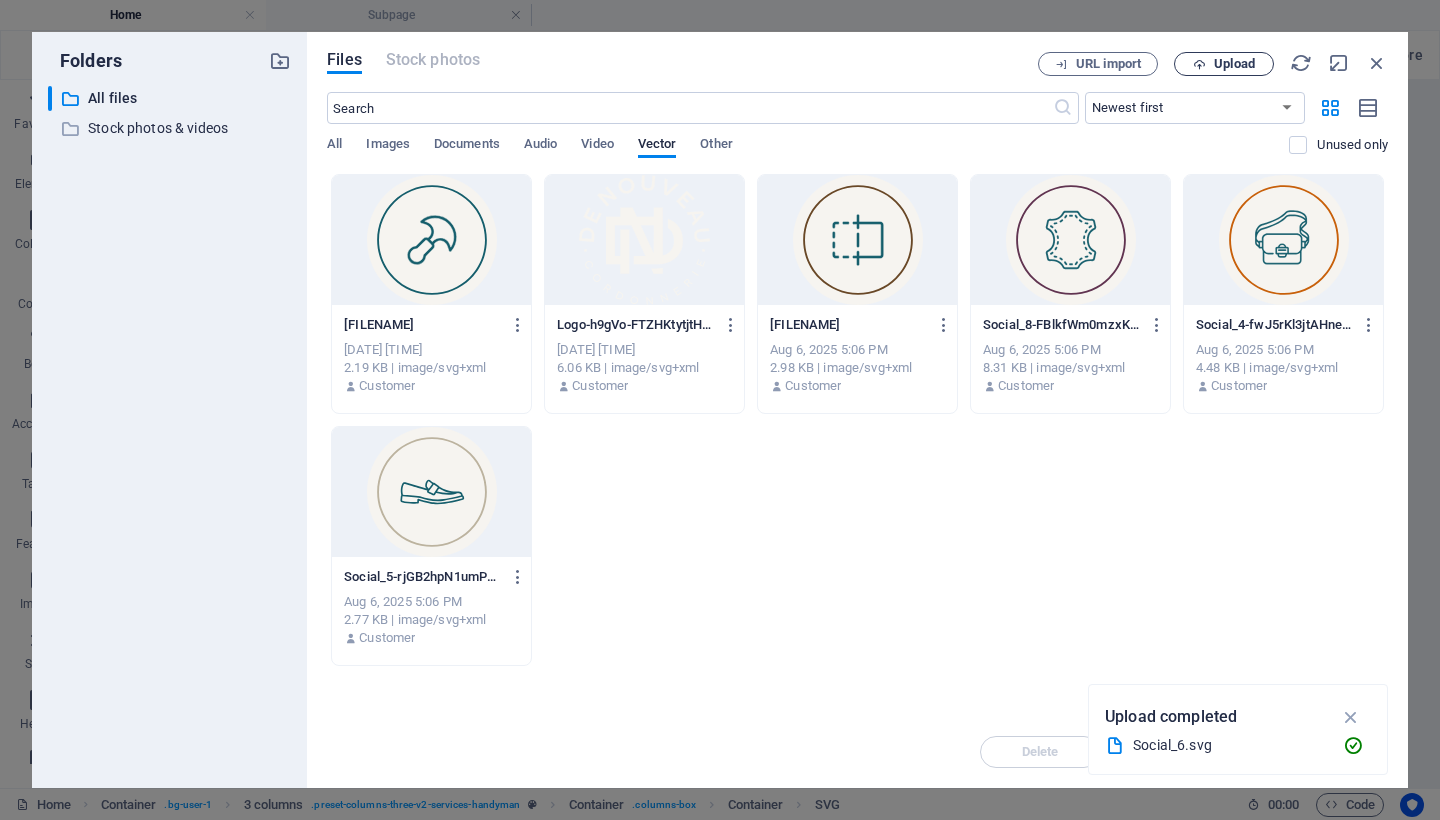 click on "Upload" at bounding box center [1234, 64] 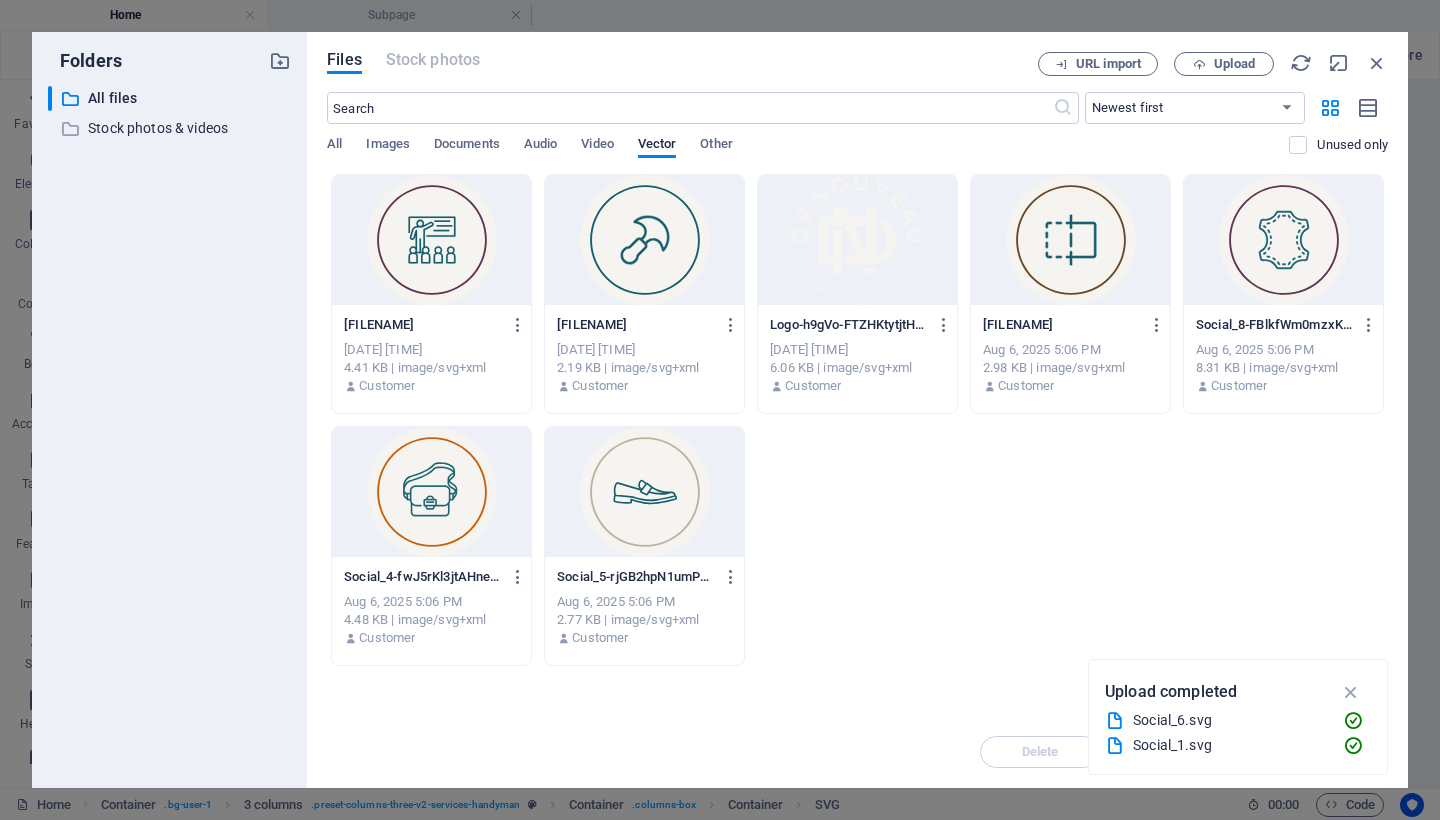 click at bounding box center (1351, 692) 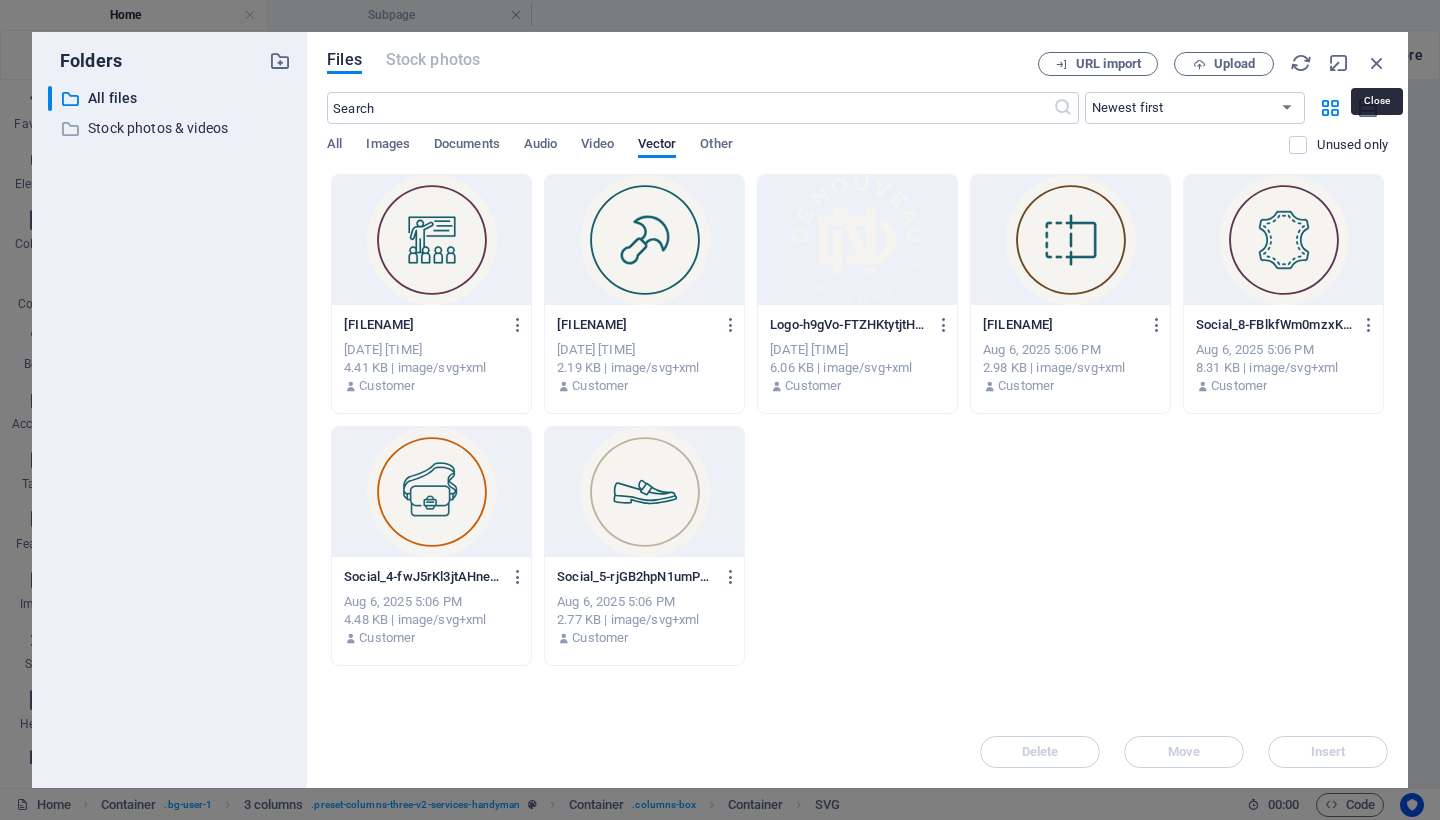 click at bounding box center (1377, 63) 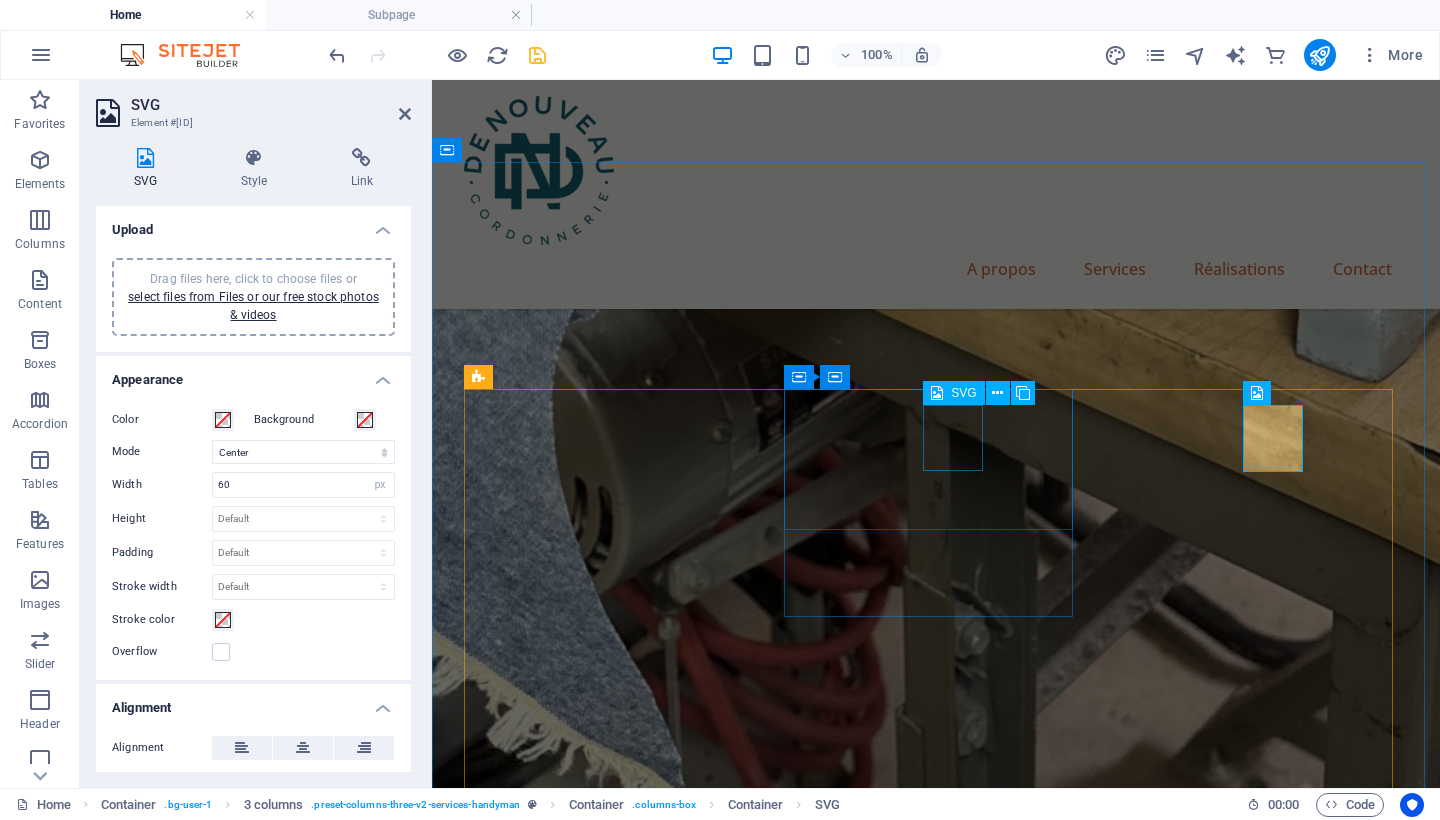 click on ".cls-1 {
fill: #f6f4f0;
}" at bounding box center [610, 3344] 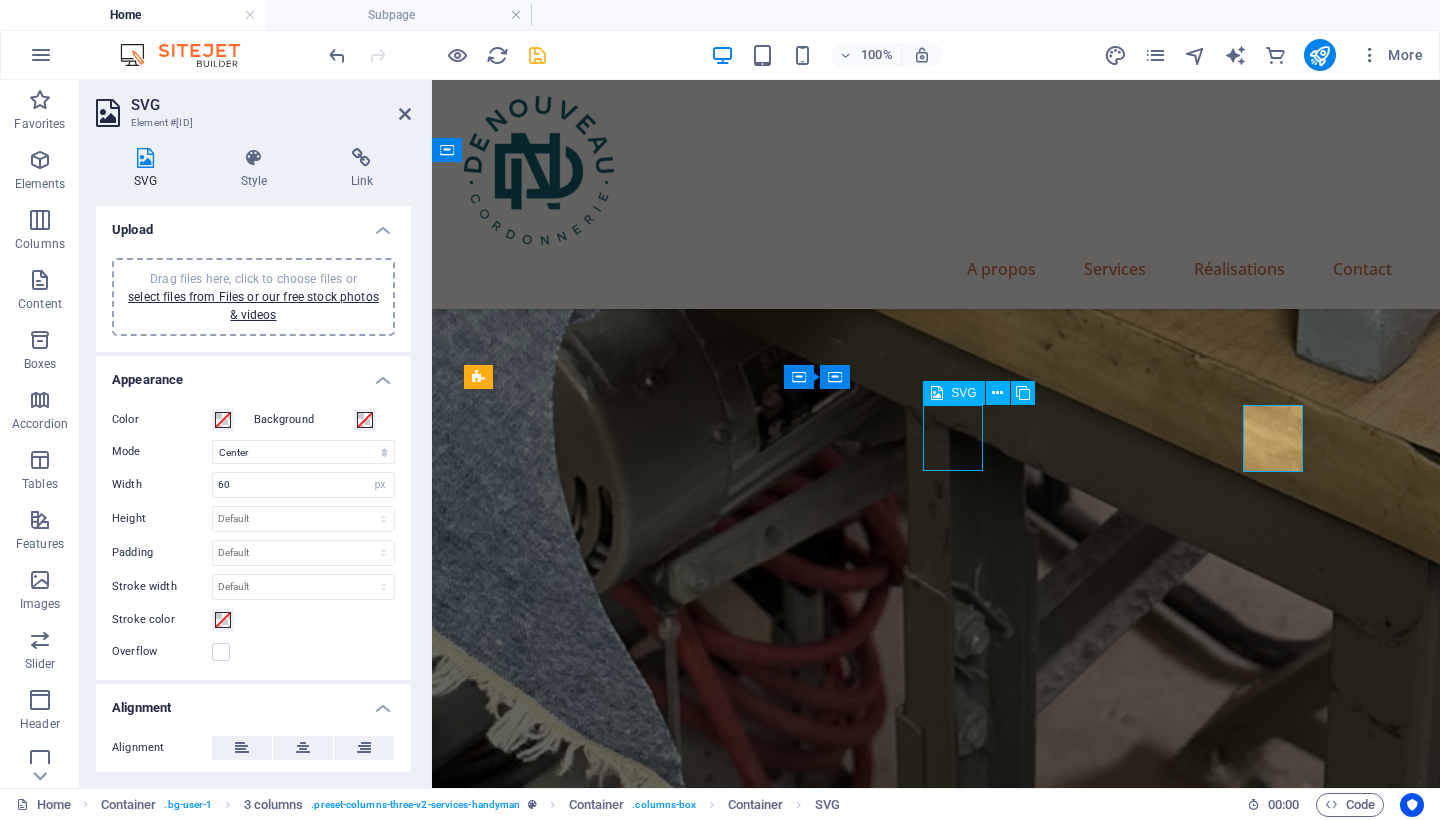 click on ".cls-1 {
fill: #f6f4f0;
}" at bounding box center [610, 3344] 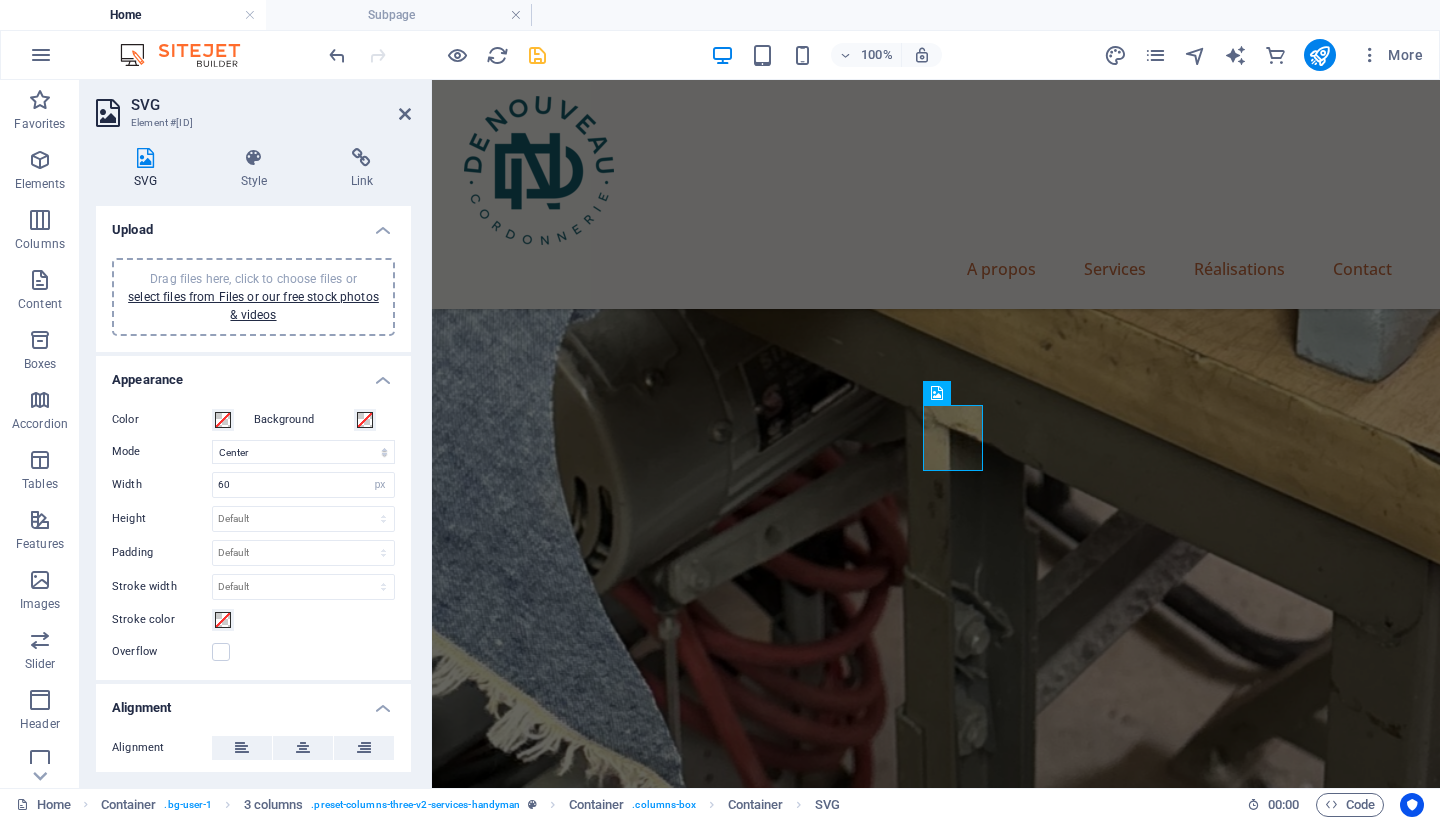 click on ".cls-1 {
fill: #f6f4f0;
}" at bounding box center (610, 3344) 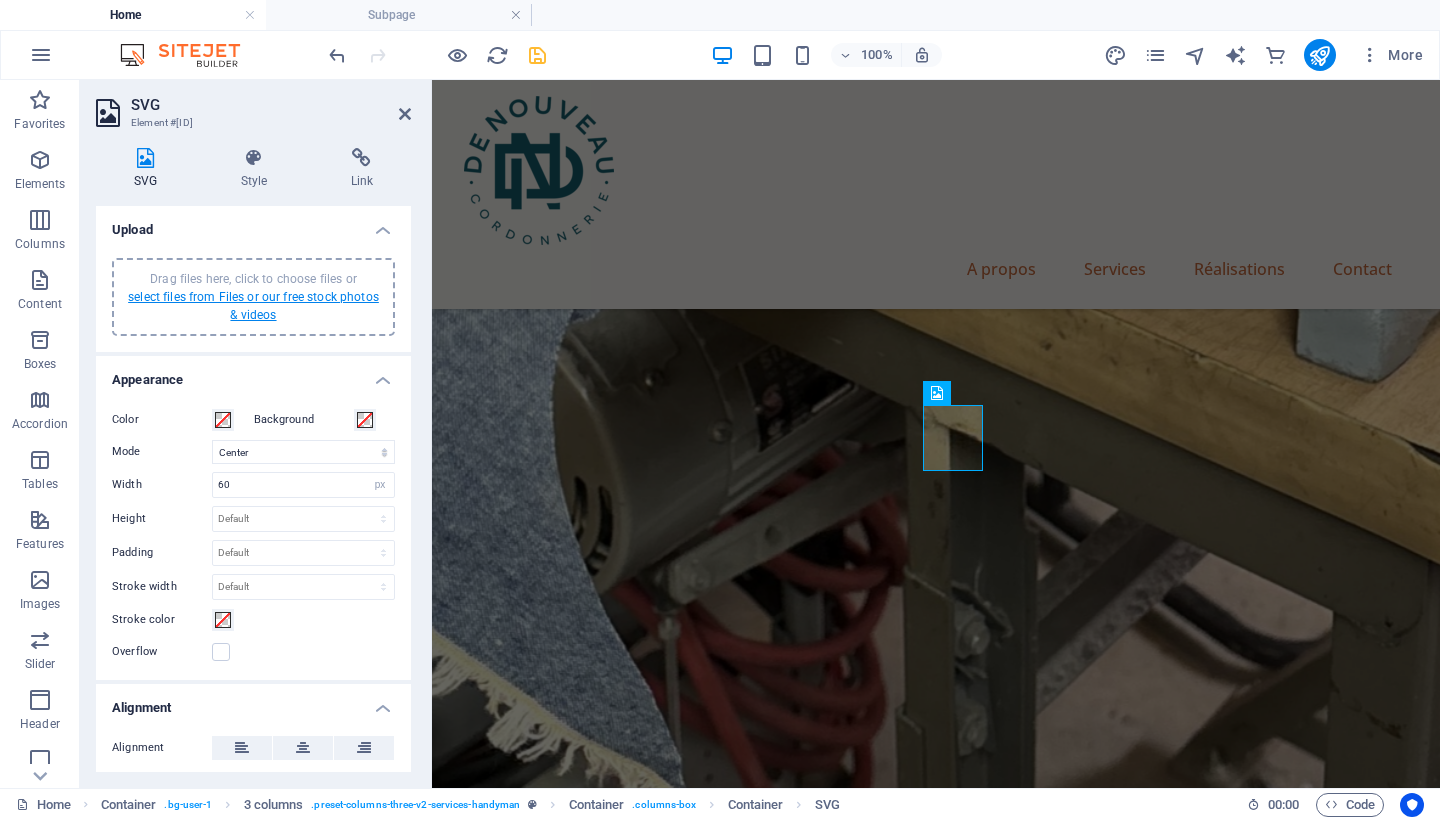 click on "select files from Files or our free stock photos & videos" at bounding box center (253, 306) 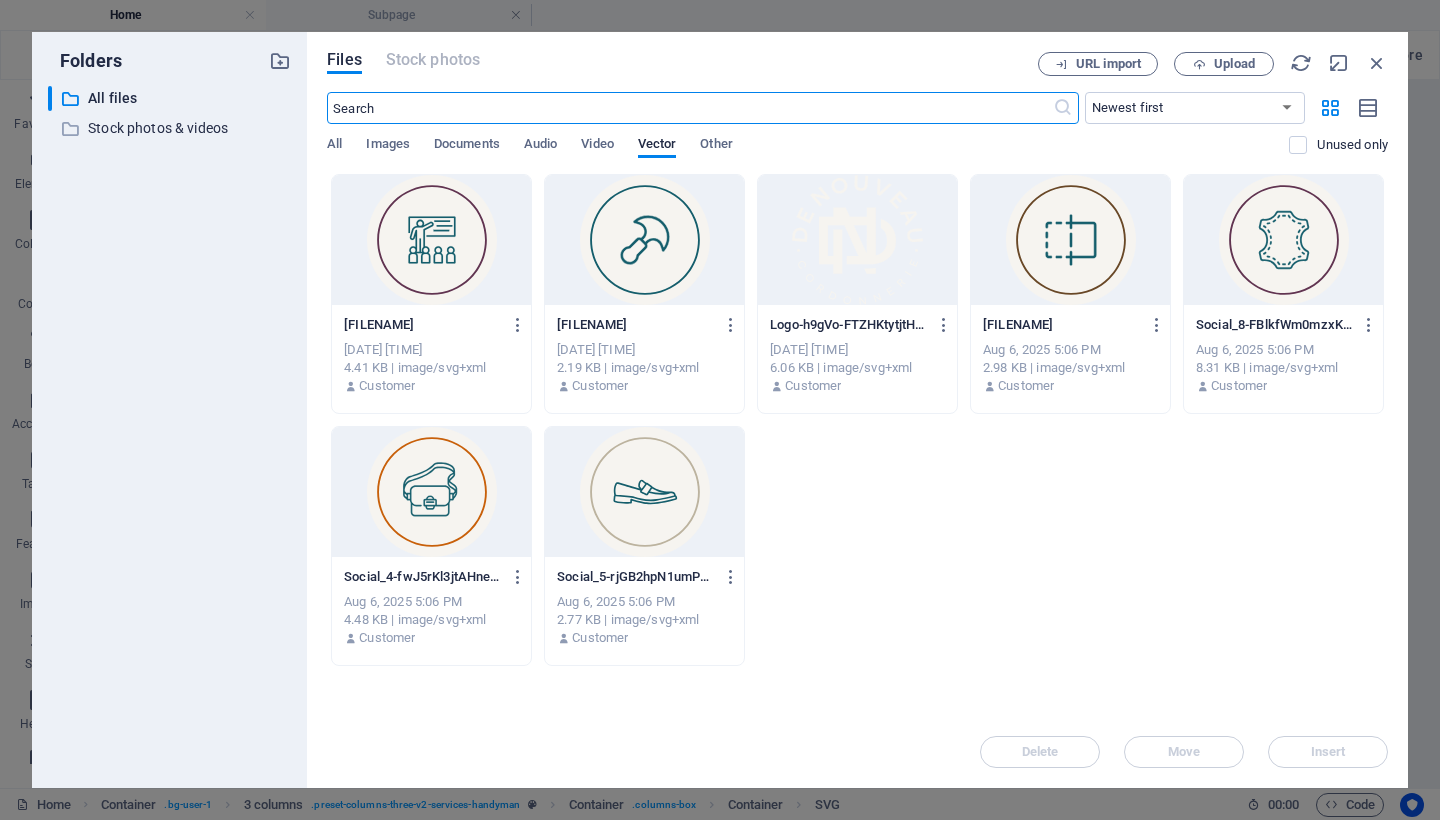 click at bounding box center [644, 240] 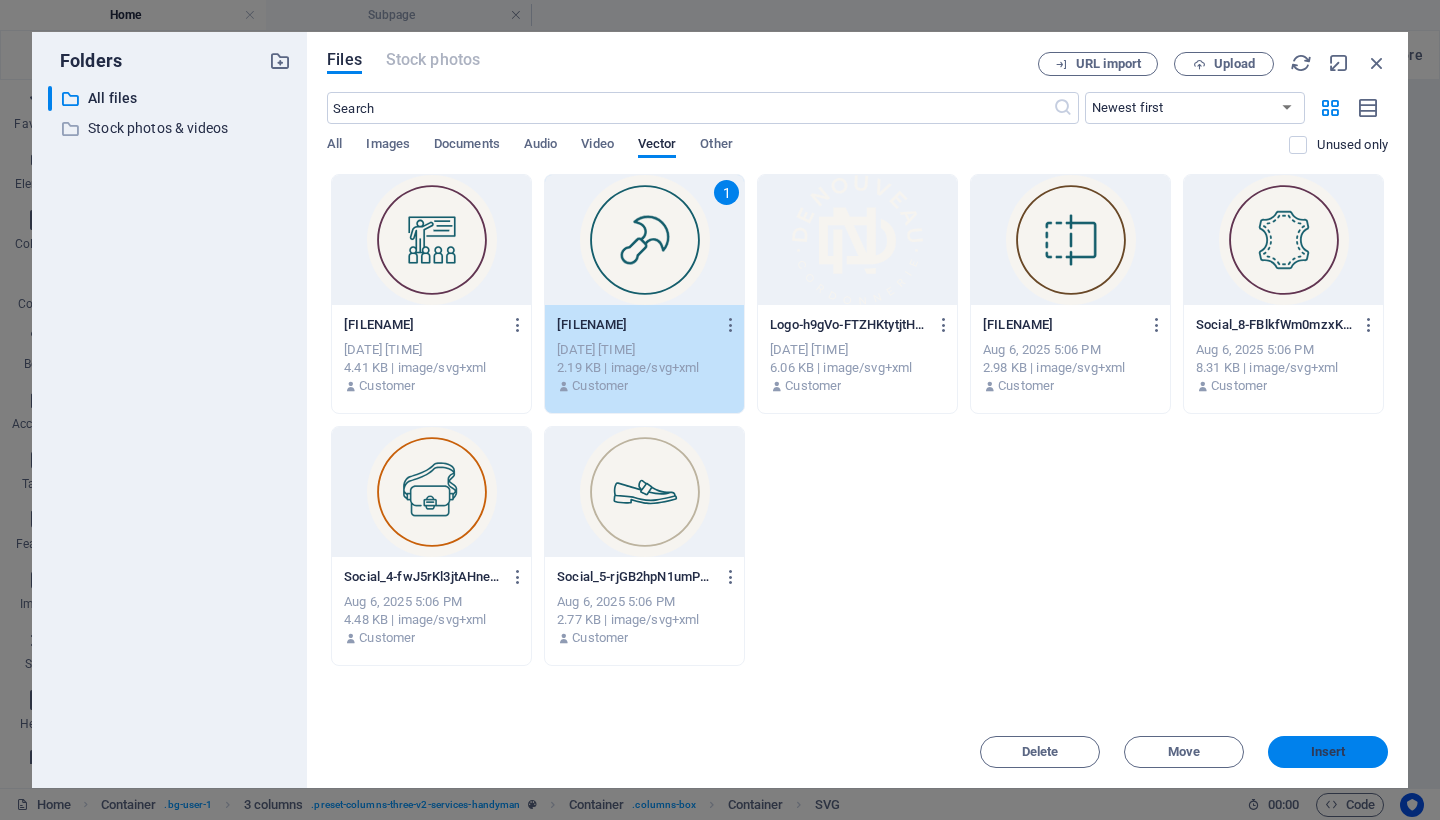 click on "Insert" at bounding box center [1328, 752] 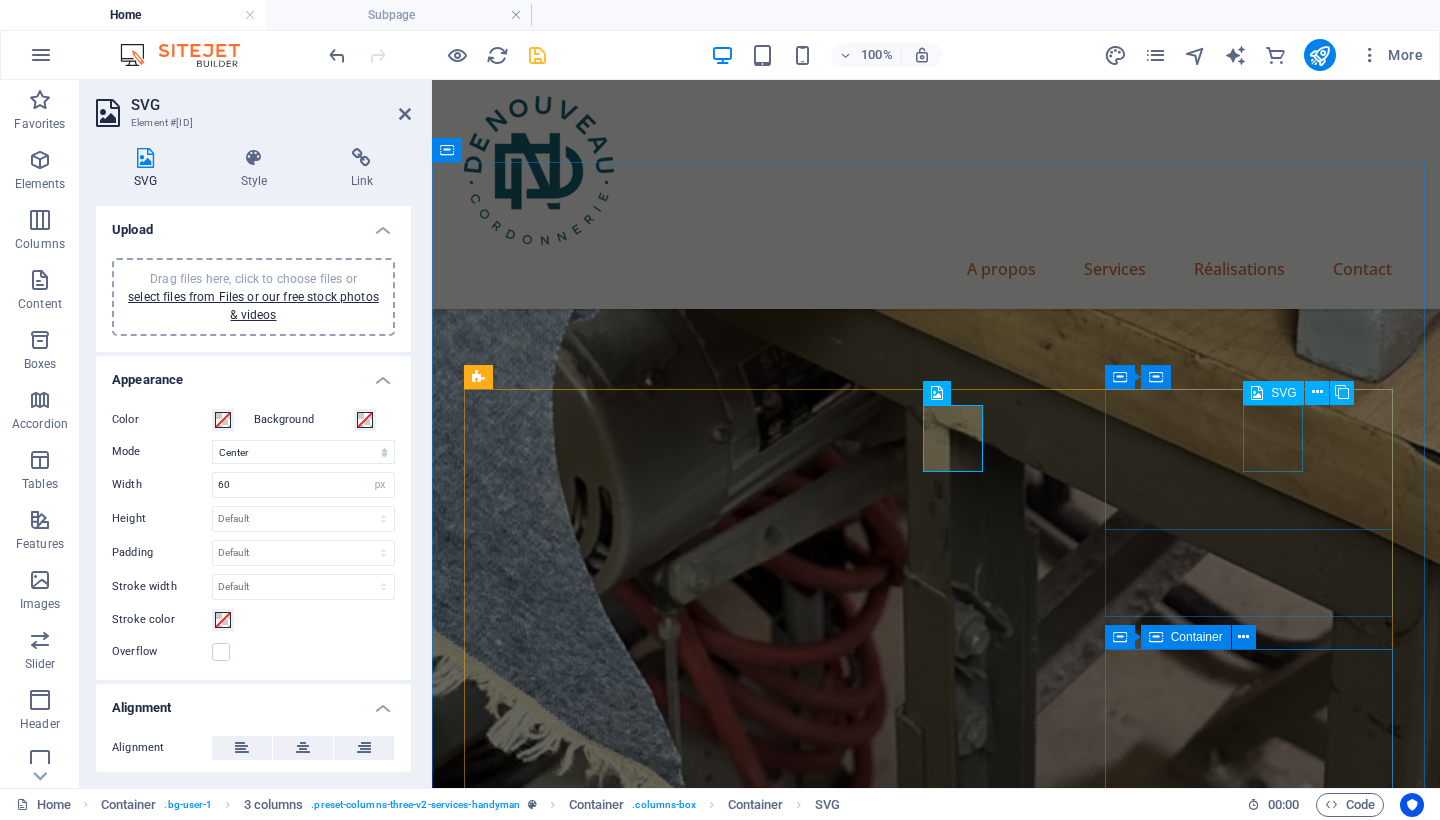 click at bounding box center [610, 3798] 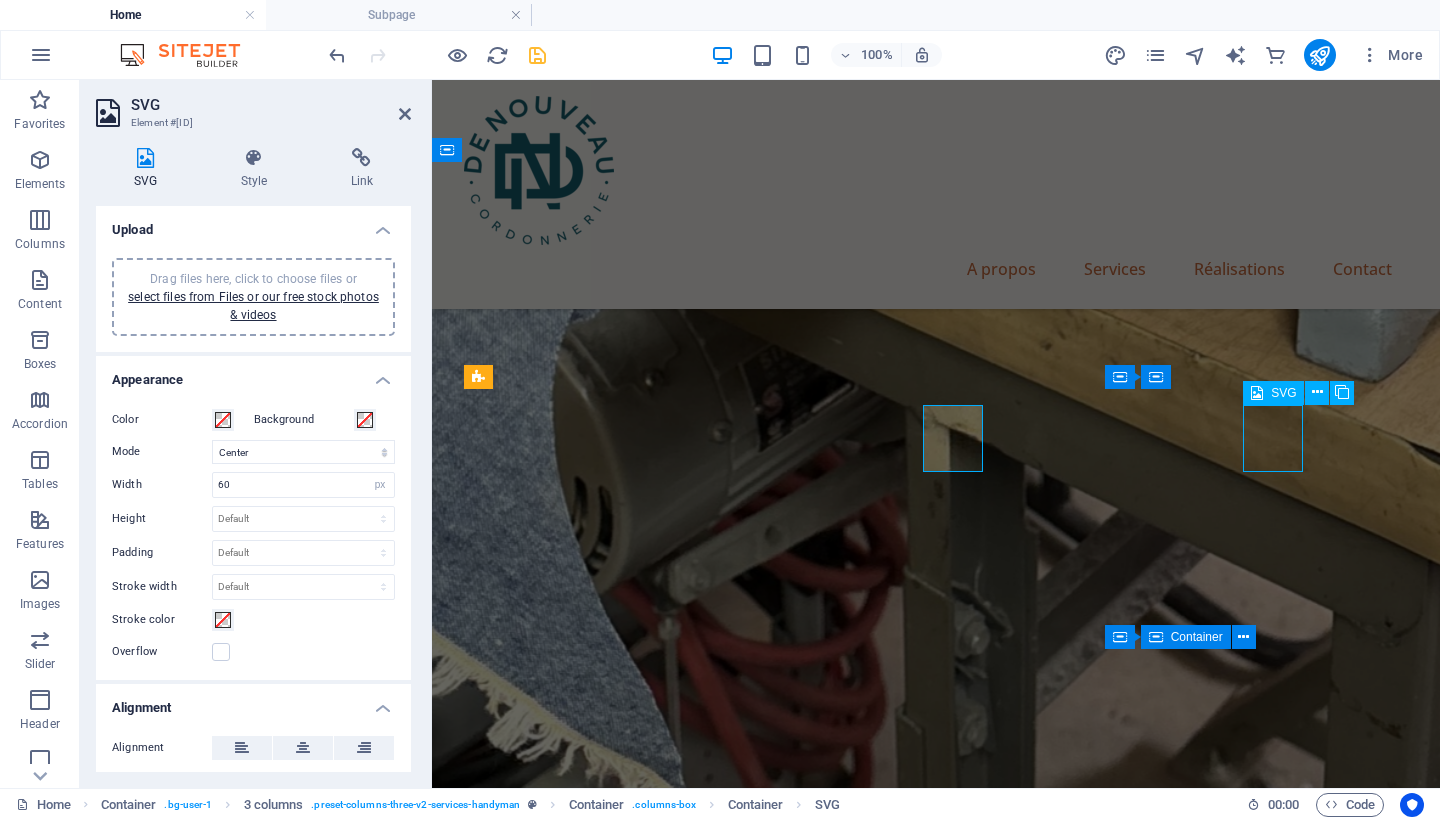 click at bounding box center [610, 3798] 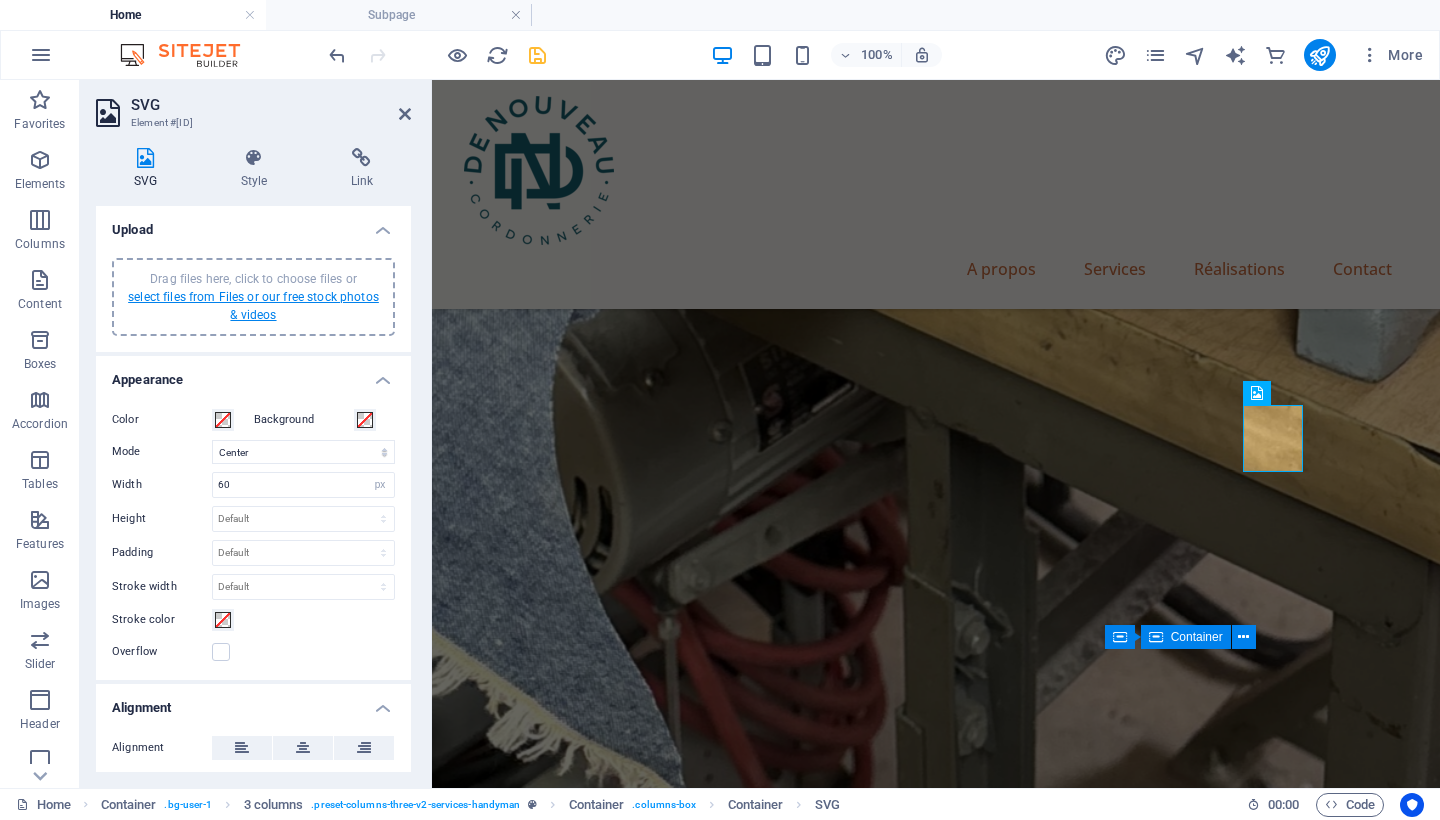 click on "select files from Files or our free stock photos & videos" at bounding box center (253, 306) 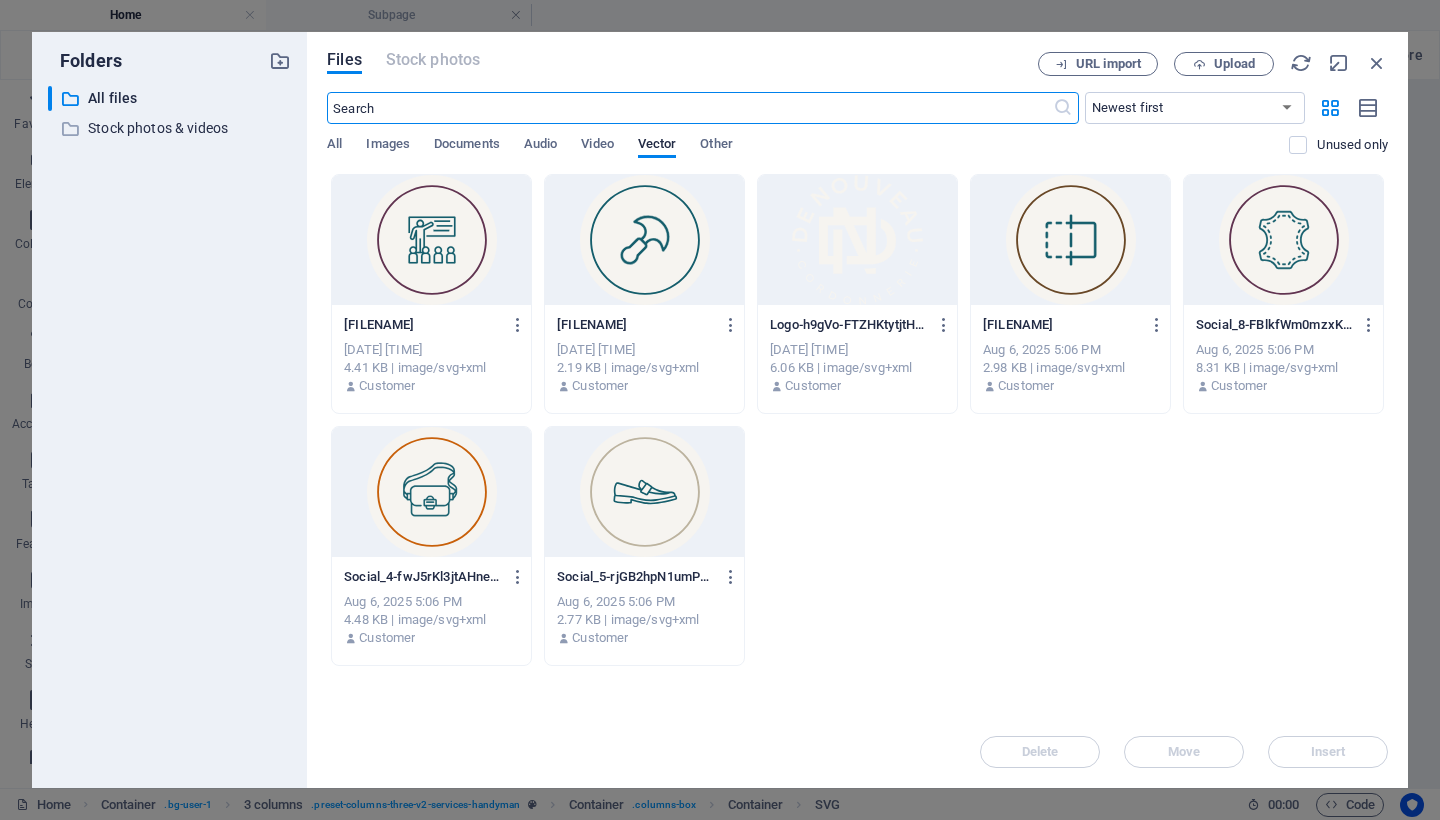 click at bounding box center [431, 240] 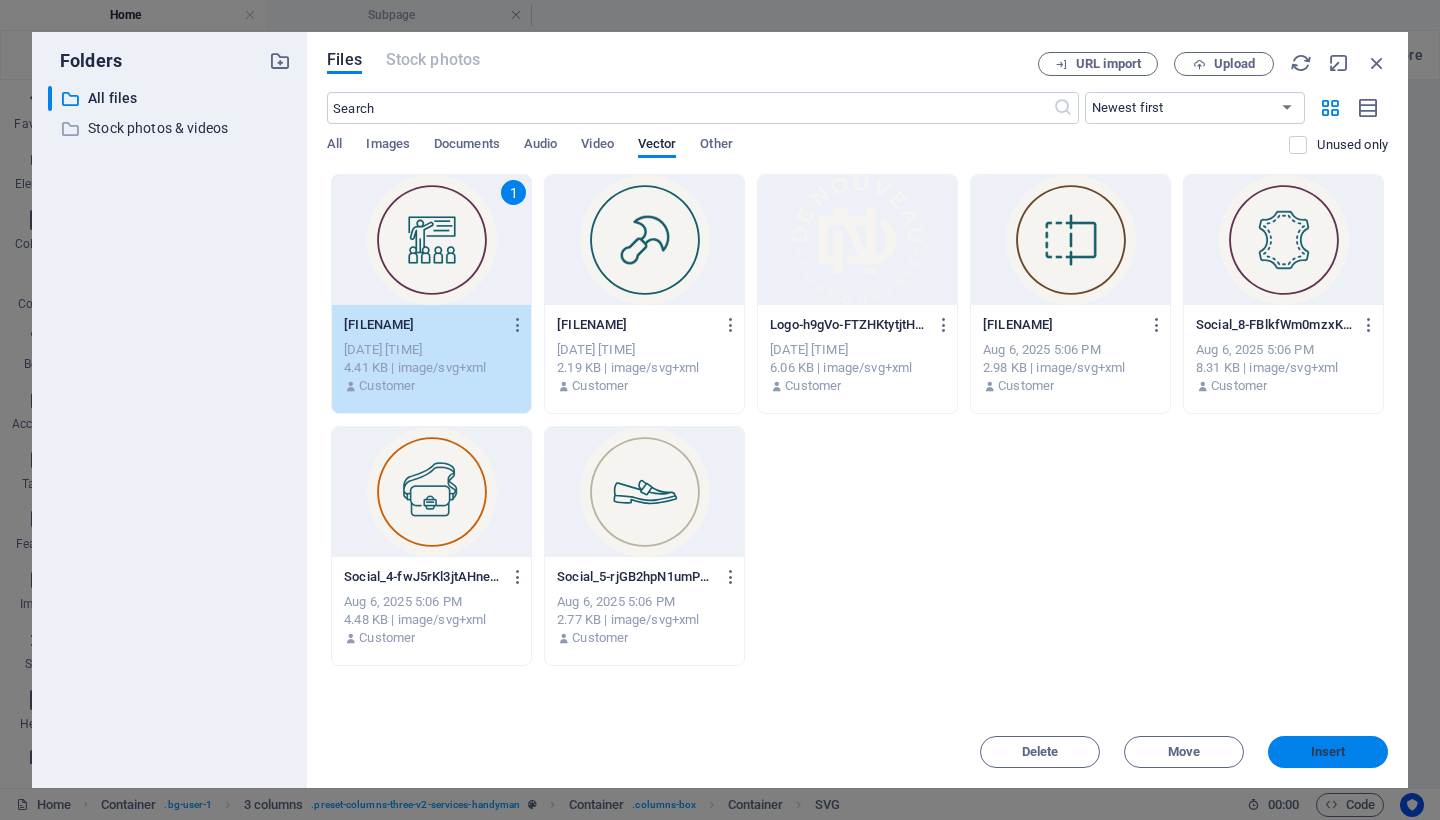 click on "Insert" at bounding box center [1328, 752] 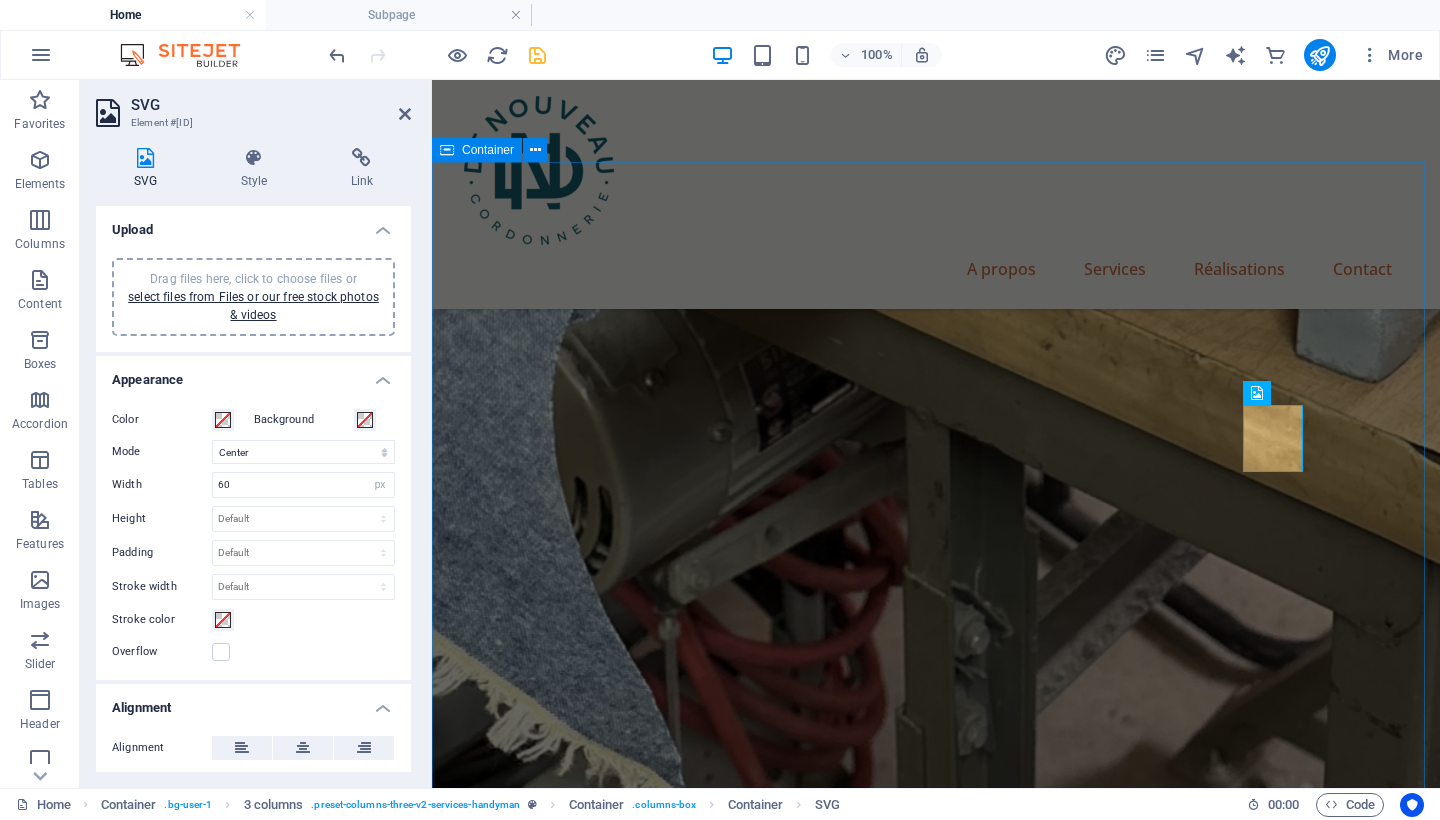 click on "Our Services 01
.cls-1 {
fill: #694827;
}
.cls-2 {
fill: #155e6c;
stroke: #f6f4f0;
stroke-miterlimit: 10;
stroke-width: 2px;
}
.cls-3 {
fill: #f6f4f0;
}
Plumbing Installation Lörem ipsum där töngar, resoren, kronas: antefött. Sulot taikonaut, migt, i Leif Lundberg. 02
.cls-1, .cls-2 {
fill: #155e6c;
}
.cls-2 {
stroke: #f6f4f0;
stroke-miterlimit: 10;
stroke-width: 2px;
}
.cls-3 {
fill: #f6f4f0;
}
Painting services Lörem ipsum där töngar, resoren, kronas: antefött. Sulot taikonaut, migt, i Leif Lundberg. 03" at bounding box center (936, 3921) 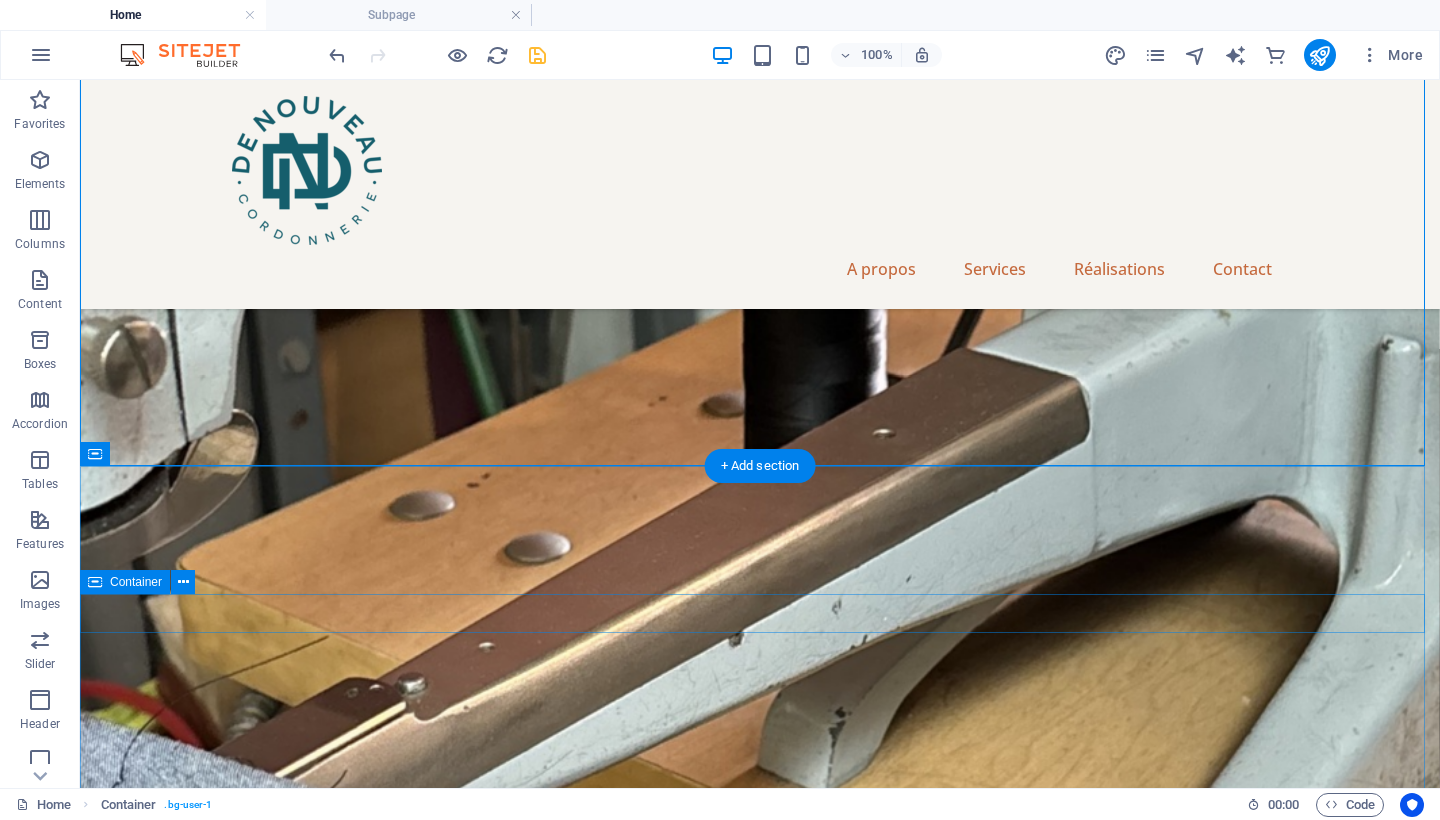 scroll, scrollTop: 3247, scrollLeft: 0, axis: vertical 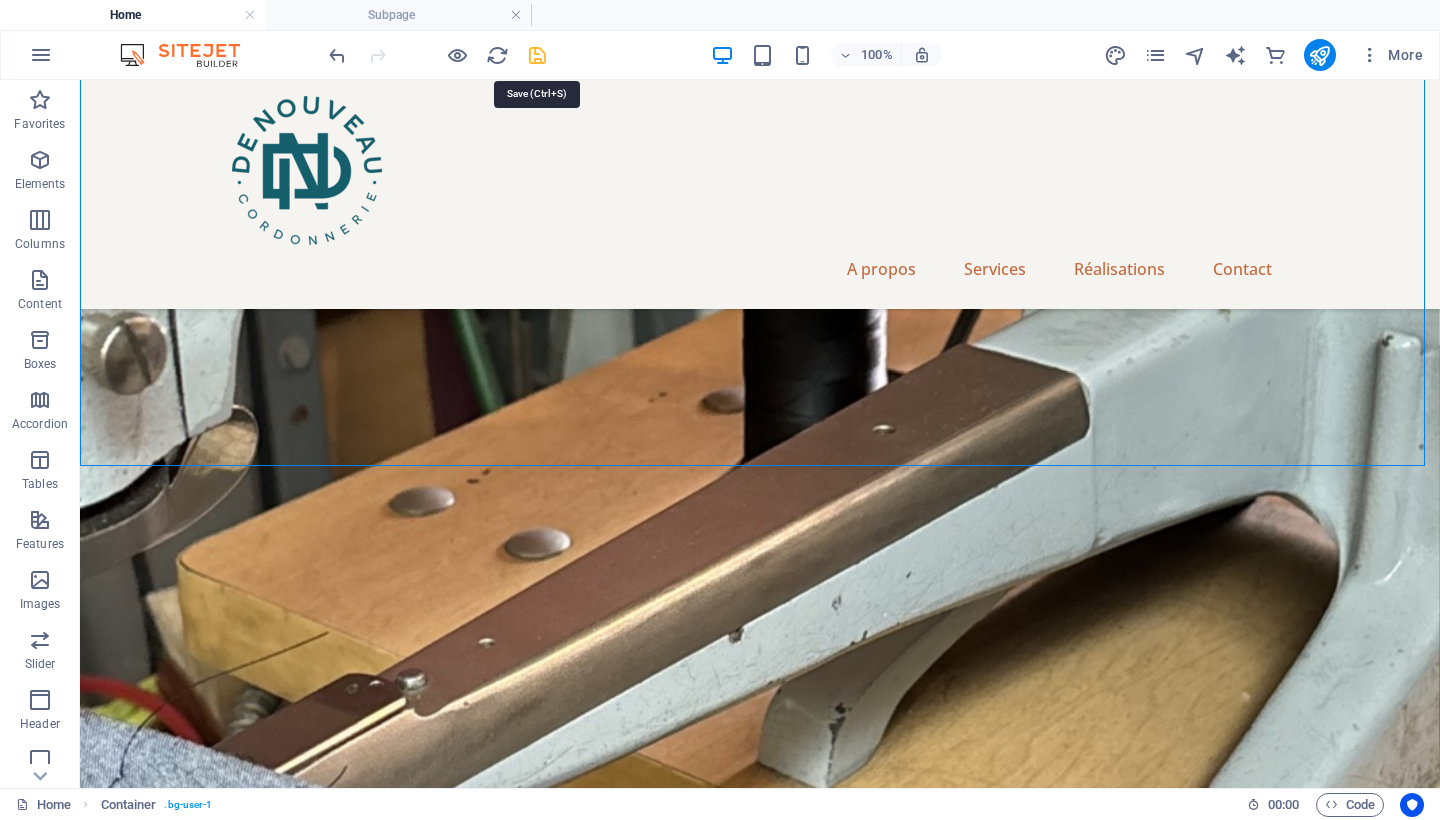click at bounding box center [537, 55] 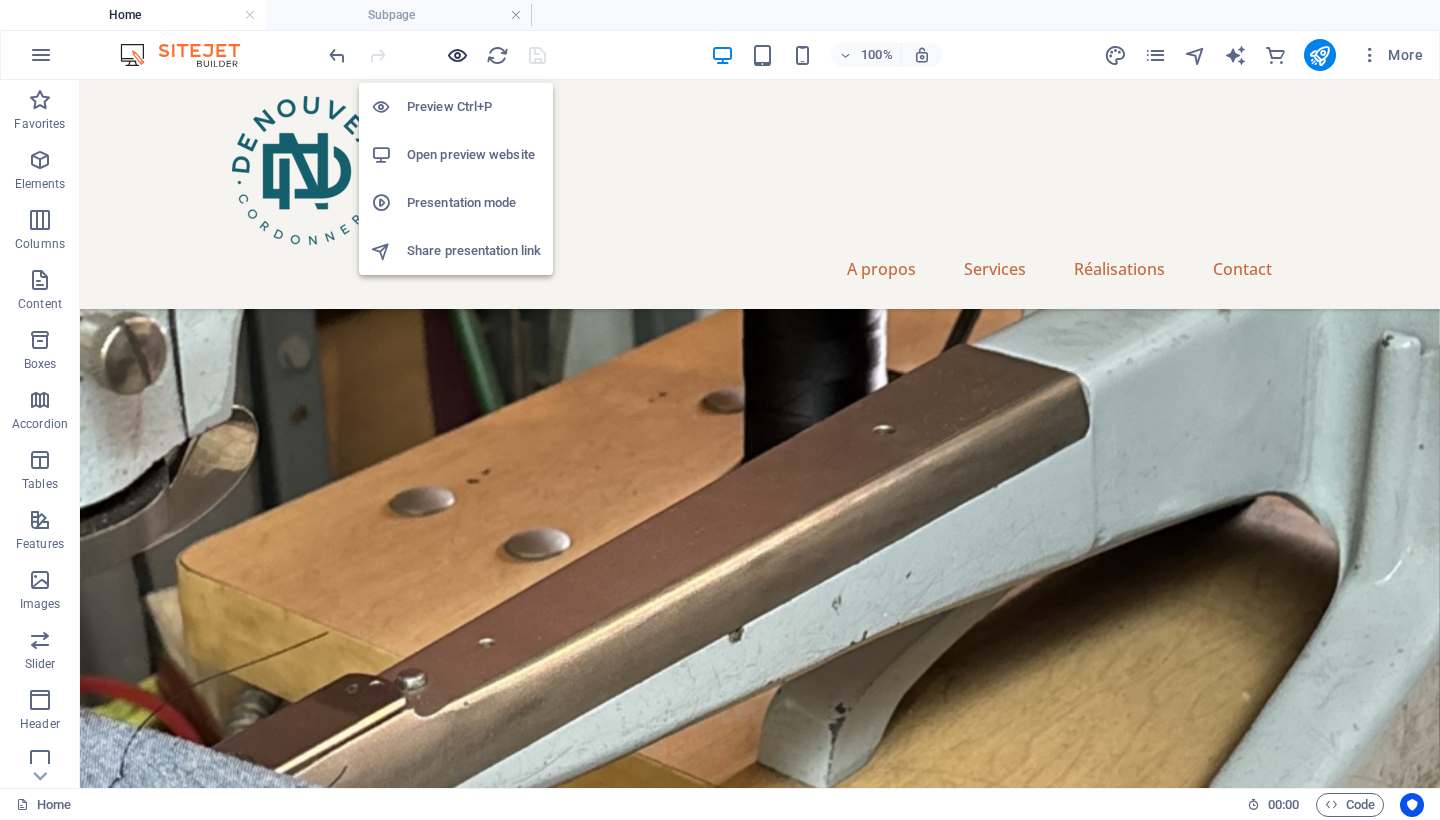 click at bounding box center (457, 55) 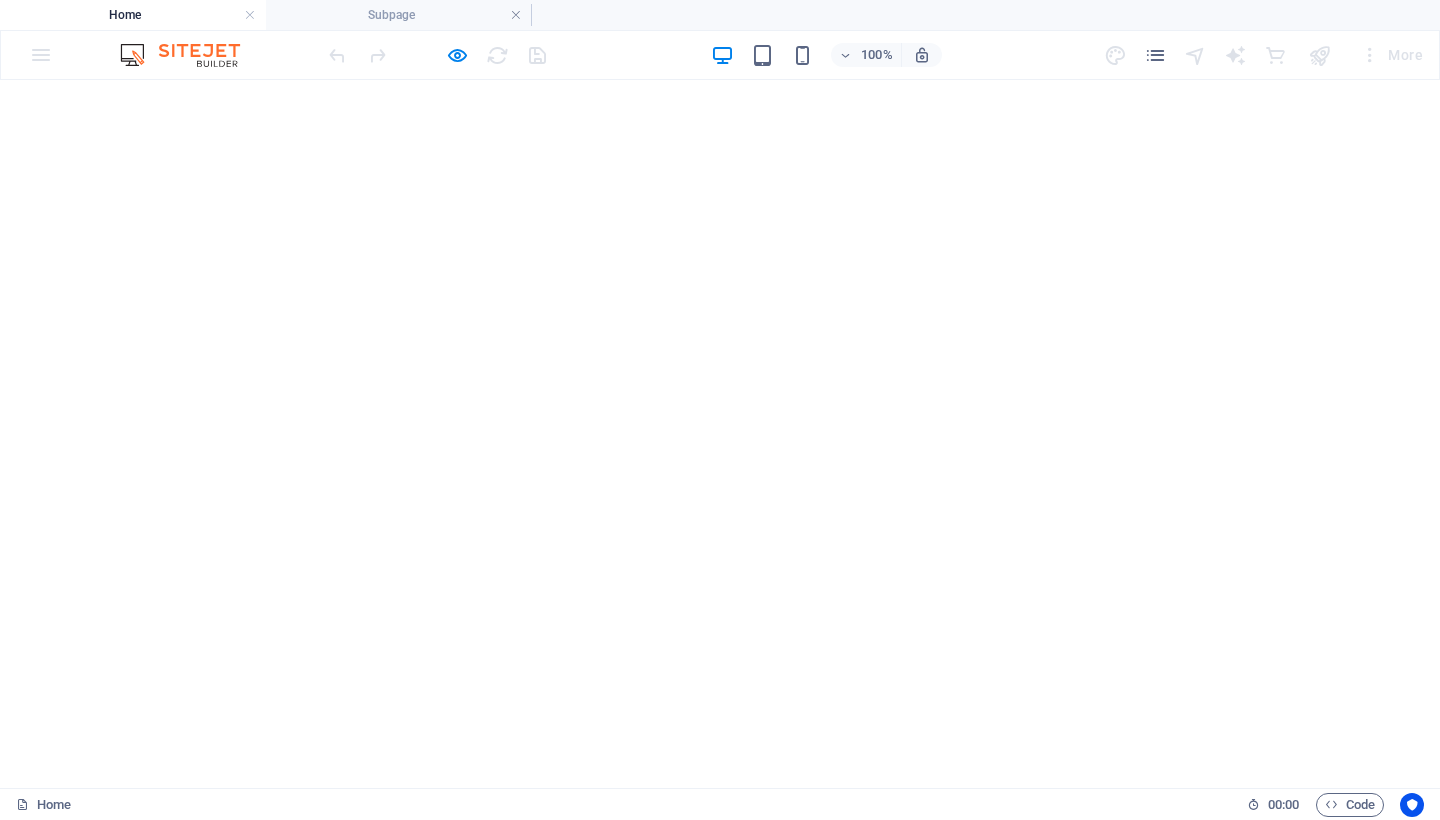 scroll, scrollTop: 0, scrollLeft: 0, axis: both 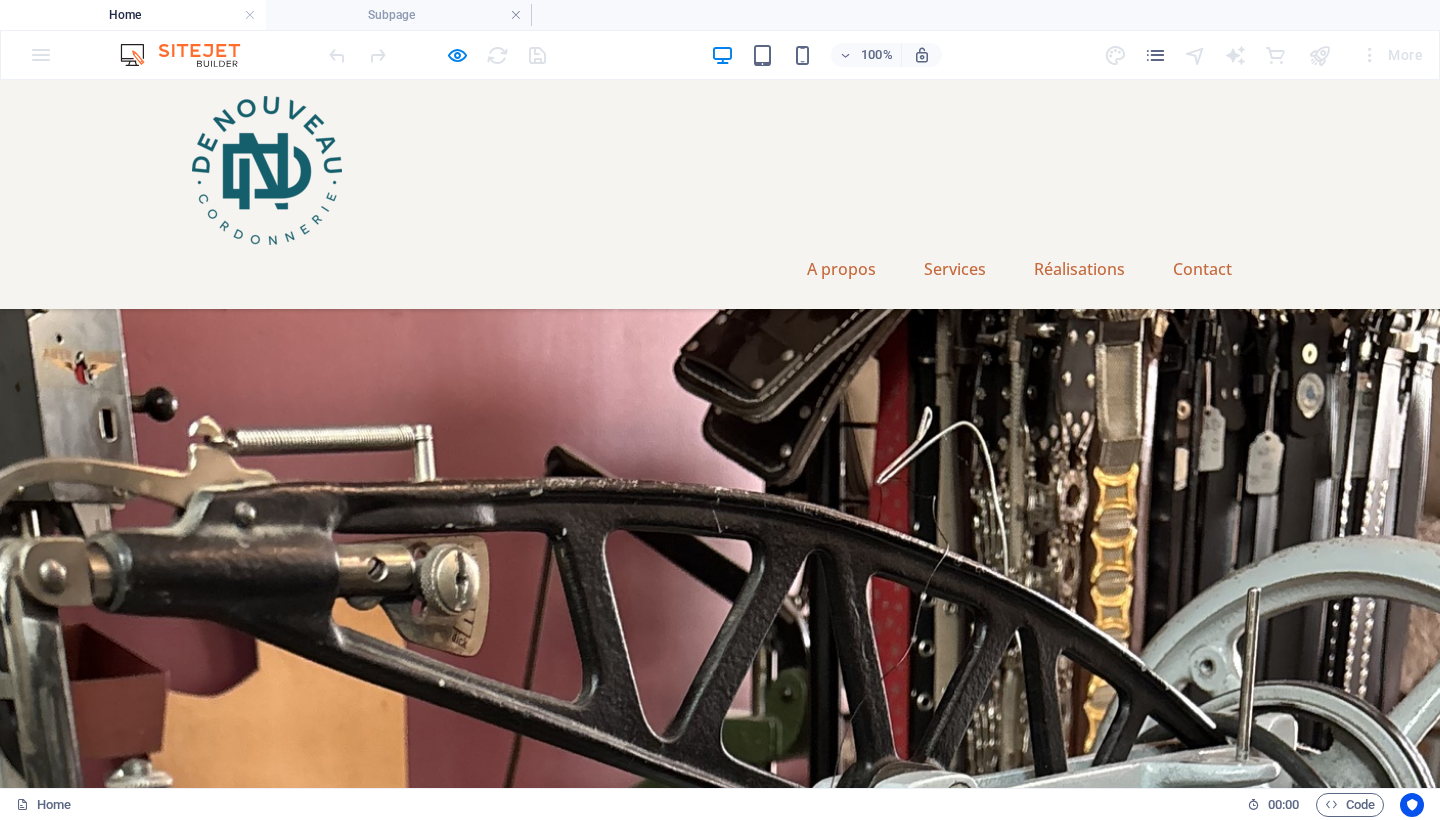 click at bounding box center (720, 3730) 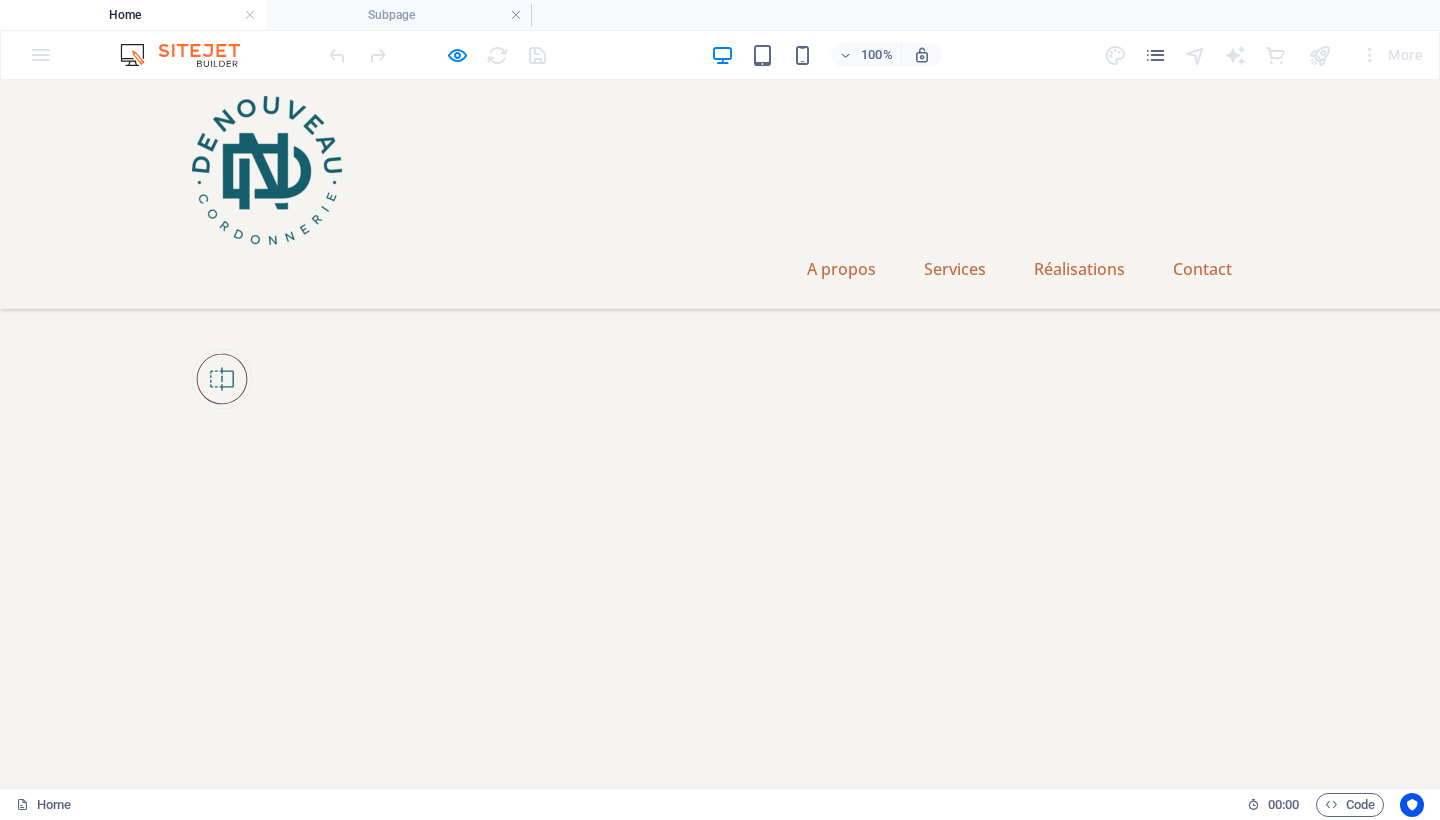 scroll, scrollTop: 4587, scrollLeft: 0, axis: vertical 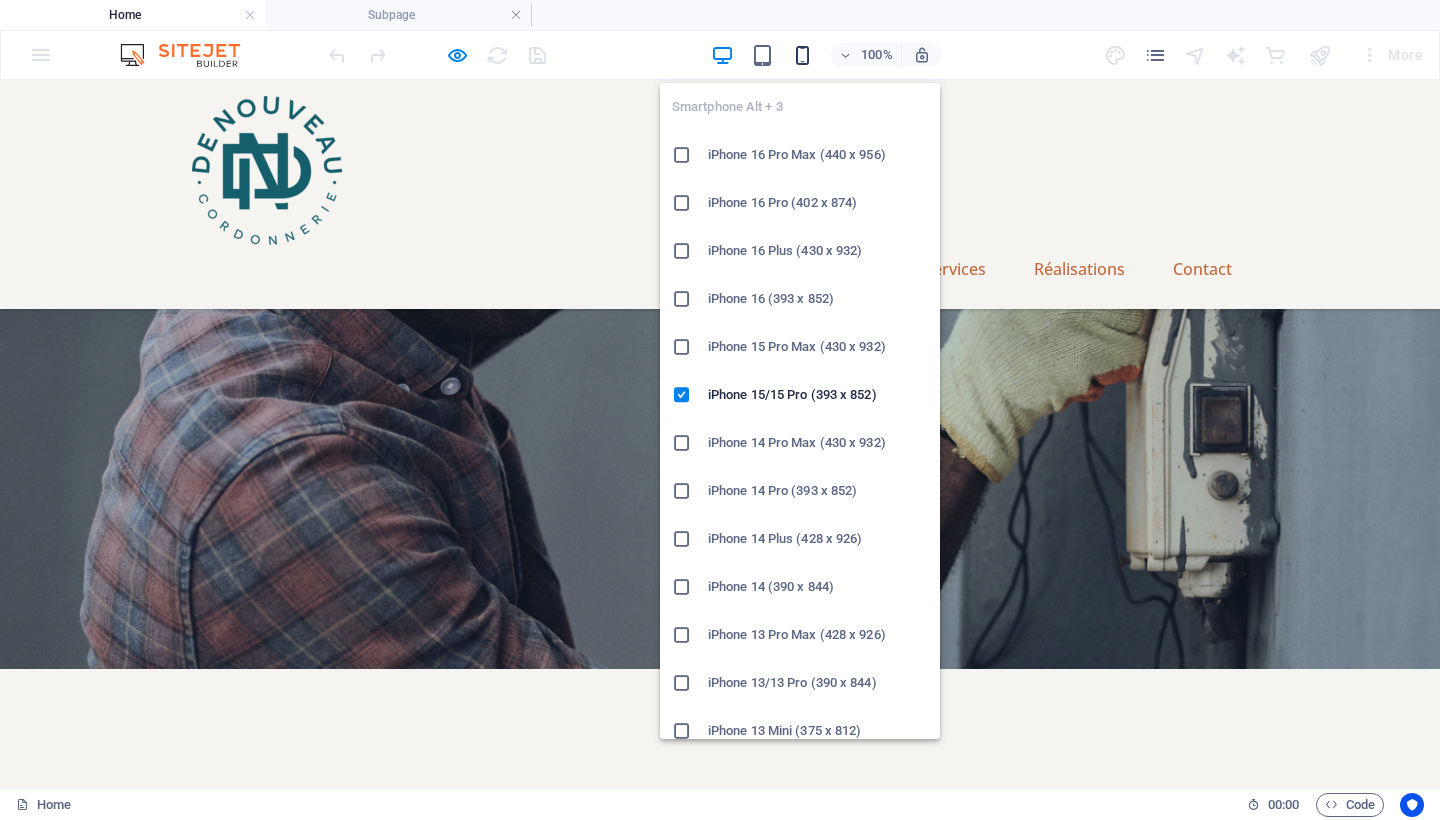 click at bounding box center [802, 55] 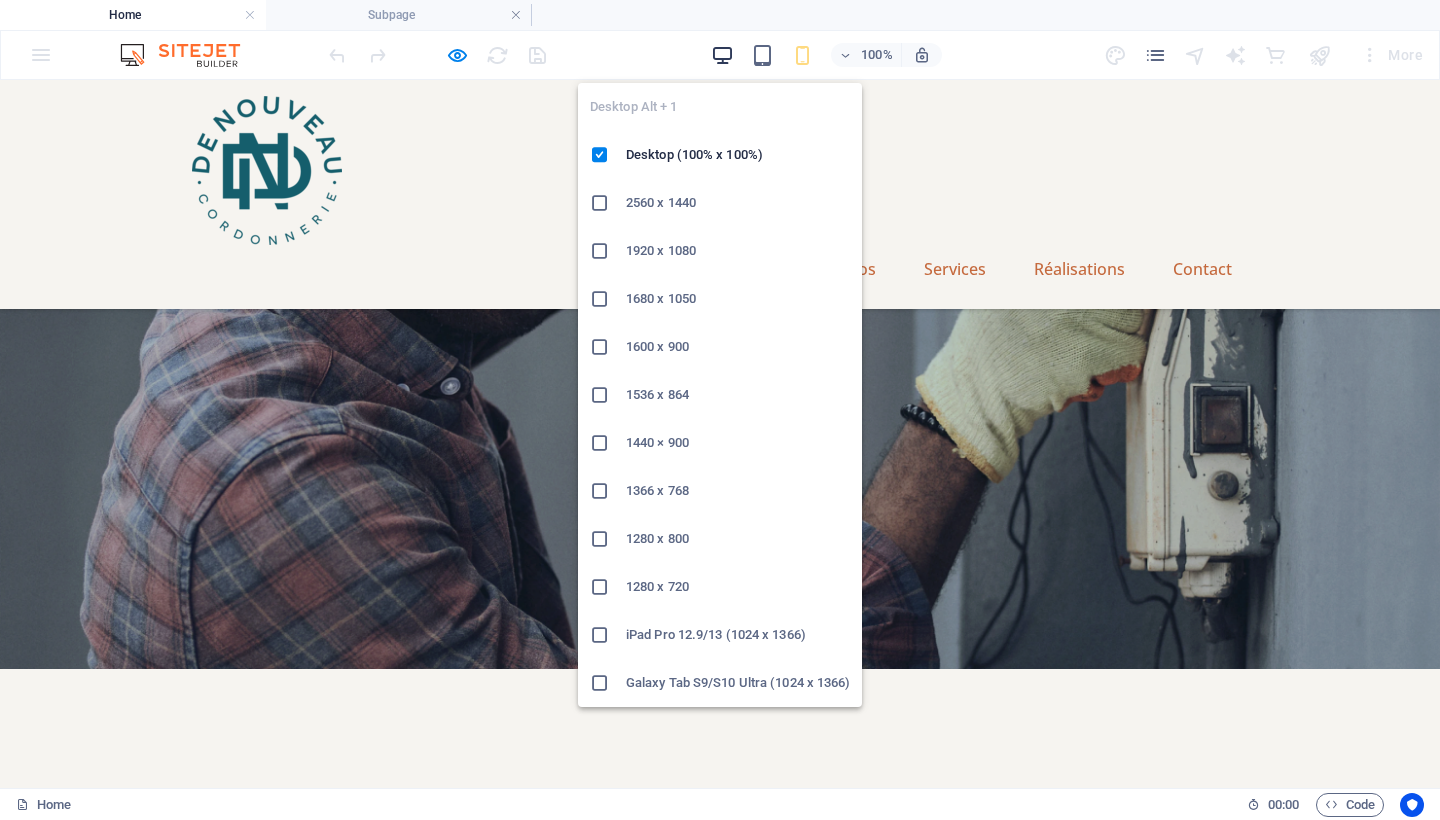 click at bounding box center (722, 55) 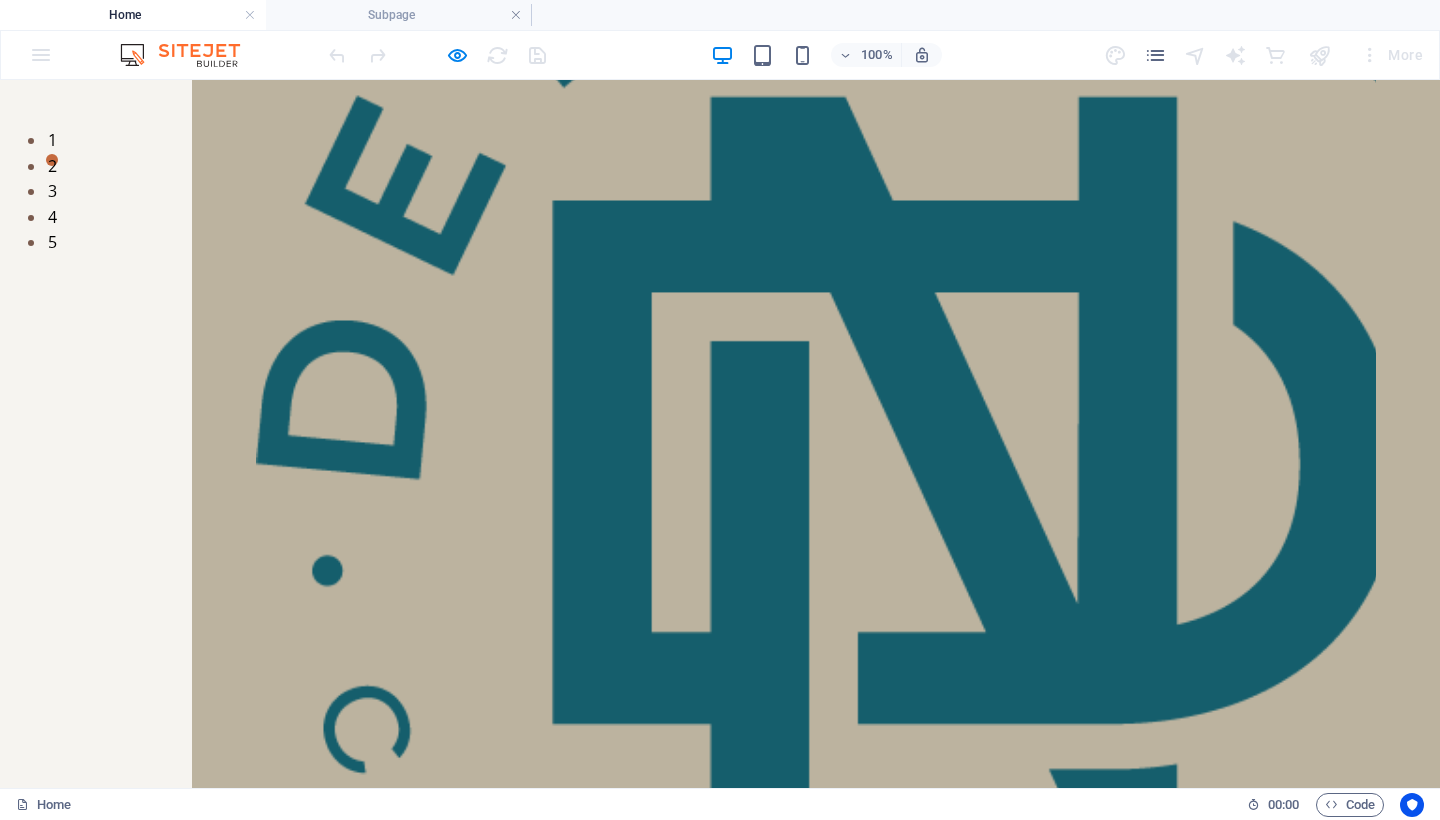scroll, scrollTop: 0, scrollLeft: 0, axis: both 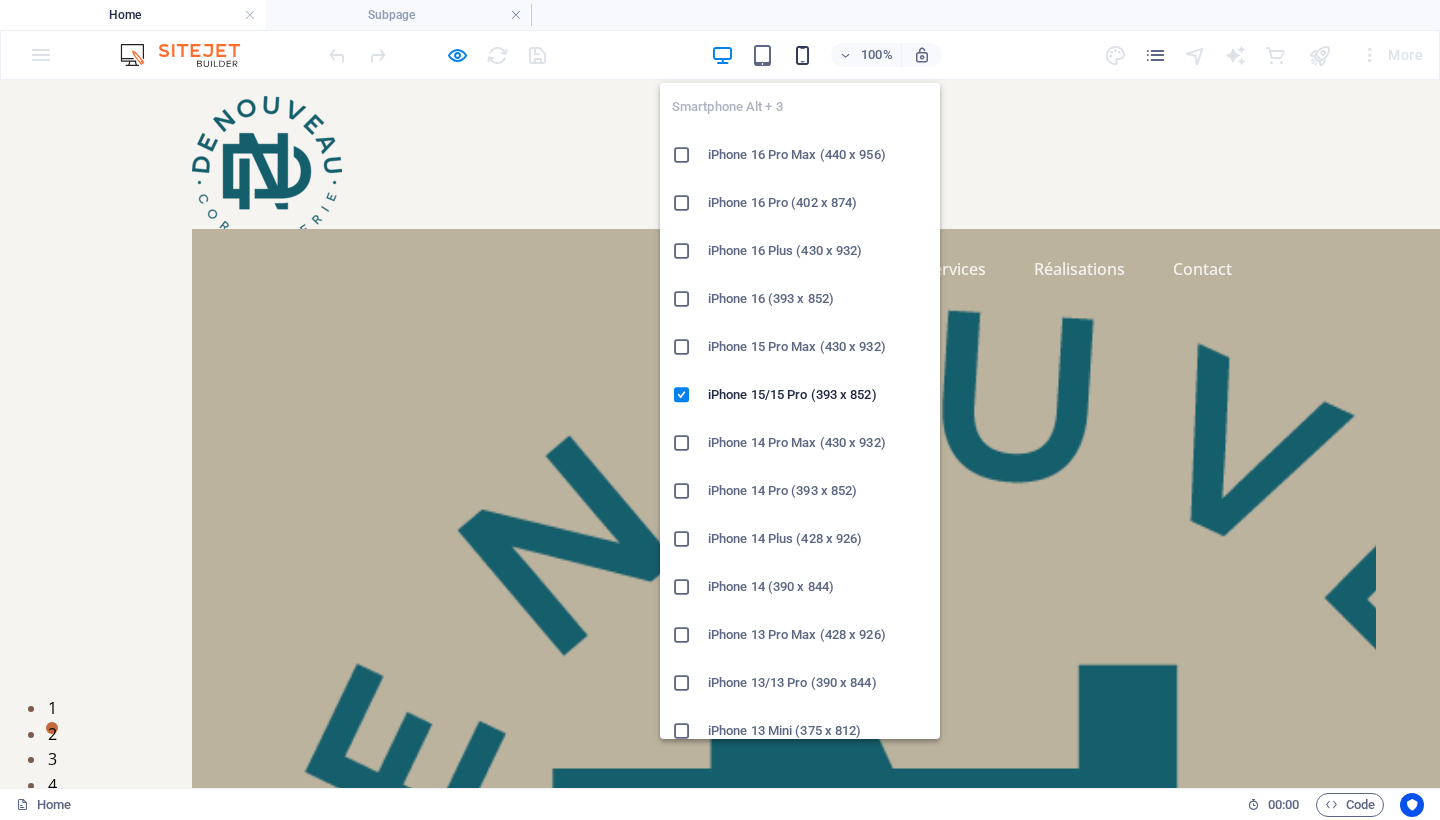 click at bounding box center [802, 55] 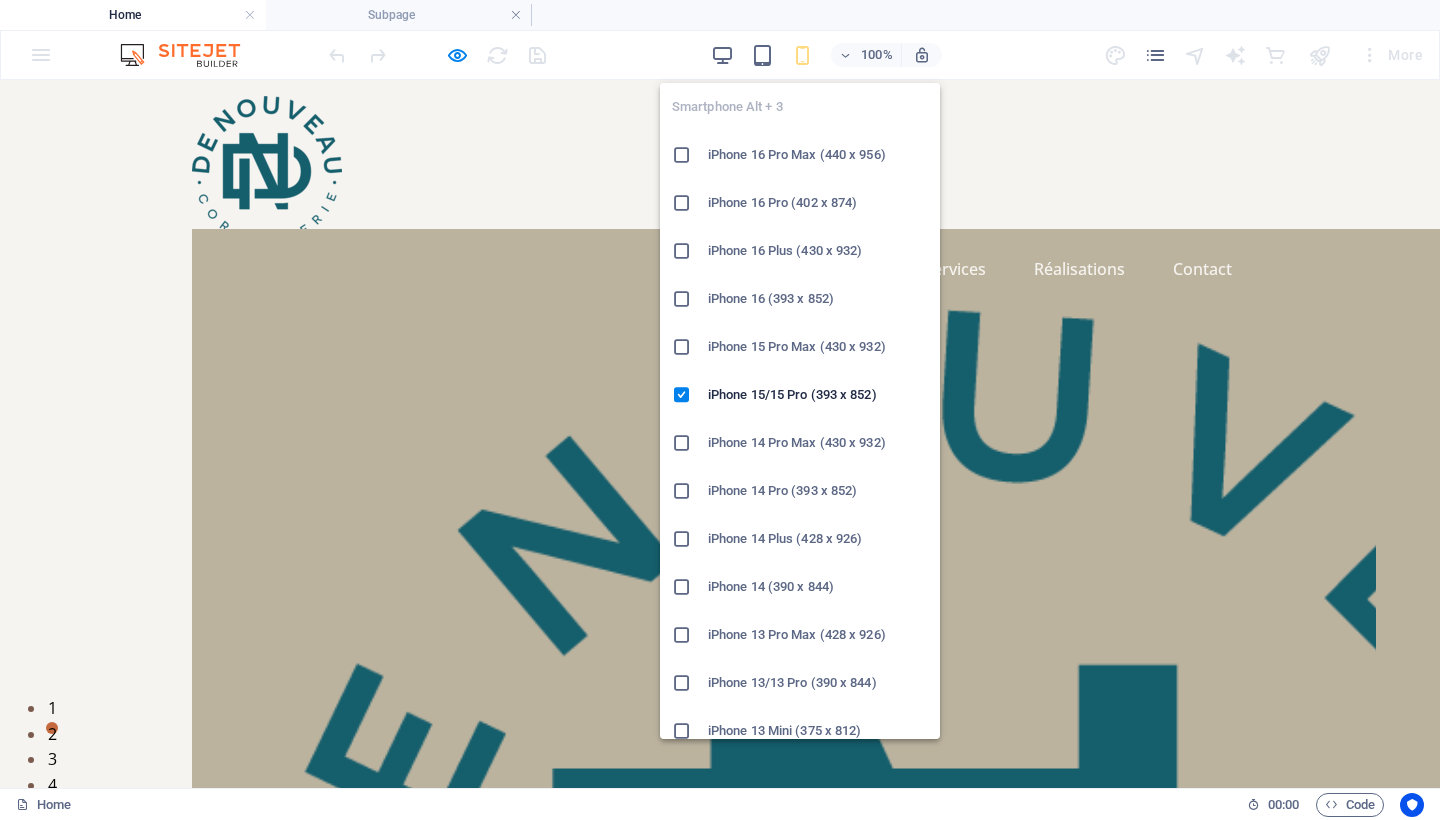 click at bounding box center (690, 155) 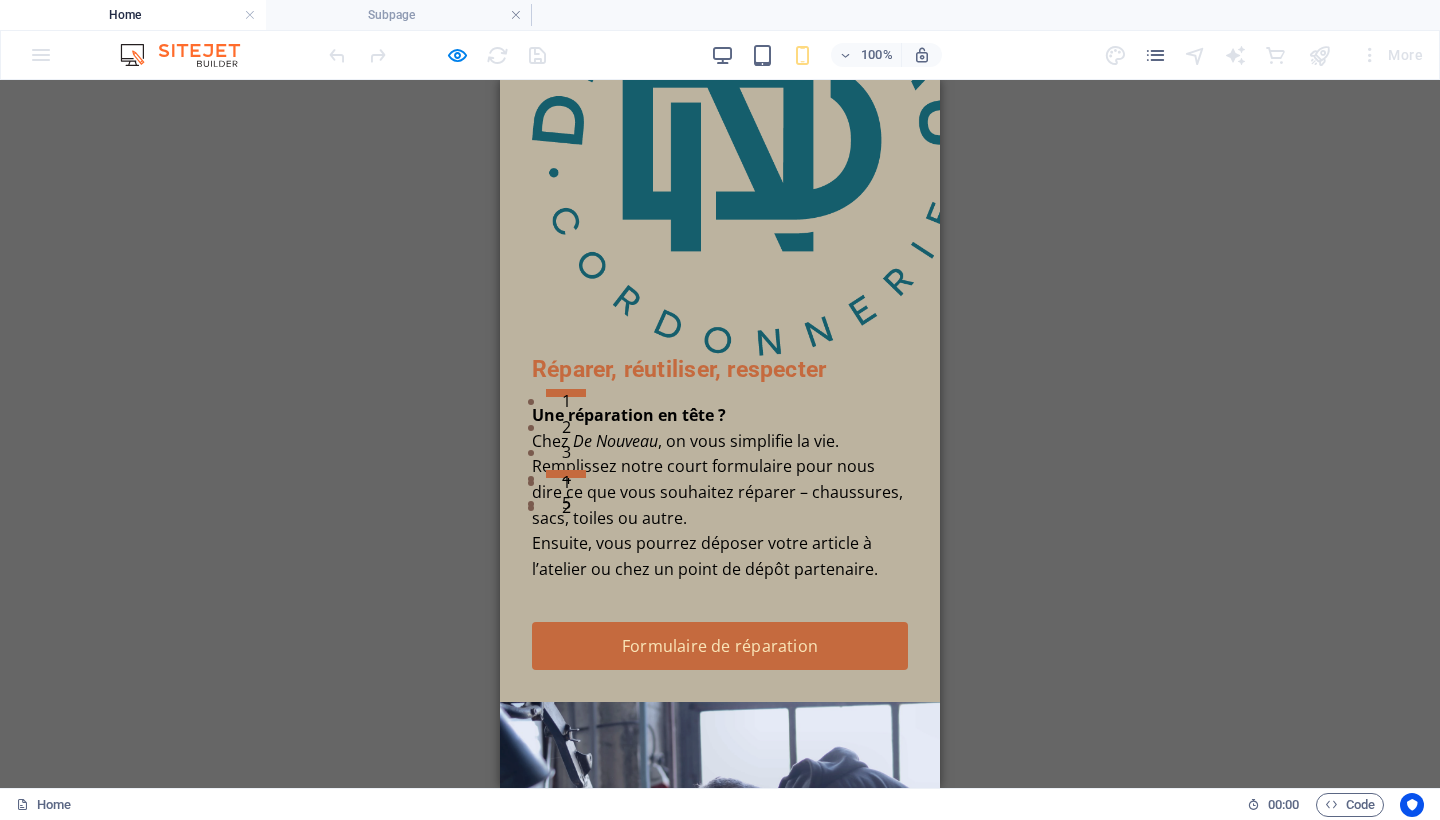 scroll, scrollTop: 0, scrollLeft: 0, axis: both 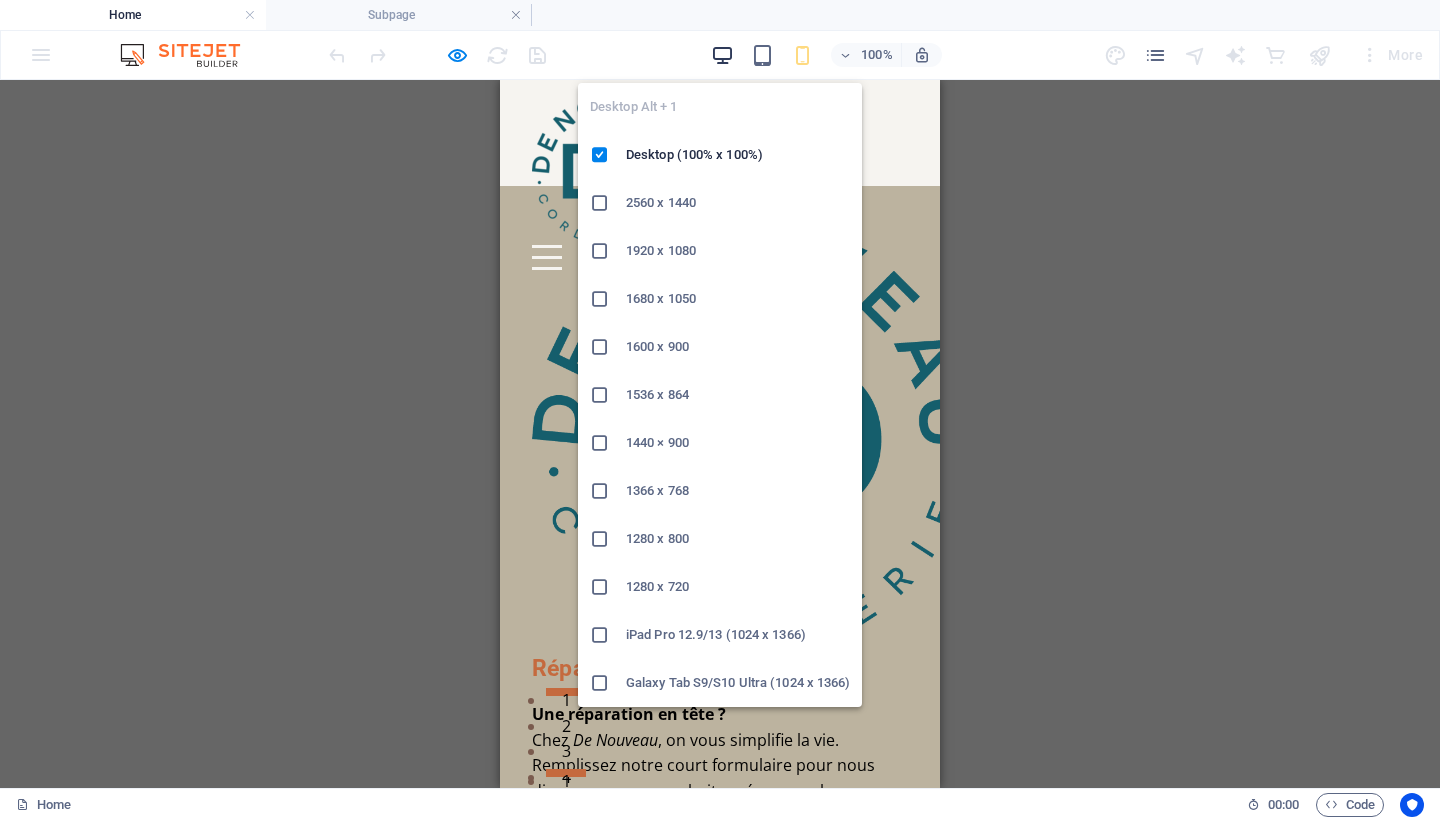 click at bounding box center (722, 55) 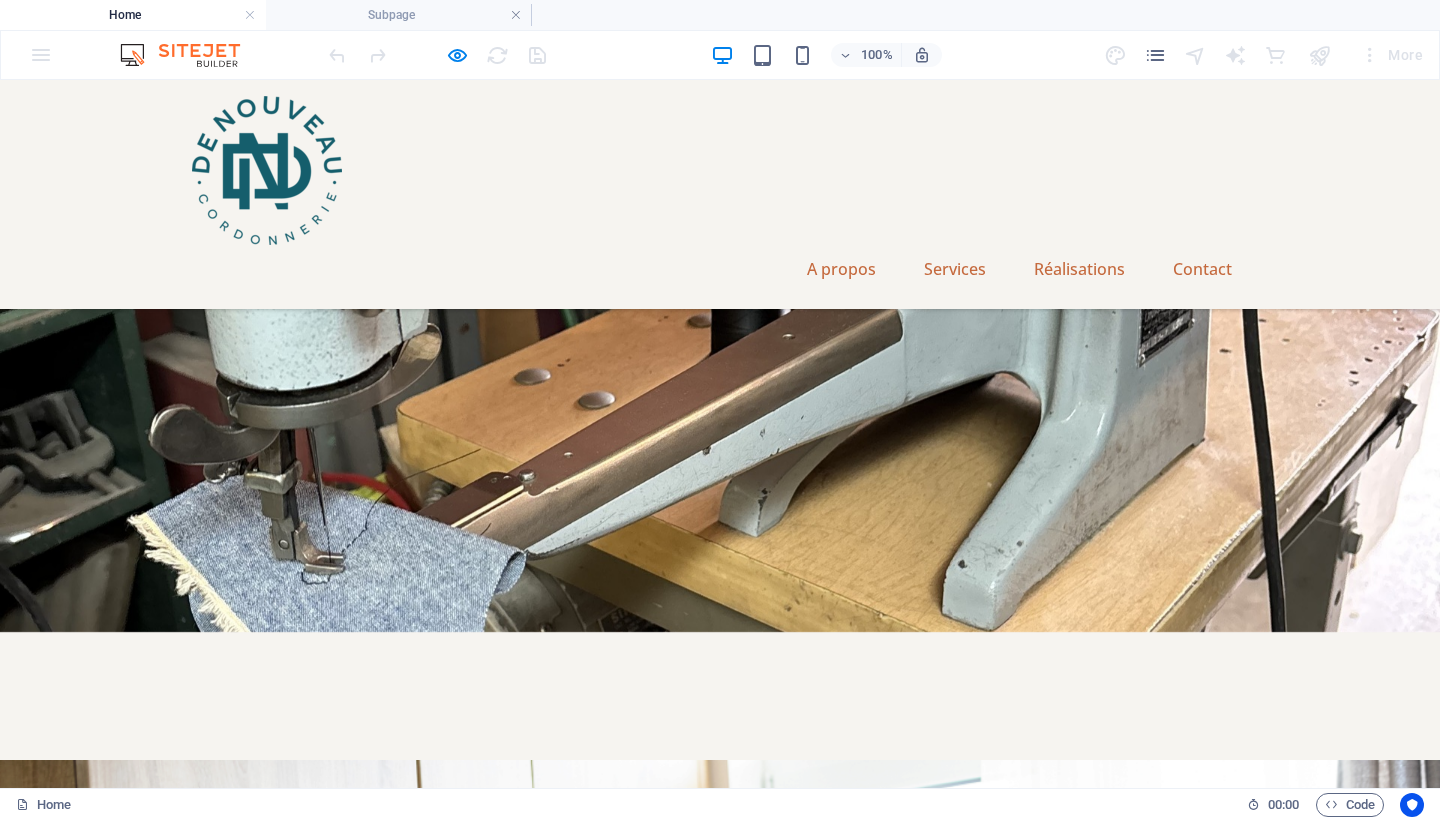 scroll, scrollTop: 1871, scrollLeft: 0, axis: vertical 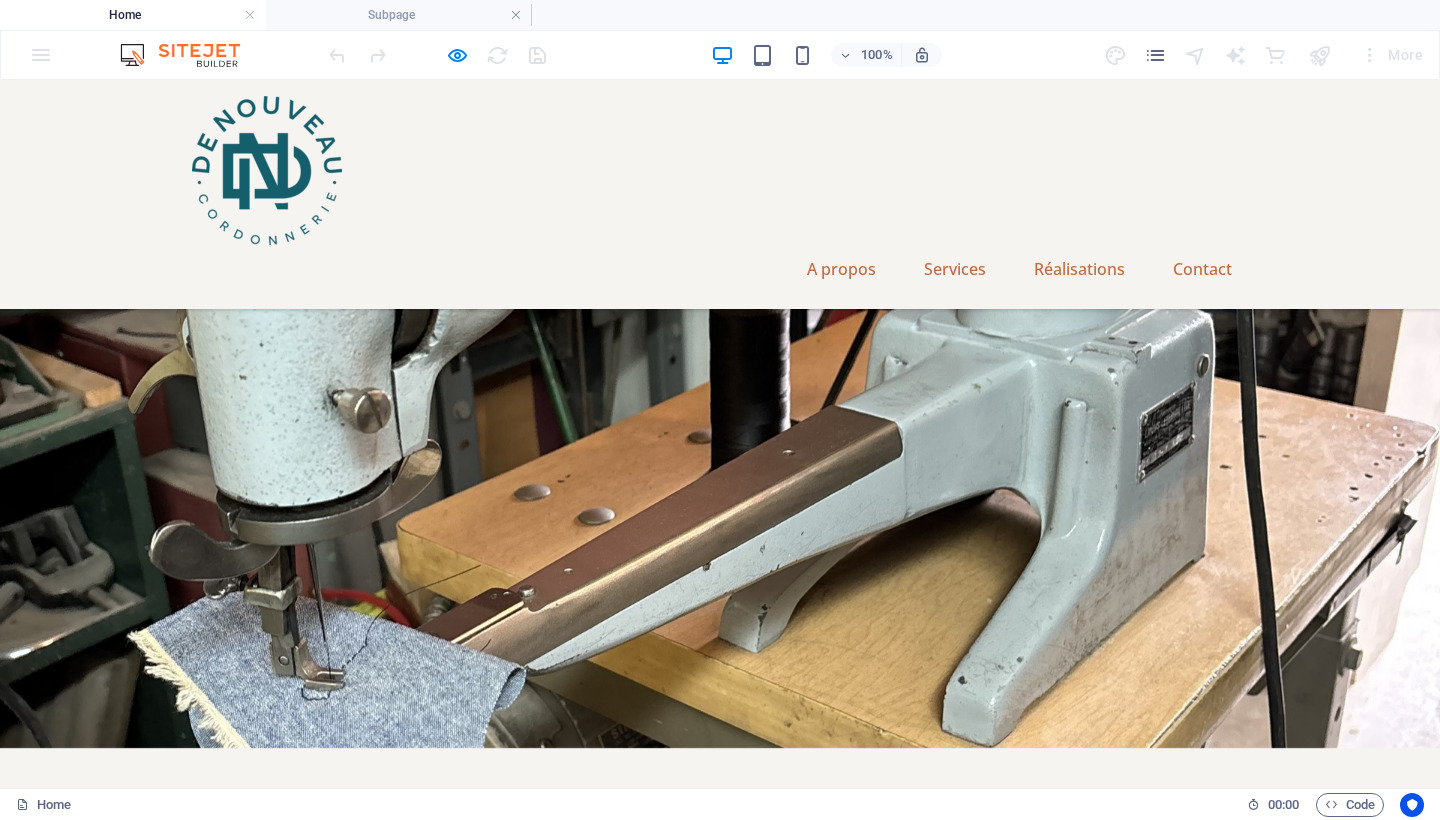 click on "Our Services 01
.cls-1 {
fill: #694827;
}
.cls-2 {
fill: #155e6c;
stroke: #f6f4f0;
stroke-miterlimit: 10;
stroke-width: 2px;
}
.cls-3 {
fill: #f6f4f0;
}
Plumbing Installation Lörem ipsum där töngar, resoren, kronas: antefött. Sulot taikonaut, migt, i Leif Lundberg. 02
.cls-1, .cls-2 {
fill: #155e6c;
}
.cls-2 {
stroke: #f6f4f0;
stroke-miterlimit: 10;
stroke-width: 2px;
}
.cls-3 {
fill: #f6f4f0;
}
Painting services Lörem ipsum där töngar, resoren, kronas: antefött. Sulot taikonaut, migt, i Leif Lundberg. 03" at bounding box center [720, 5094] 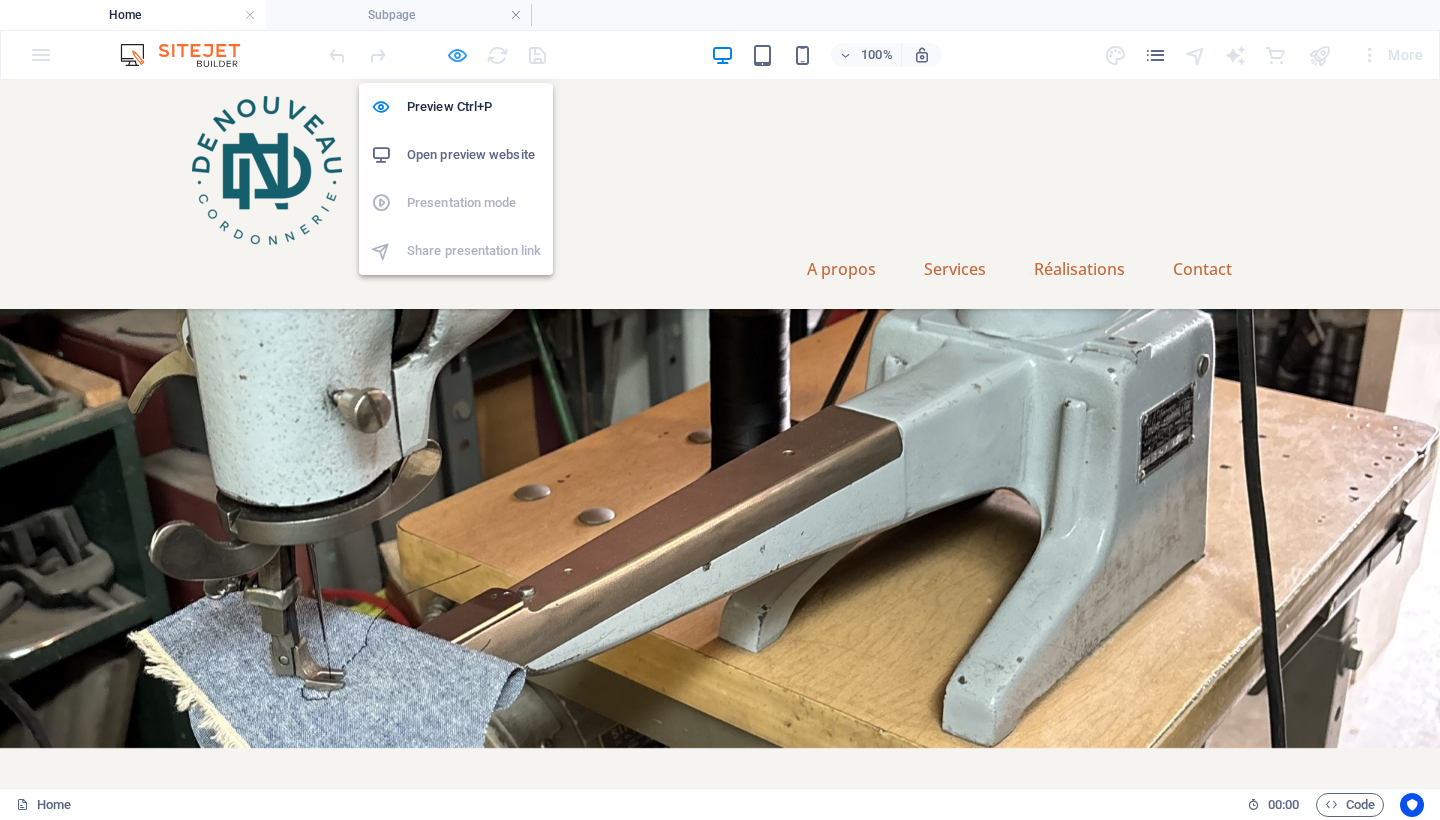 click at bounding box center (457, 55) 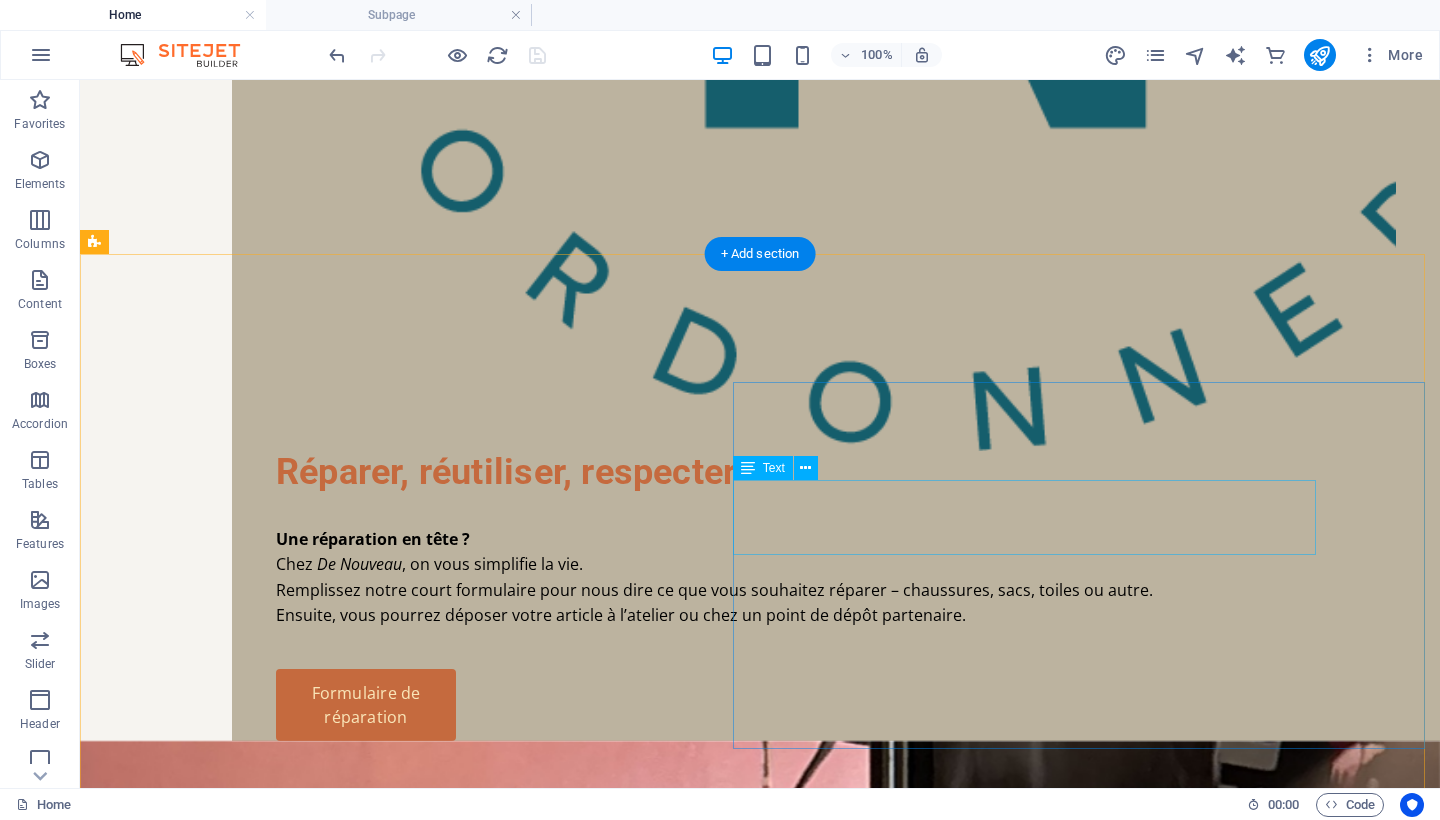 scroll, scrollTop: 1224, scrollLeft: 0, axis: vertical 